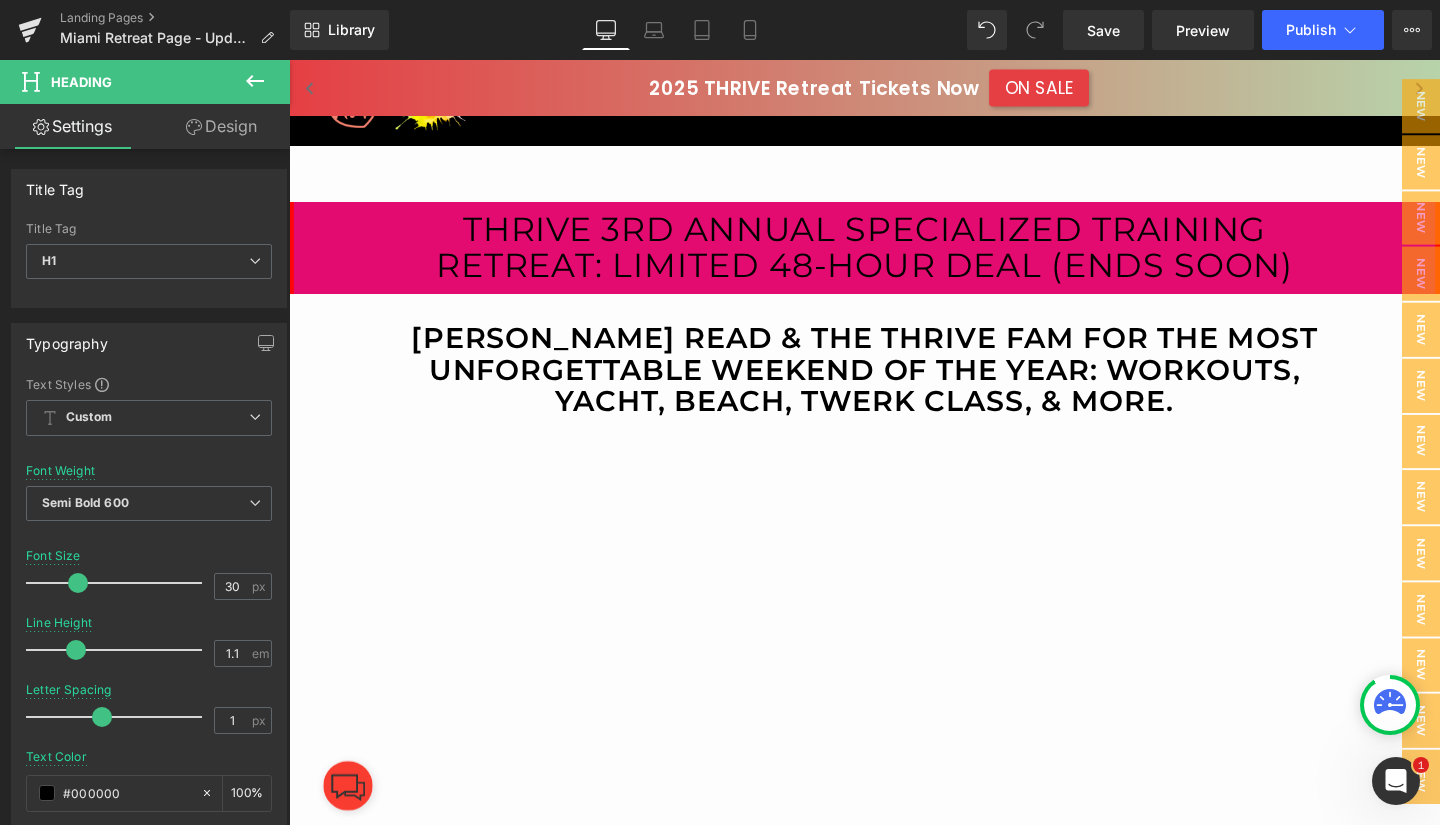 scroll, scrollTop: 4821, scrollLeft: 0, axis: vertical 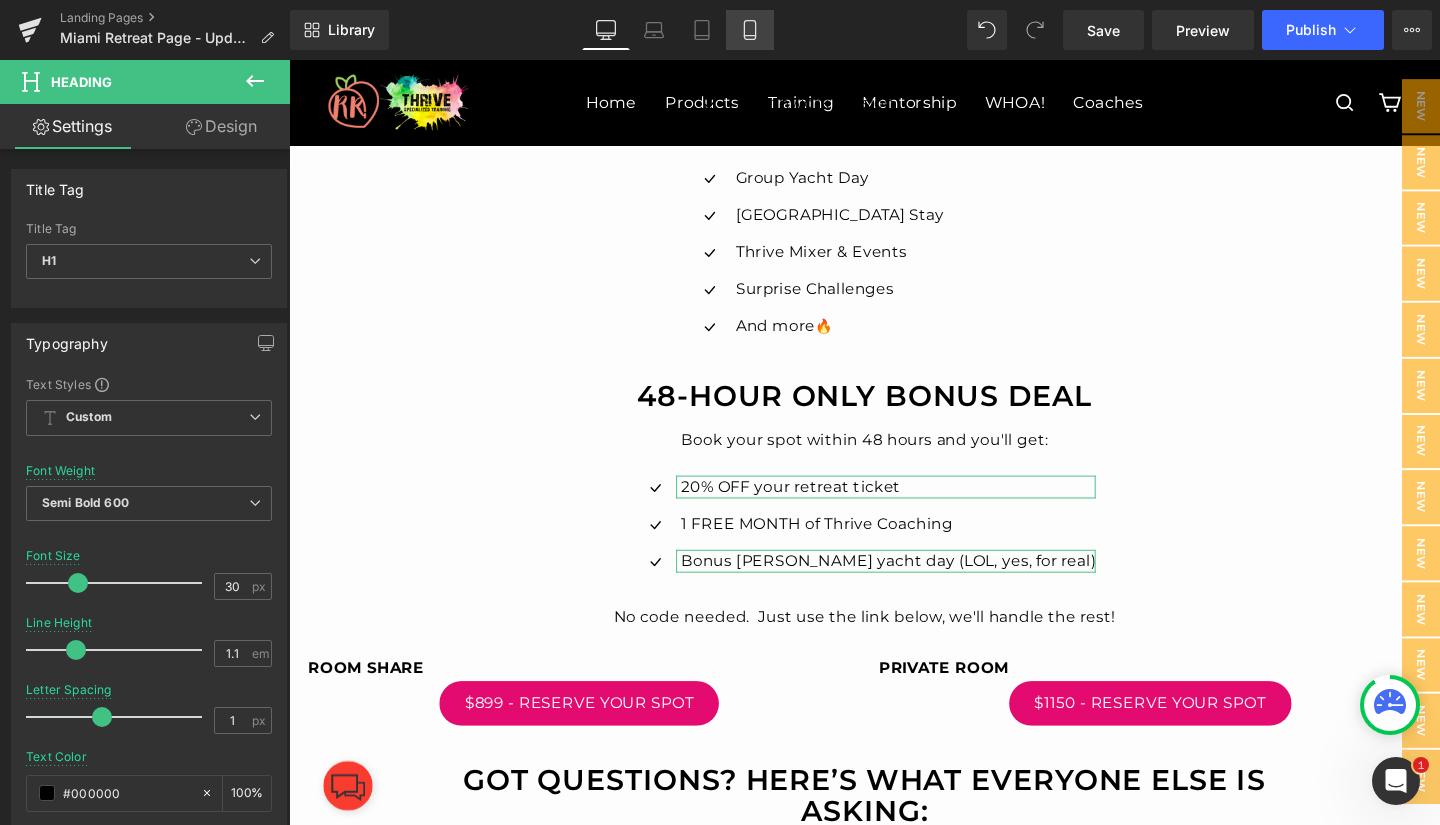click 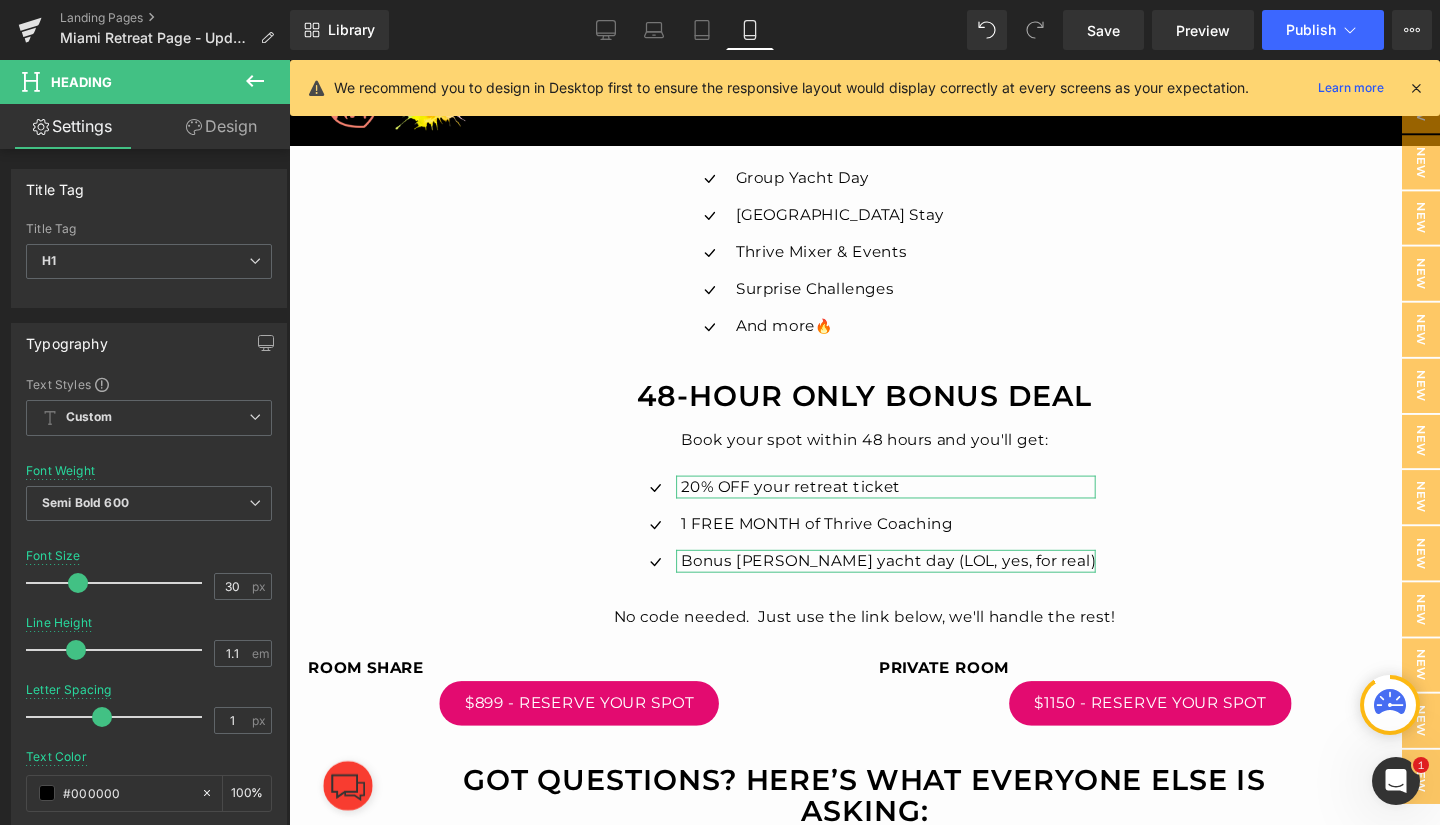type on "20" 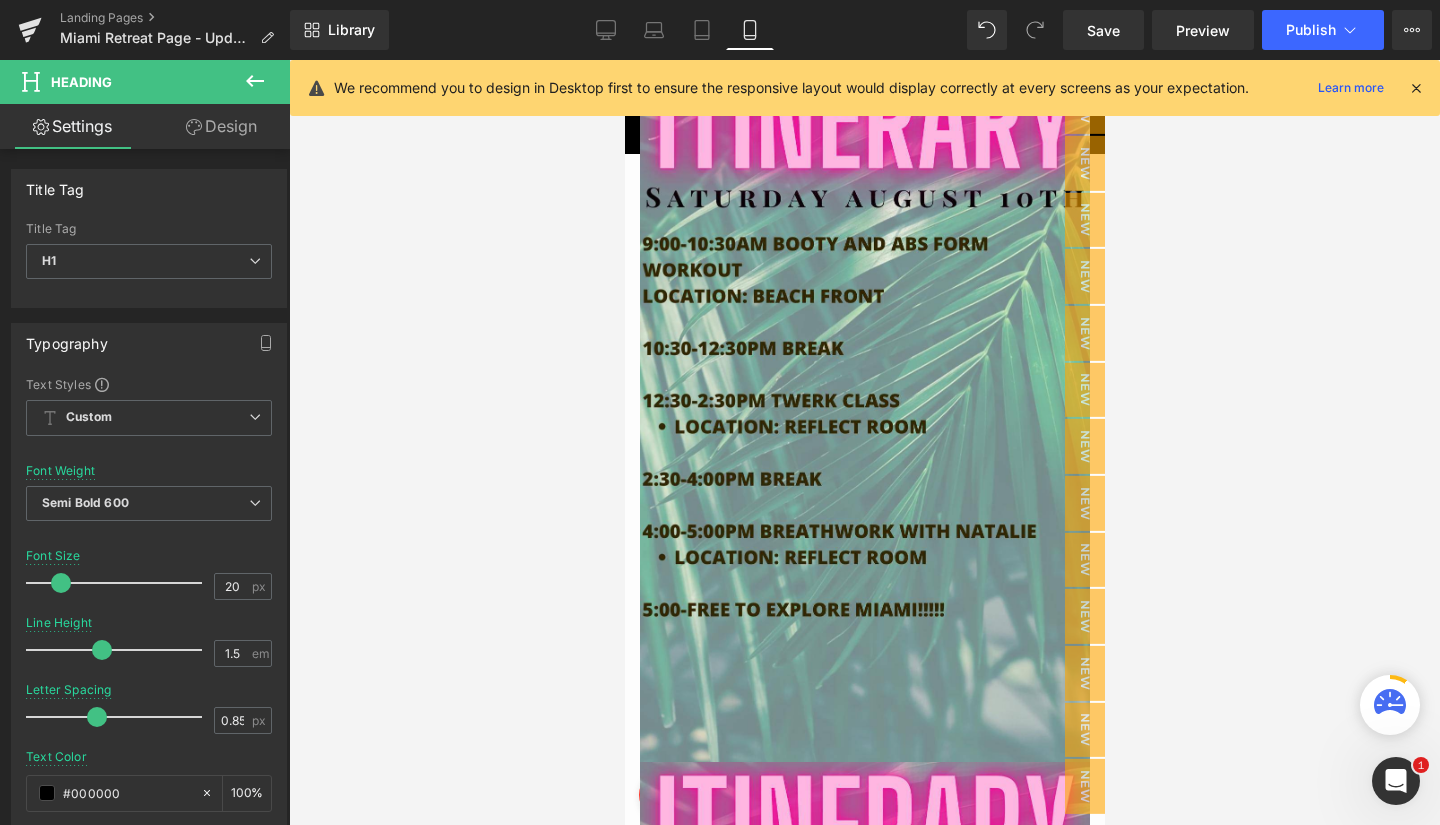 scroll, scrollTop: 6068, scrollLeft: 0, axis: vertical 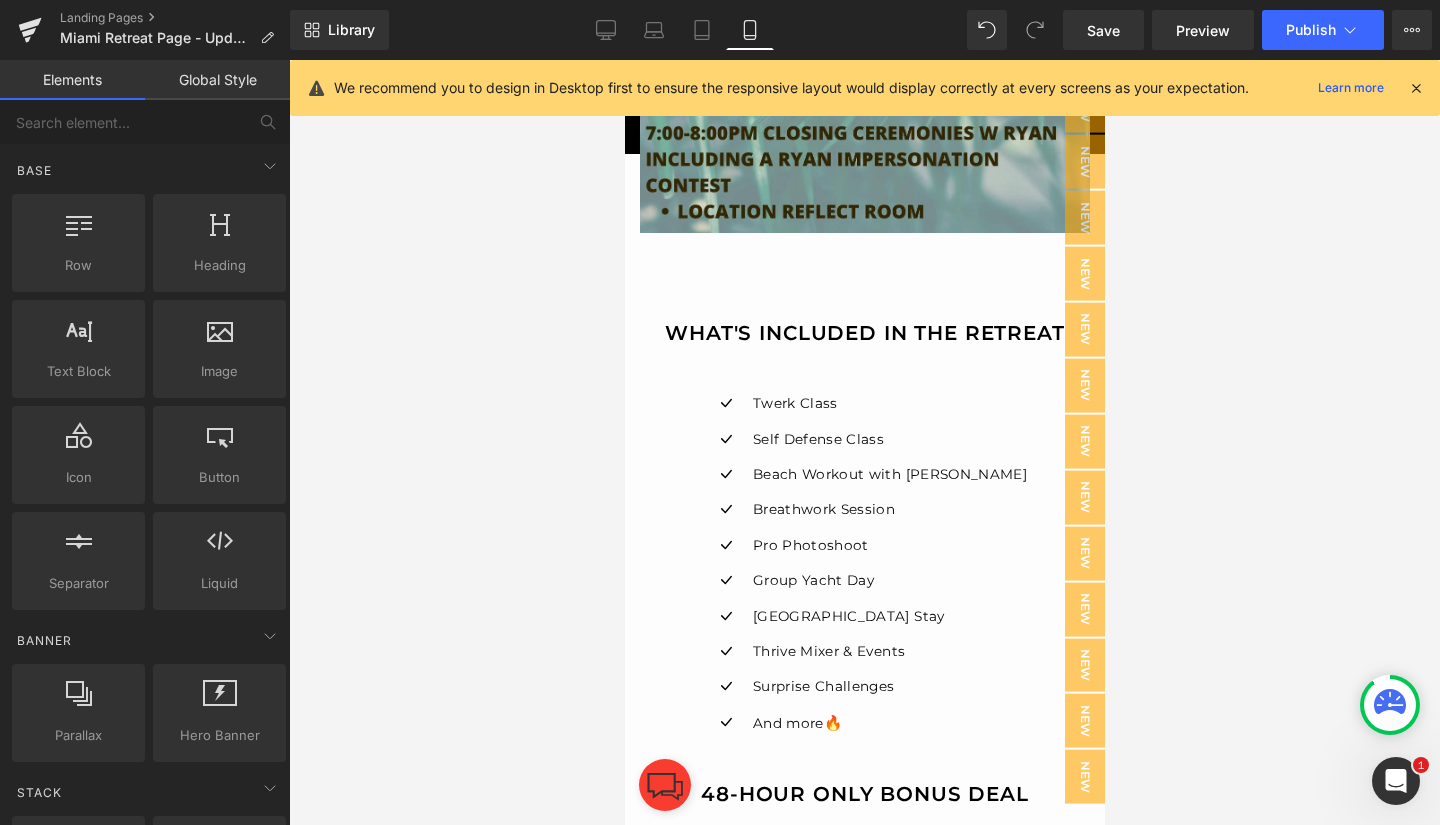 click at bounding box center (864, 442) 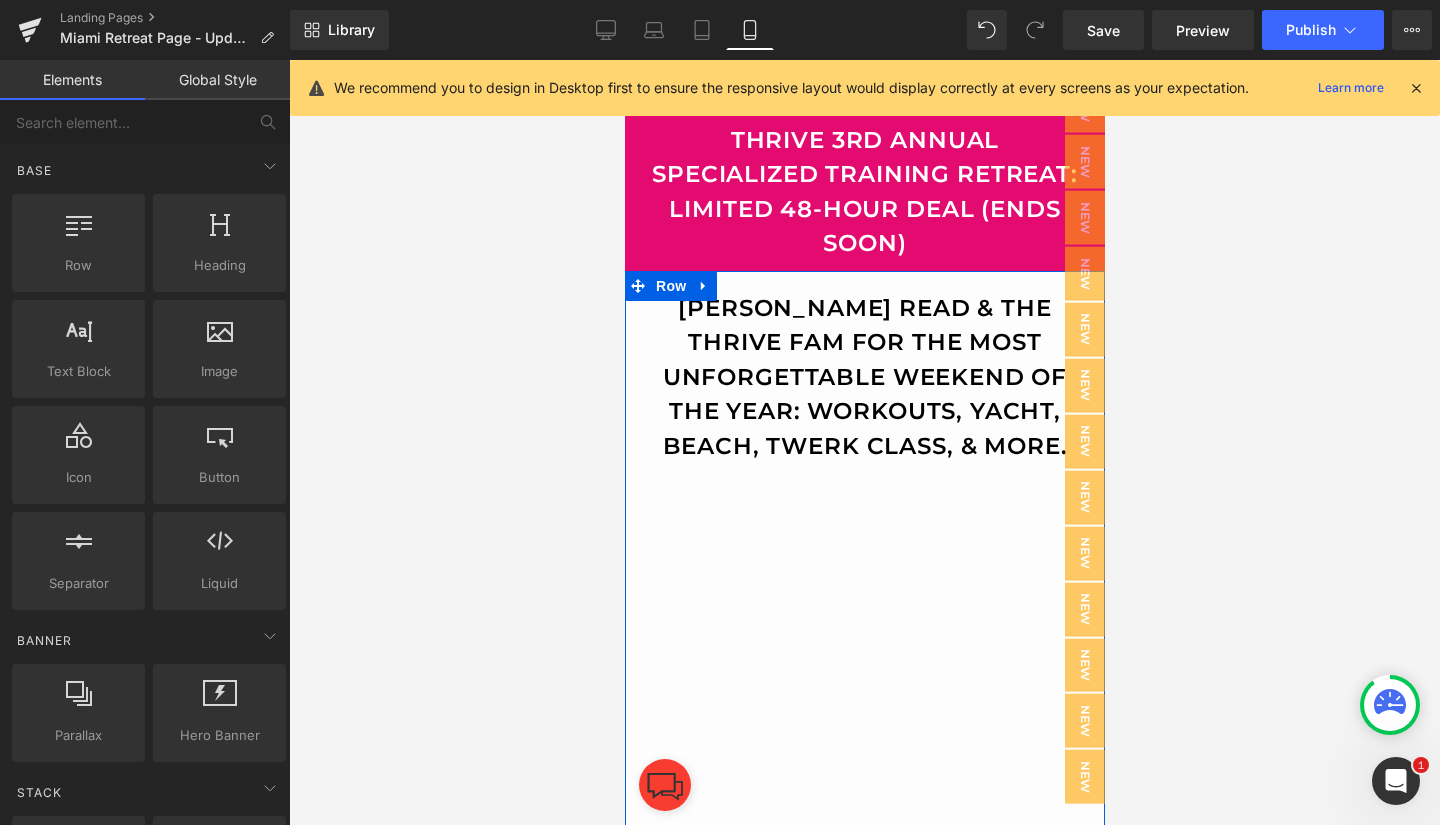 scroll, scrollTop: 0, scrollLeft: 0, axis: both 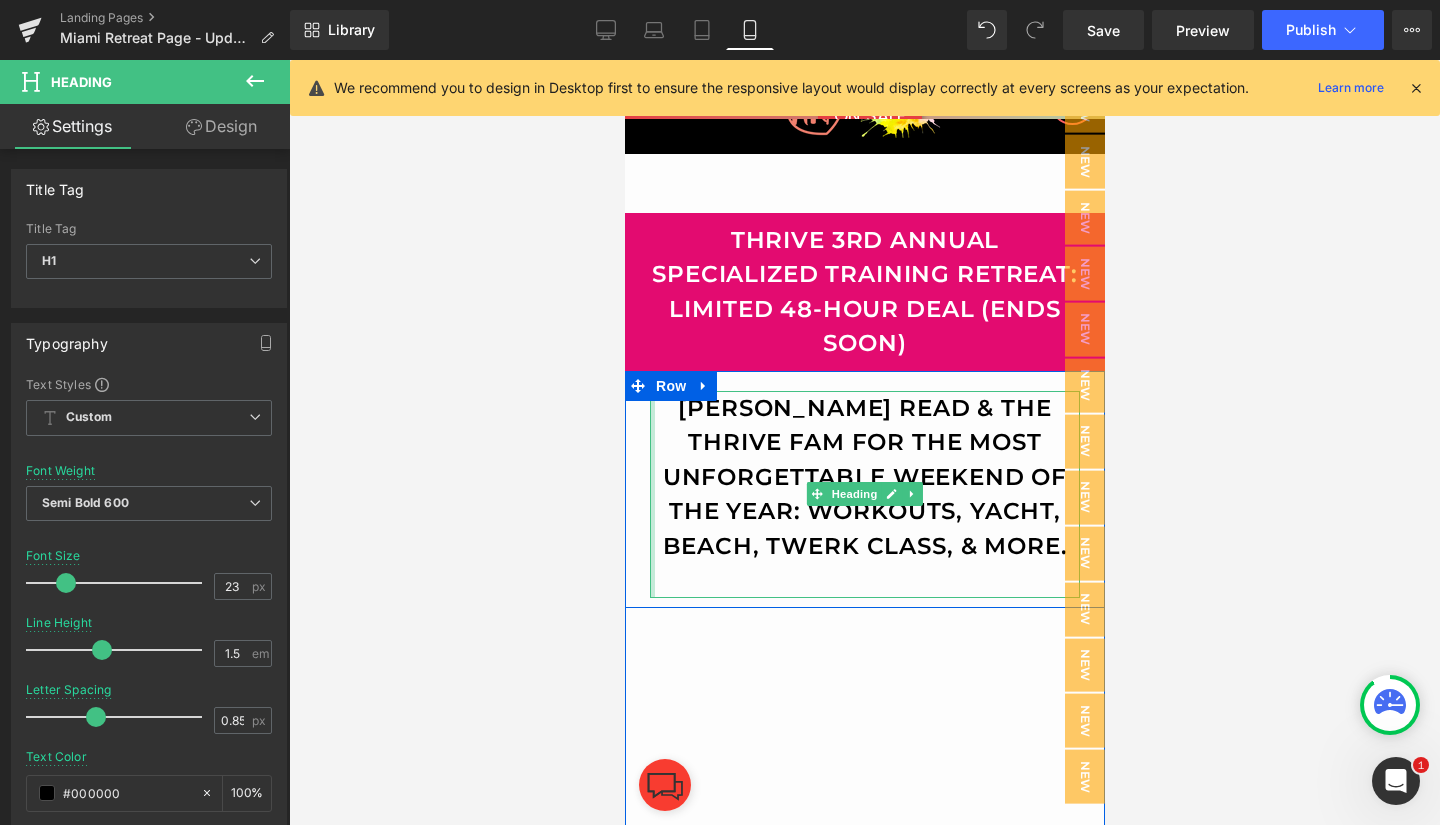 drag, startPoint x: 643, startPoint y: 462, endPoint x: 1246, endPoint y: 522, distance: 605.9777 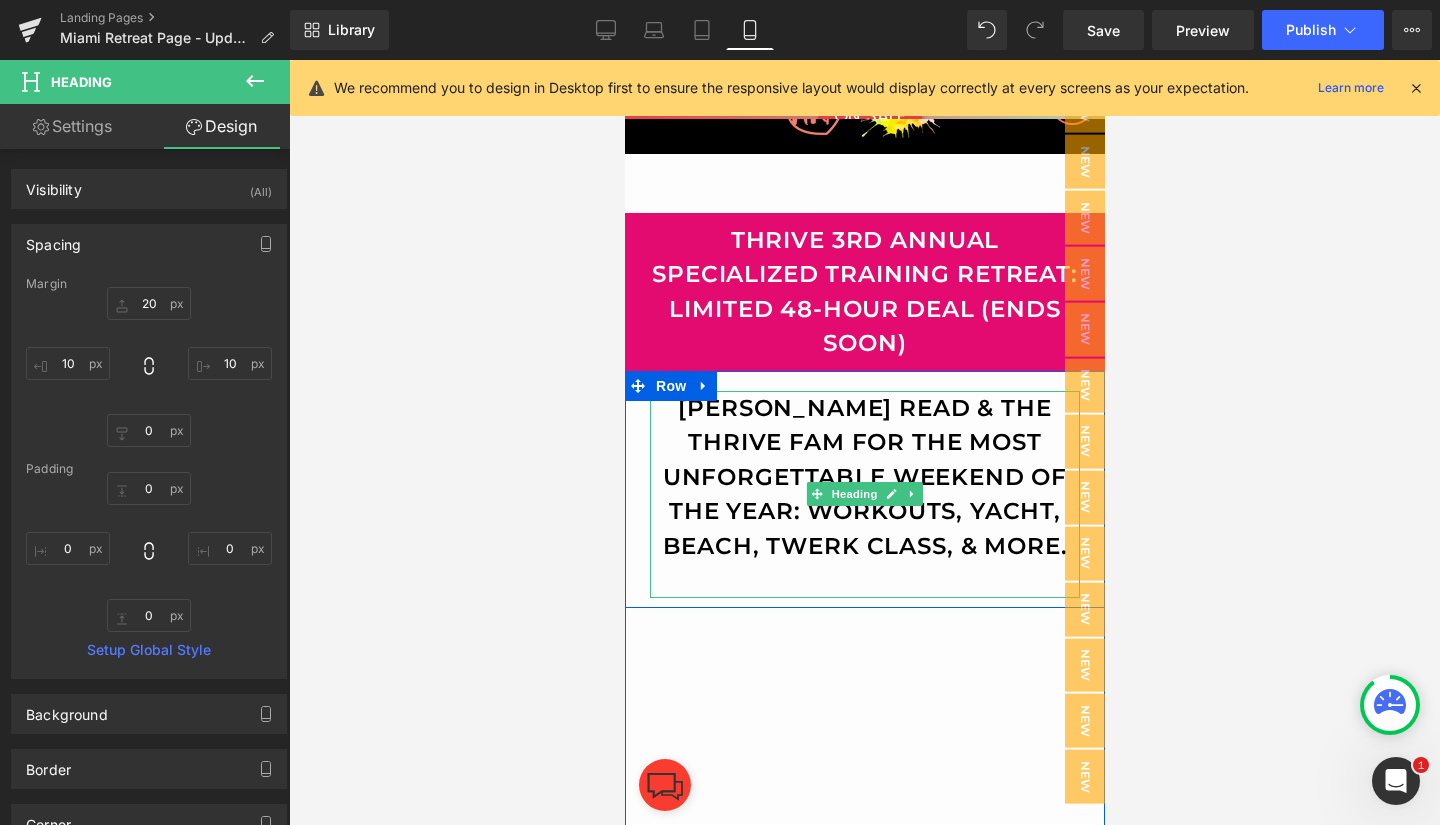 click on "Join Ryan Read & the Thrive Fam for the most unforgettable weekend of the year: workouts, yacht, beach, twerk class, & more.   Heading" at bounding box center (864, 484) 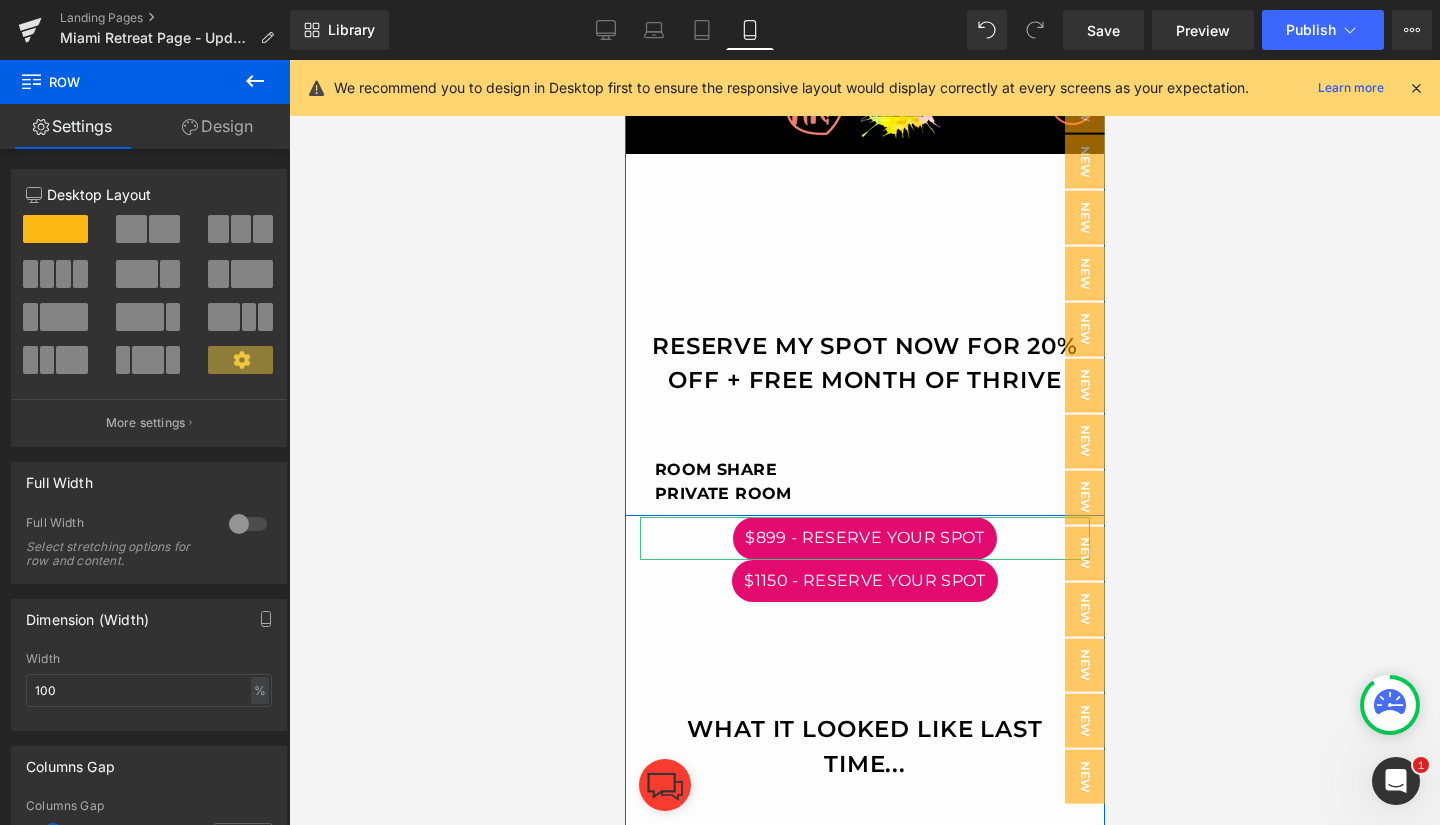 scroll, scrollTop: 627, scrollLeft: 0, axis: vertical 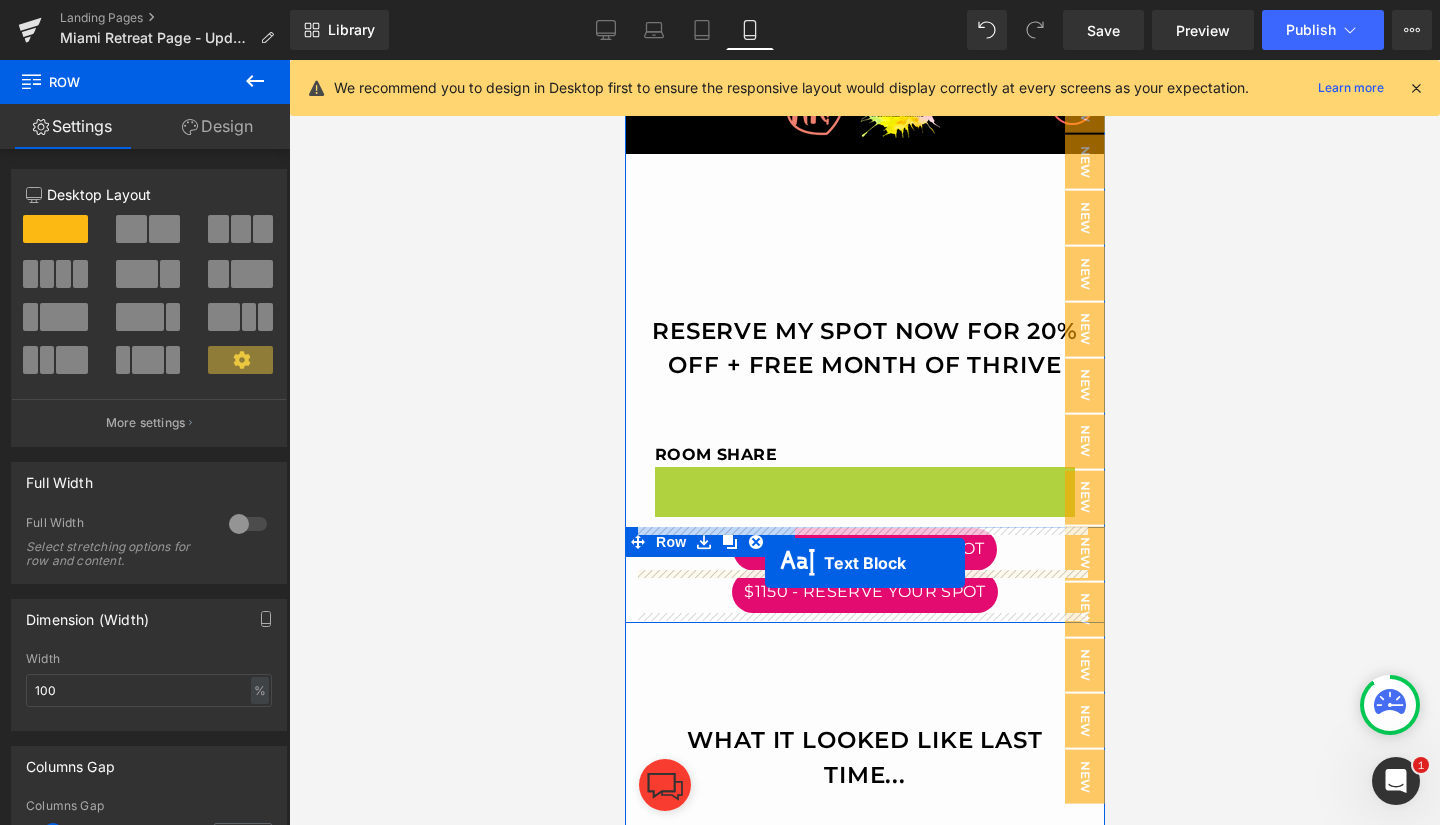 drag, startPoint x: 801, startPoint y: 480, endPoint x: 764, endPoint y: 563, distance: 90.873535 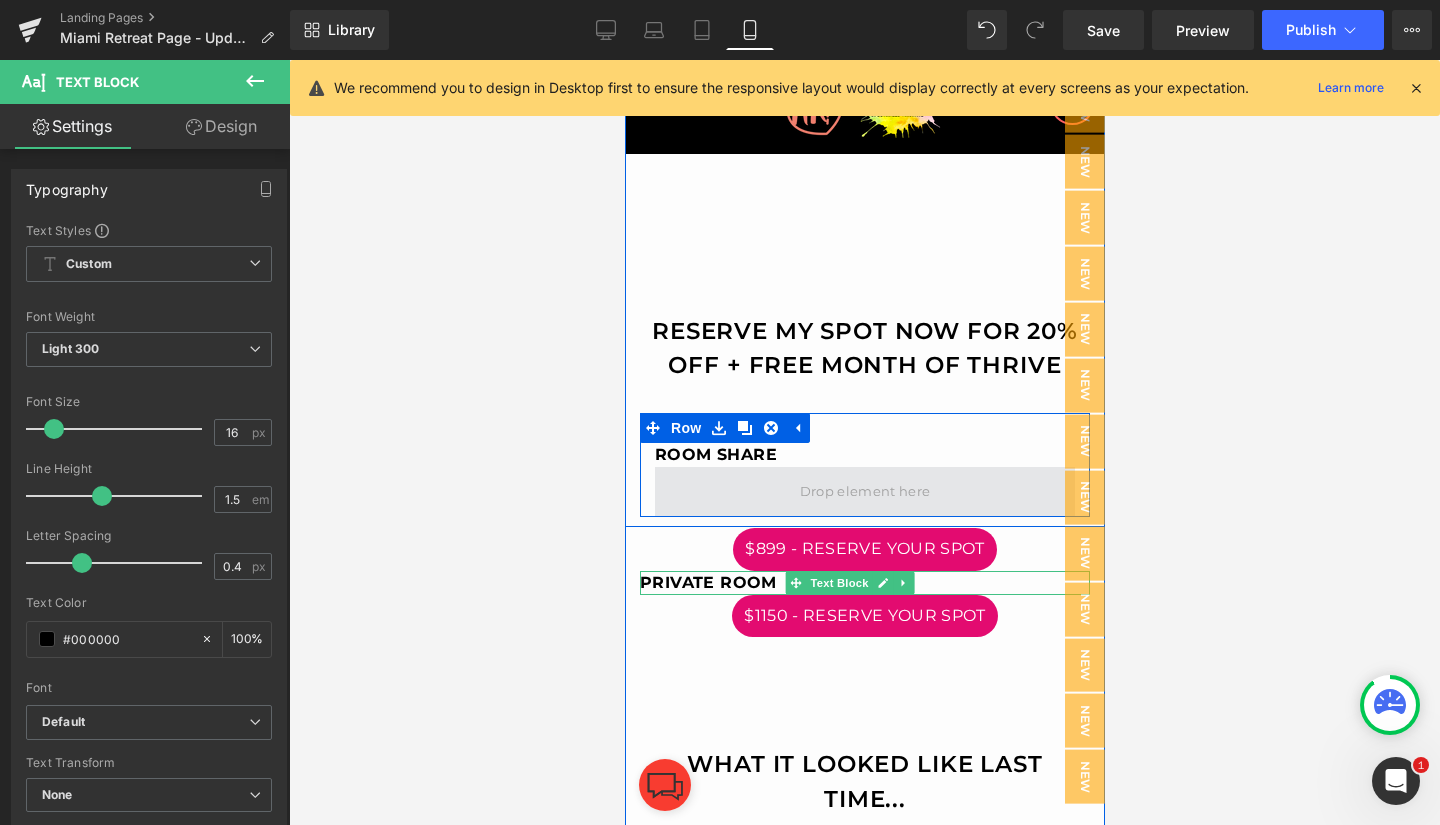 click at bounding box center (864, 492) 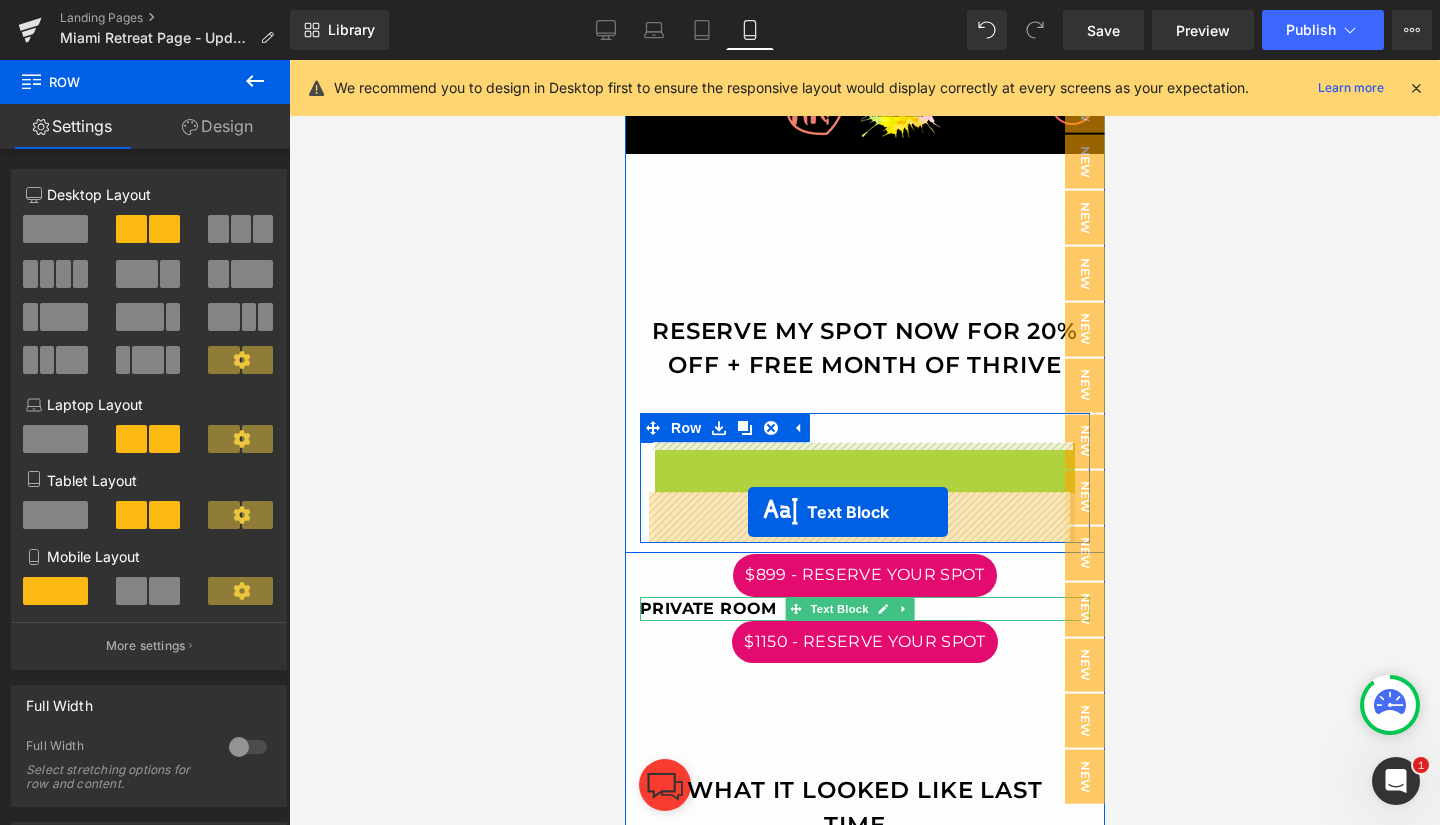 drag, startPoint x: 805, startPoint y: 450, endPoint x: 747, endPoint y: 512, distance: 84.89994 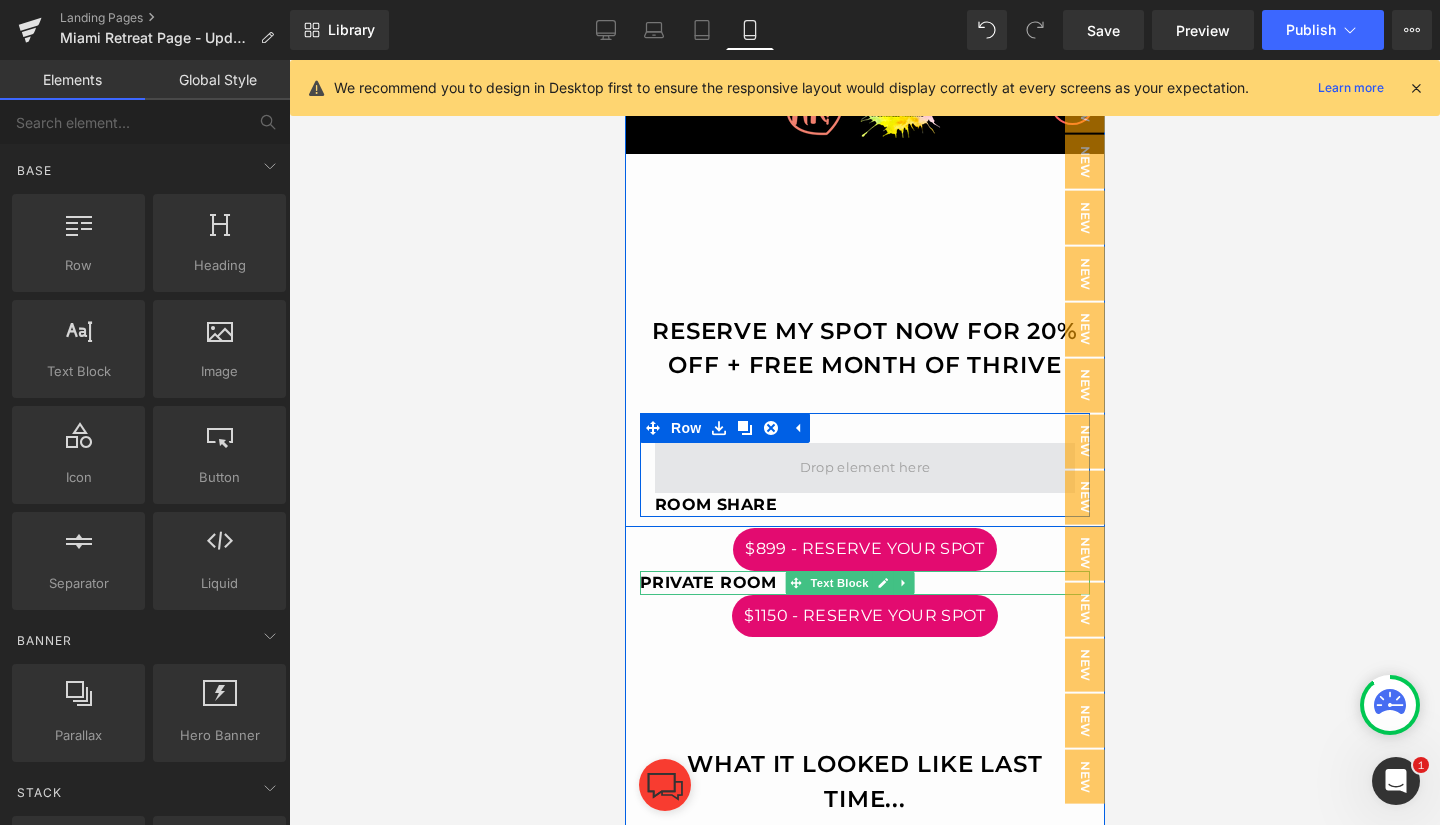 click at bounding box center [864, 468] 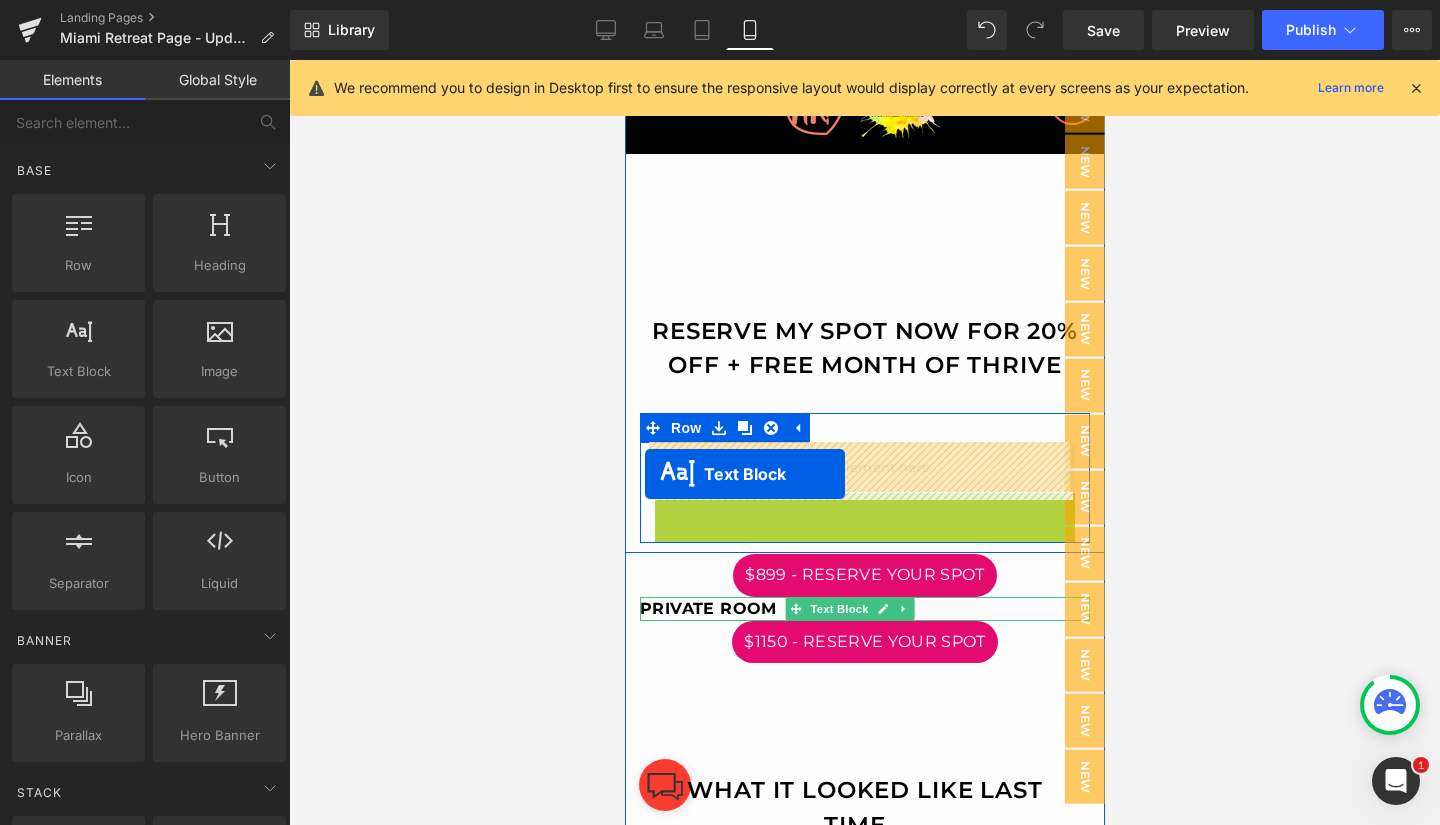drag, startPoint x: 807, startPoint y: 502, endPoint x: 644, endPoint y: 474, distance: 165.38742 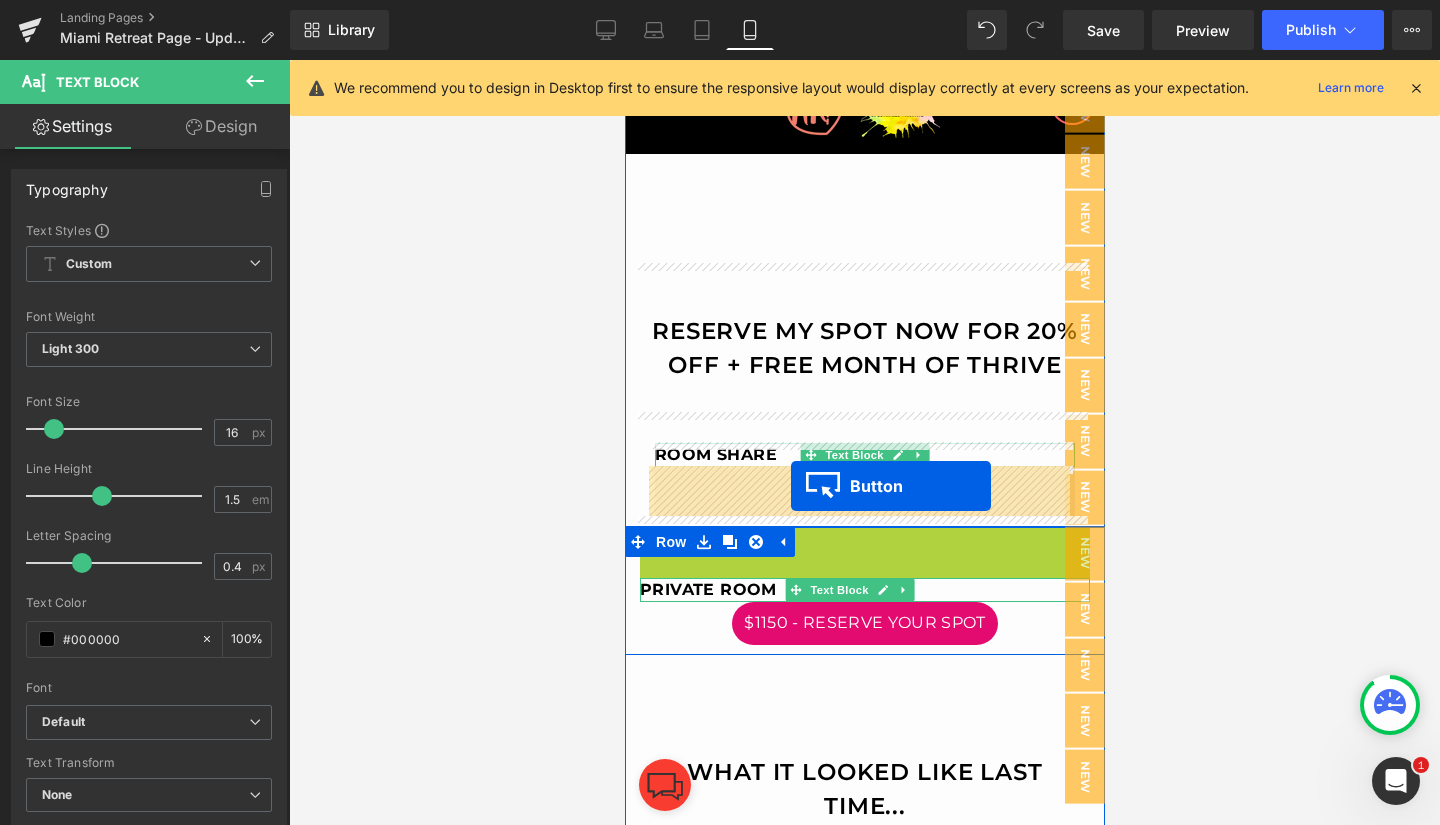 drag, startPoint x: 817, startPoint y: 547, endPoint x: 789, endPoint y: 488, distance: 65.30697 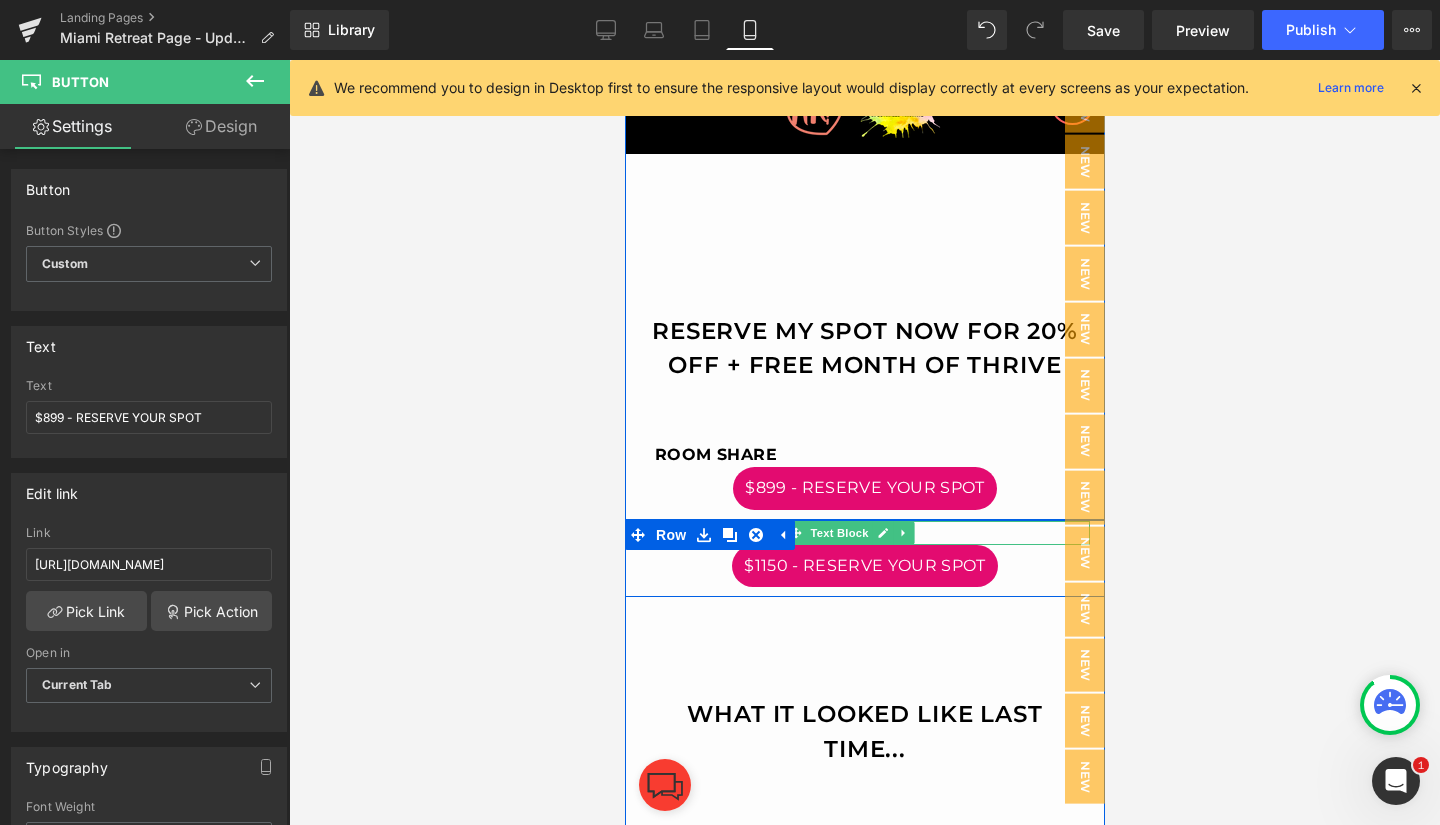 click on "Youtube         Reserve My Spot Now For 20% Off + Free Month of Thrive Heading
ROOM SHARE
Text Block
$899 - RESERVE YOUR SPOT
Button
Row" at bounding box center (864, 260) 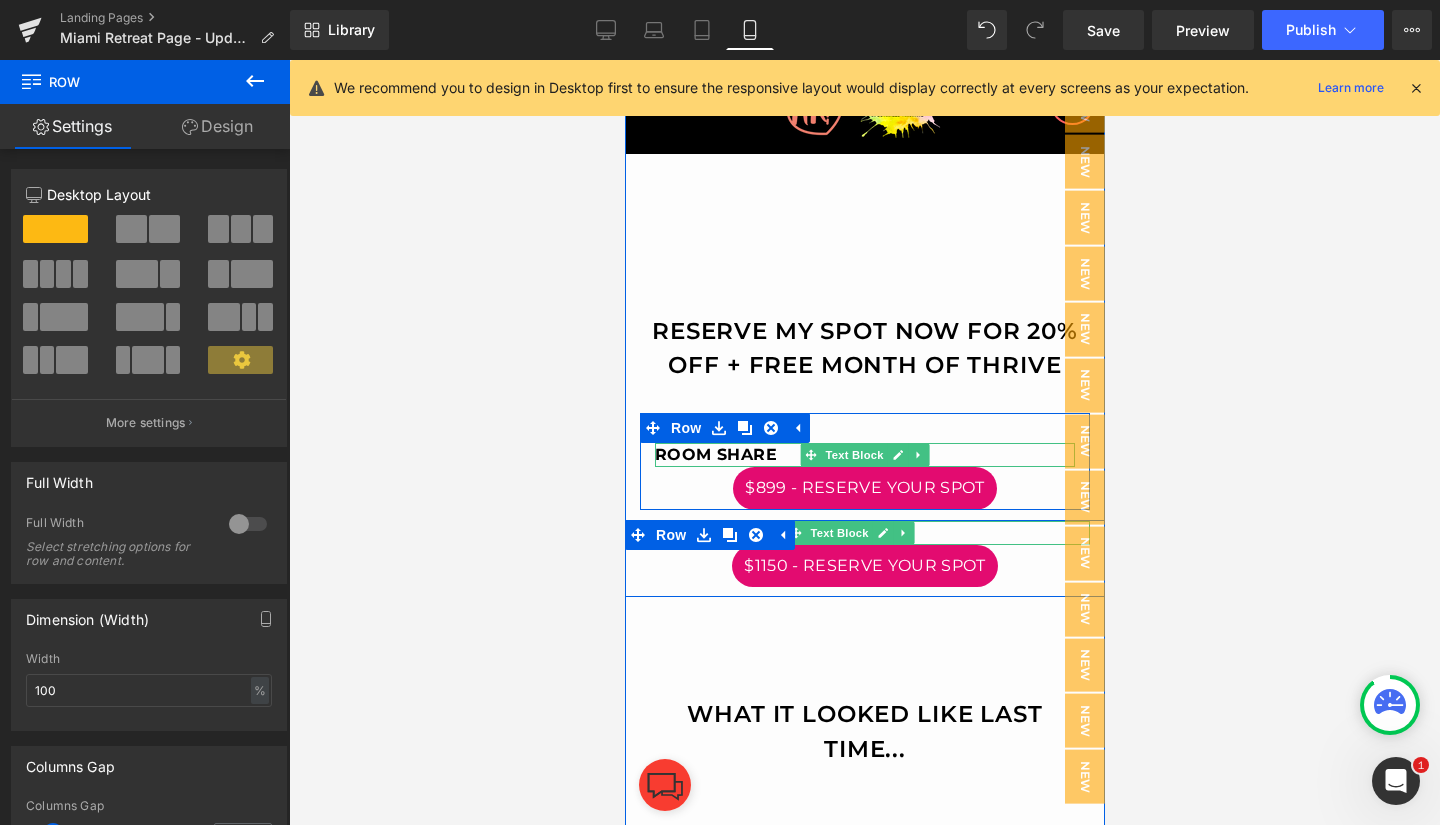 click on "ROOM SHARE" at bounding box center [715, 454] 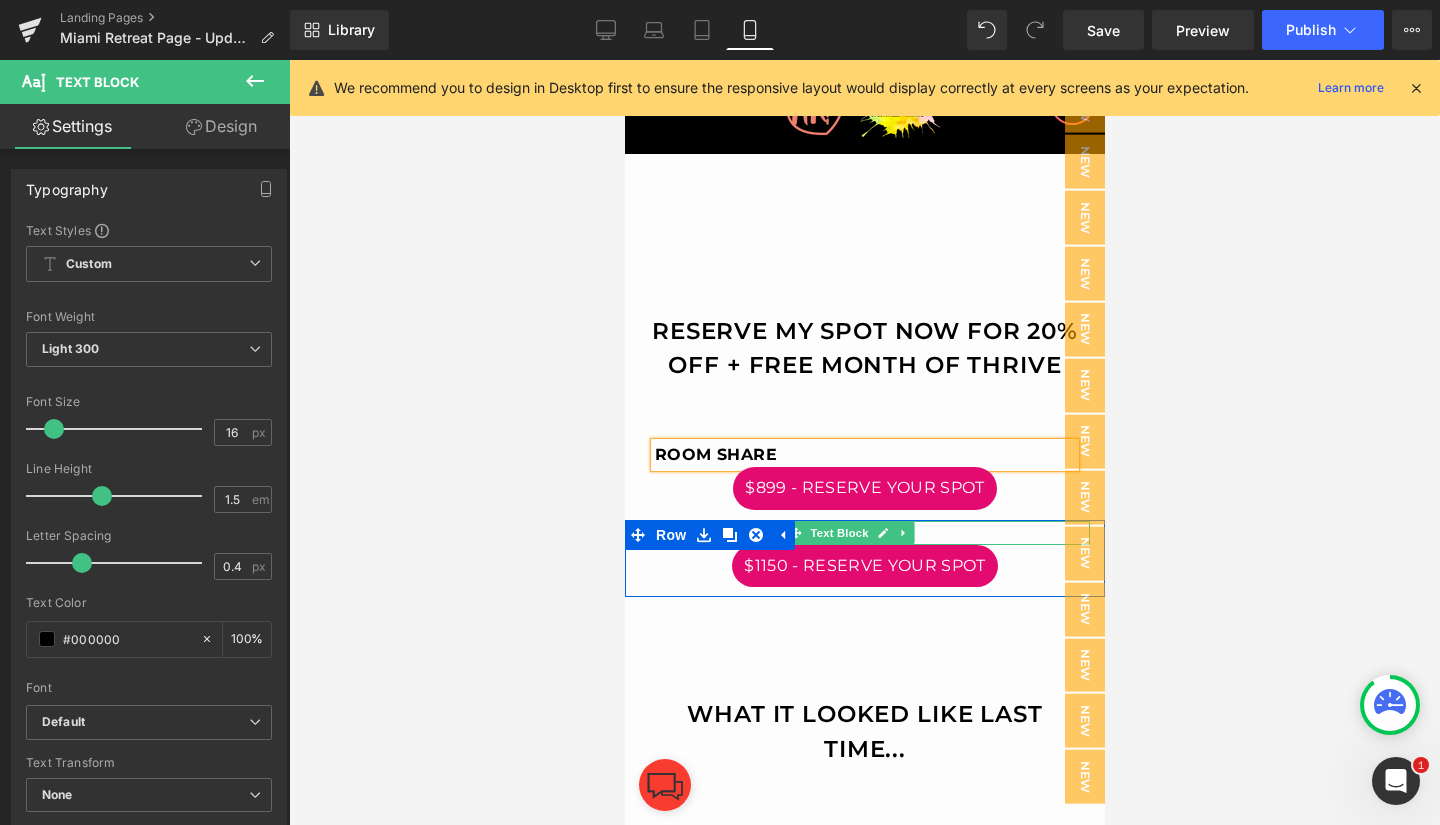 type 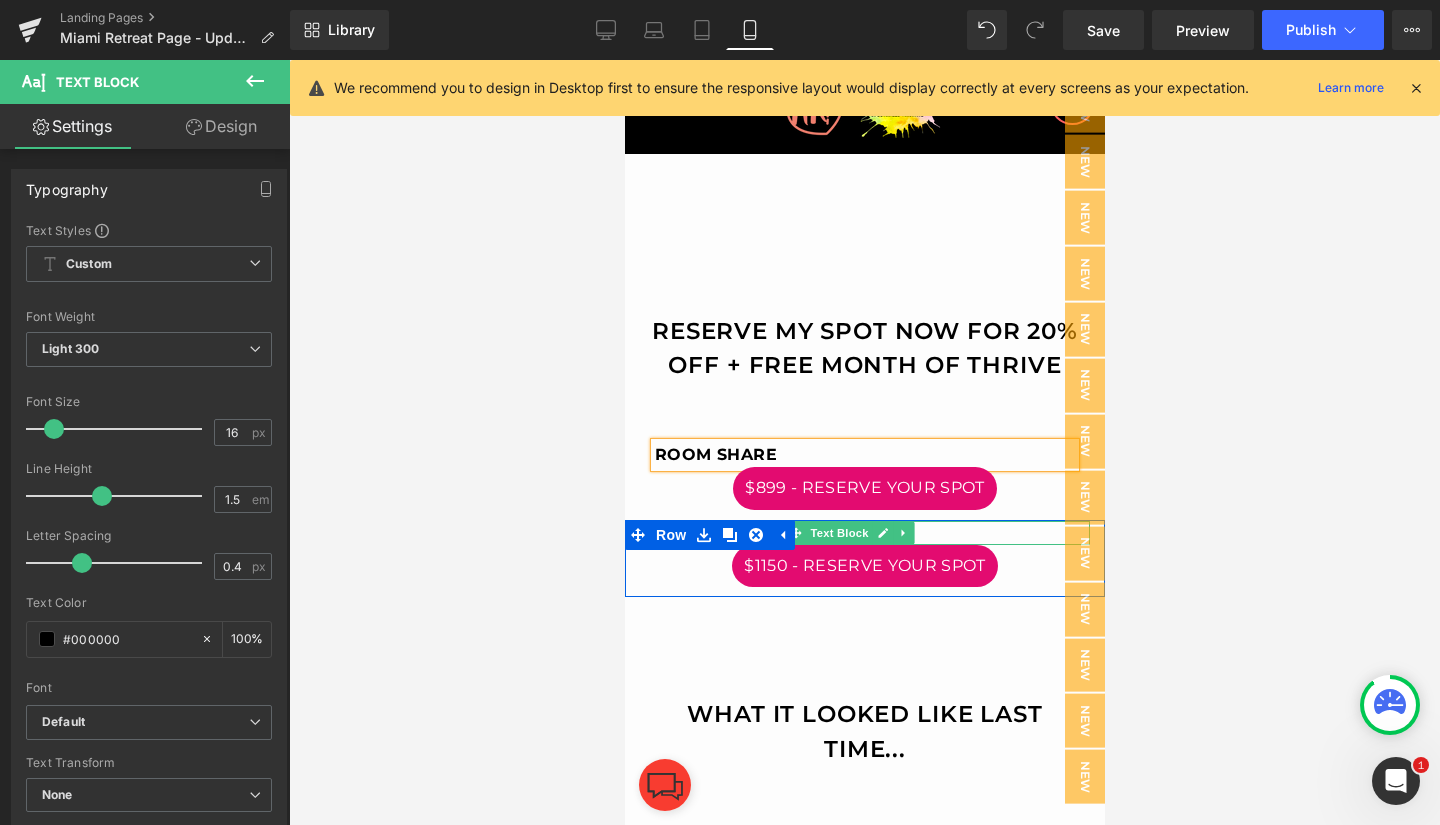 click on "Youtube         Reserve My Spot Now For 20% Off + Free Month of Thrive Heading
ROOM SHARE
Text Block
$899 - RESERVE YOUR SPOT
Button
Row" at bounding box center [864, 260] 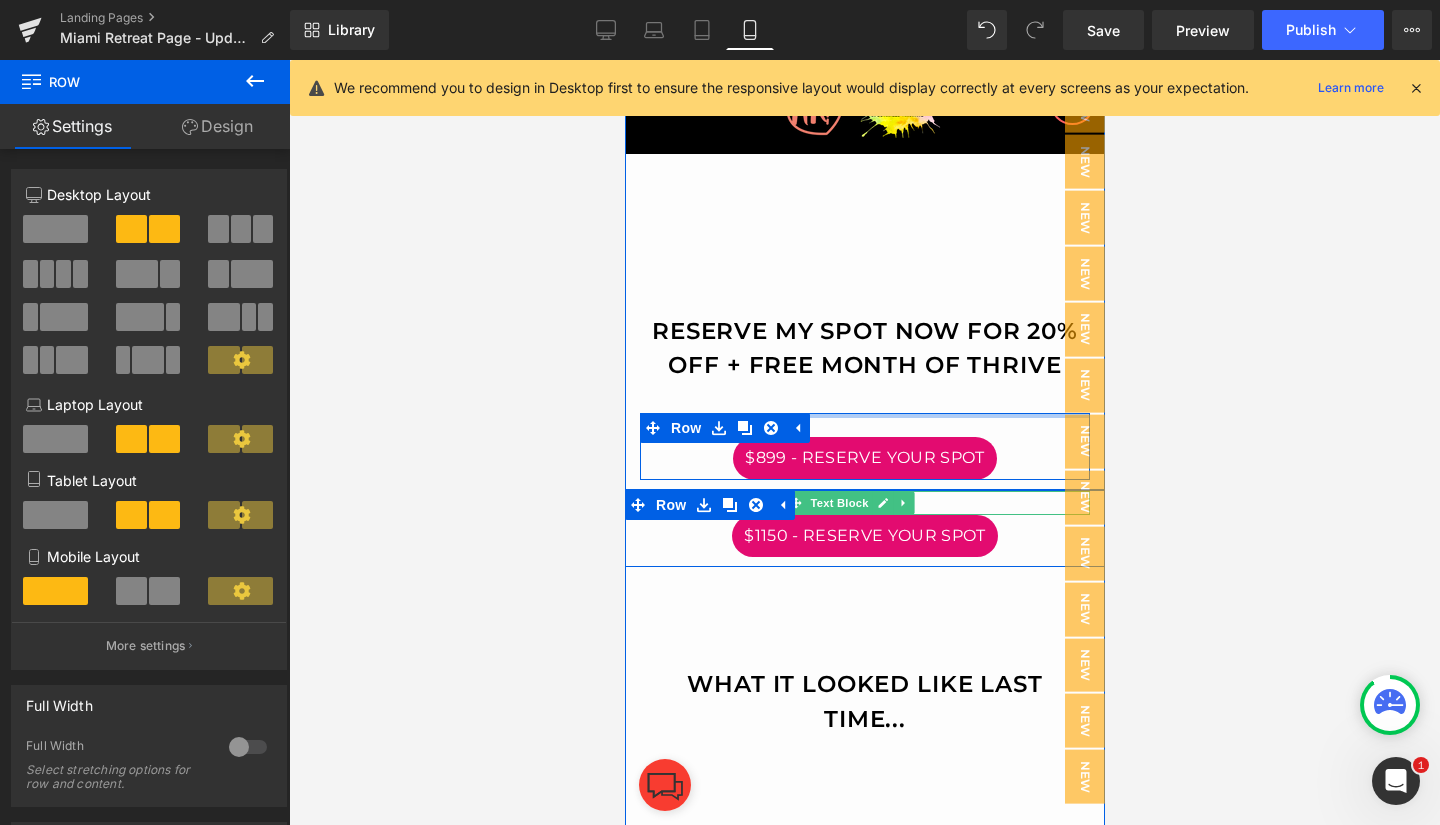 drag, startPoint x: 832, startPoint y: 437, endPoint x: 824, endPoint y: 406, distance: 32.01562 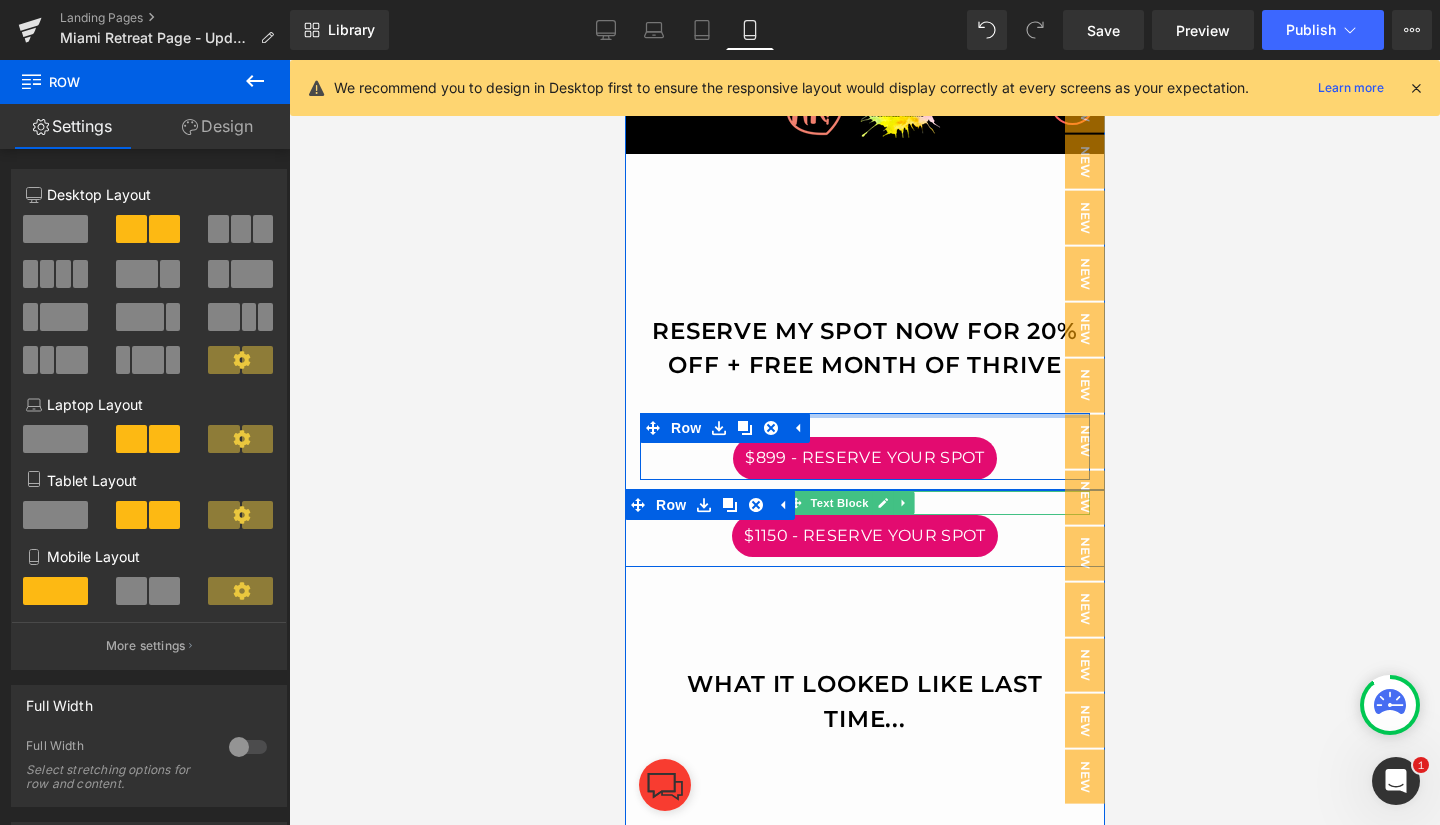 click on "Youtube         Reserve My Spot Now For 20% Off + Free Month of Thrive Heading
ROOM SHARE
Text Block
$899 - RESERVE YOUR SPOT
Button
Row" at bounding box center [864, 245] 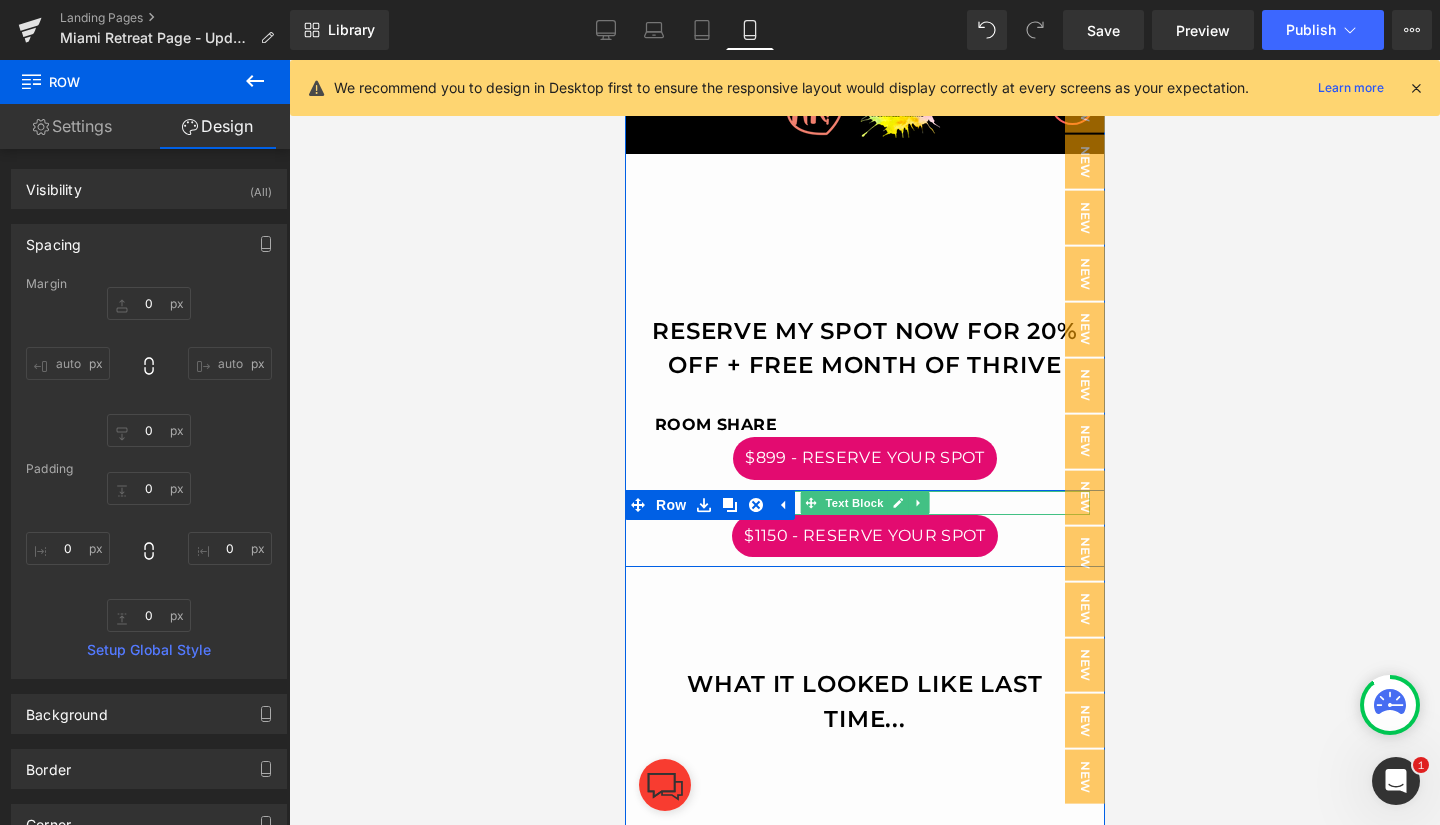 click on "PRIVATE ROOM" at bounding box center [864, 503] 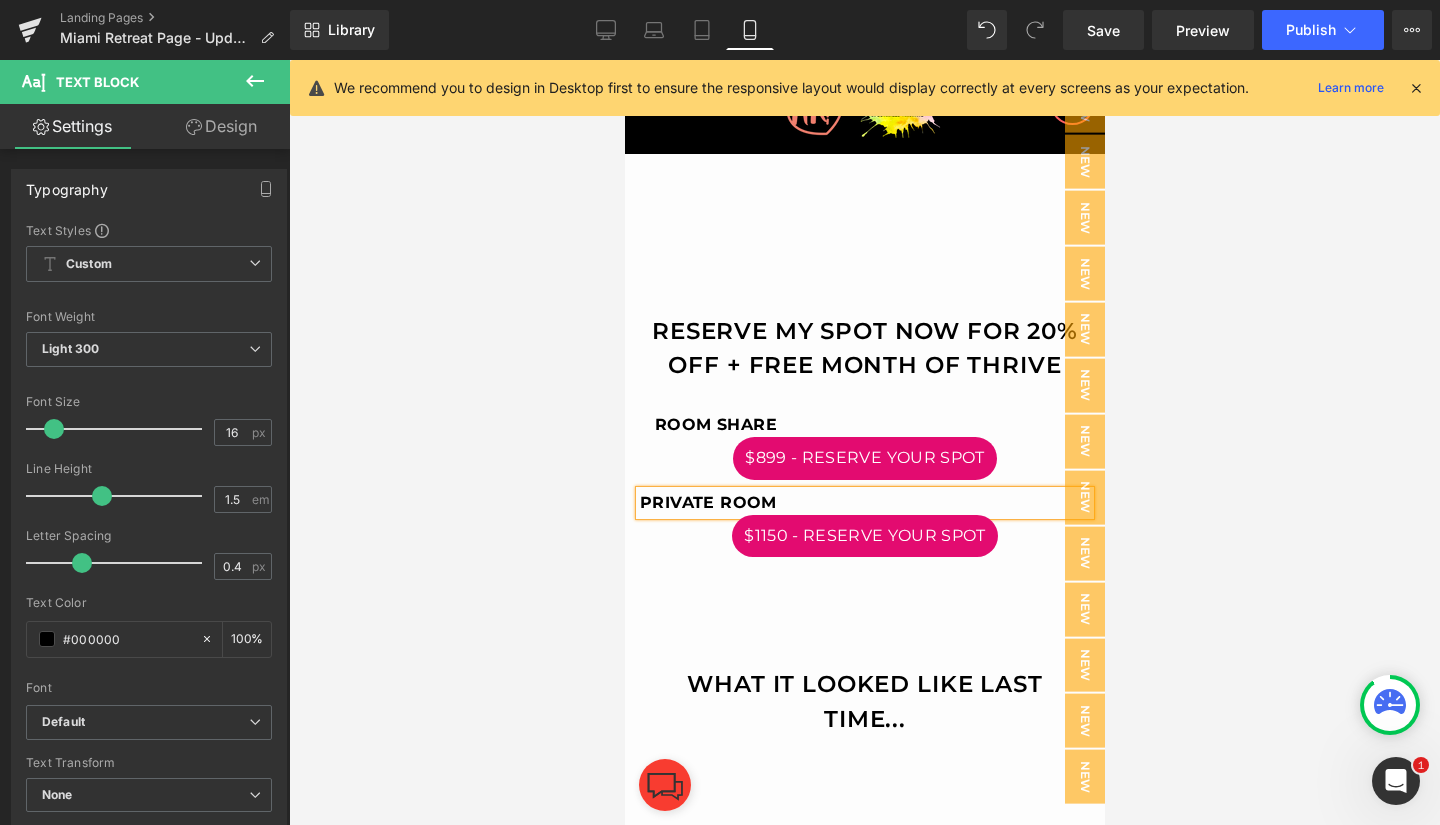 type 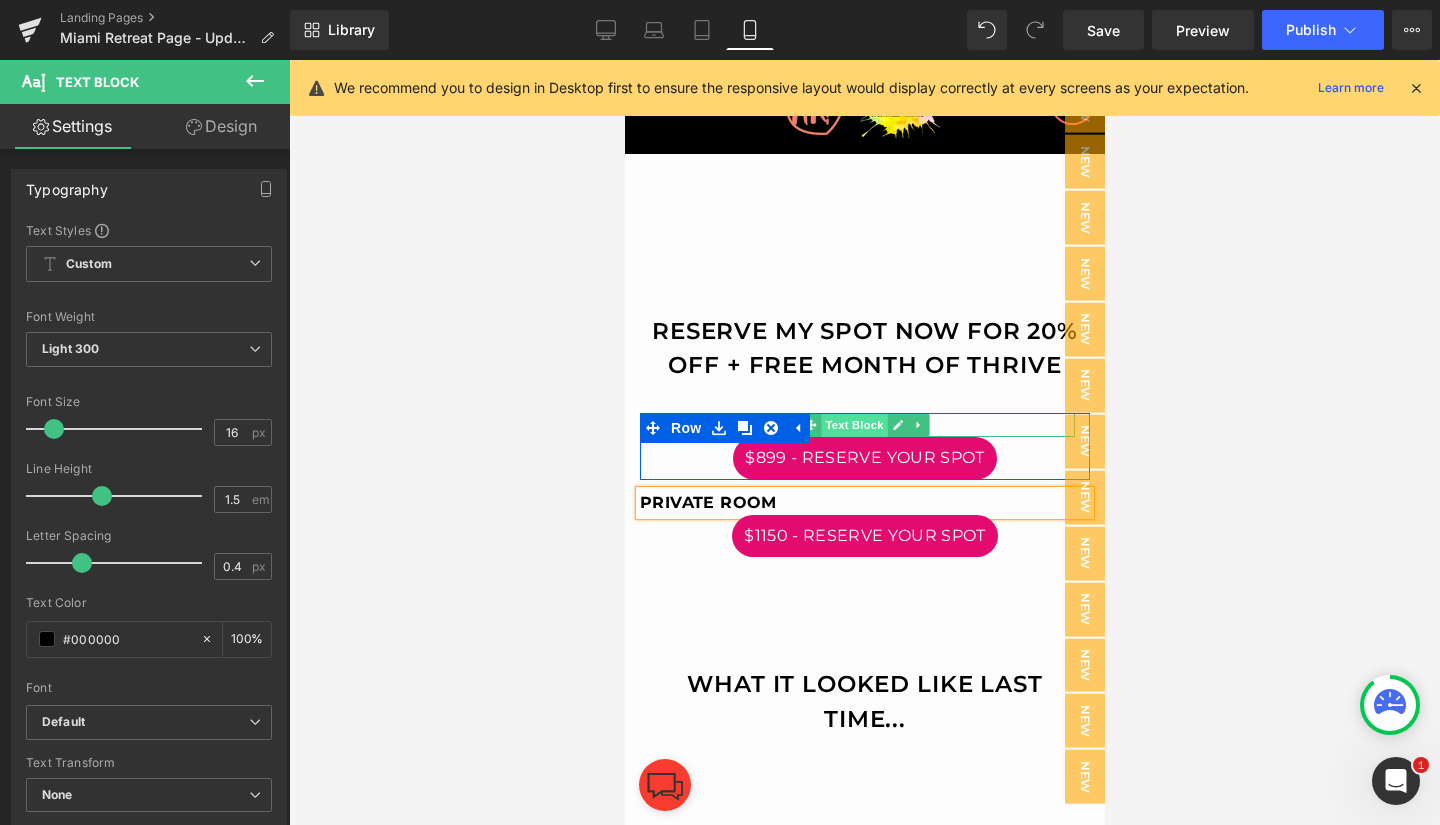 click on "Text Block" at bounding box center [853, 425] 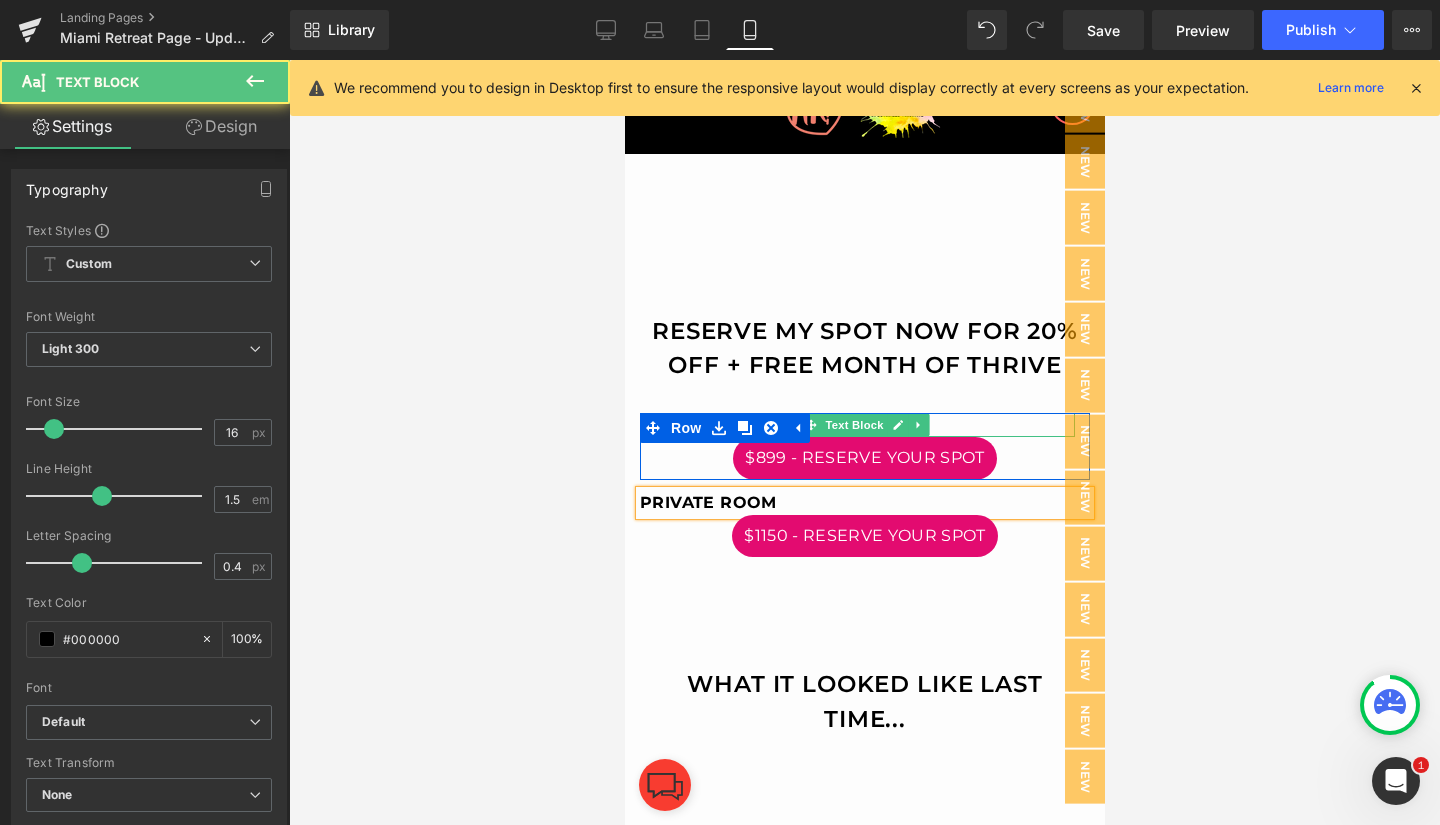 click on "ROOM SHARE" at bounding box center [864, 425] 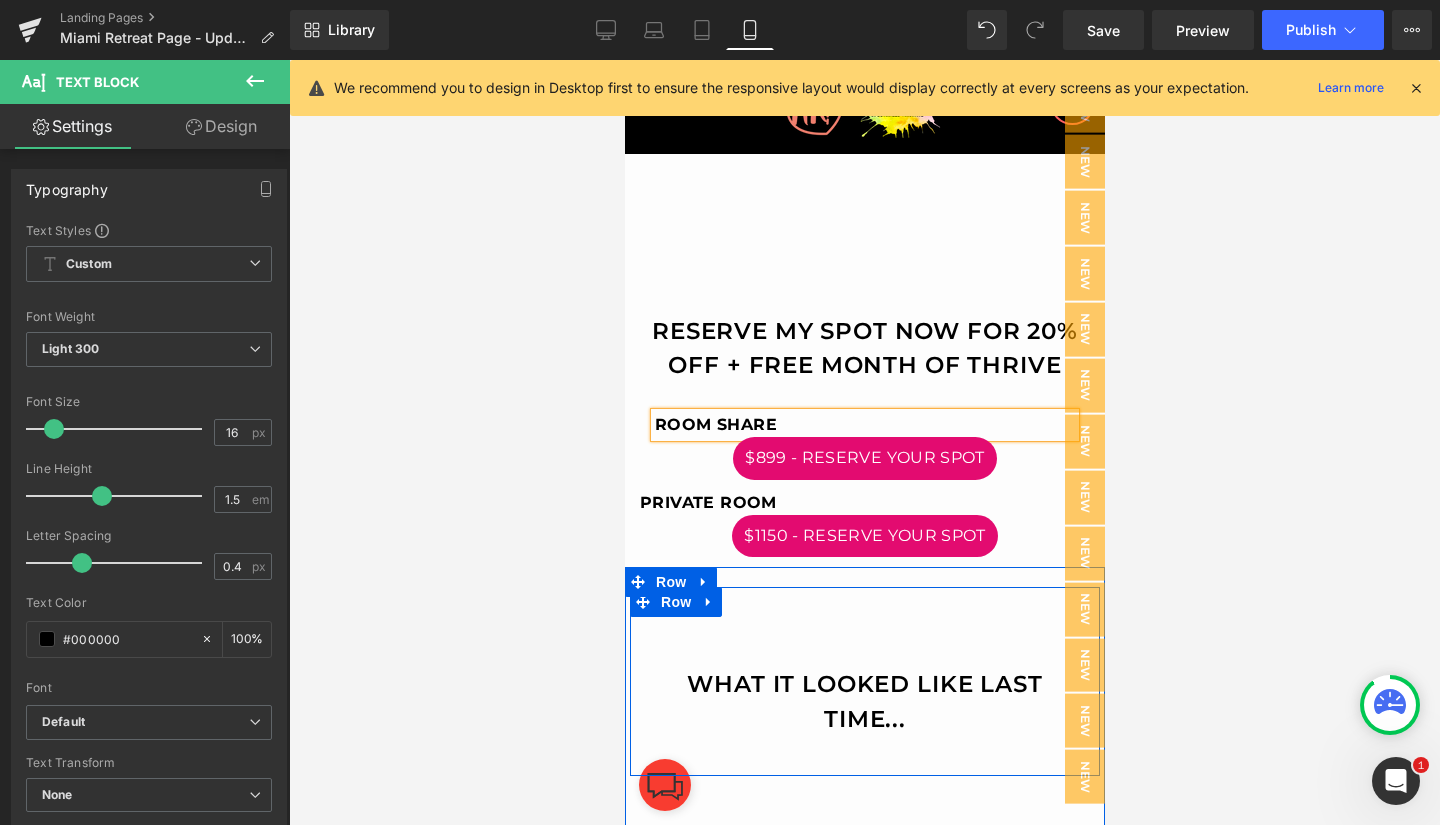 click on "What It Looked Like Last Time... Heading" at bounding box center [864, 691] 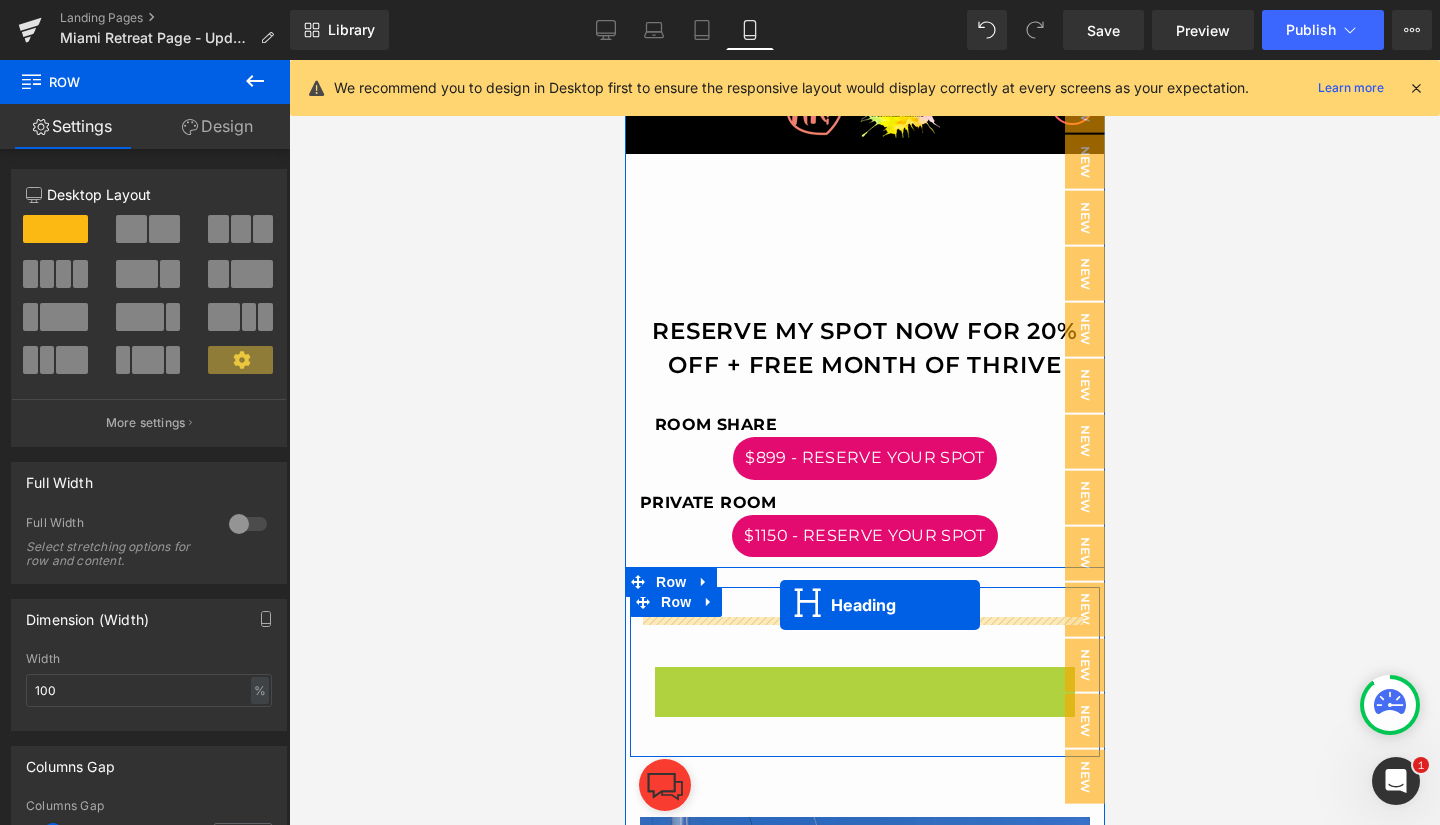 drag, startPoint x: 811, startPoint y: 700, endPoint x: 779, endPoint y: 605, distance: 100.2447 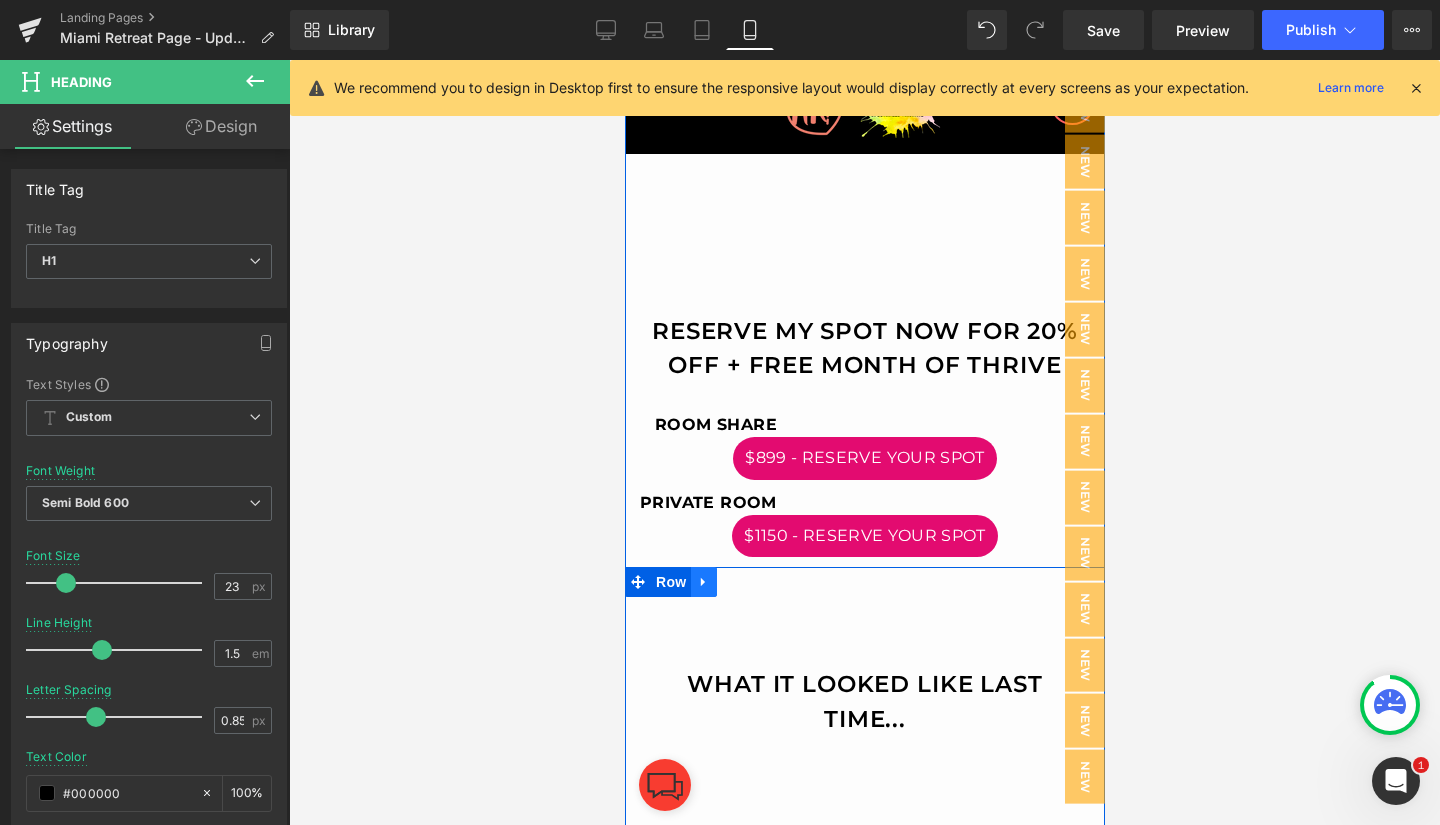click 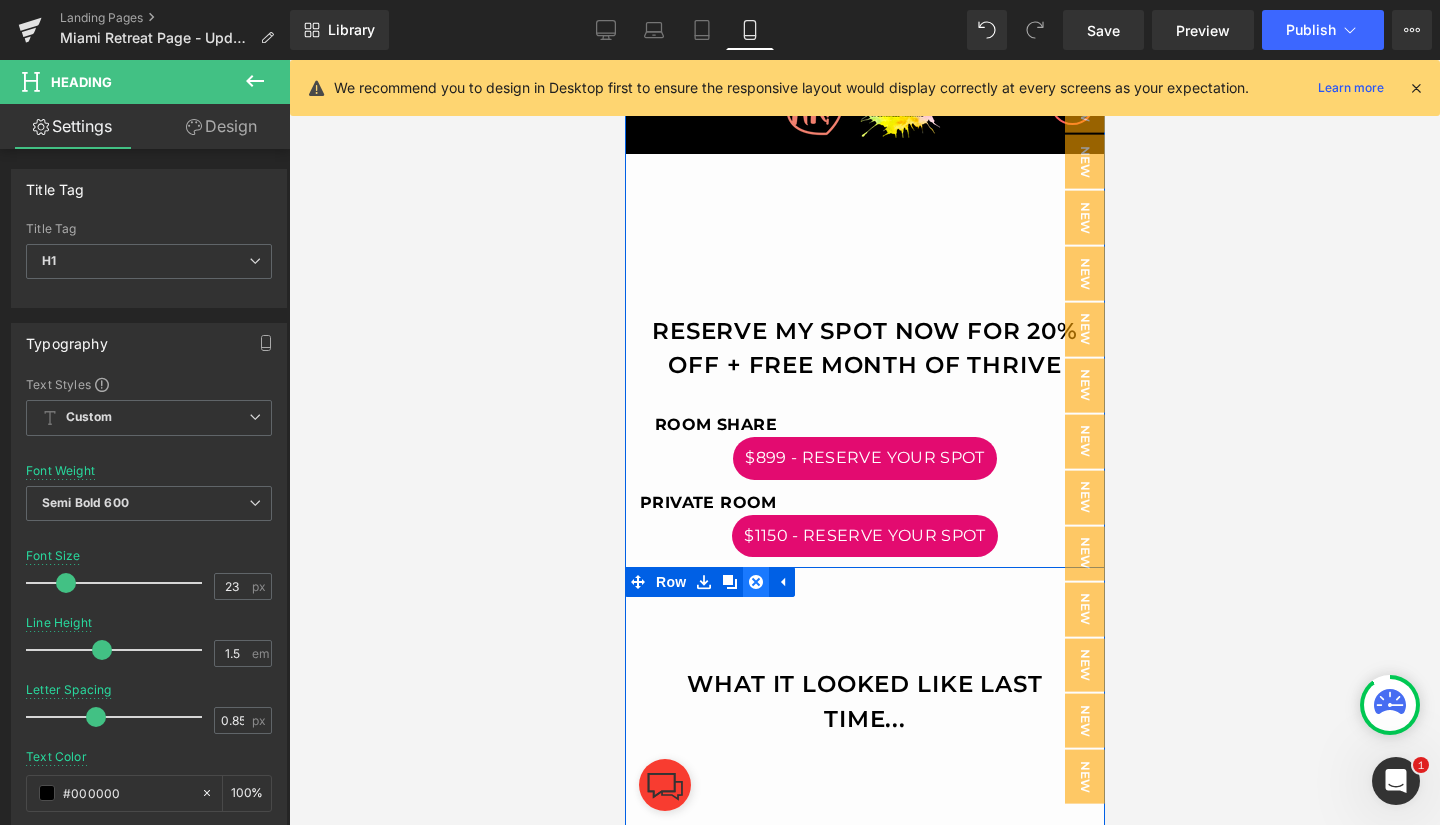 click 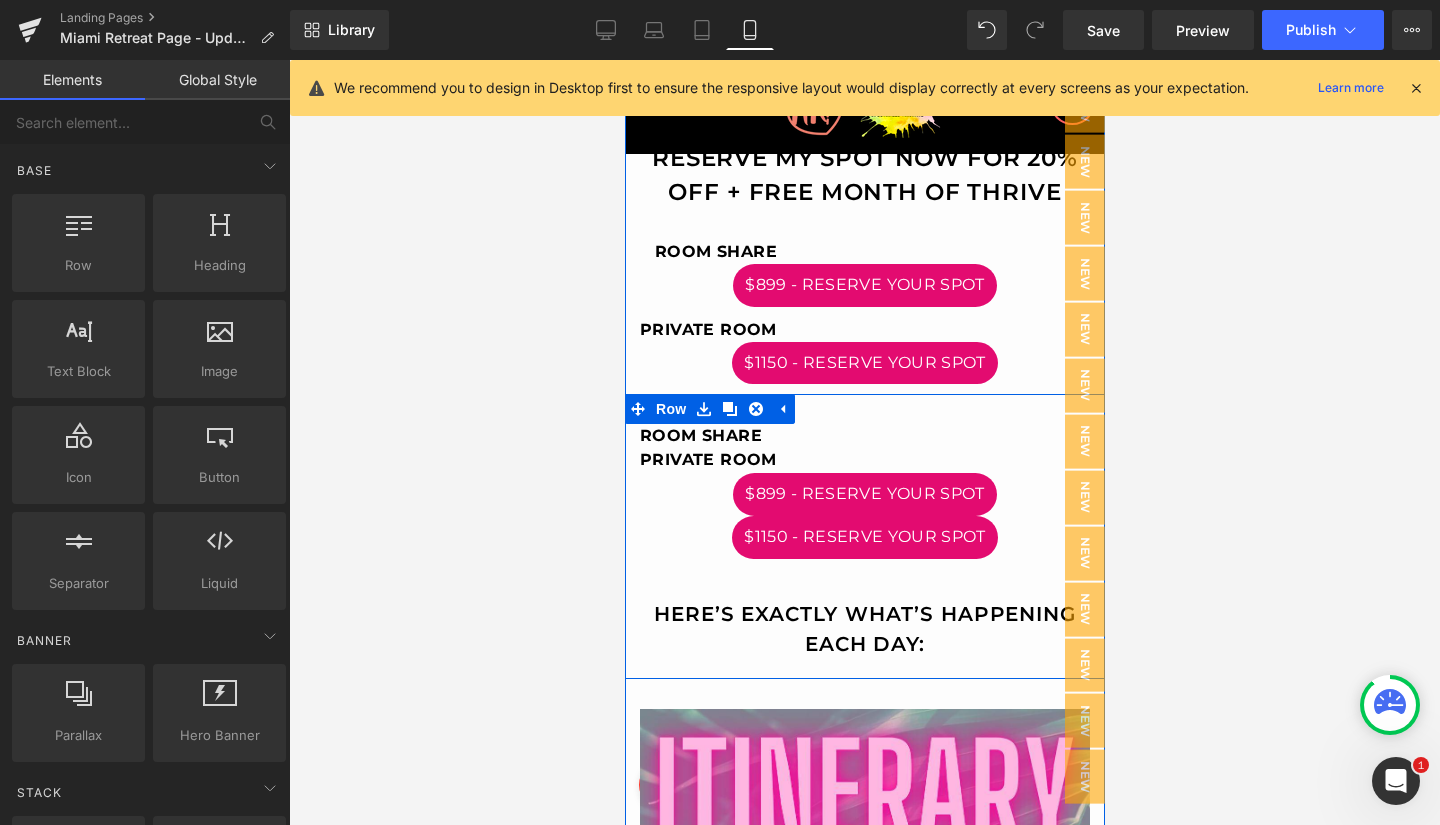 scroll, scrollTop: 809, scrollLeft: 0, axis: vertical 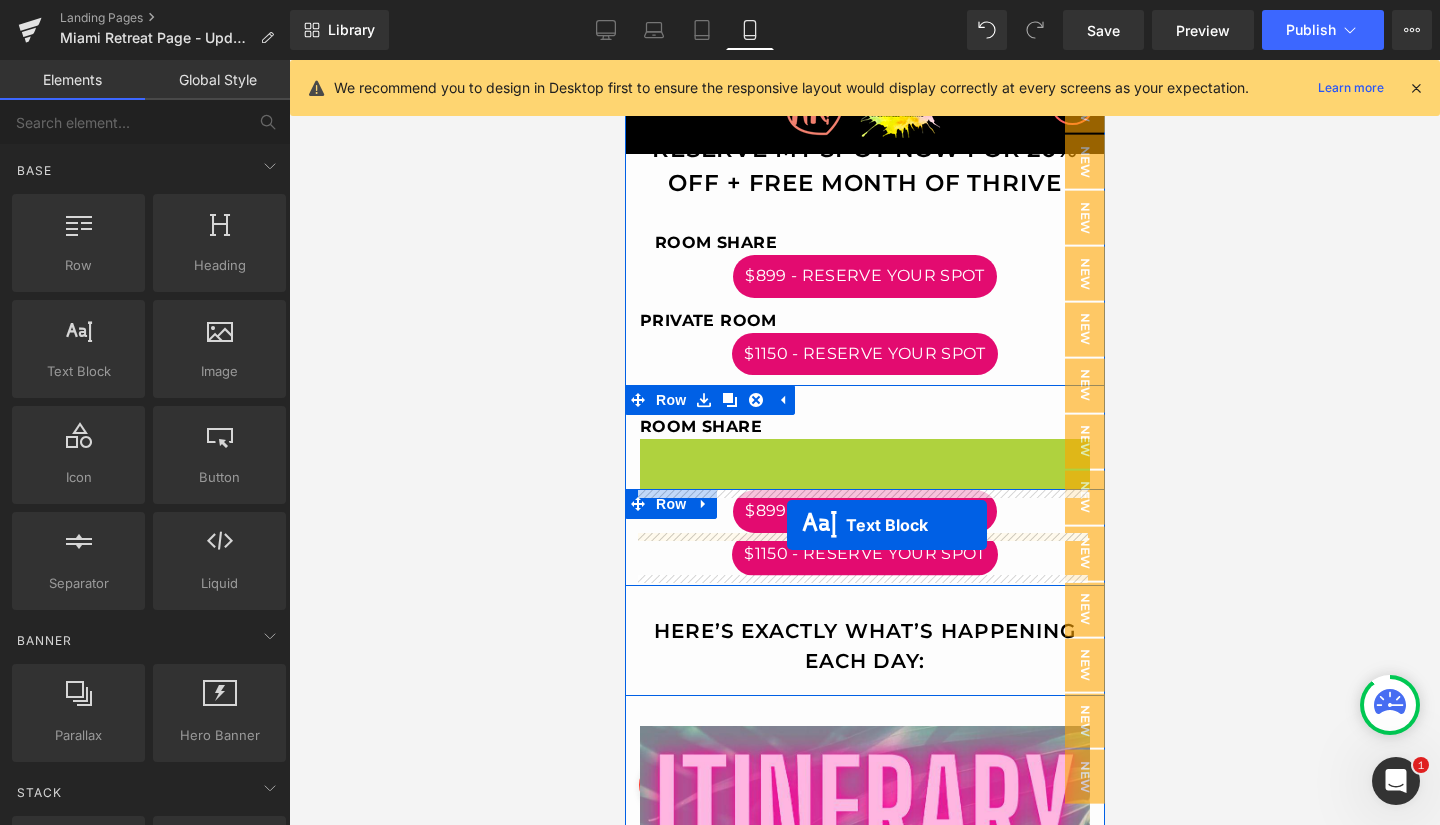 drag, startPoint x: 805, startPoint y: 448, endPoint x: 786, endPoint y: 524, distance: 78.339005 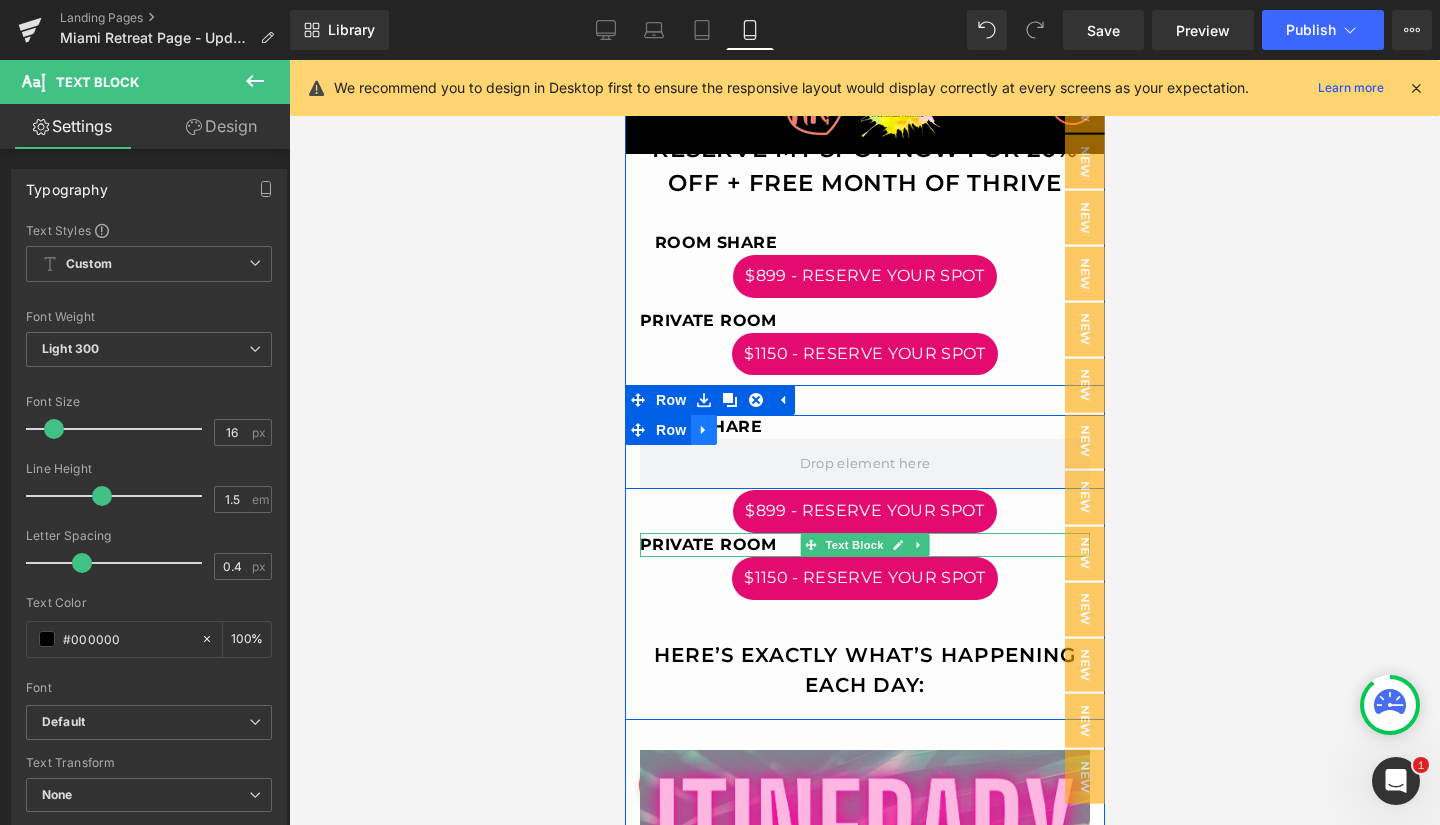 click 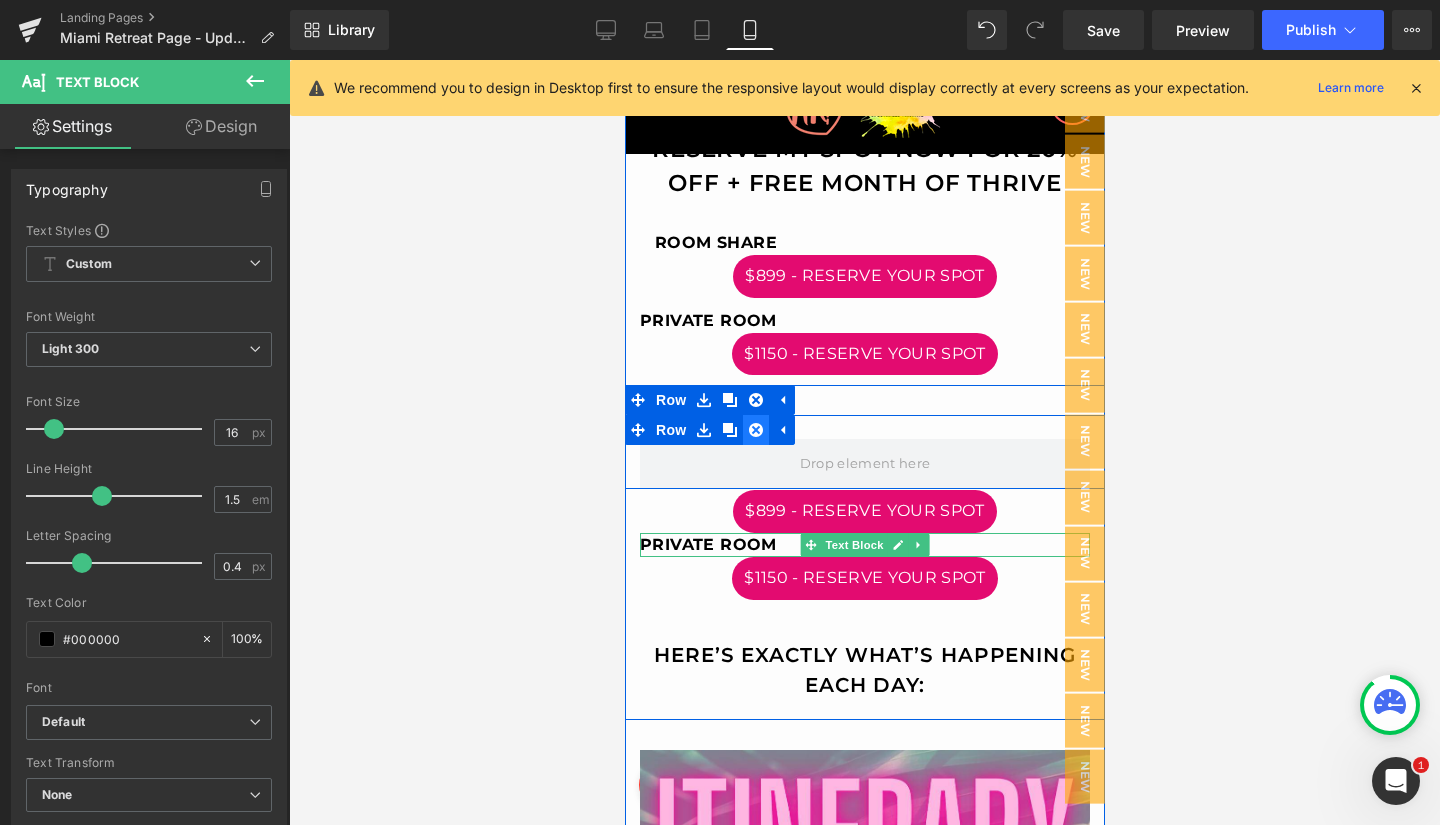click 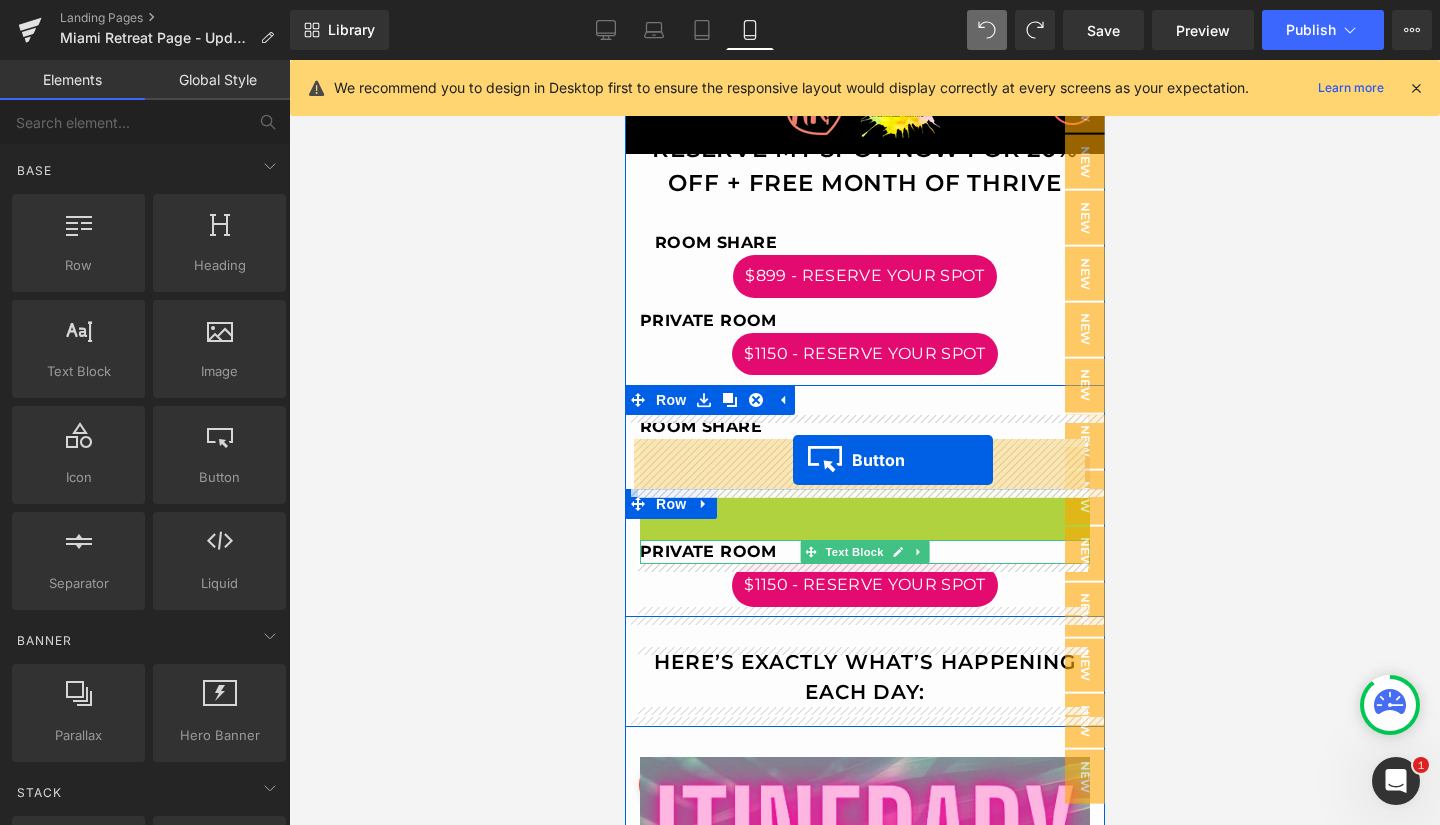 drag, startPoint x: 822, startPoint y: 506, endPoint x: 789, endPoint y: 461, distance: 55.803226 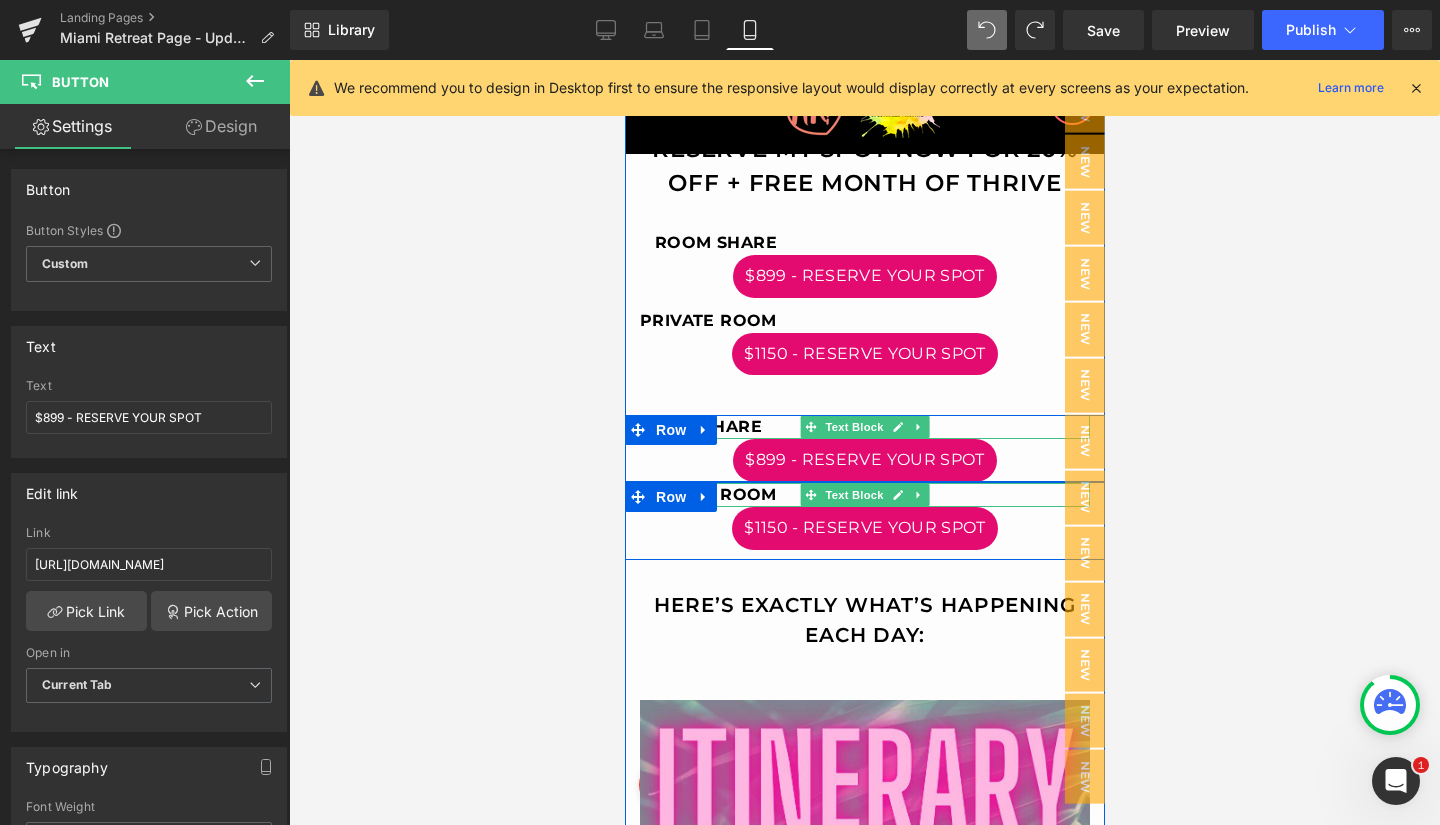 click on "ROOM SHARE" at bounding box center [700, 426] 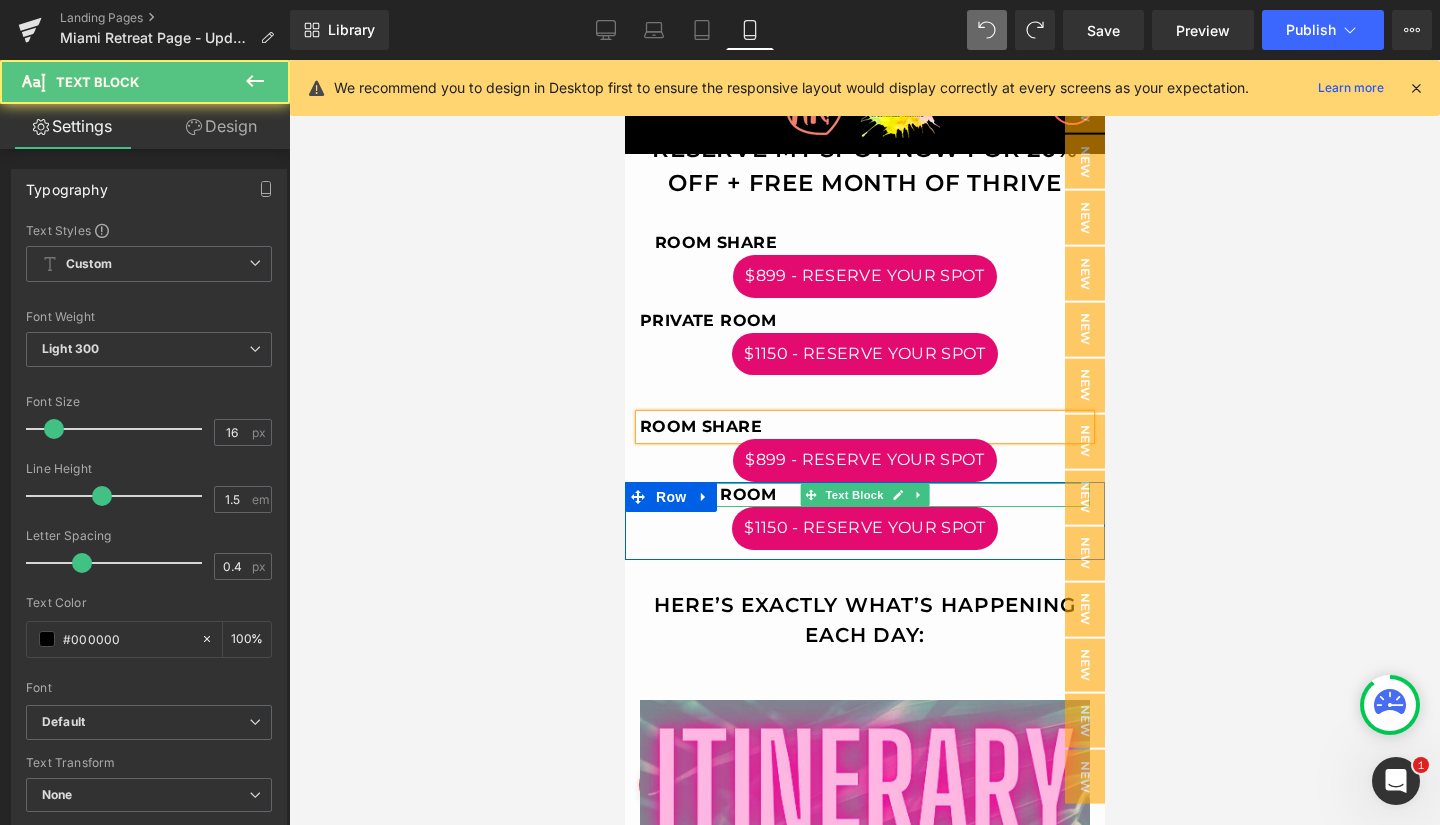 click on "ROOM SHARE" at bounding box center [700, 426] 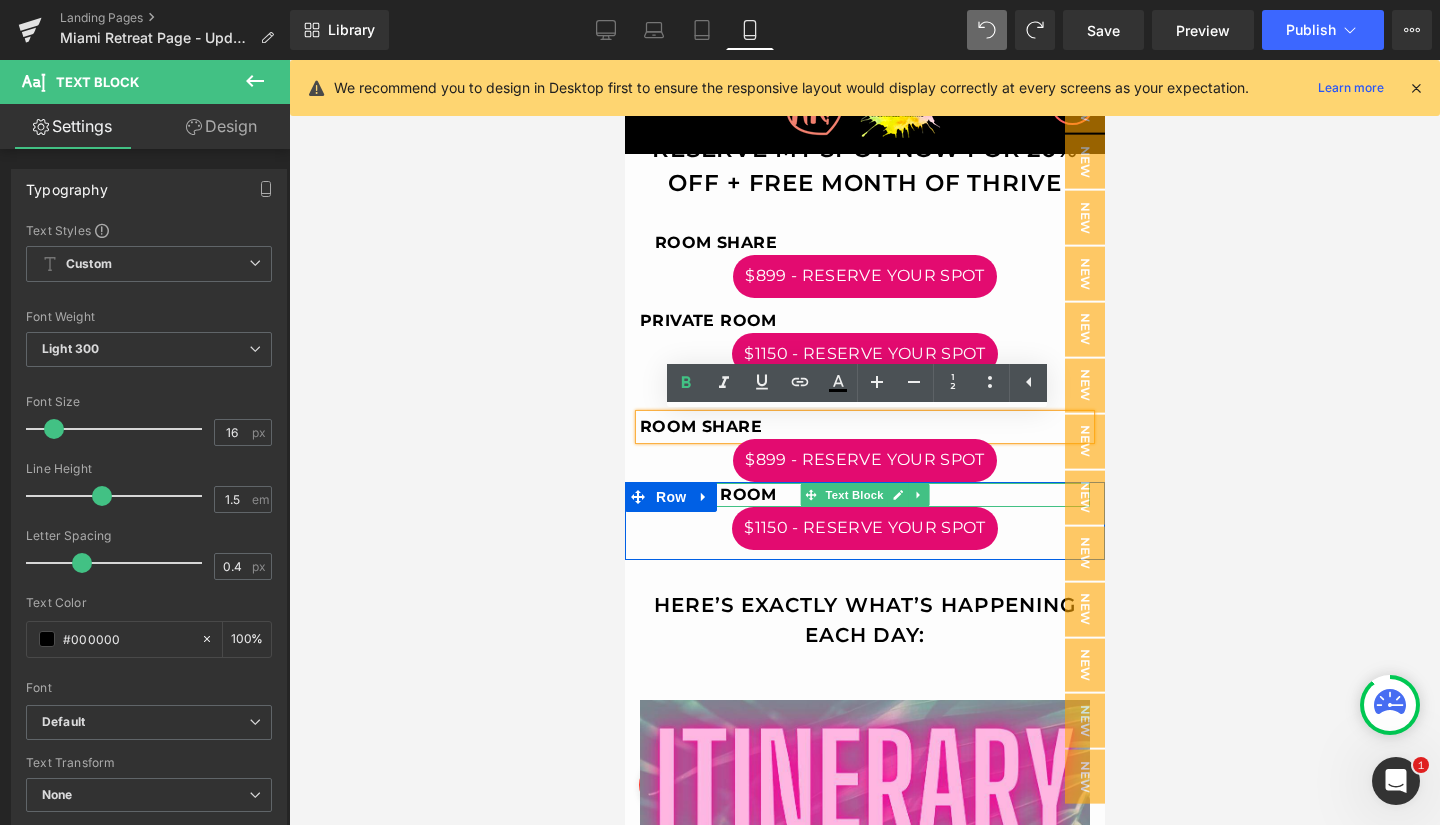 type 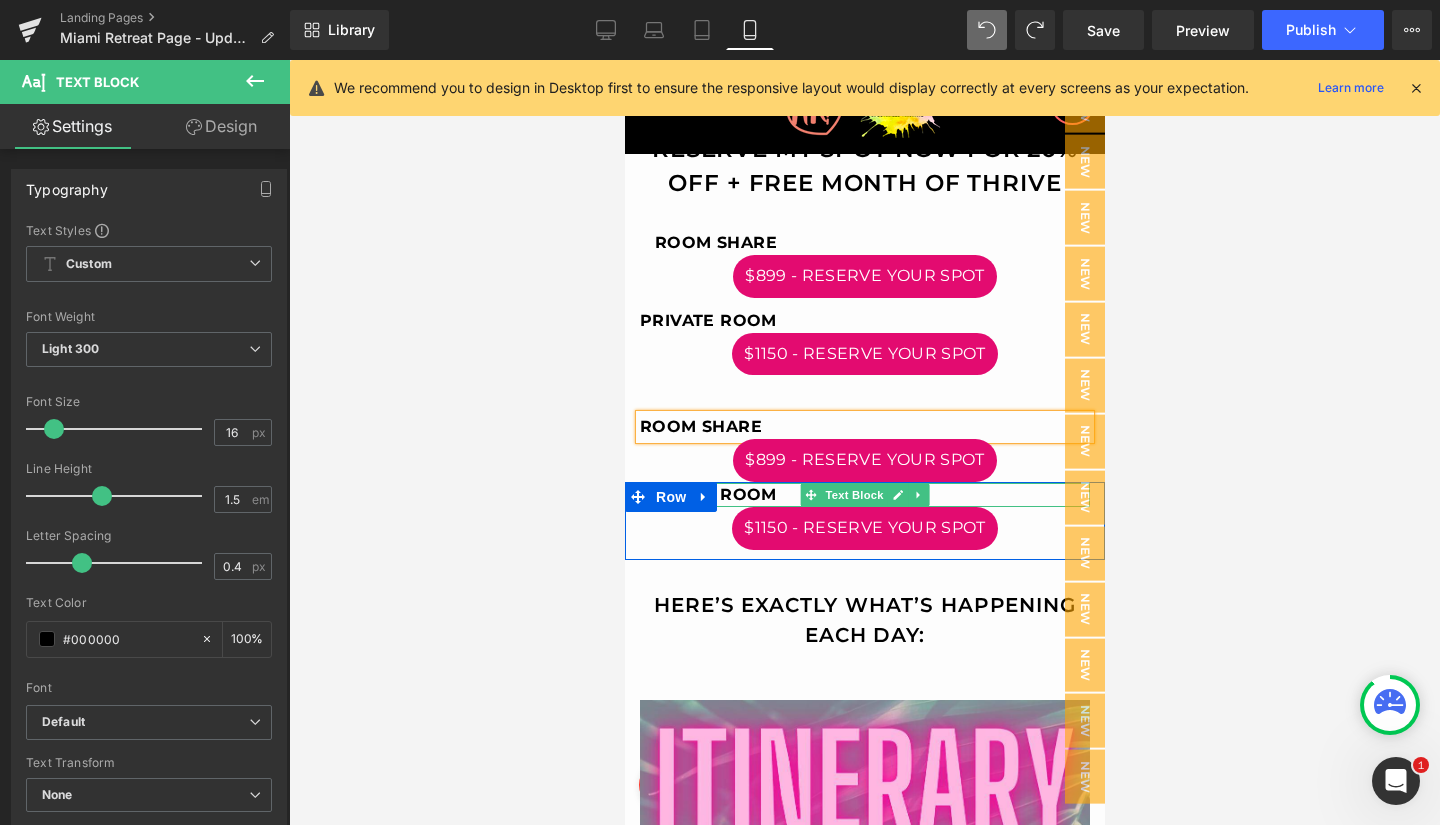 click on "PRIVATE ROOM" at bounding box center (864, 495) 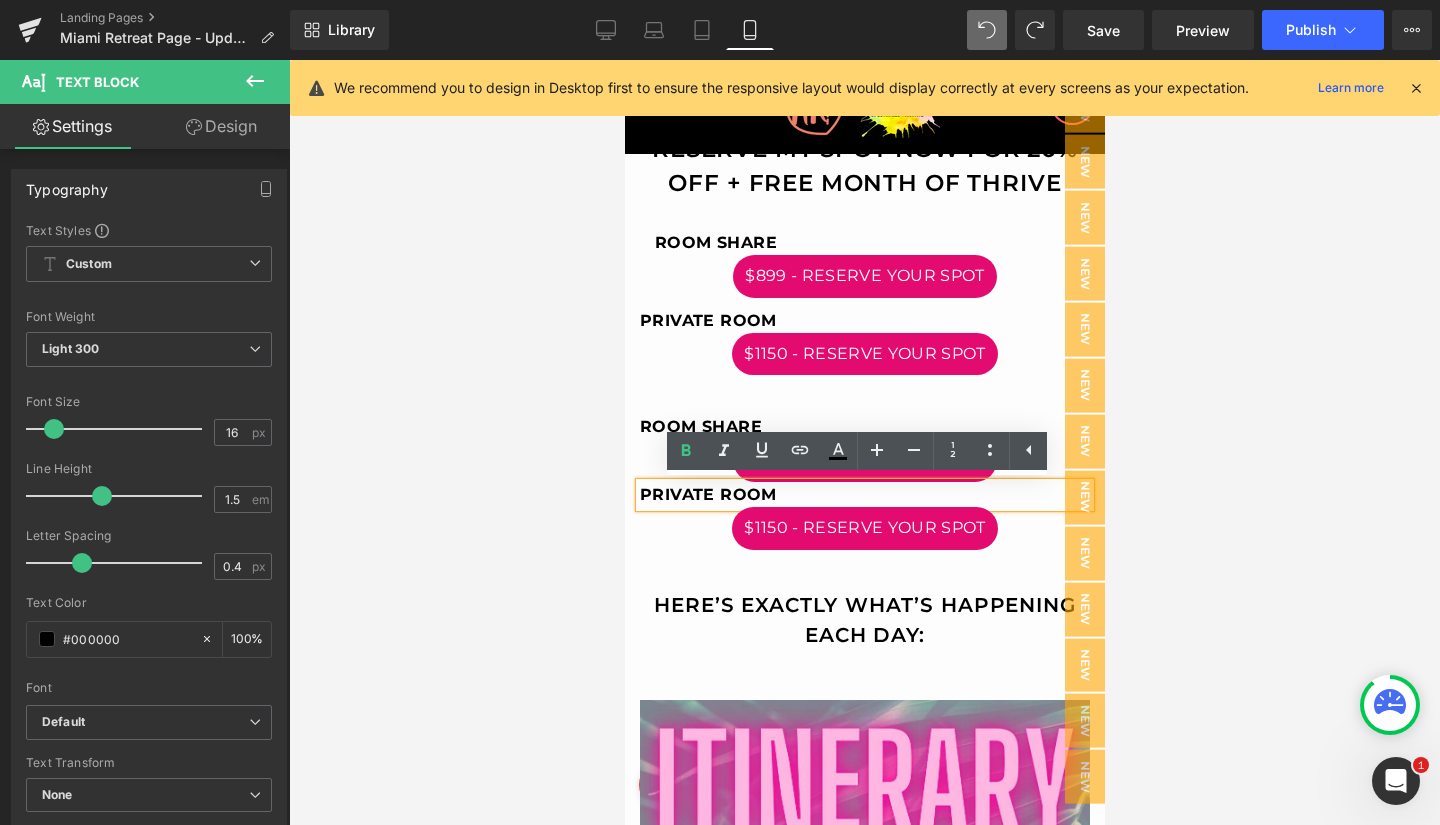 click on "PRIVATE ROOM" at bounding box center [707, 494] 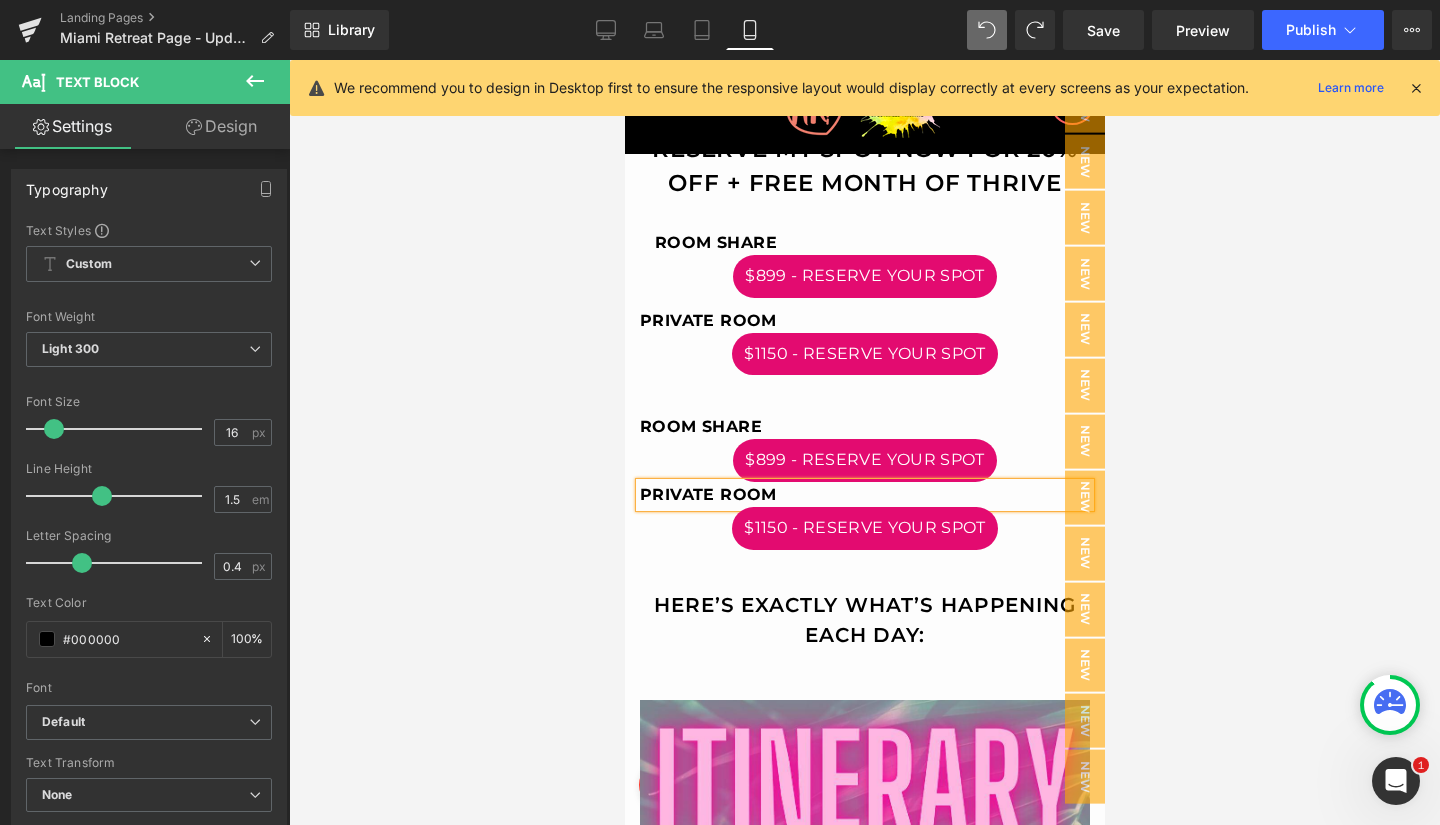 type 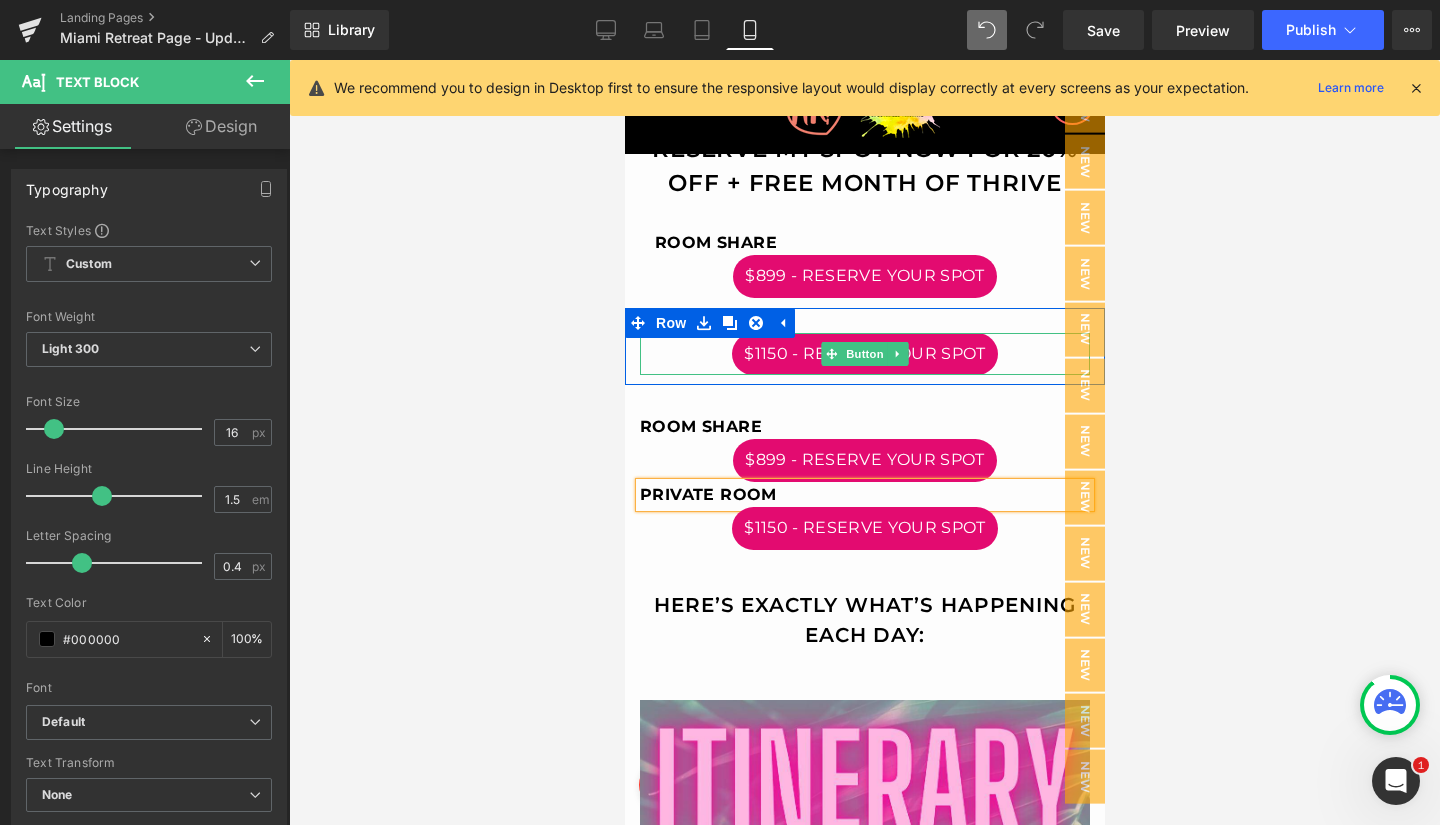 click on "$1150 - RESERVE YOUR SPOT" at bounding box center [864, 354] 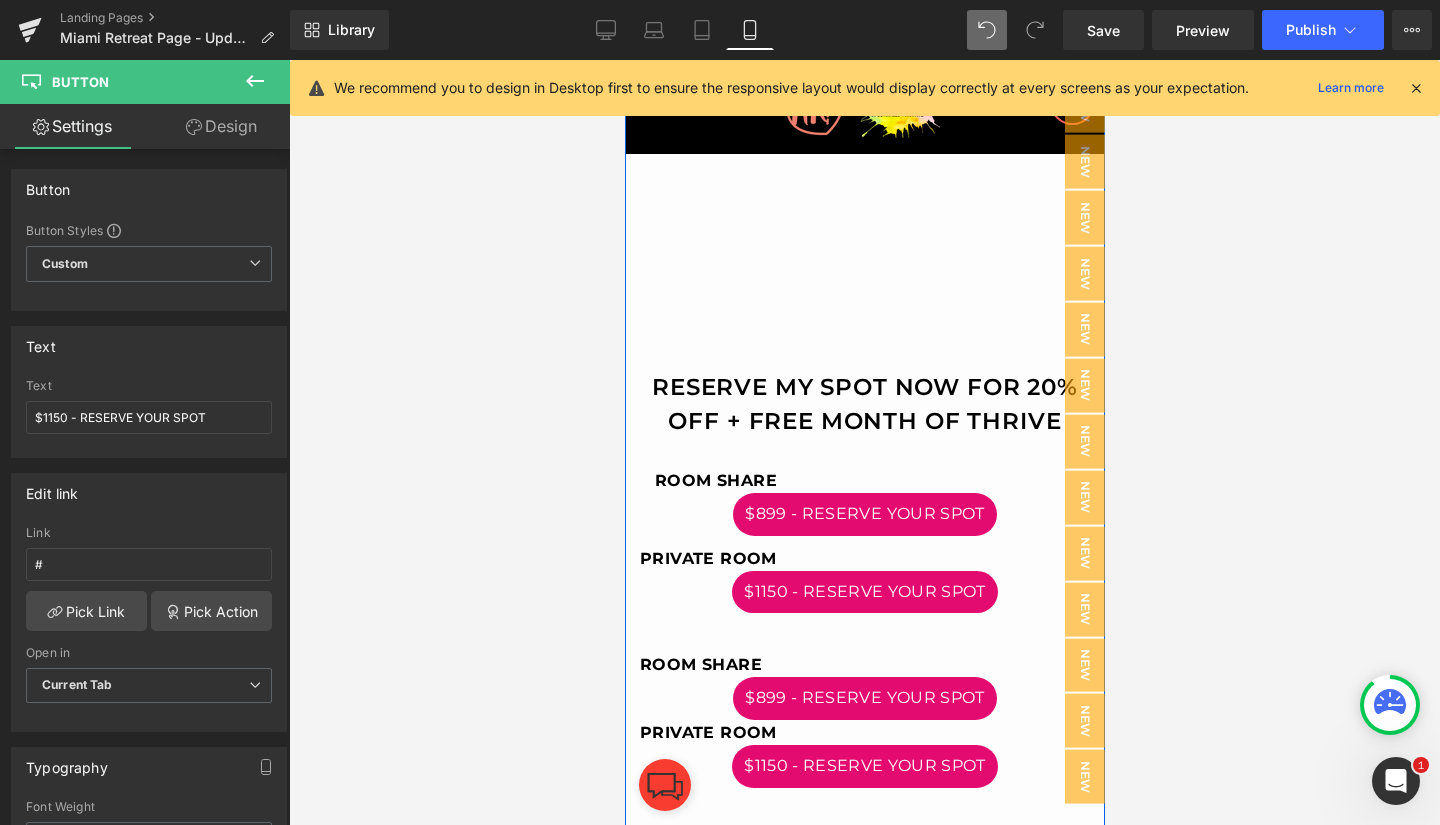 scroll, scrollTop: 662, scrollLeft: 0, axis: vertical 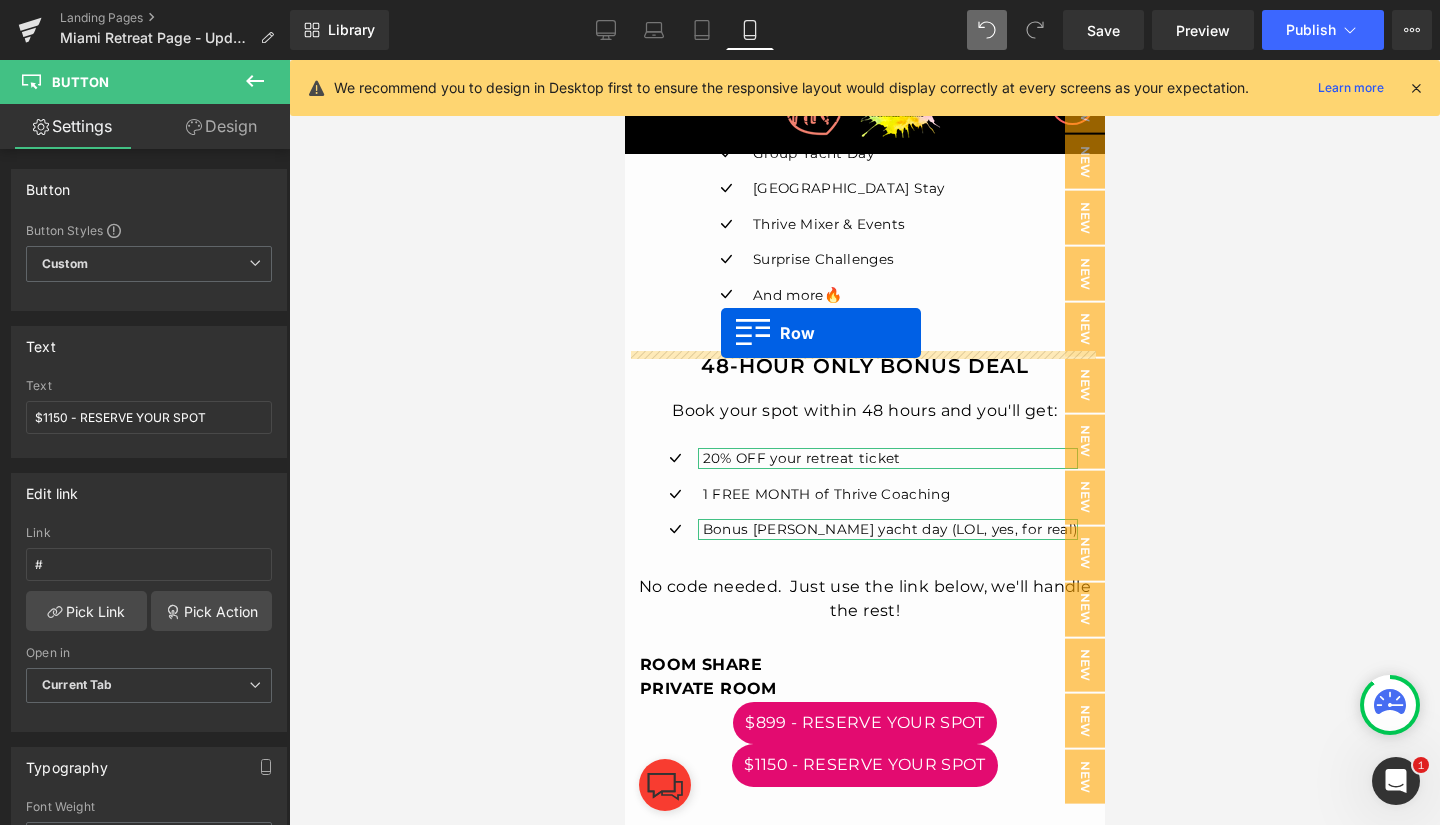 drag, startPoint x: 632, startPoint y: 546, endPoint x: 721, endPoint y: 333, distance: 230.84627 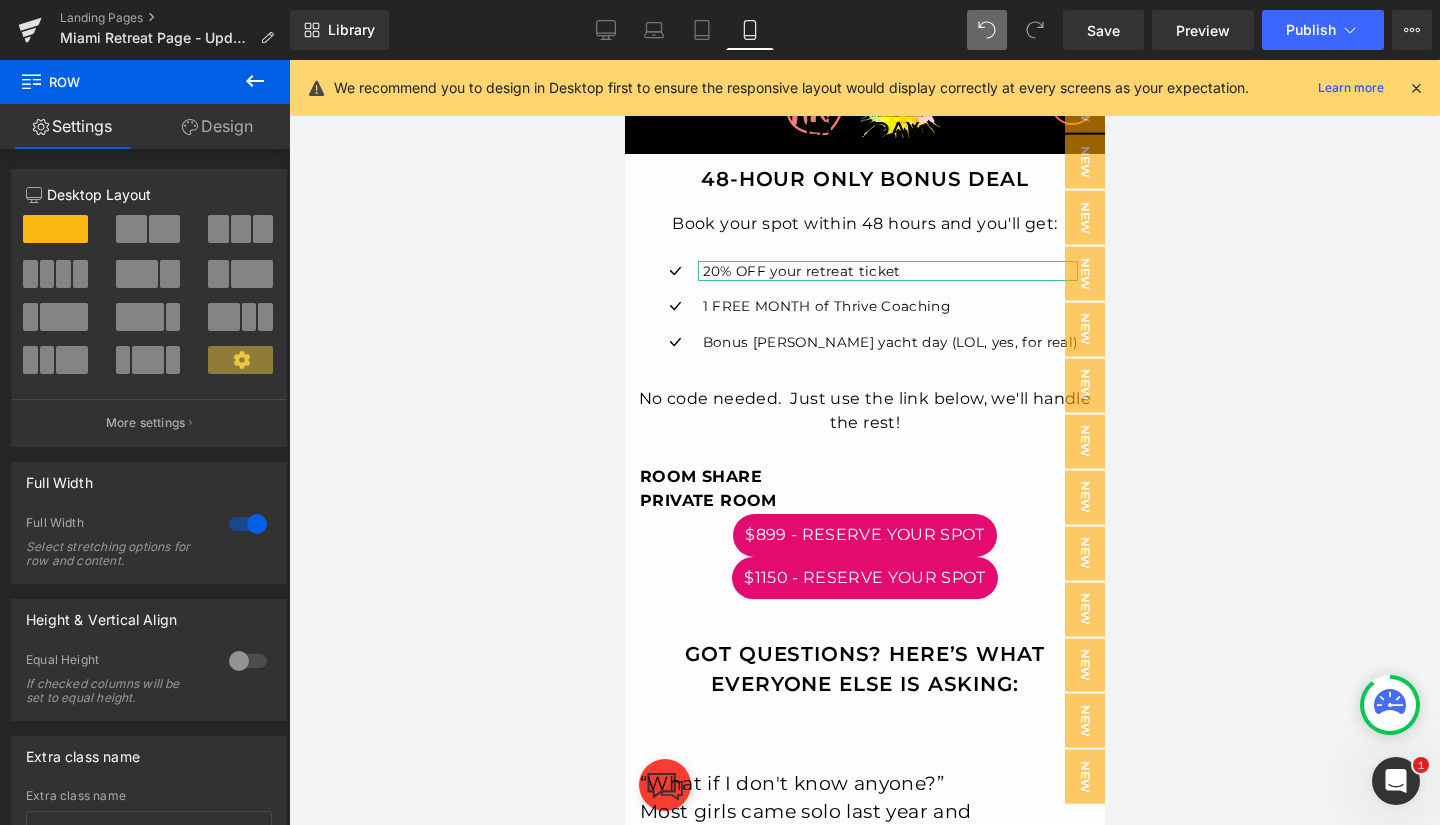 scroll, scrollTop: 4045, scrollLeft: 0, axis: vertical 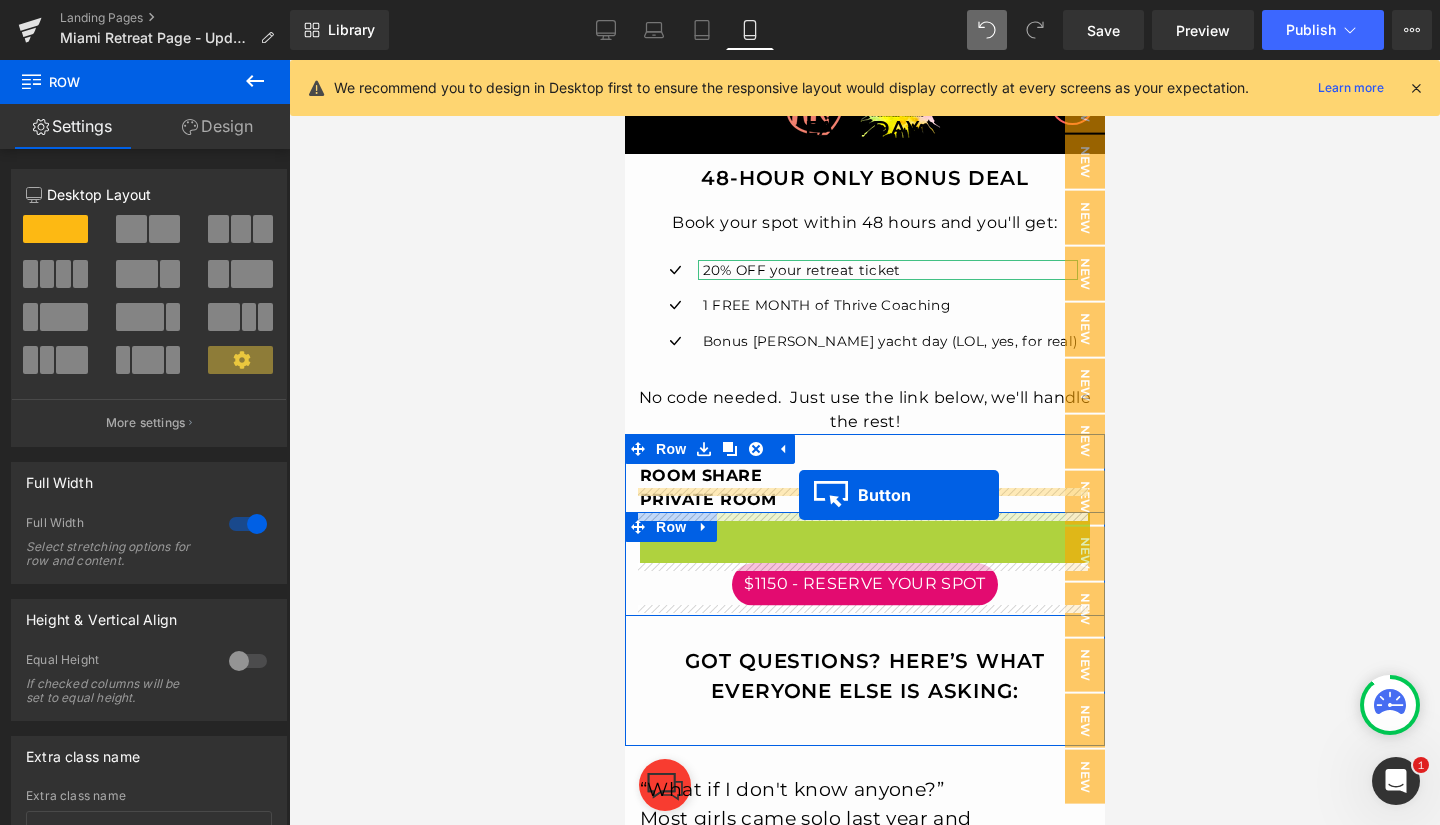 drag, startPoint x: 823, startPoint y: 533, endPoint x: 798, endPoint y: 495, distance: 45.486263 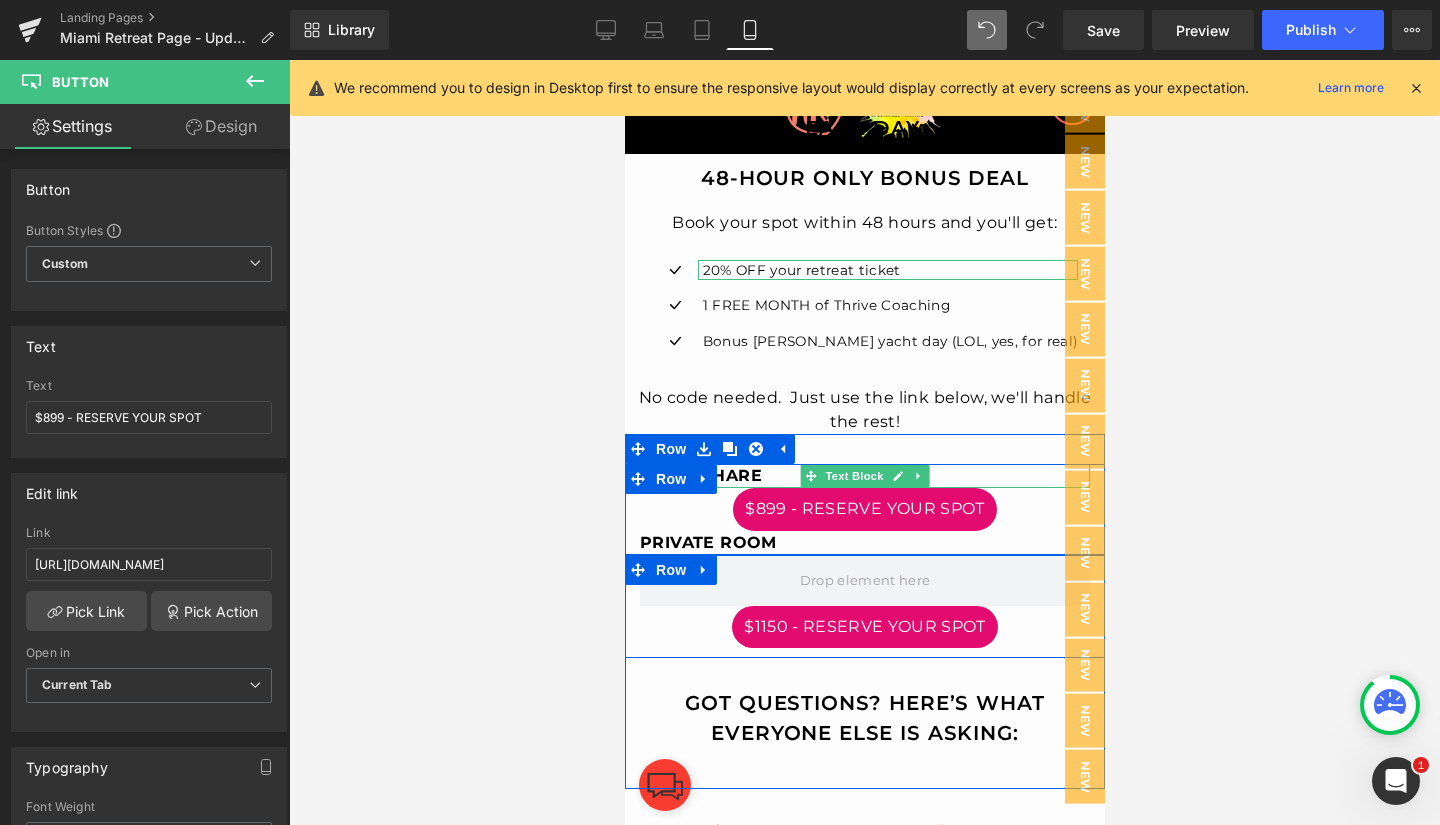 click on "ROOM SHARE" at bounding box center [700, 475] 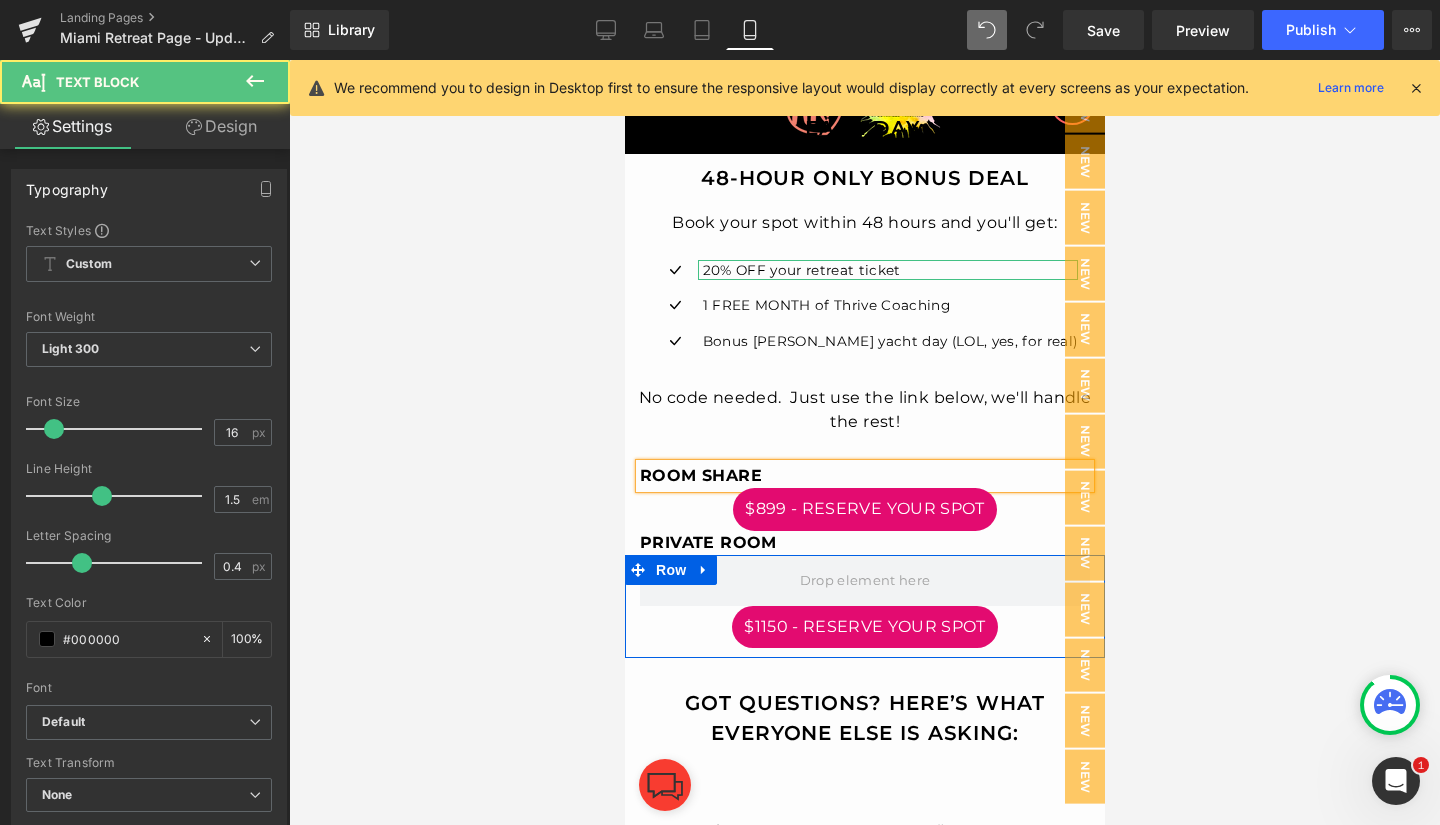 click on "ROOM SHARE" at bounding box center [700, 475] 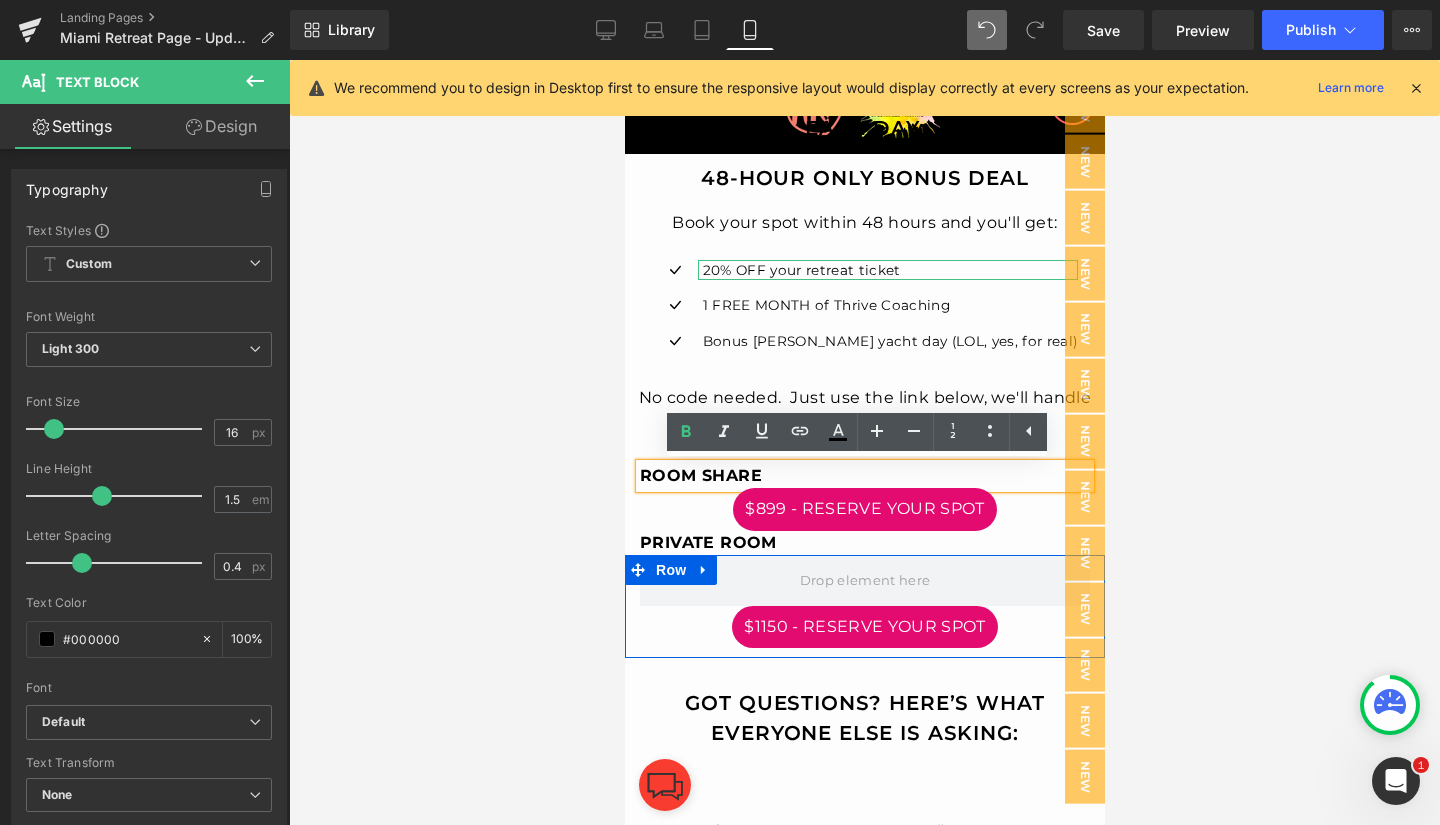 type 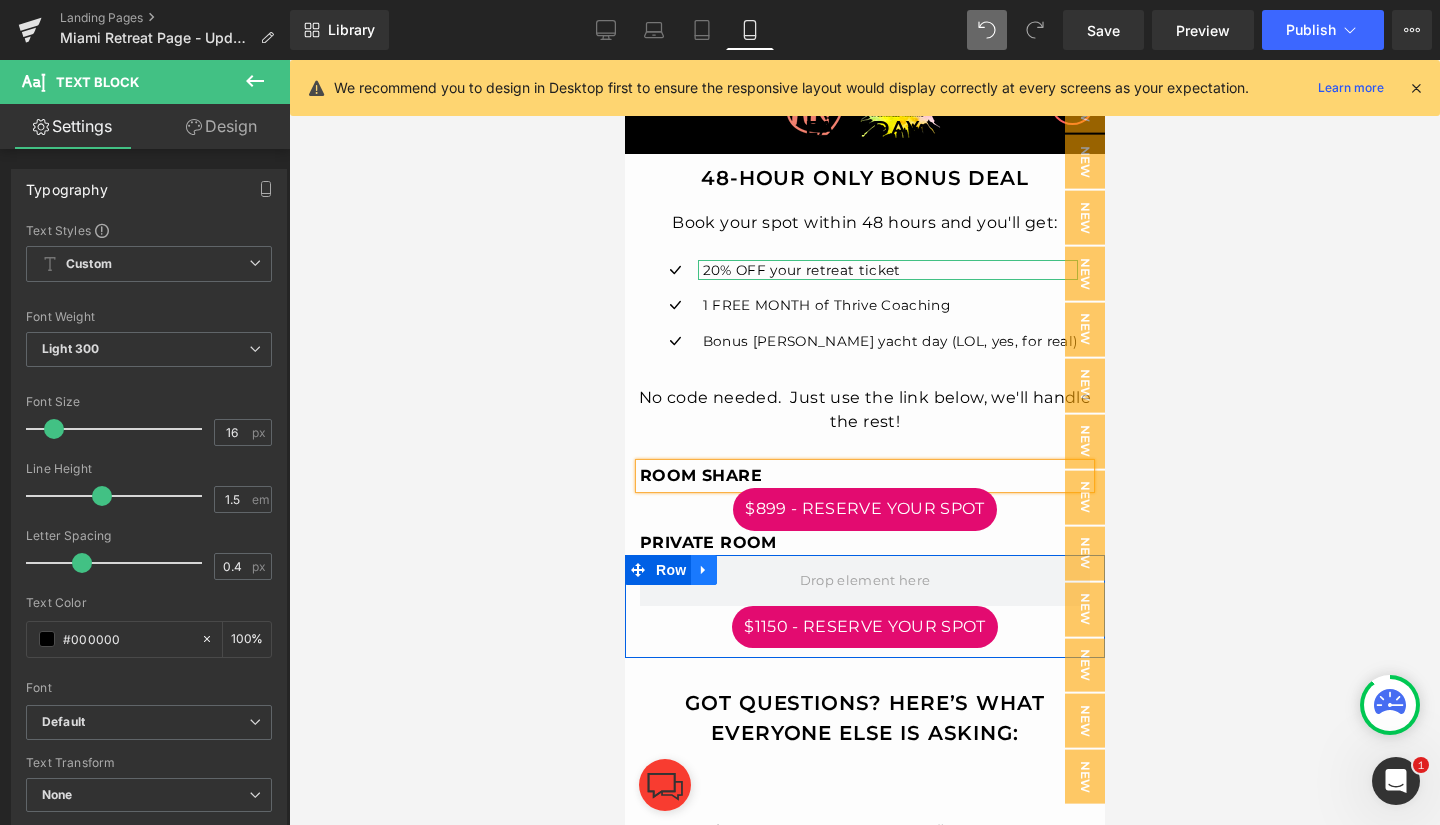 click at bounding box center (703, 570) 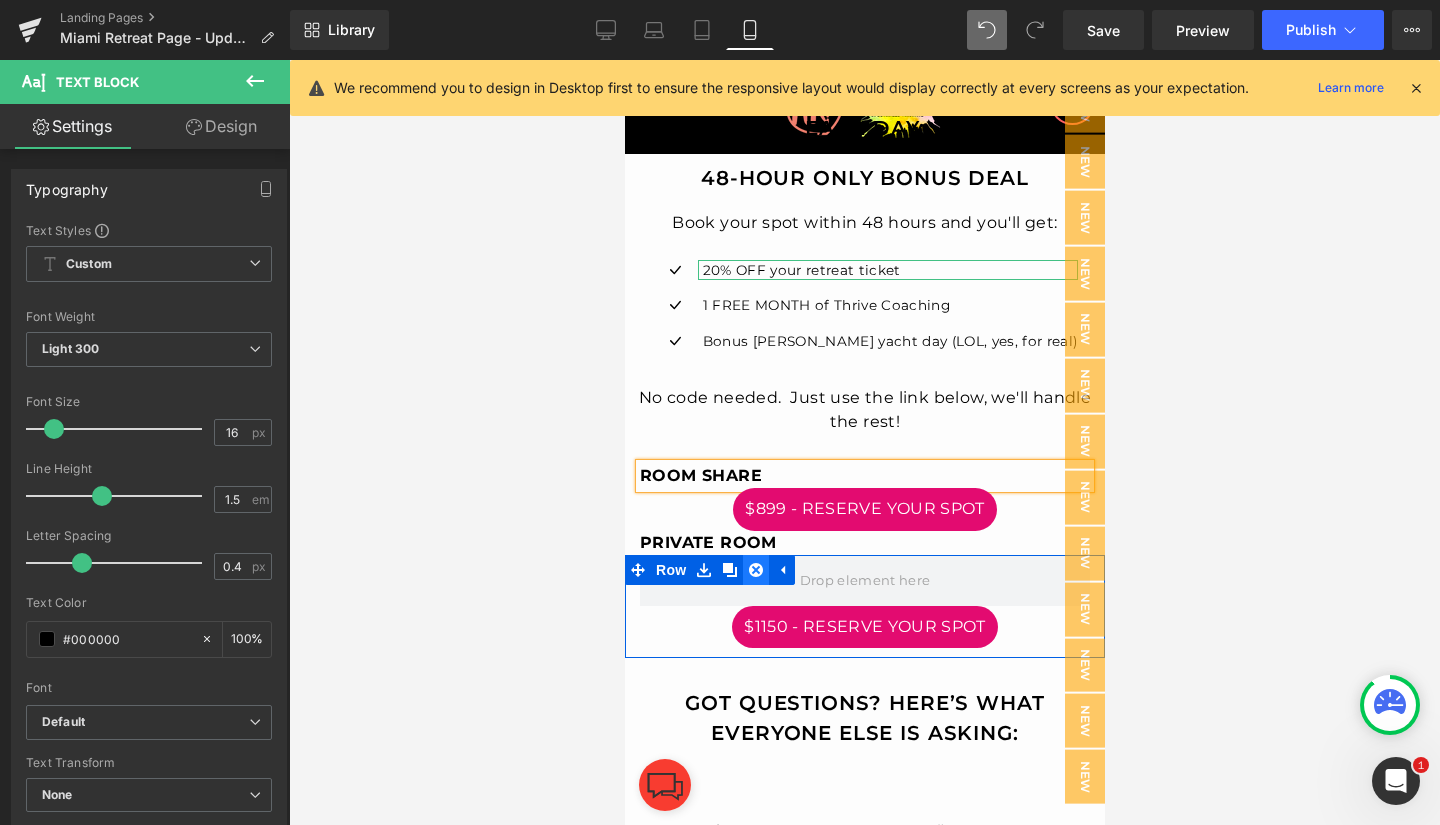 click 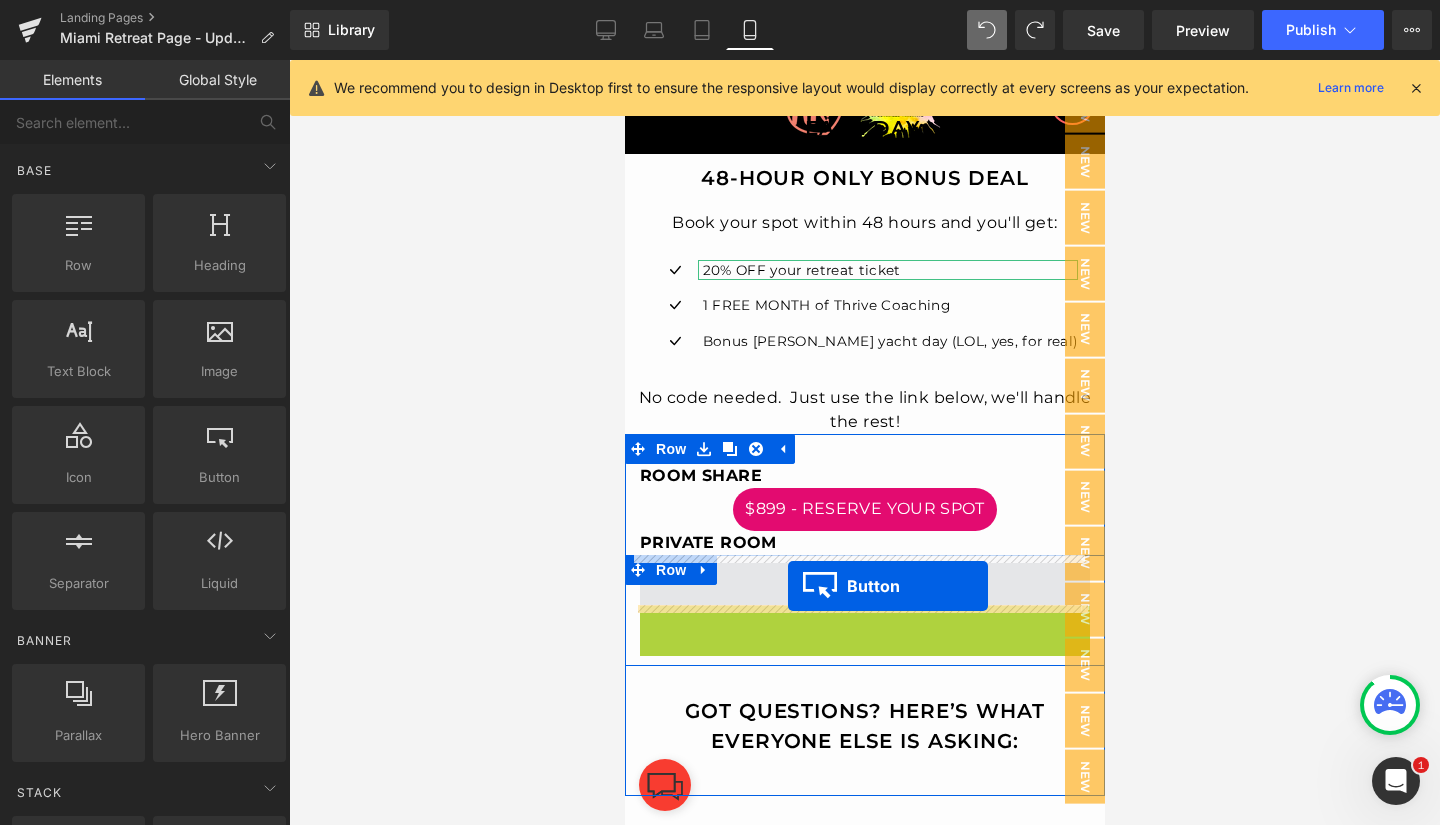 drag, startPoint x: 819, startPoint y: 625, endPoint x: 778, endPoint y: 580, distance: 60.876926 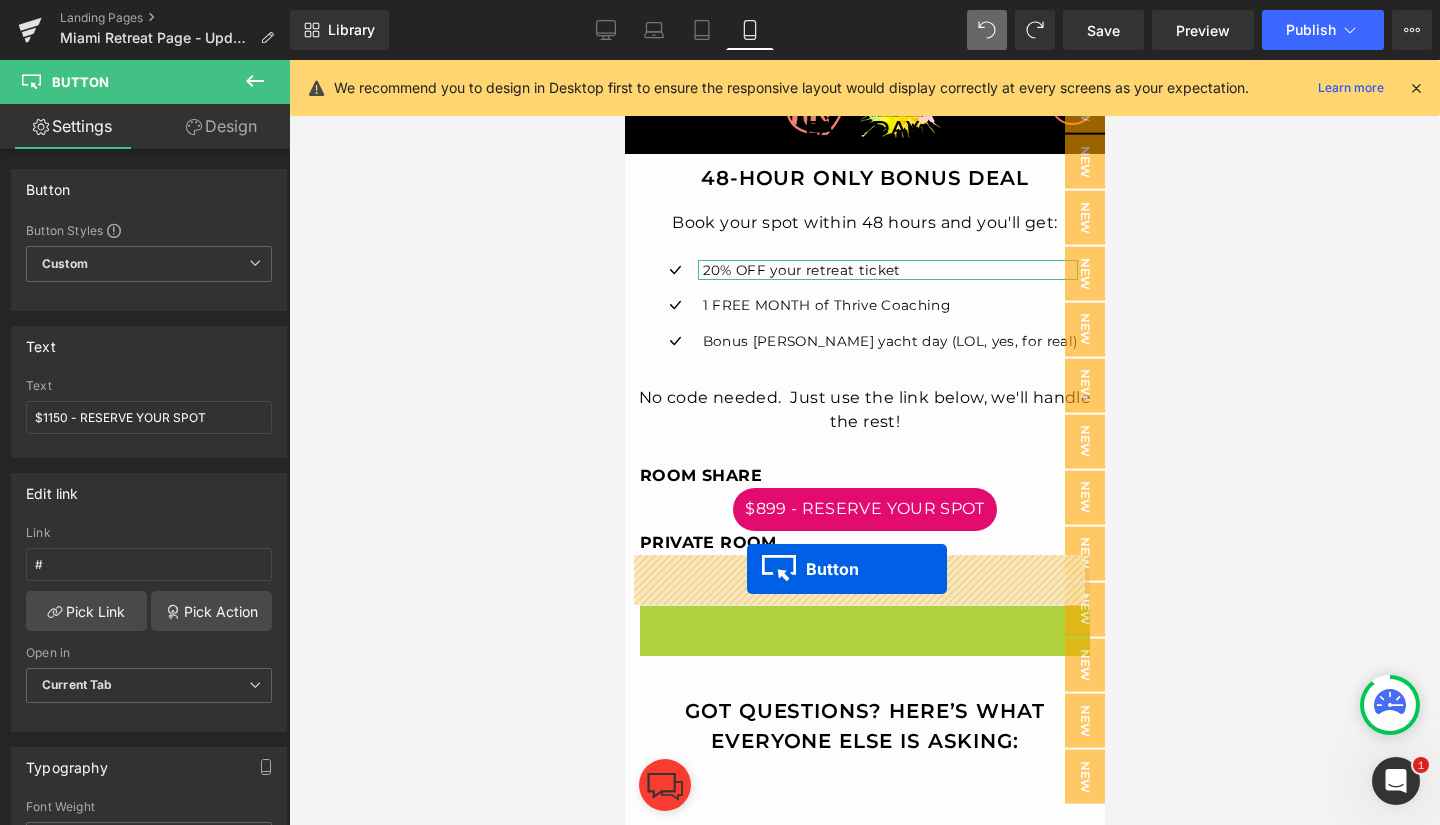 drag, startPoint x: 822, startPoint y: 623, endPoint x: 745, endPoint y: 569, distance: 94.04786 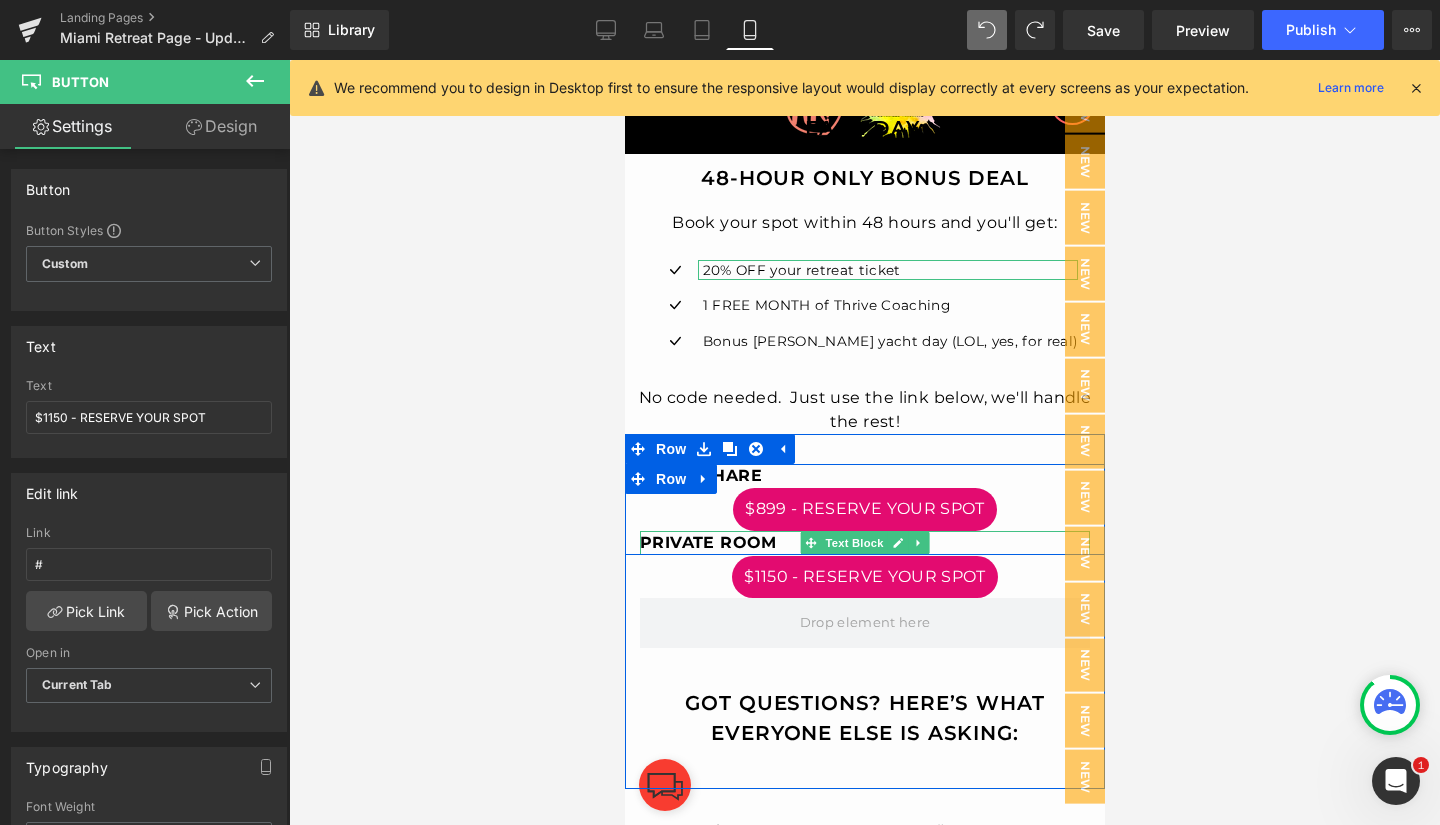 click on "PRIVATE ROOM" at bounding box center (707, 542) 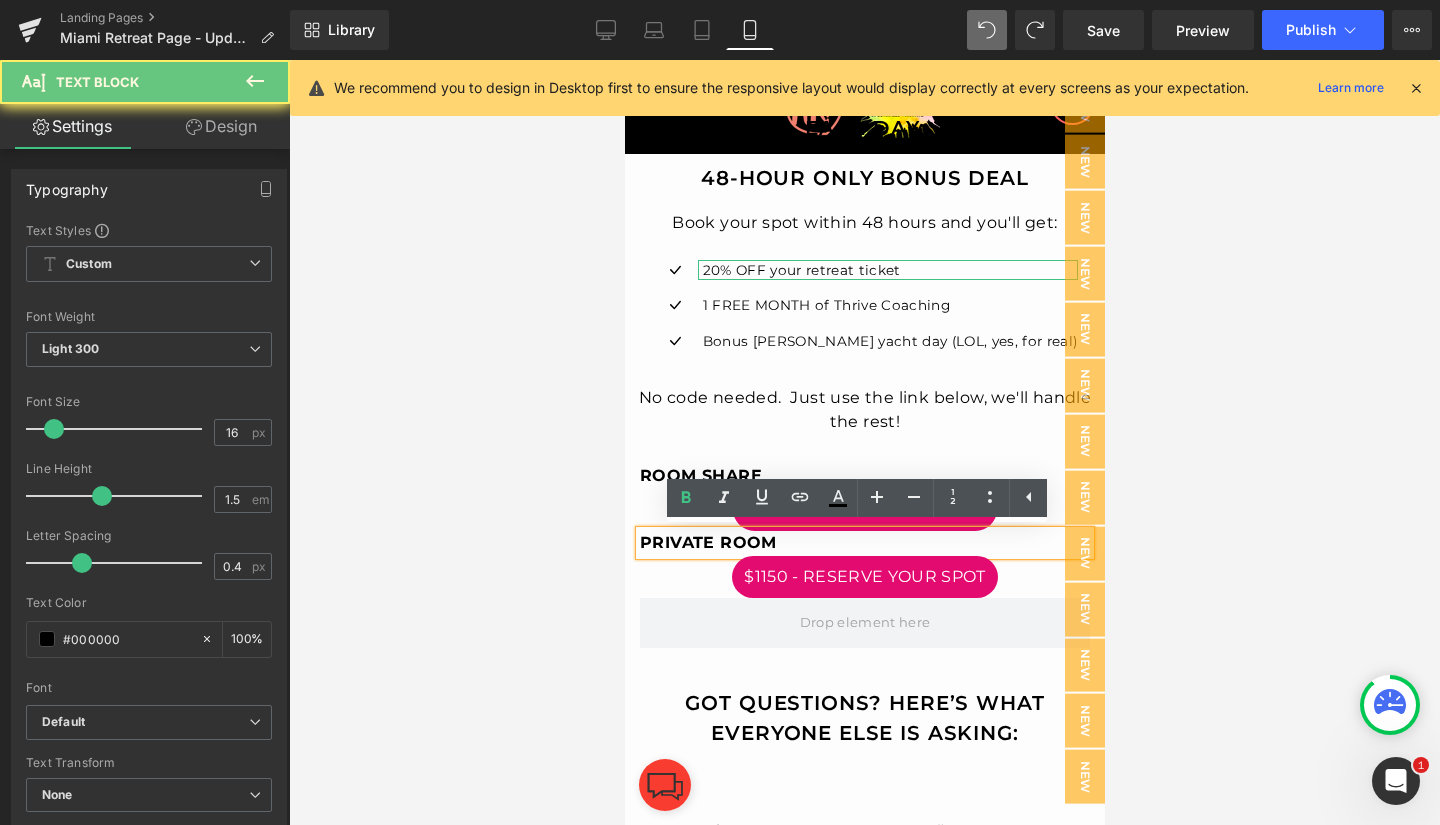 click on "PRIVATE ROOM" at bounding box center (707, 542) 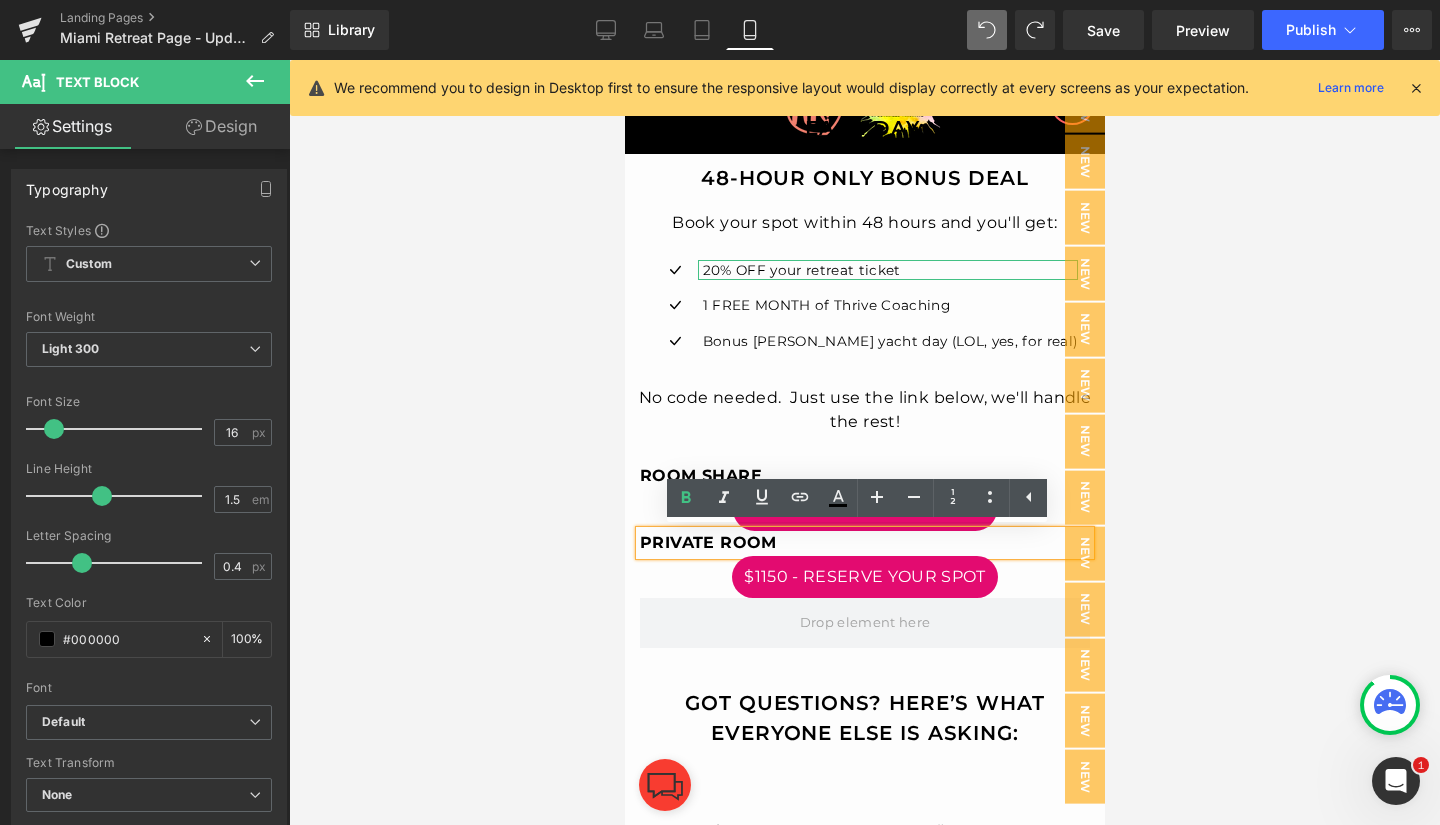 type 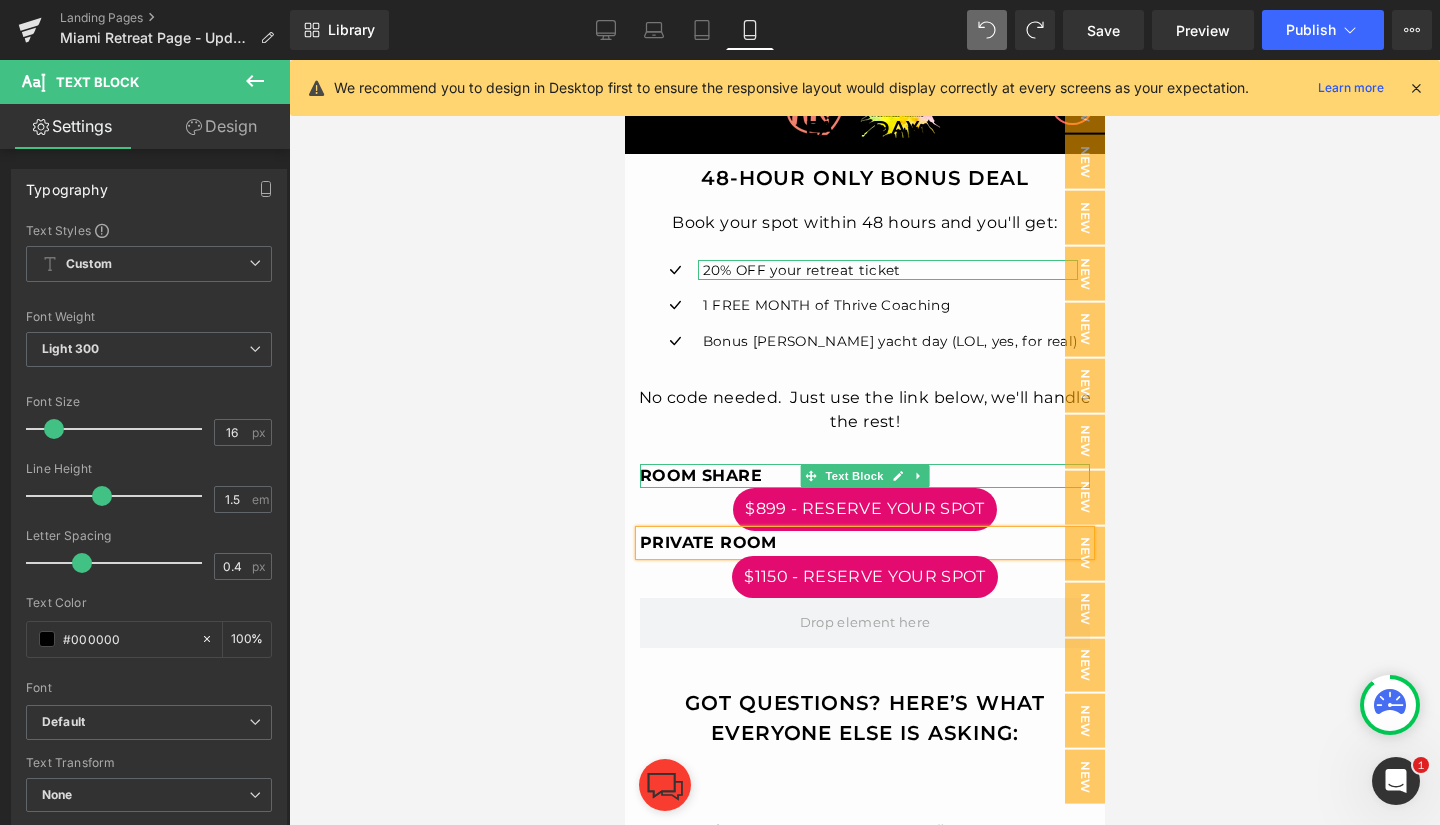 click on "ROOM SHARE" at bounding box center (700, 475) 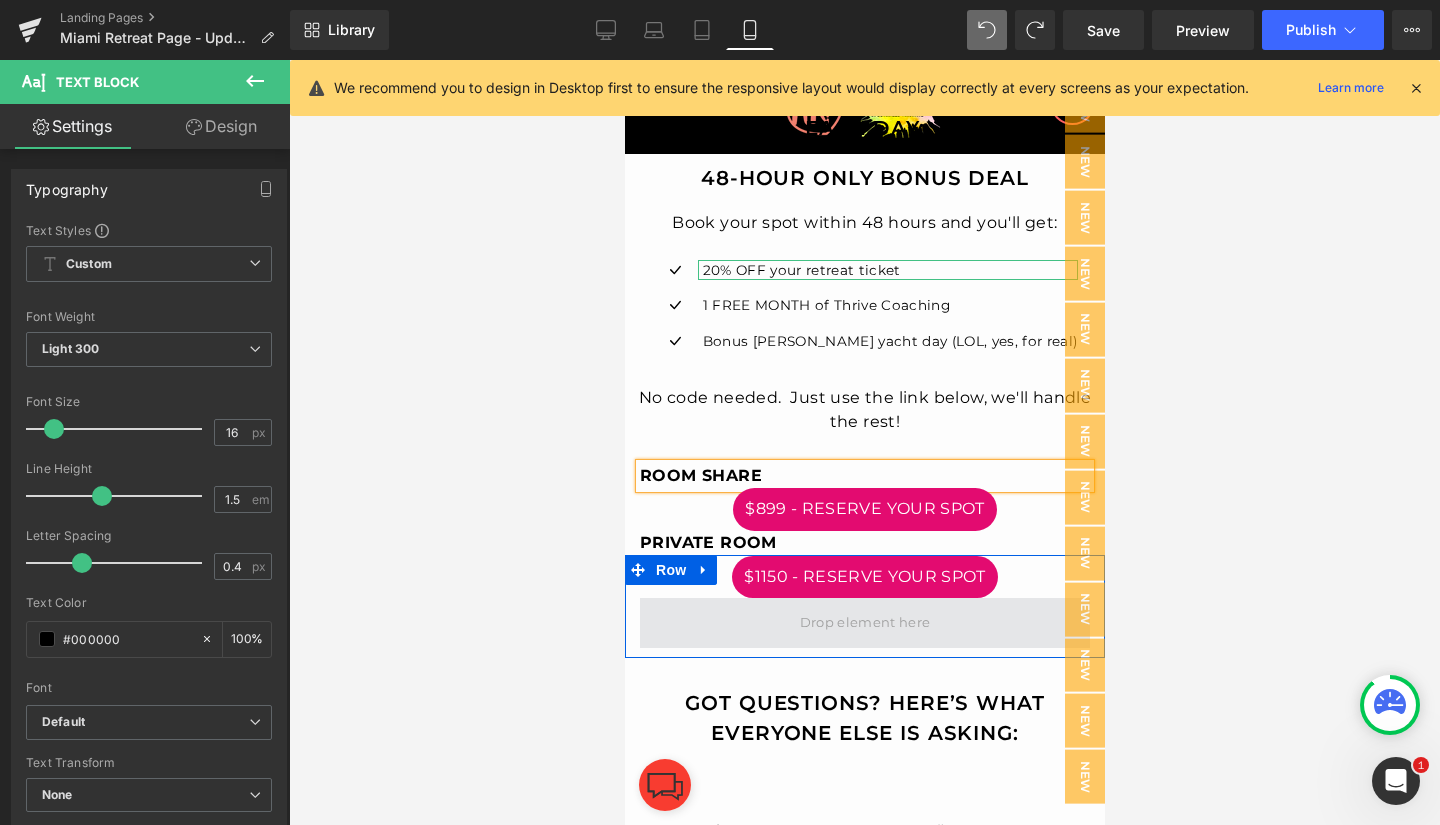 click at bounding box center (864, 623) 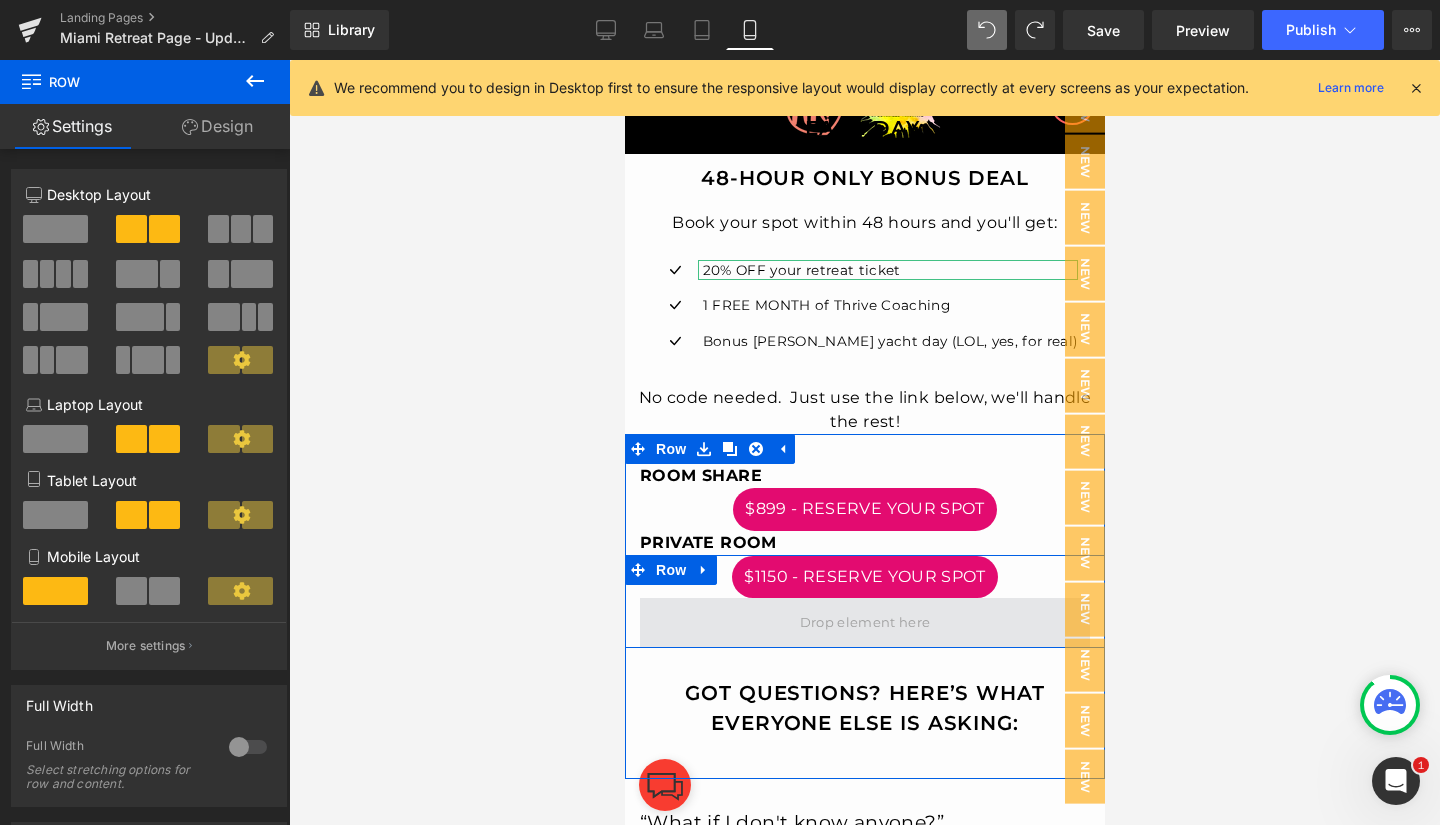 drag, startPoint x: 785, startPoint y: 657, endPoint x: 756, endPoint y: 614, distance: 51.86521 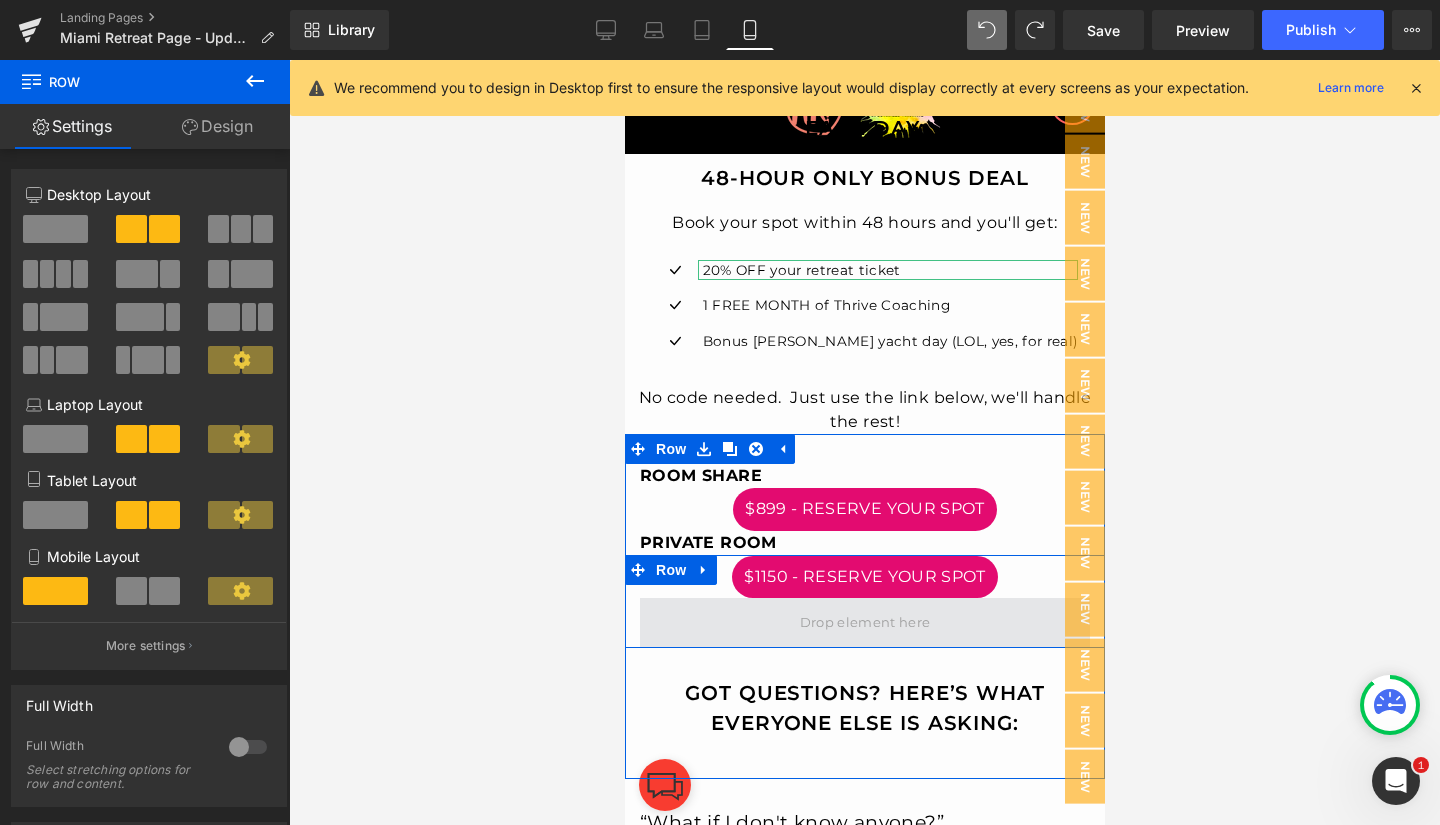 click on "$1150 - RESERVE YOUR SPOT Button         Row" at bounding box center [864, 602] 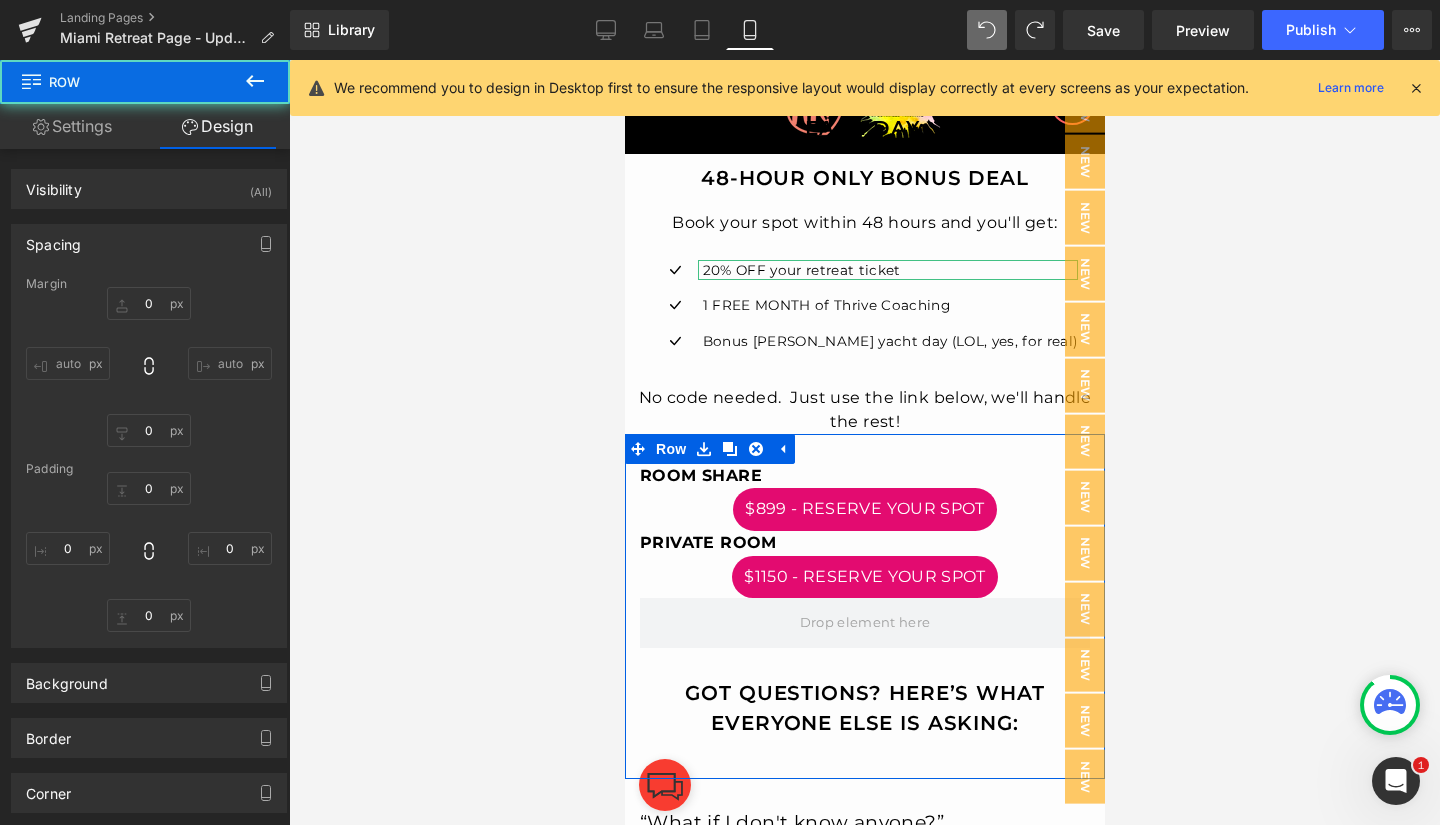 type on "0" 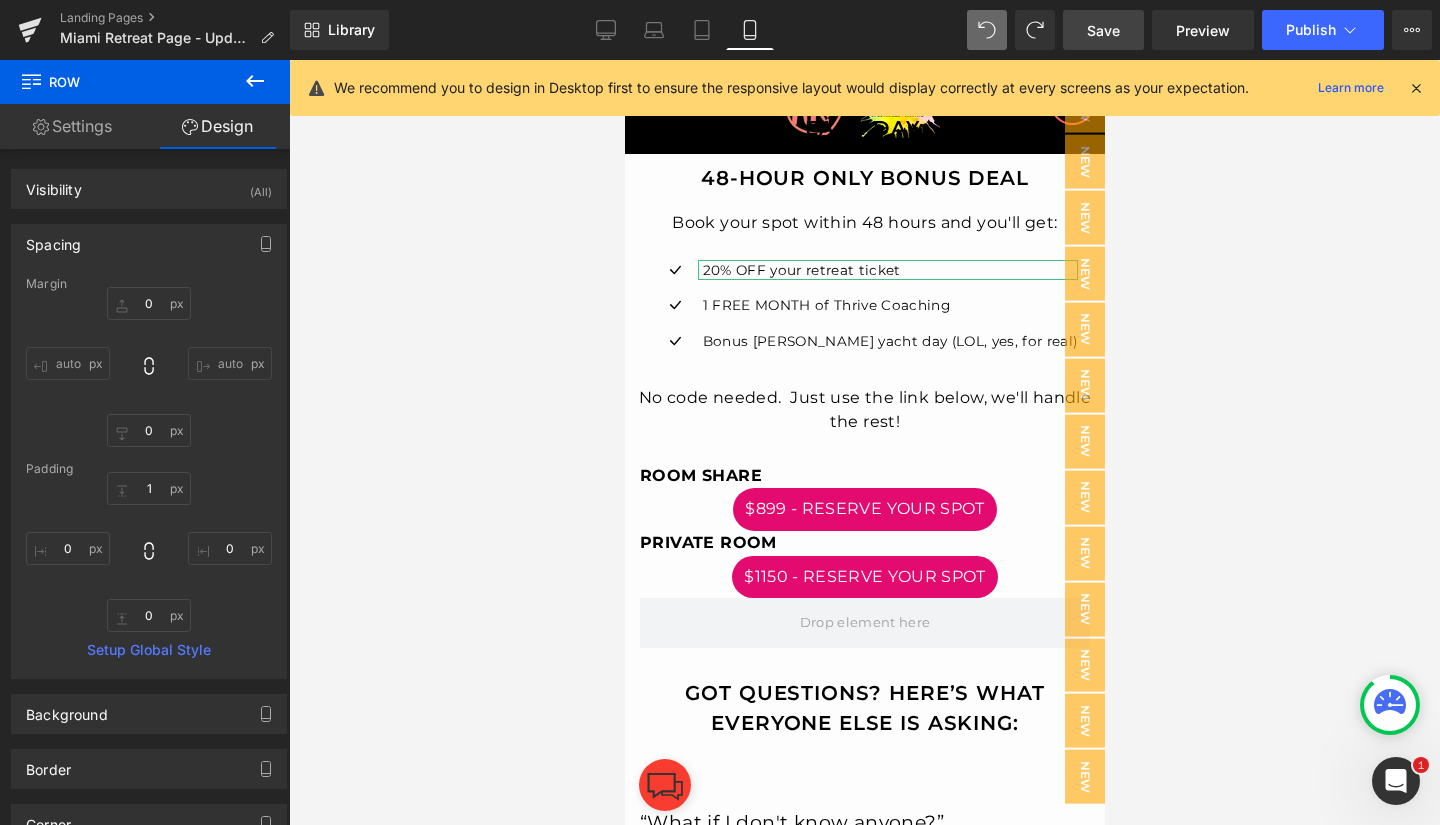 drag, startPoint x: 1113, startPoint y: 29, endPoint x: 304, endPoint y: 343, distance: 867.8001 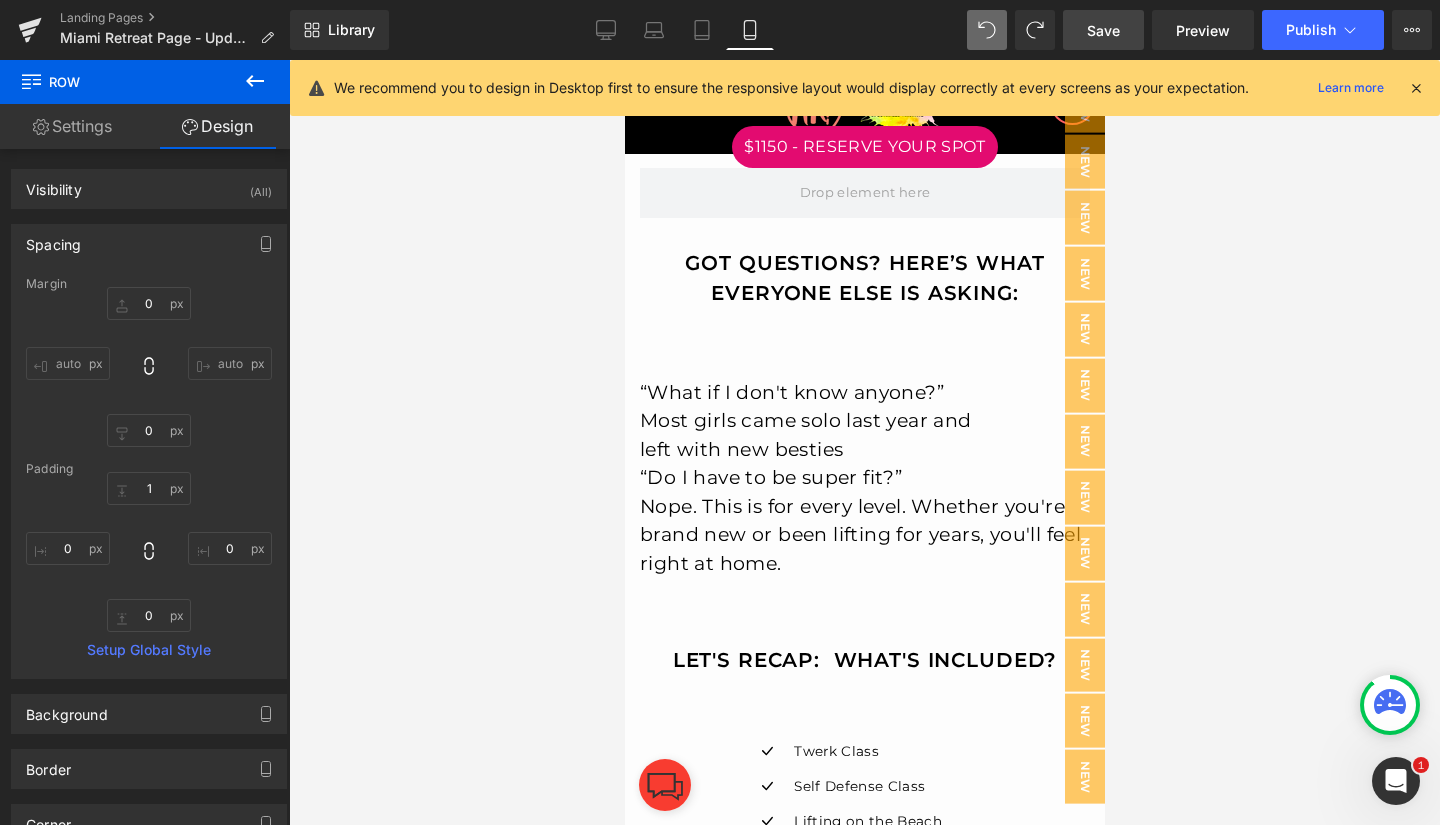 scroll, scrollTop: 4479, scrollLeft: 0, axis: vertical 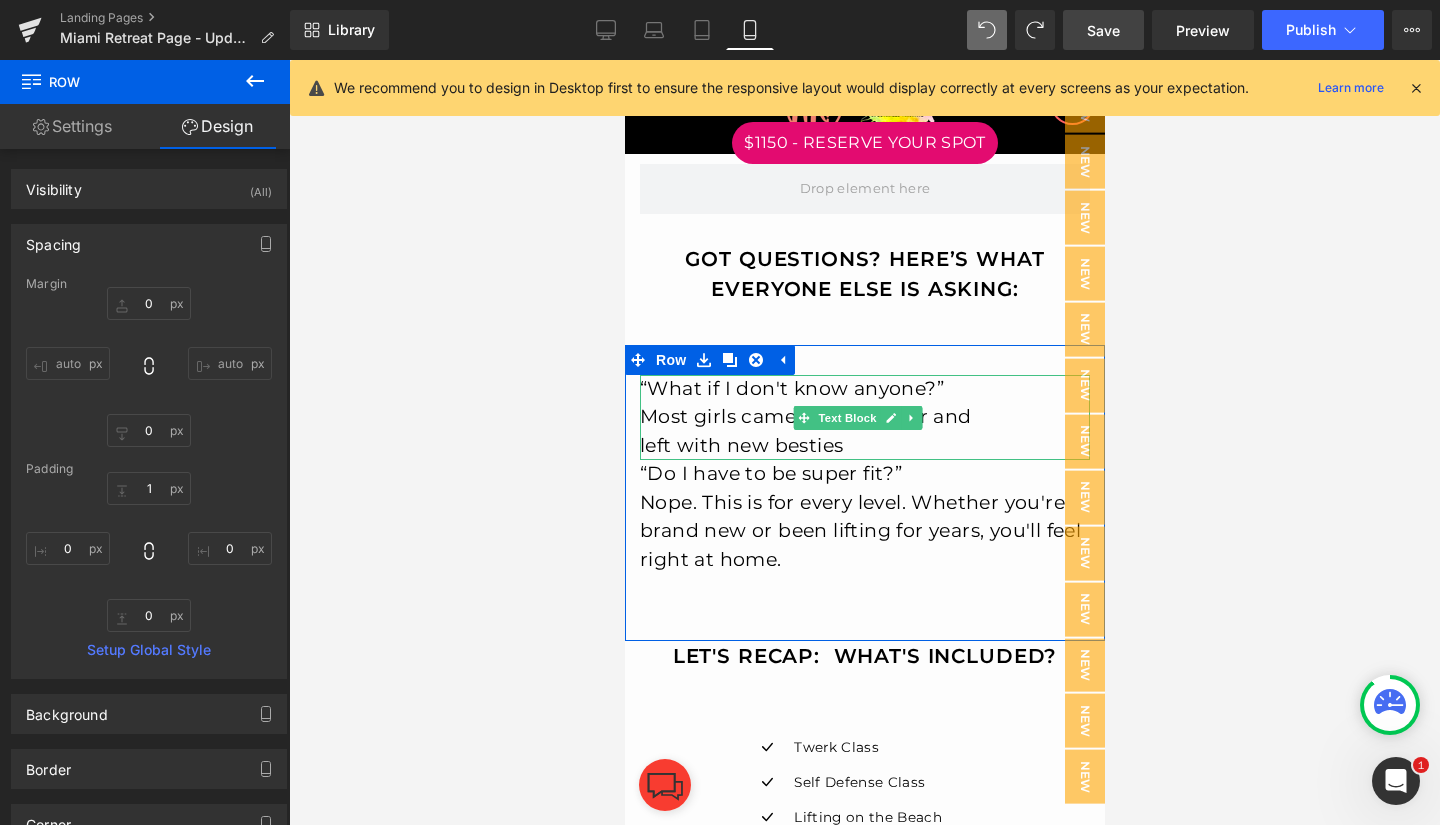 click on "Most girls came solo last year and left with new besties" at bounding box center [817, 431] 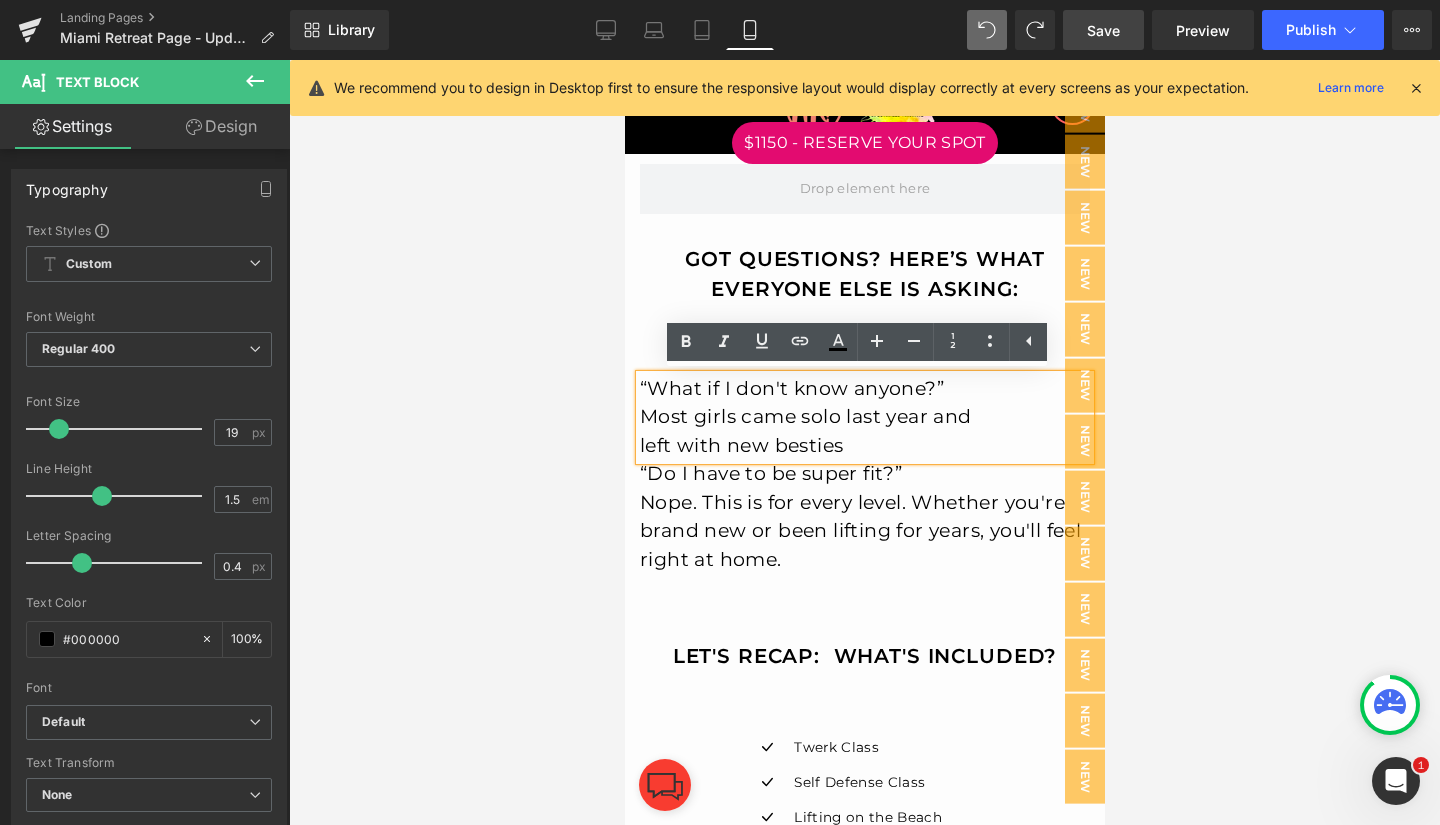 type 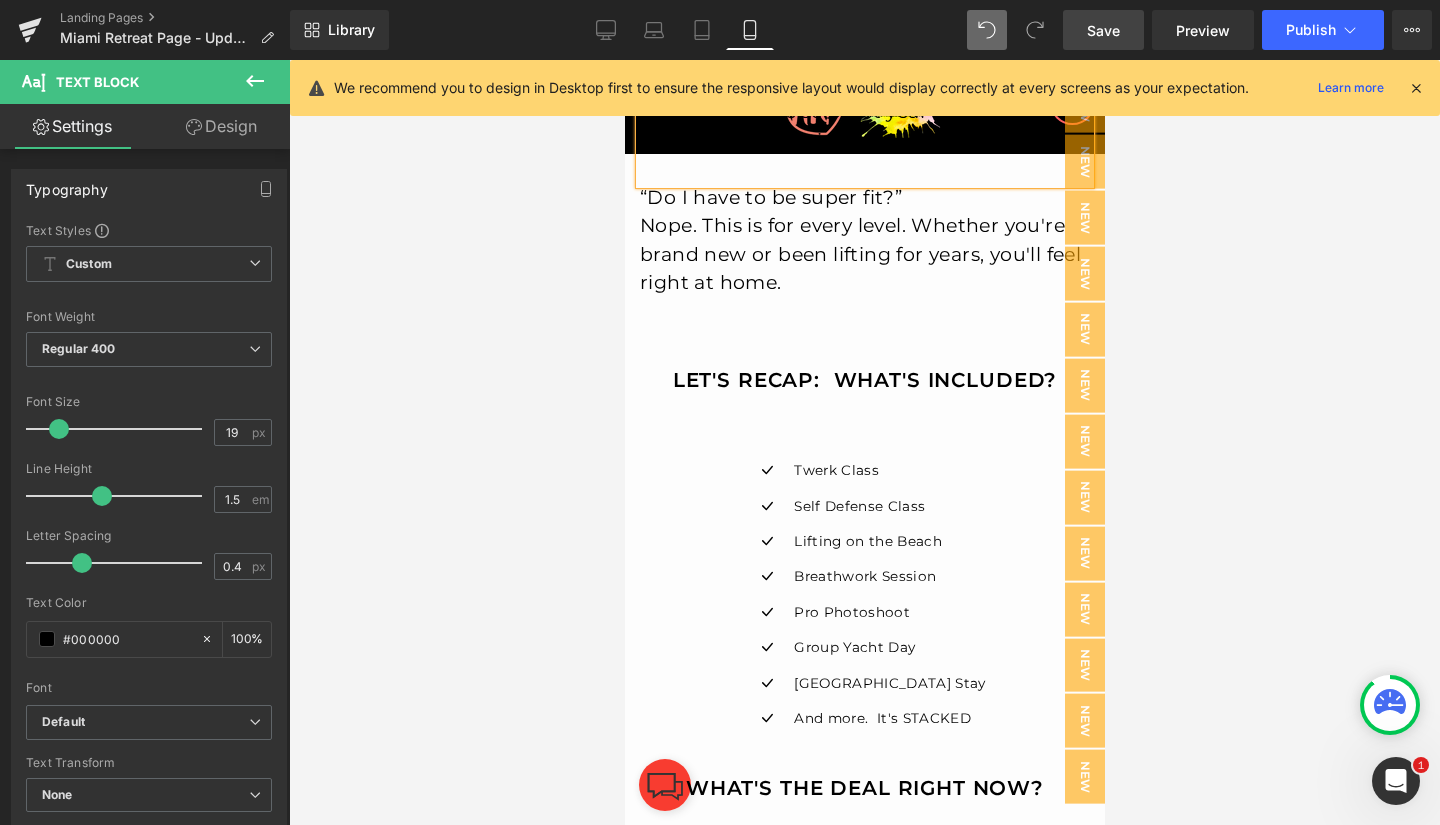 scroll, scrollTop: 4785, scrollLeft: 0, axis: vertical 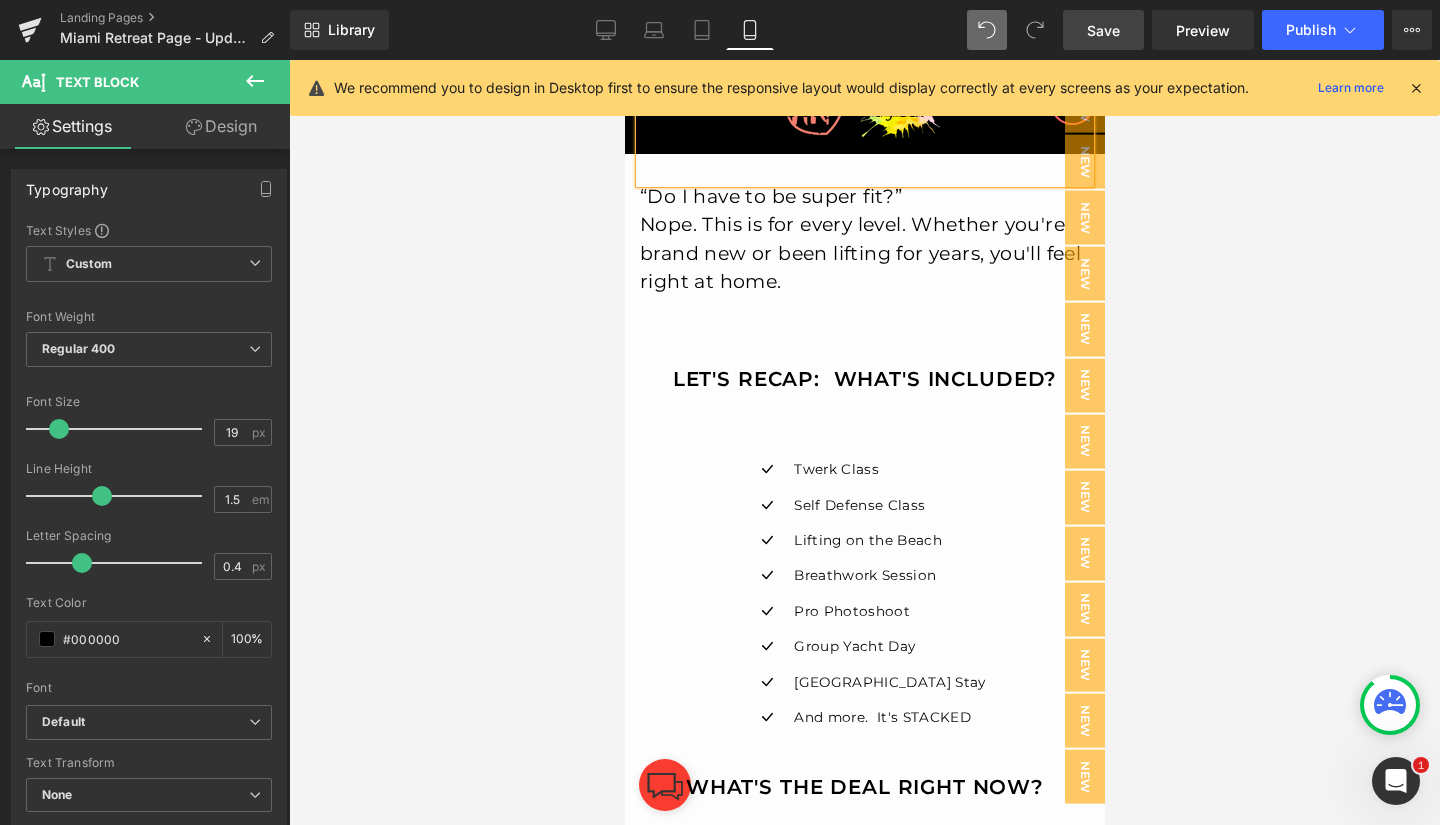 click on "Icon
Twerk Class
Text Block
Icon
Self Defense Class
Text Block
Icon
Lifting on the Beach
Text Block
Icon
Breathwork Session Text Block
Icon
Pro Photoshoot Text Block" at bounding box center (864, 593) 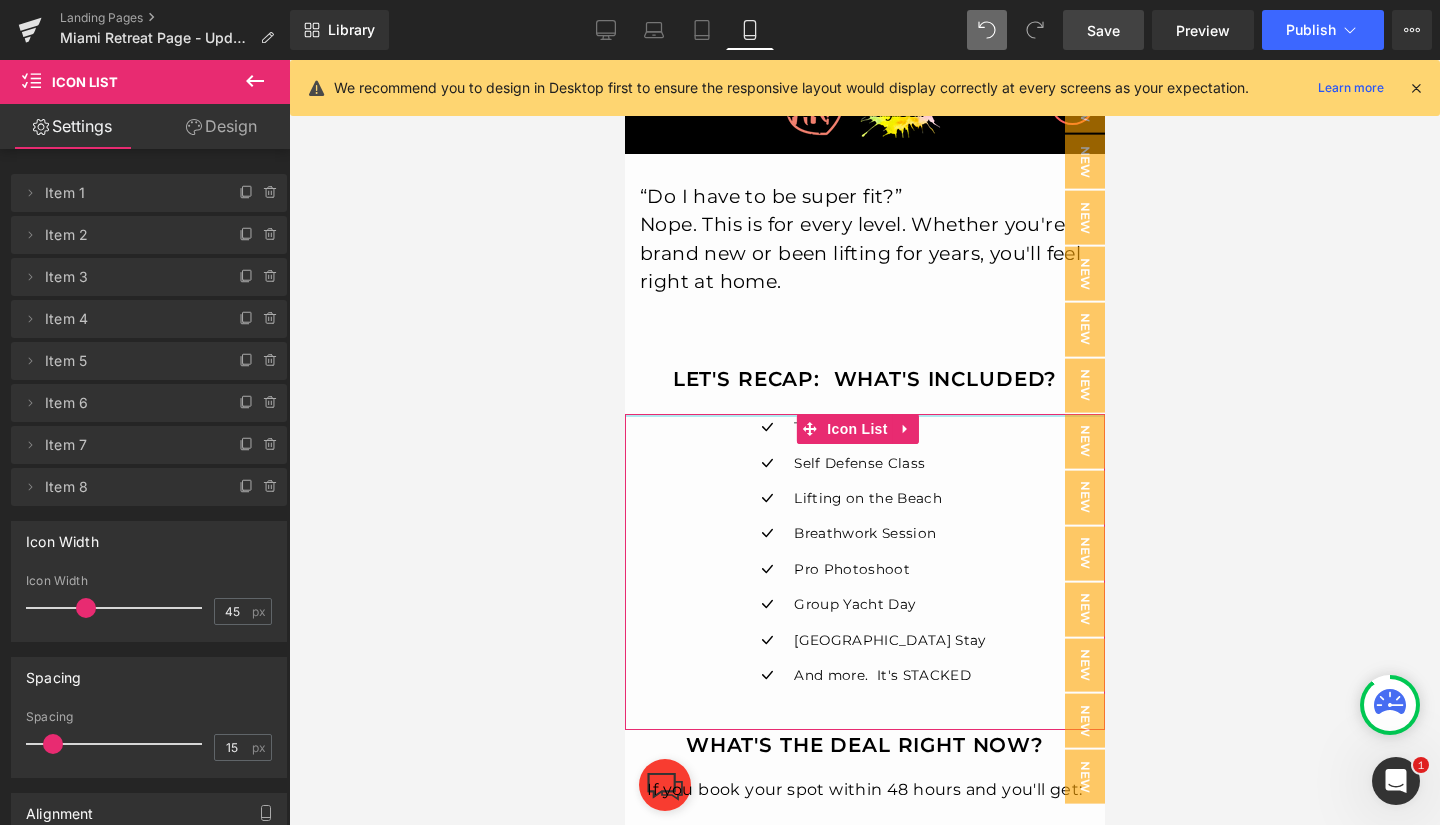drag, startPoint x: 795, startPoint y: 458, endPoint x: 760, endPoint y: 416, distance: 54.67175 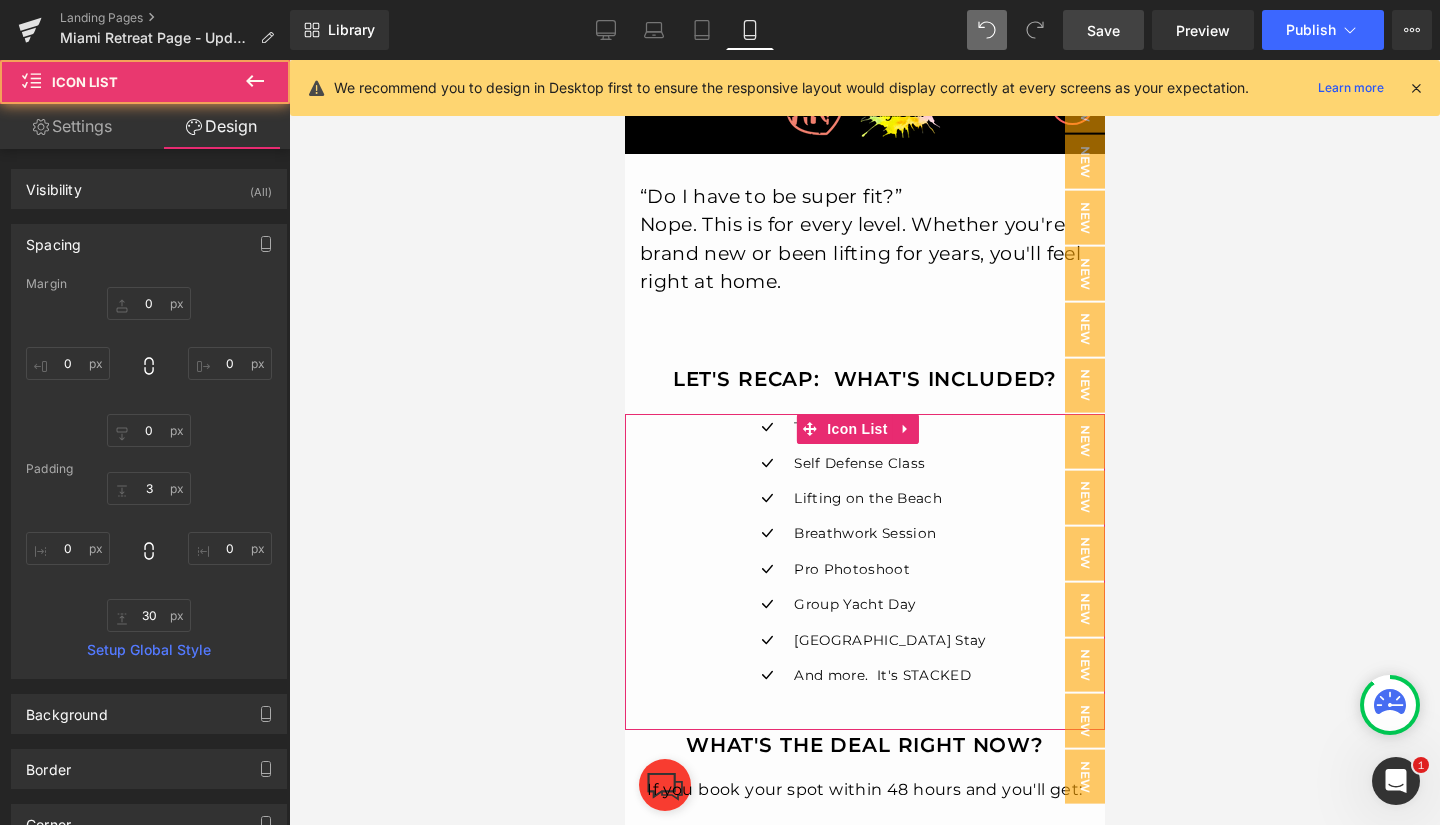 click on "Icon
Twerk Class
Text Block
Icon
Self Defense Class
Text Block
Icon
Lifting on the Beach
Text Block
Icon
Breathwork Session Text Block
Icon
Pro Photoshoot Text Block" at bounding box center [864, 558] 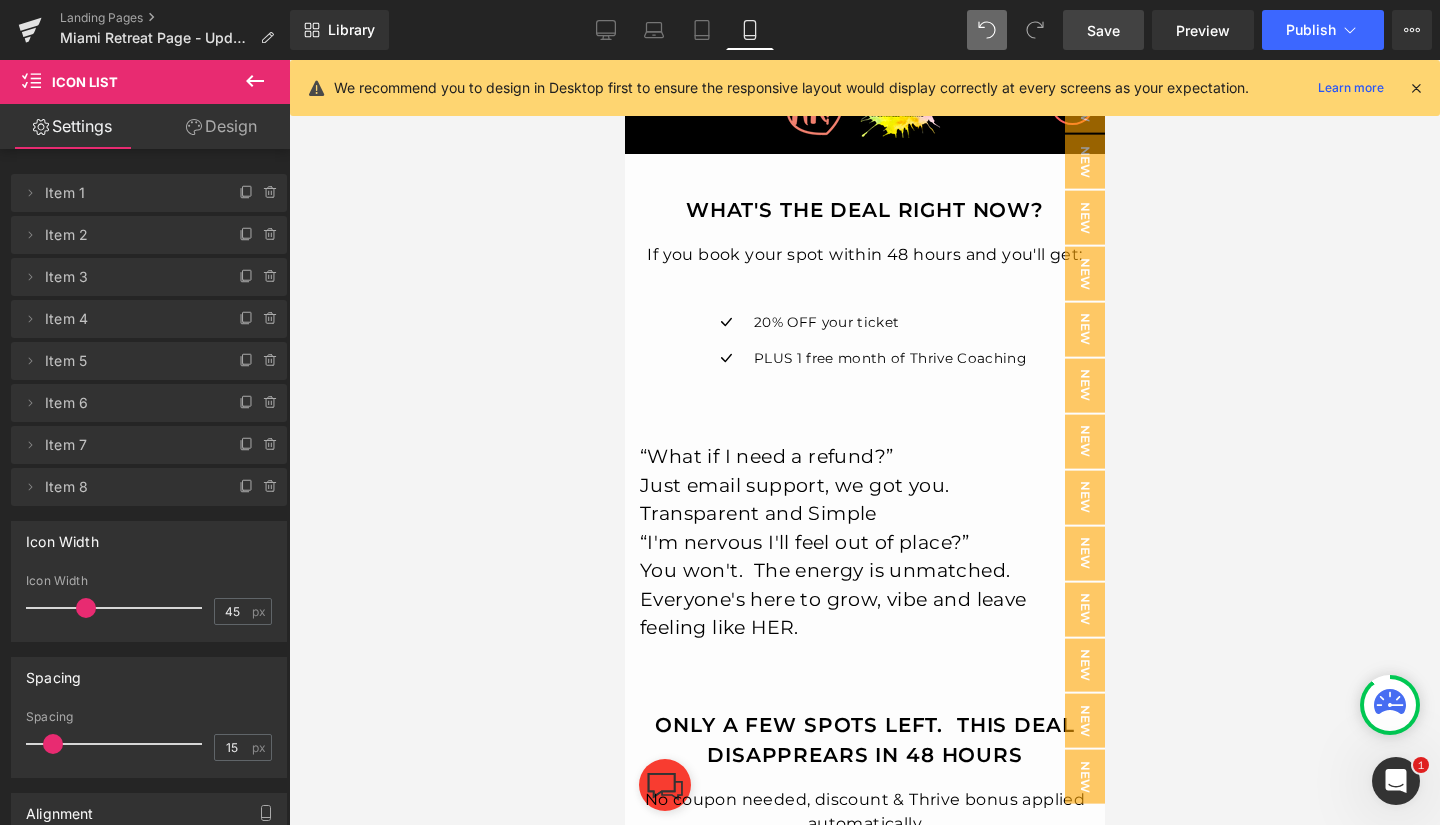 scroll, scrollTop: 5459, scrollLeft: 0, axis: vertical 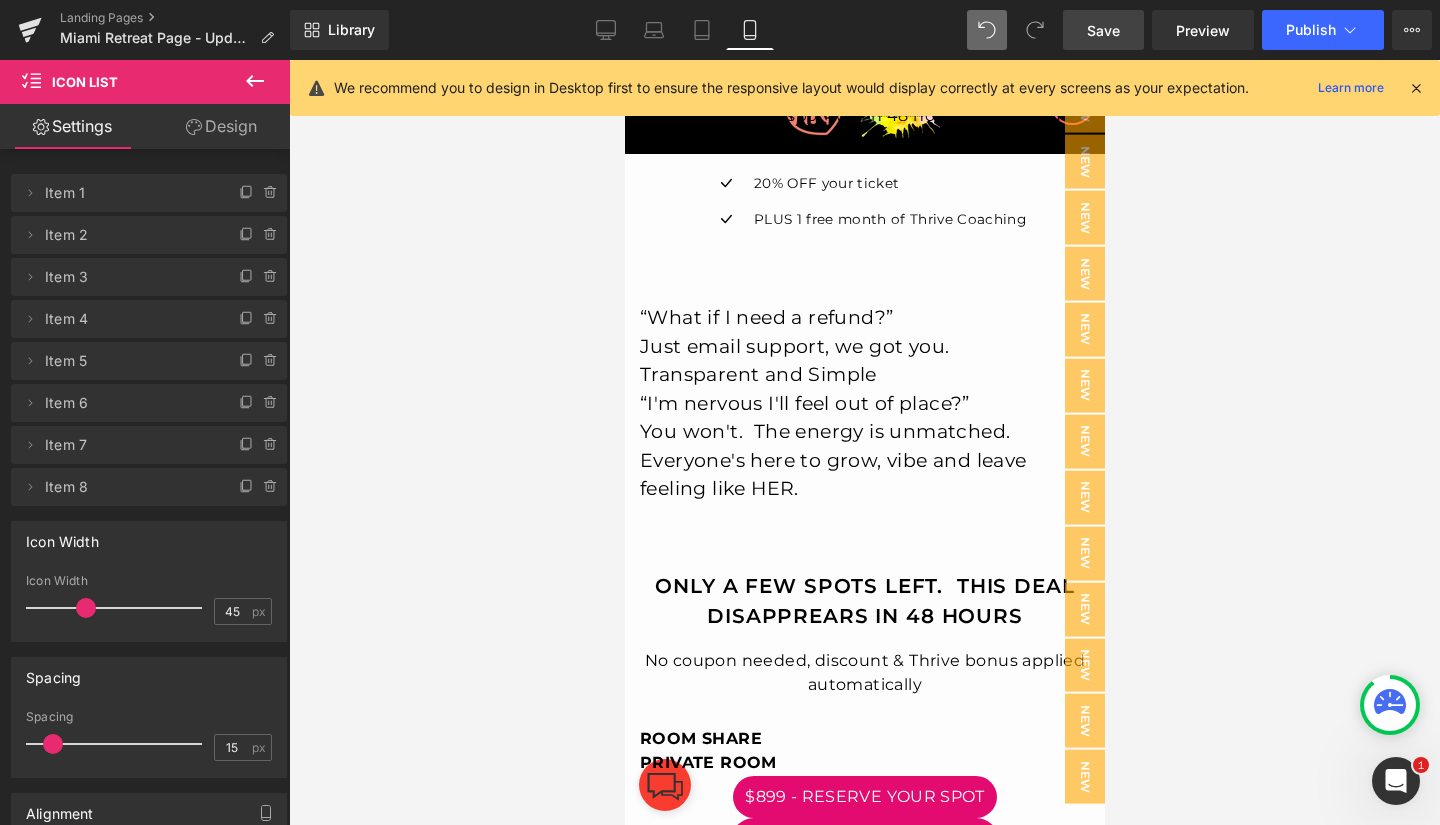 click on "Just email support, we got you.  Transparent and Simple" at bounding box center [806, 361] 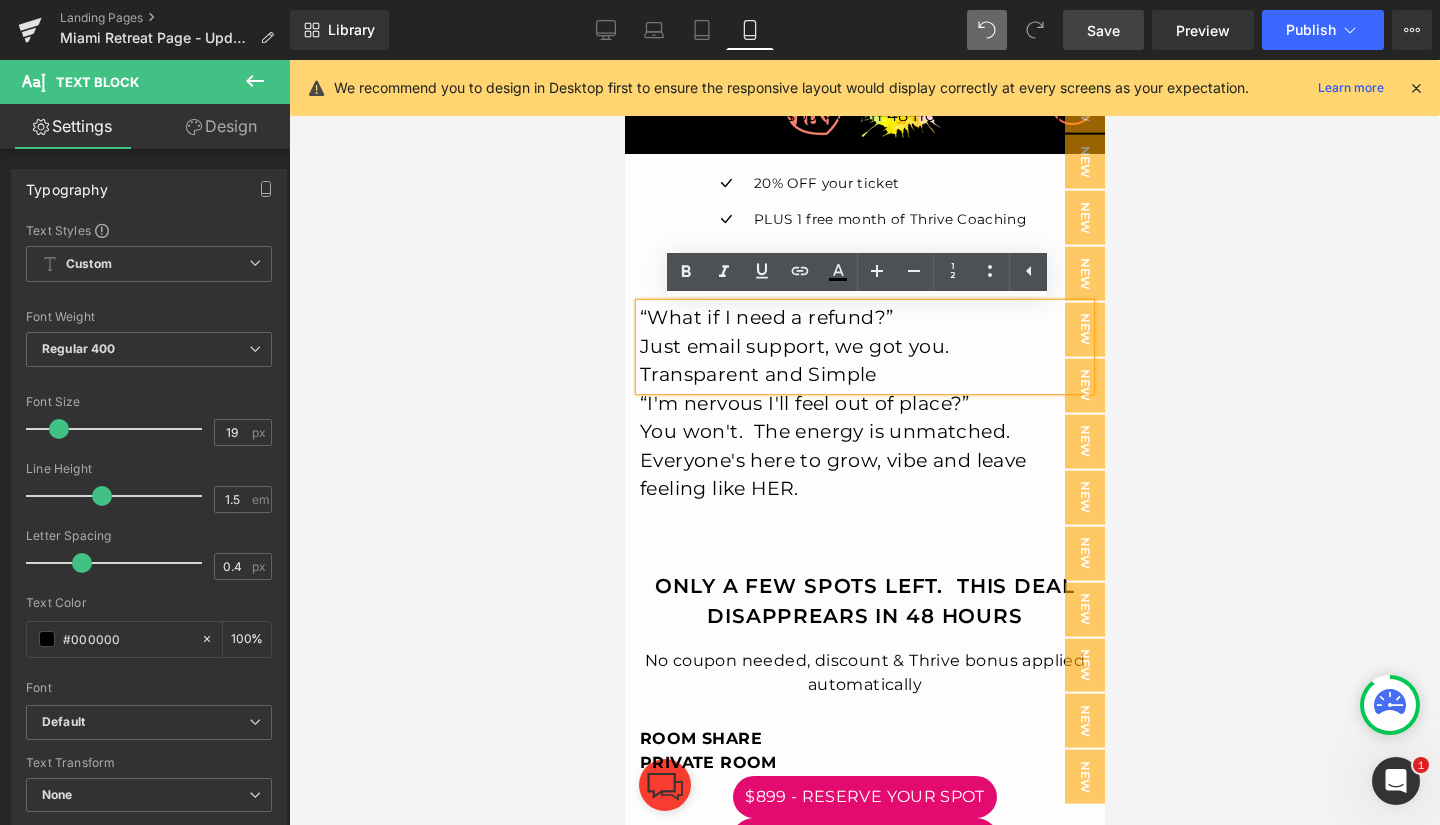 type 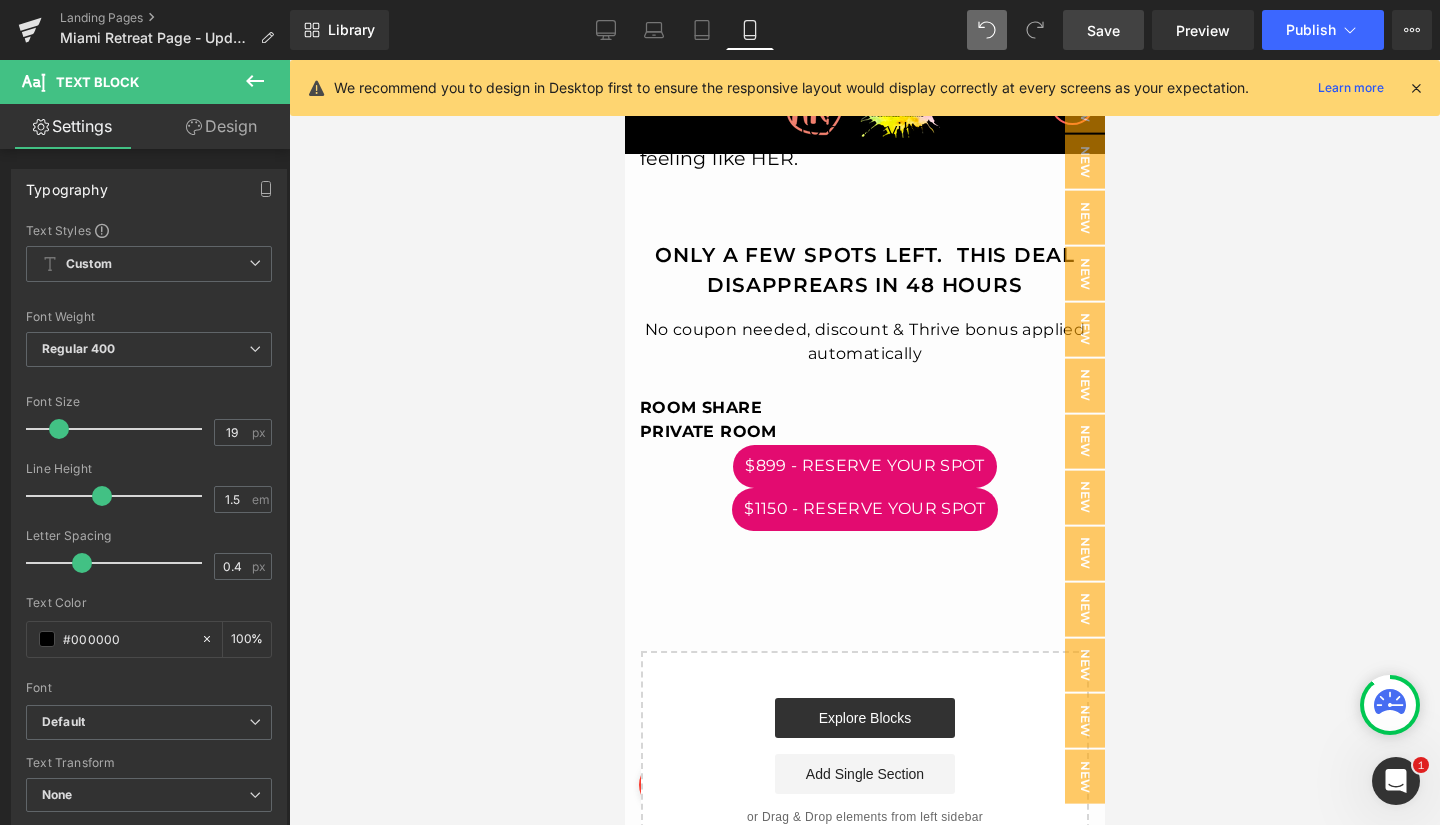 scroll, scrollTop: 5819, scrollLeft: 0, axis: vertical 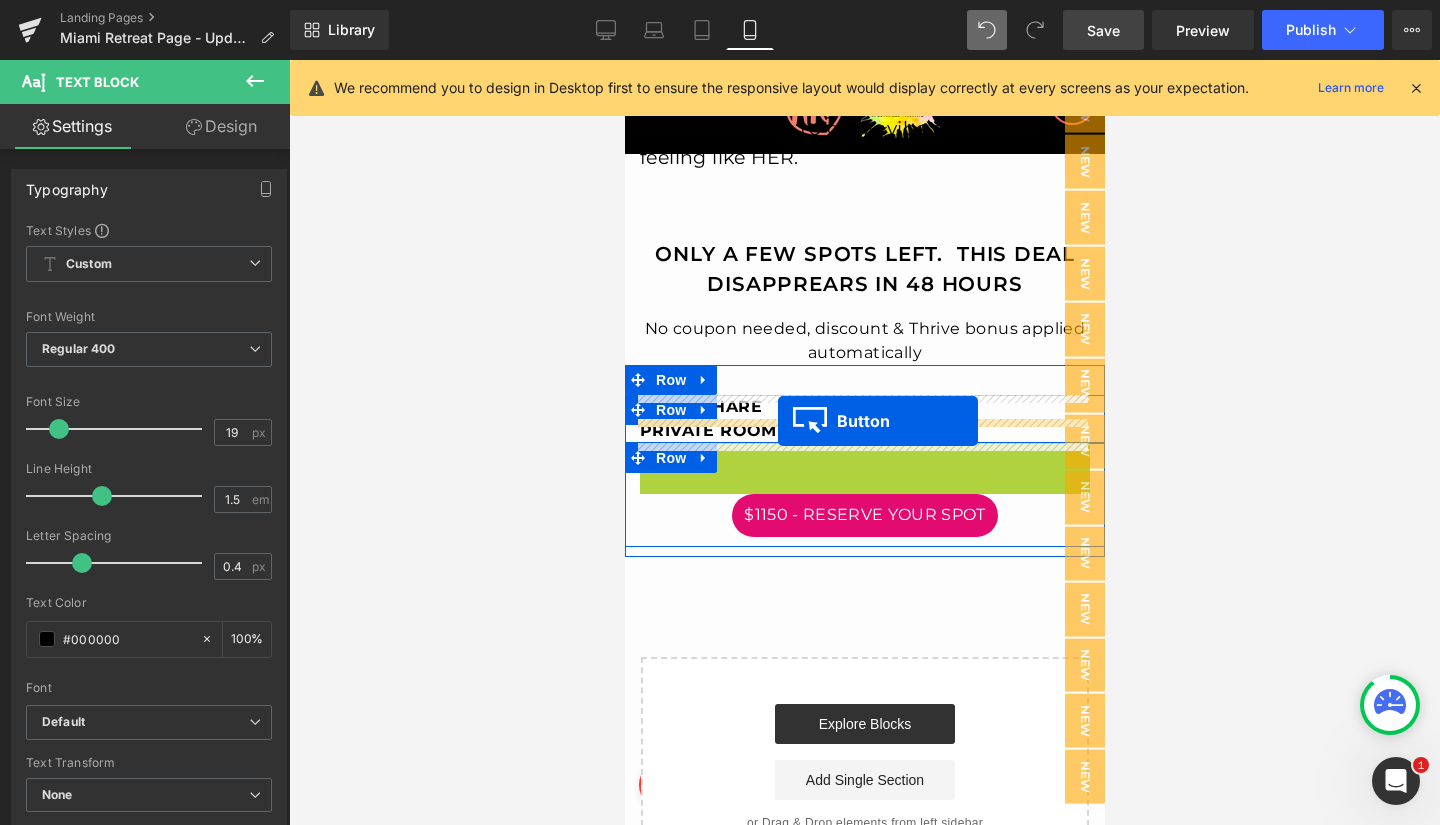 drag, startPoint x: 824, startPoint y: 462, endPoint x: 774, endPoint y: 423, distance: 63.411354 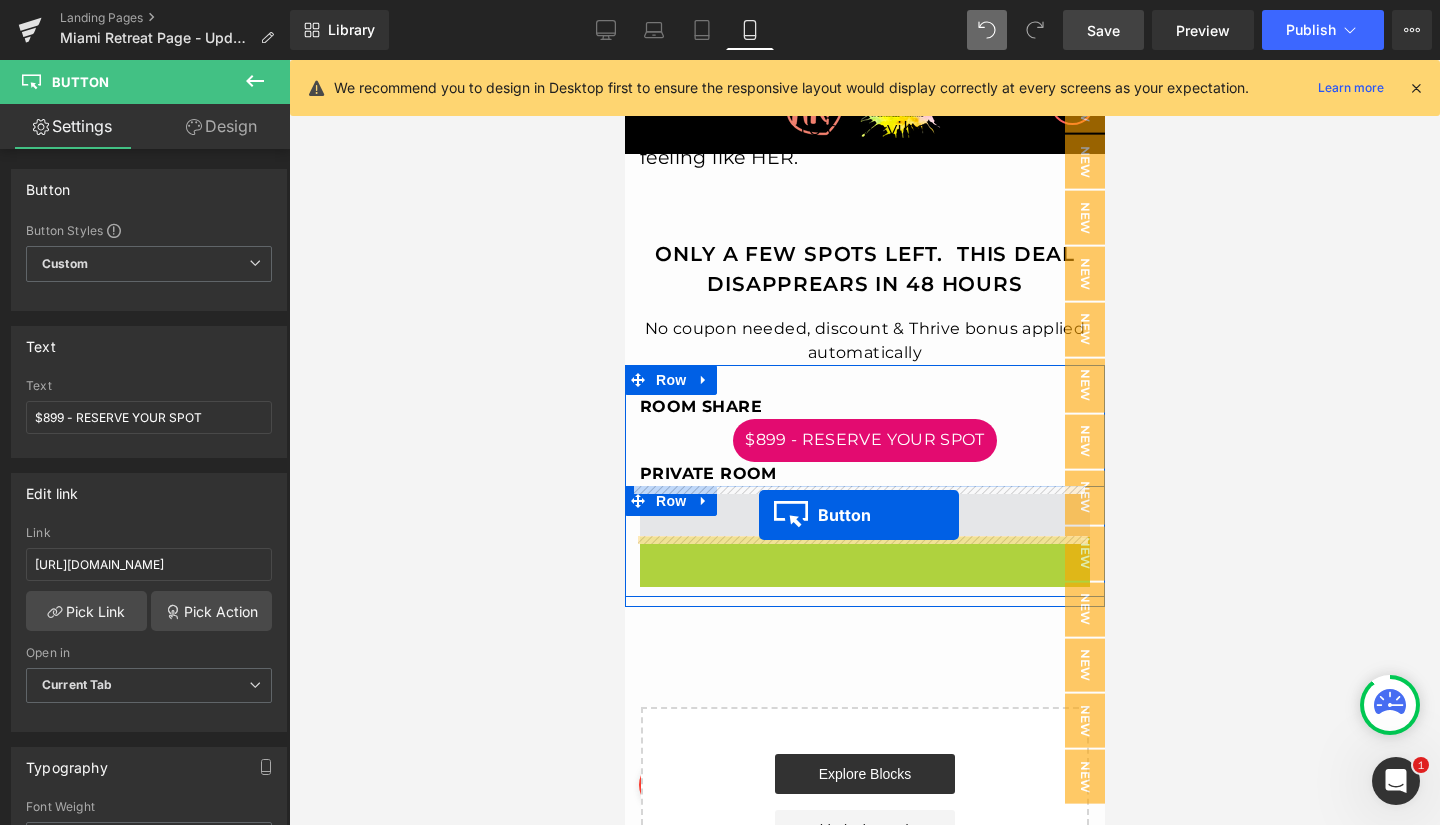 drag, startPoint x: 821, startPoint y: 556, endPoint x: 758, endPoint y: 515, distance: 75.16648 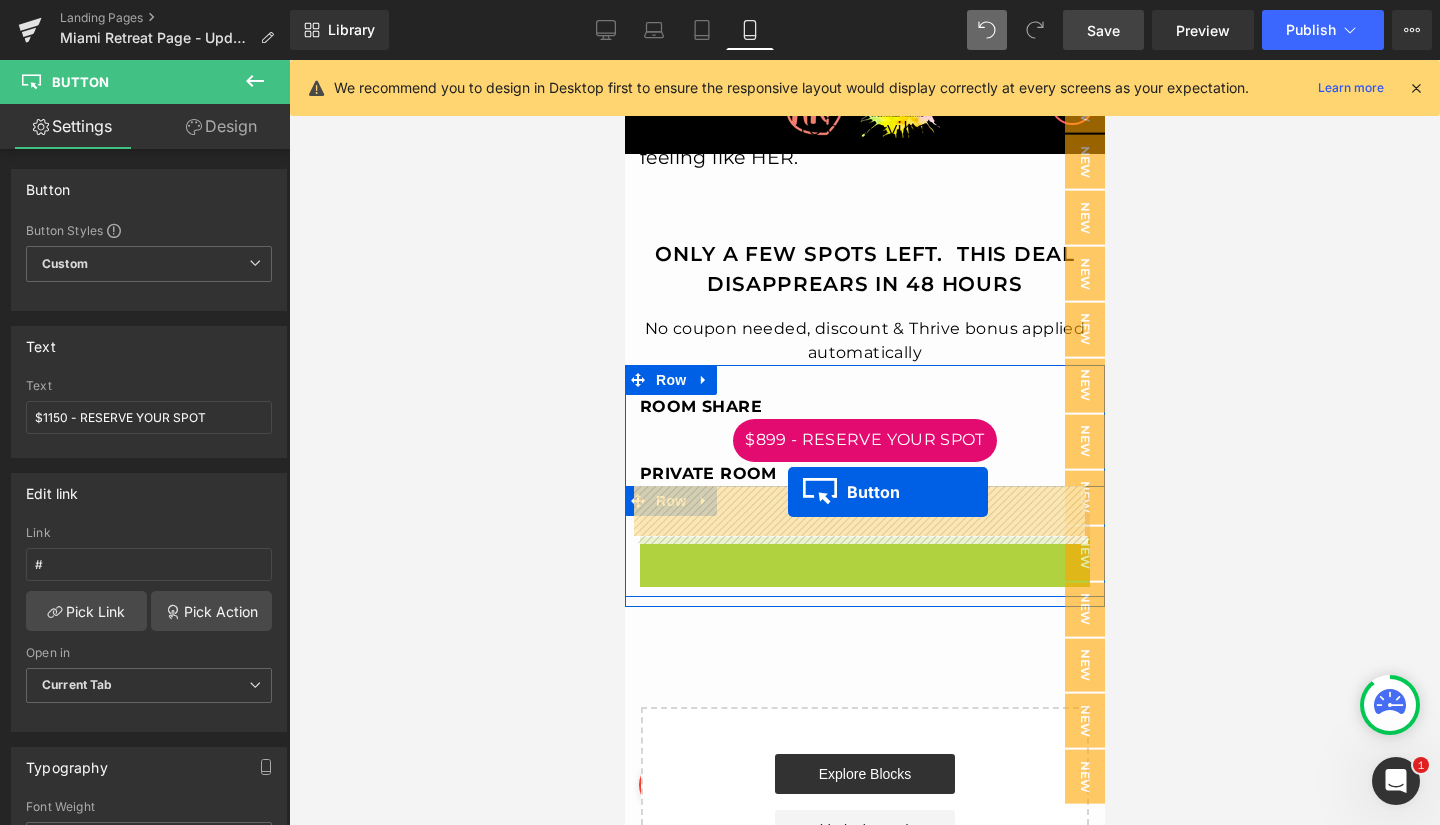 drag, startPoint x: 822, startPoint y: 557, endPoint x: 787, endPoint y: 494, distance: 72.06941 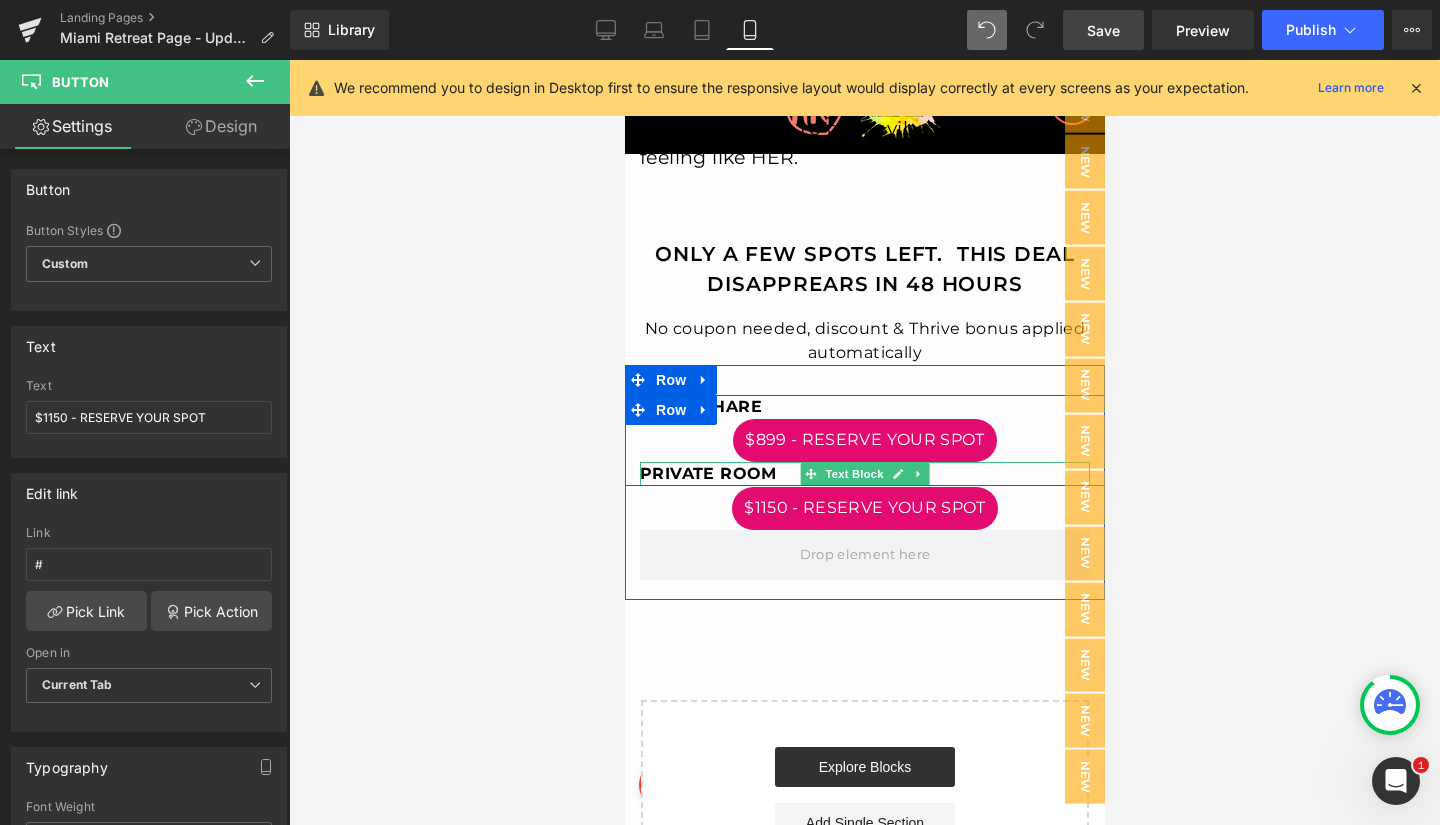 click on "PRIVATE ROOM" at bounding box center (707, 473) 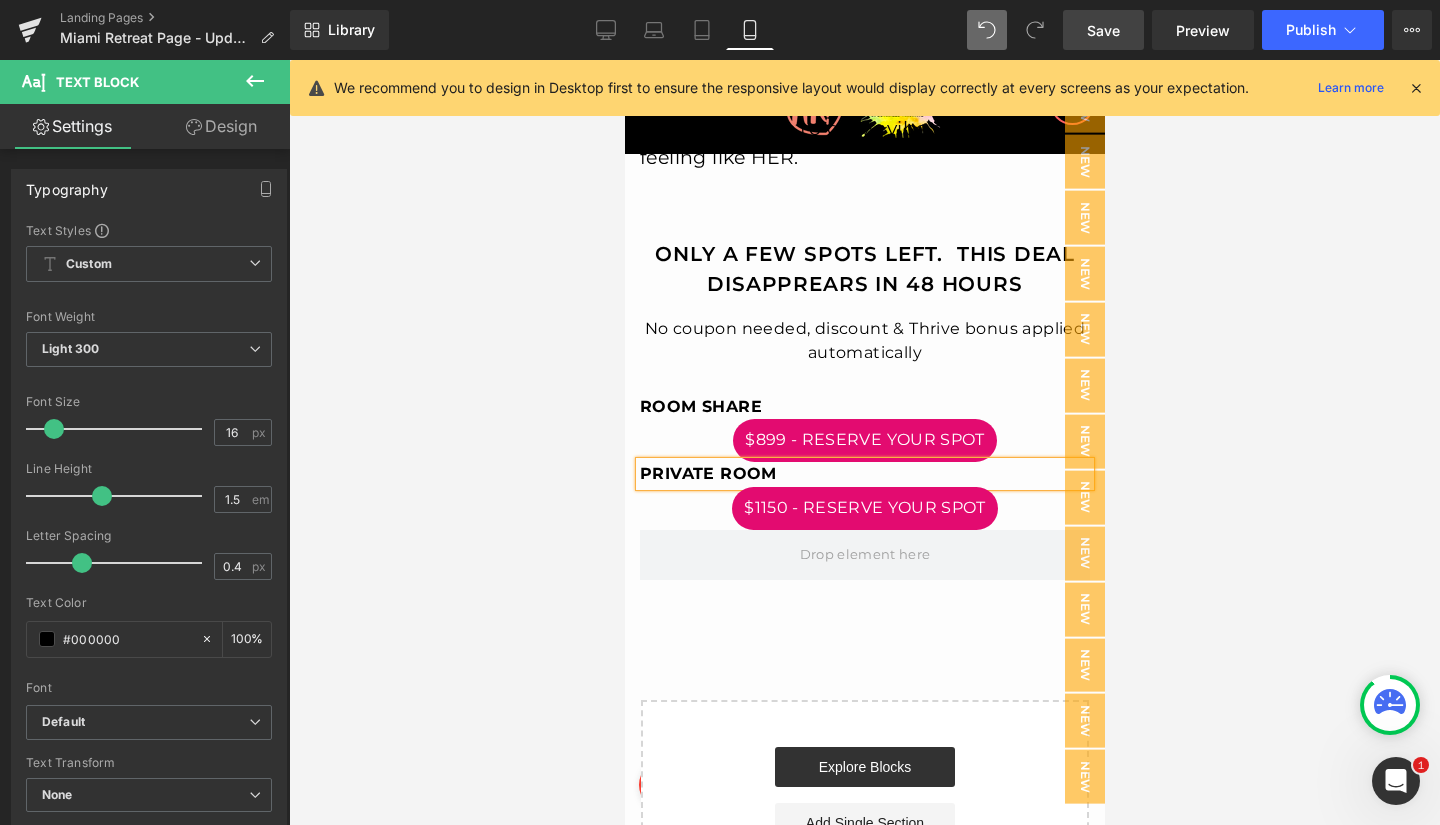 click on "PRIVATE ROOM" at bounding box center (707, 473) 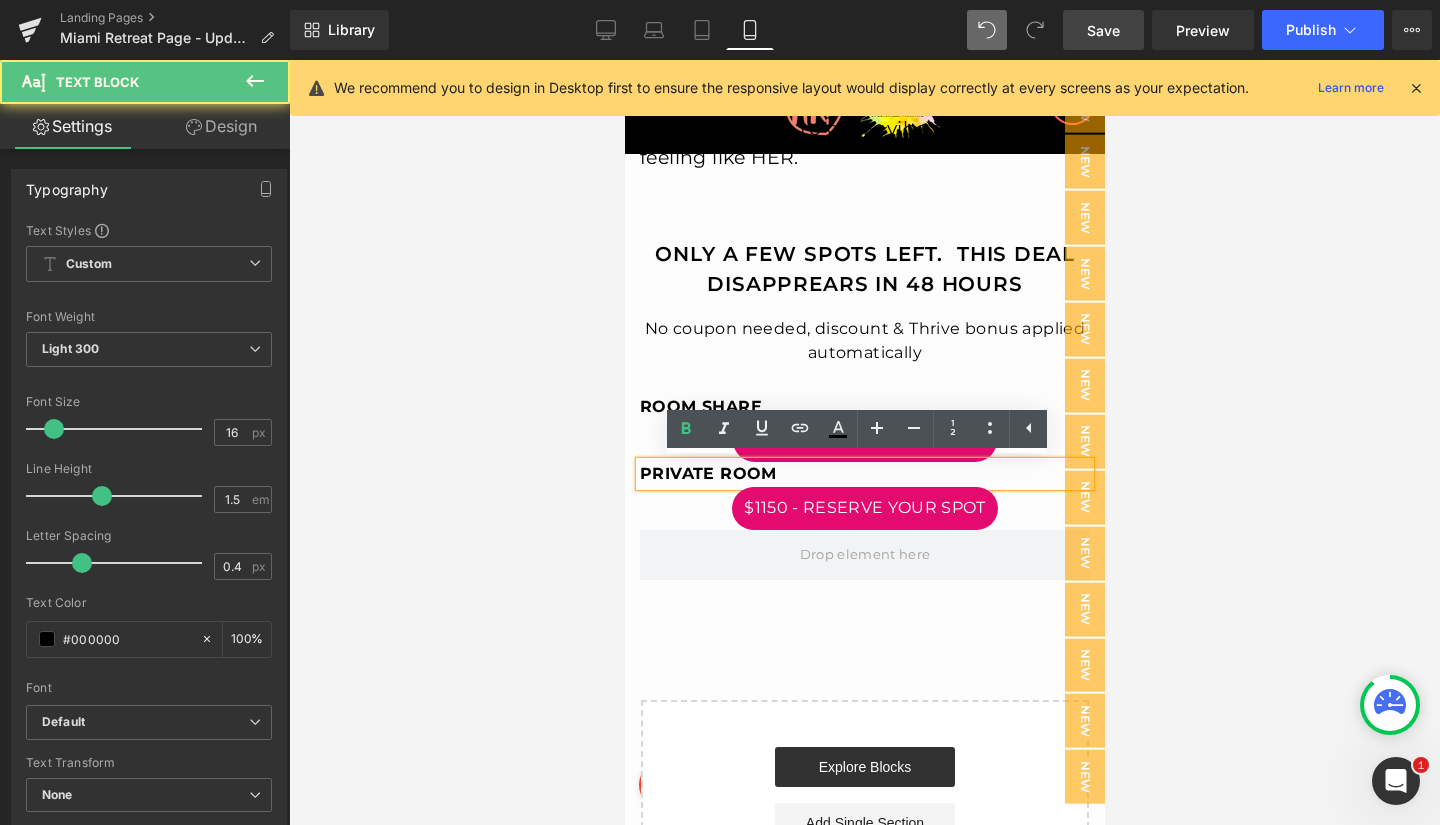 type 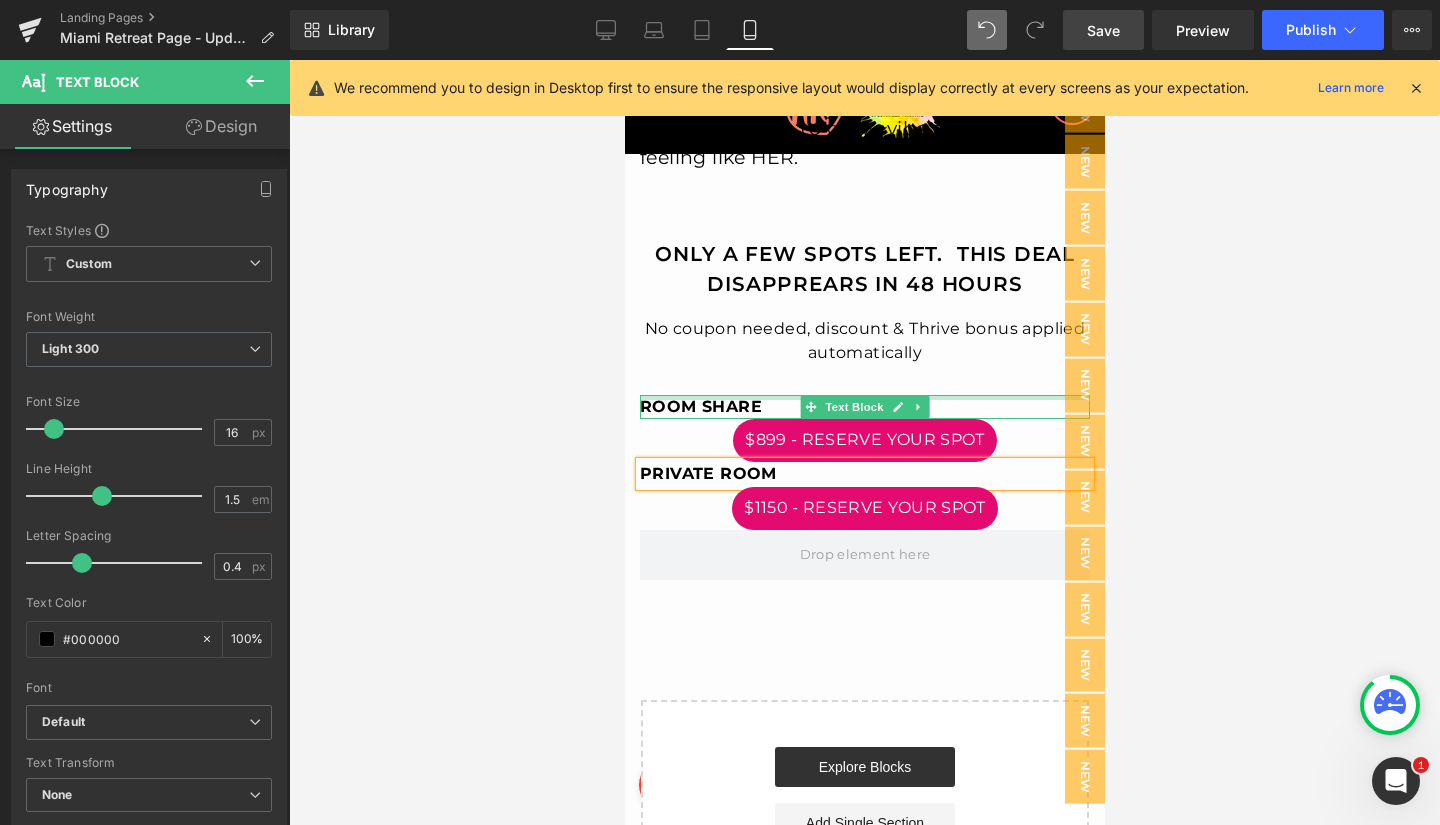click on "ROOM SHARE" at bounding box center [700, 406] 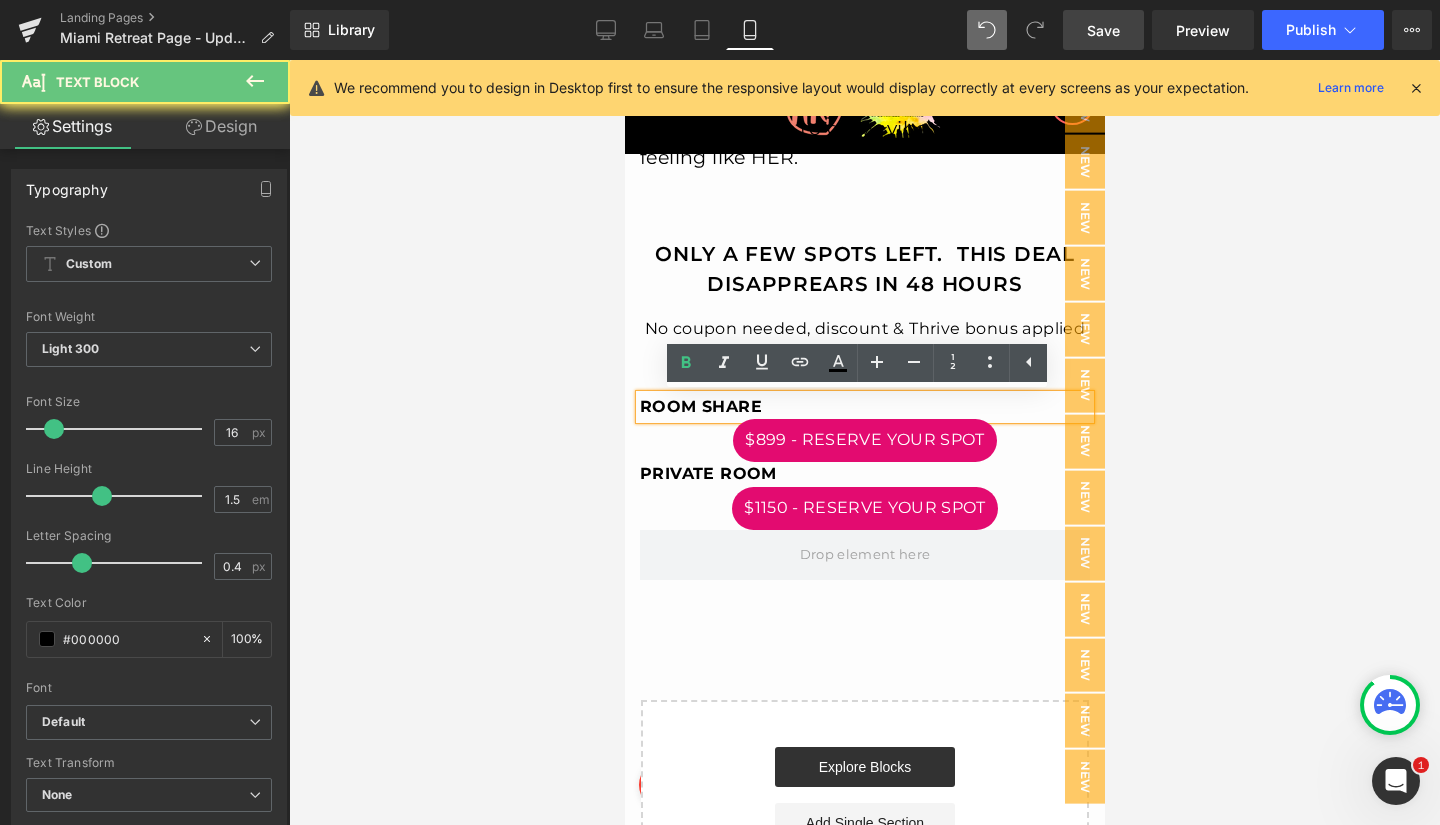 click on "ROOM SHARE" at bounding box center (700, 406) 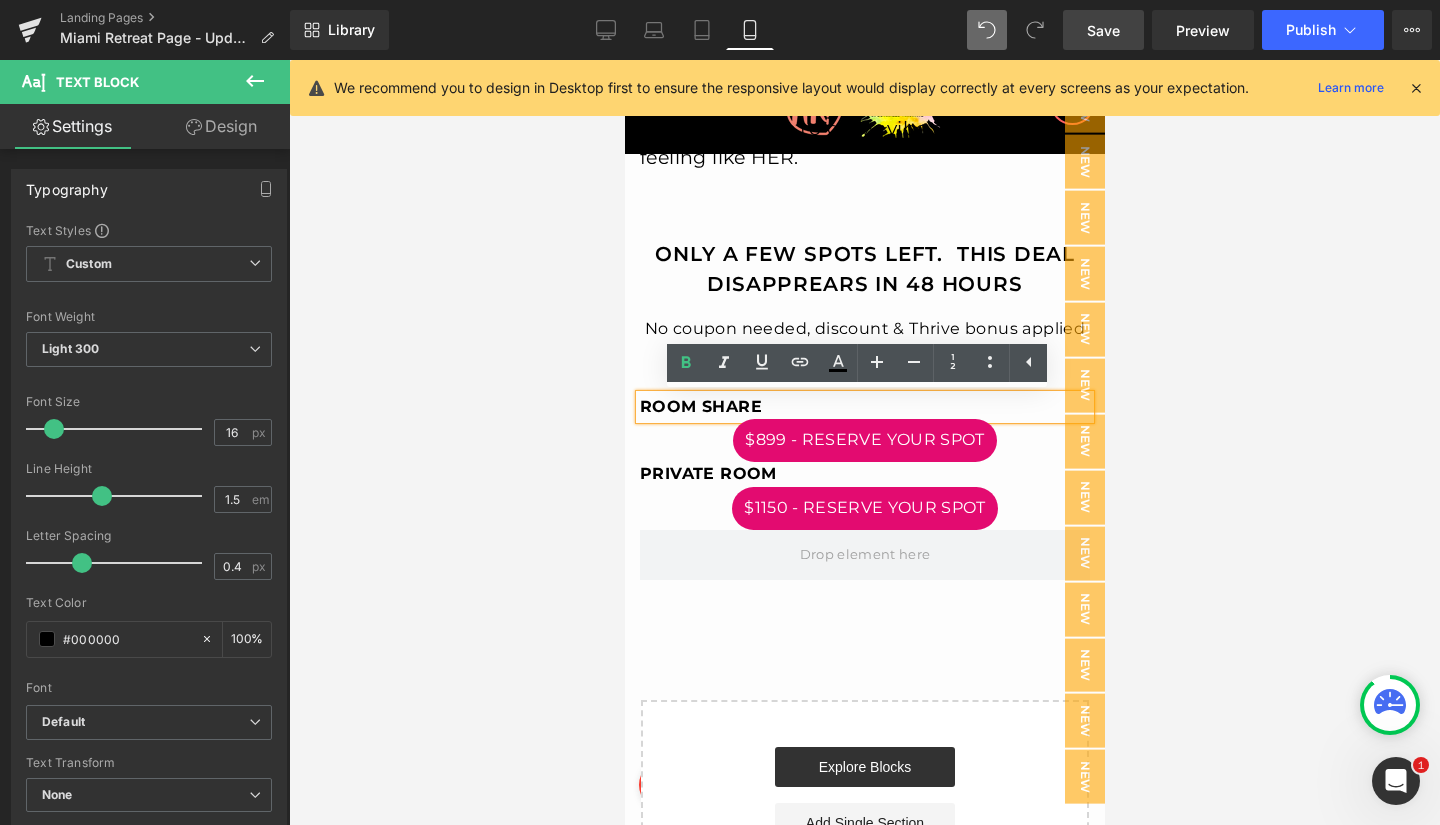 type 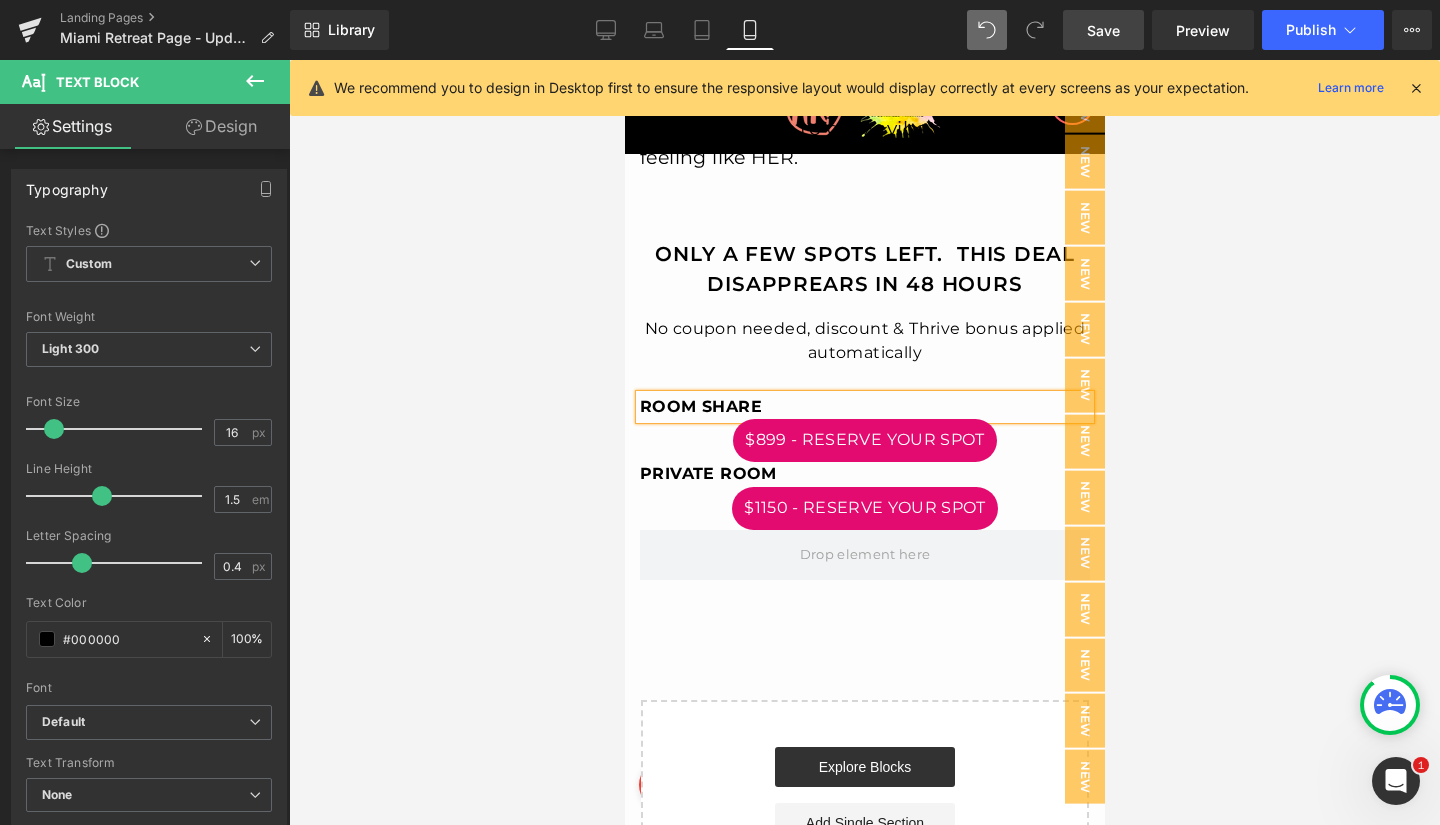 click on "Save" at bounding box center [1103, 30] 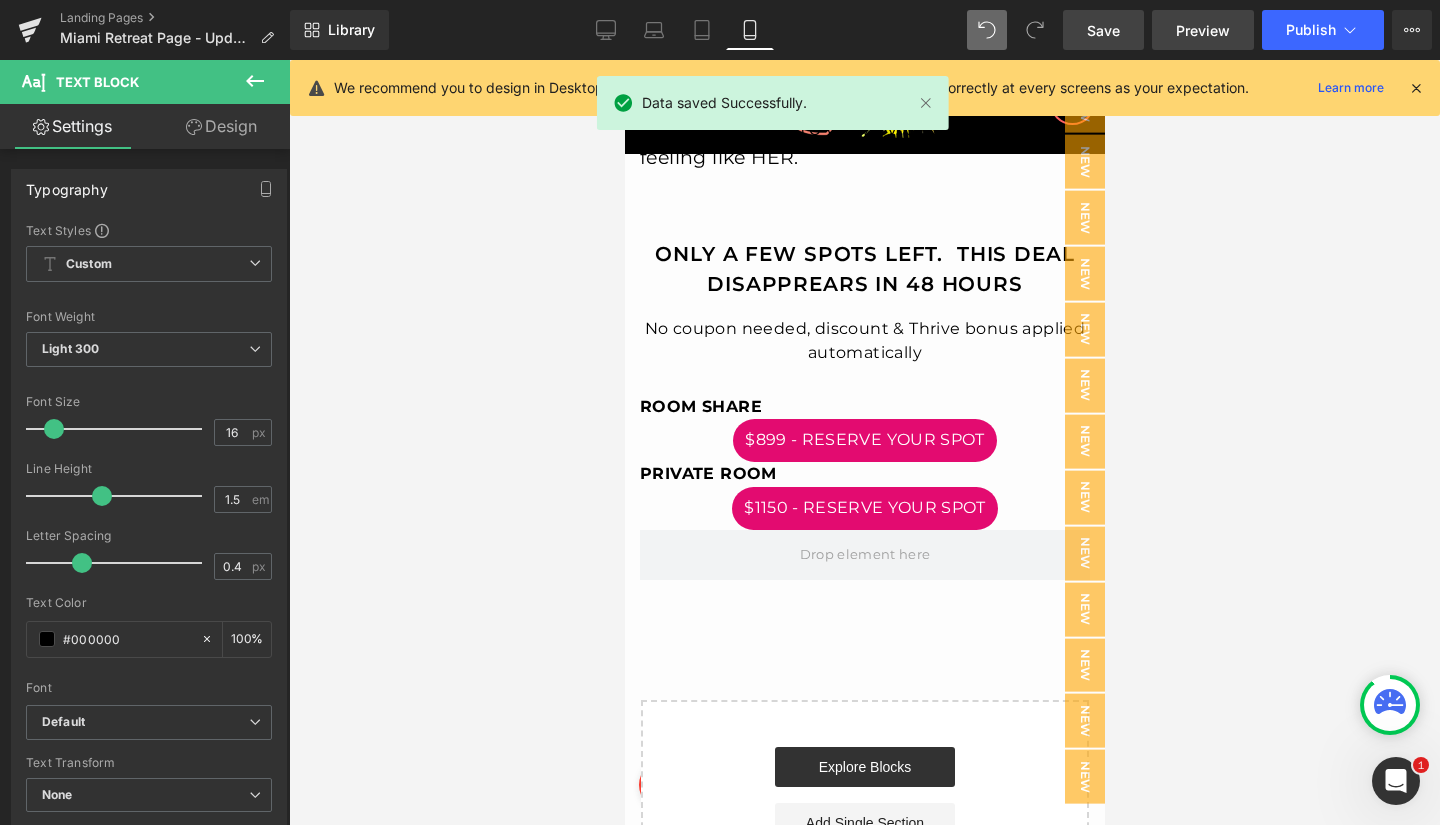 click on "Preview" at bounding box center (1203, 30) 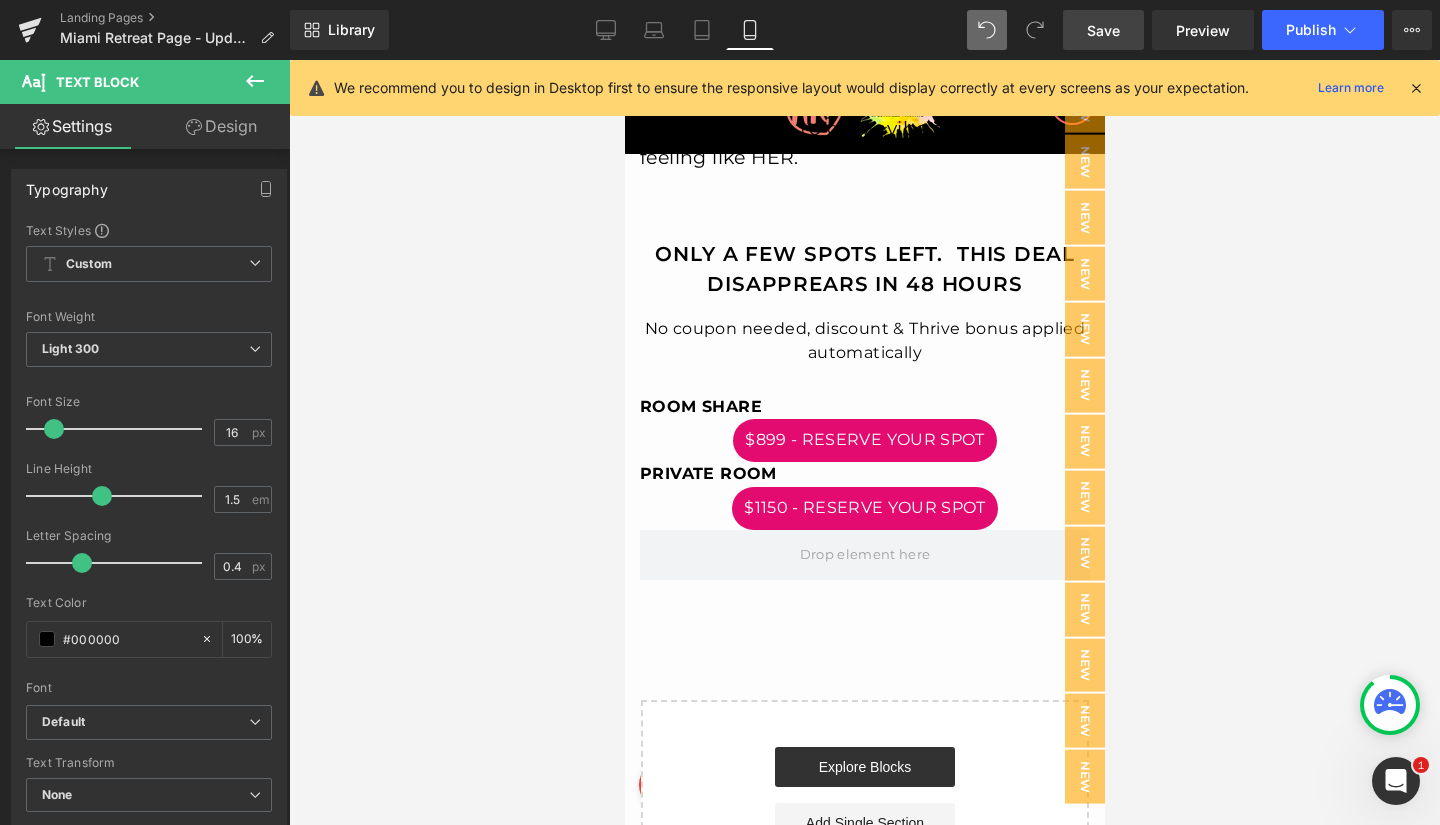 click on "Save" at bounding box center [1103, 30] 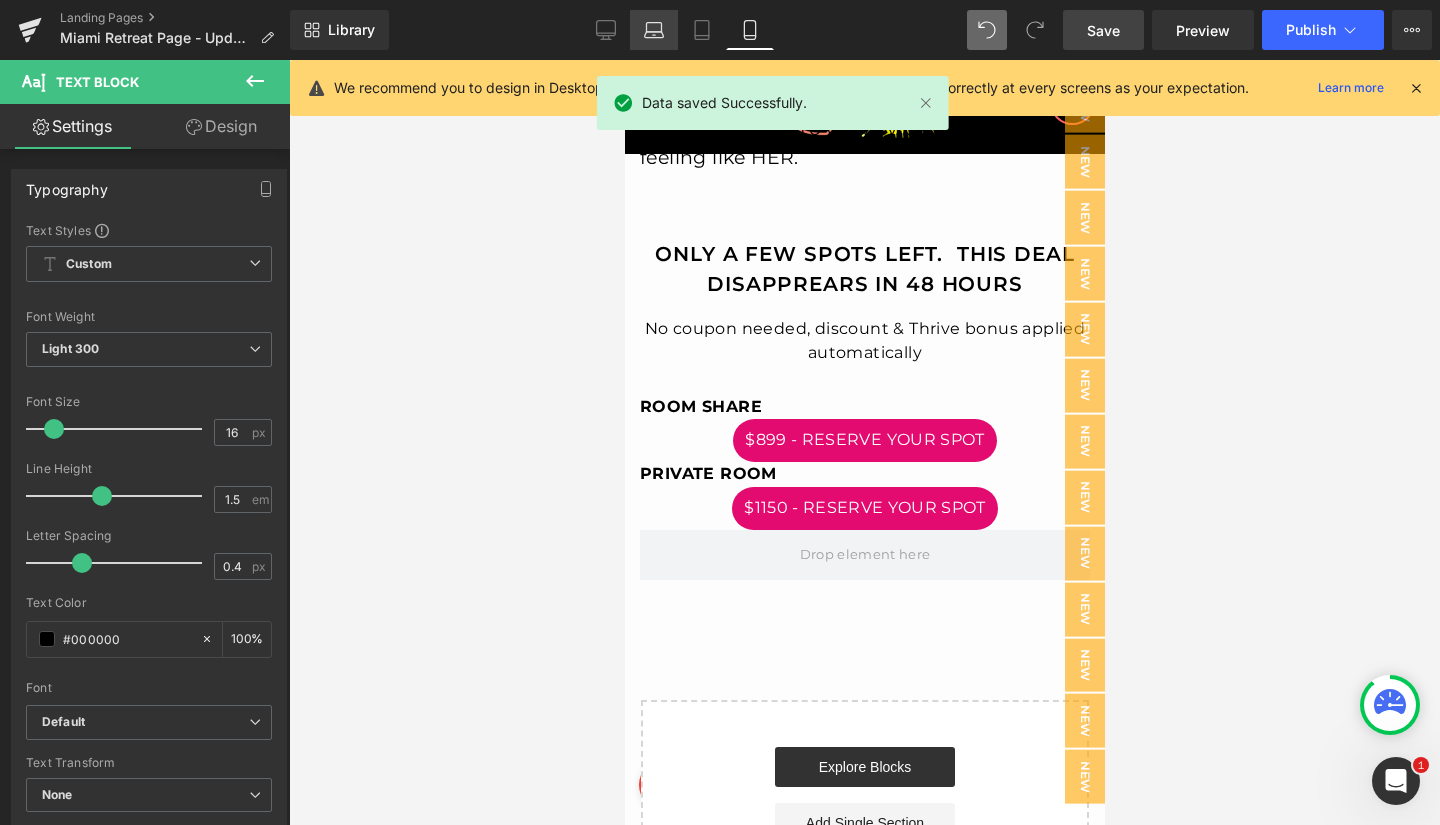 click 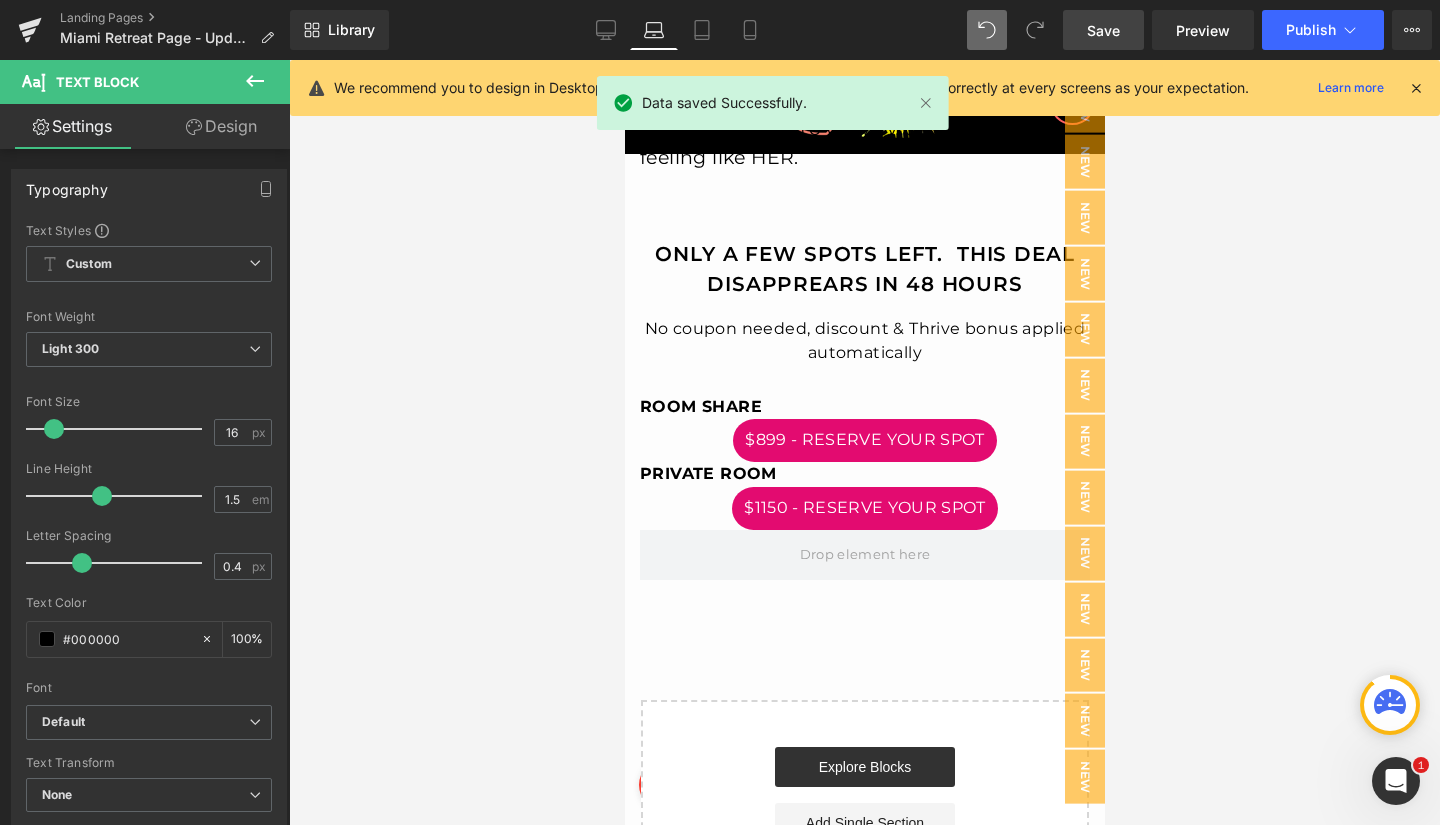 type on "100" 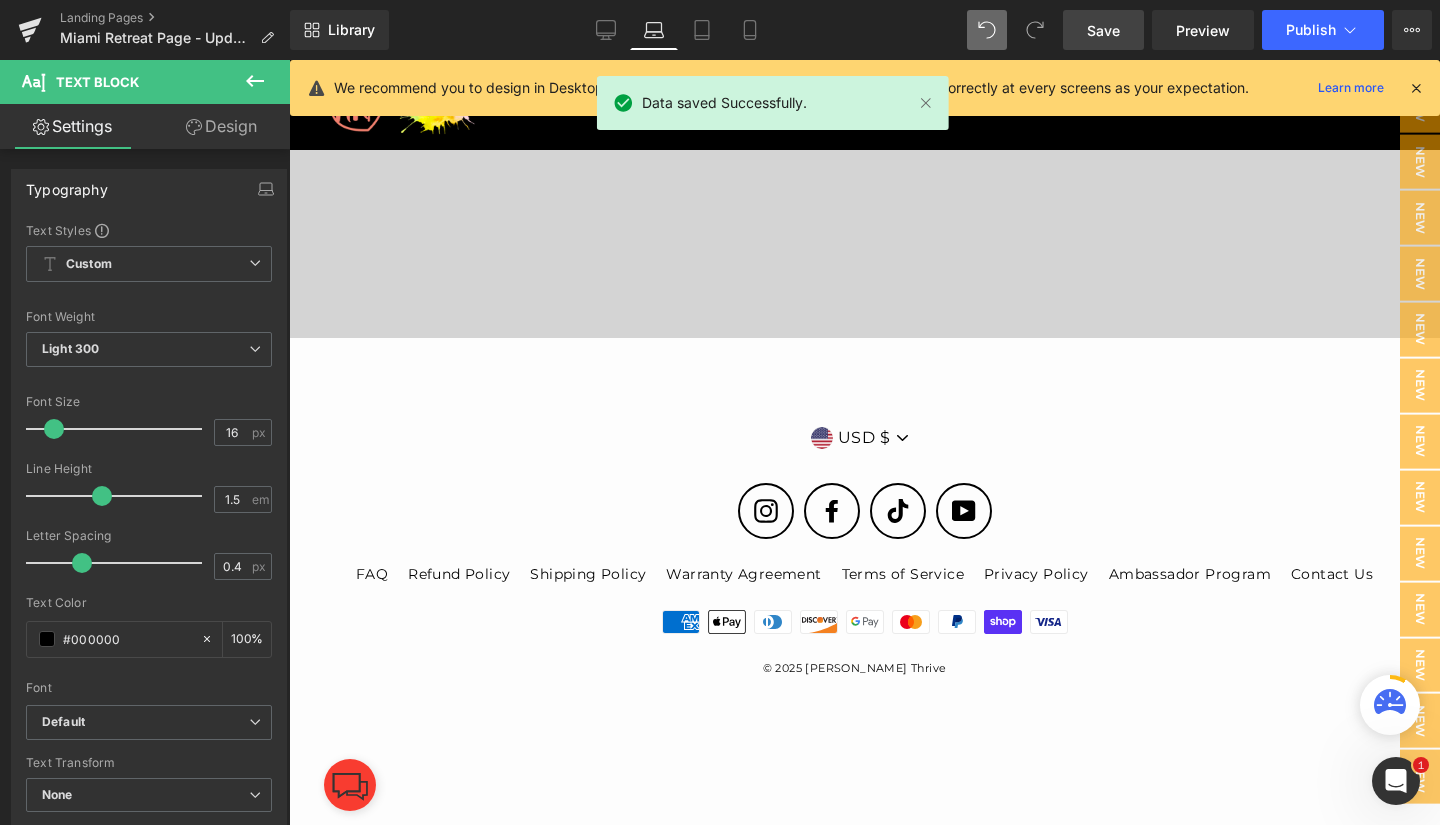 scroll, scrollTop: 4793, scrollLeft: 0, axis: vertical 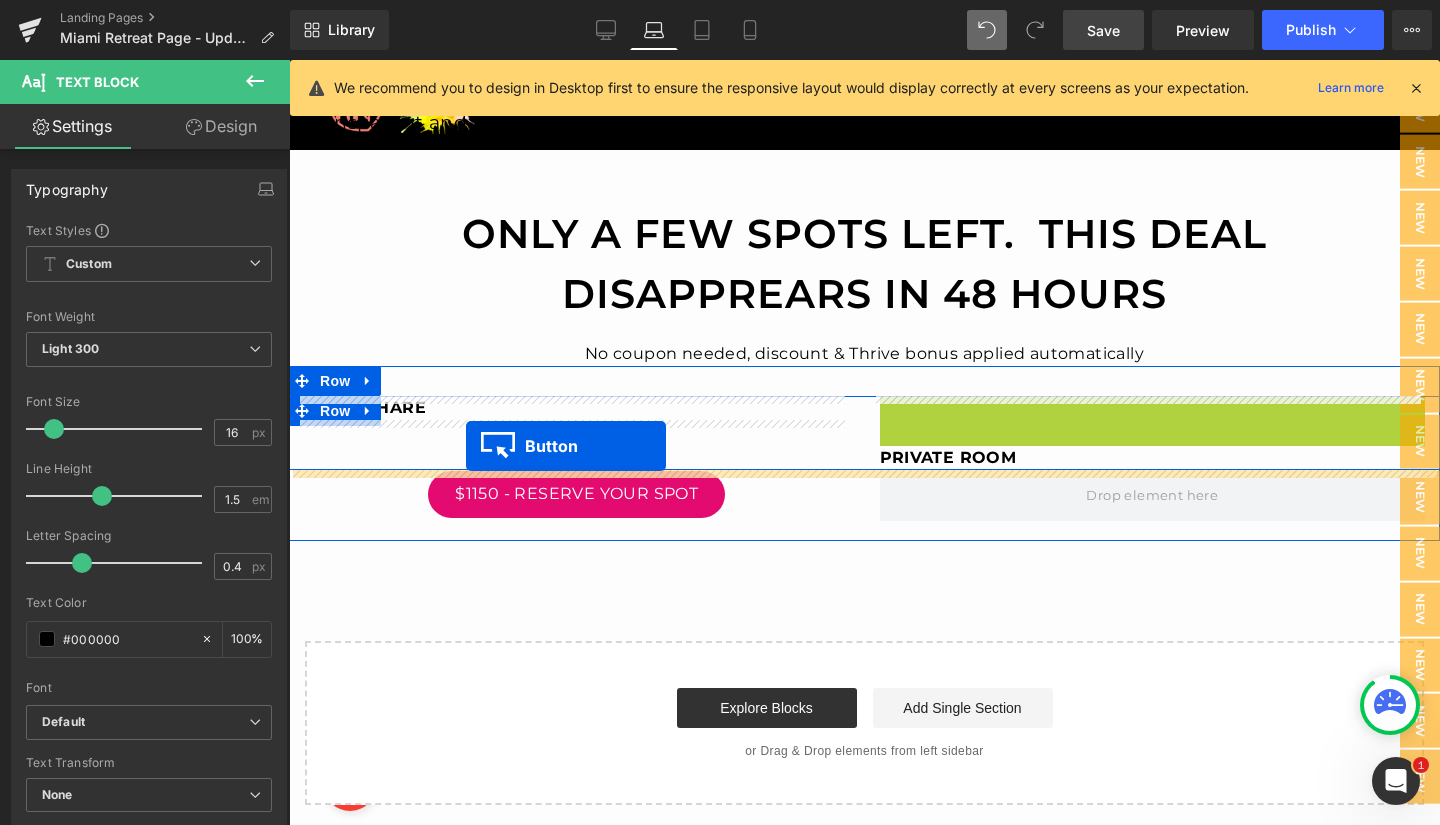 drag, startPoint x: 1109, startPoint y: 414, endPoint x: 466, endPoint y: 446, distance: 643.7958 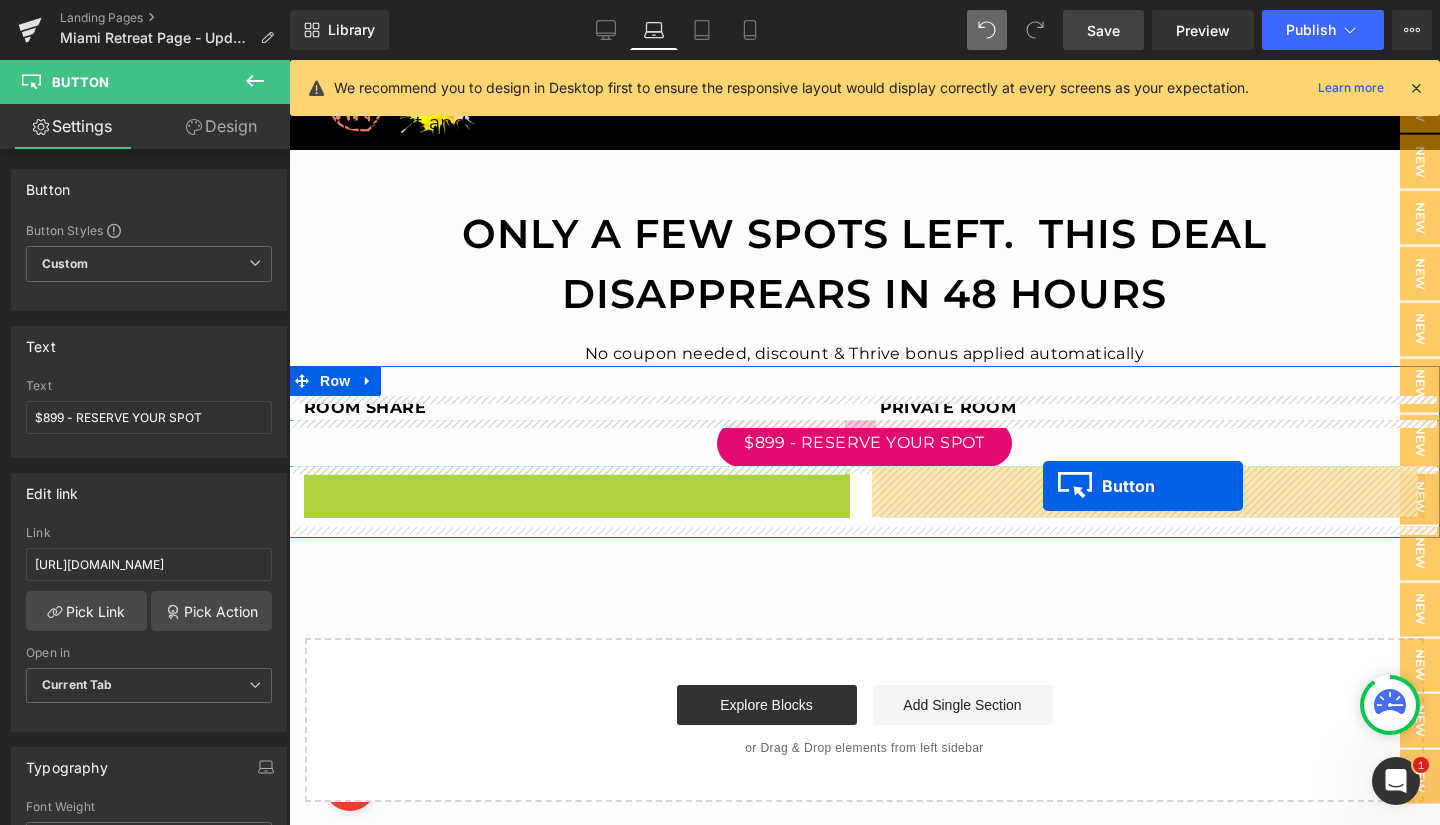 drag, startPoint x: 535, startPoint y: 491, endPoint x: 1042, endPoint y: 484, distance: 507.0483 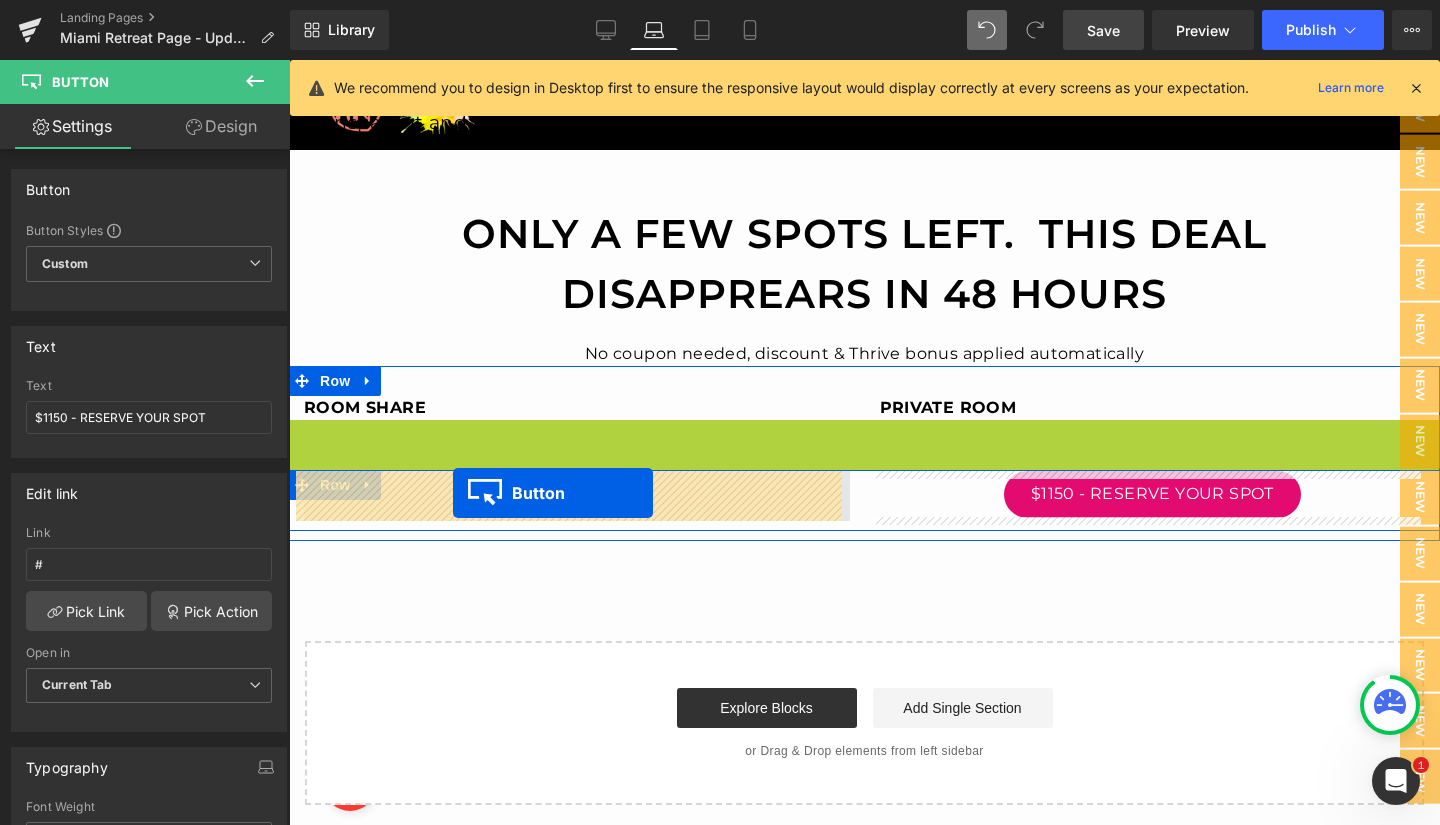 drag, startPoint x: 823, startPoint y: 441, endPoint x: 453, endPoint y: 492, distance: 373.49832 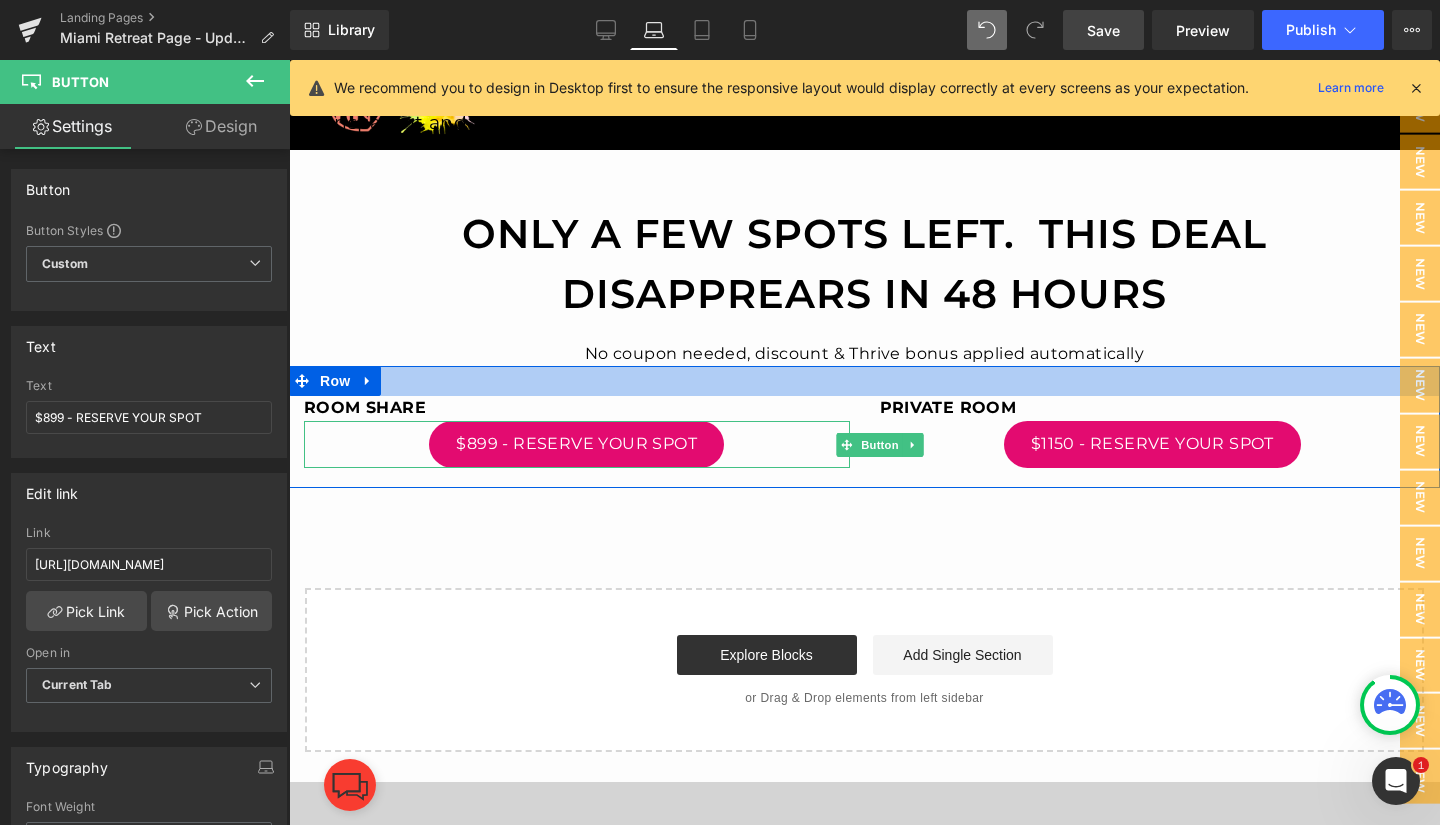 click at bounding box center (864, 381) 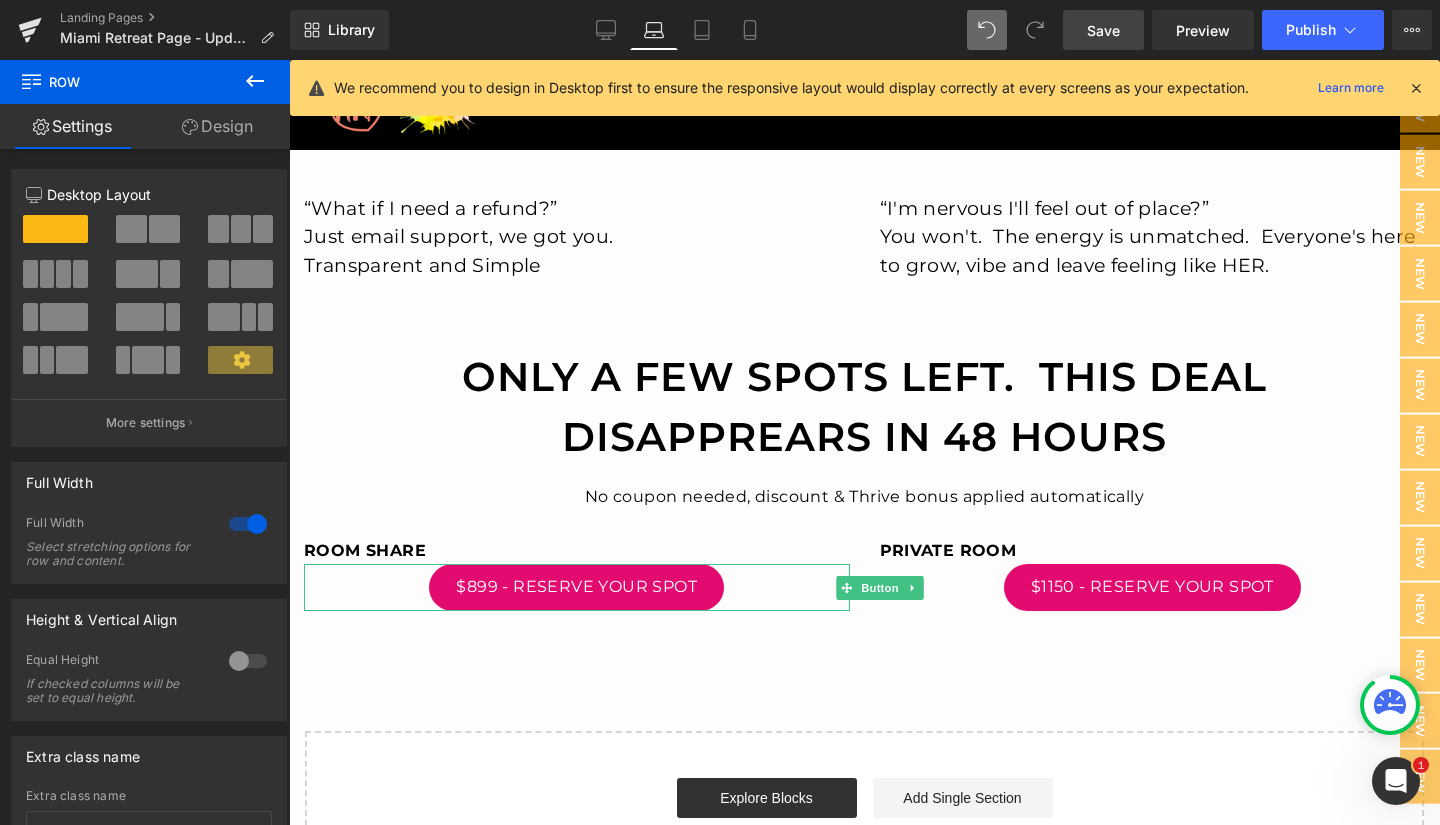 scroll, scrollTop: 4648, scrollLeft: 0, axis: vertical 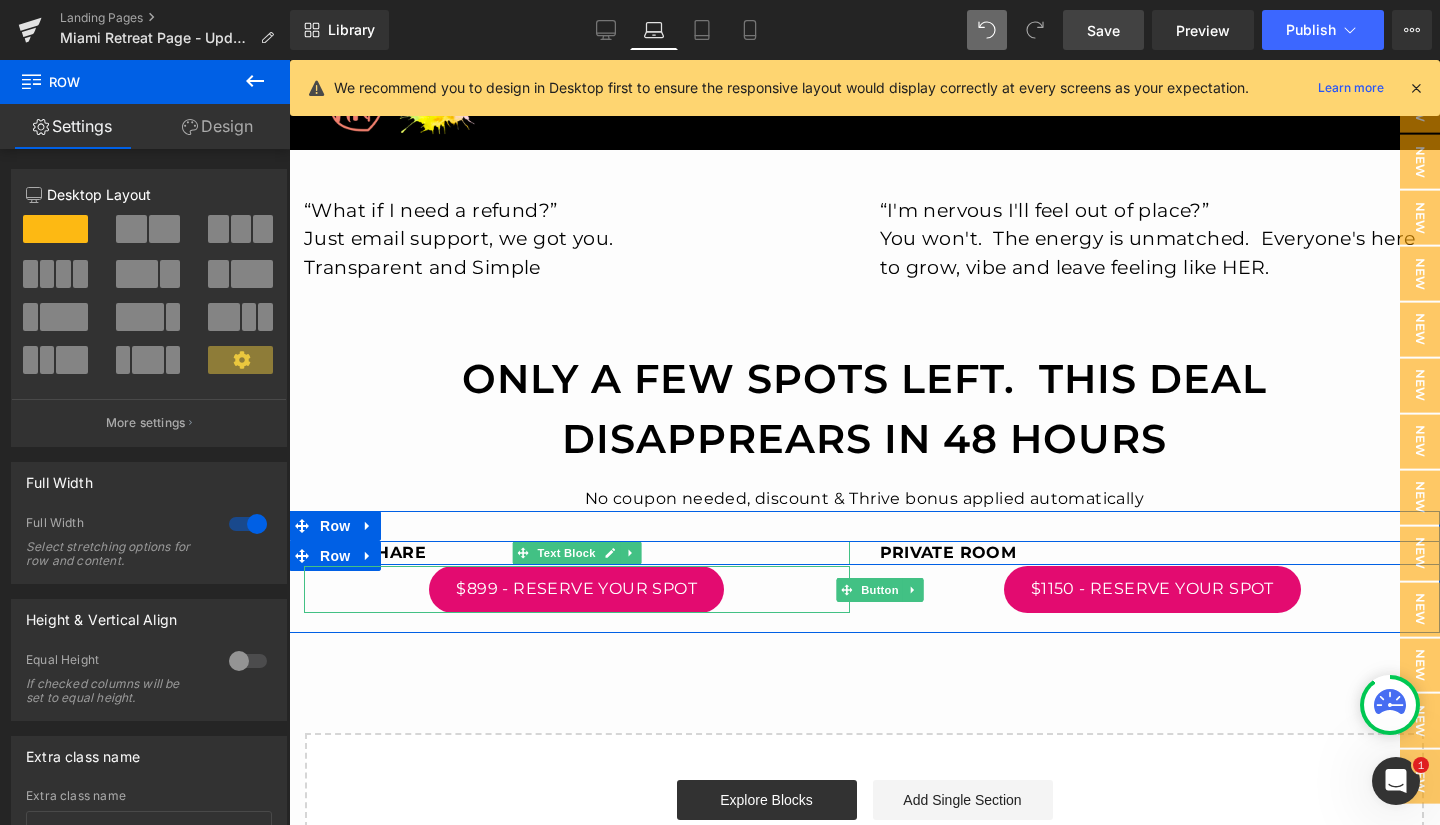click on "ROOM SHARE" at bounding box center [365, 552] 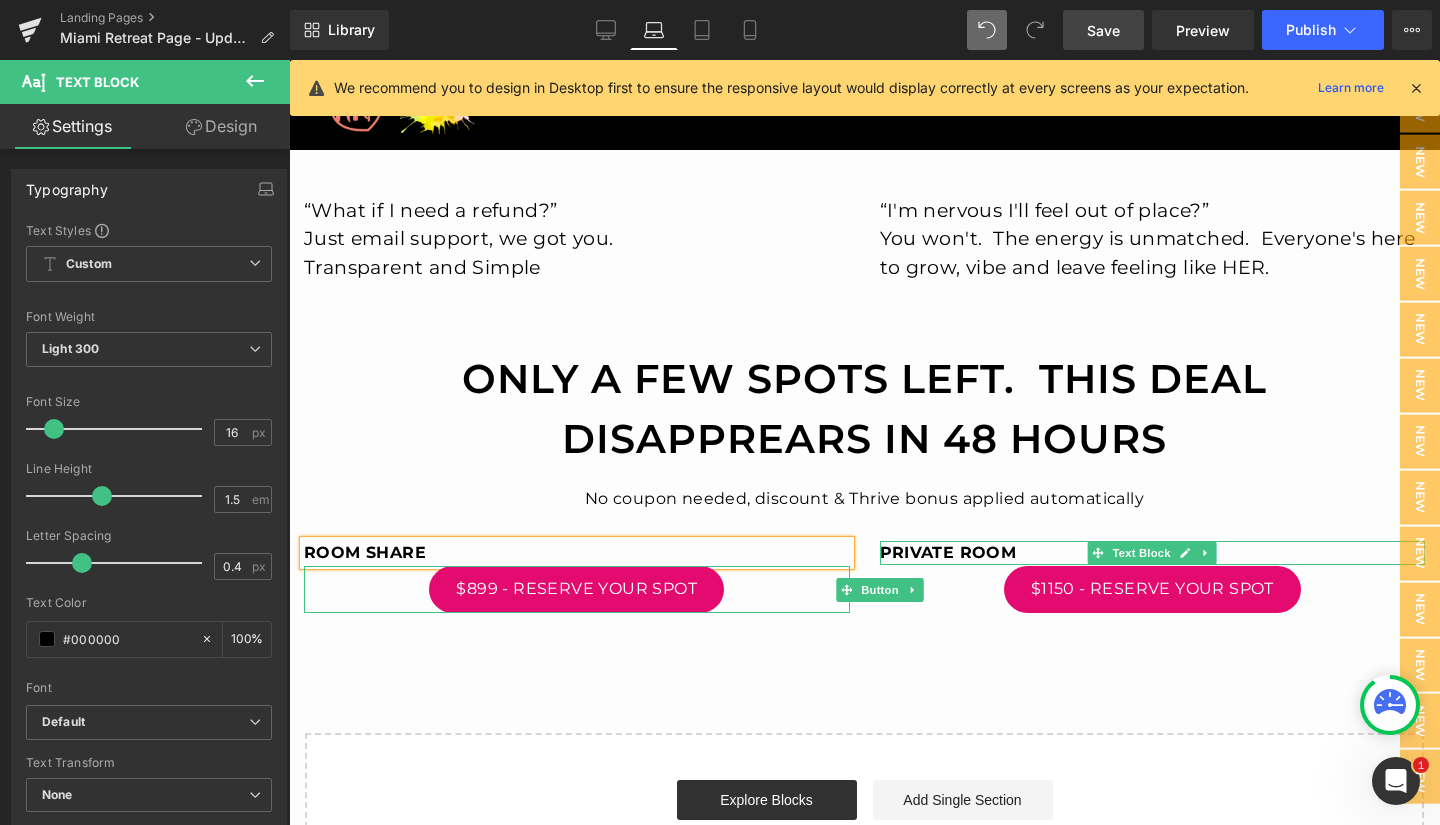 click on "PRIVATE ROOM" at bounding box center [948, 552] 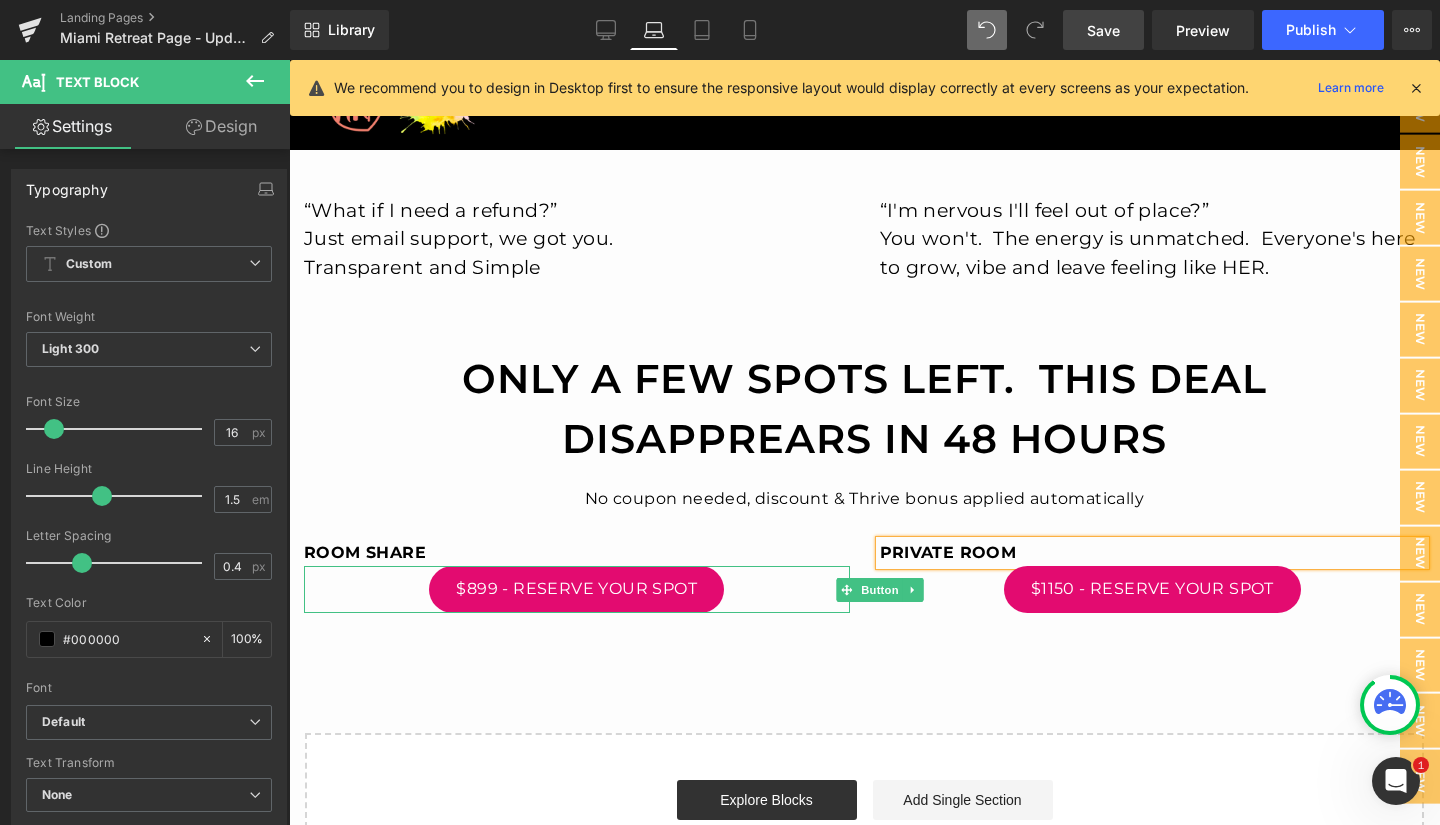 click on "Save" at bounding box center (1103, 30) 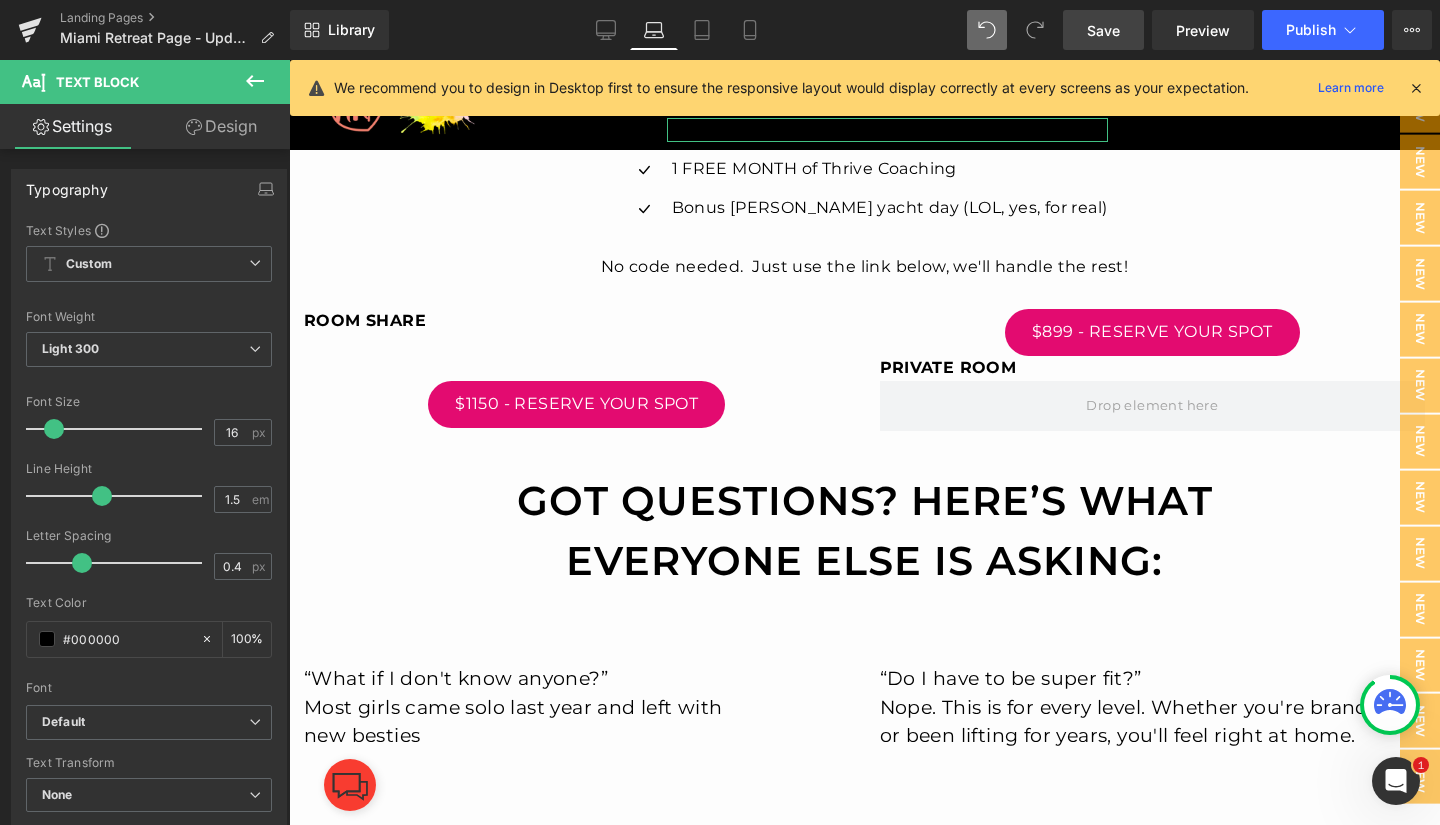 scroll, scrollTop: 3269, scrollLeft: 0, axis: vertical 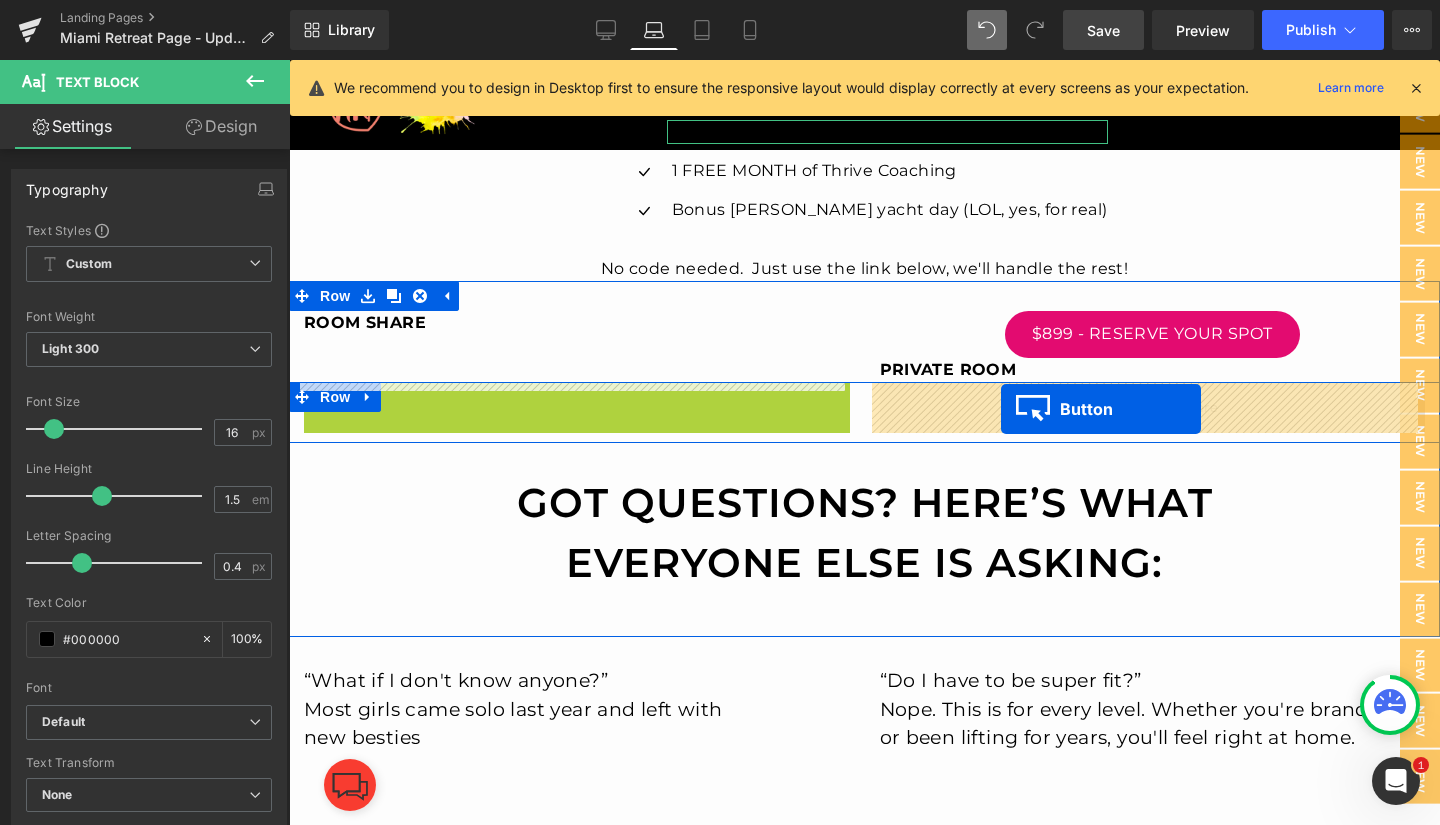drag, startPoint x: 536, startPoint y: 407, endPoint x: 1001, endPoint y: 408, distance: 465.00107 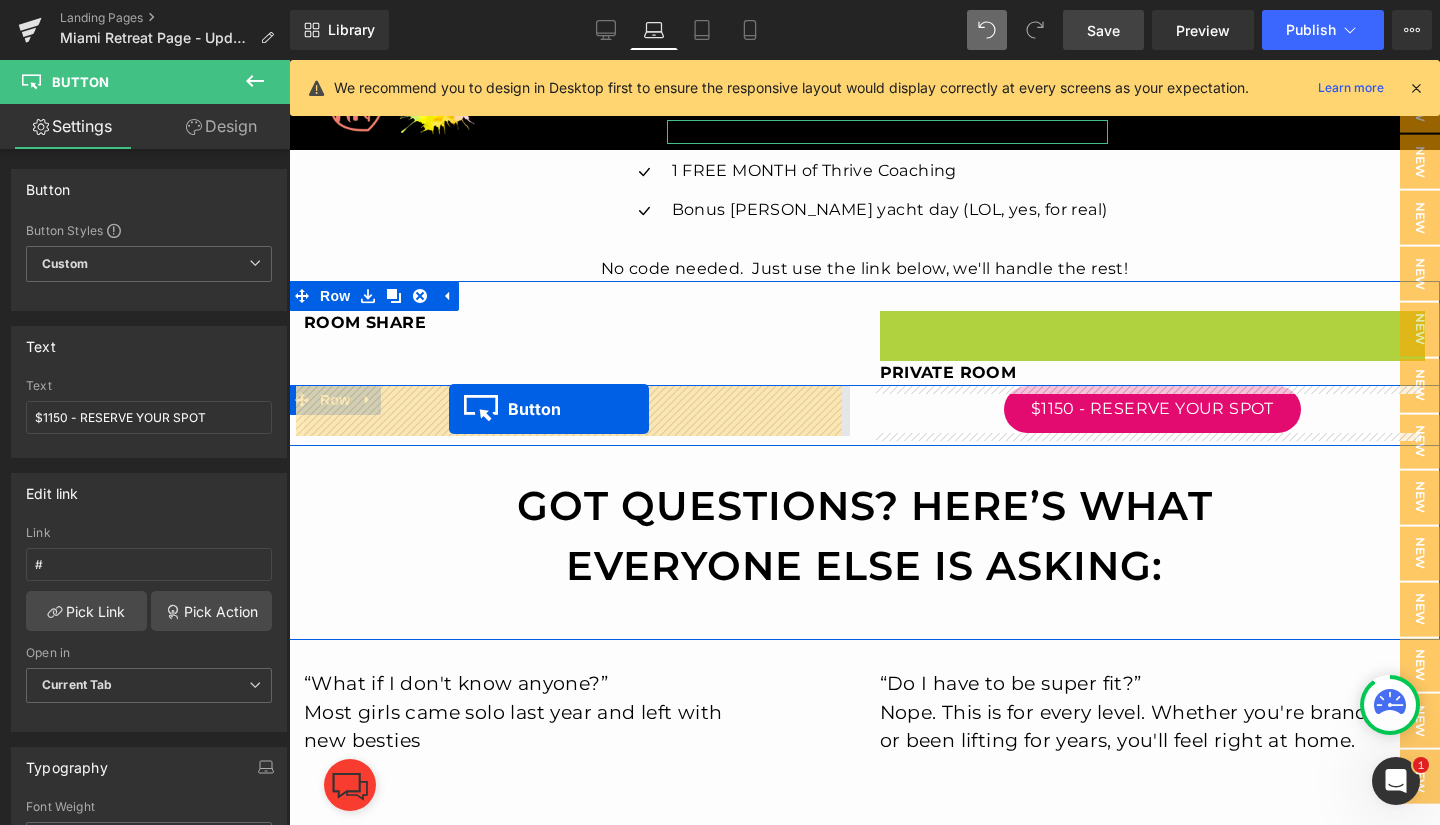 drag, startPoint x: 1115, startPoint y: 332, endPoint x: 449, endPoint y: 409, distance: 670.4364 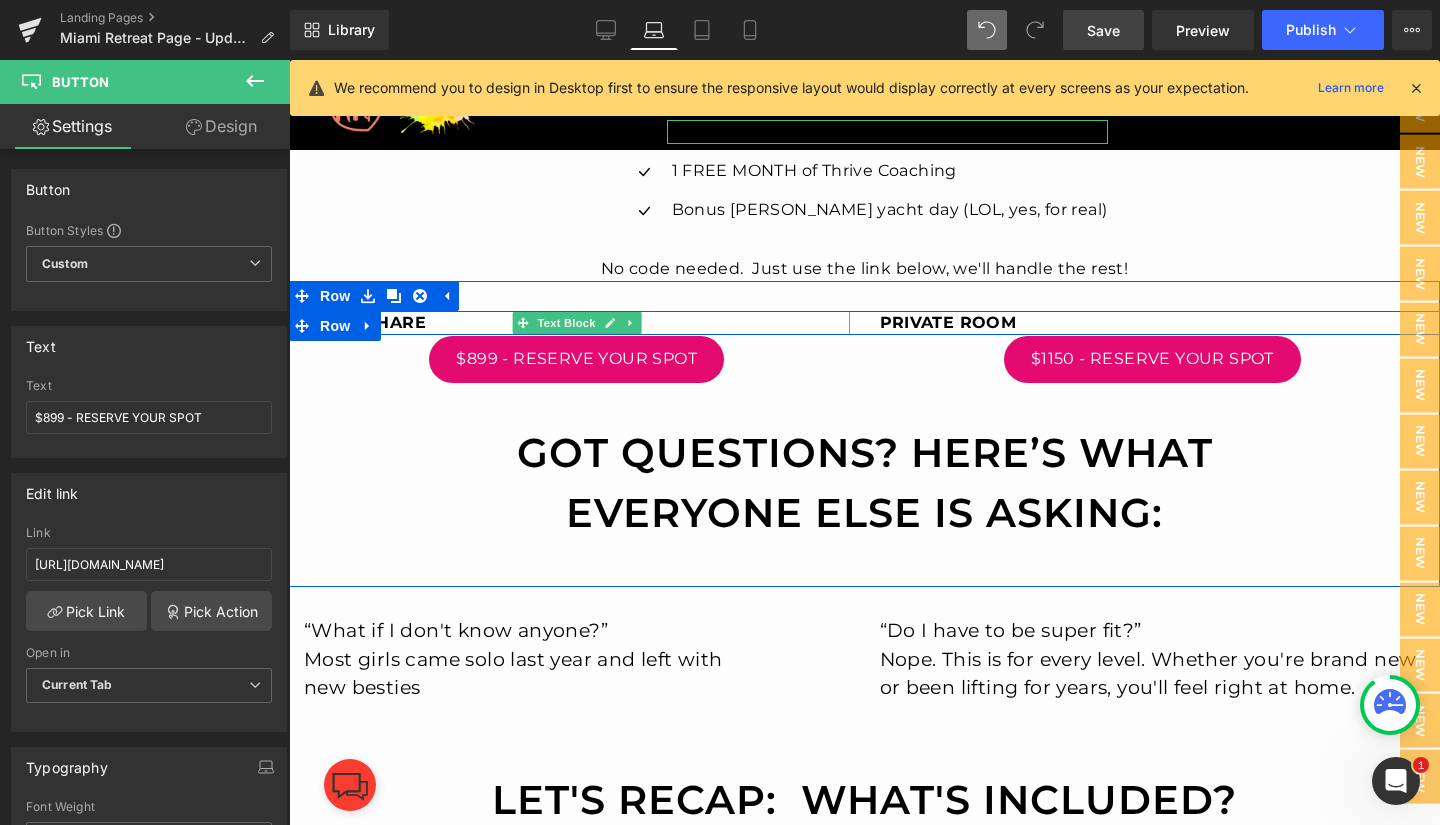 click on "ROOM SHARE" at bounding box center (365, 322) 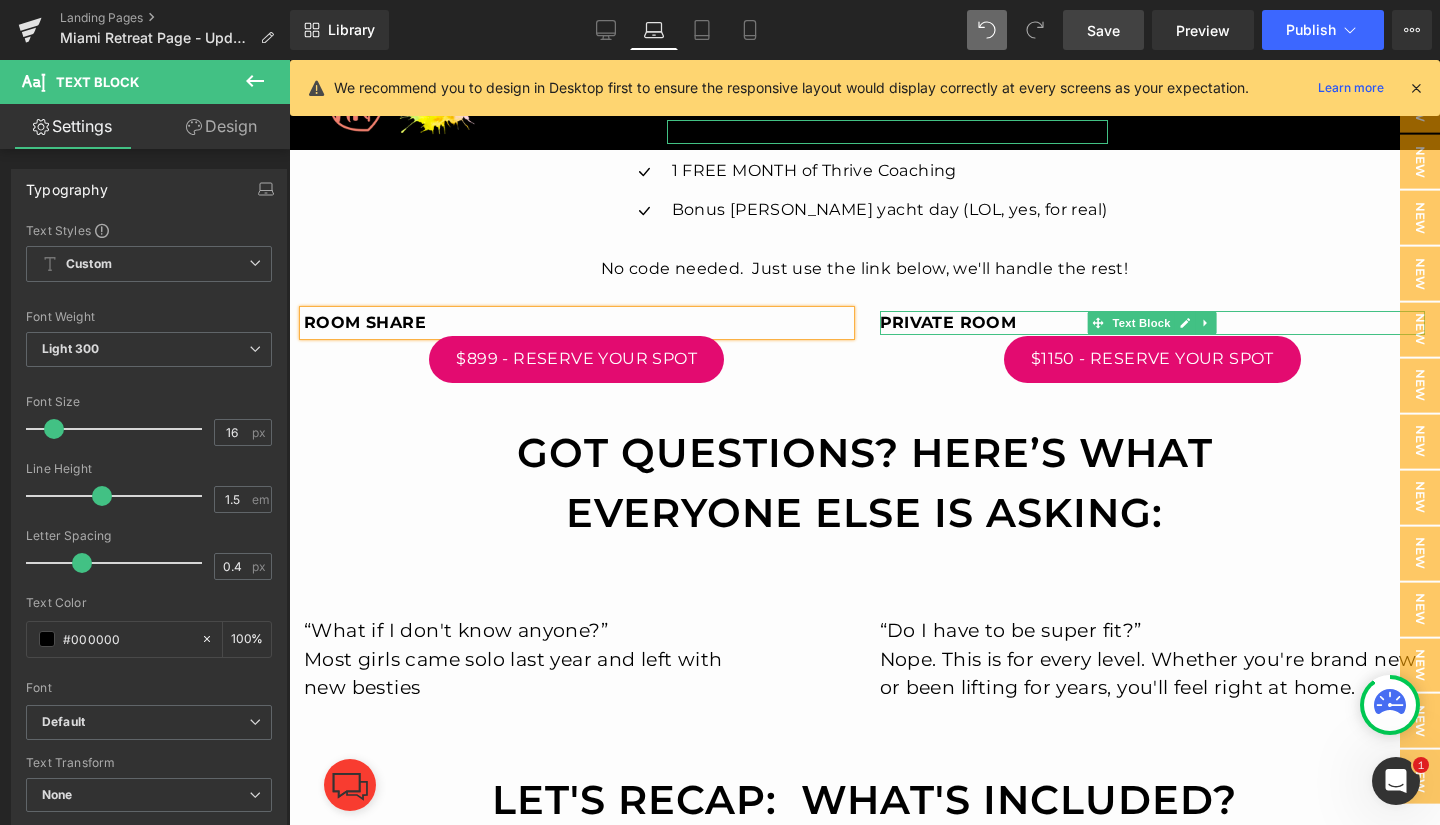 click on "PRIVATE ROOM" at bounding box center [948, 322] 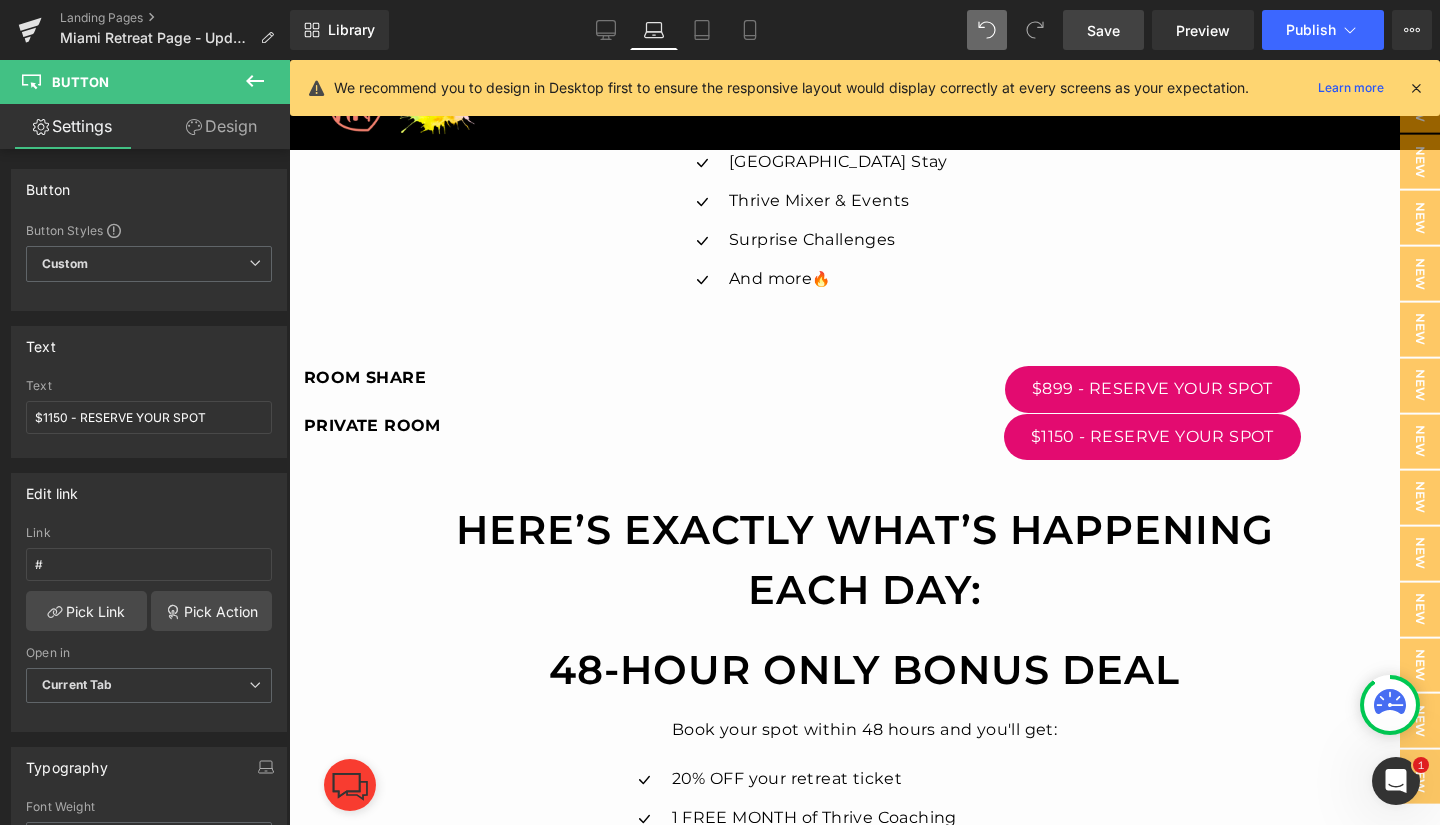 scroll, scrollTop: 2620, scrollLeft: 0, axis: vertical 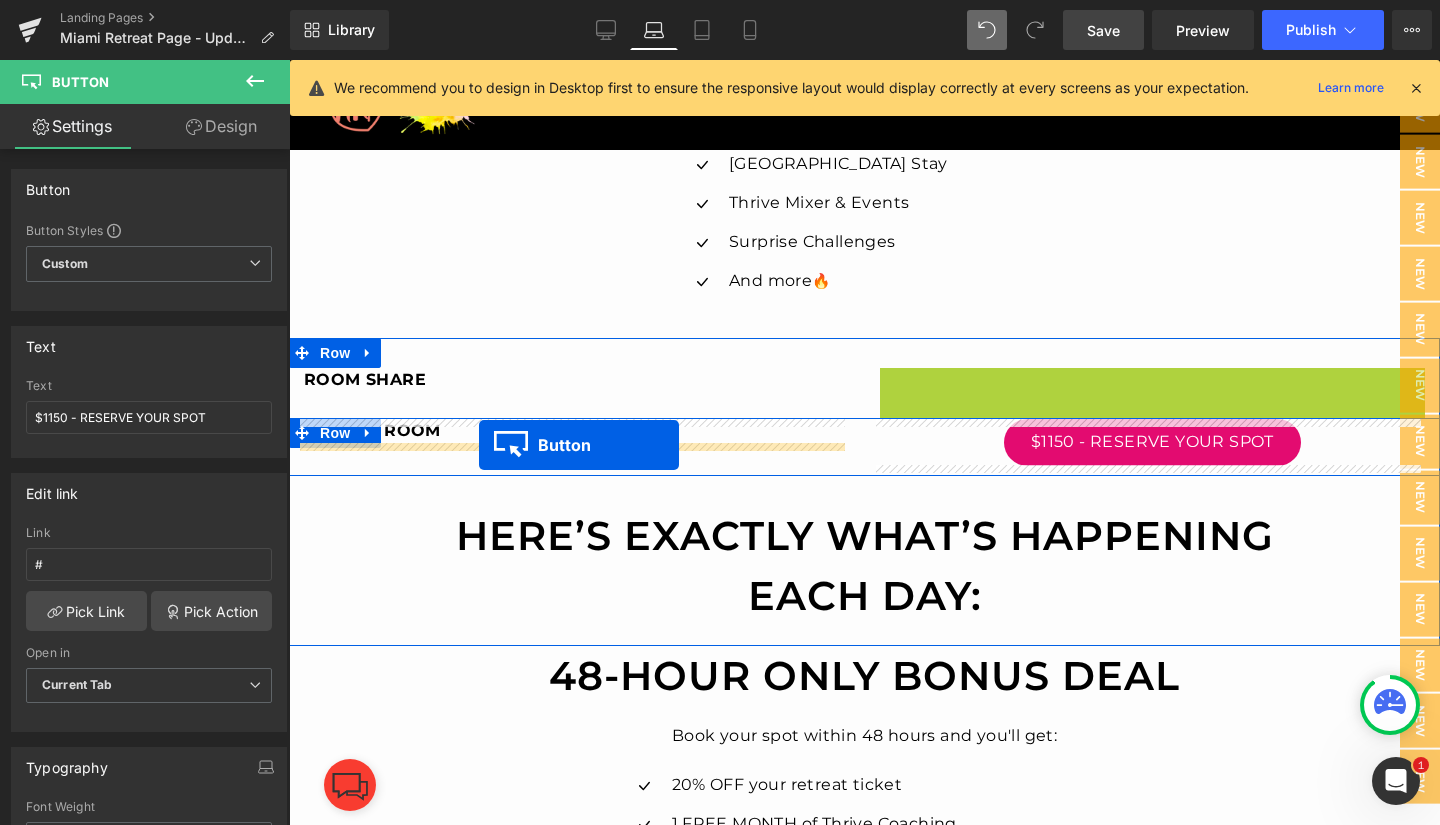 drag, startPoint x: 1110, startPoint y: 389, endPoint x: 479, endPoint y: 445, distance: 633.48004 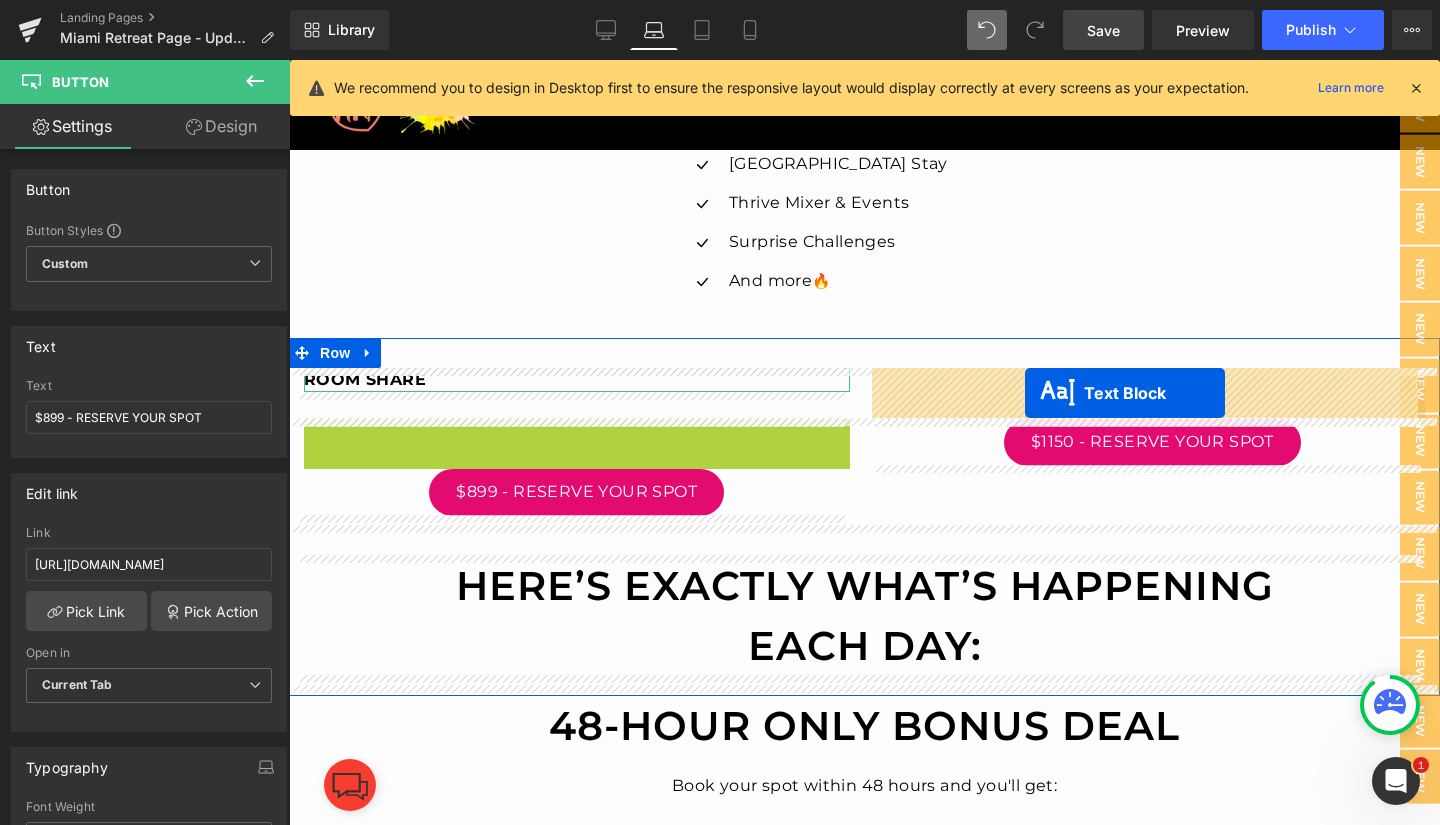 drag, startPoint x: 521, startPoint y: 432, endPoint x: 1025, endPoint y: 391, distance: 505.66492 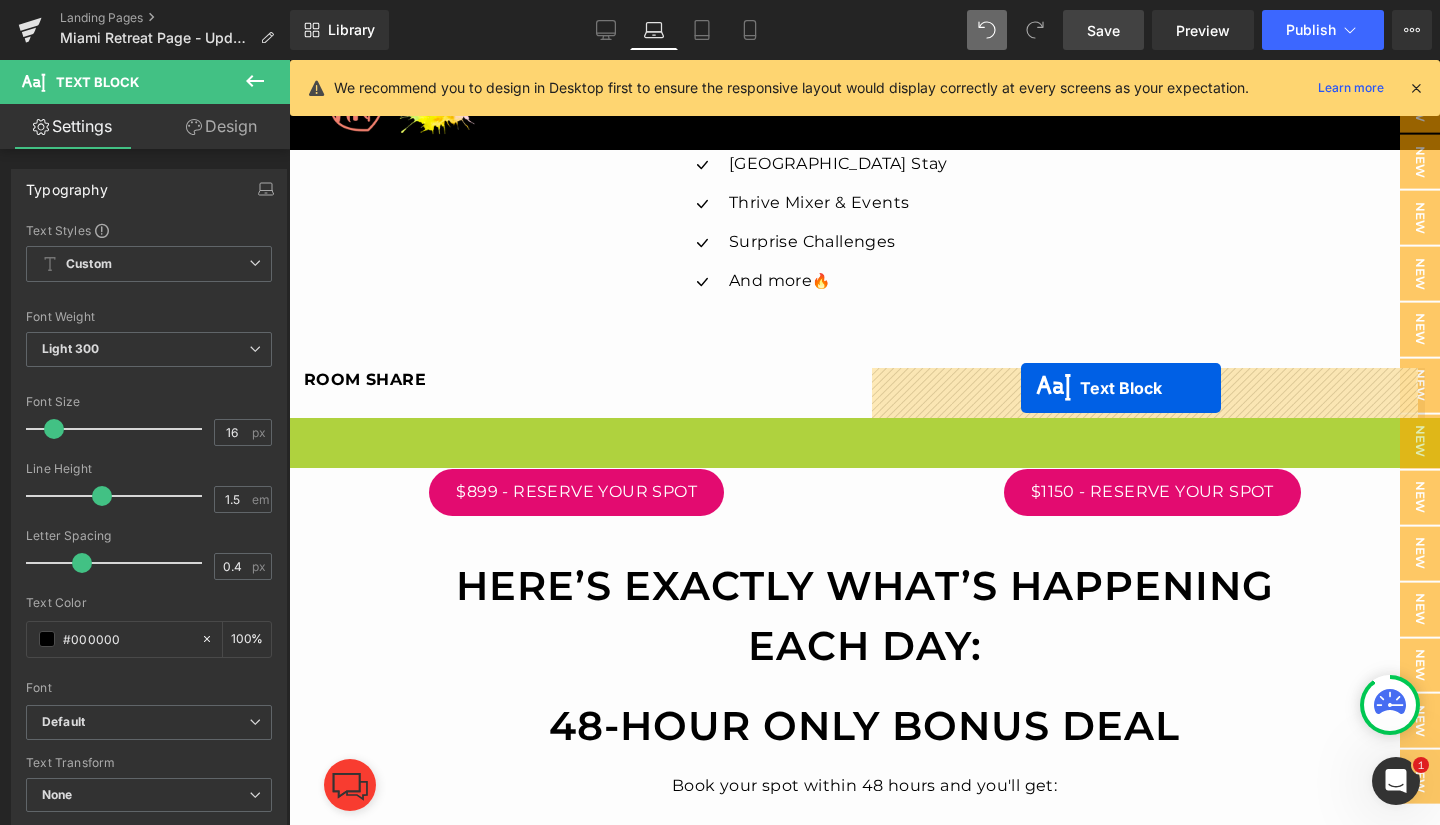 drag, startPoint x: 803, startPoint y: 431, endPoint x: 1020, endPoint y: 388, distance: 221.21935 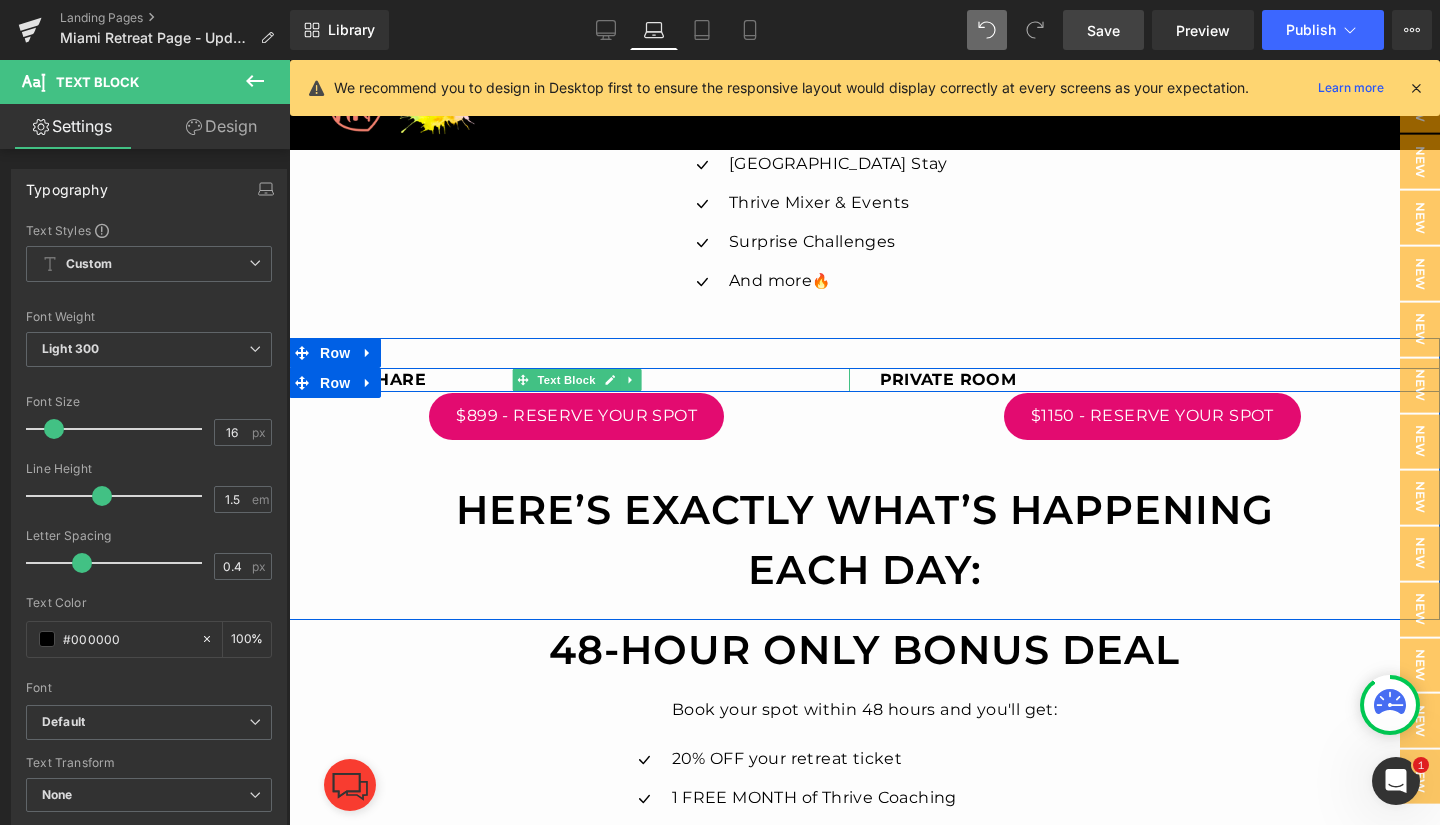 click on "ROOM SHARE" at bounding box center (365, 379) 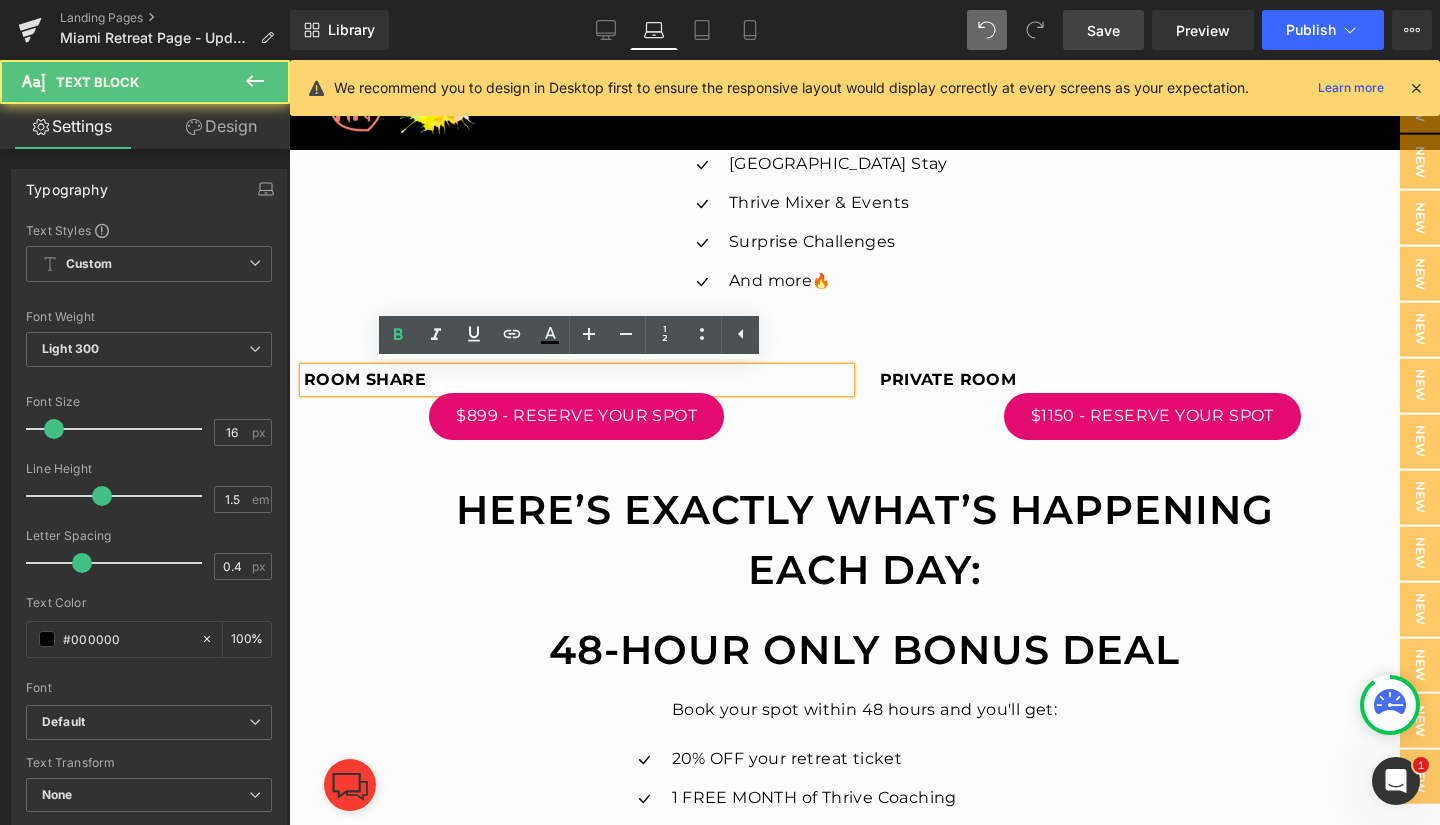 type 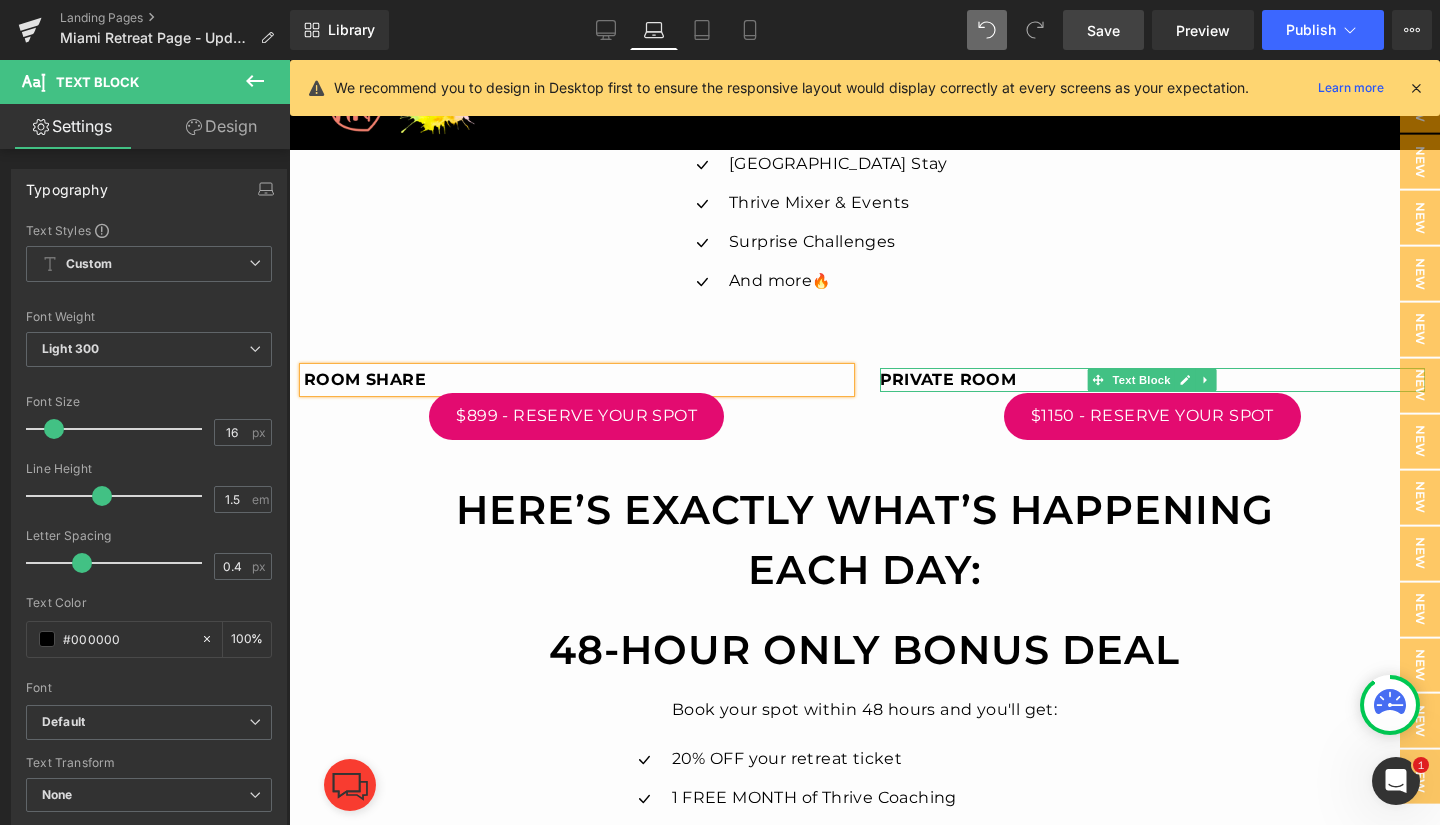 click on "PRIVATE ROOM" at bounding box center [948, 379] 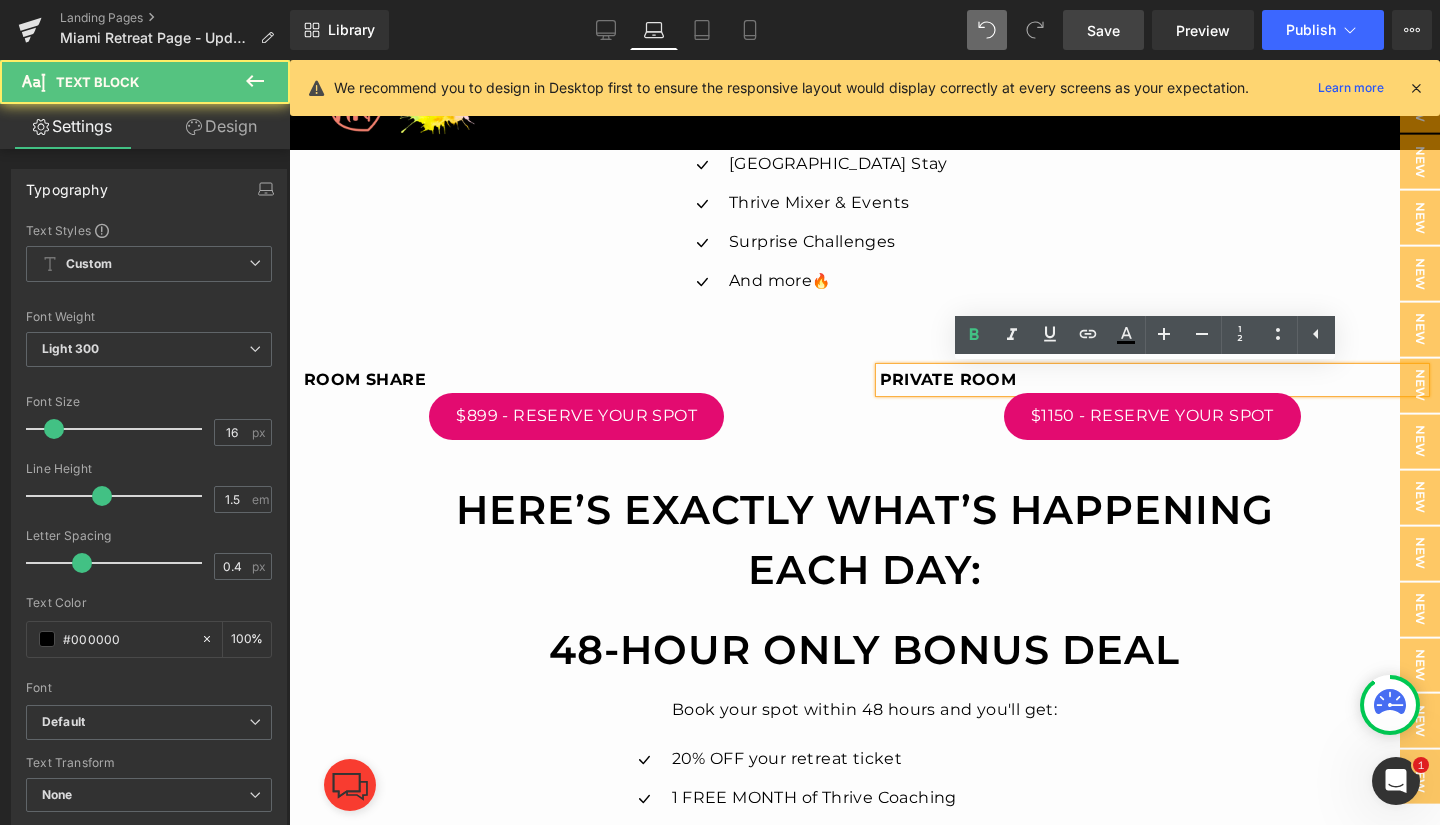 type 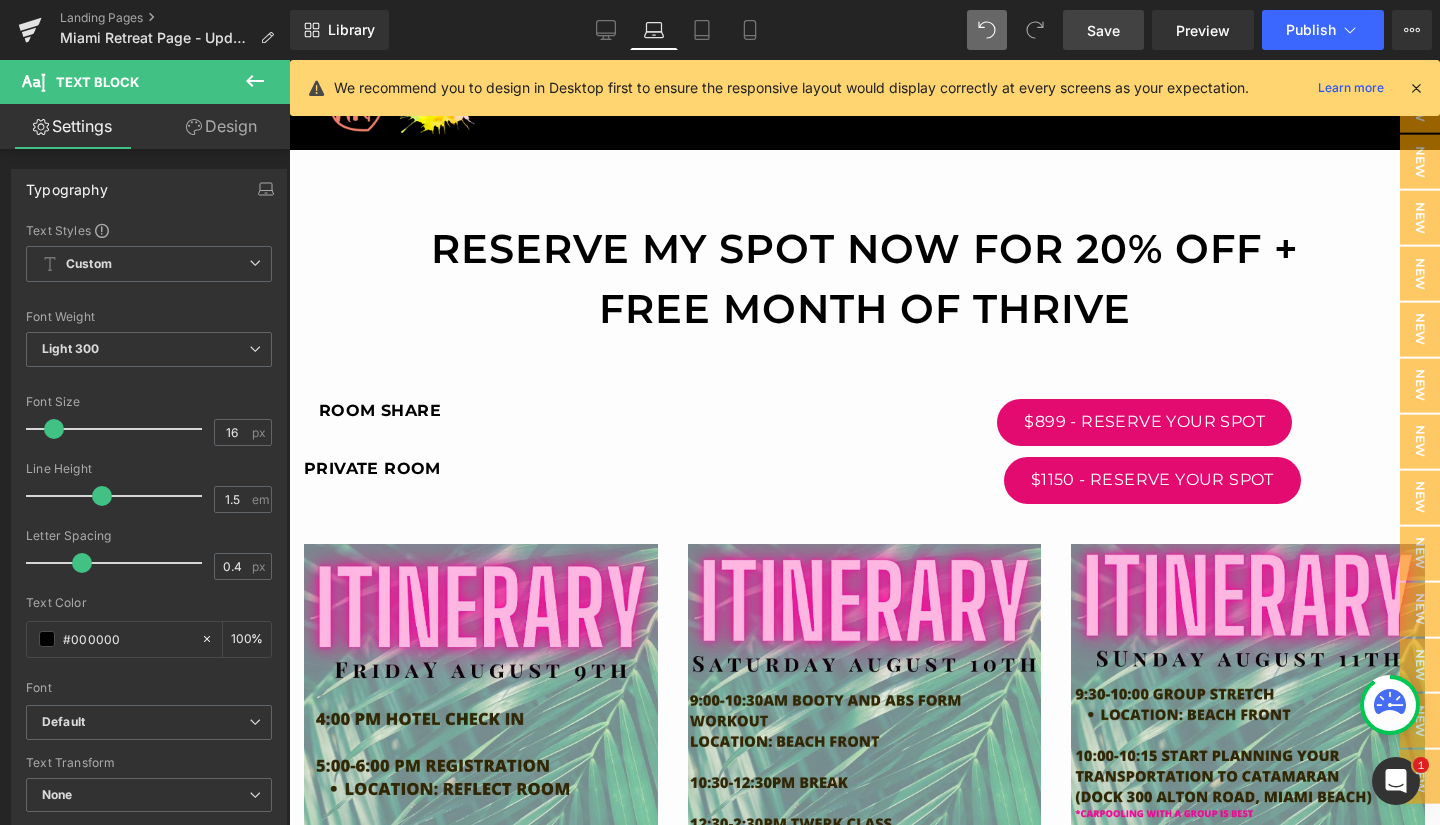 scroll, scrollTop: 1256, scrollLeft: 0, axis: vertical 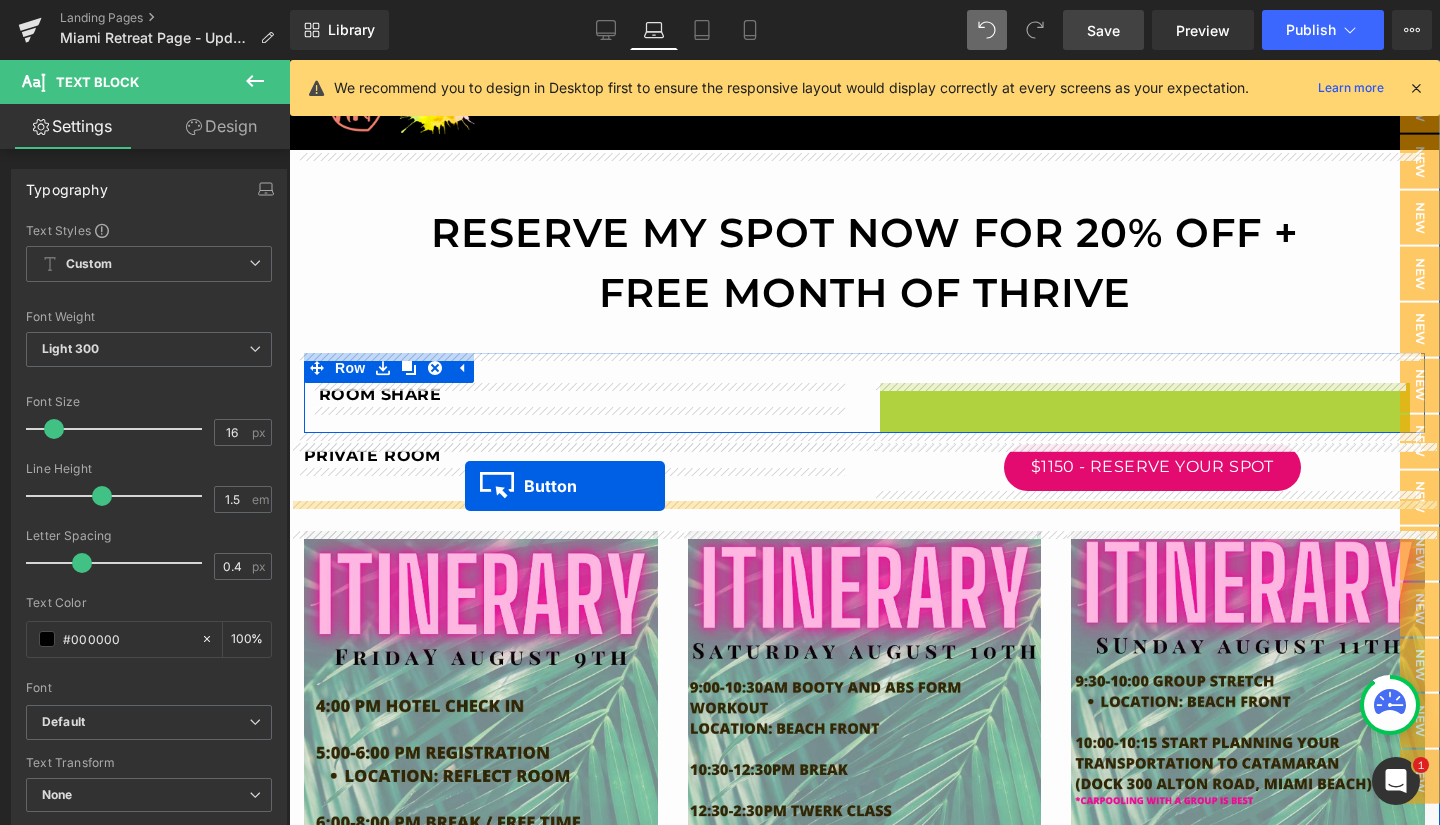 drag, startPoint x: 1103, startPoint y: 407, endPoint x: 465, endPoint y: 485, distance: 642.75037 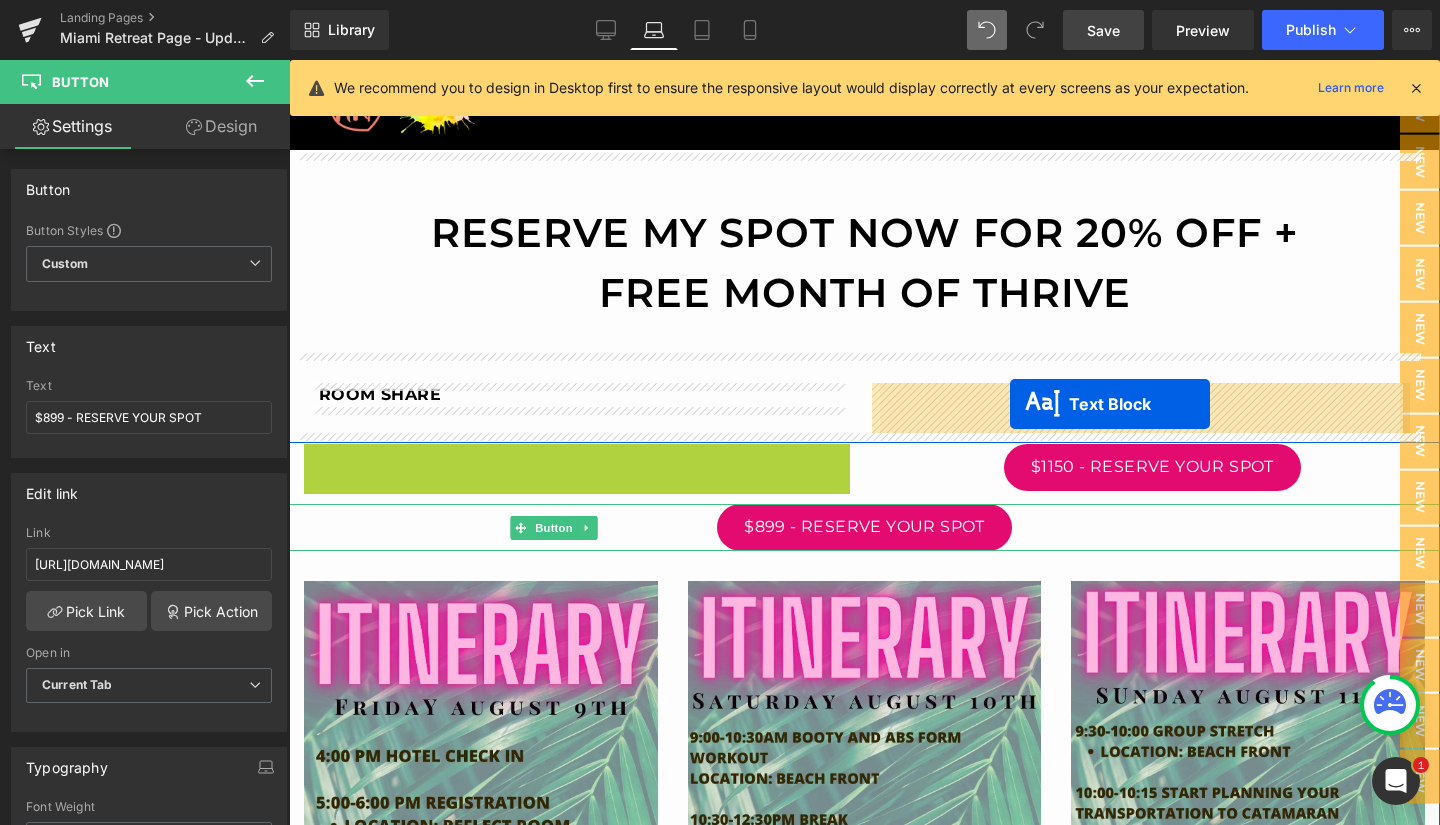 drag, startPoint x: 514, startPoint y: 454, endPoint x: 1010, endPoint y: 404, distance: 498.5138 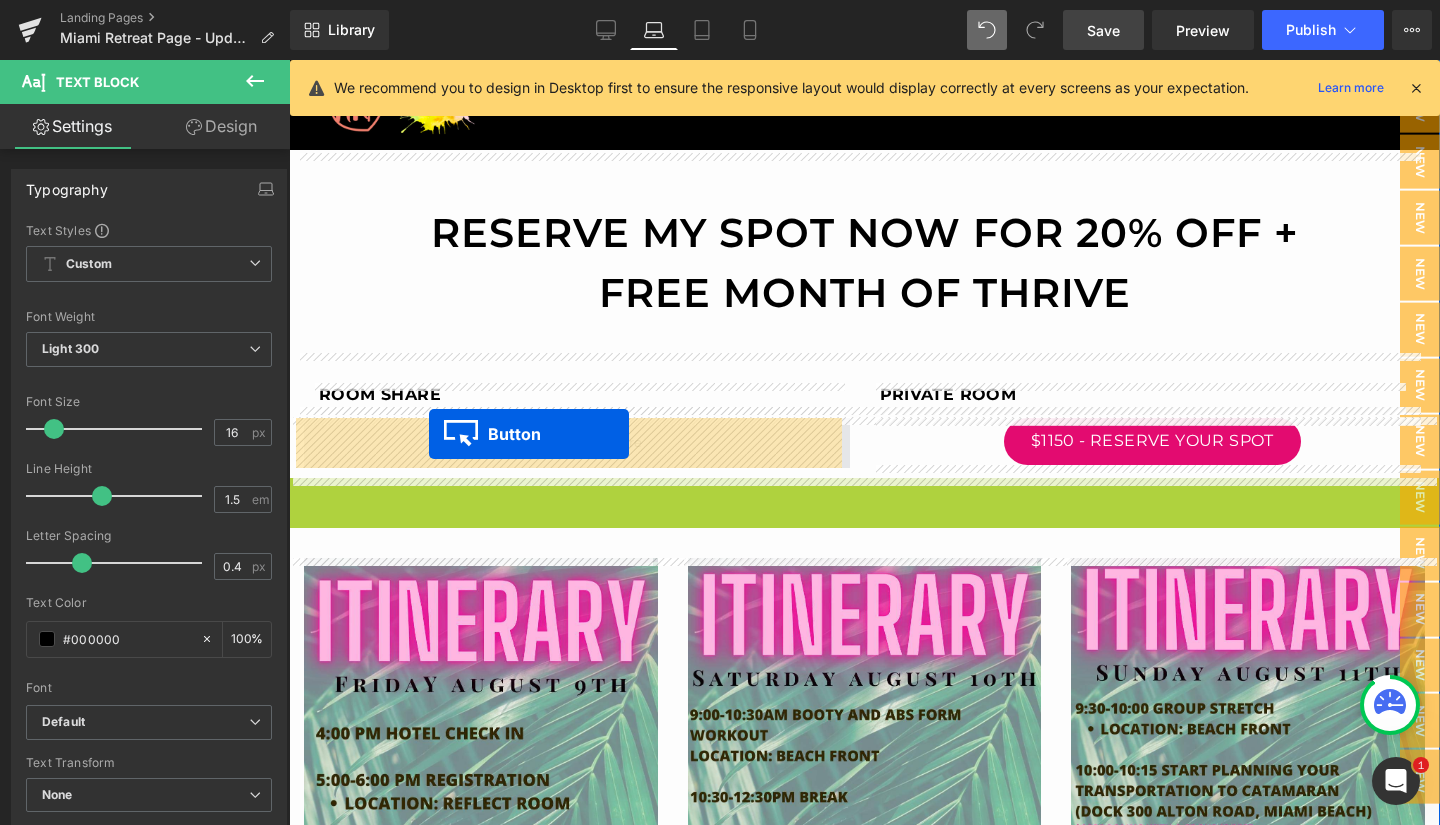 drag, startPoint x: 823, startPoint y: 498, endPoint x: 429, endPoint y: 433, distance: 399.32568 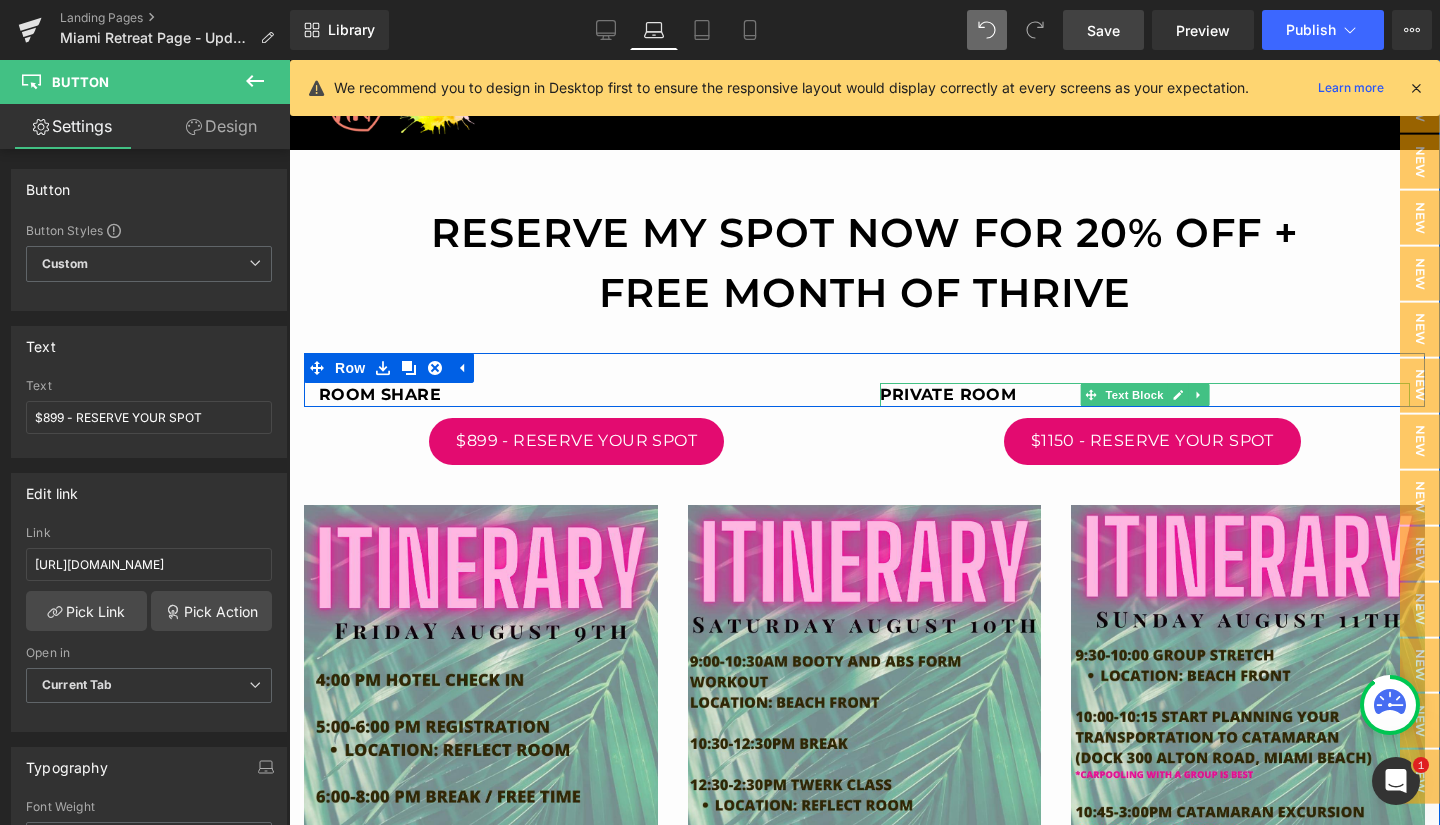 click on "PRIVATE ROOM" at bounding box center (948, 394) 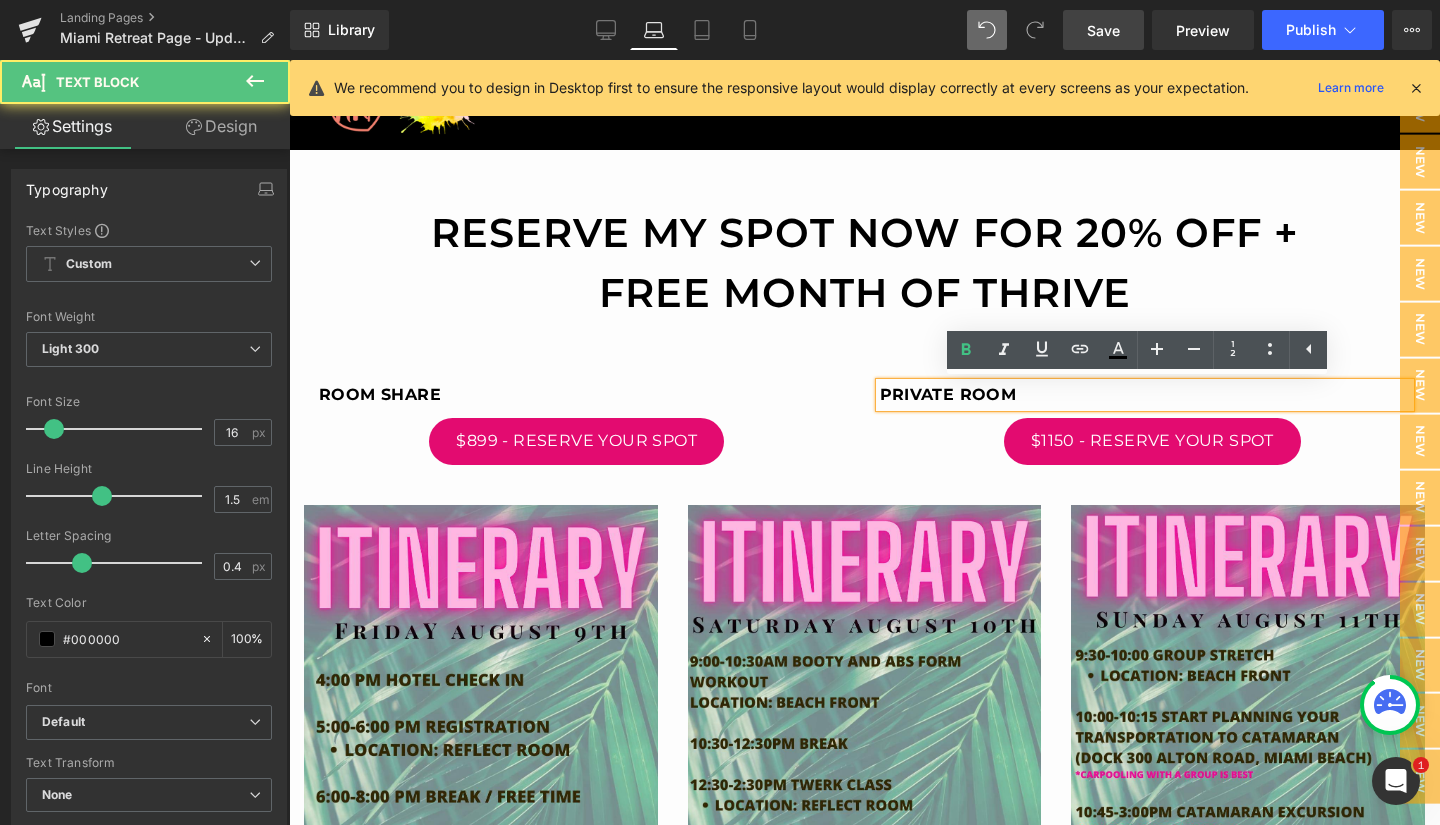 type 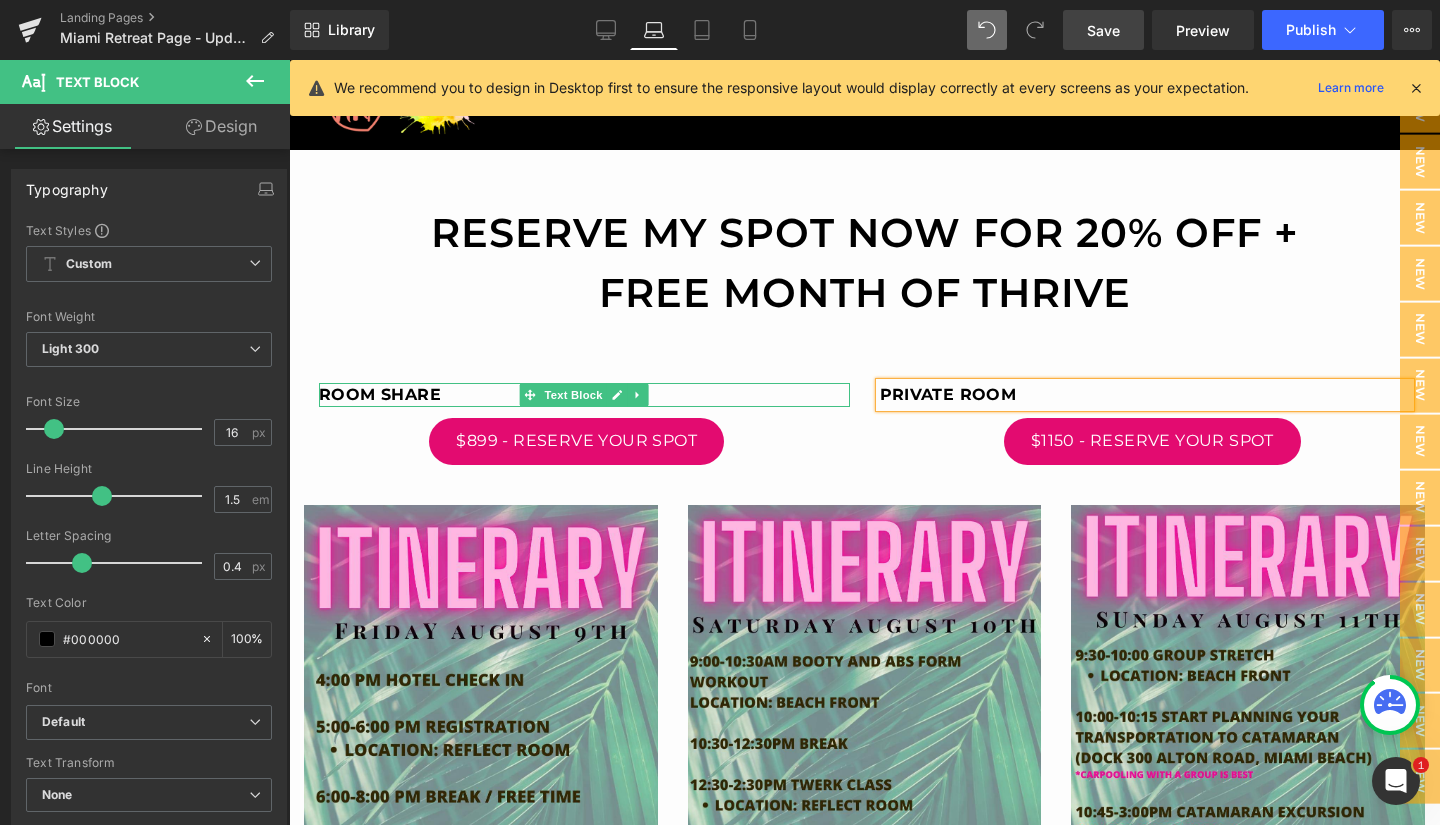click on "ROOM SHARE" at bounding box center (380, 394) 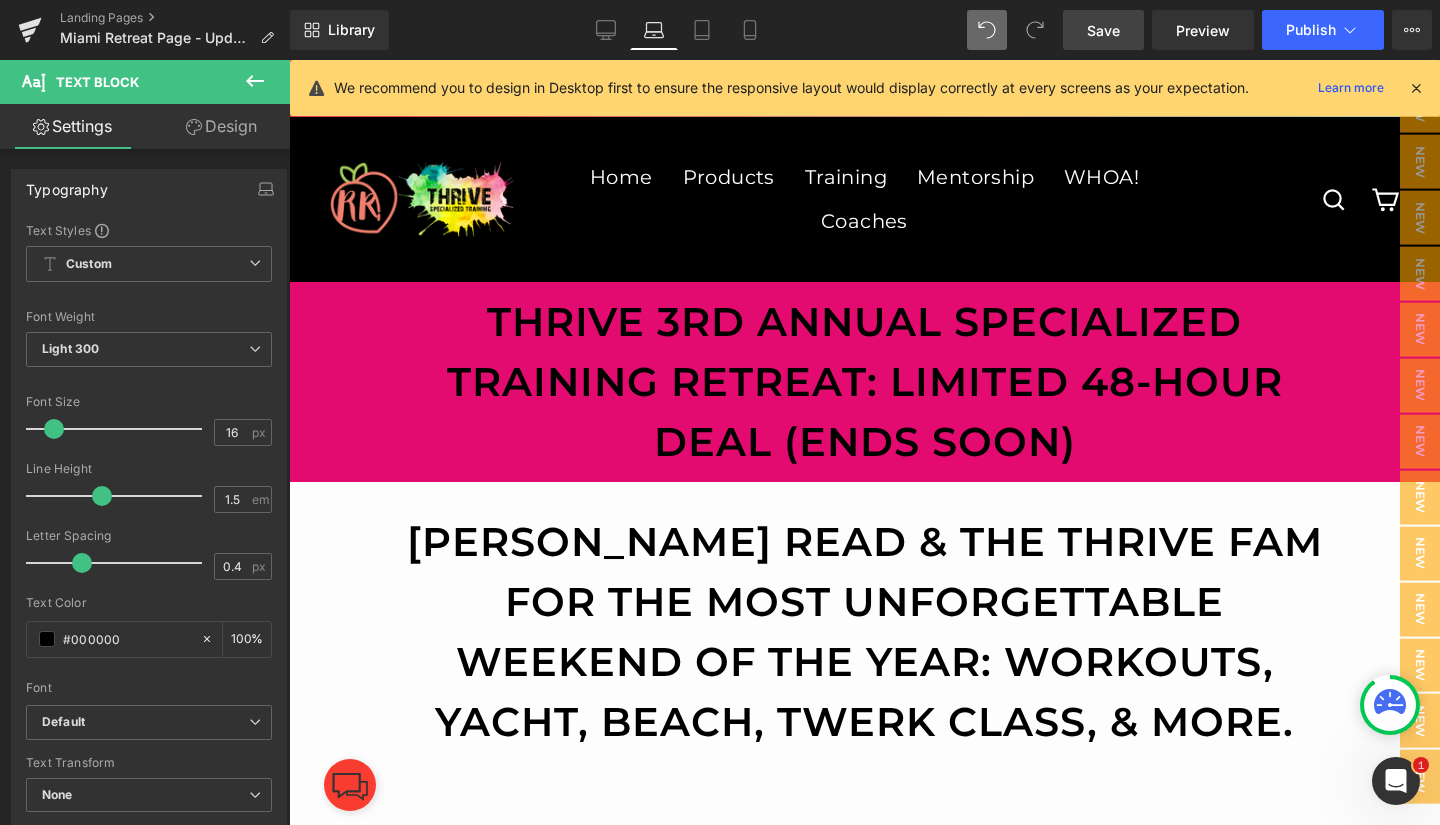 scroll, scrollTop: 0, scrollLeft: 0, axis: both 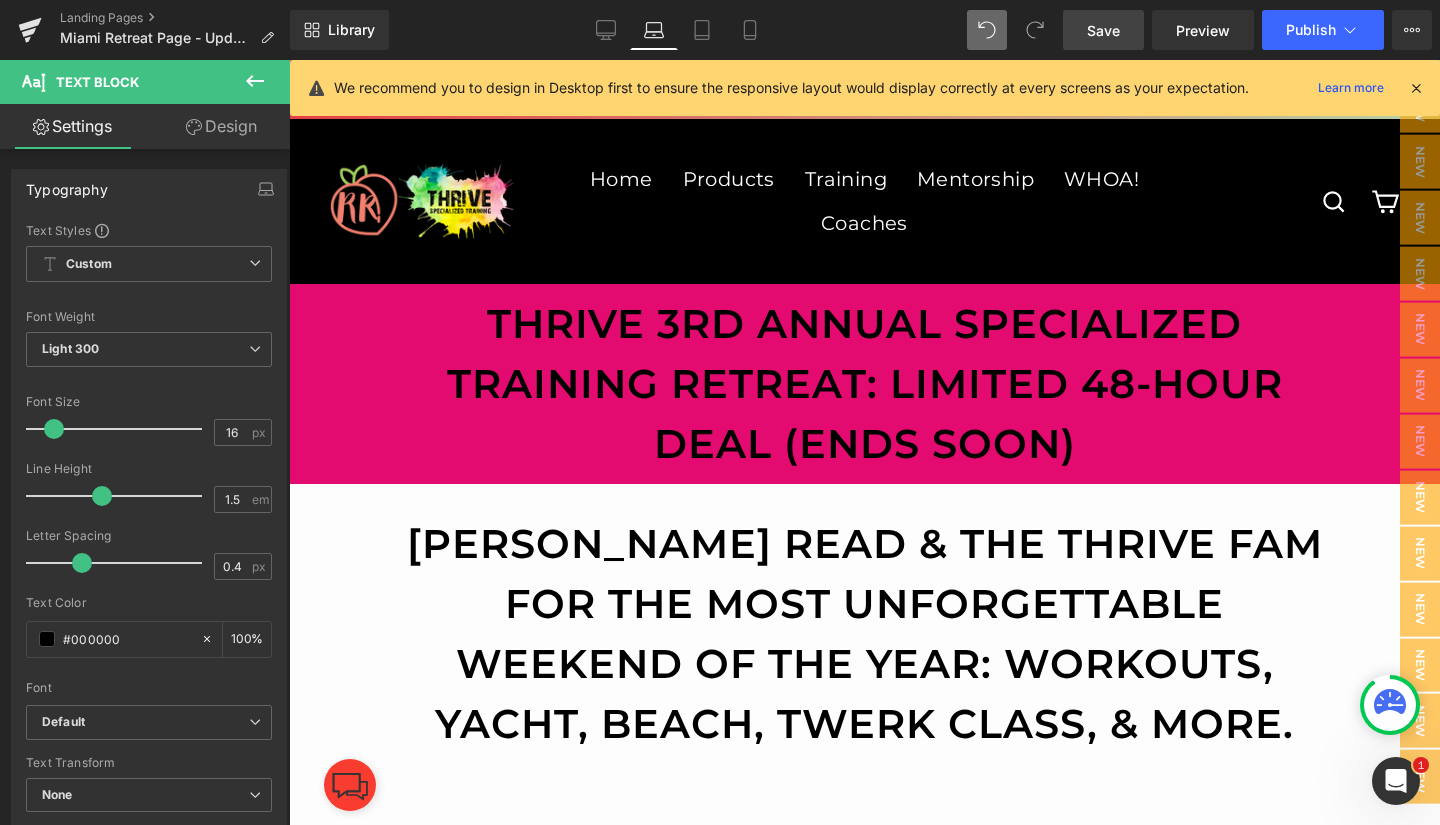 click on "Save" at bounding box center (1103, 30) 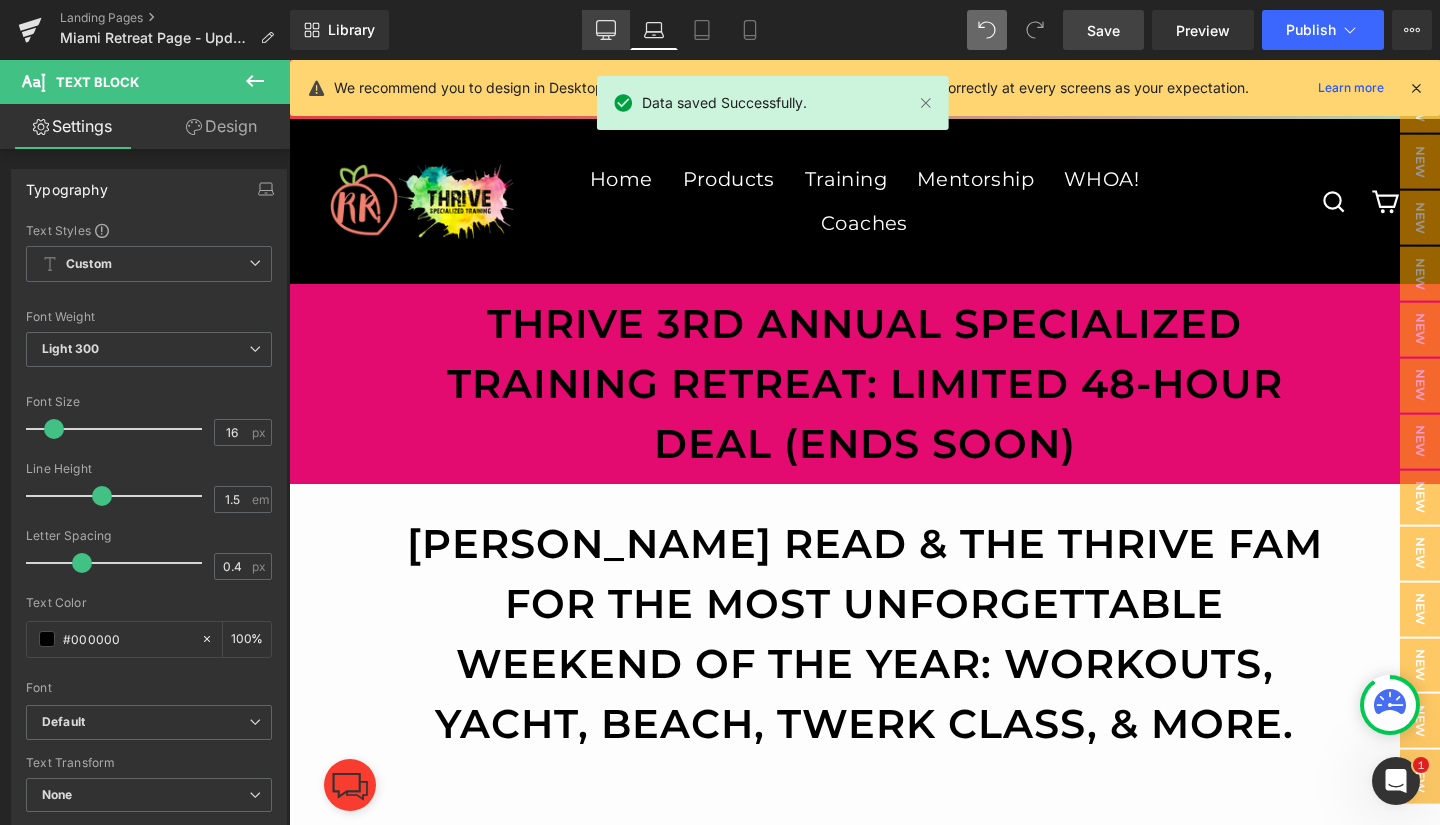 click on "Desktop" at bounding box center (606, 30) 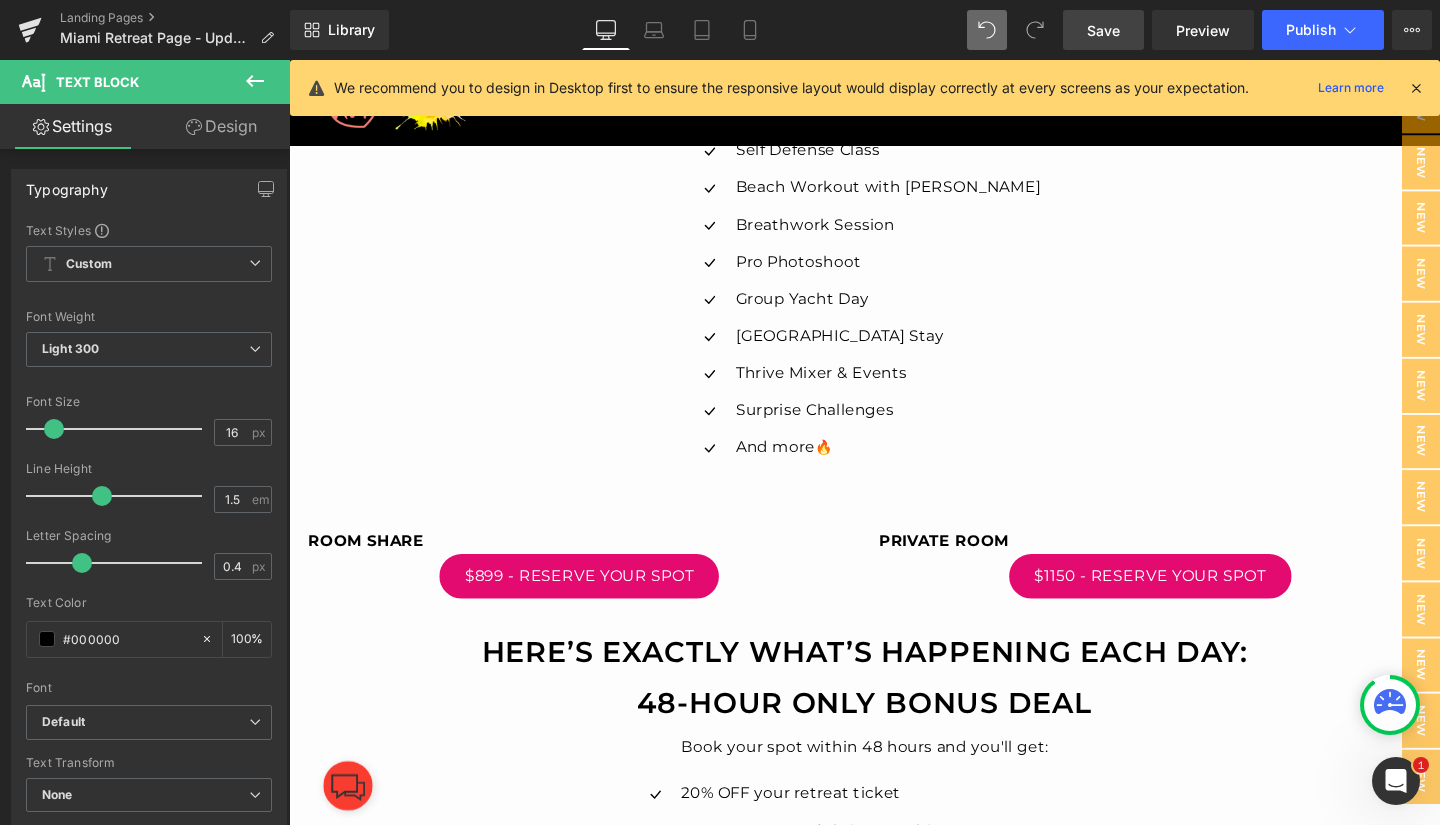 scroll, scrollTop: 2157, scrollLeft: 0, axis: vertical 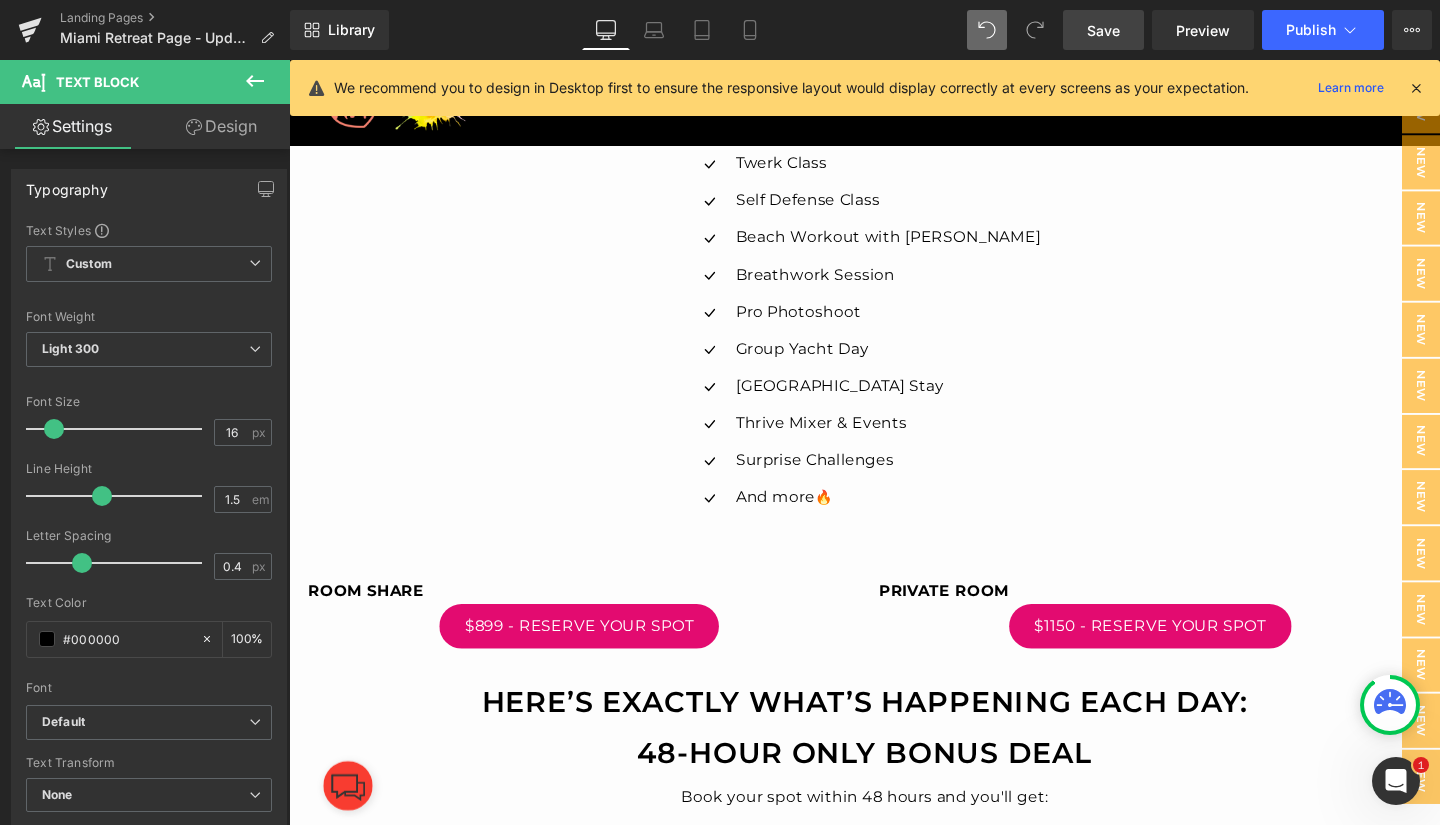 click on "Save" at bounding box center (1103, 30) 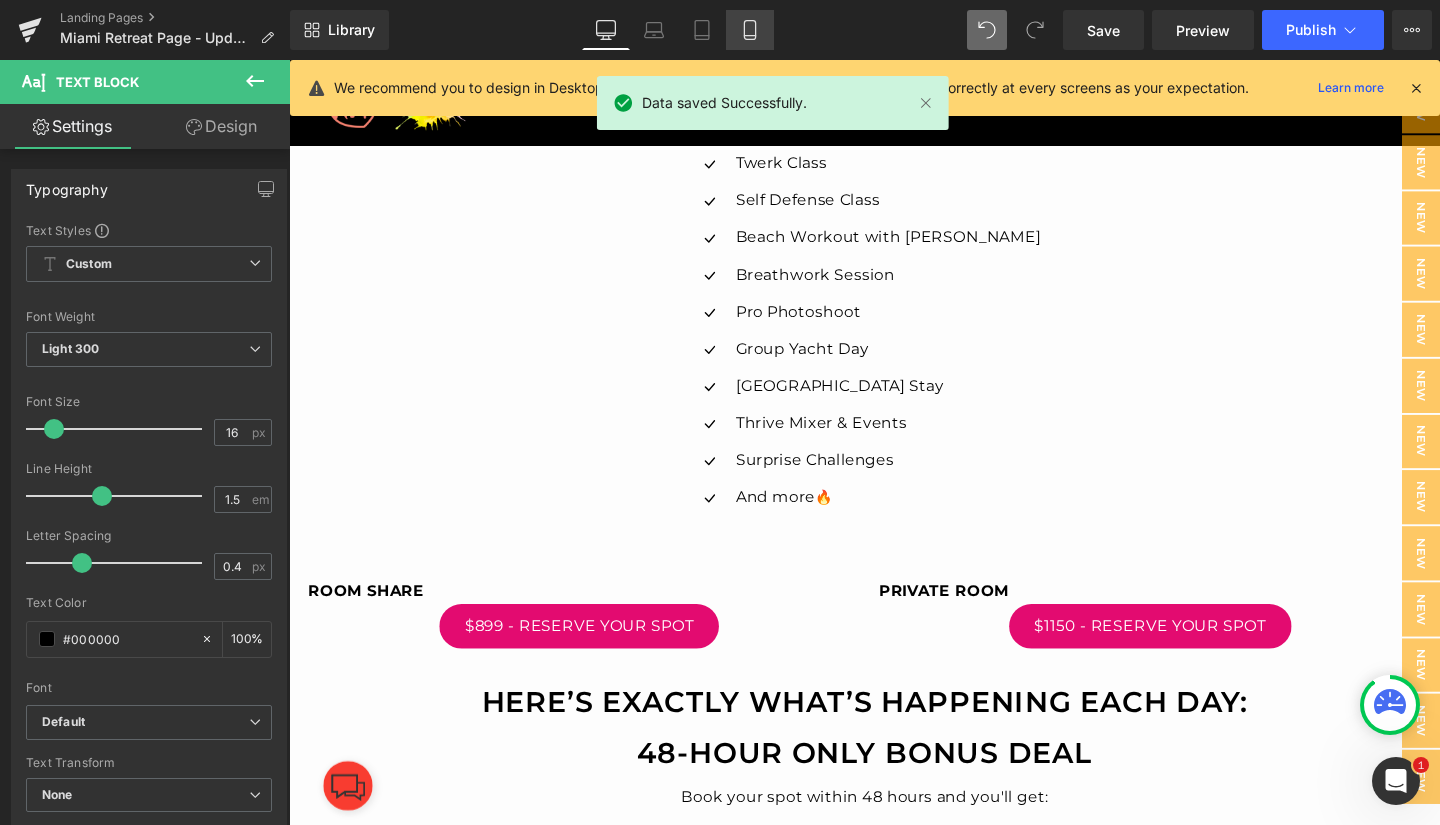 click on "Mobile" at bounding box center [750, 30] 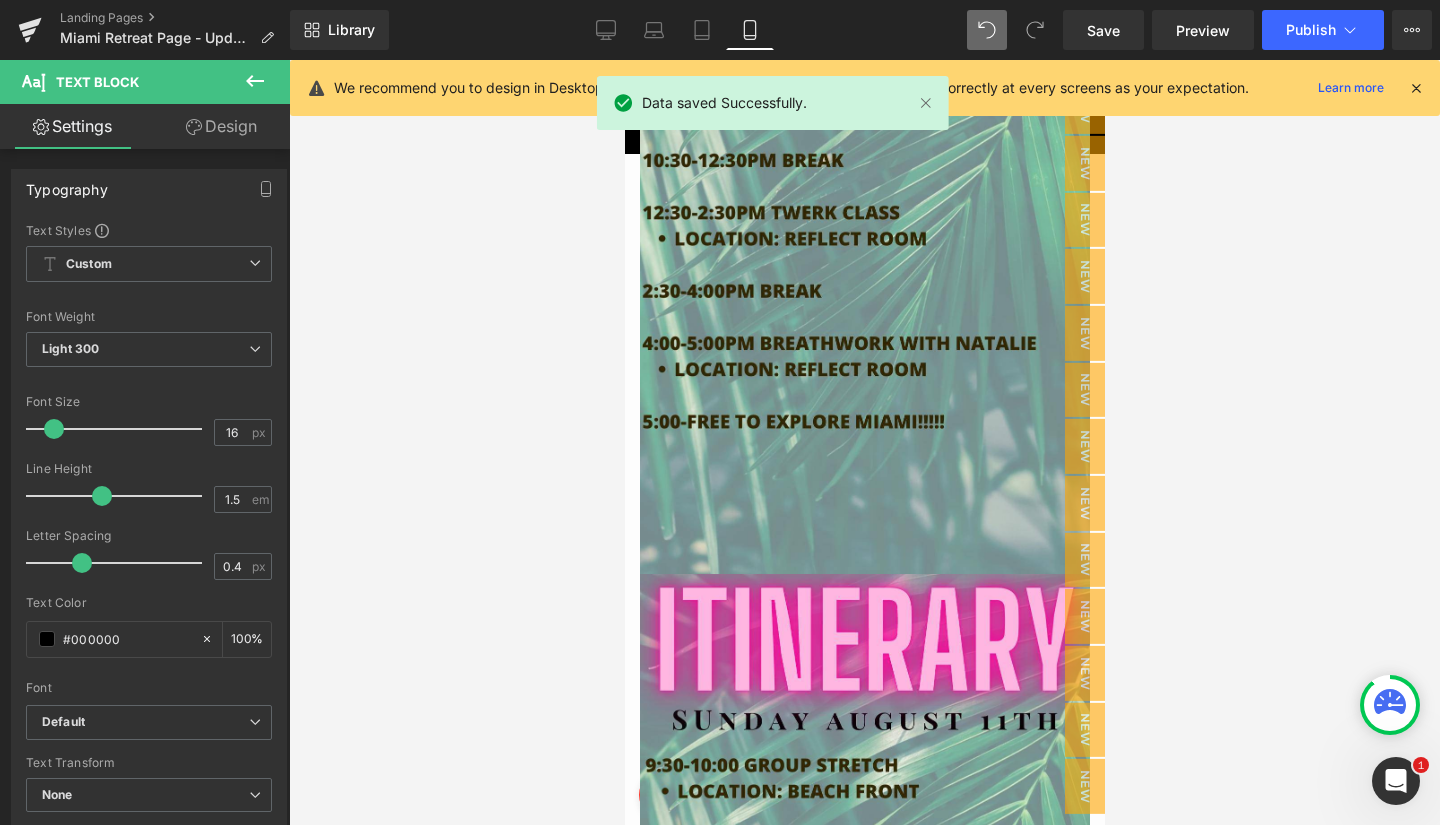 scroll, scrollTop: 793, scrollLeft: 0, axis: vertical 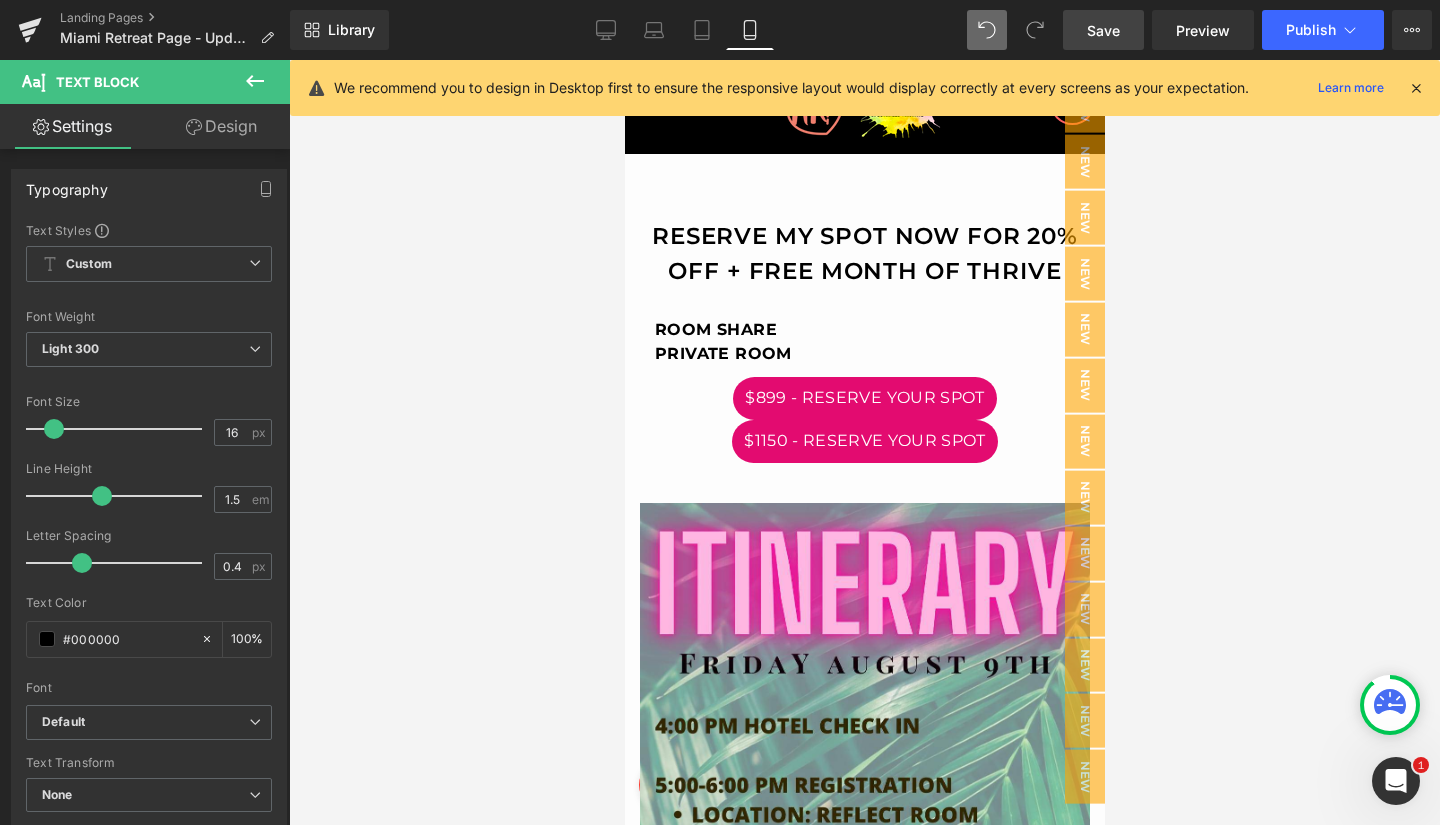 click on "Save" at bounding box center (1103, 30) 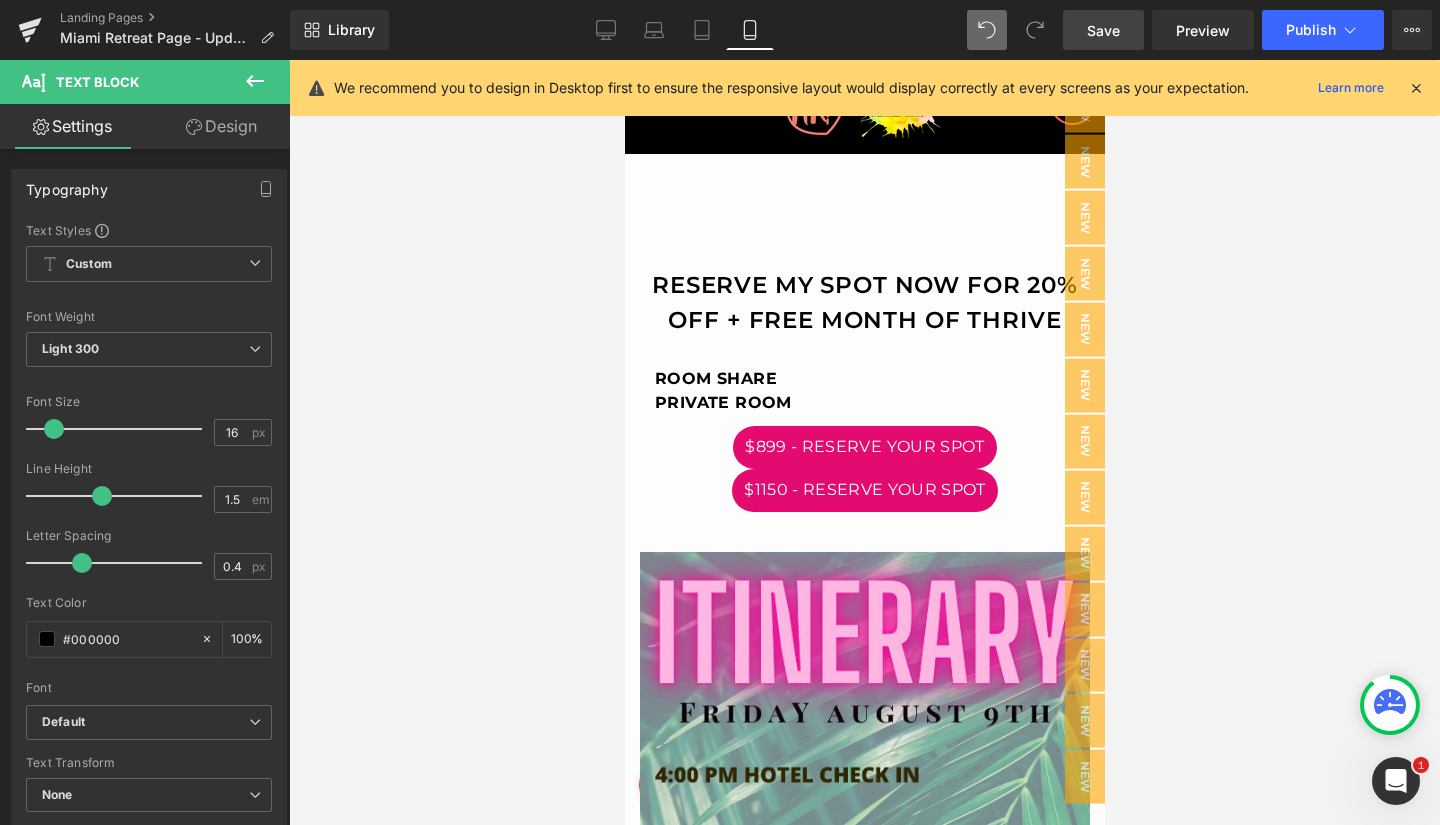 scroll, scrollTop: 743, scrollLeft: 0, axis: vertical 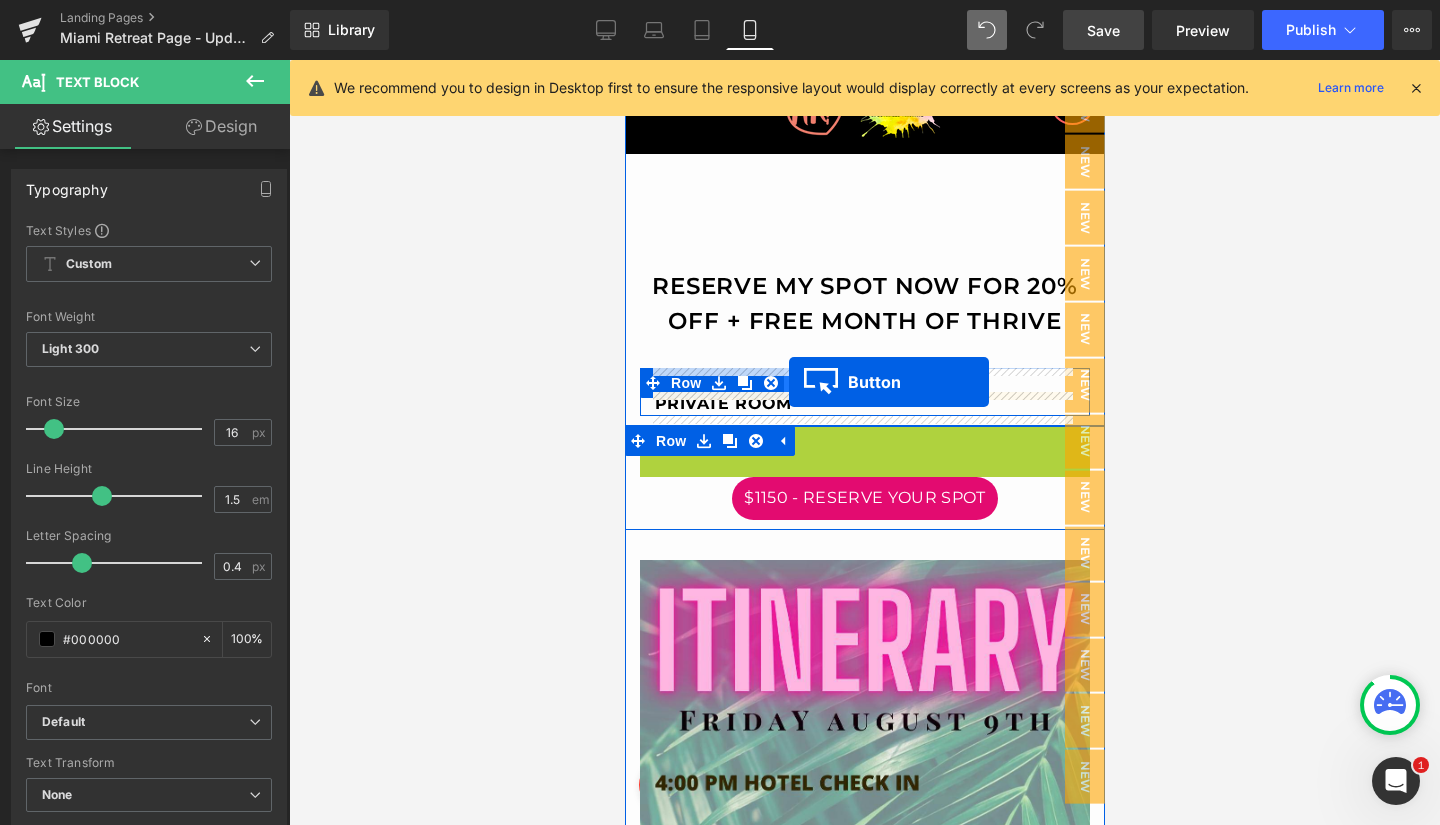 drag, startPoint x: 820, startPoint y: 446, endPoint x: 788, endPoint y: 382, distance: 71.55418 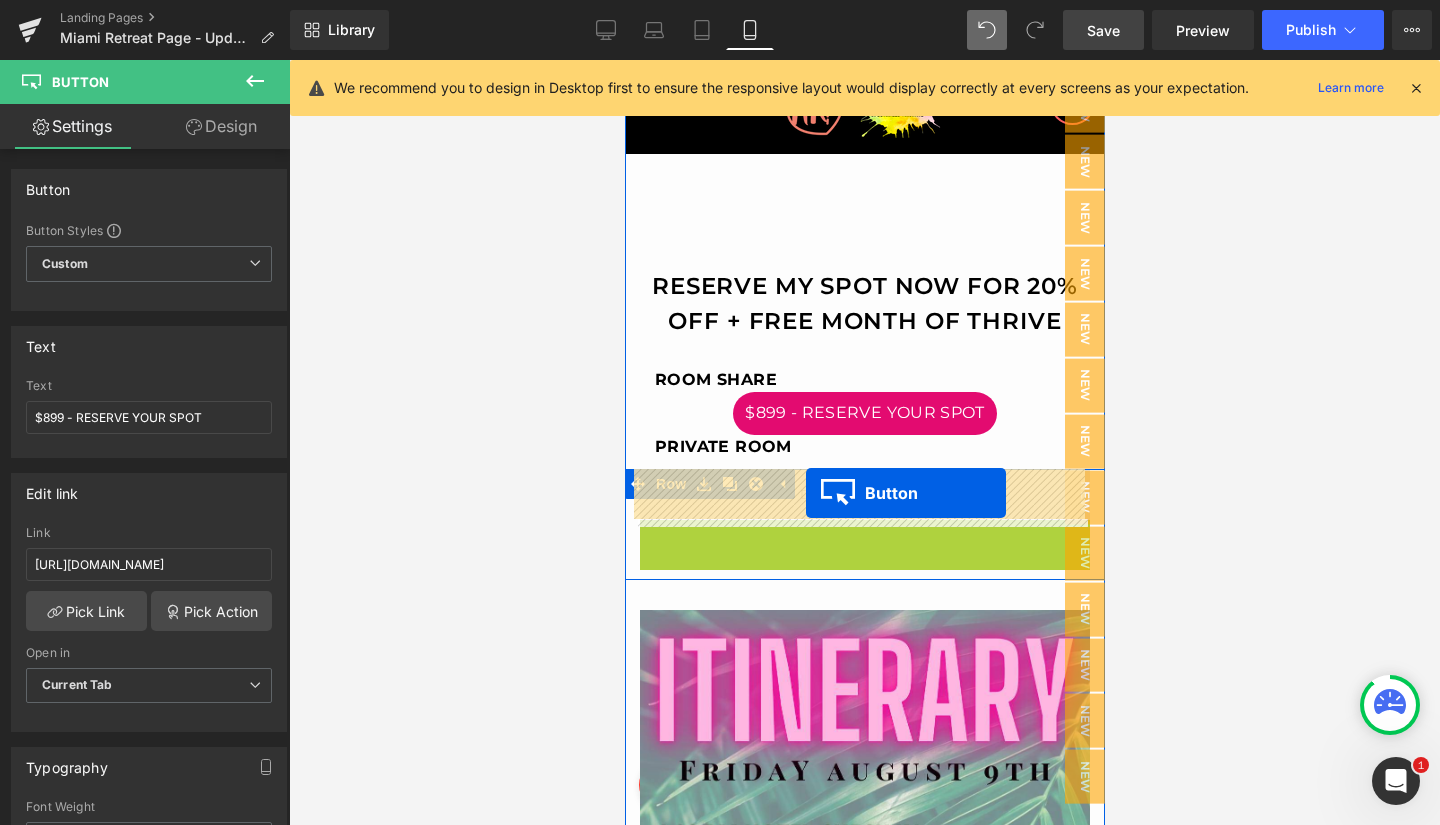drag, startPoint x: 822, startPoint y: 540, endPoint x: 805, endPoint y: 493, distance: 49.979996 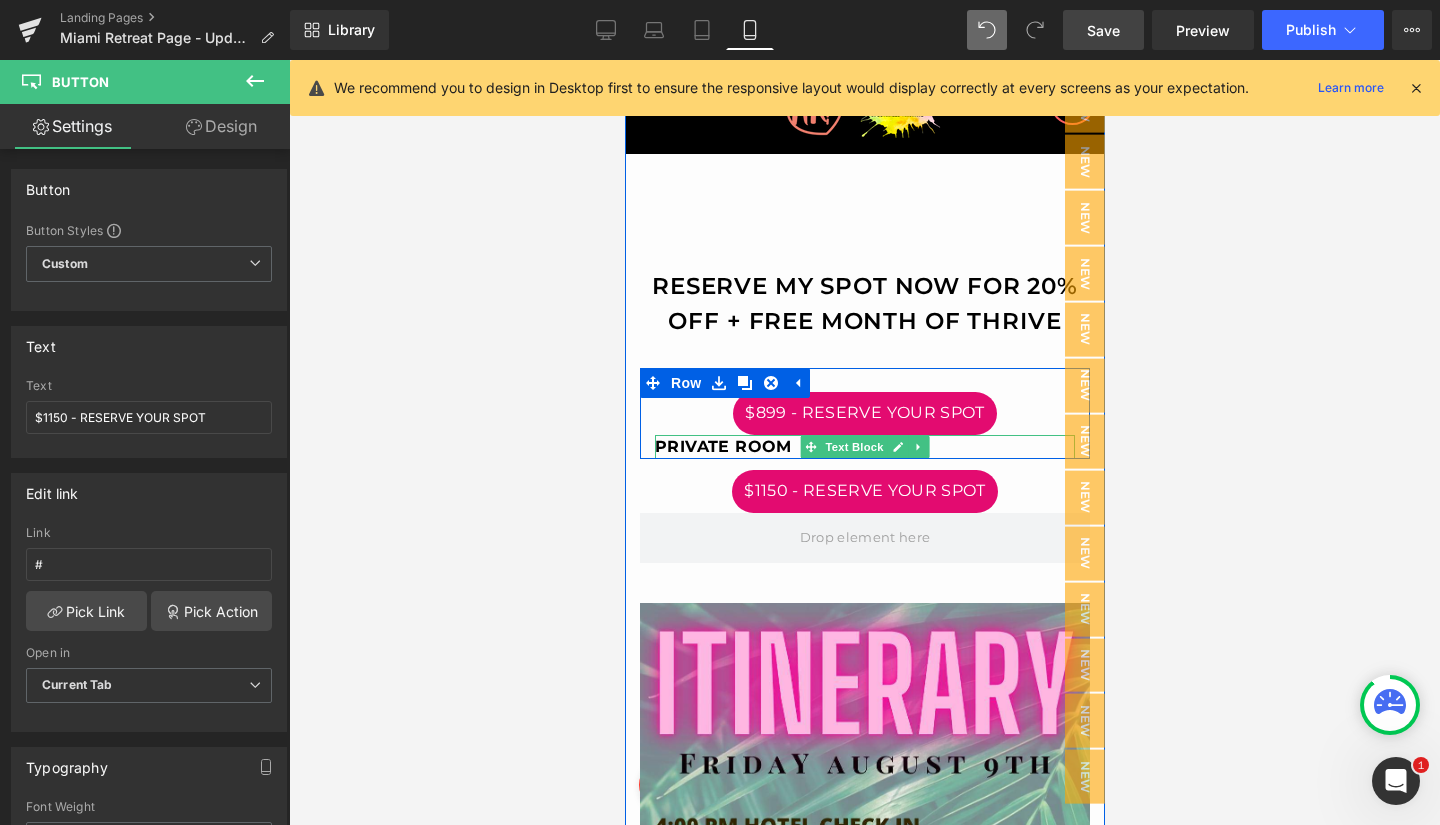 click on "PRIVATE ROOM" at bounding box center [722, 446] 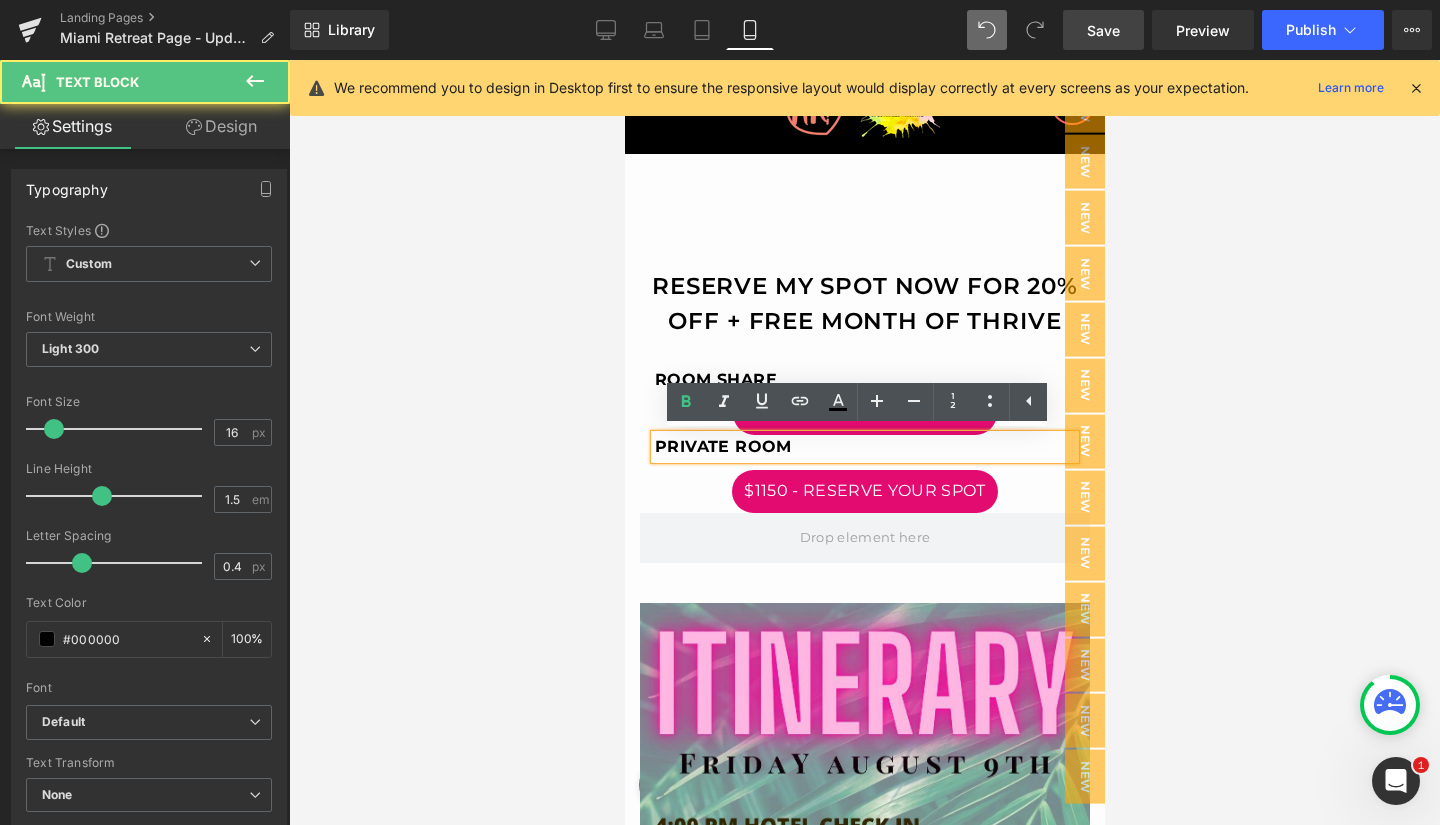 click on "PRIVATE ROOM" at bounding box center (722, 446) 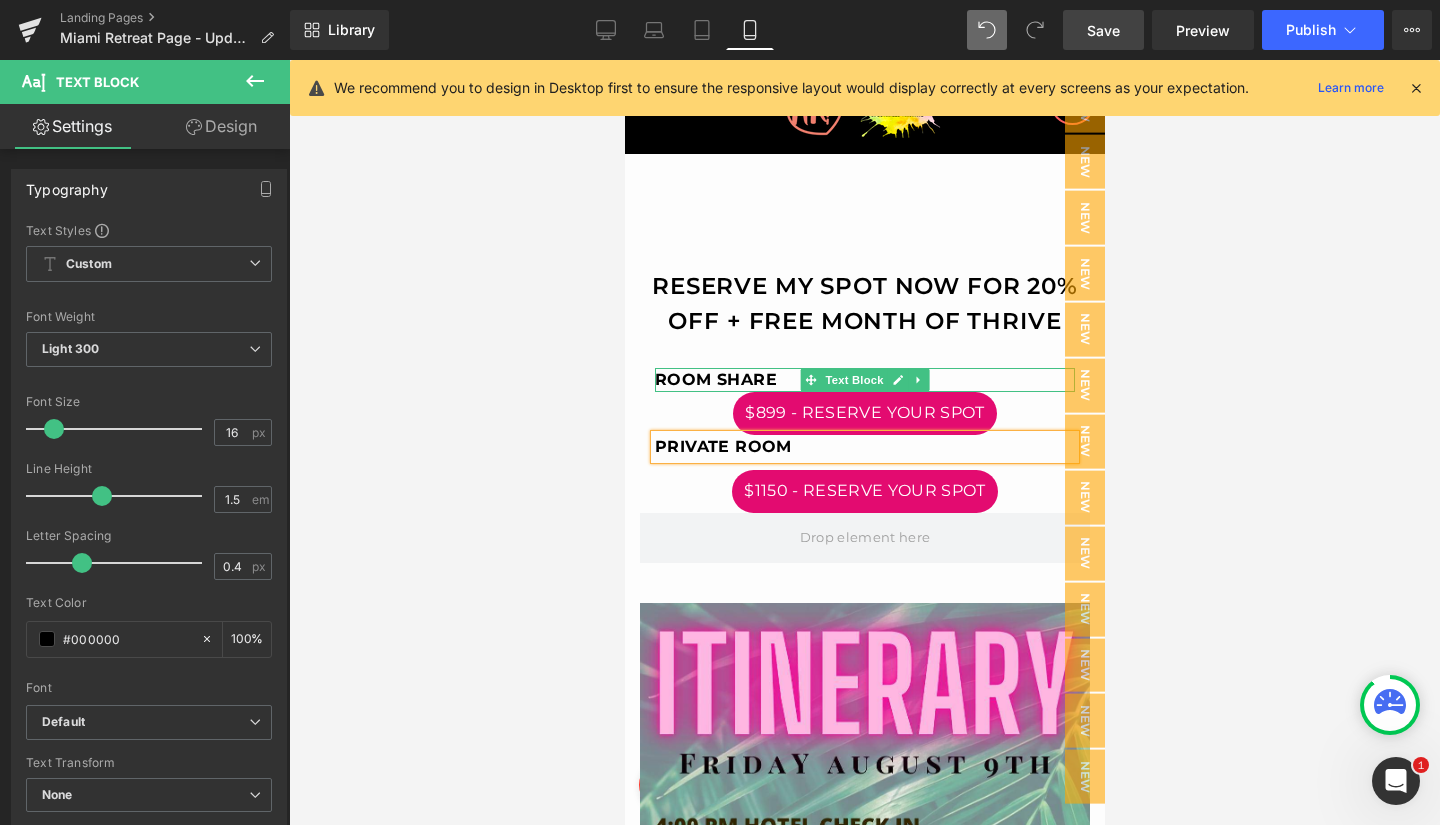 click on "ROOM SHARE" at bounding box center (715, 379) 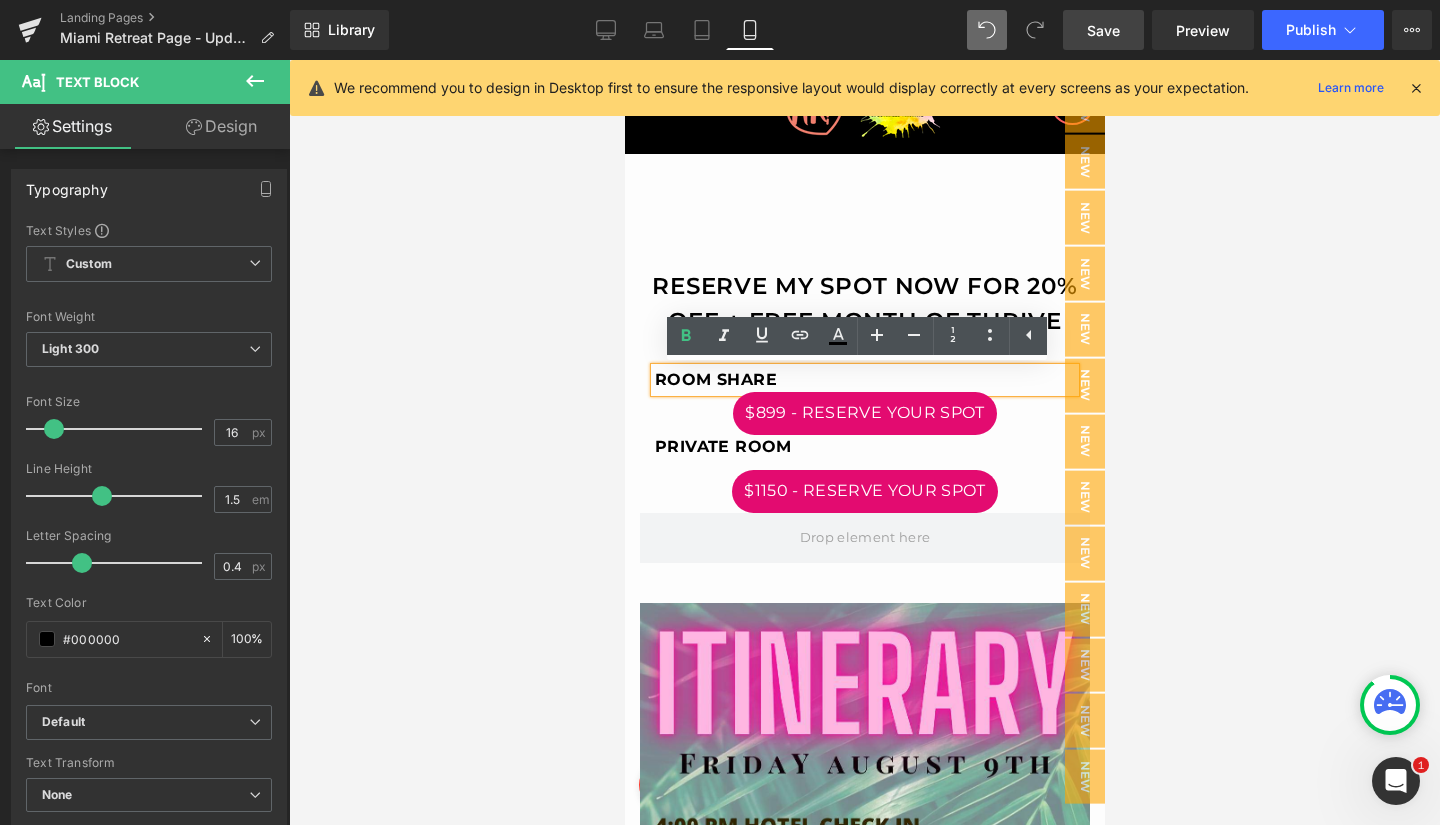 click on "ROOM SHARE" at bounding box center (715, 379) 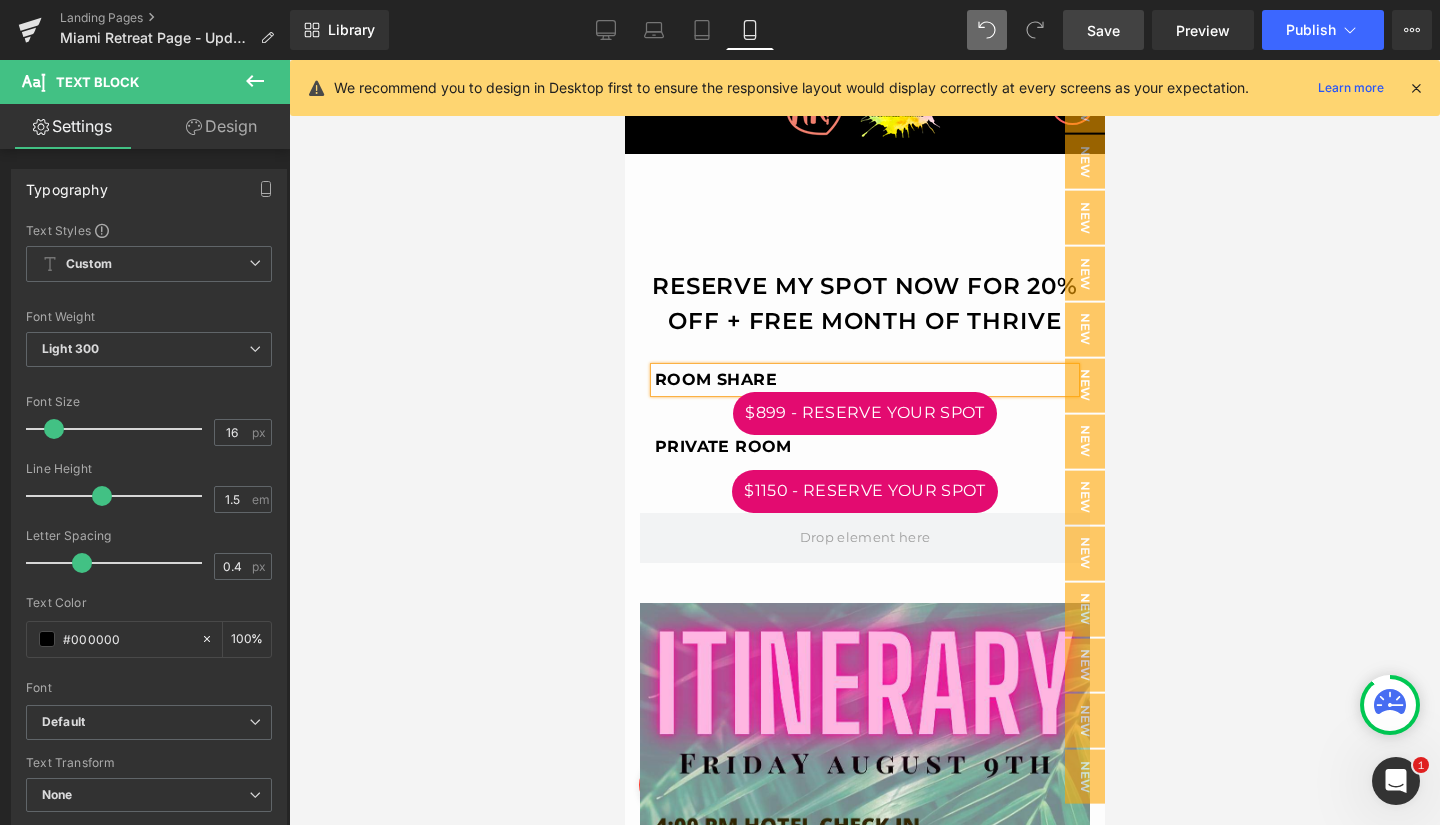 click on "Save" at bounding box center [1103, 30] 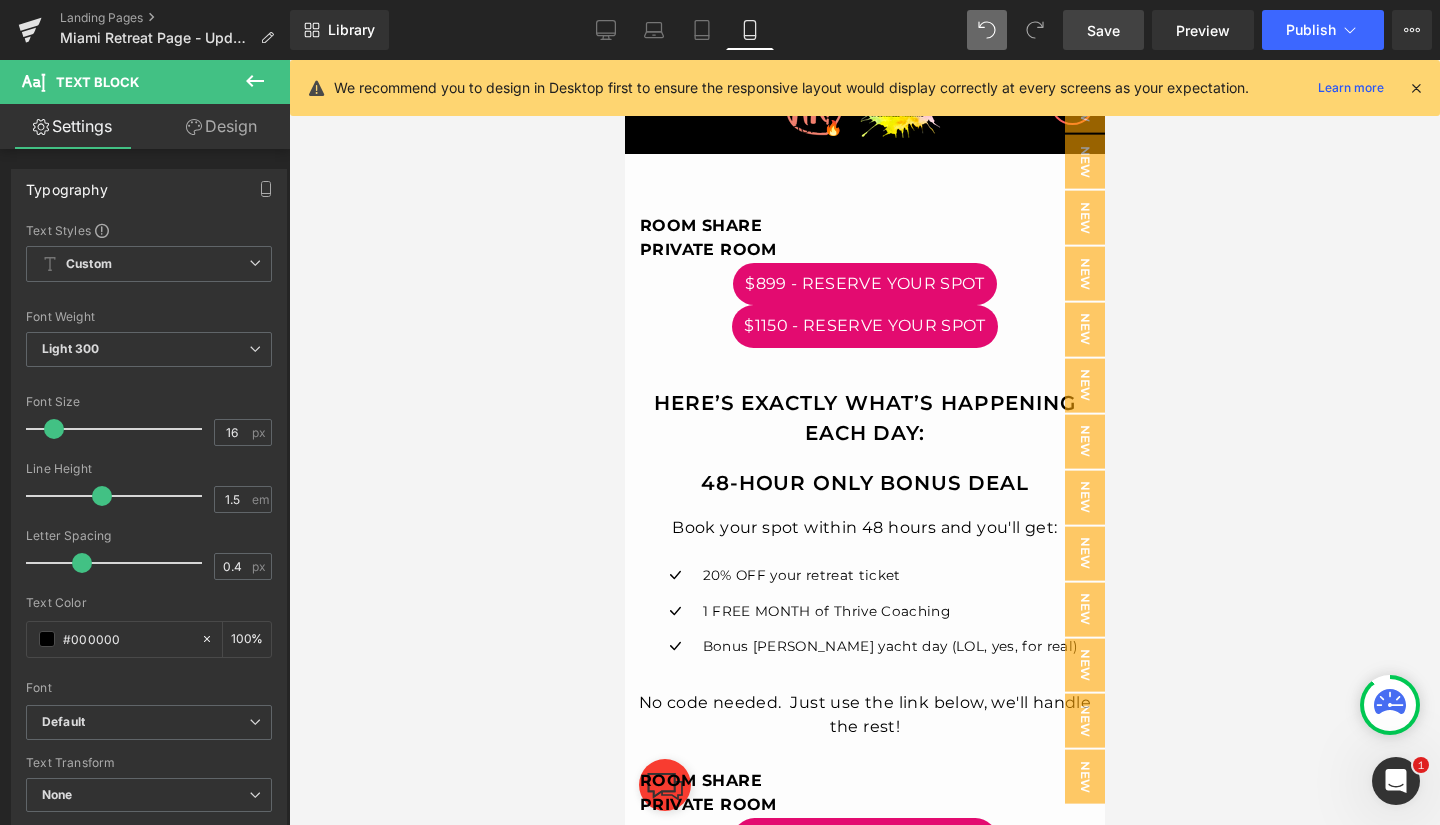 scroll, scrollTop: 3862, scrollLeft: 0, axis: vertical 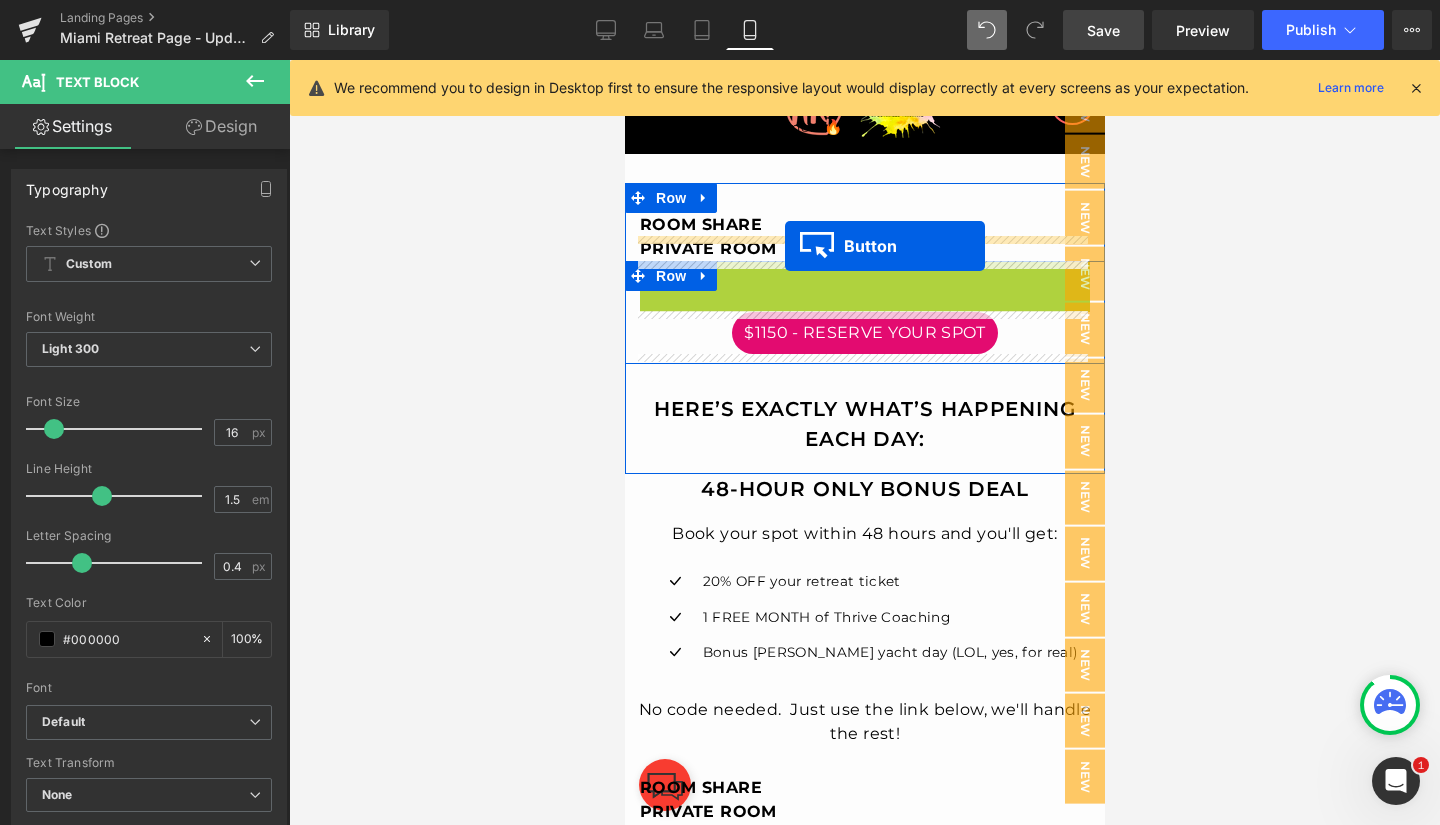 drag, startPoint x: 821, startPoint y: 282, endPoint x: 787, endPoint y: 246, distance: 49.517673 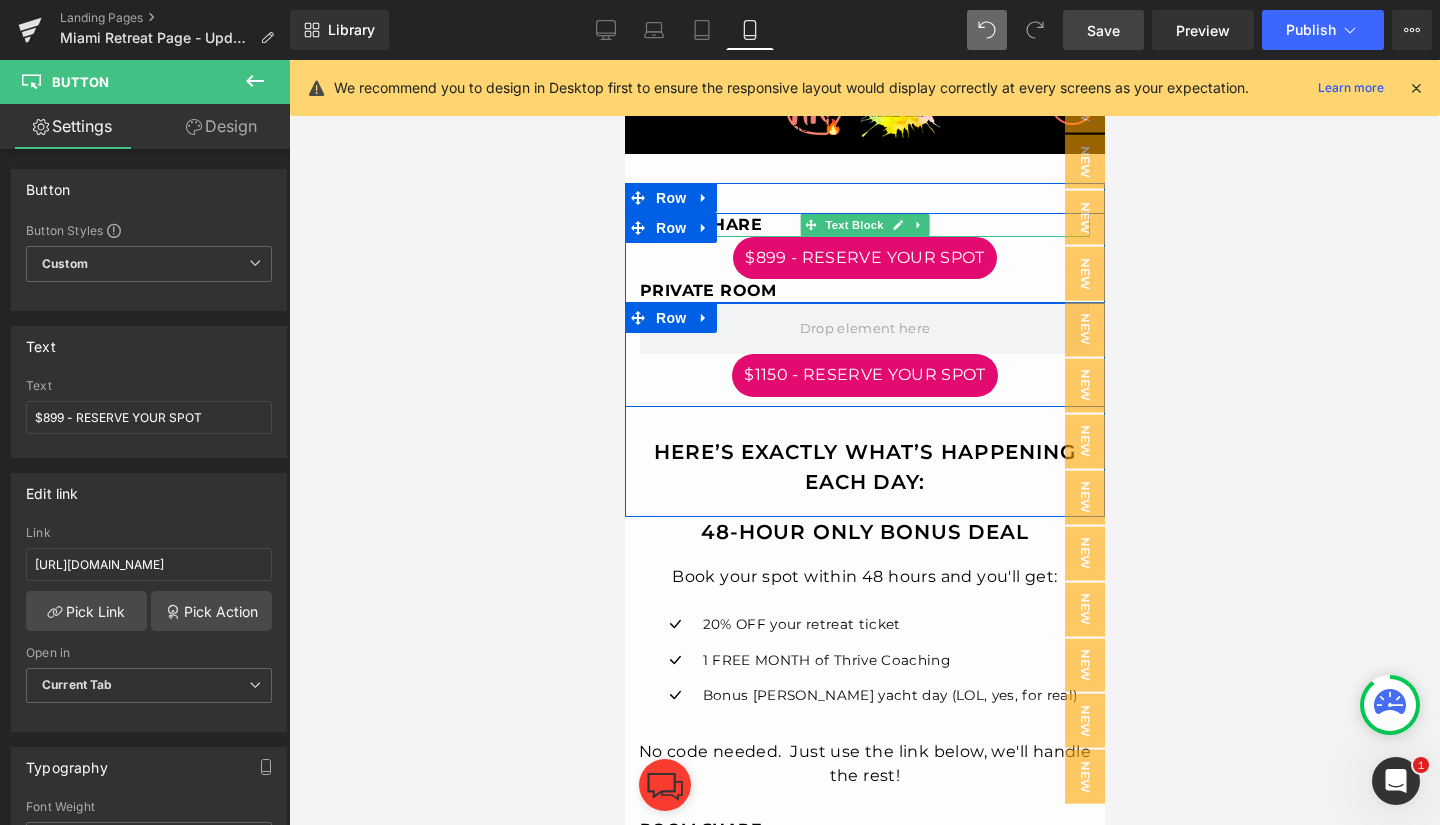 click on "ROOM SHARE" at bounding box center (700, 224) 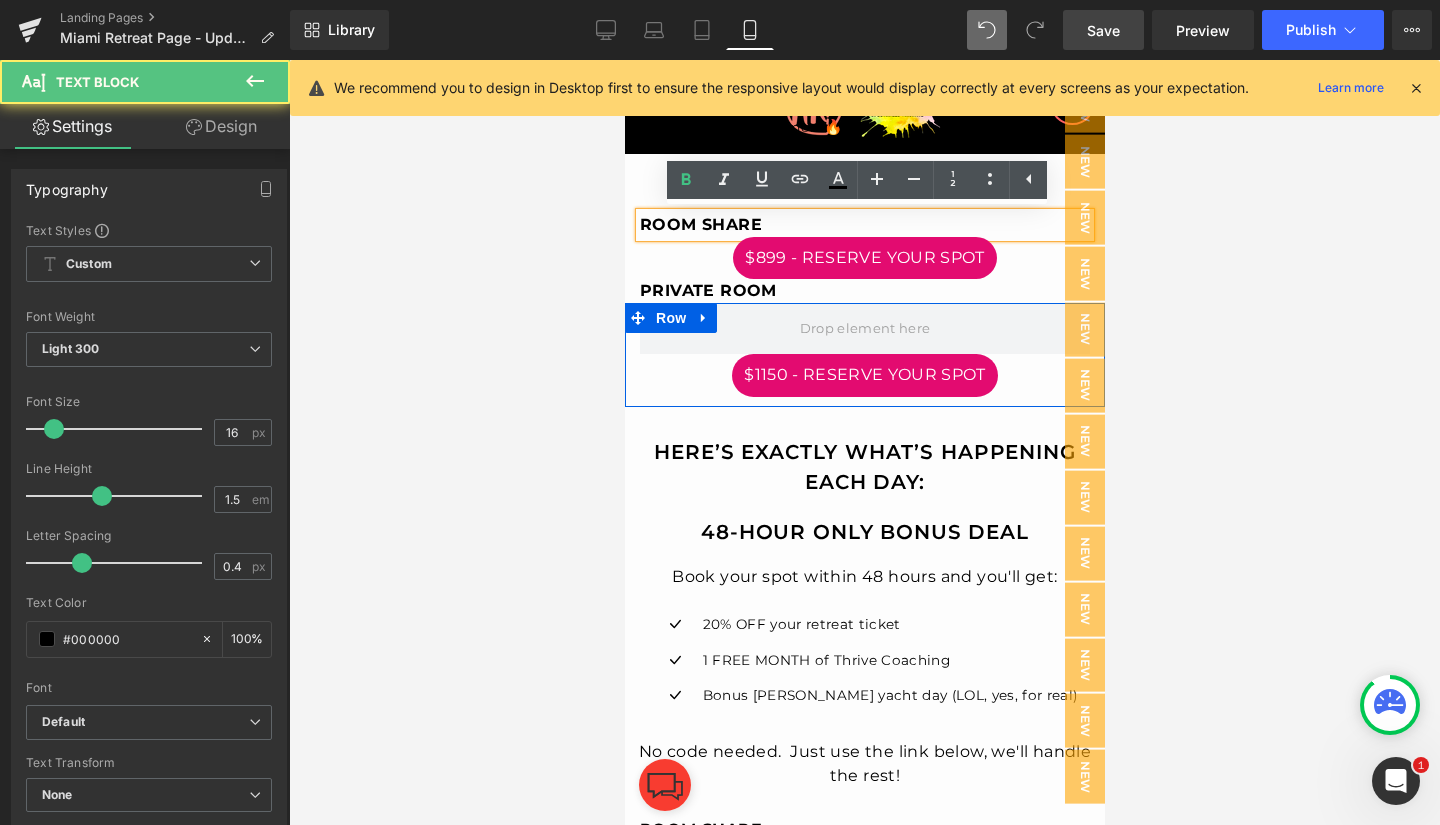 click on "ROOM SHARE" at bounding box center (700, 224) 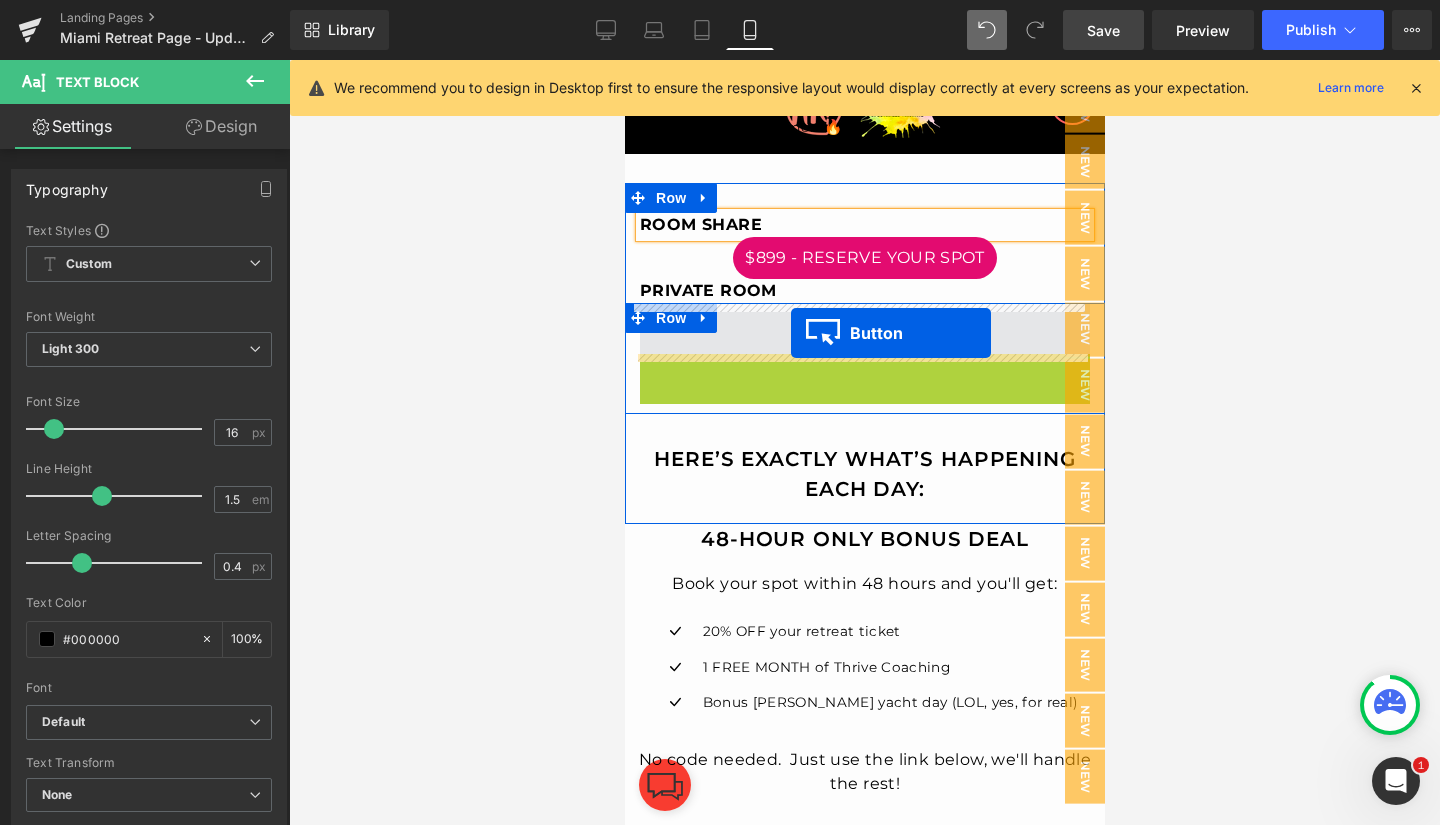 drag, startPoint x: 819, startPoint y: 375, endPoint x: 790, endPoint y: 333, distance: 51.0392 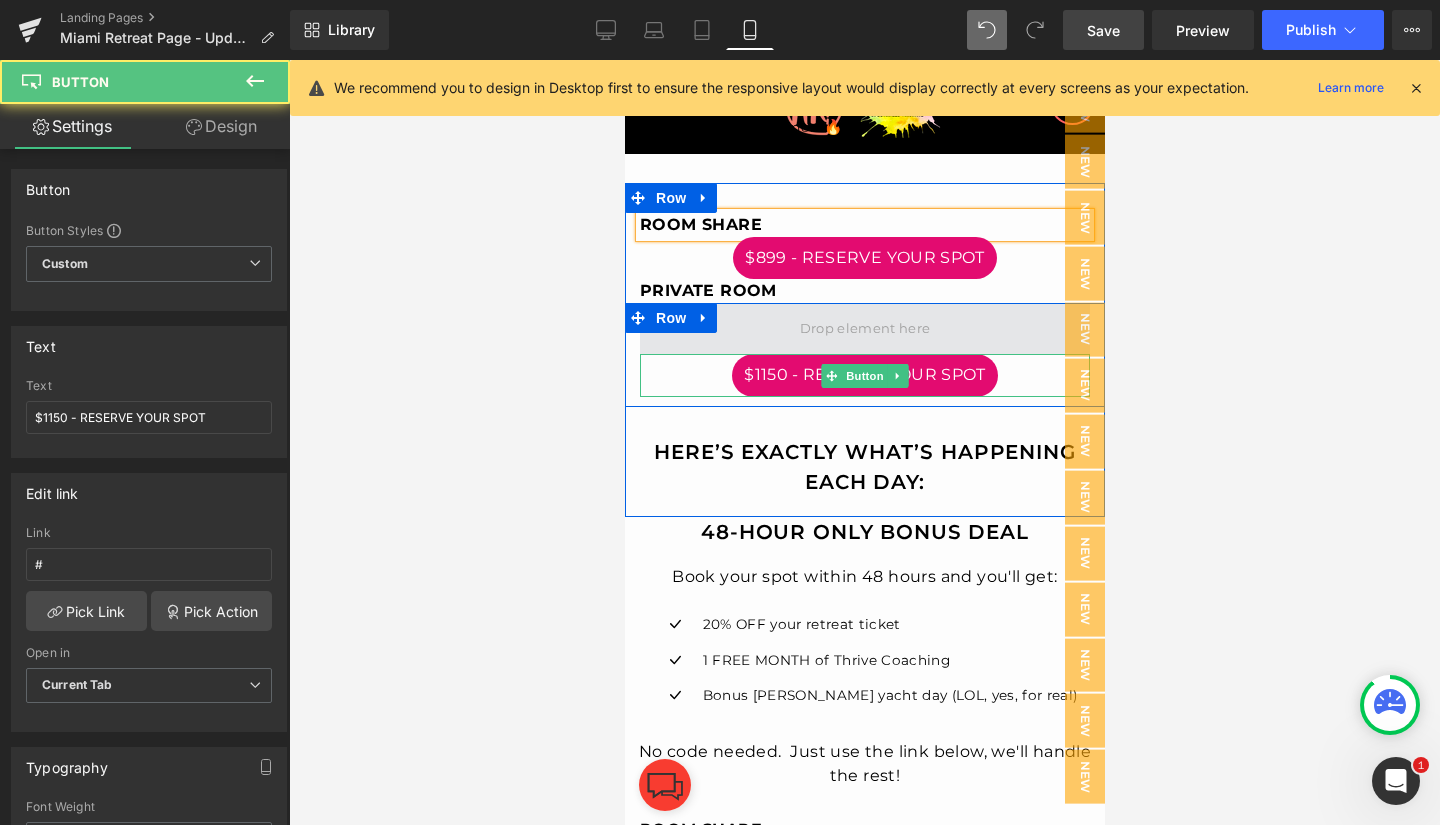 click at bounding box center [864, 330] 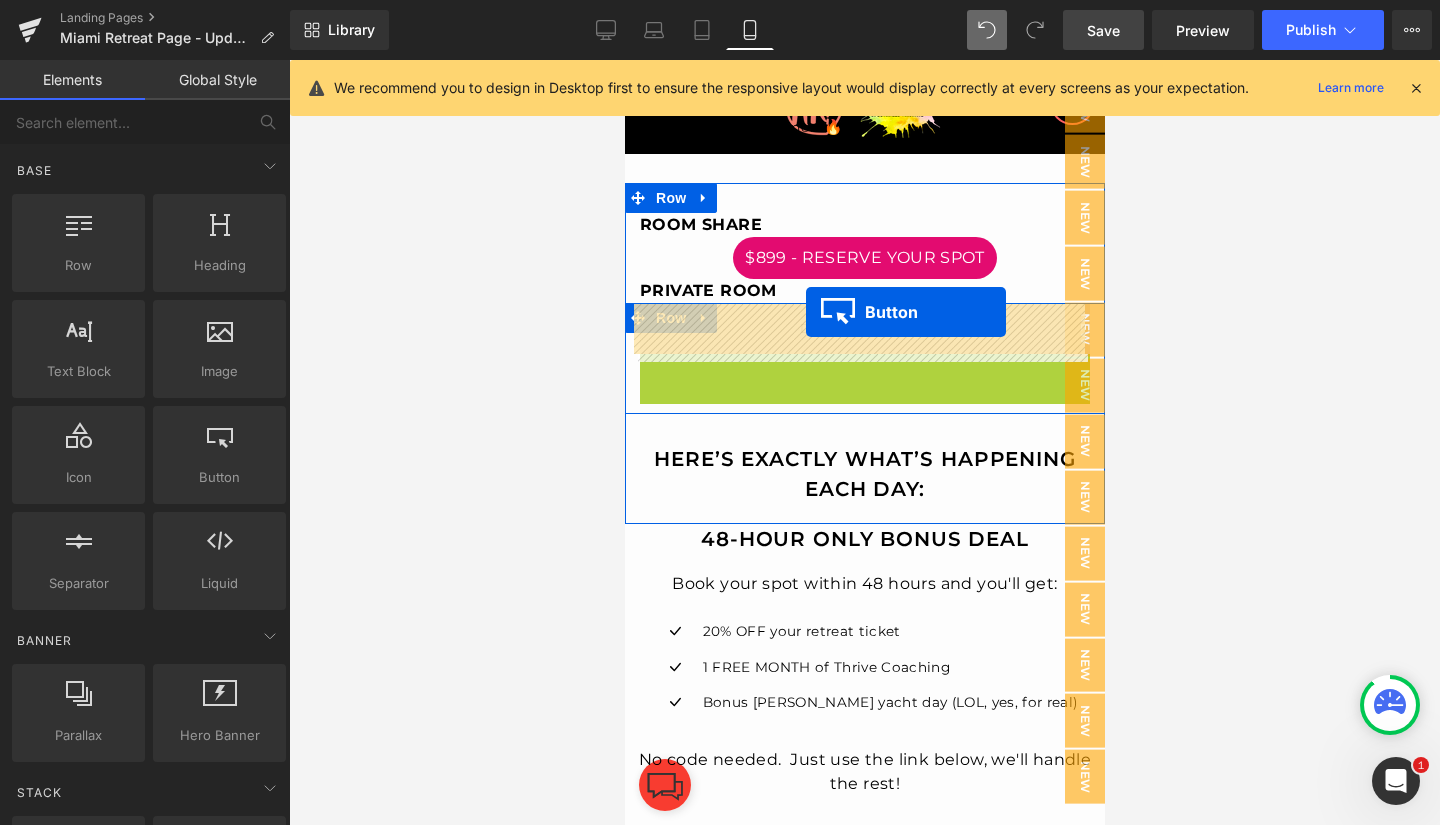 drag, startPoint x: 818, startPoint y: 372, endPoint x: 803, endPoint y: 312, distance: 61.846584 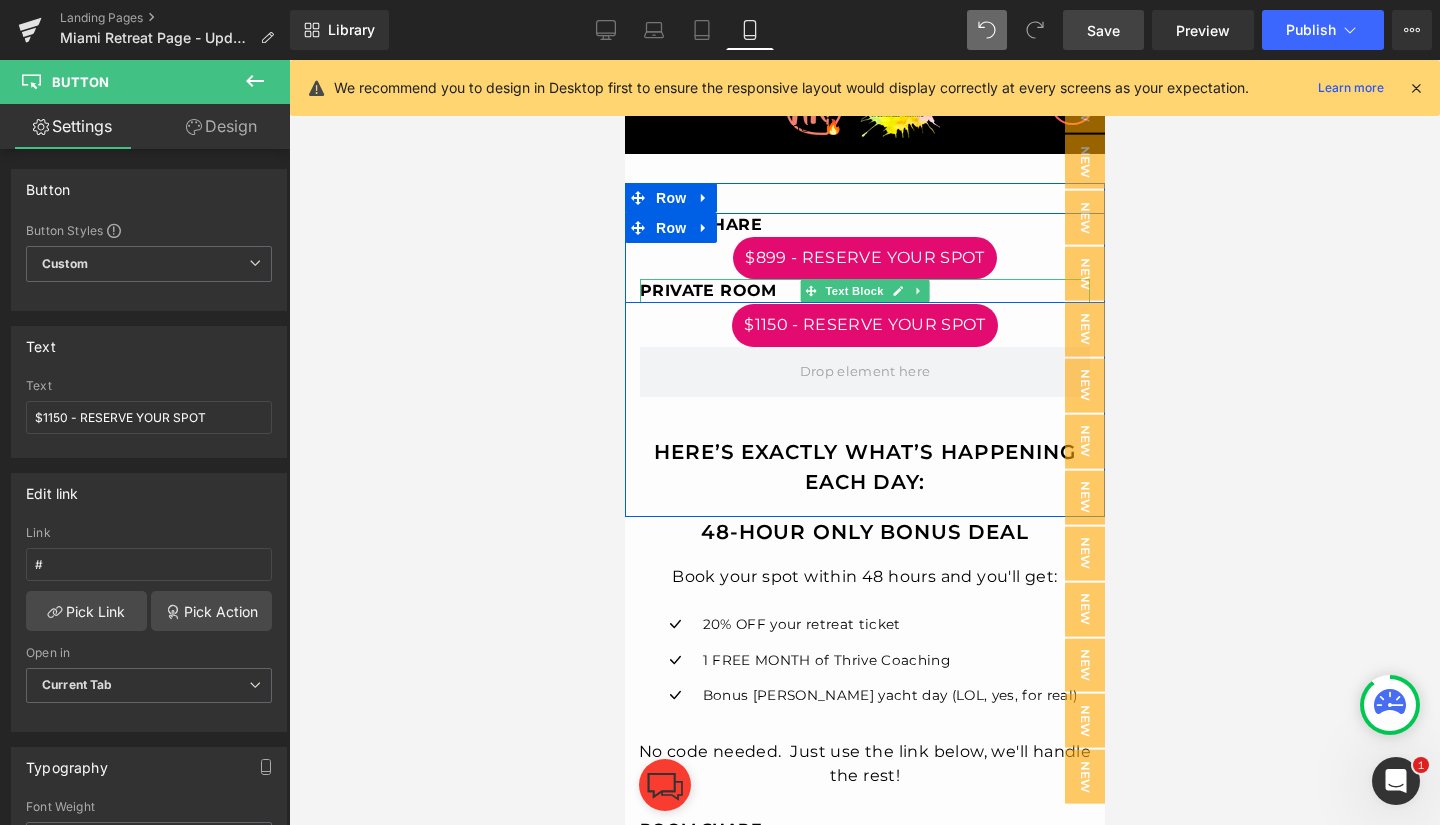 click on "PRIVATE ROOM" at bounding box center [707, 290] 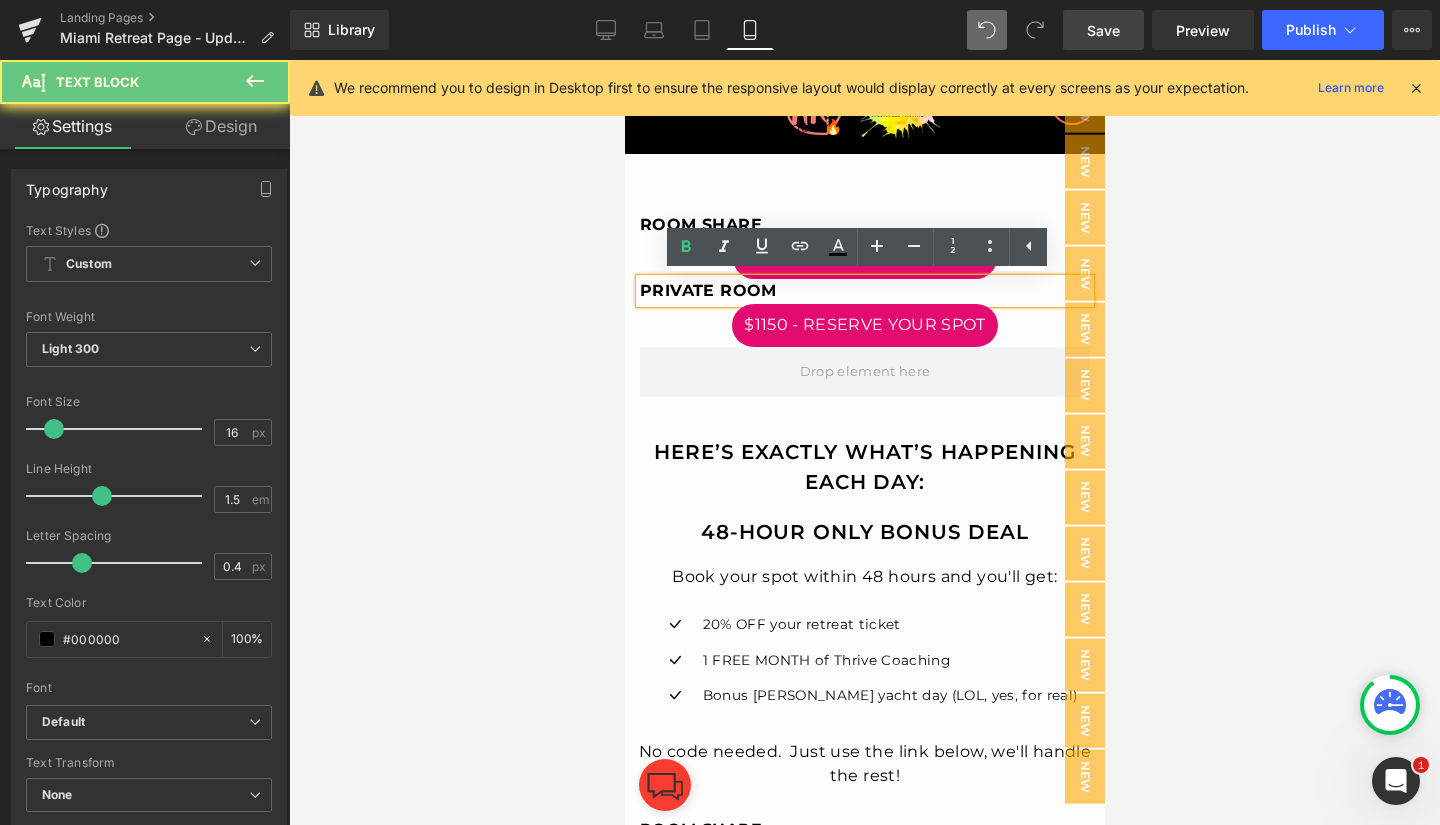 click on "PRIVATE ROOM" at bounding box center [707, 290] 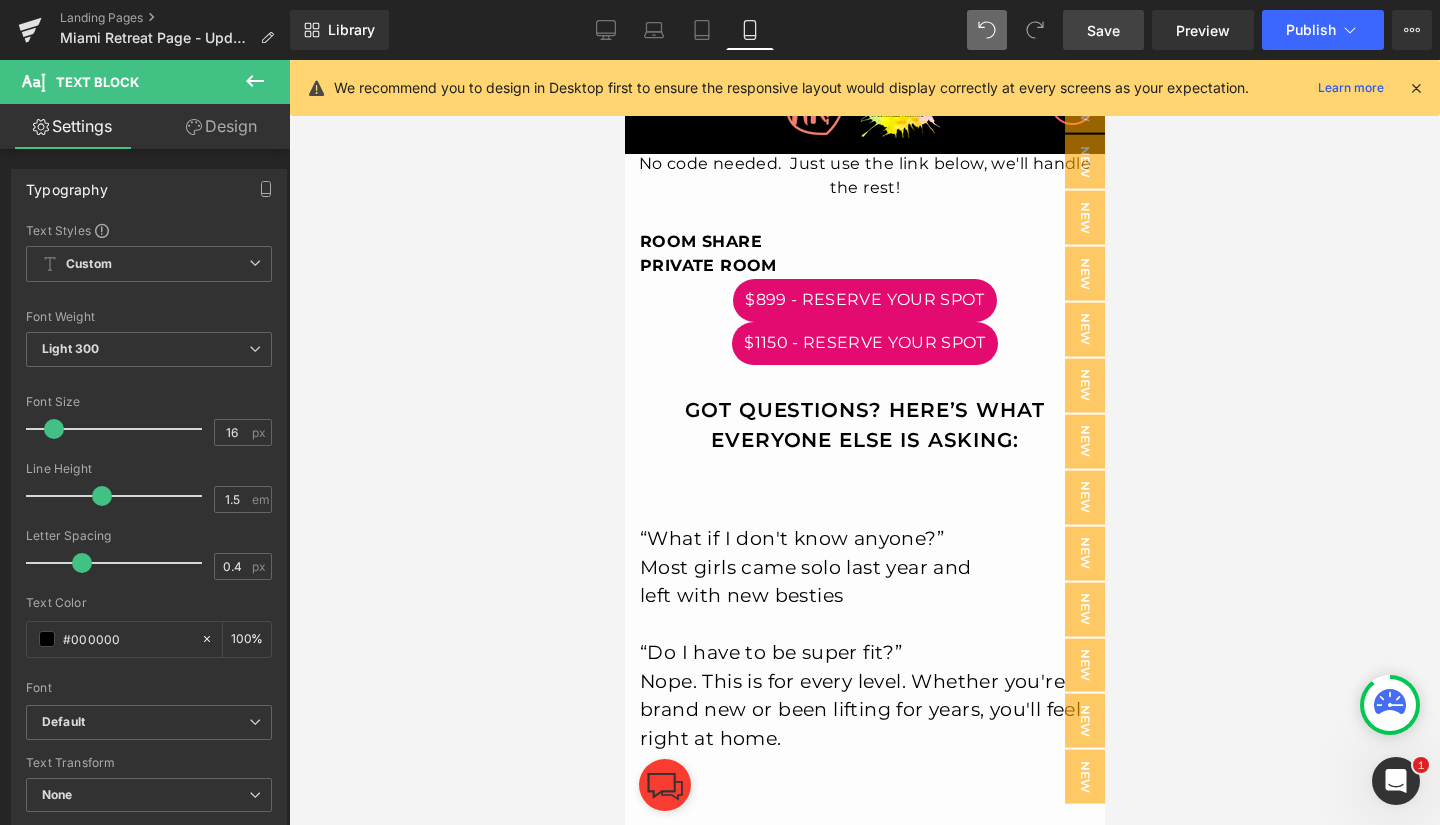 scroll, scrollTop: 4459, scrollLeft: 0, axis: vertical 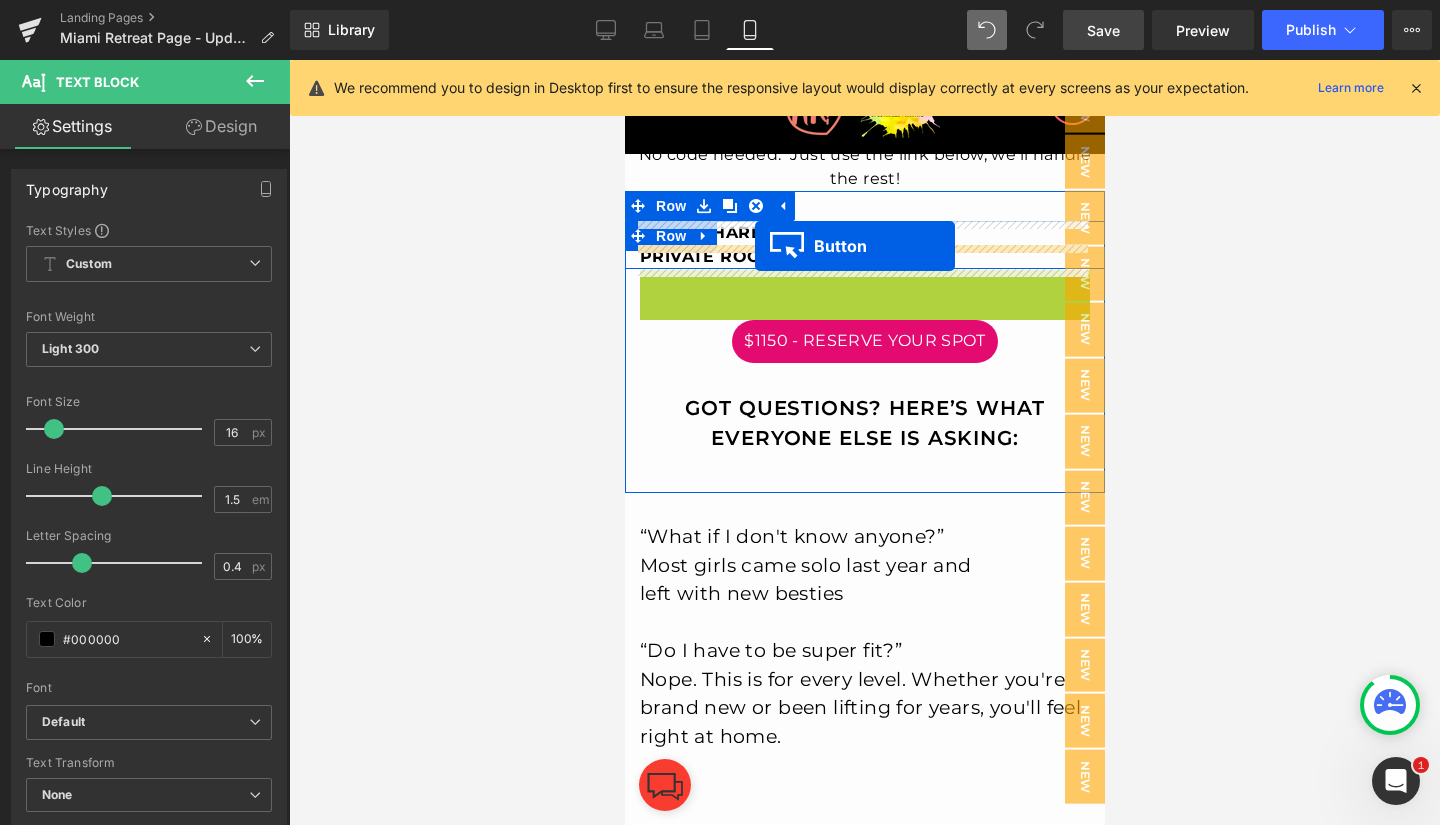 drag, startPoint x: 818, startPoint y: 295, endPoint x: 754, endPoint y: 246, distance: 80.60397 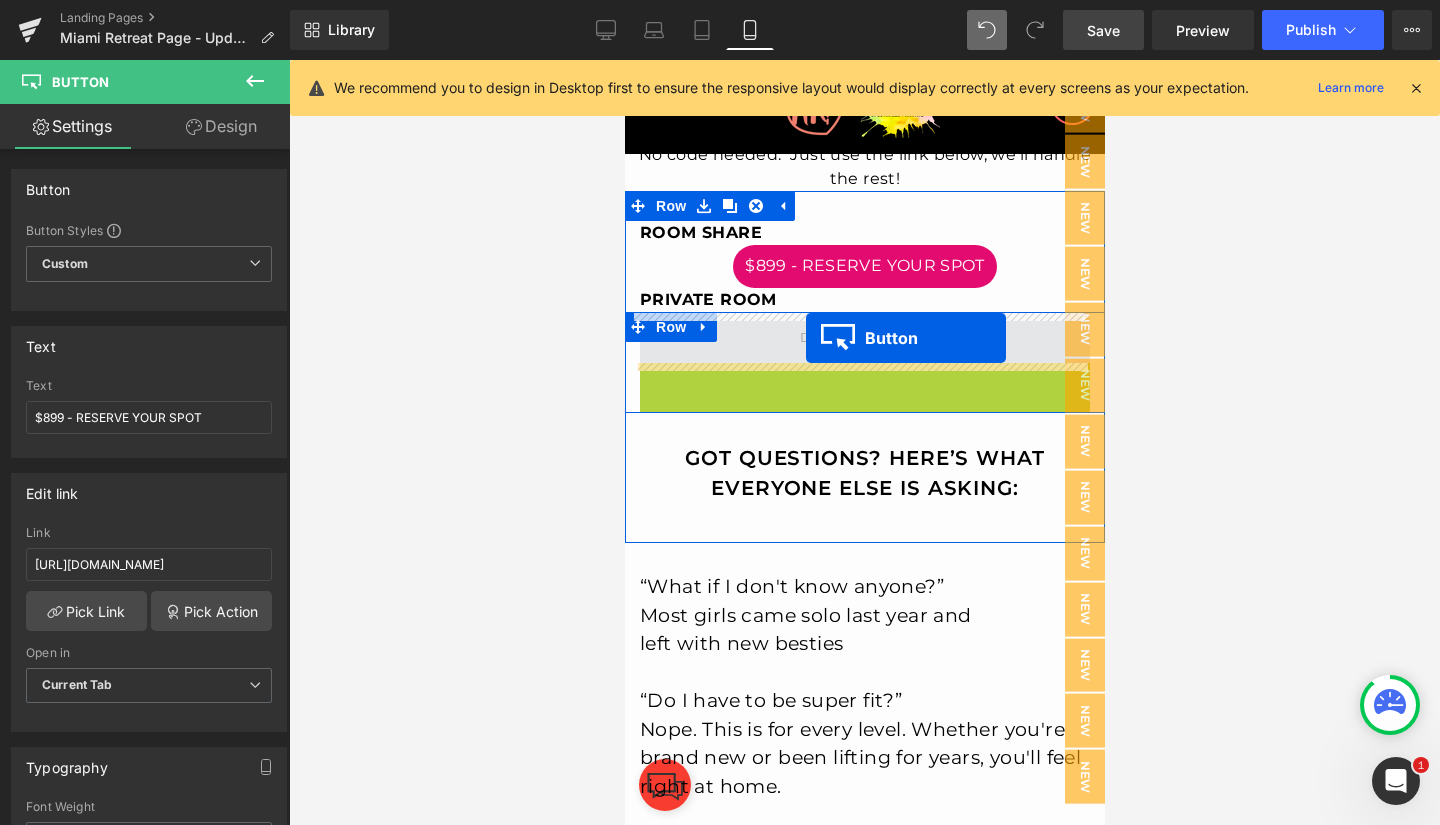 drag, startPoint x: 819, startPoint y: 383, endPoint x: 805, endPoint y: 338, distance: 47.127487 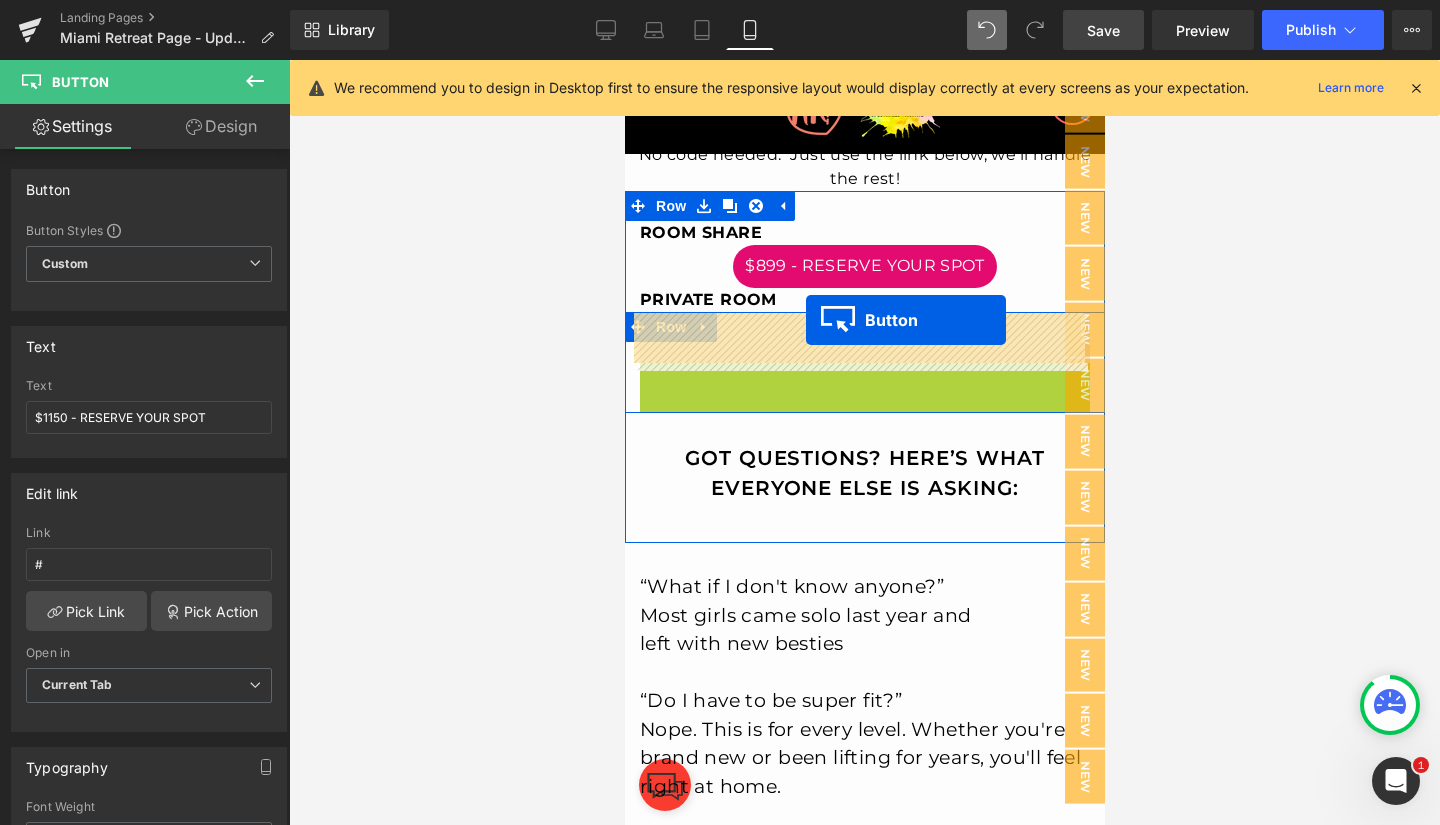 drag, startPoint x: 818, startPoint y: 382, endPoint x: 804, endPoint y: 320, distance: 63.560993 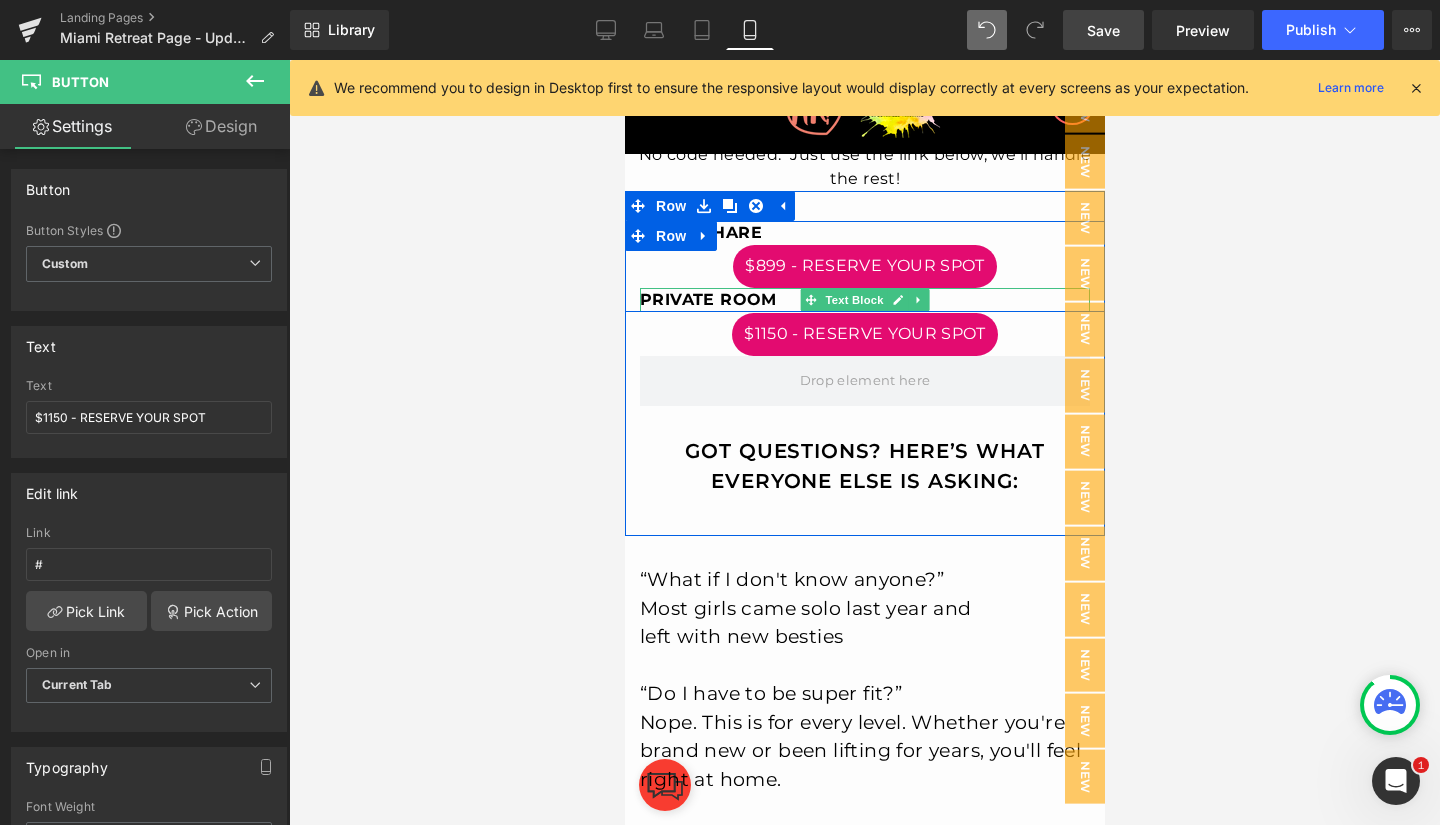 click on "PRIVATE ROOM" at bounding box center [707, 299] 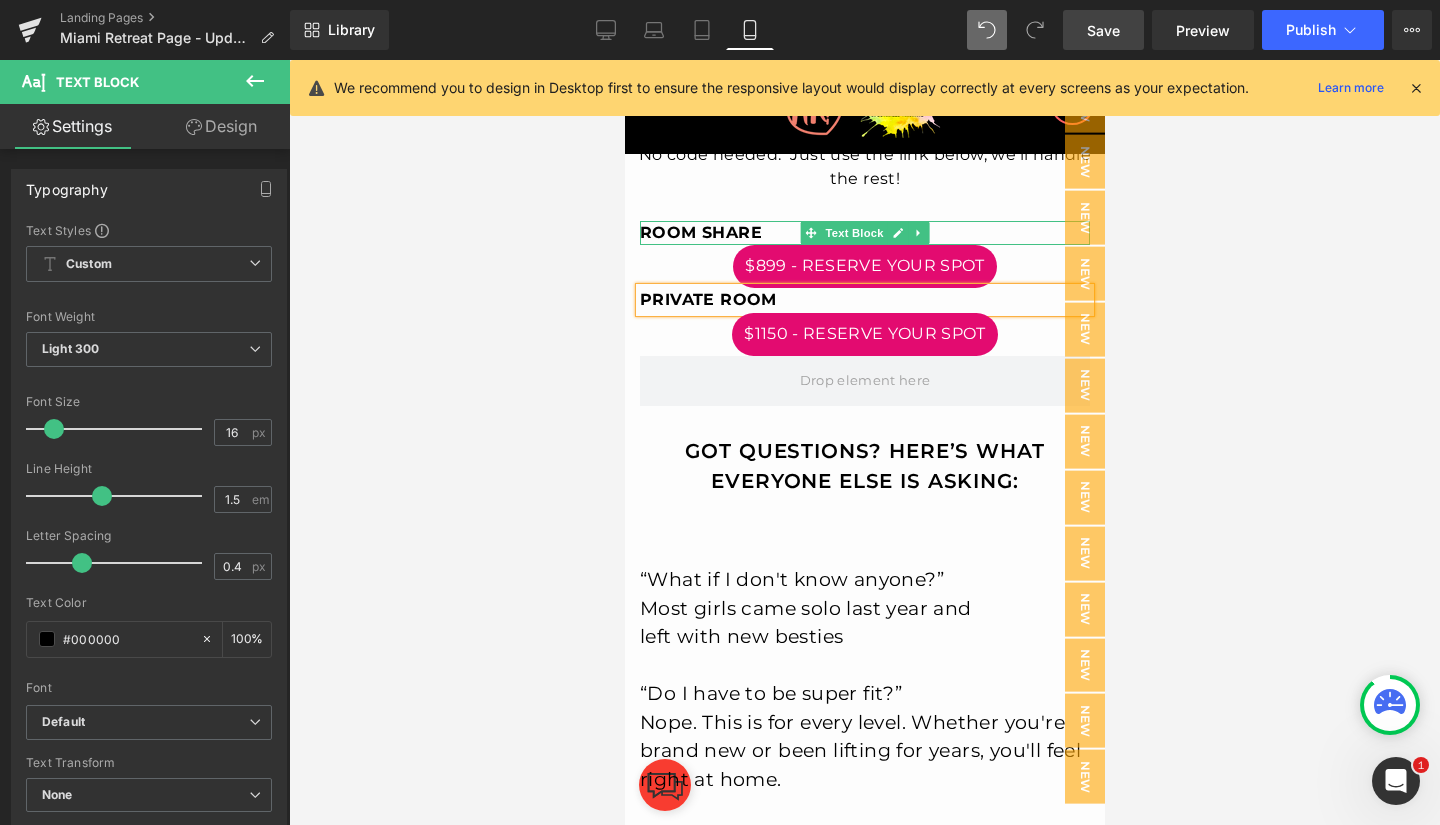 click on "ROOM SHARE" at bounding box center [700, 232] 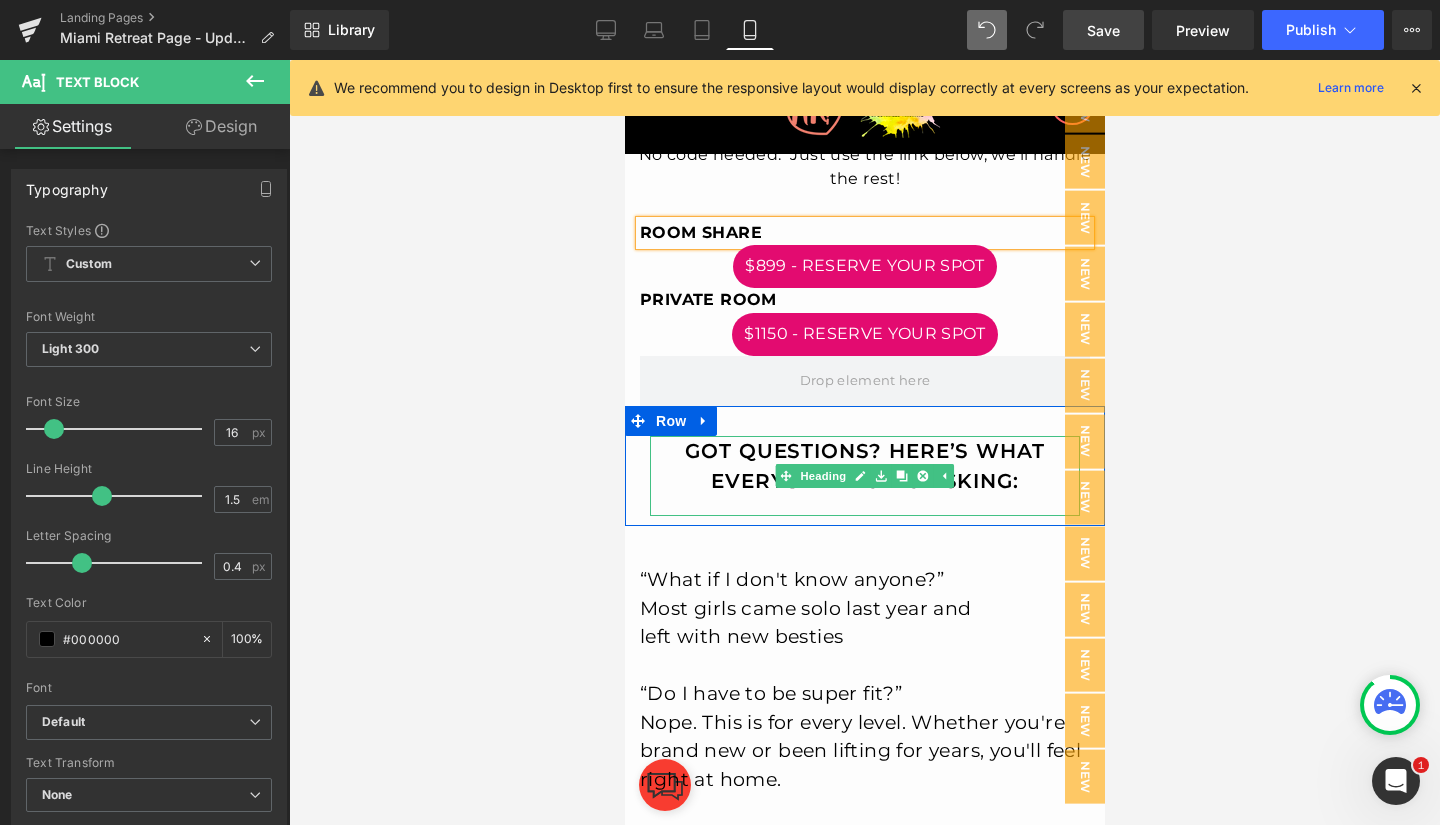 scroll, scrollTop: 4668, scrollLeft: 0, axis: vertical 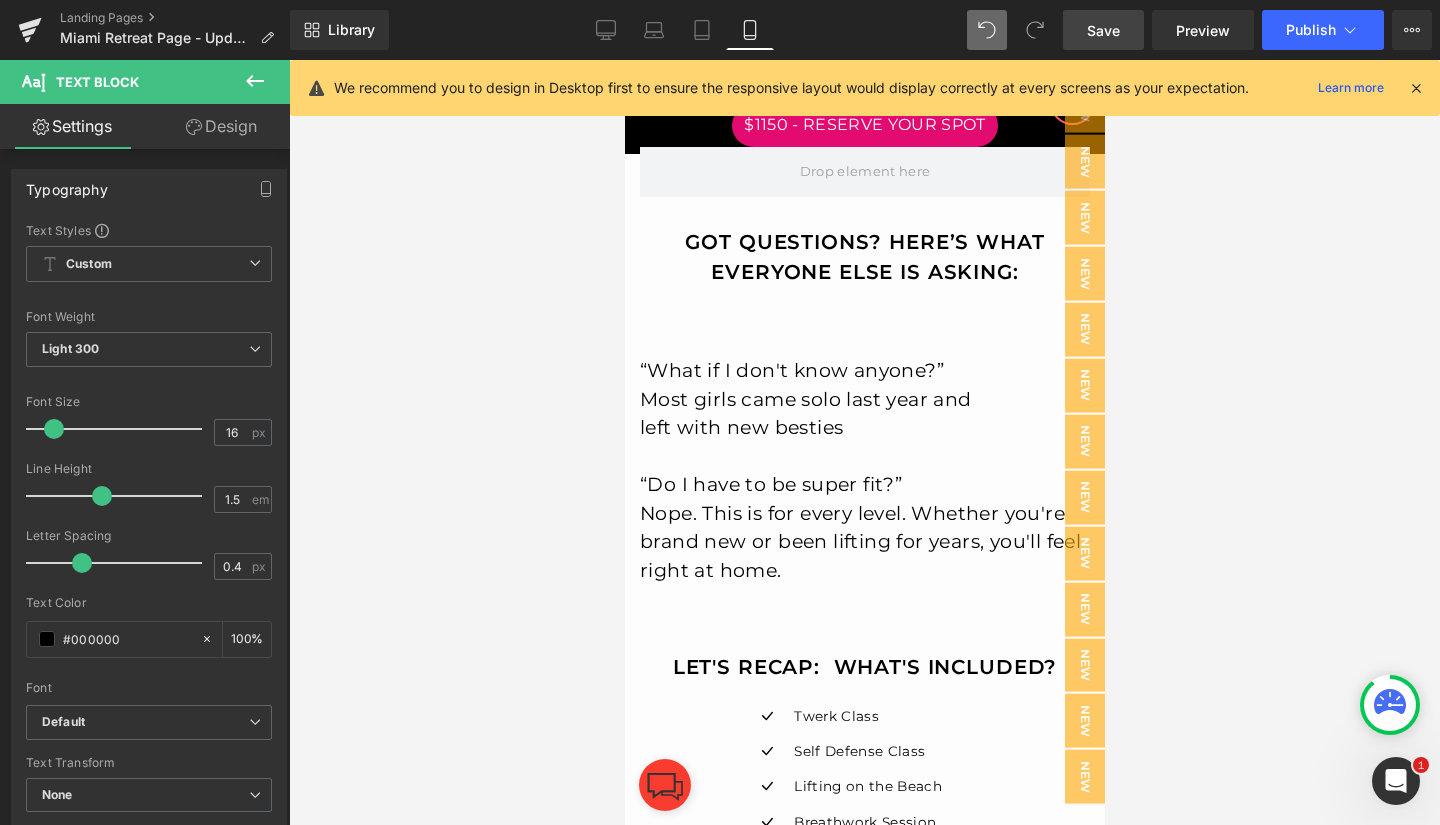 drag, startPoint x: 1086, startPoint y: 25, endPoint x: 222, endPoint y: 487, distance: 979.76526 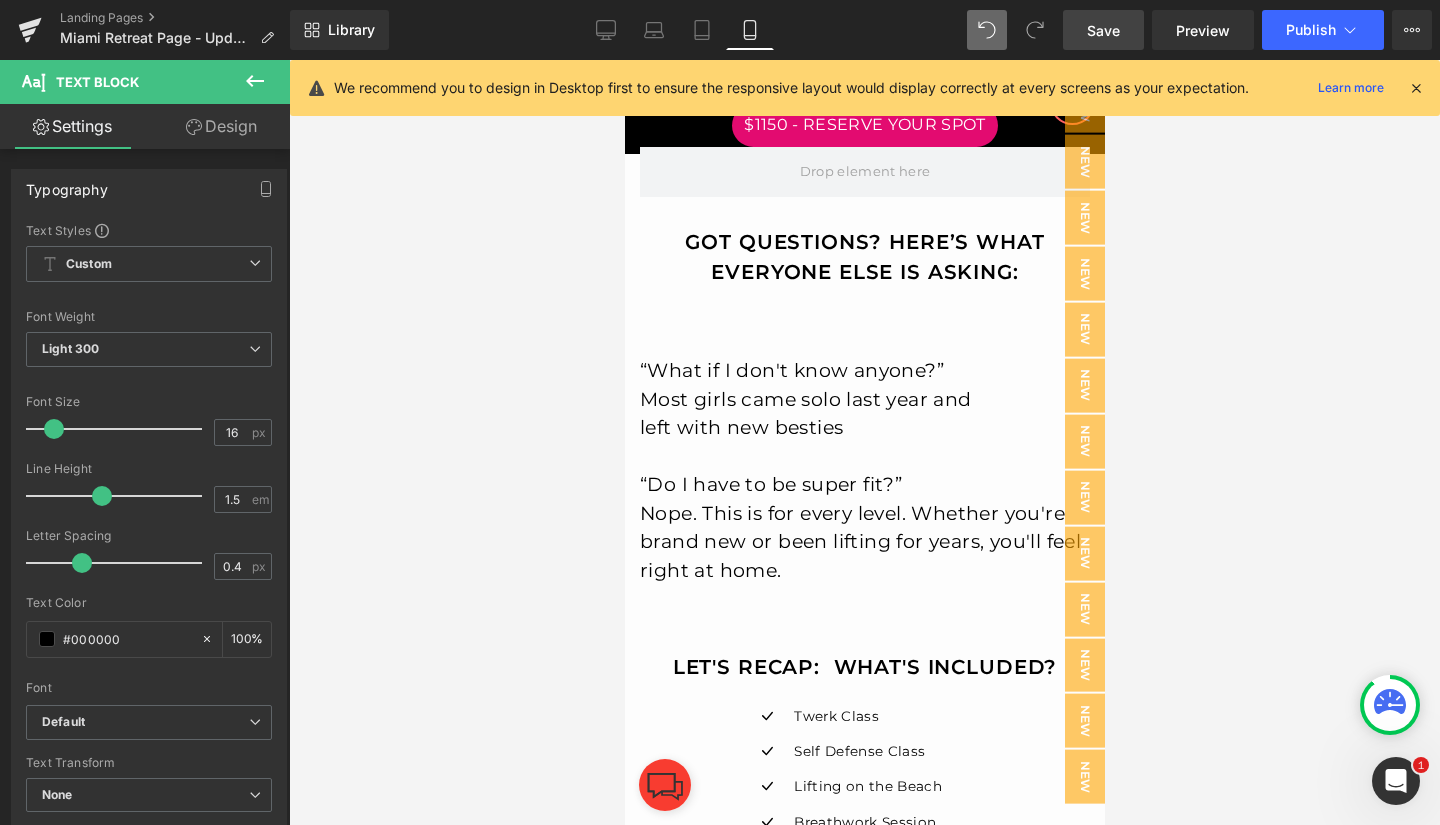 click on "Save" at bounding box center (1103, 30) 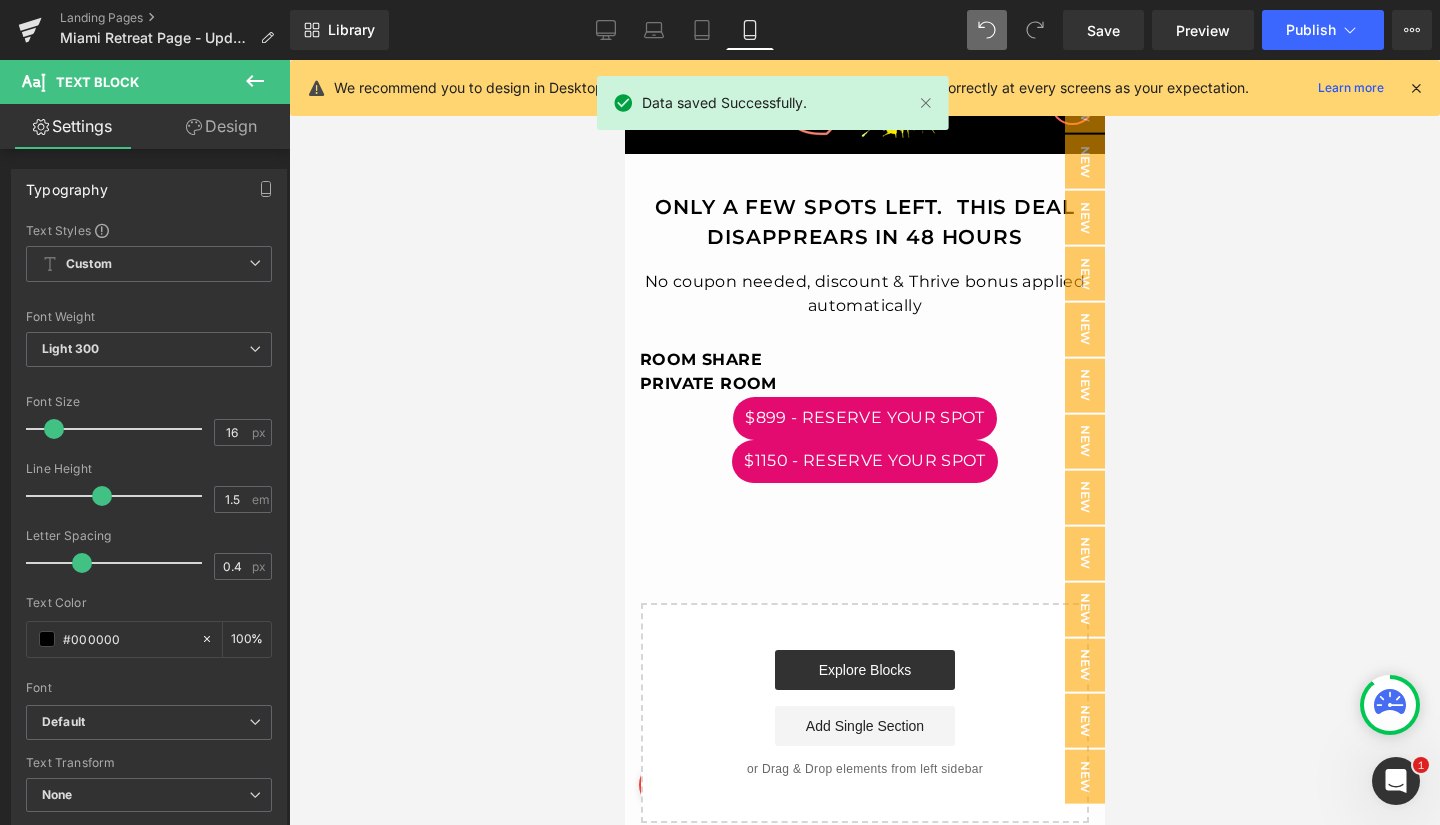 scroll, scrollTop: 6039, scrollLeft: 0, axis: vertical 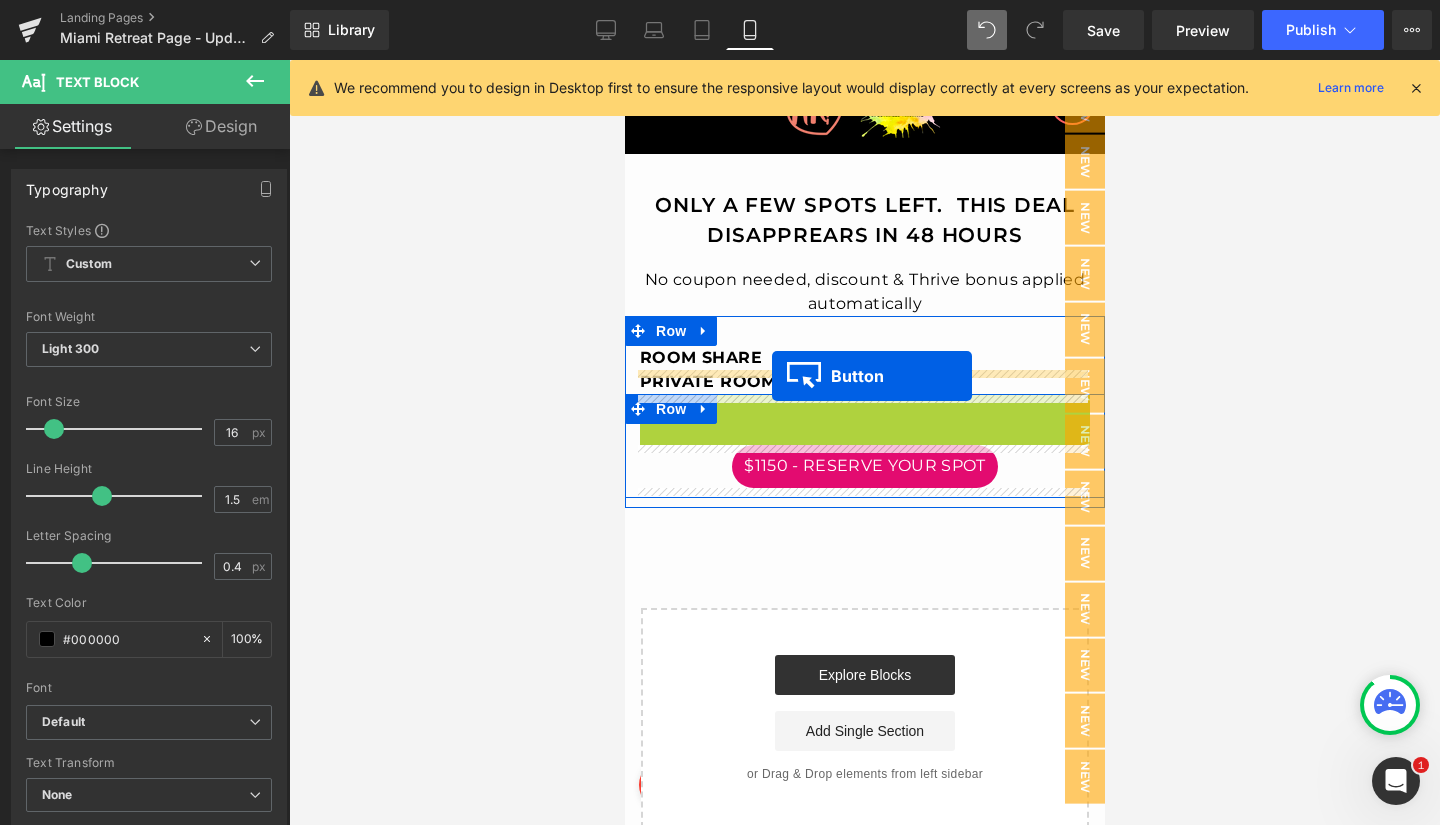 drag, startPoint x: 818, startPoint y: 419, endPoint x: 771, endPoint y: 376, distance: 63.702435 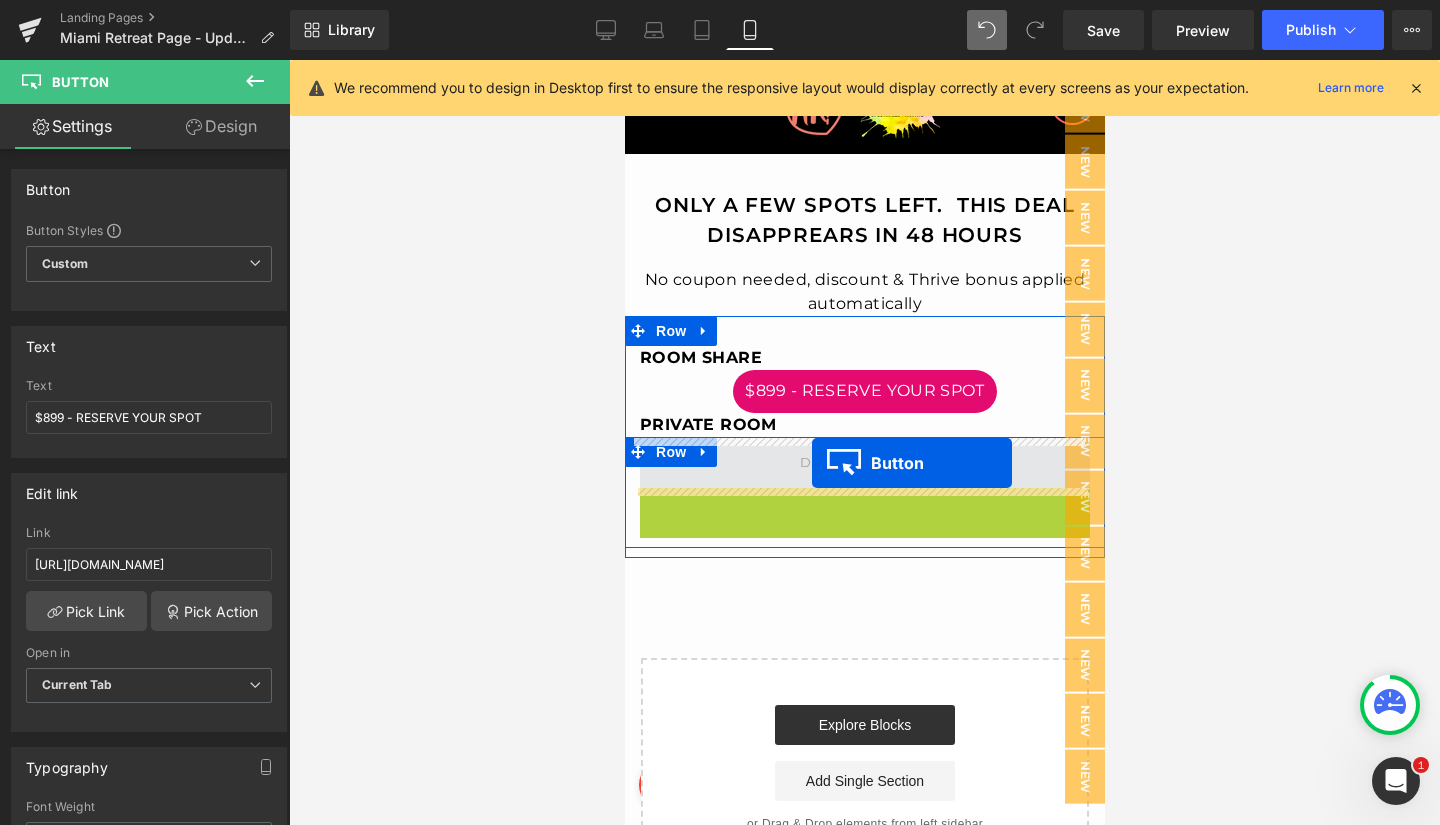 drag, startPoint x: 822, startPoint y: 511, endPoint x: 811, endPoint y: 463, distance: 49.24429 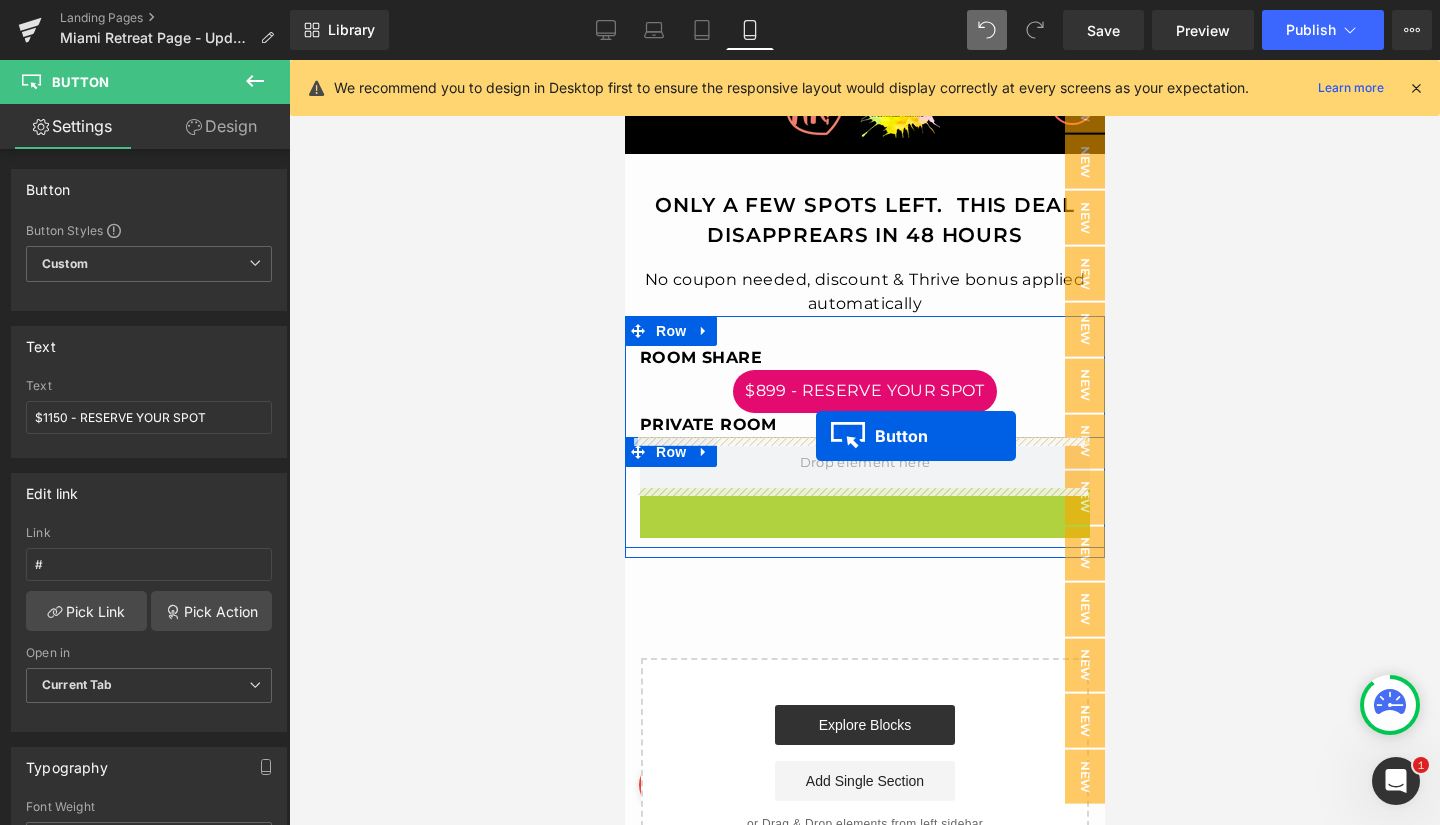 drag, startPoint x: 818, startPoint y: 483, endPoint x: 814, endPoint y: 436, distance: 47.169907 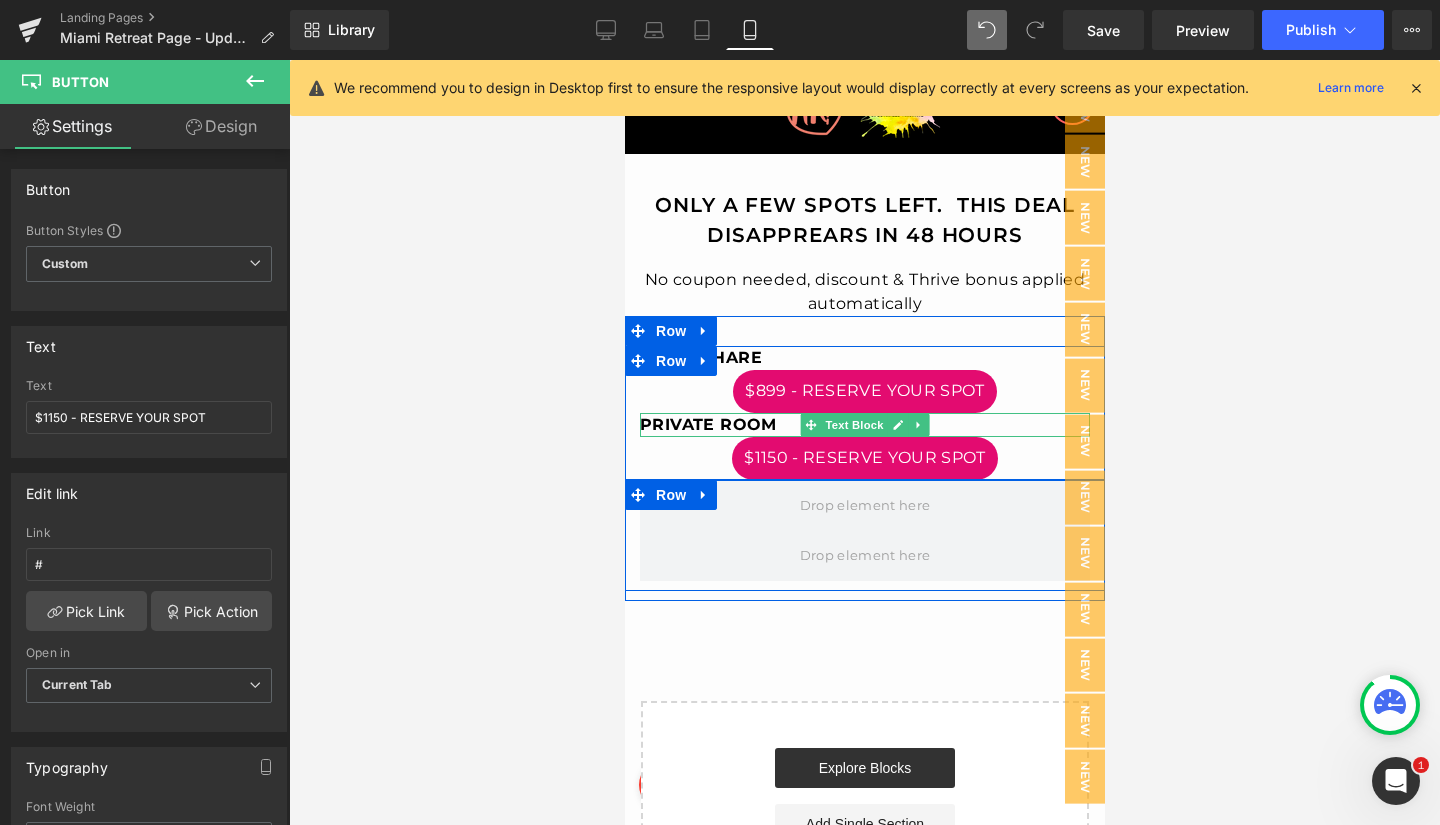 click on "PRIVATE ROOM" at bounding box center (707, 424) 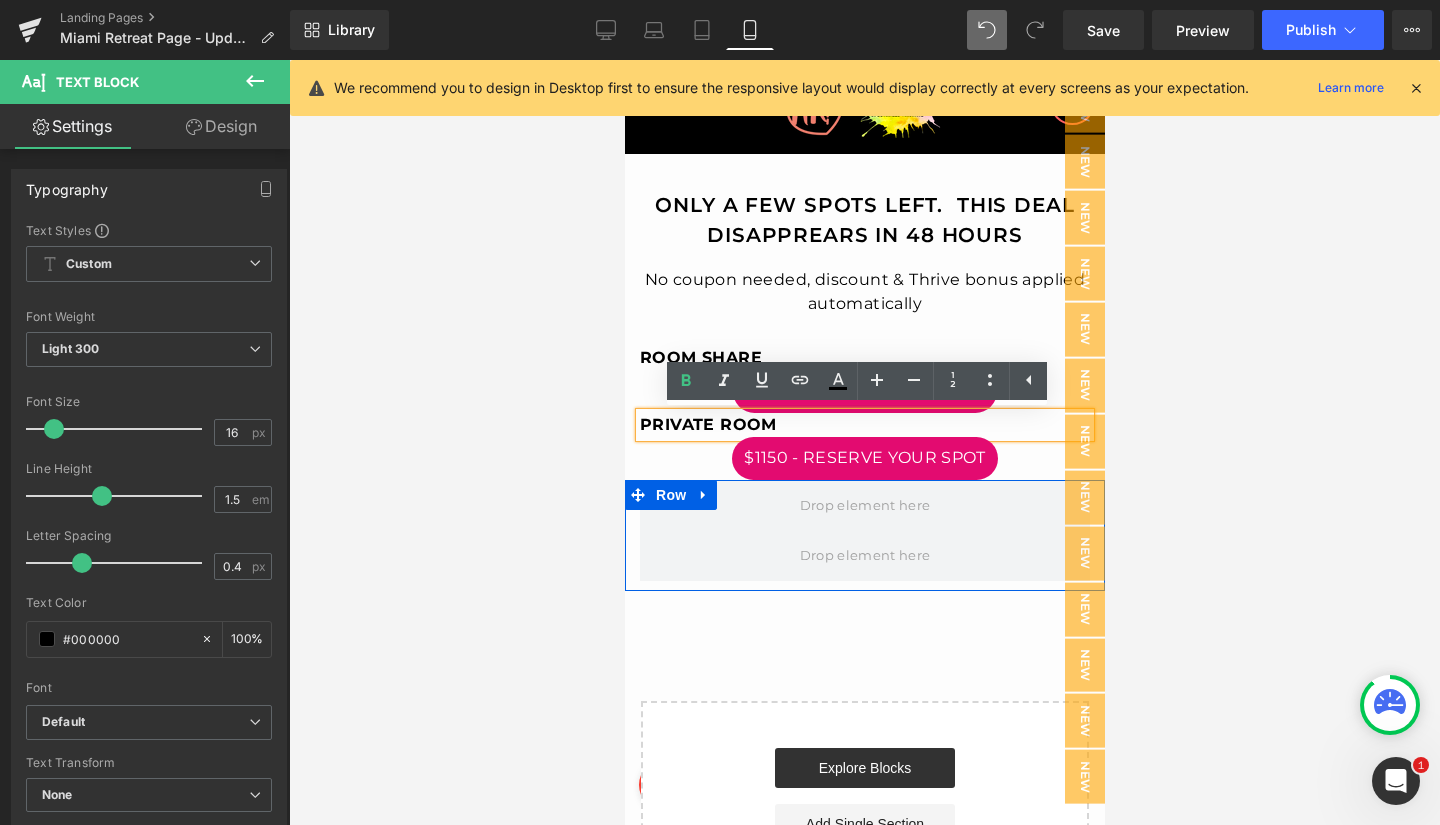 click on "PRIVATE ROOM" at bounding box center [707, 424] 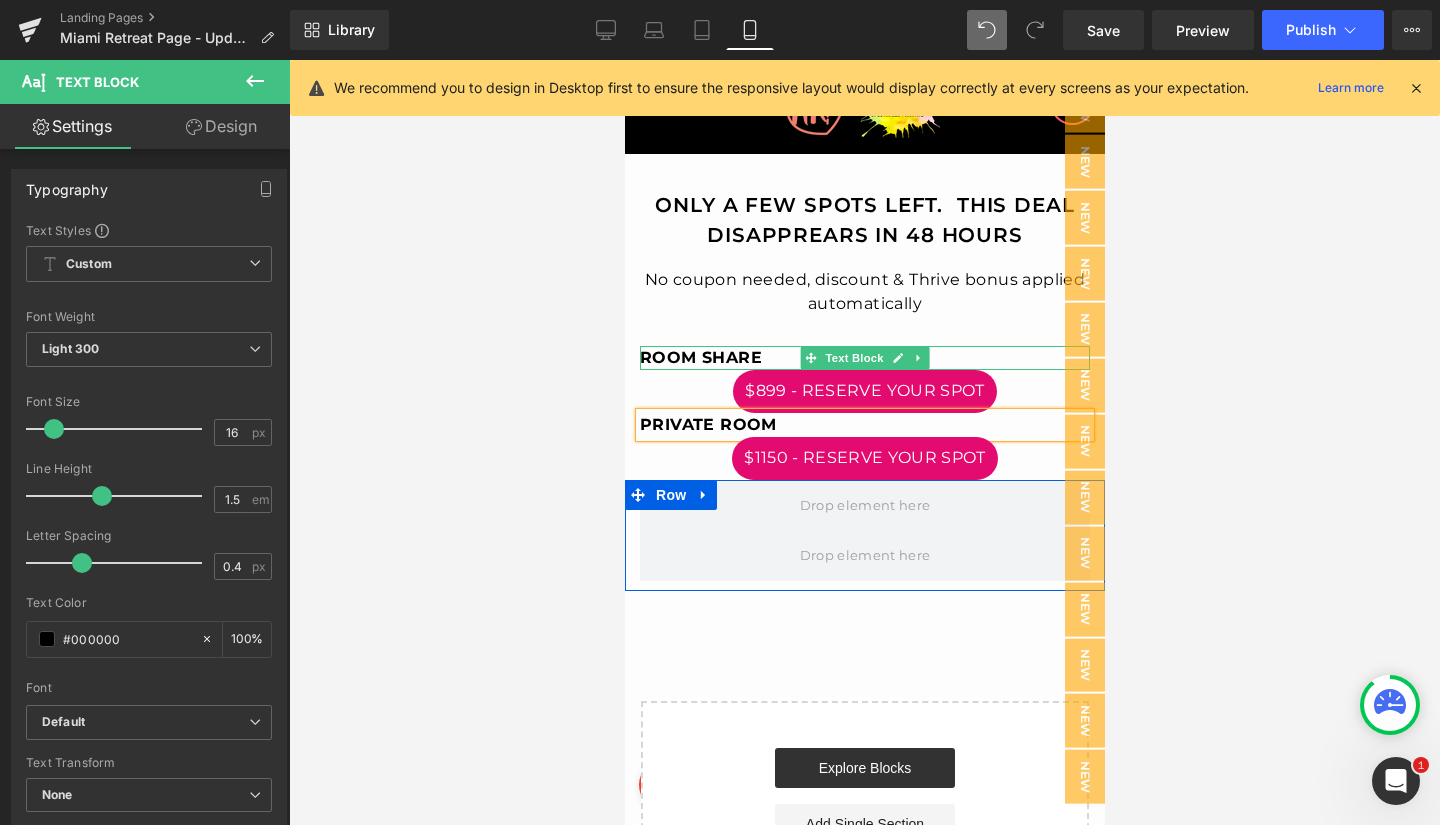 click on "ROOM SHARE" at bounding box center (700, 357) 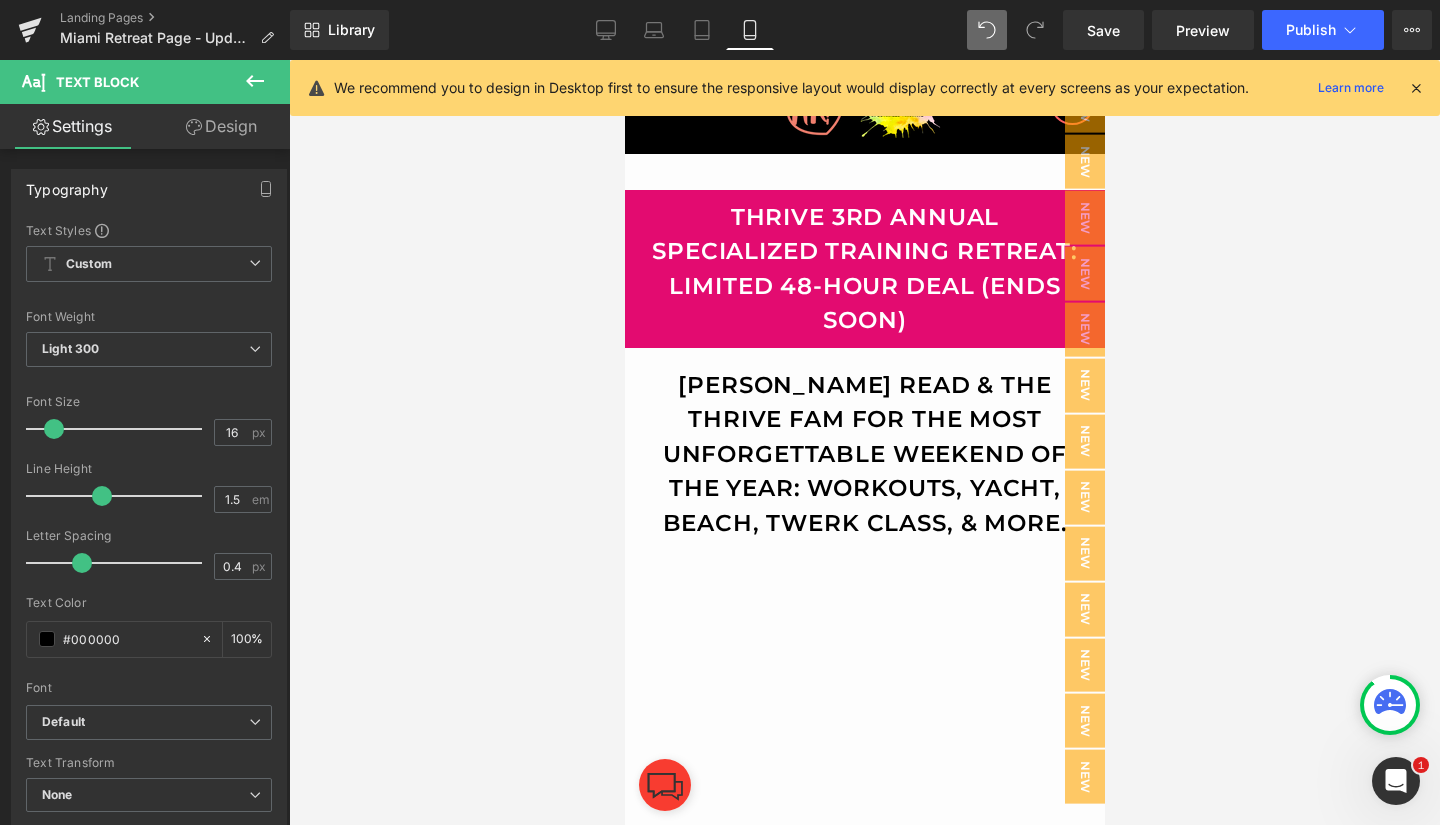 scroll, scrollTop: 0, scrollLeft: 0, axis: both 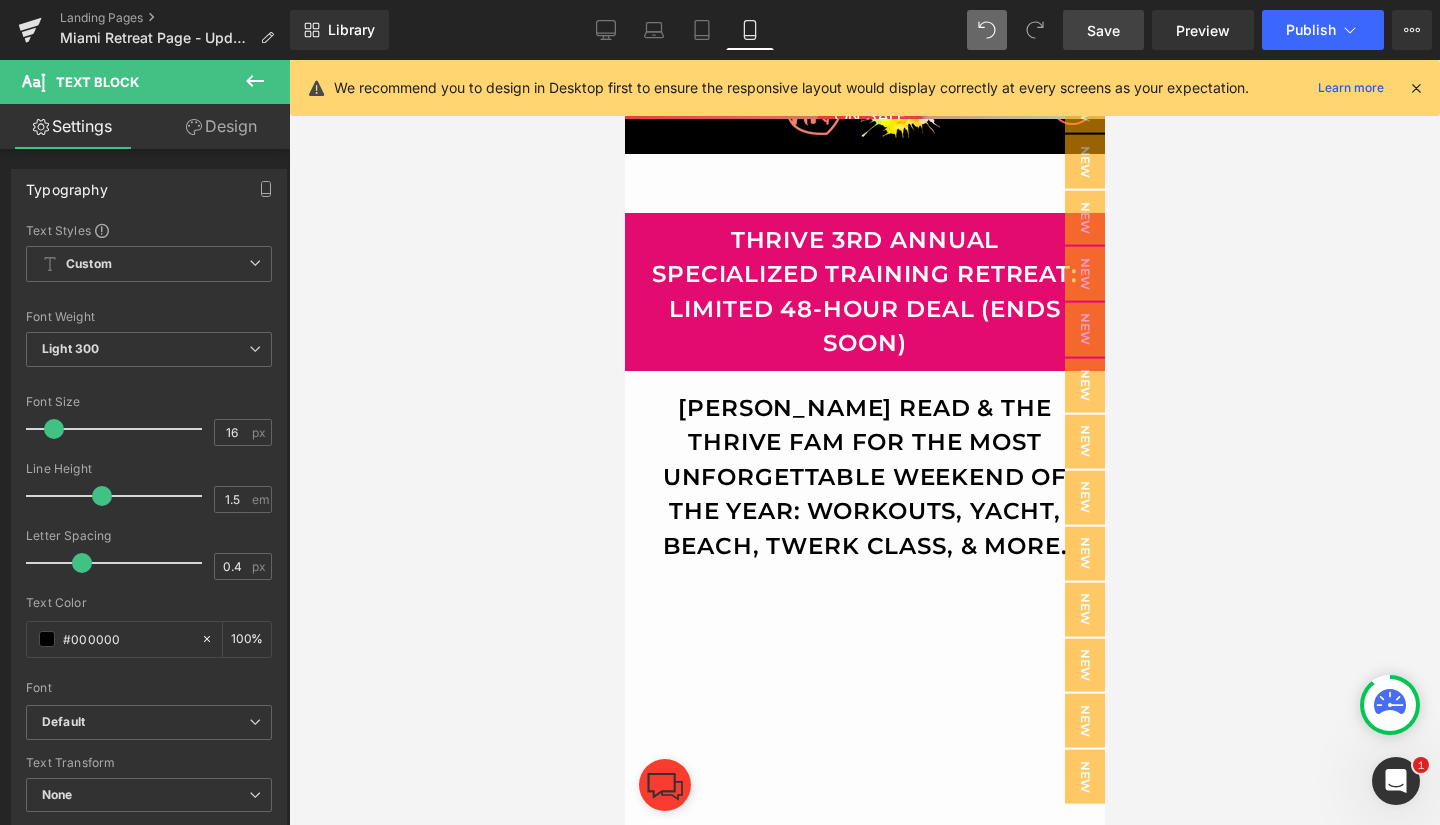 click on "Save" at bounding box center (1103, 30) 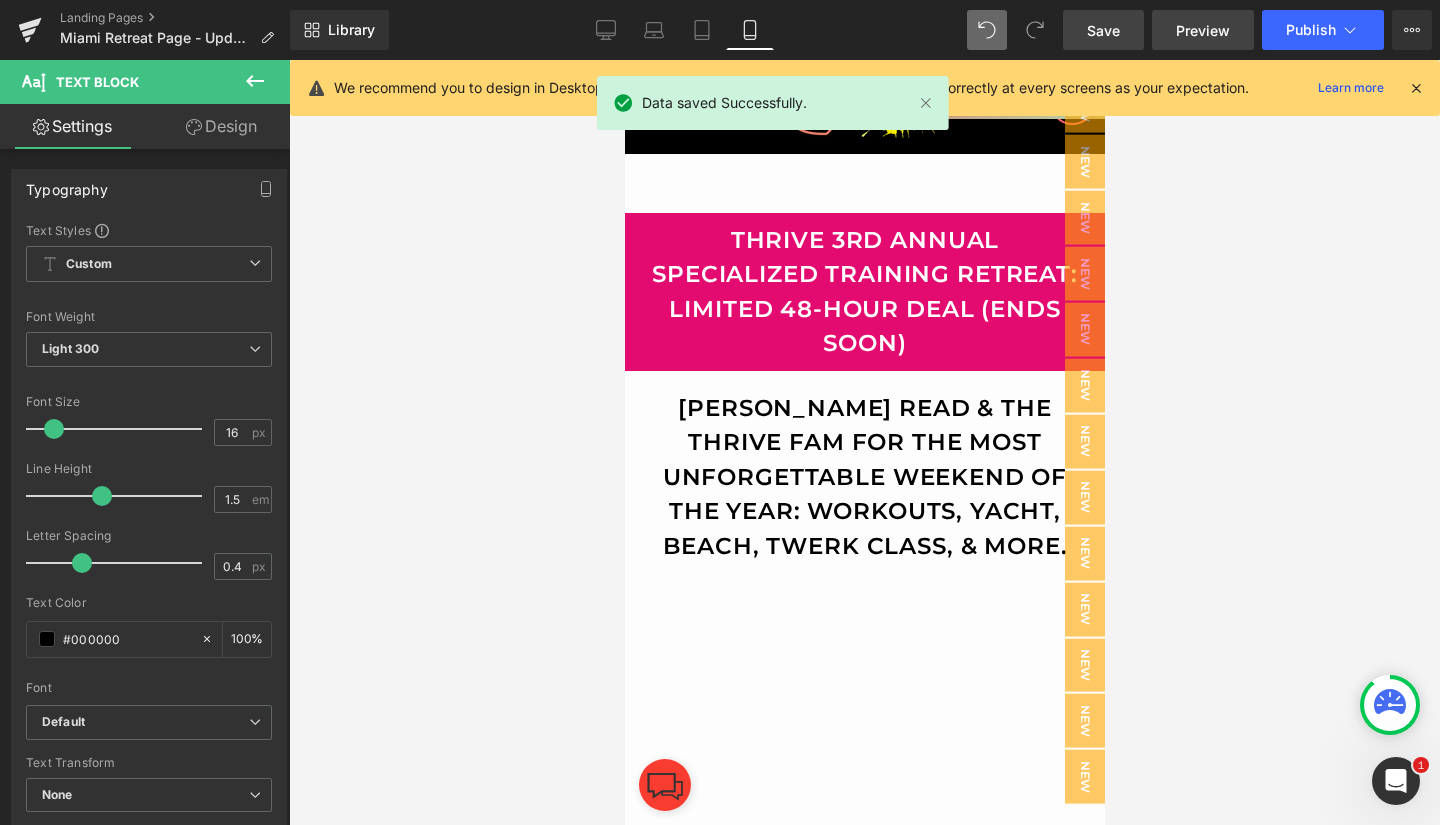 click on "Preview" at bounding box center [1203, 30] 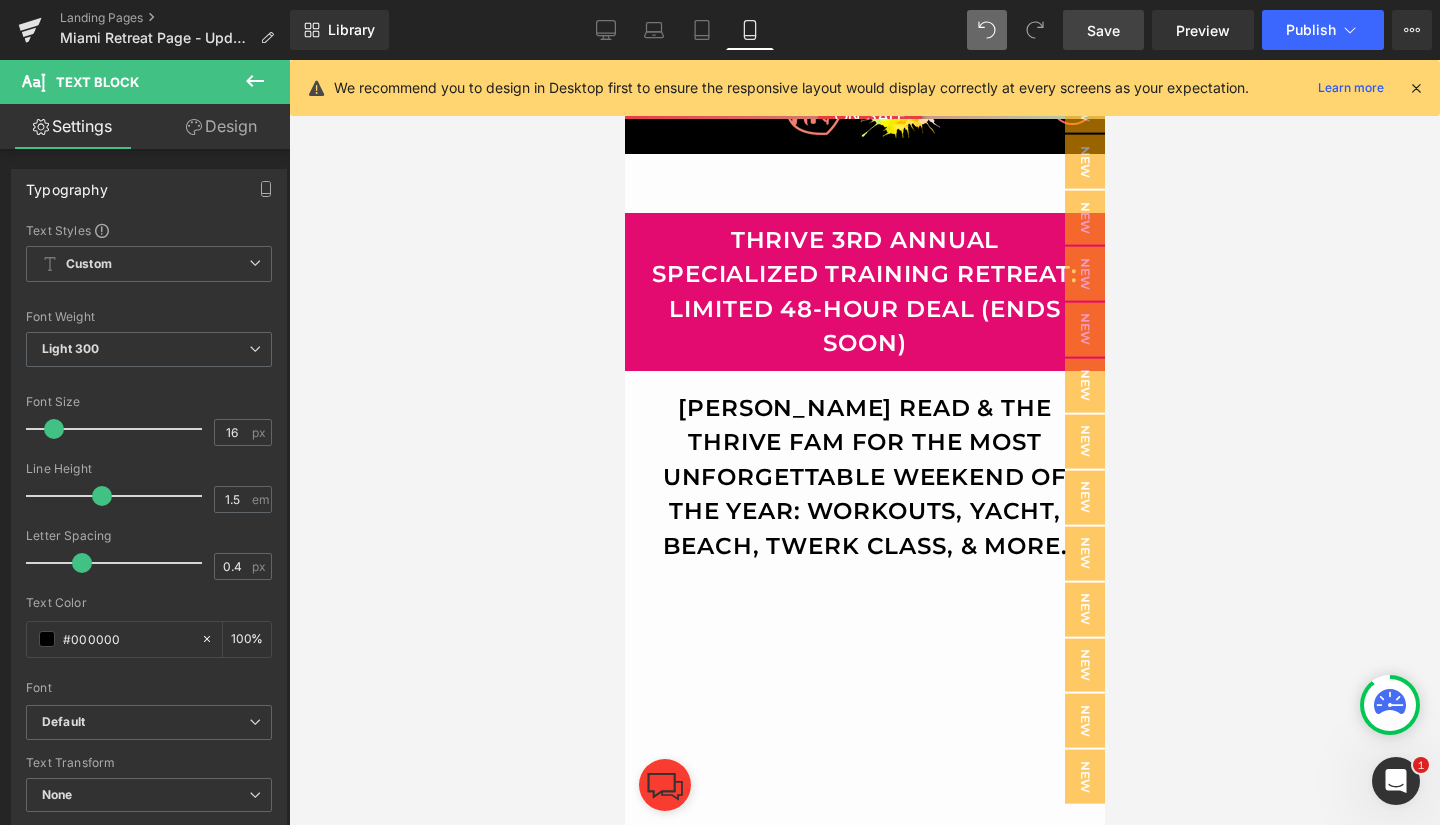 click on "Save" at bounding box center [1103, 30] 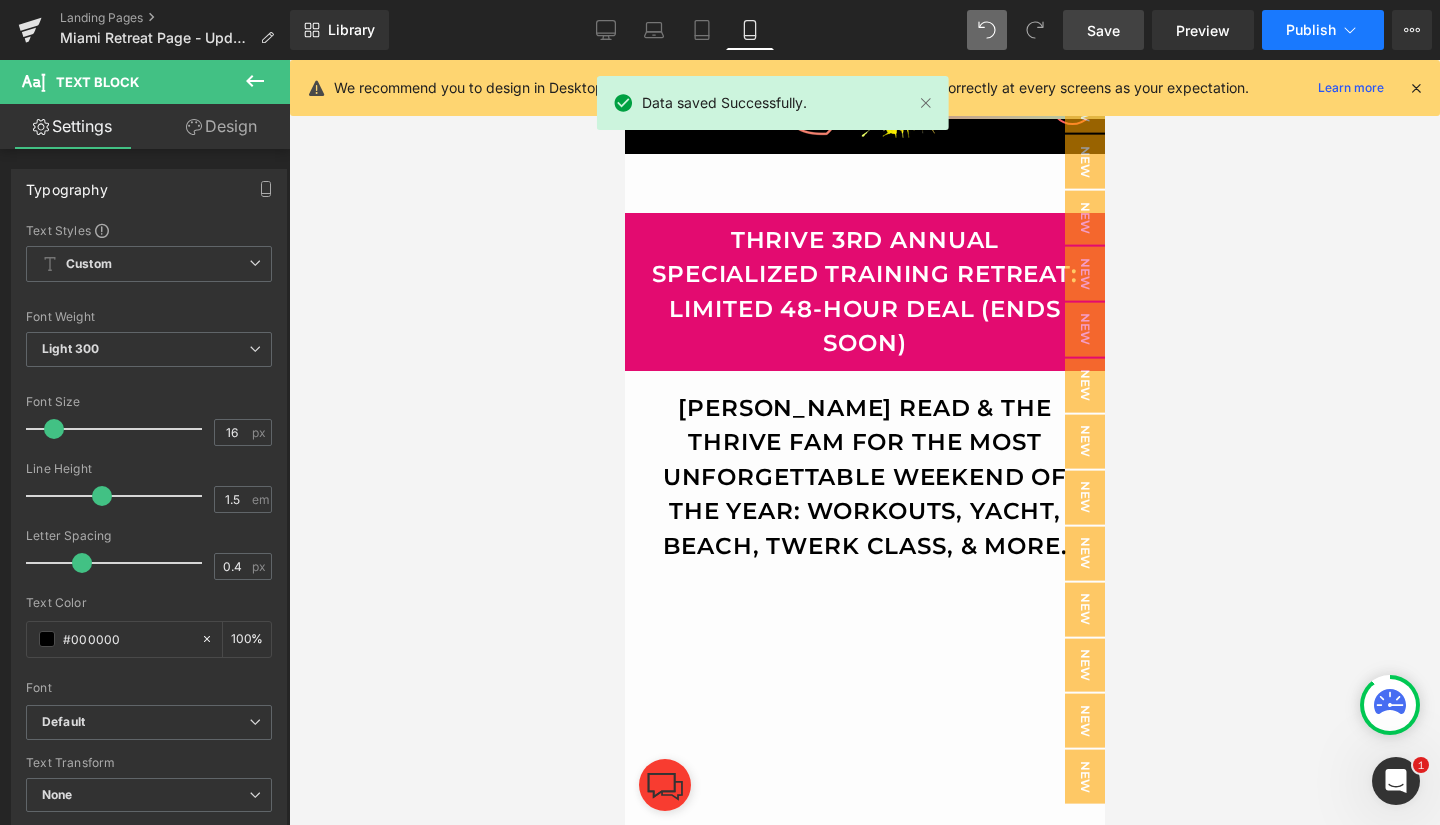 click on "Publish" at bounding box center [1311, 30] 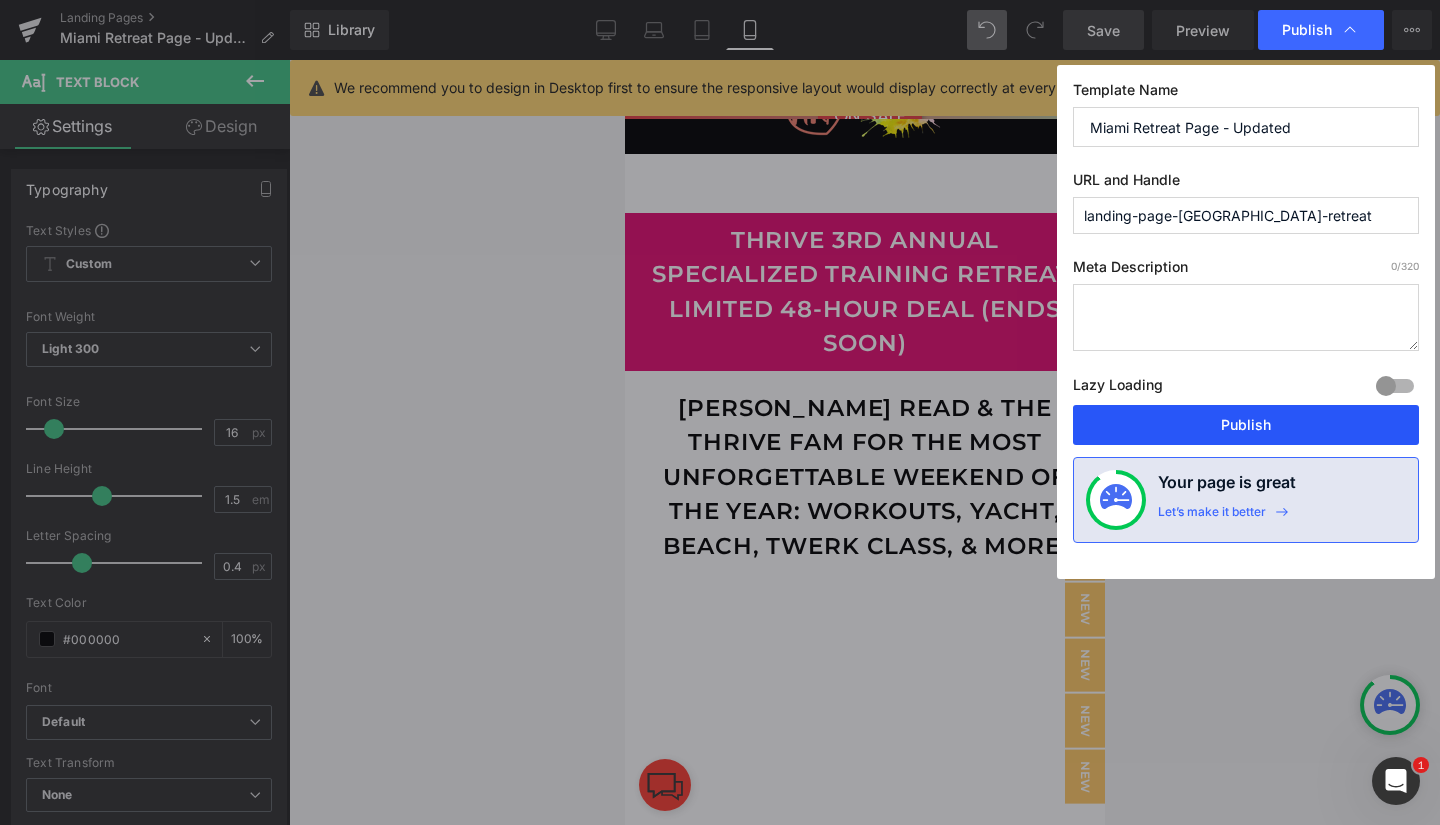 click on "Publish" at bounding box center [1246, 425] 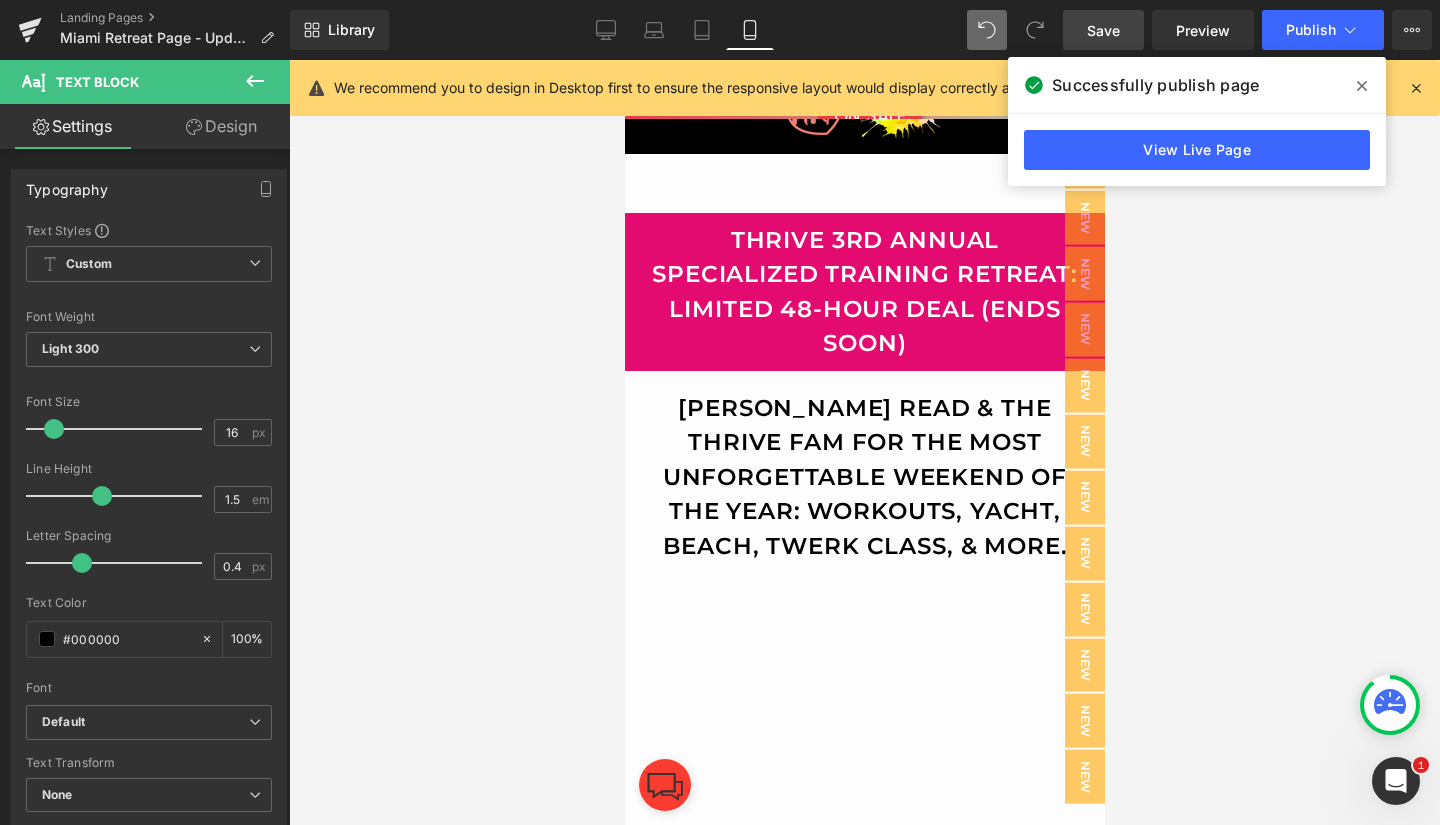 click 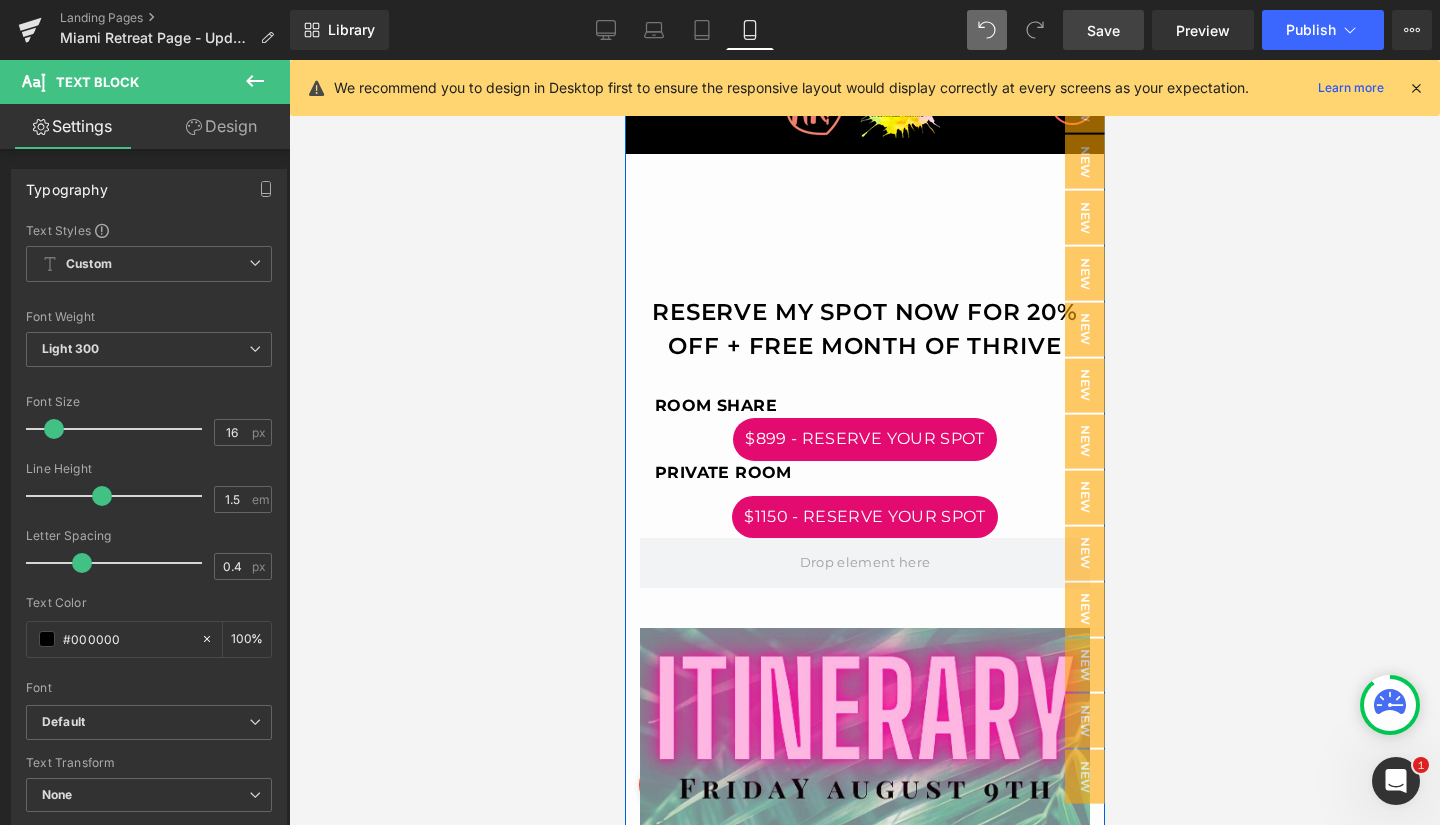 scroll, scrollTop: 647, scrollLeft: 0, axis: vertical 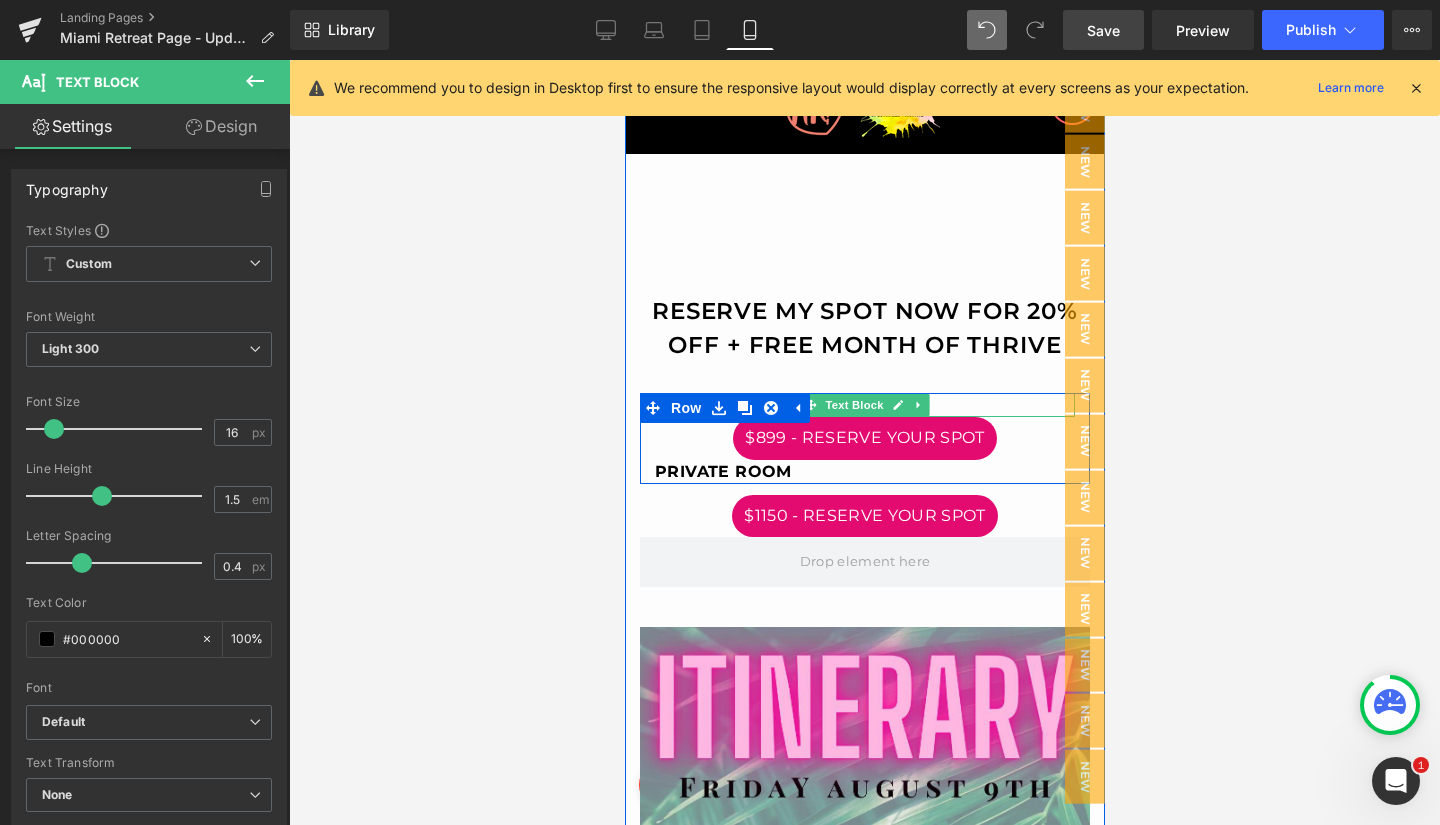 click on "ROOM SHARE" at bounding box center (864, 405) 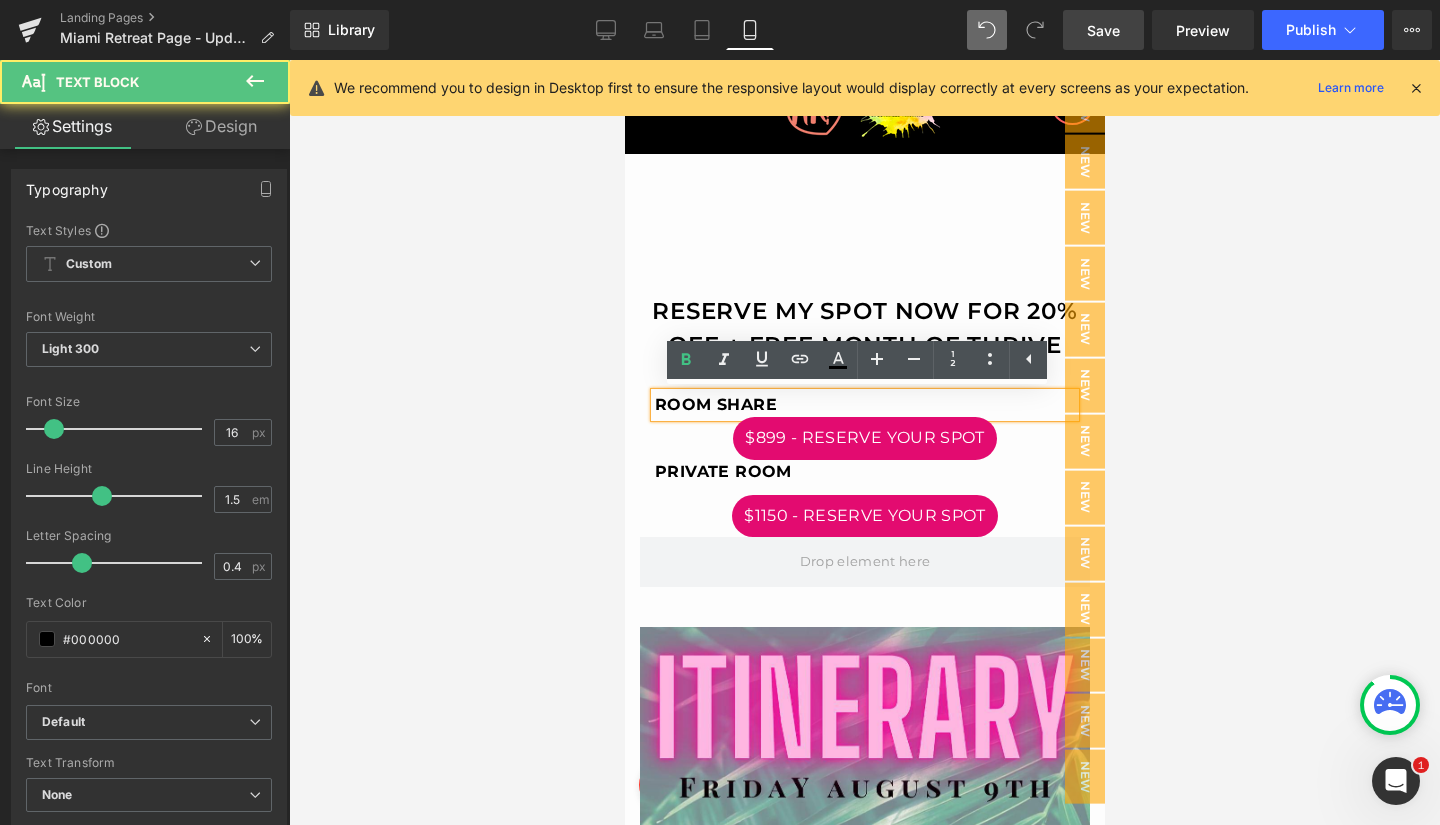 click on "ROOM SHARE" at bounding box center (715, 404) 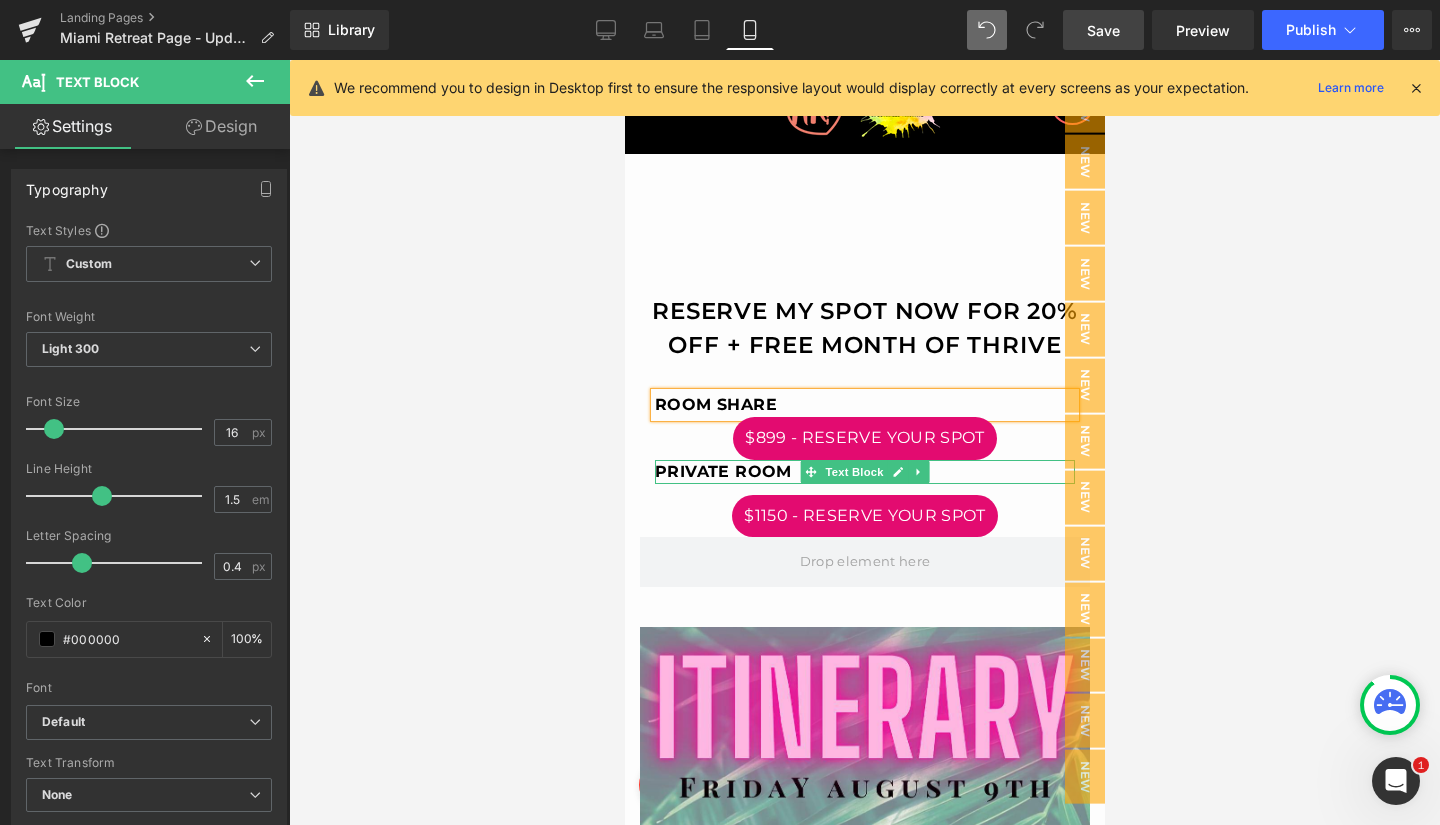 click on "PRIVATE ROOM" at bounding box center (722, 471) 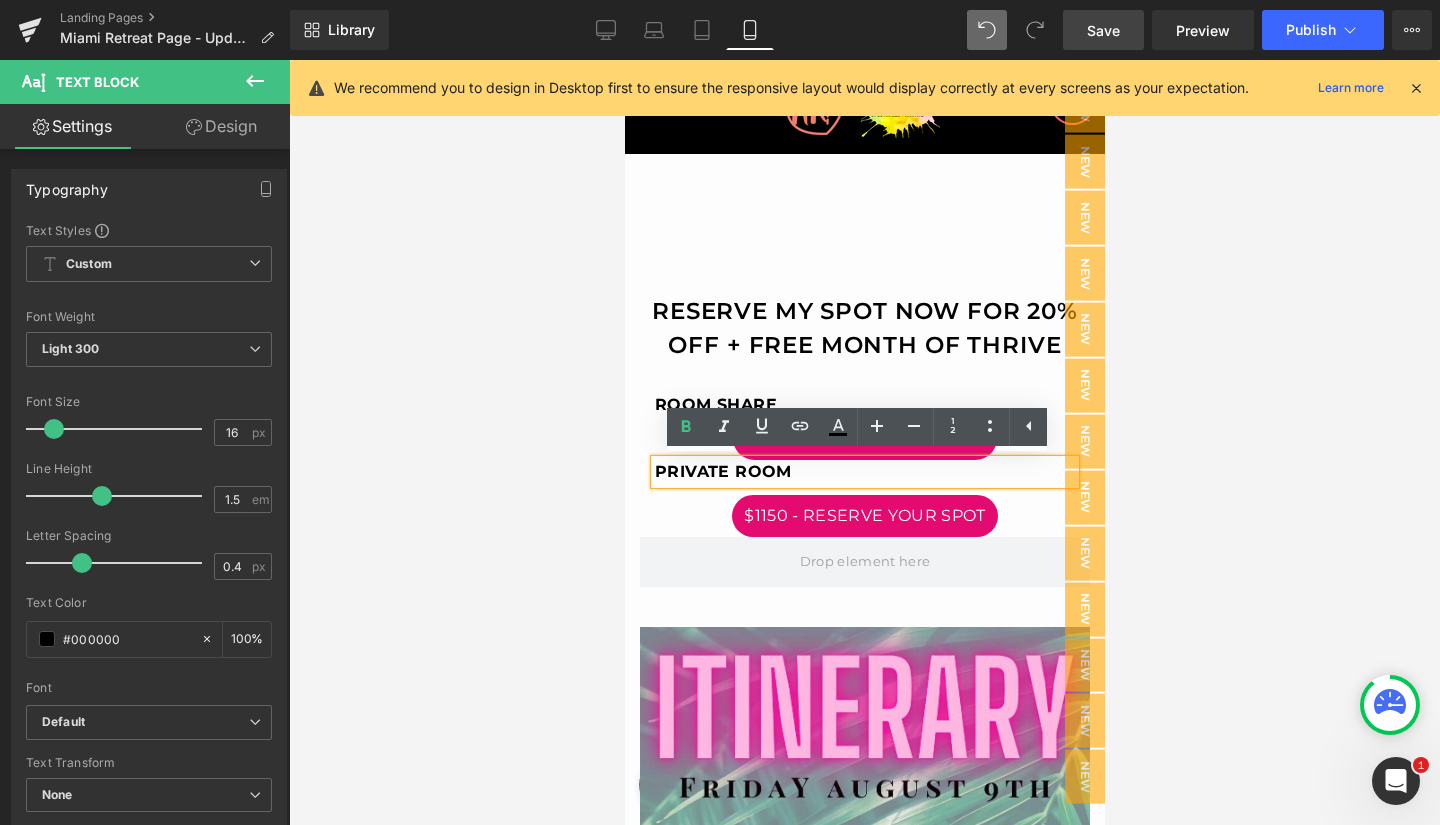 click on "PRIVATE ROOM" at bounding box center [722, 471] 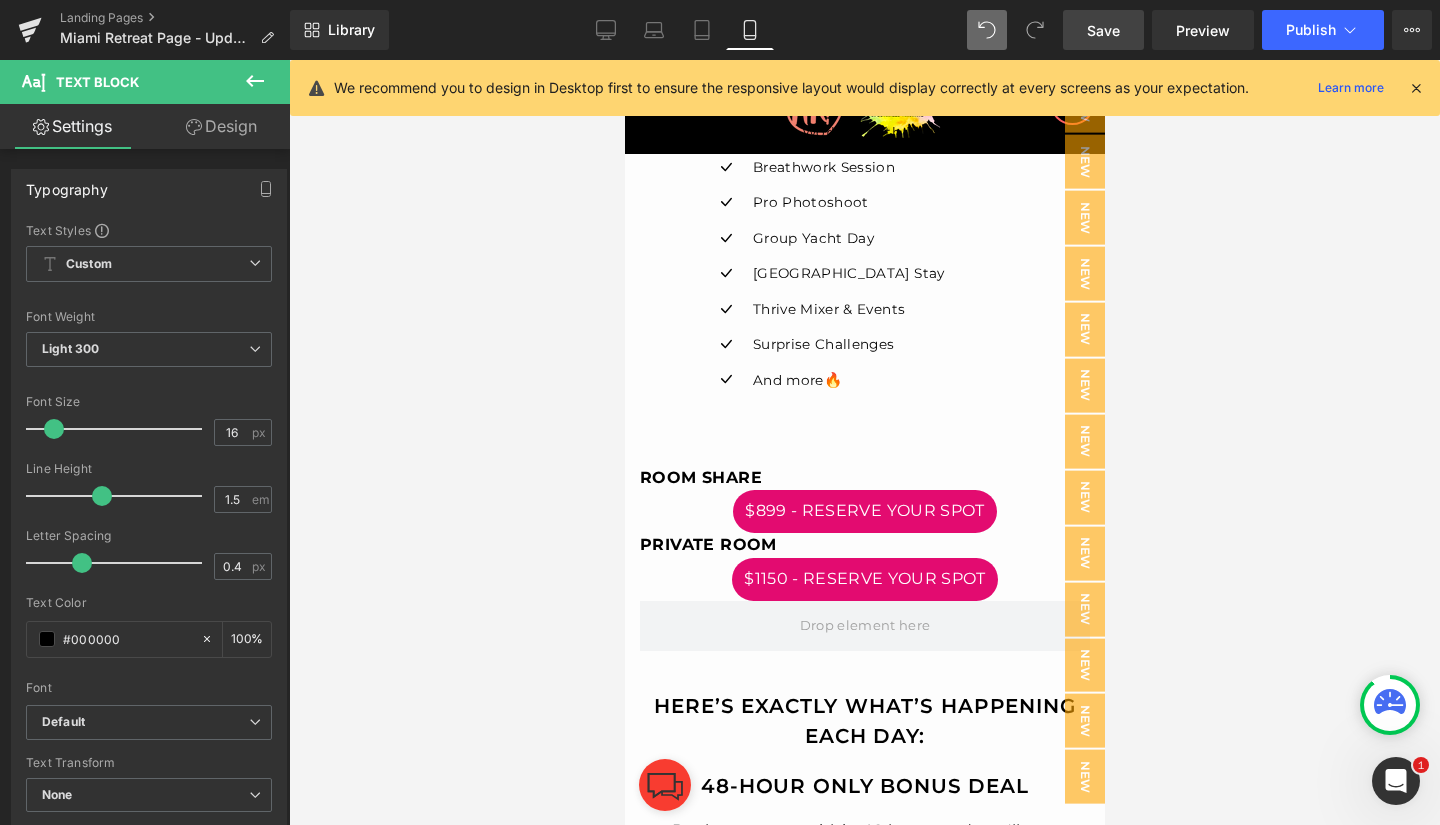 scroll, scrollTop: 3541, scrollLeft: 0, axis: vertical 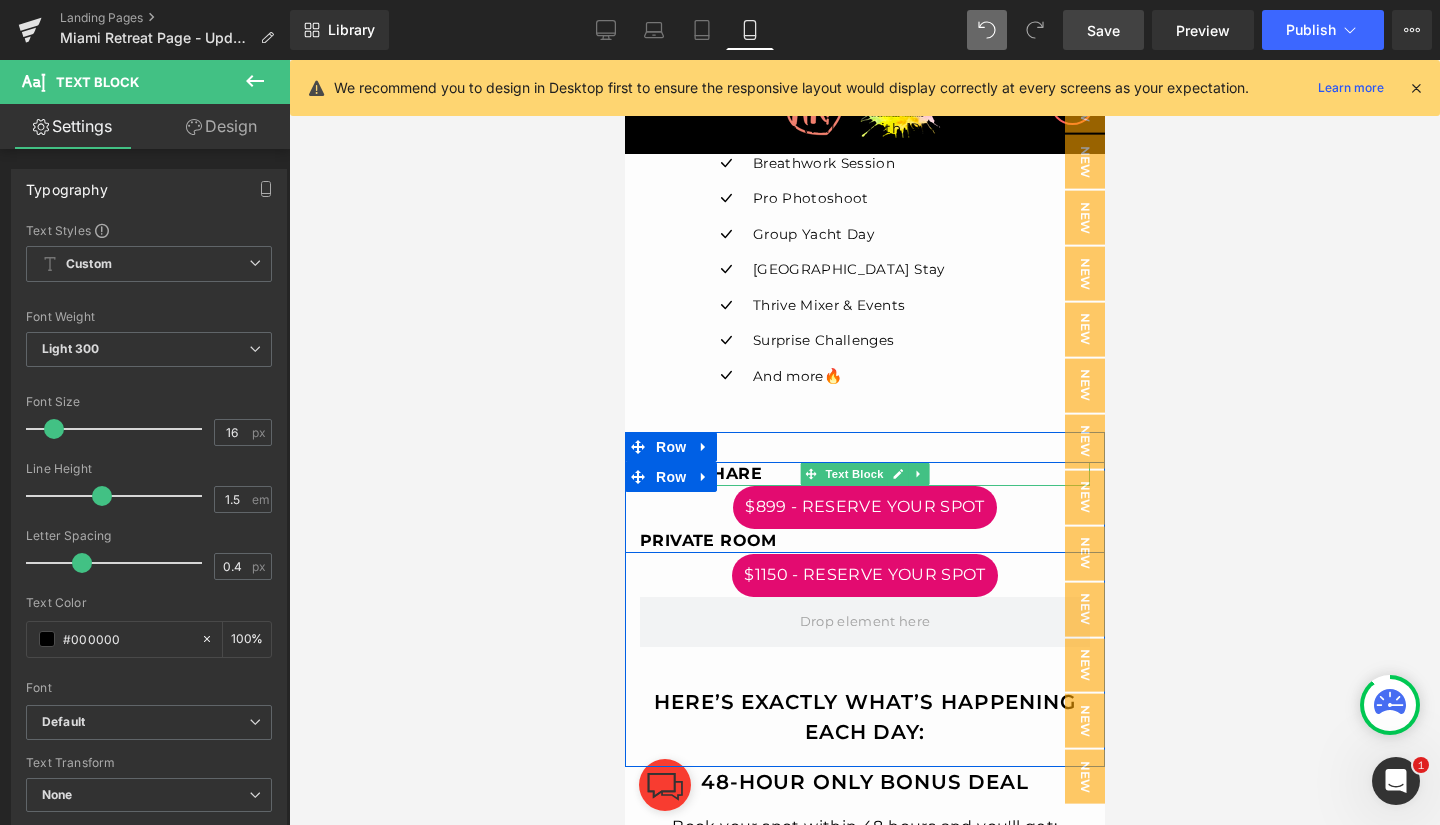click on "ROOM SHARE" at bounding box center (700, 473) 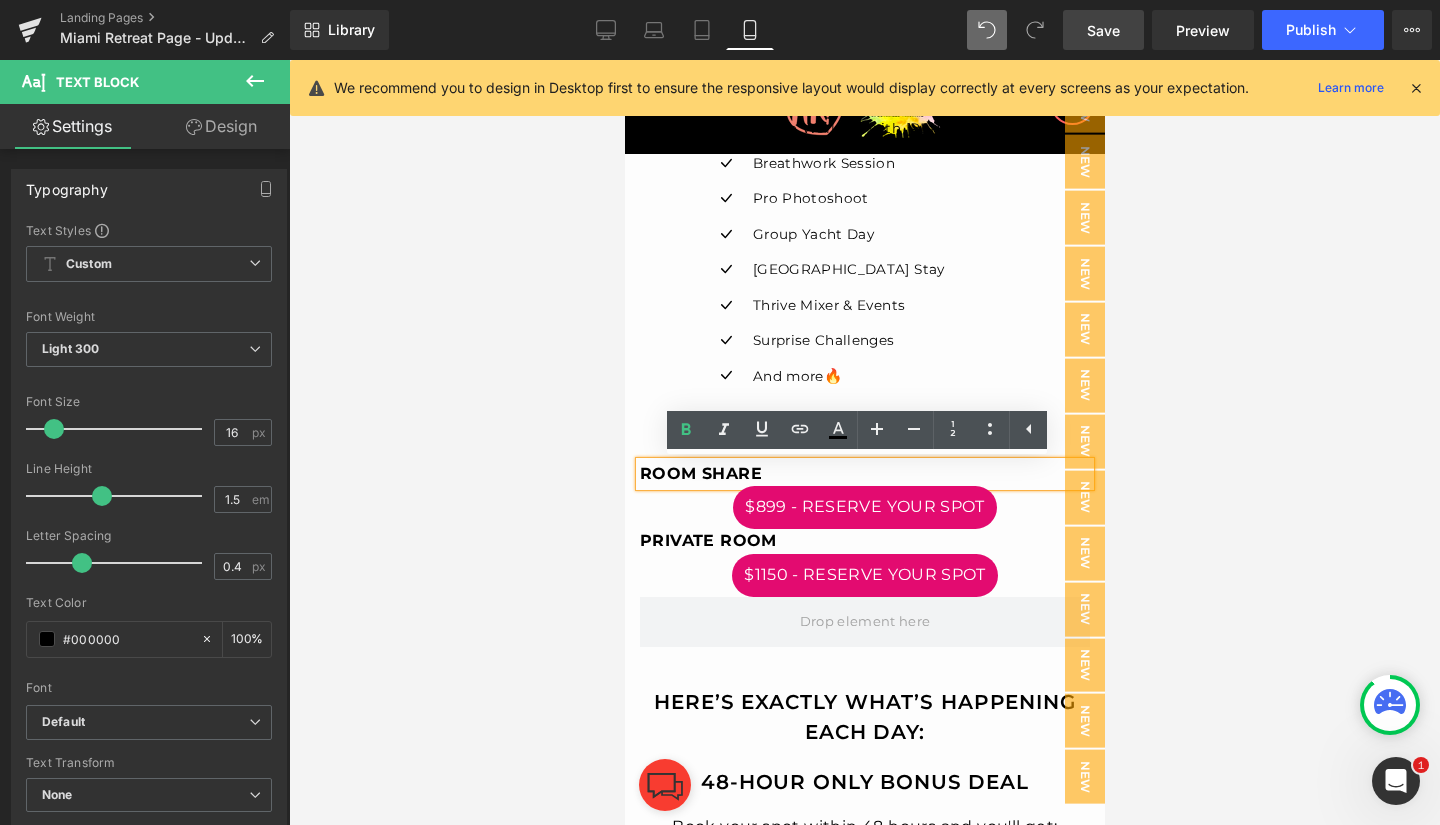 click on "ROOM SHARE" at bounding box center (700, 473) 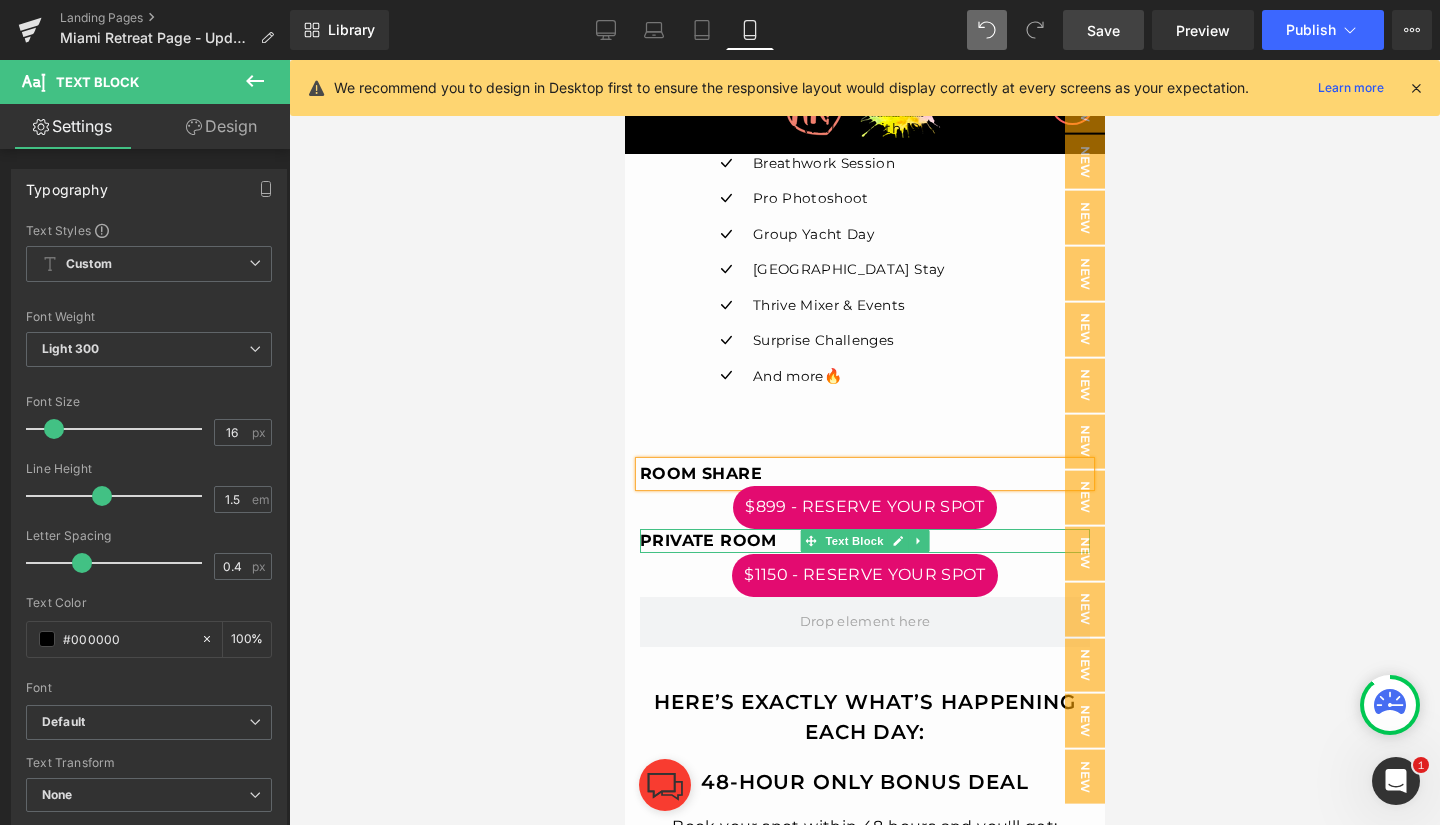 click on "PRIVATE ROOM" at bounding box center (707, 540) 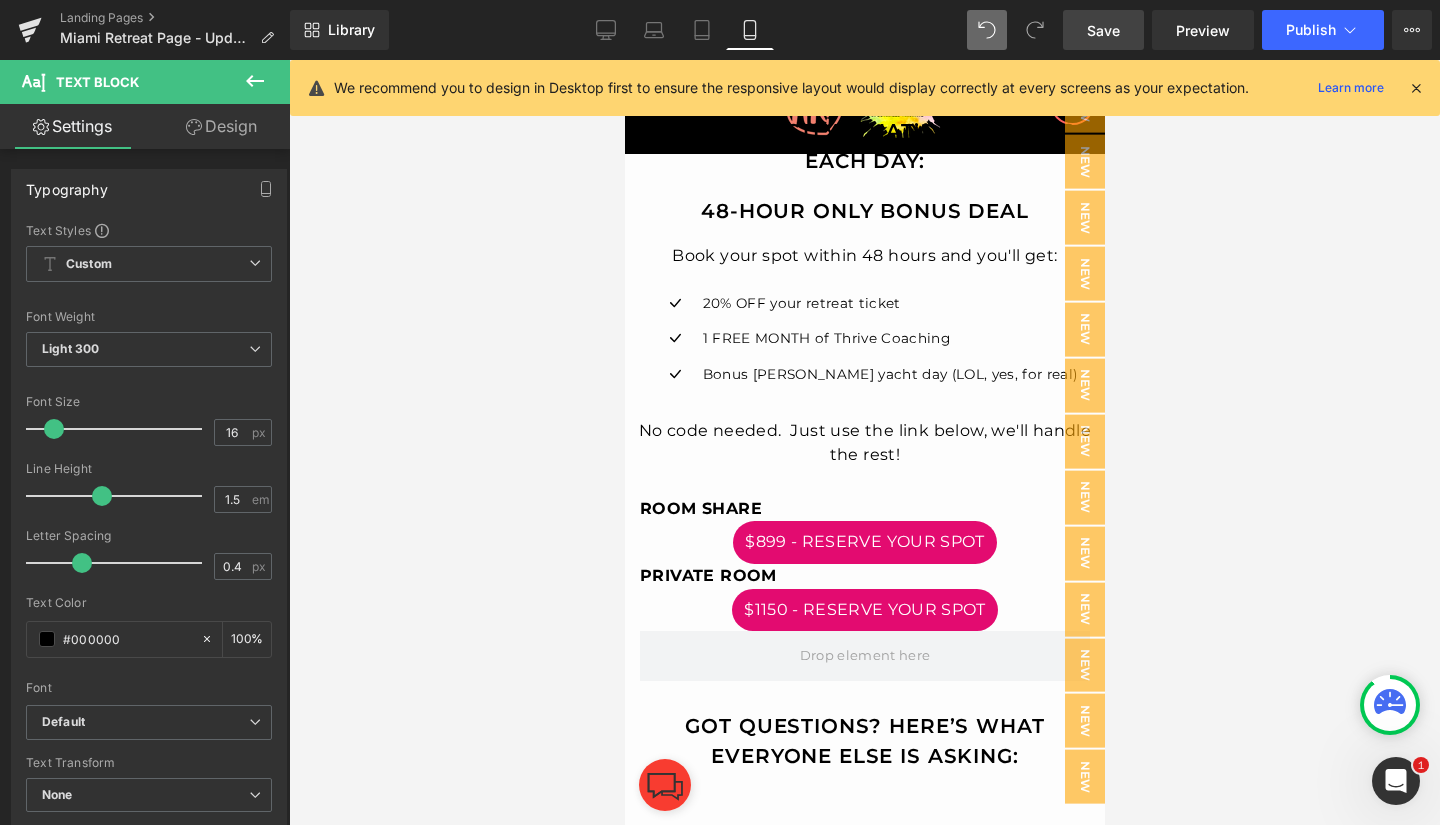 scroll, scrollTop: 4114, scrollLeft: 0, axis: vertical 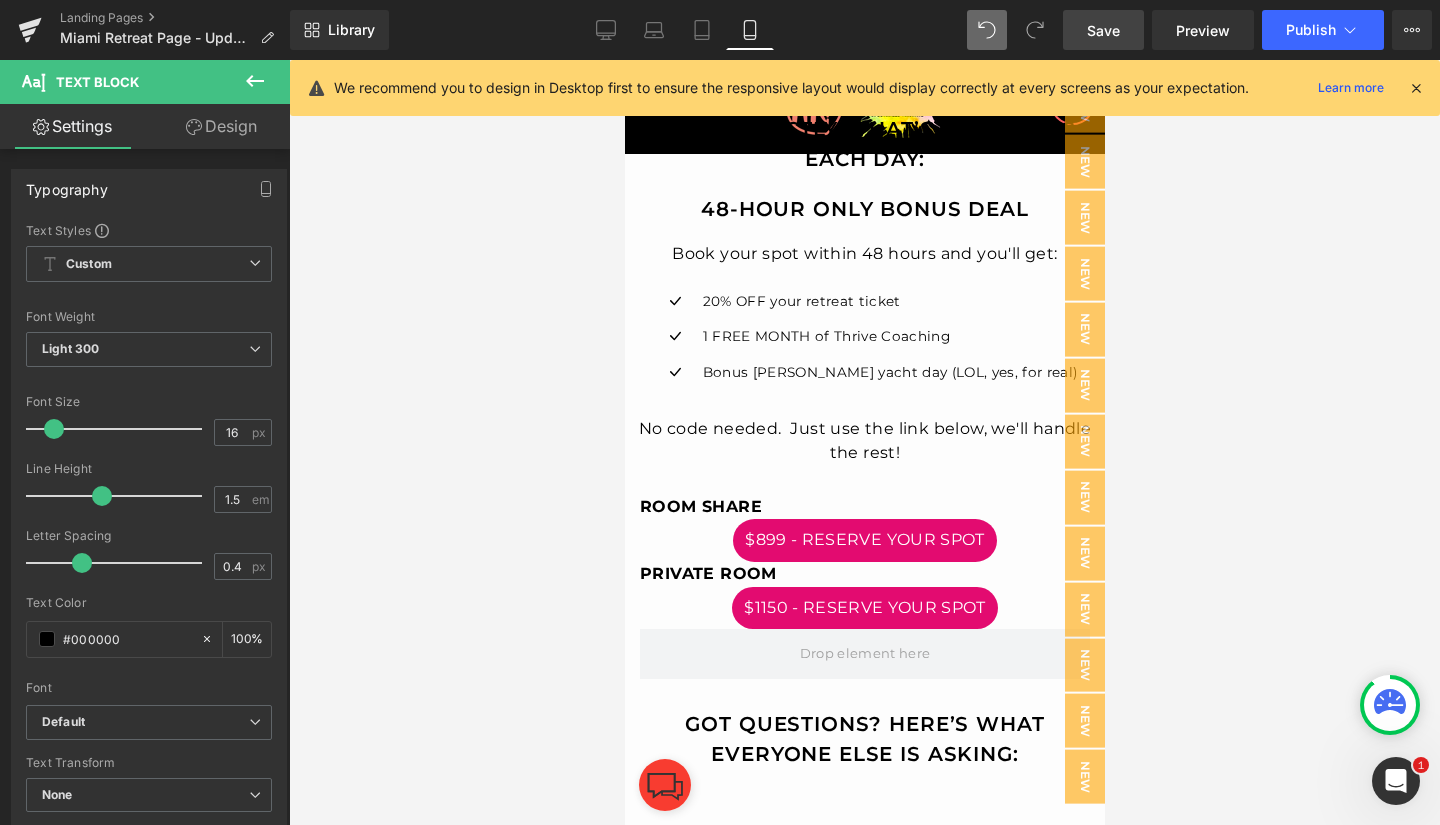 click on "ROOM SHARE" at bounding box center (700, 506) 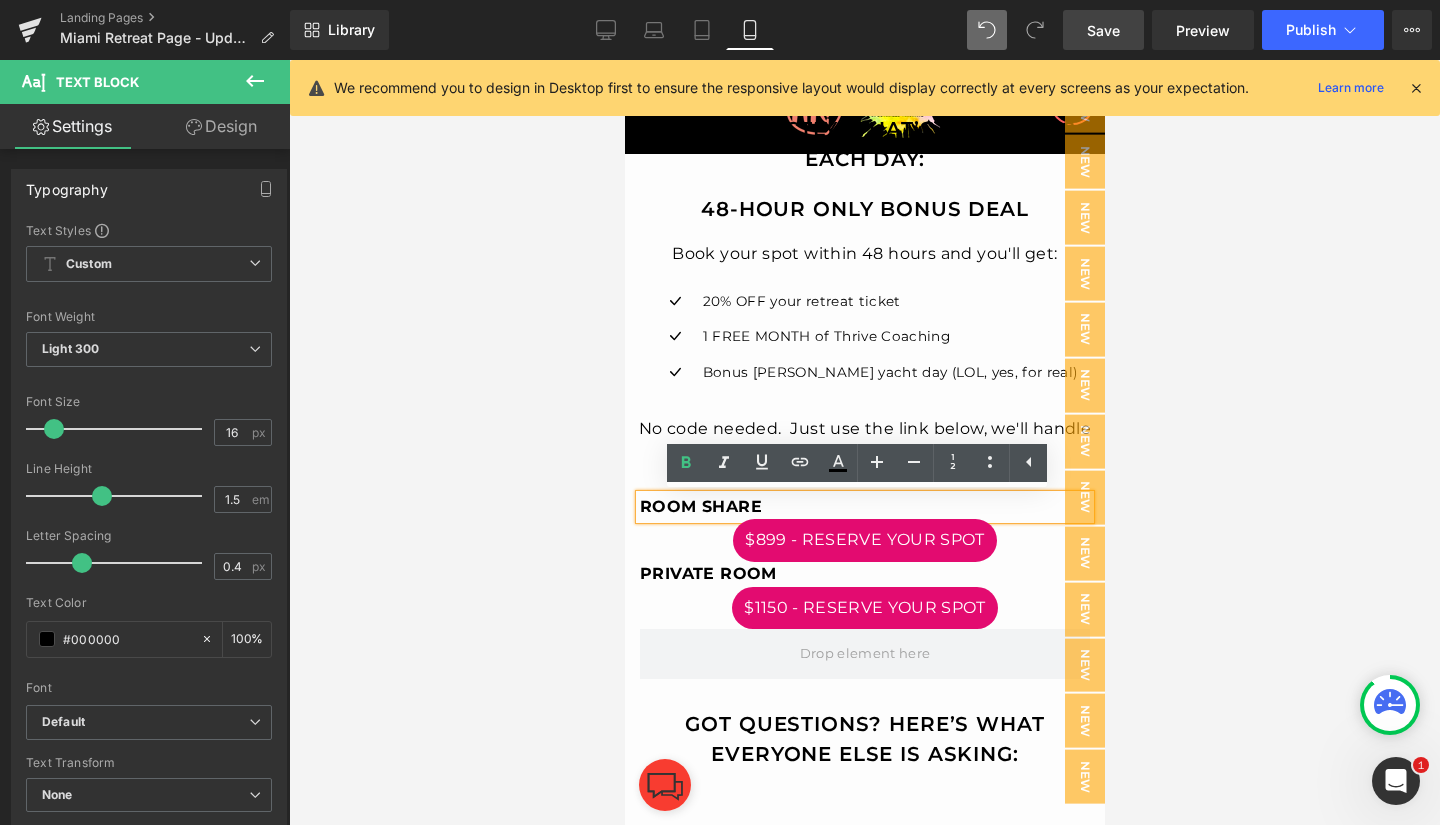 click on "ROOM SHARE" at bounding box center (700, 506) 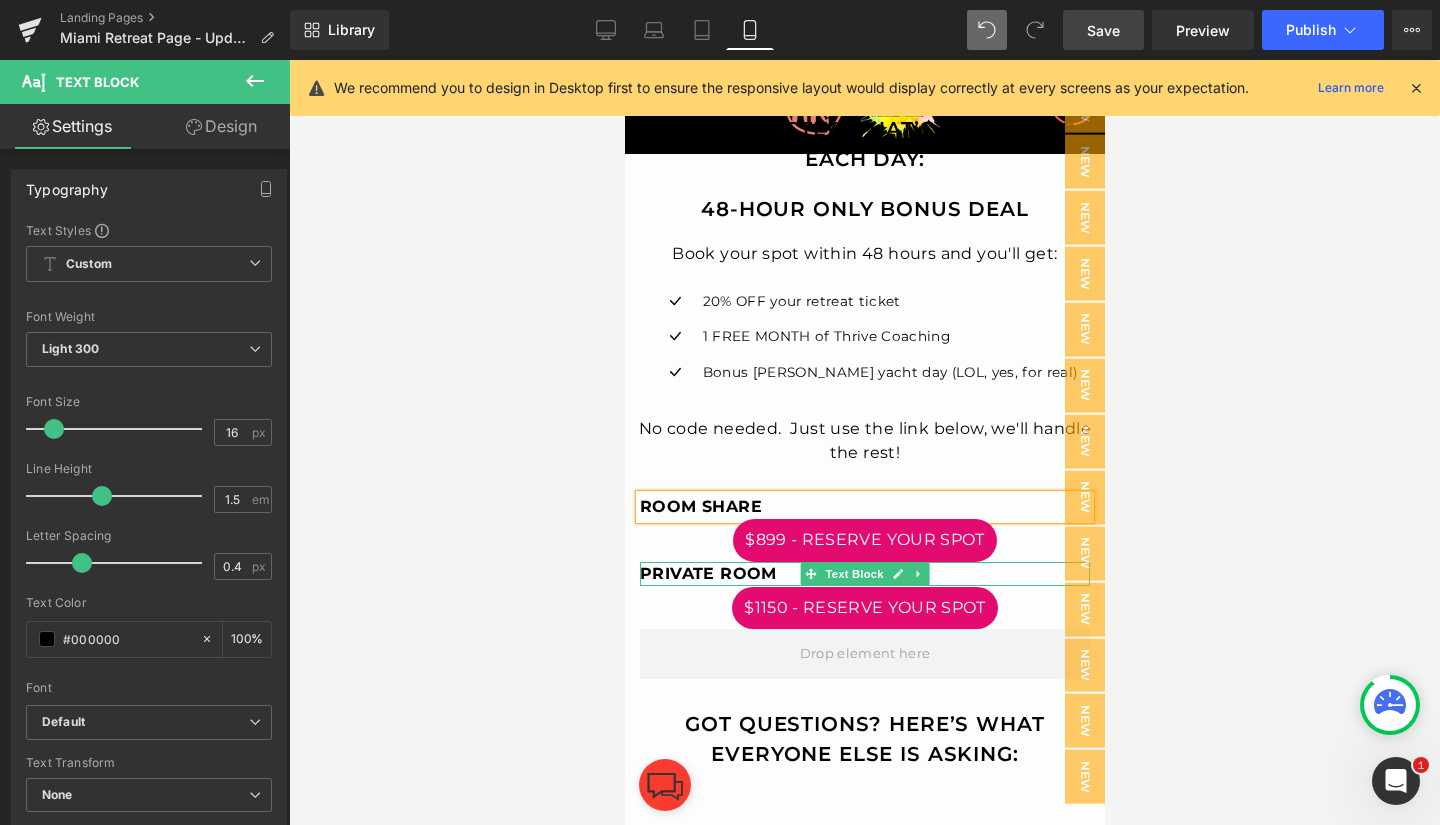 click on "PRIVATE ROOM" at bounding box center (707, 573) 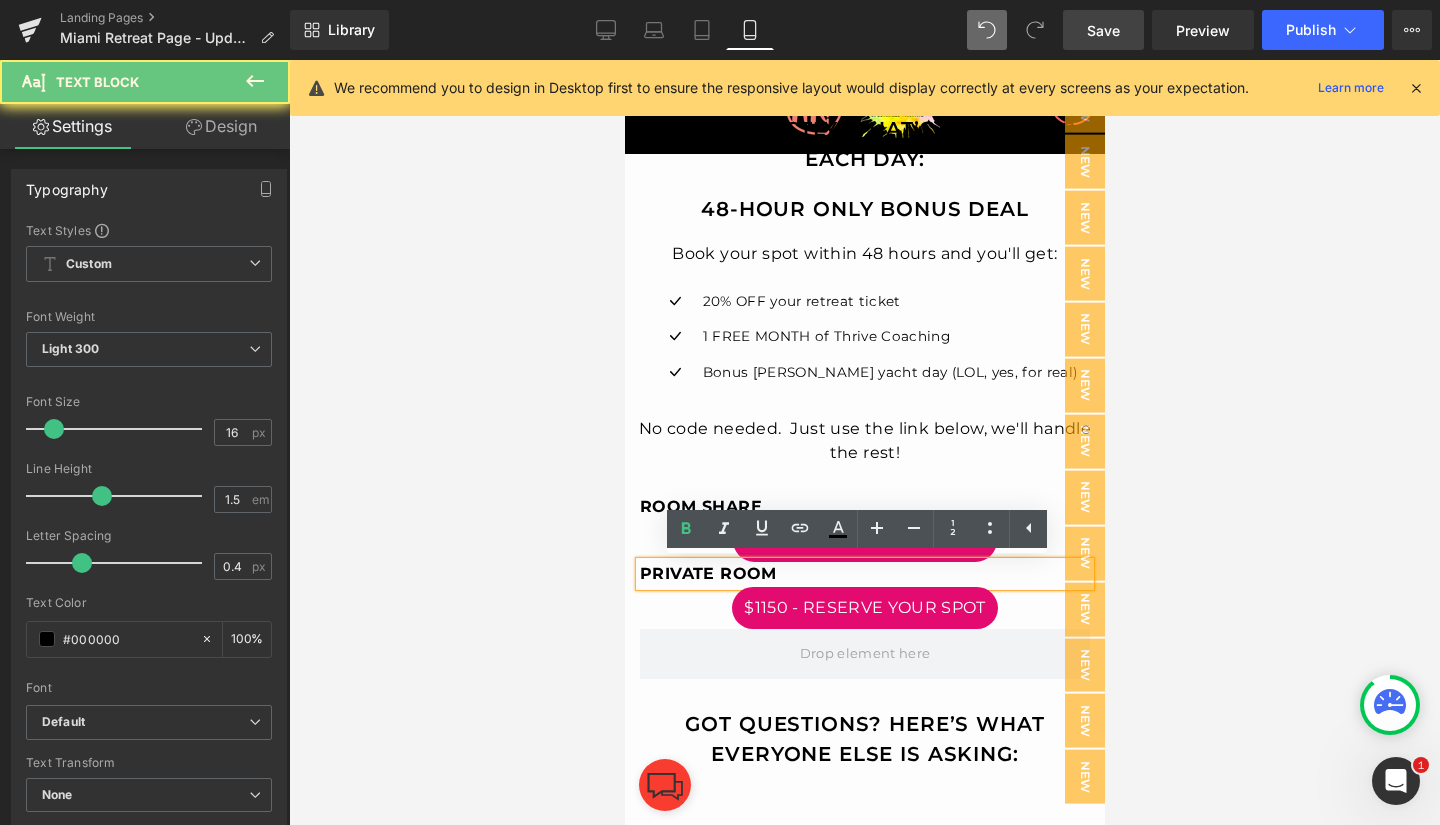 click on "PRIVATE ROOM" at bounding box center [707, 573] 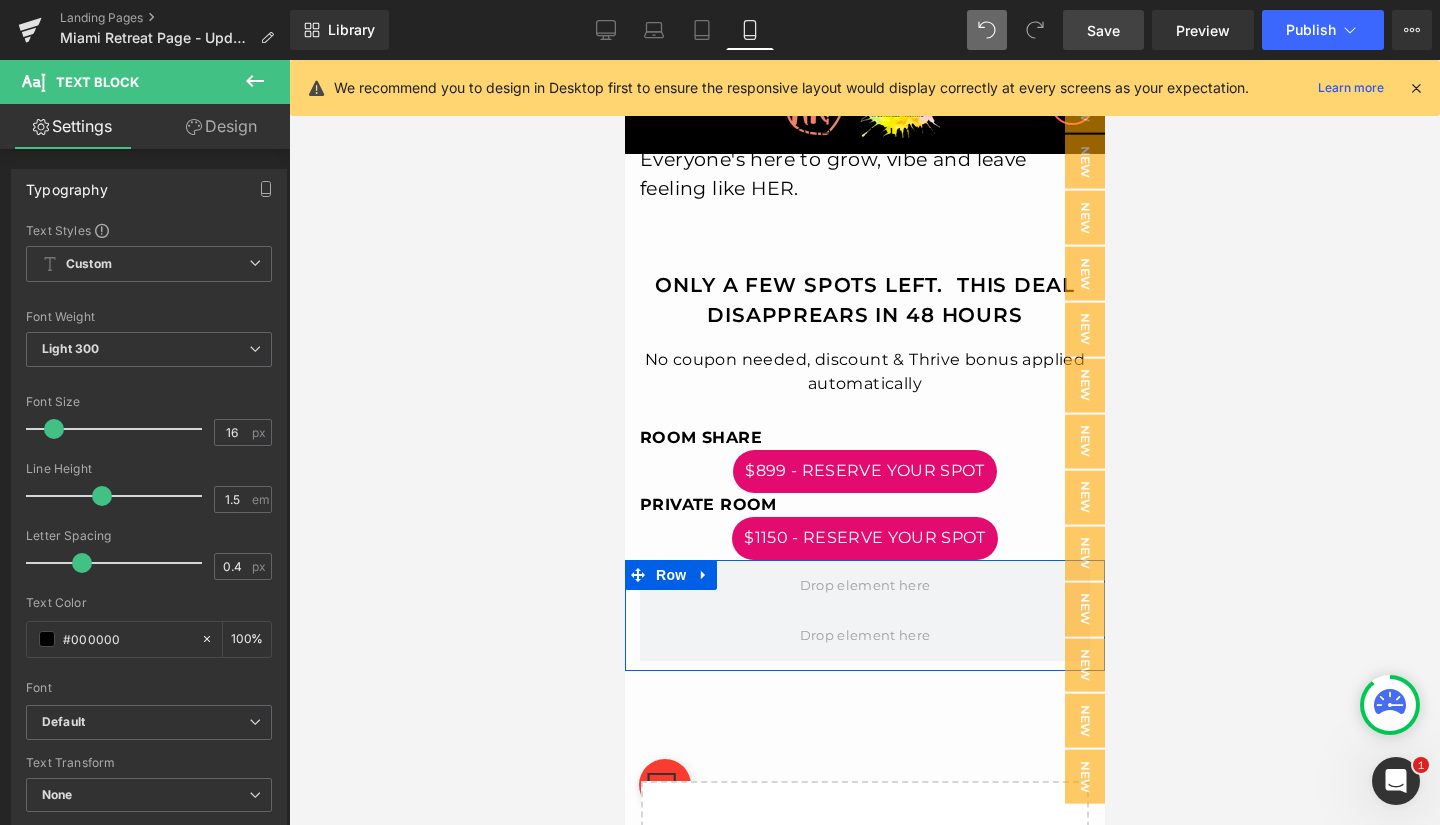 scroll, scrollTop: 5983, scrollLeft: 0, axis: vertical 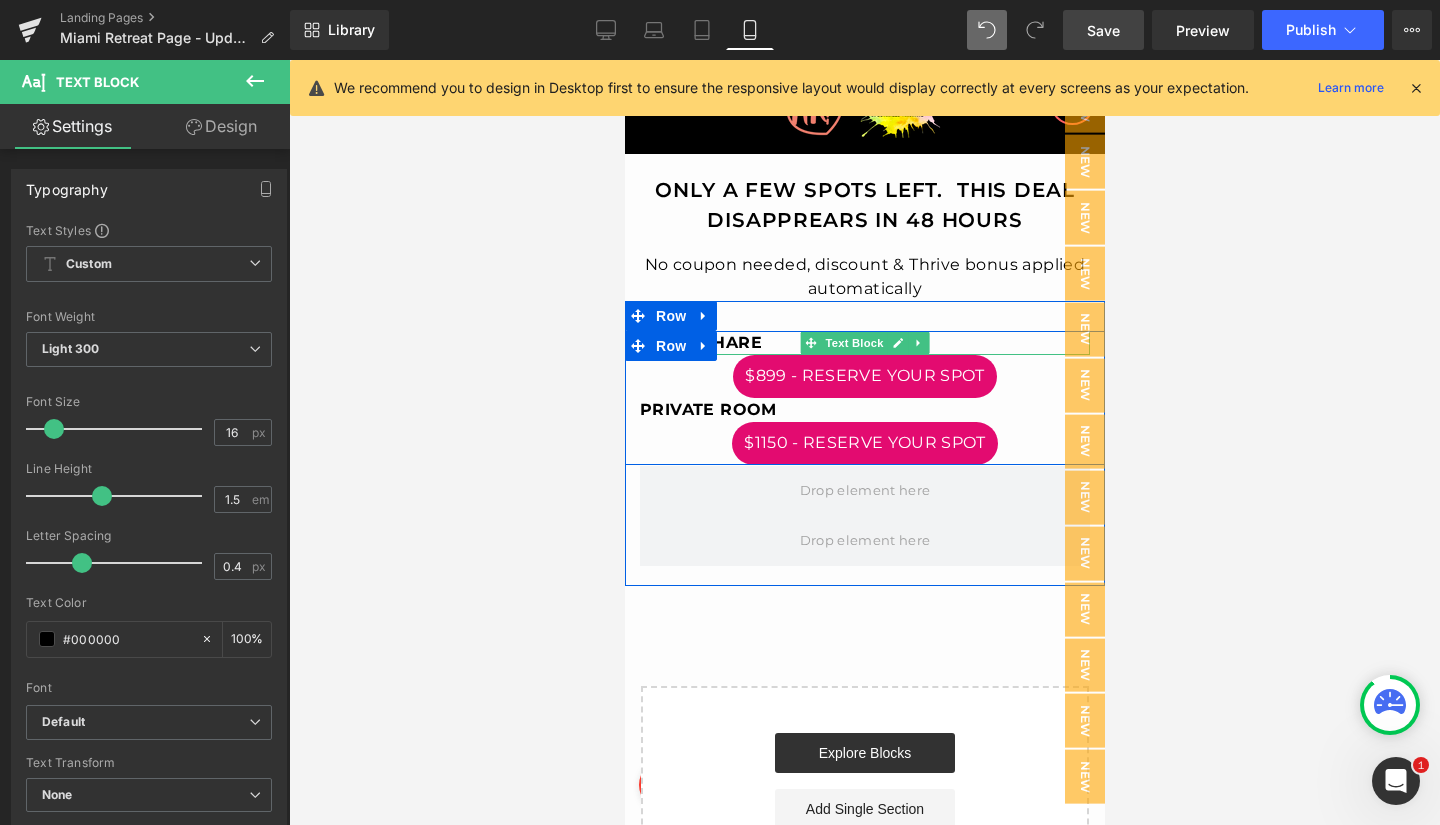 click on "ROOM SHARE" at bounding box center (700, 342) 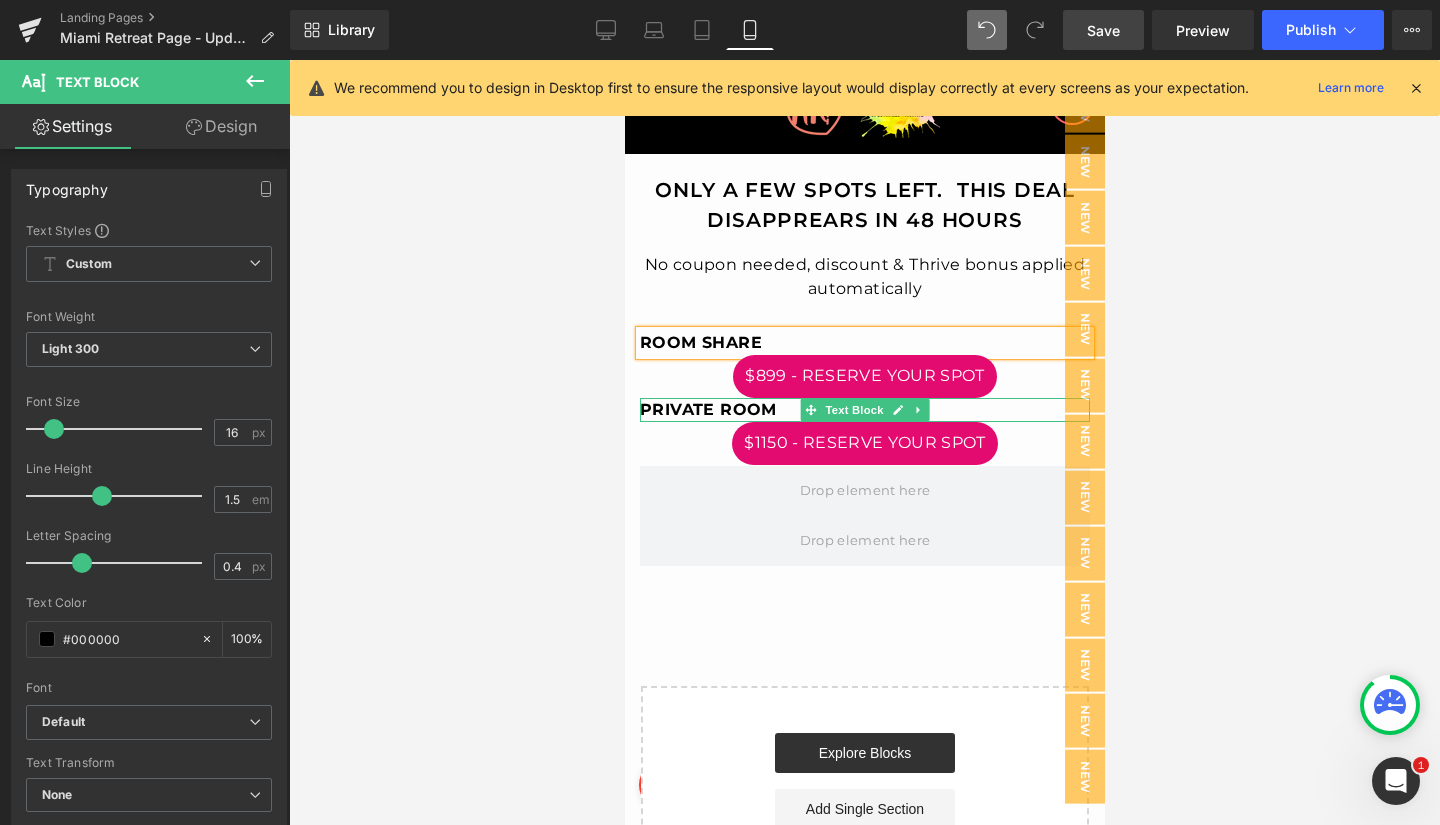 click on "PRIVATE ROOM" at bounding box center [707, 409] 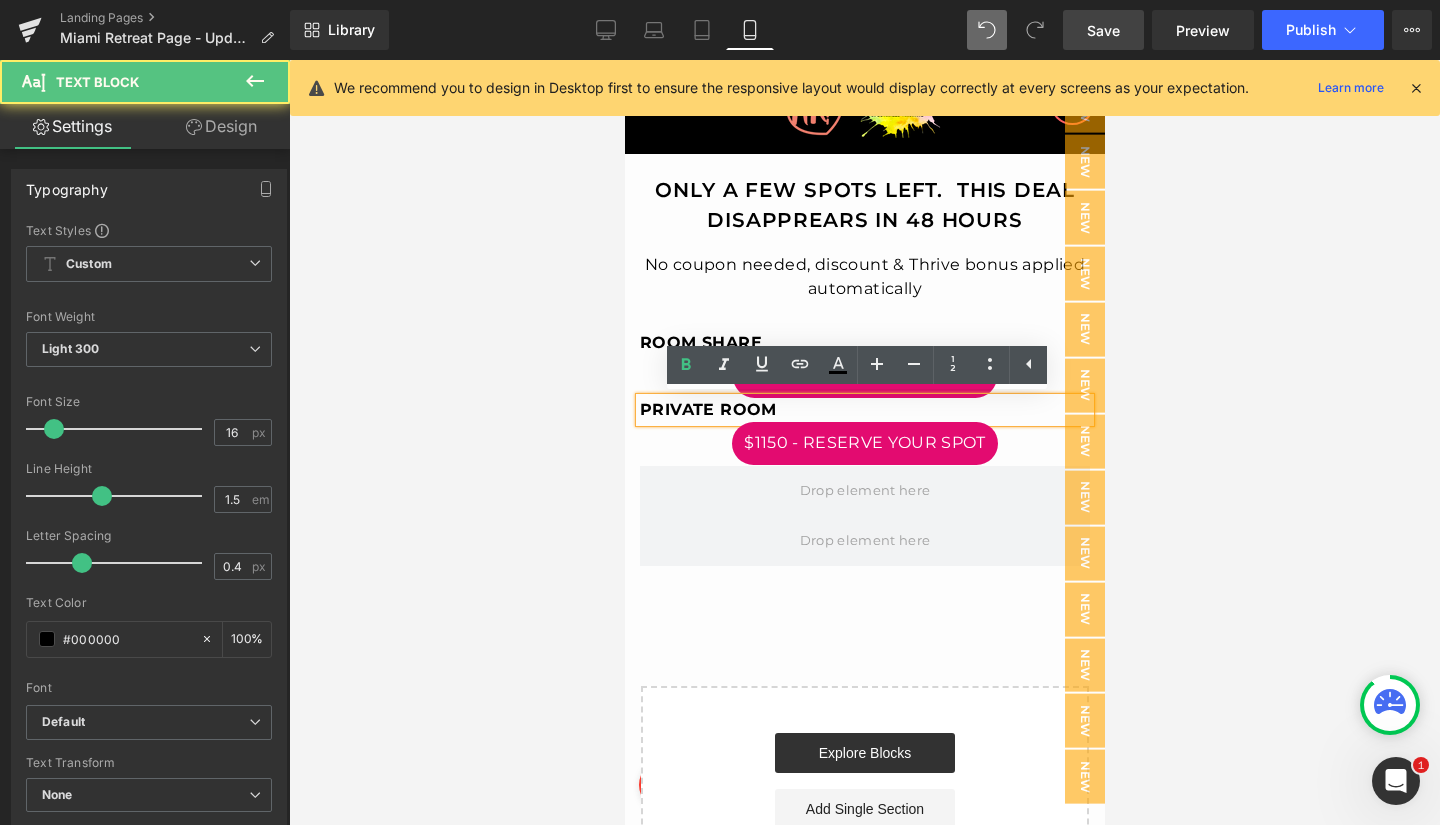 click on "PRIVATE ROOM" at bounding box center (707, 409) 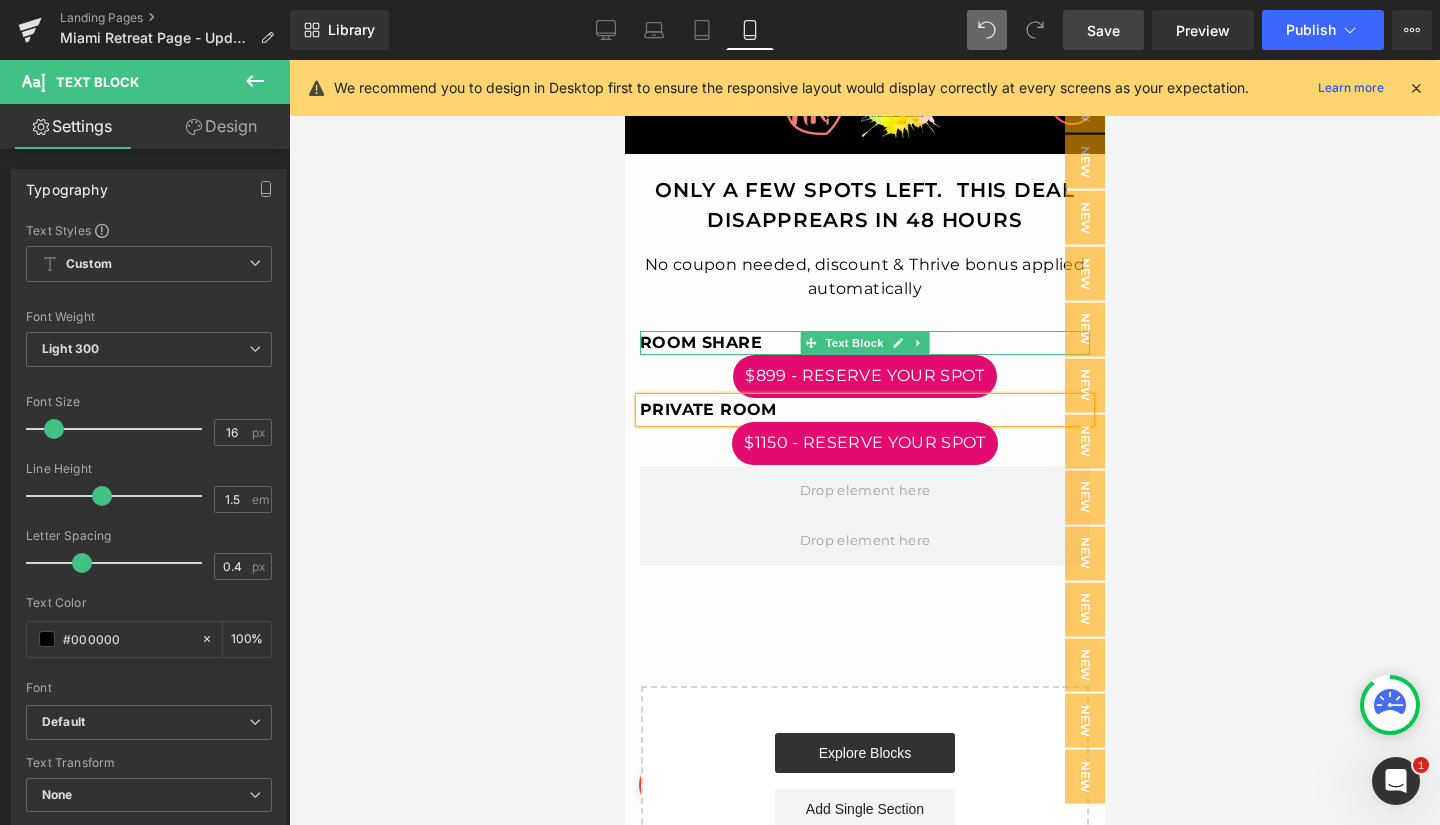 click on "ROOM SHARE" at bounding box center [700, 342] 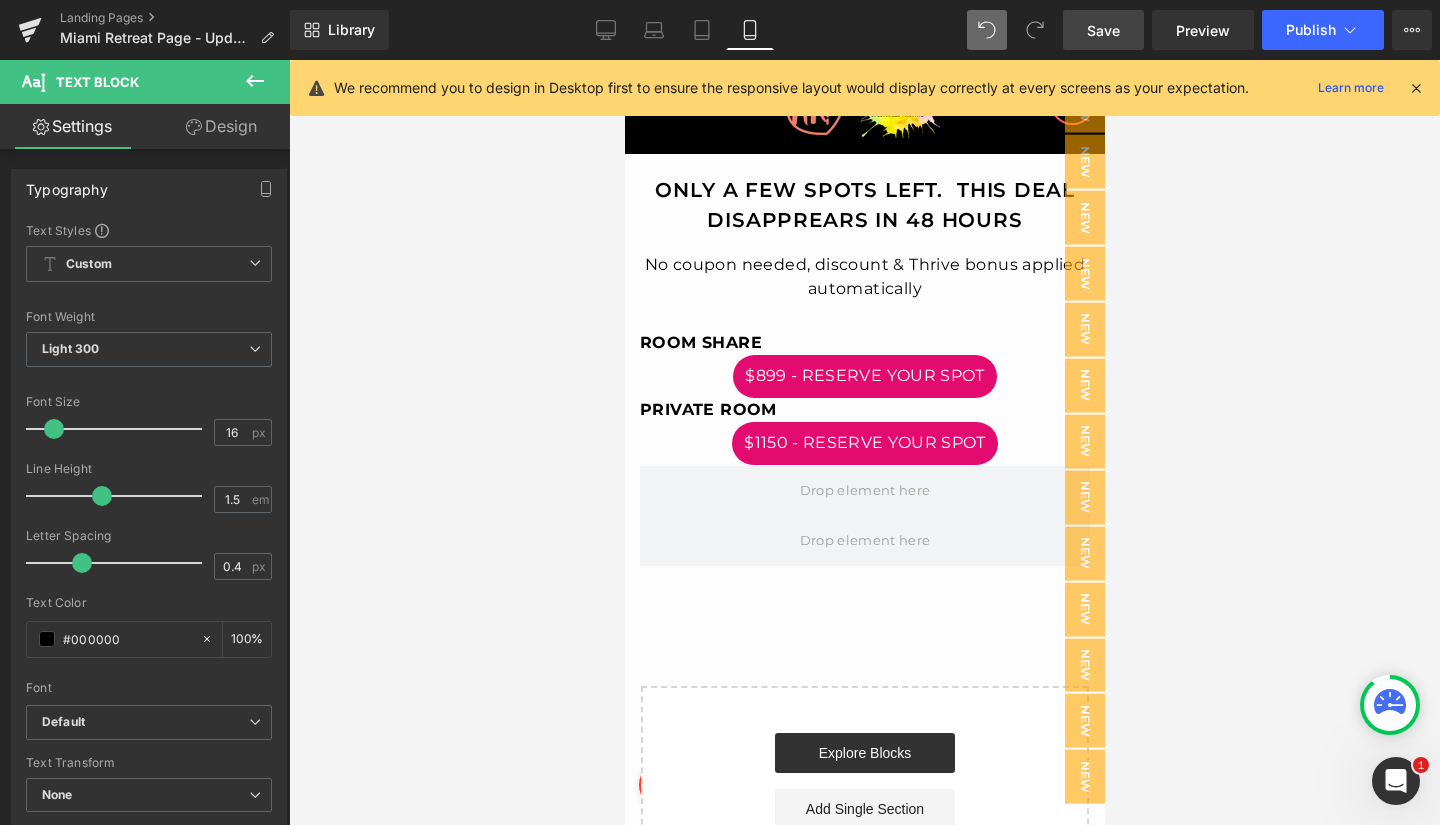click on "Save" at bounding box center (1103, 30) 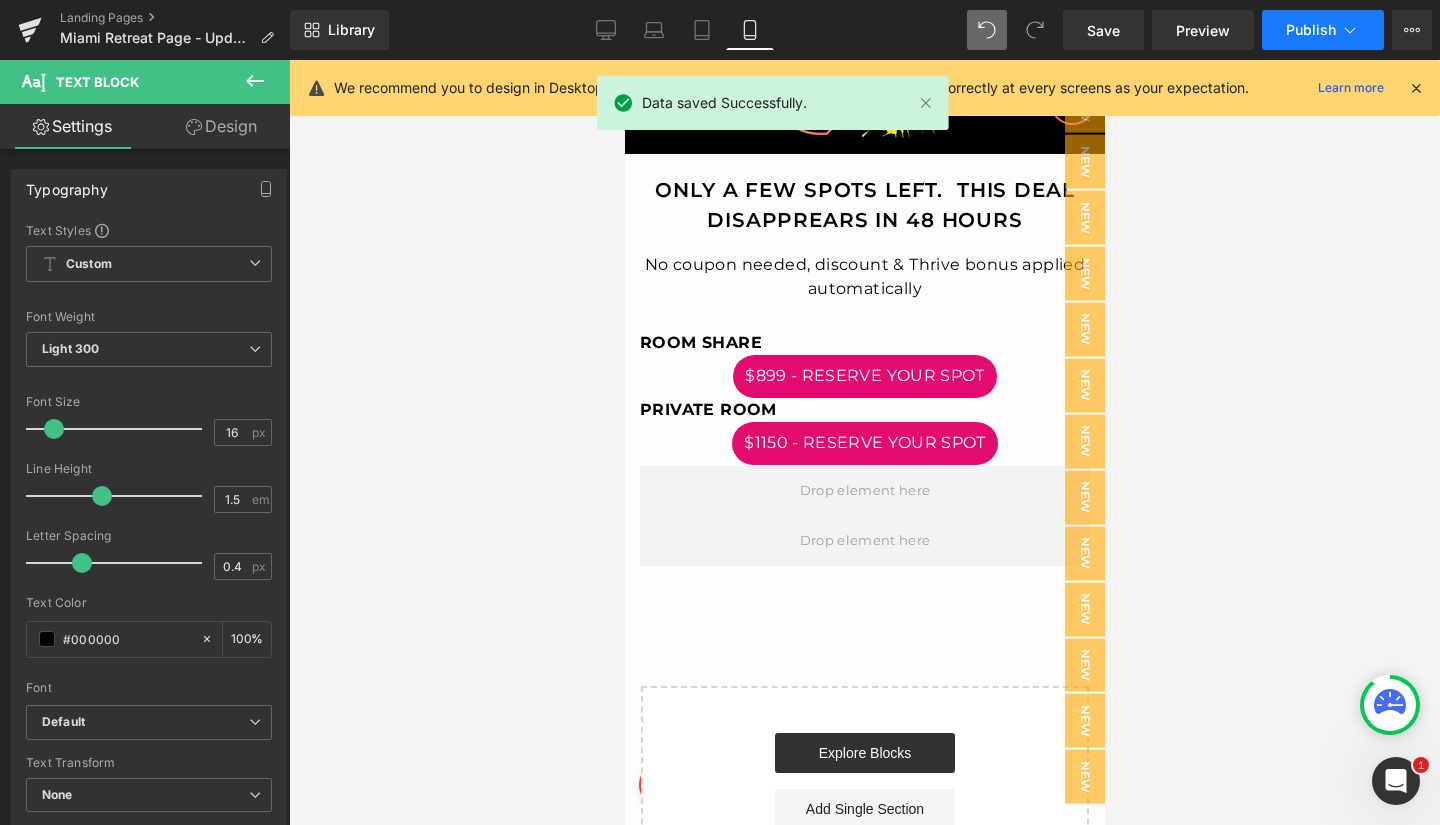 click on "Publish" at bounding box center [1311, 30] 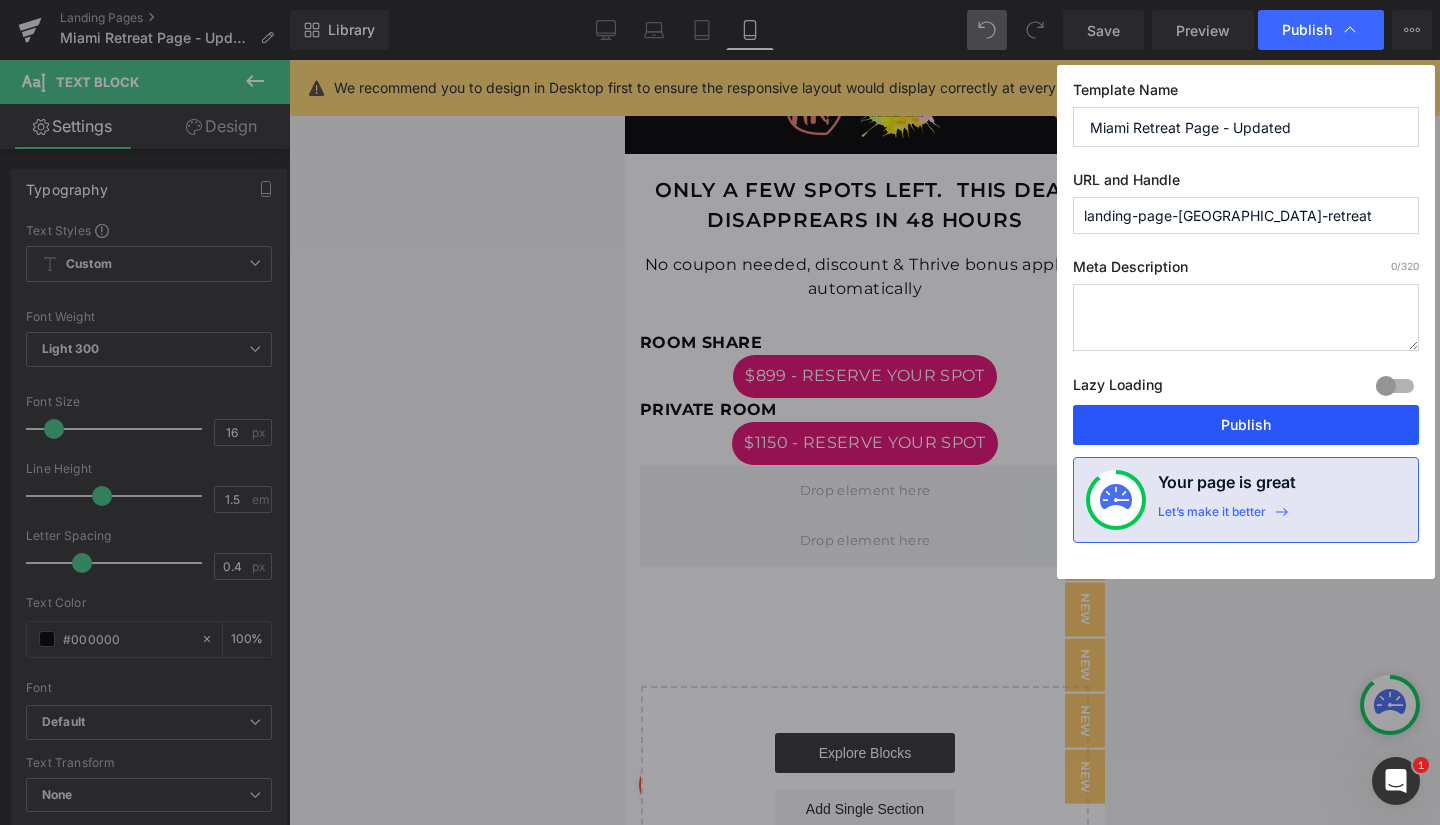 click on "Publish" at bounding box center (1246, 425) 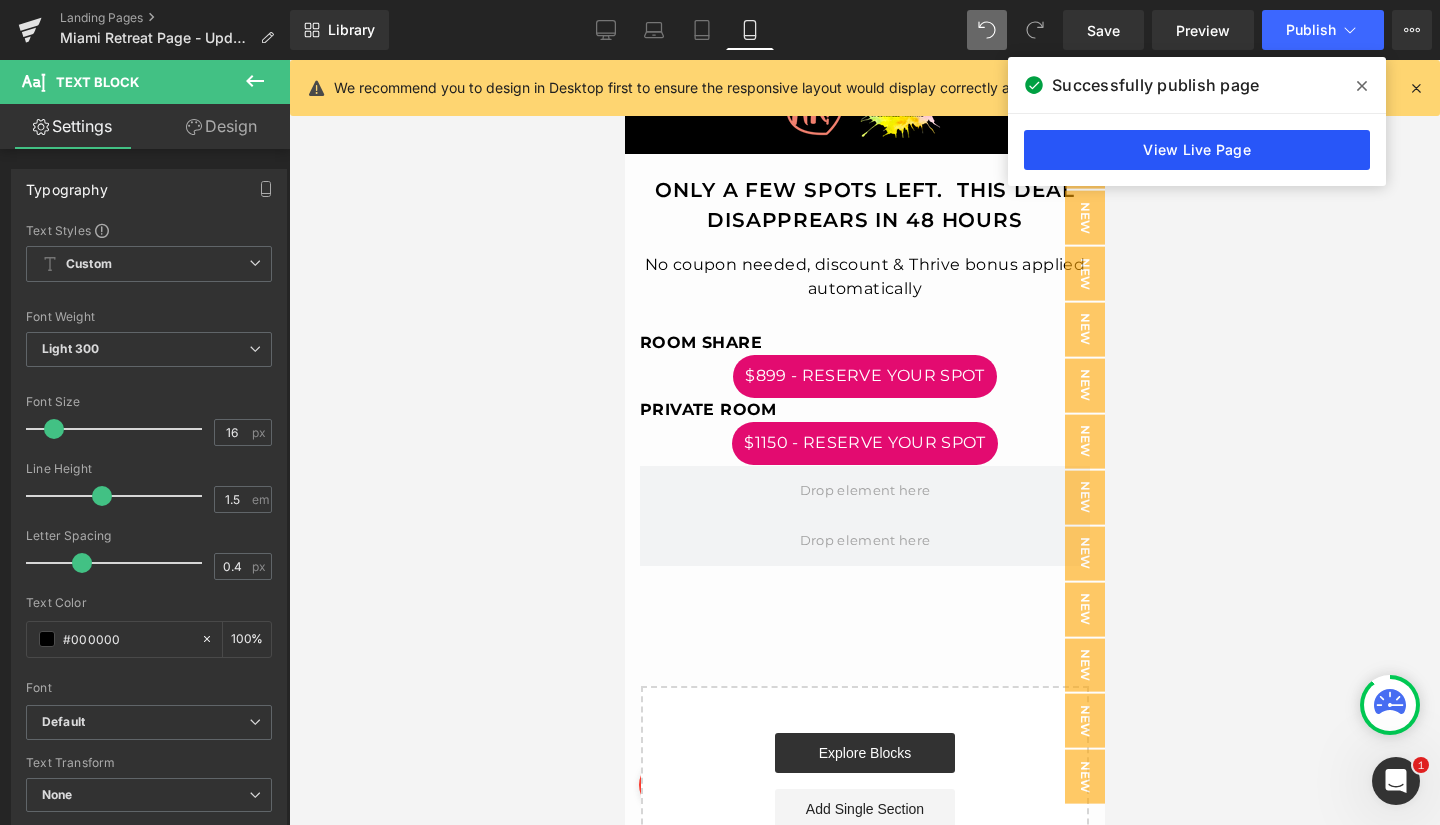 click on "View Live Page" at bounding box center [1197, 150] 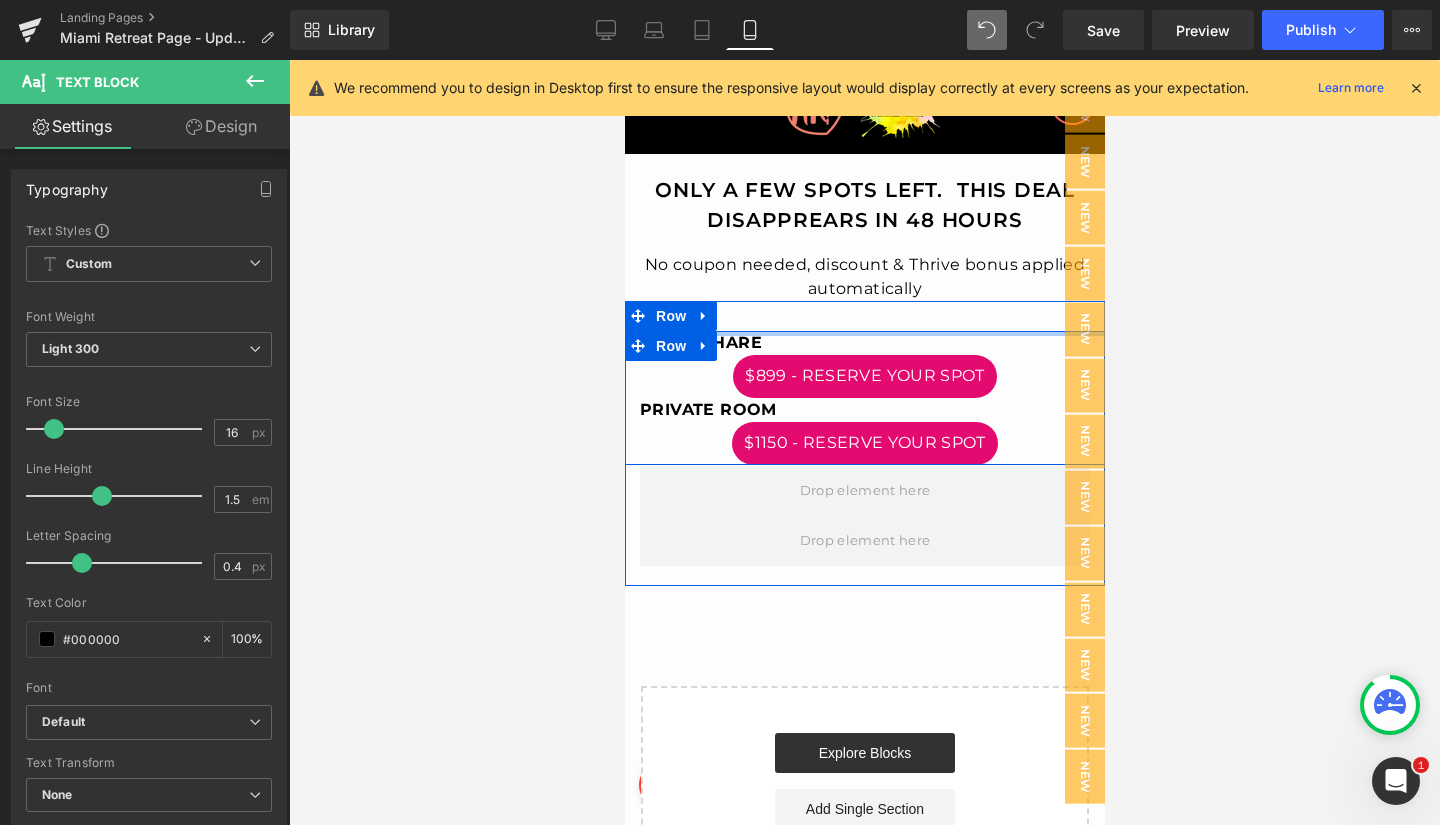 click at bounding box center (864, 333) 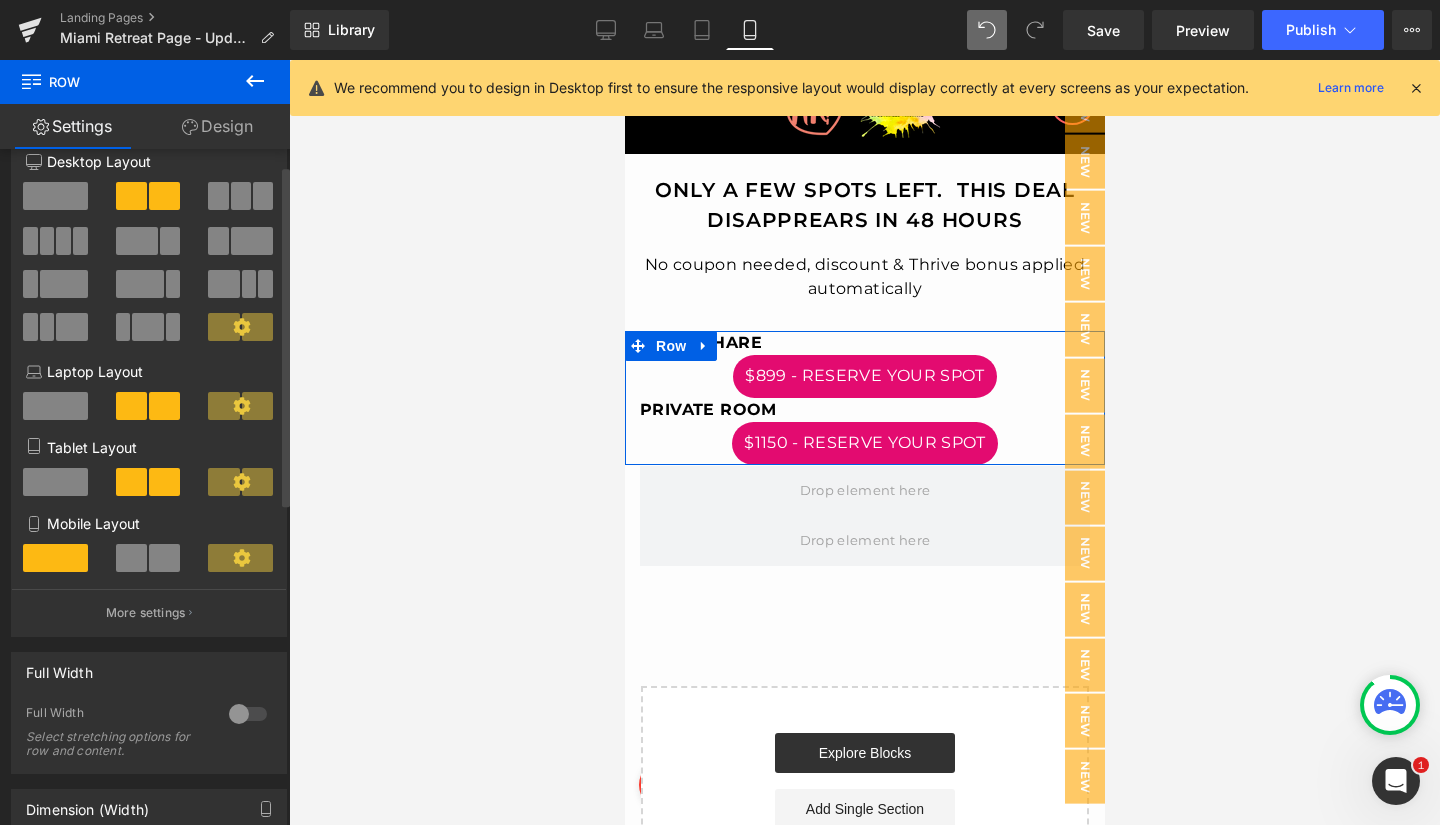 scroll, scrollTop: 37, scrollLeft: 0, axis: vertical 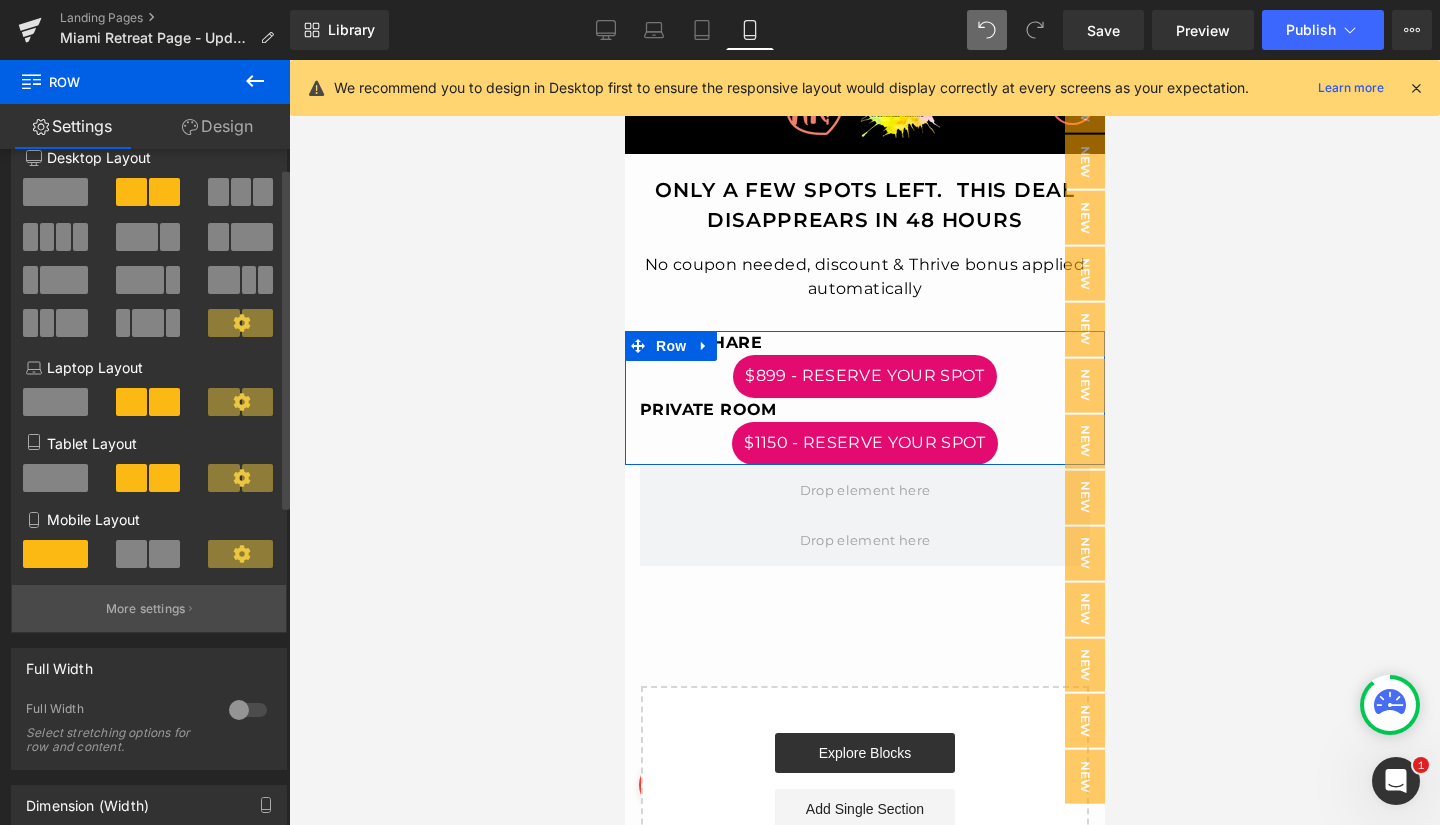 click on "More settings" at bounding box center [146, 609] 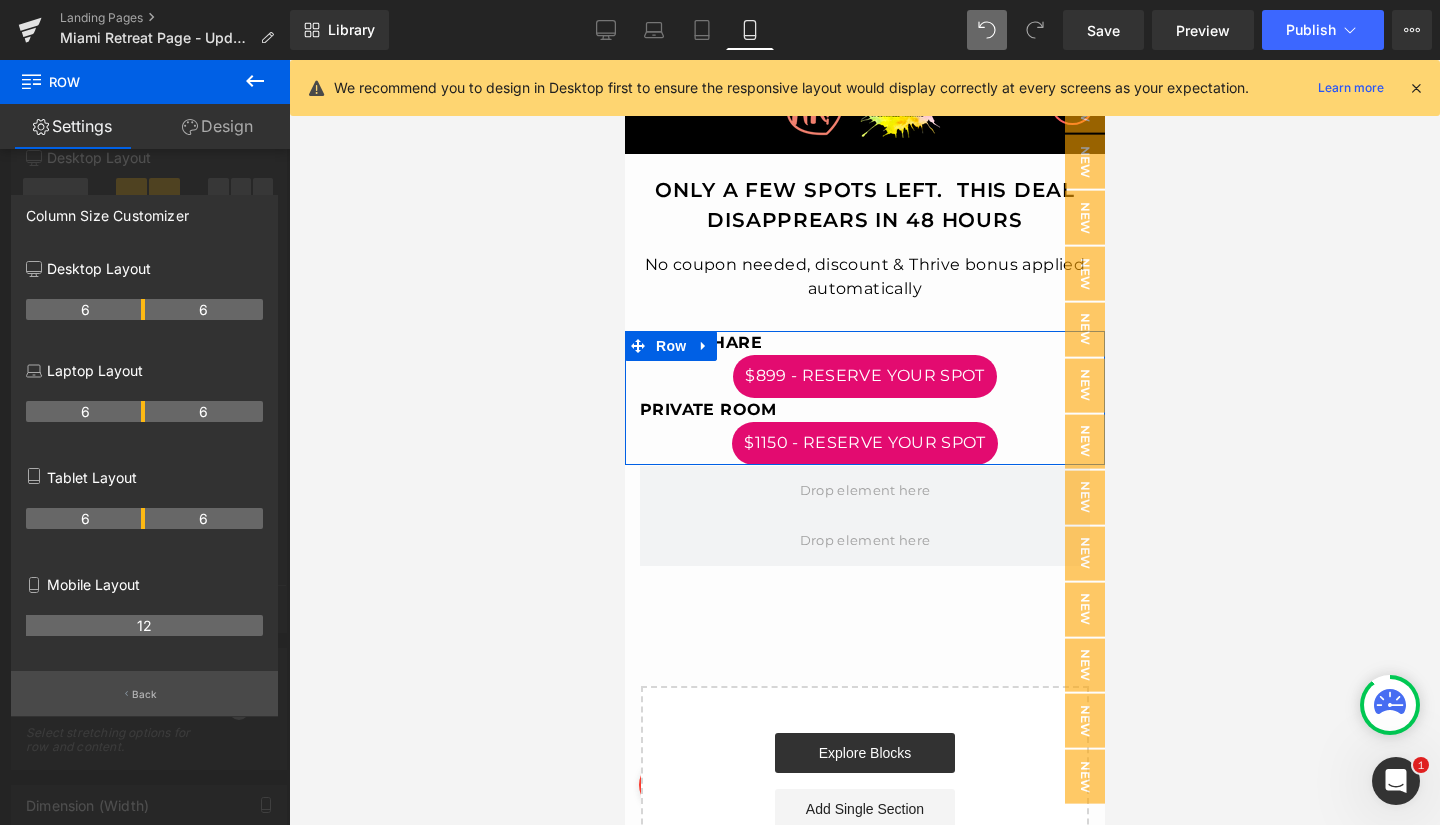 click on "Back" at bounding box center (145, 694) 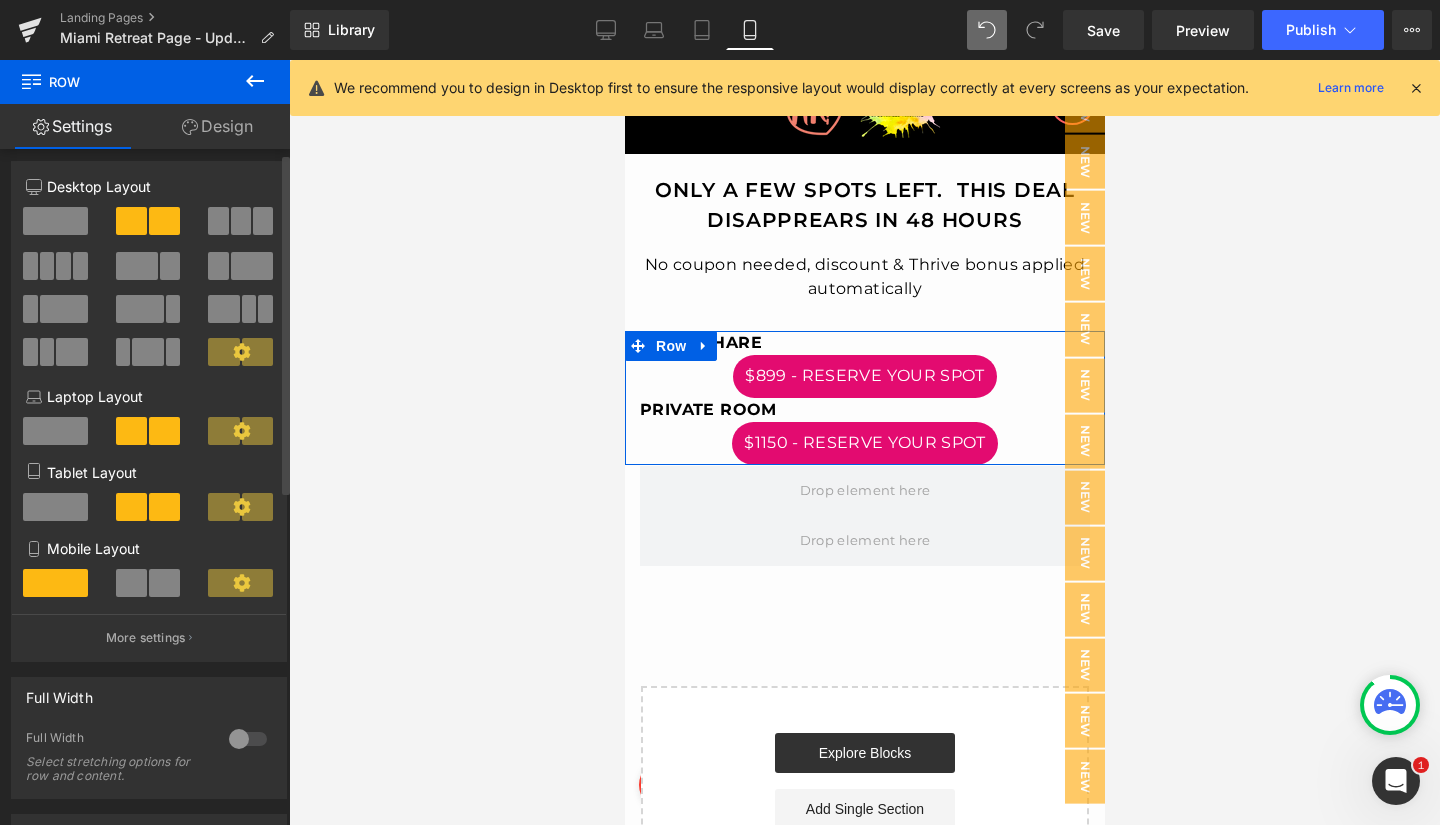 scroll, scrollTop: 0, scrollLeft: 0, axis: both 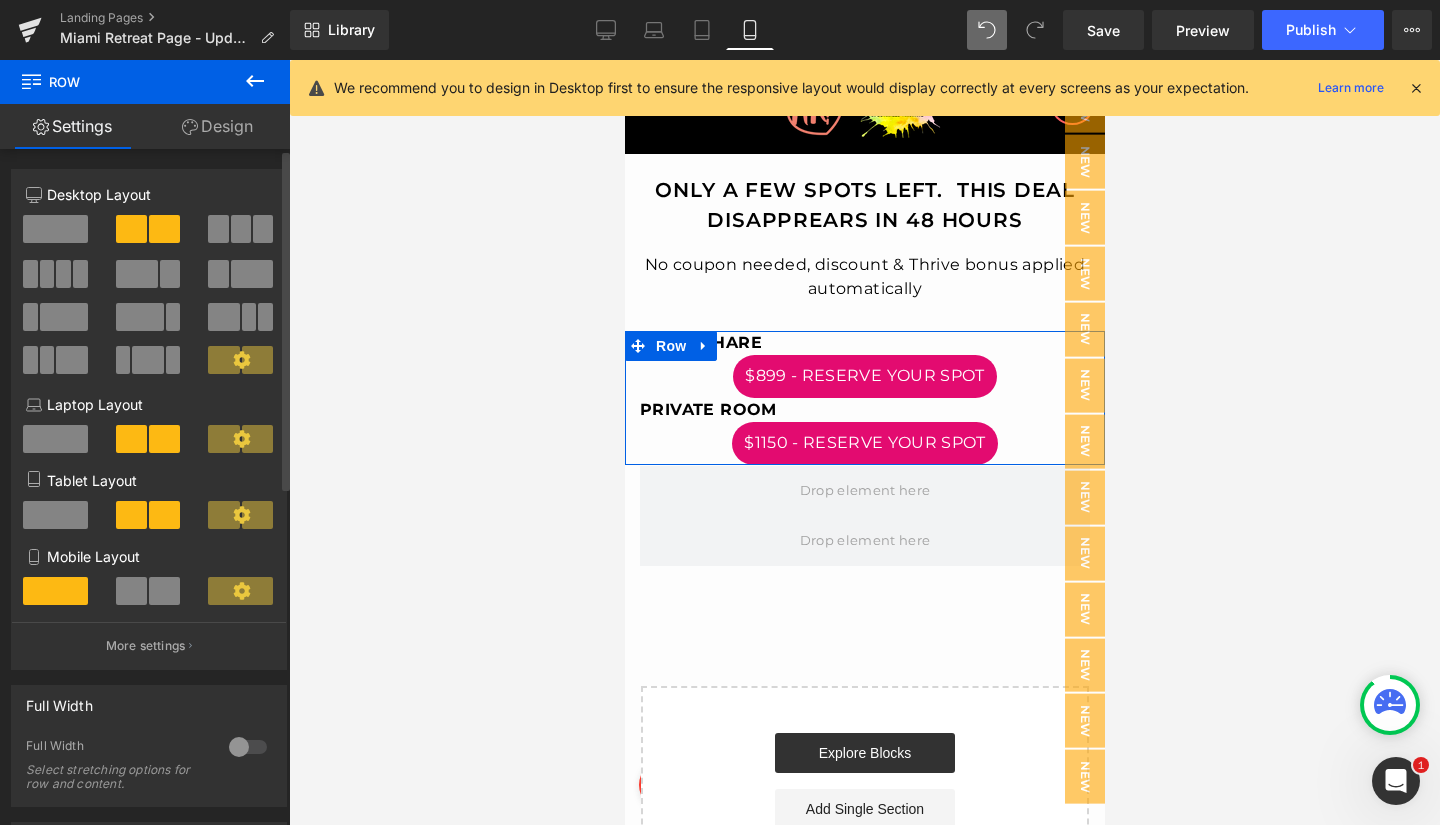 click at bounding box center (131, 591) 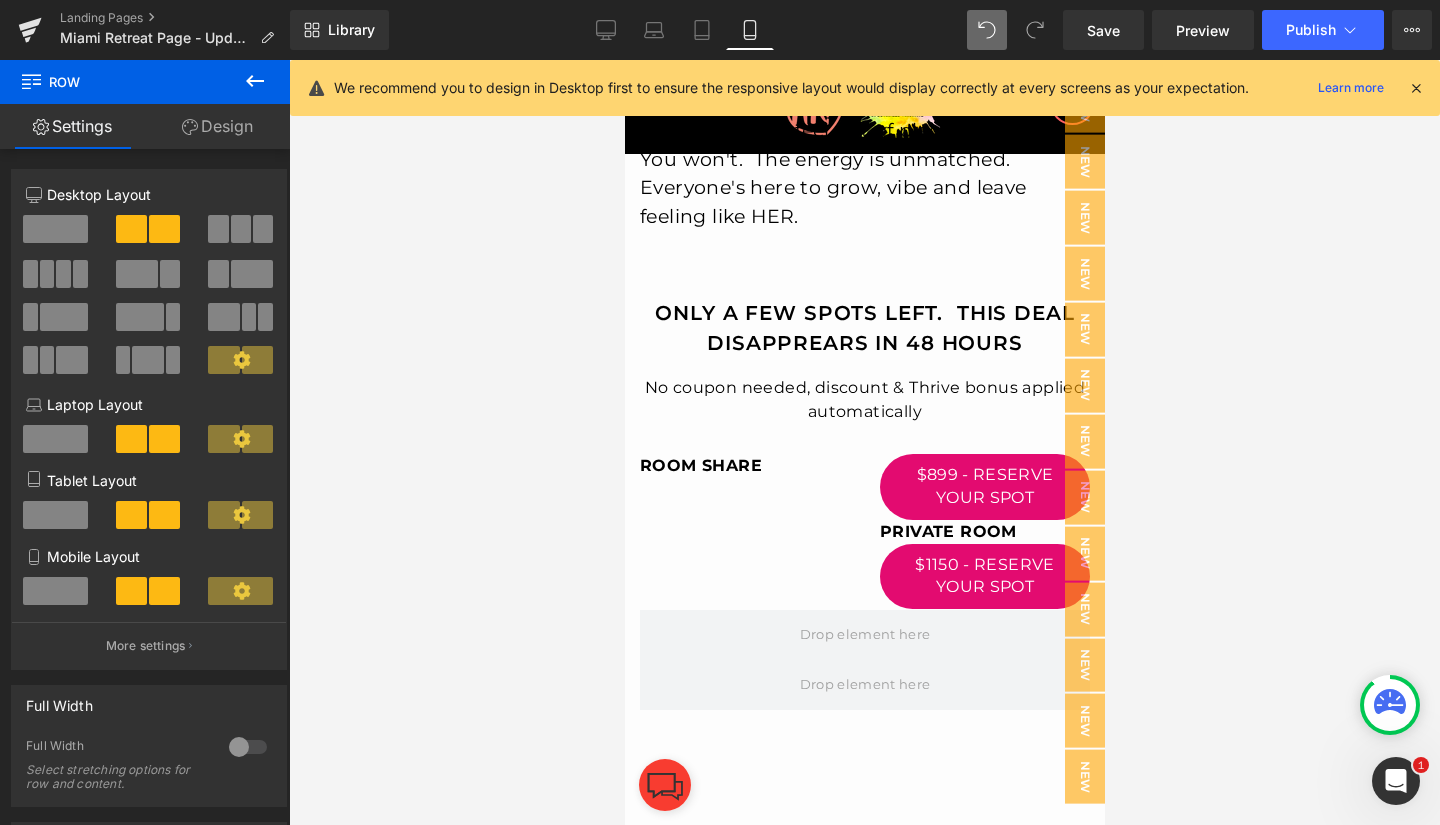 scroll, scrollTop: 5926, scrollLeft: 0, axis: vertical 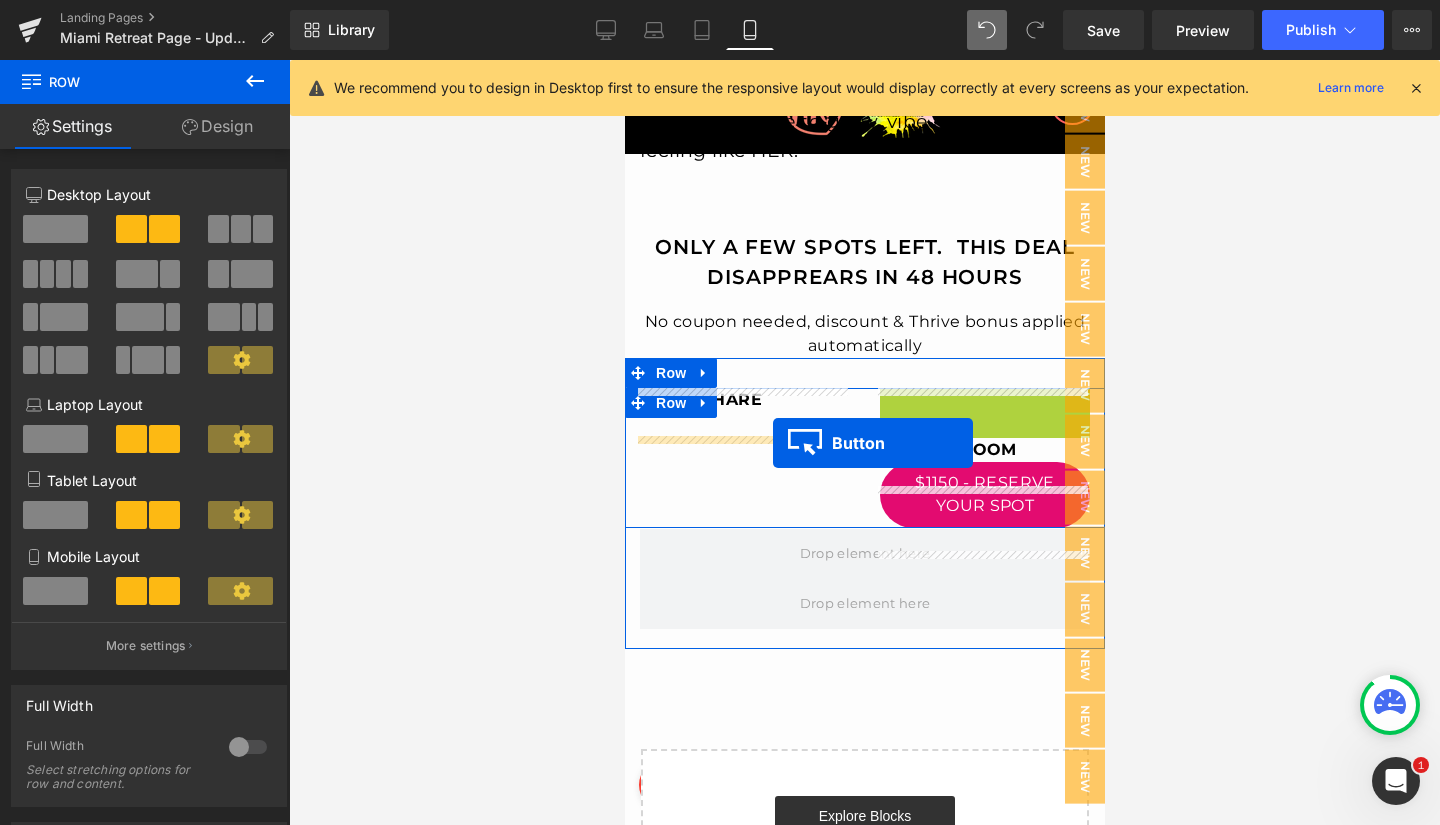 drag, startPoint x: 942, startPoint y: 423, endPoint x: 772, endPoint y: 443, distance: 171.17242 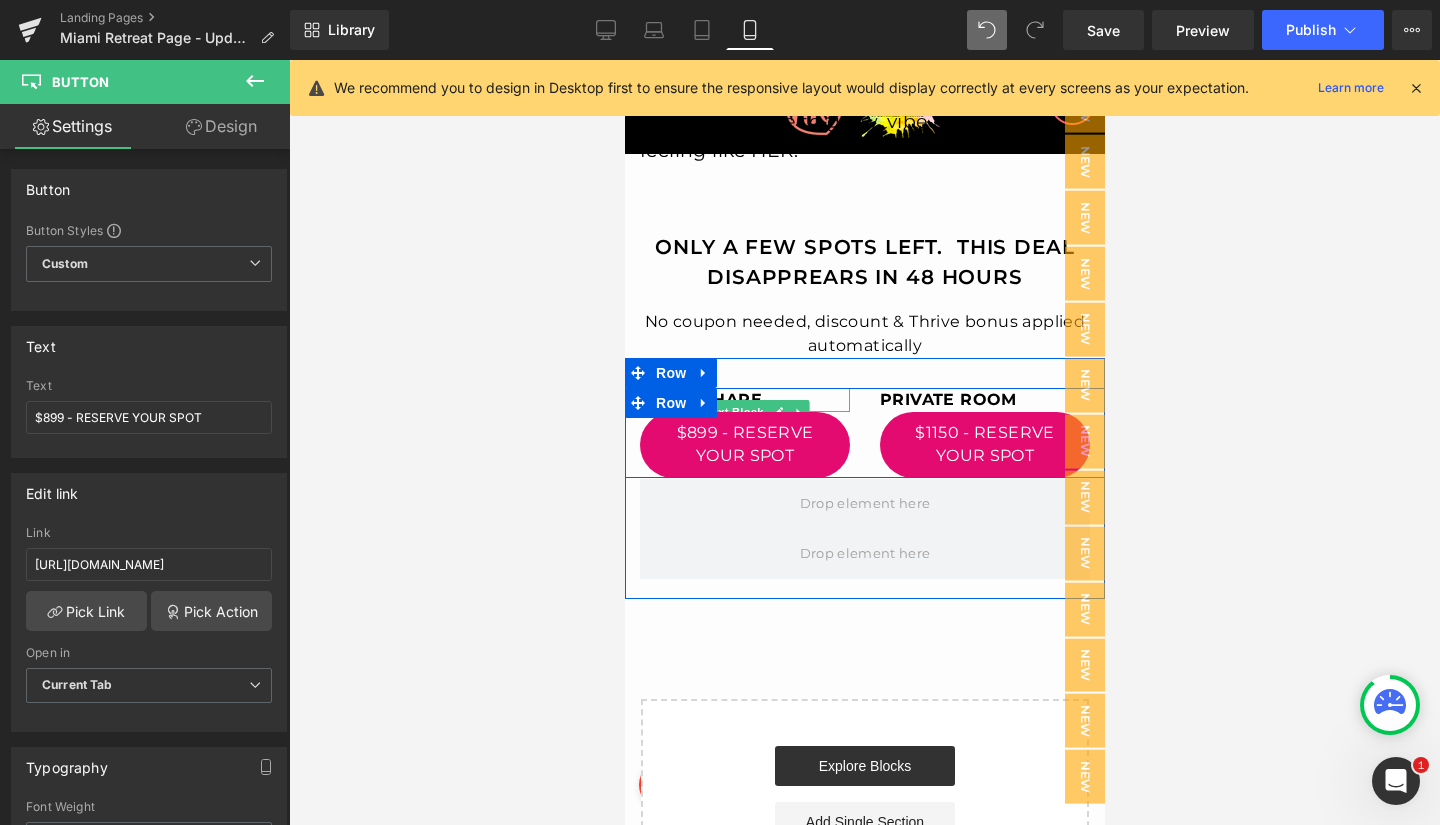 click on "ROOM SHARE" at bounding box center (700, 399) 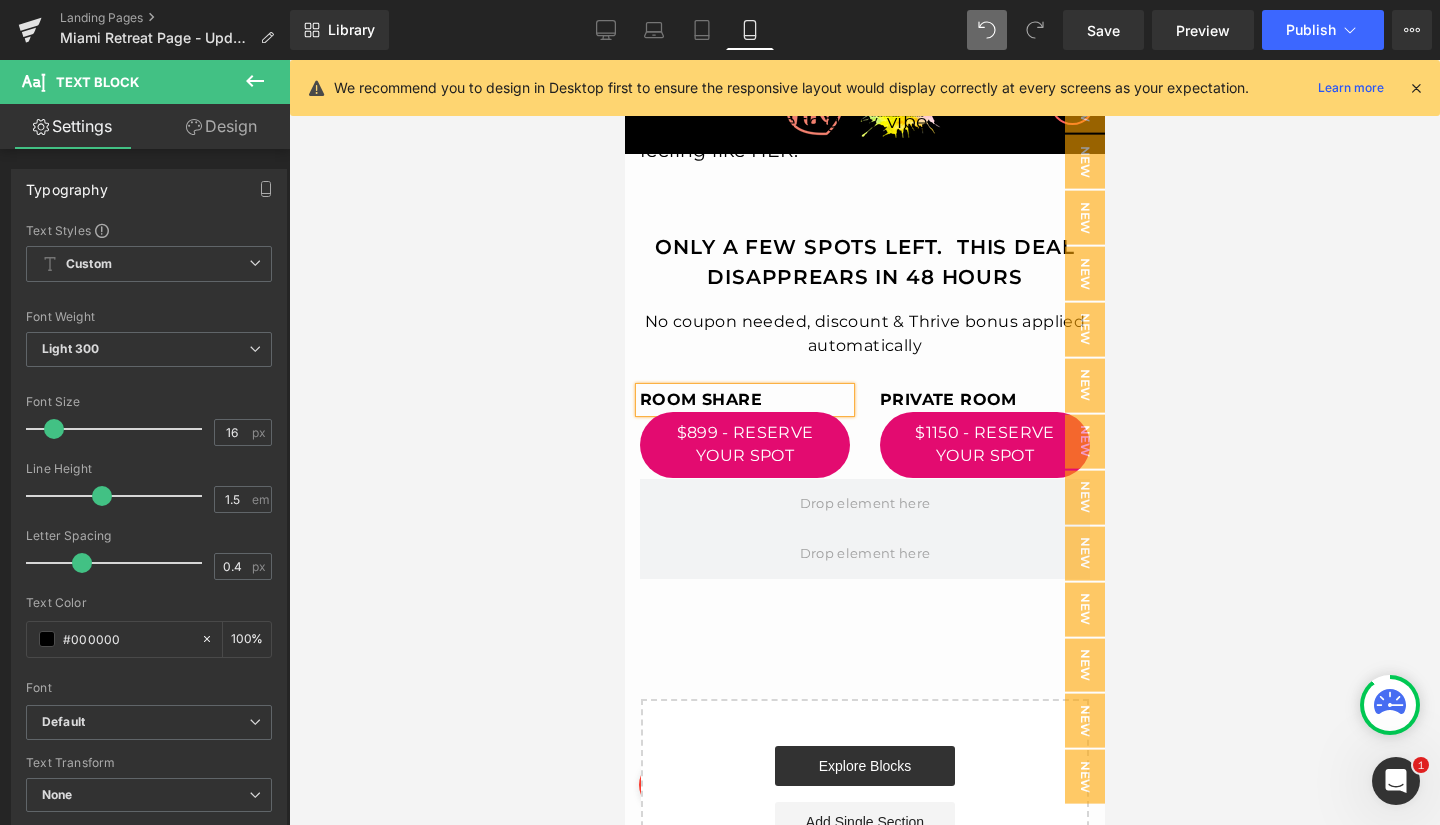 click on "ROOM SHARE" at bounding box center (700, 399) 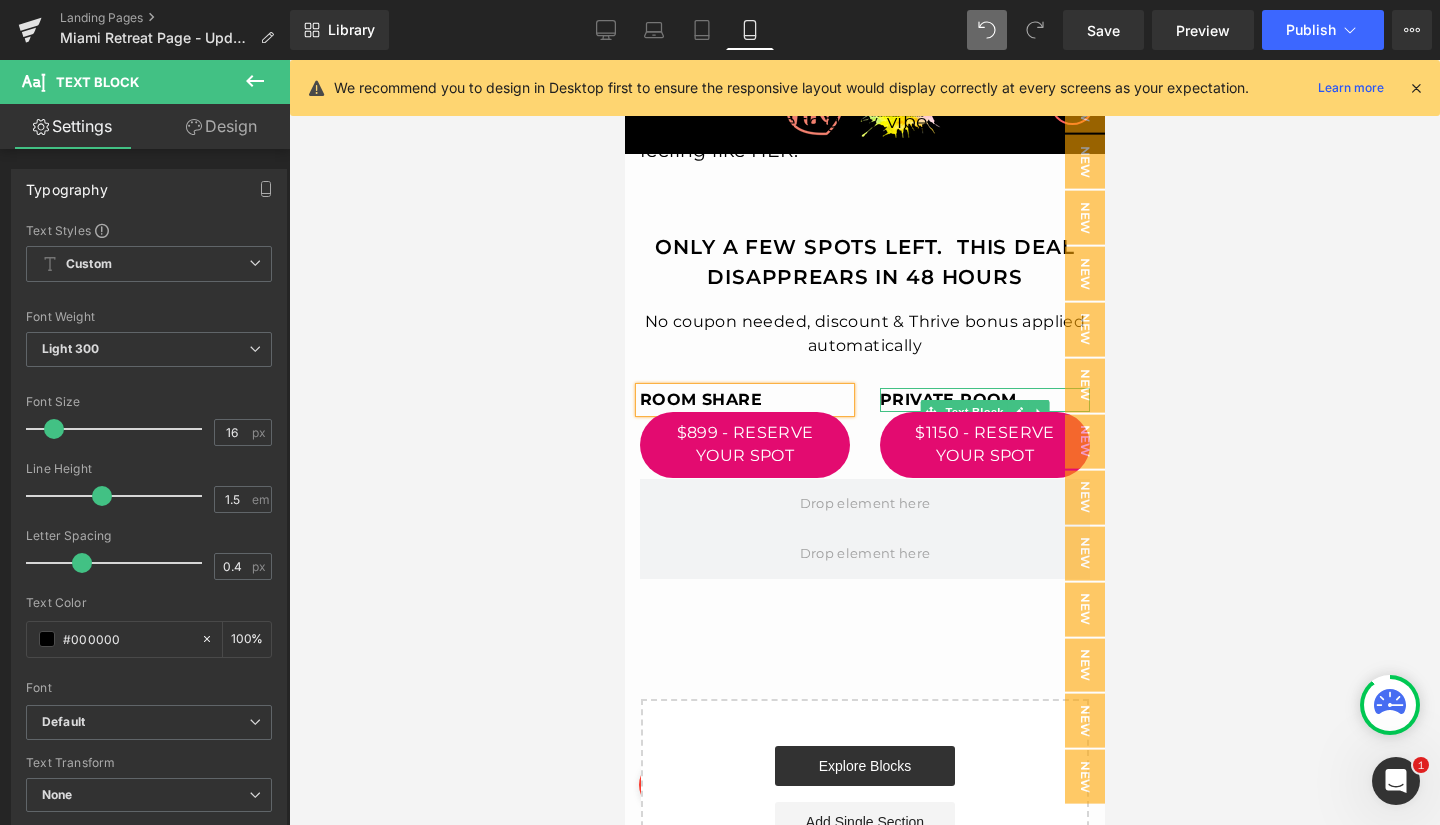 click on "PRIVATE ROOM" at bounding box center [947, 399] 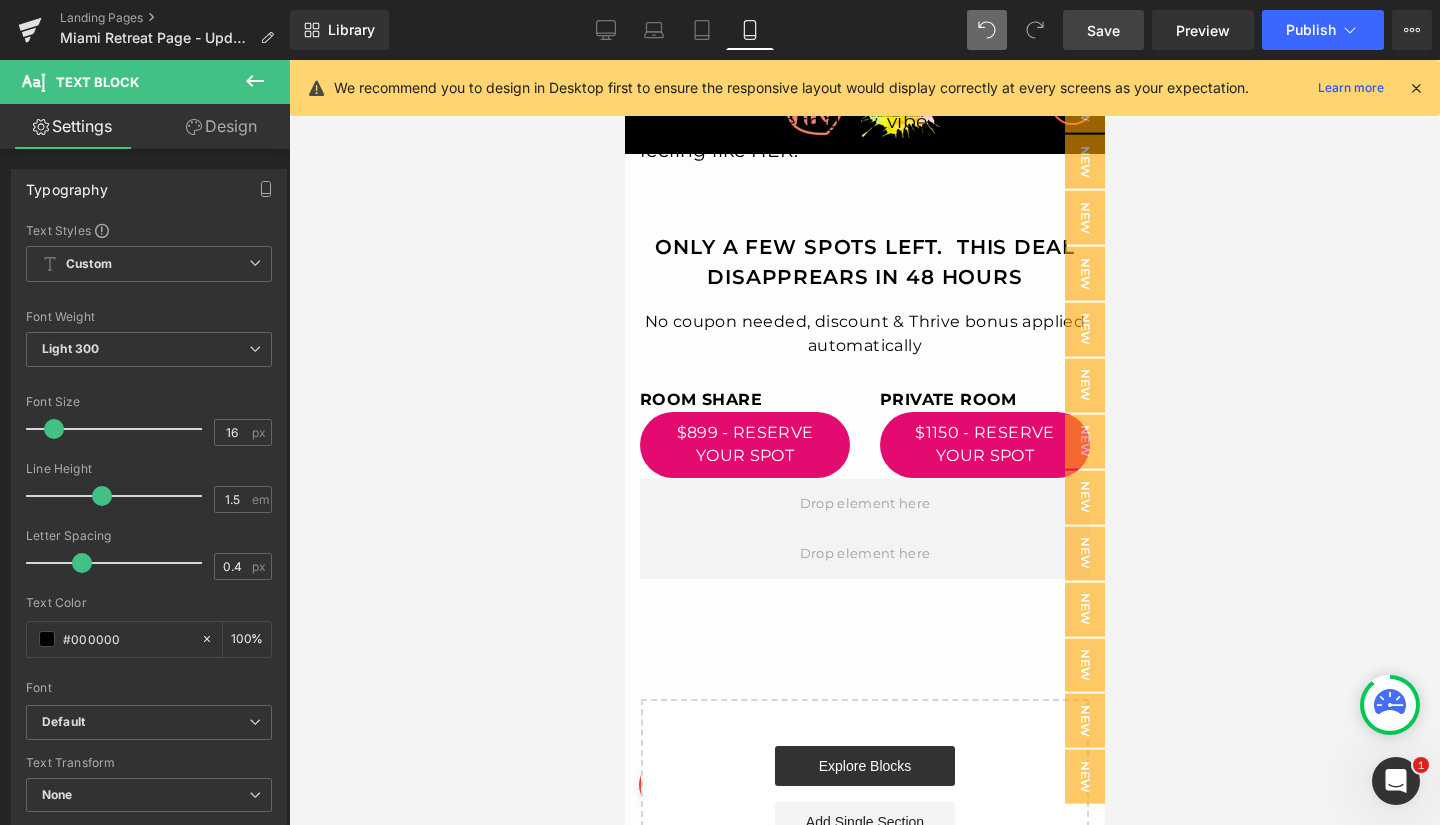 click on "Save" at bounding box center [1103, 30] 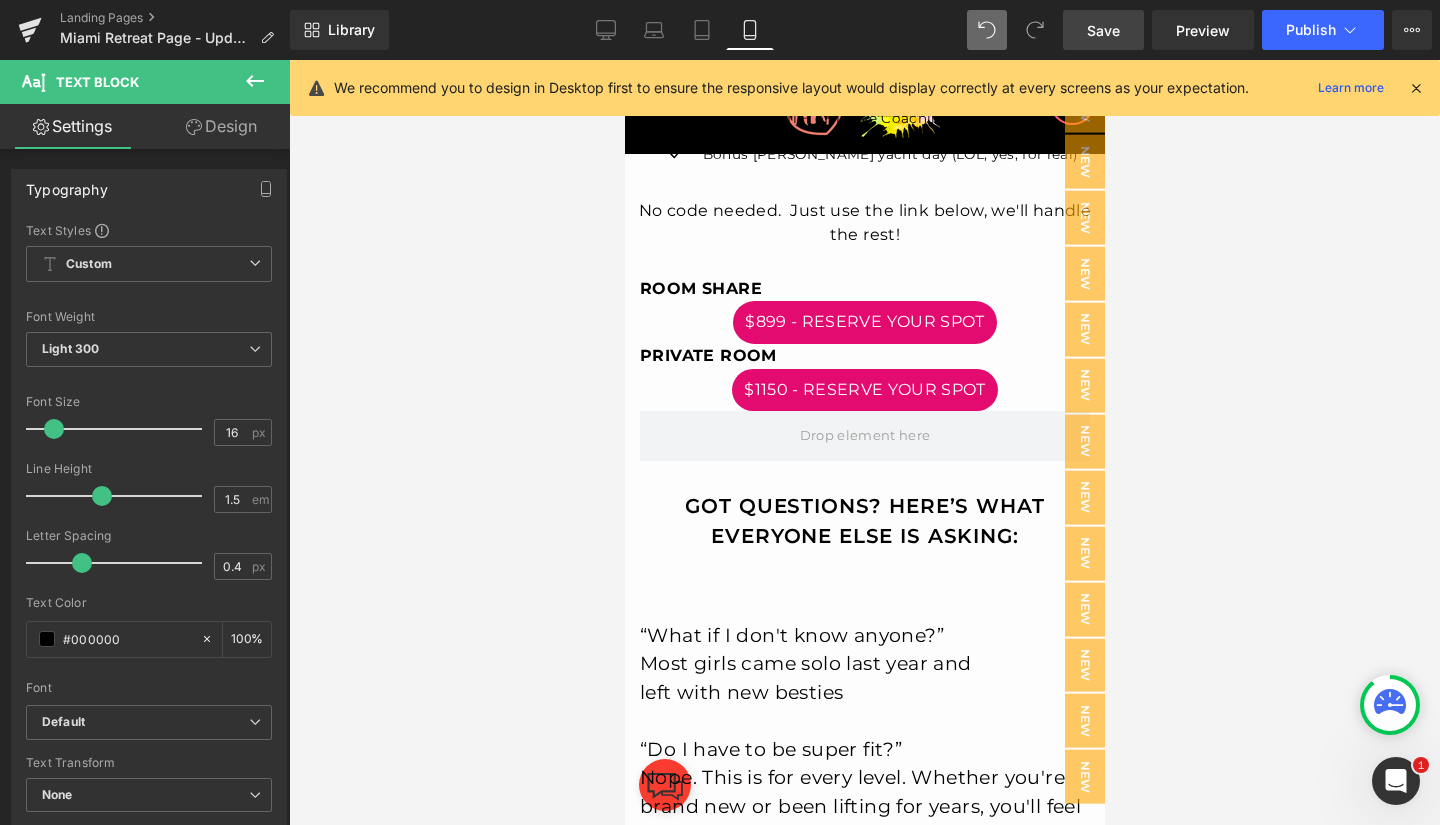 scroll, scrollTop: 4331, scrollLeft: 0, axis: vertical 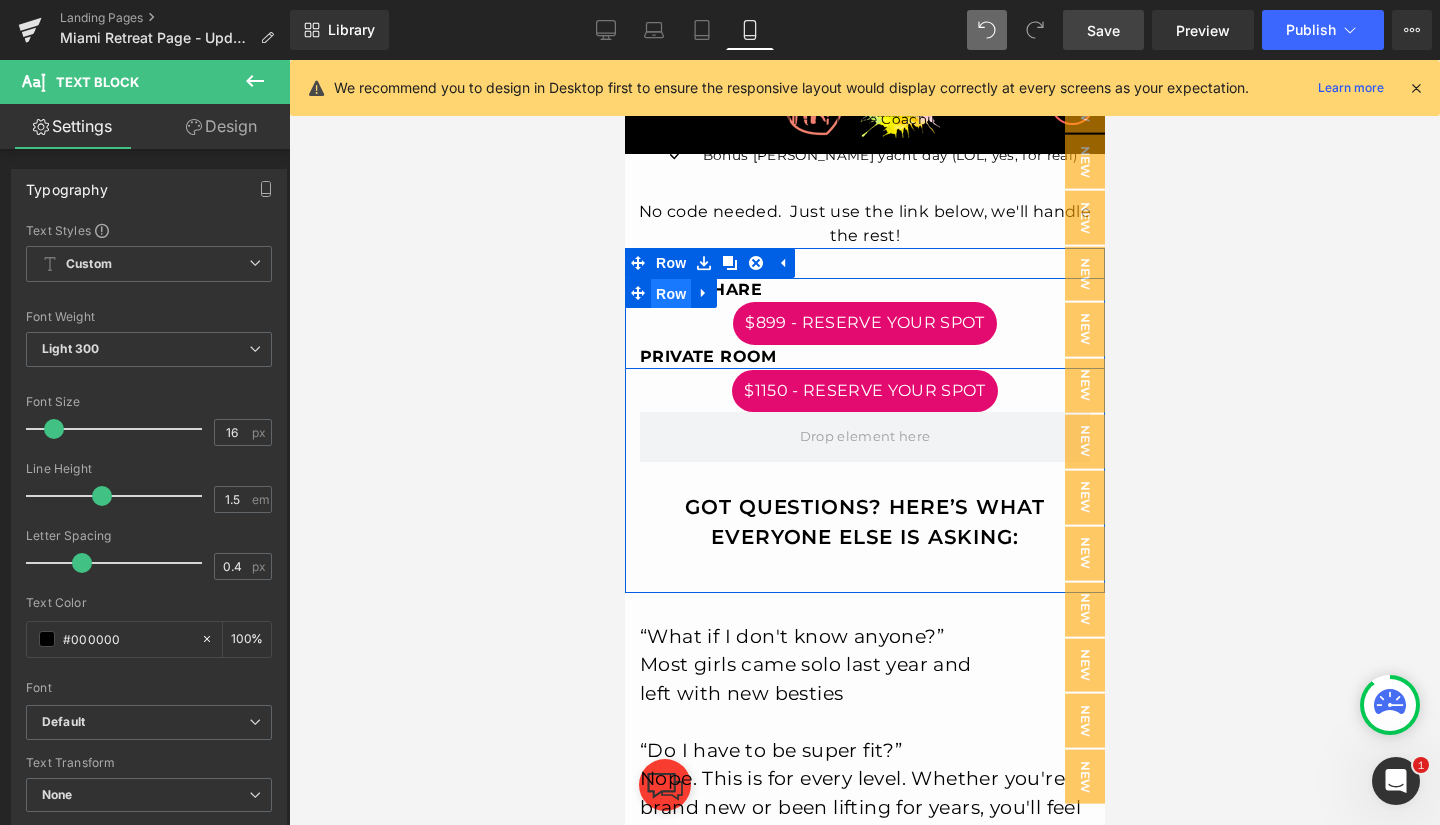 click on "Row" at bounding box center [670, 294] 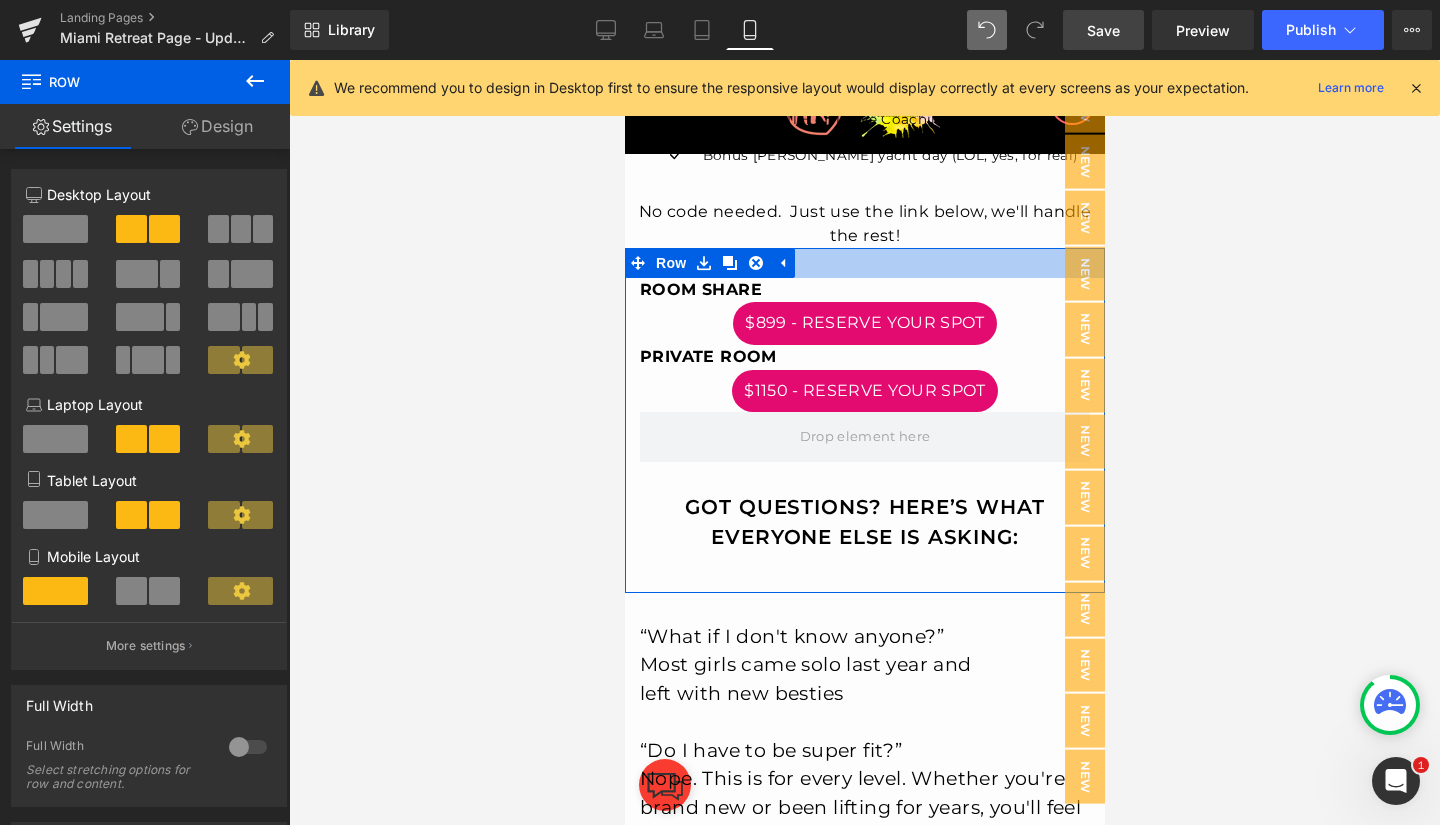 click at bounding box center (864, 263) 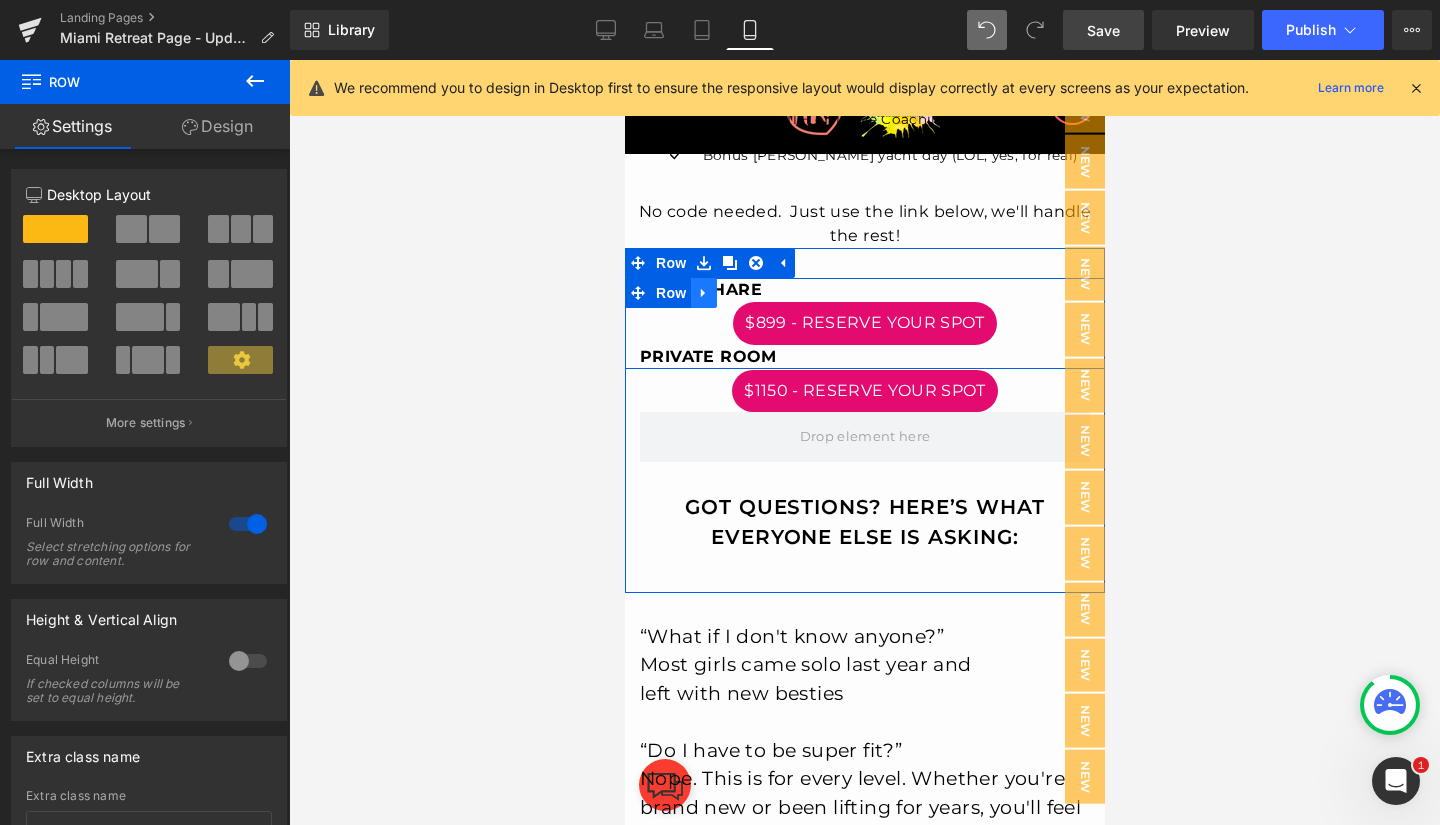 click at bounding box center [703, 293] 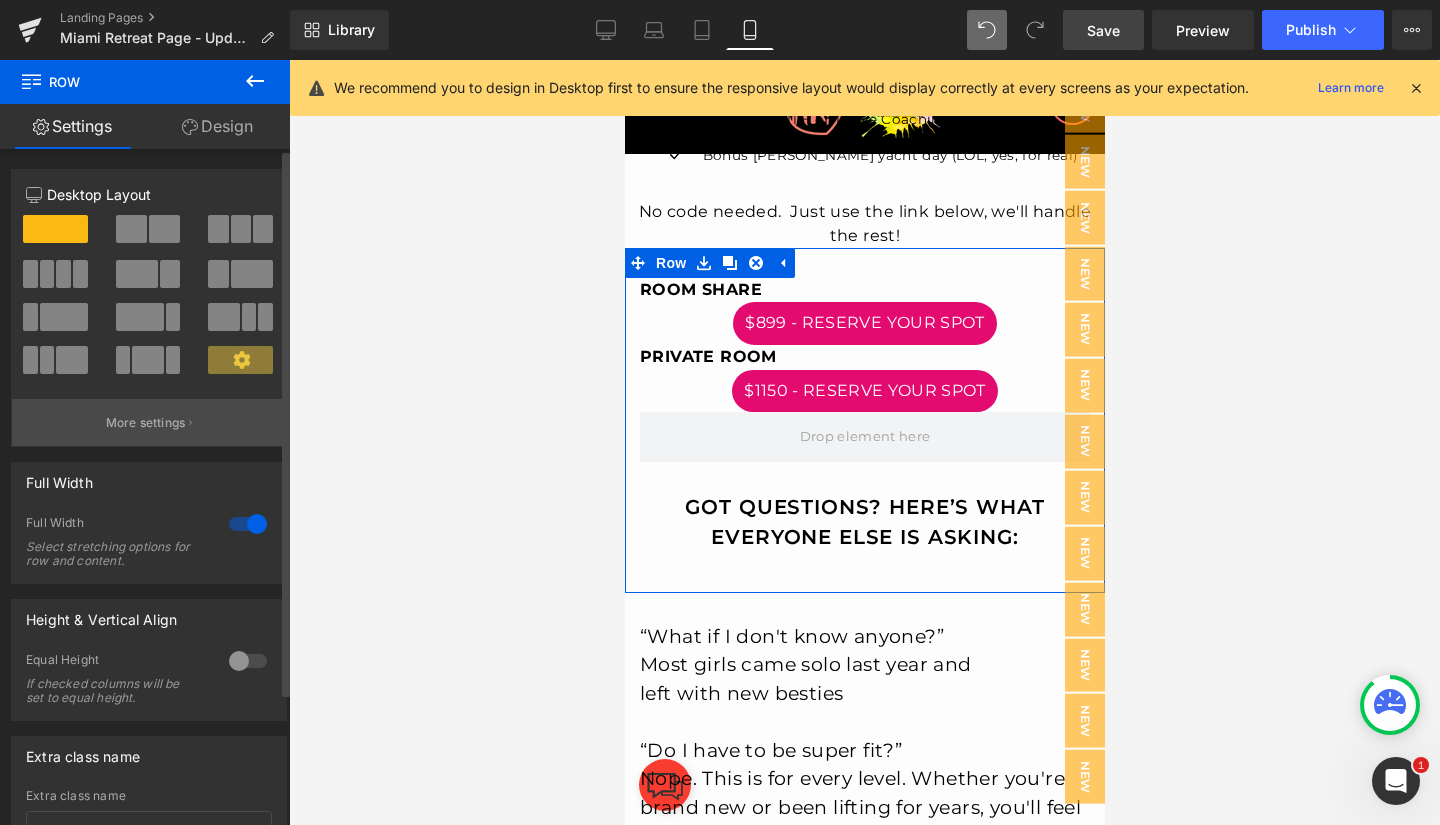 click on "More settings" at bounding box center [146, 423] 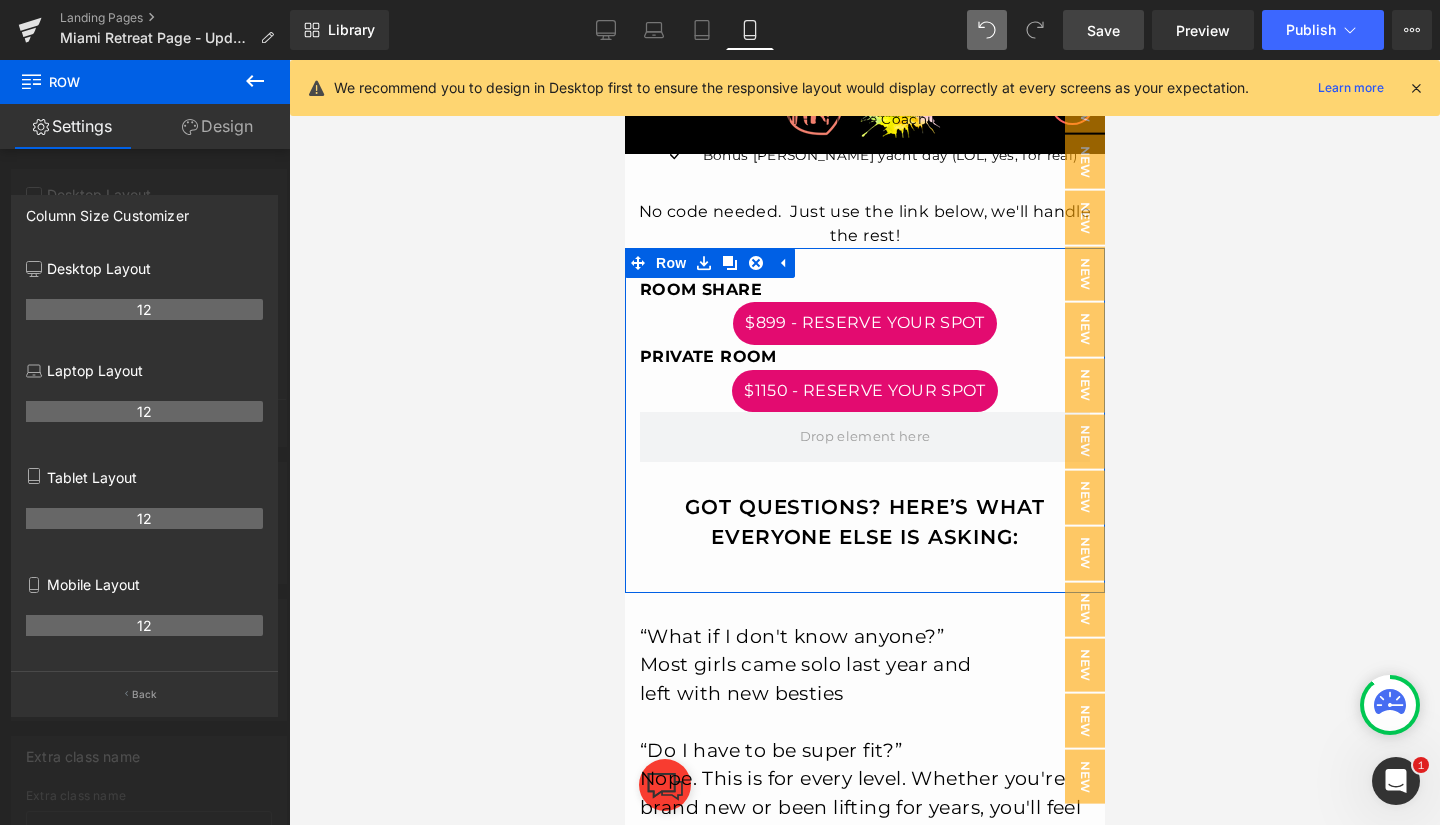 click at bounding box center (145, 447) 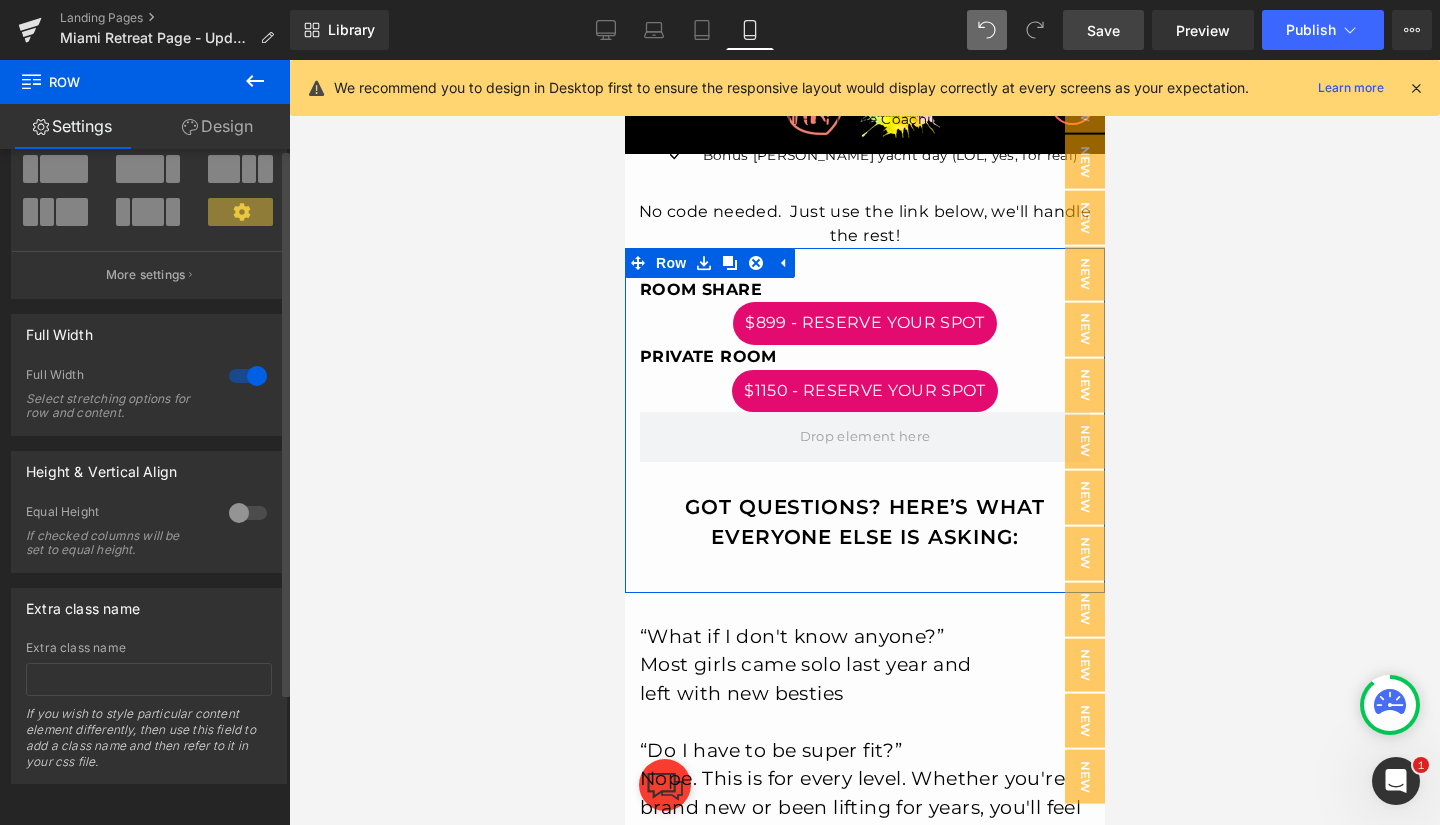 scroll, scrollTop: 0, scrollLeft: 0, axis: both 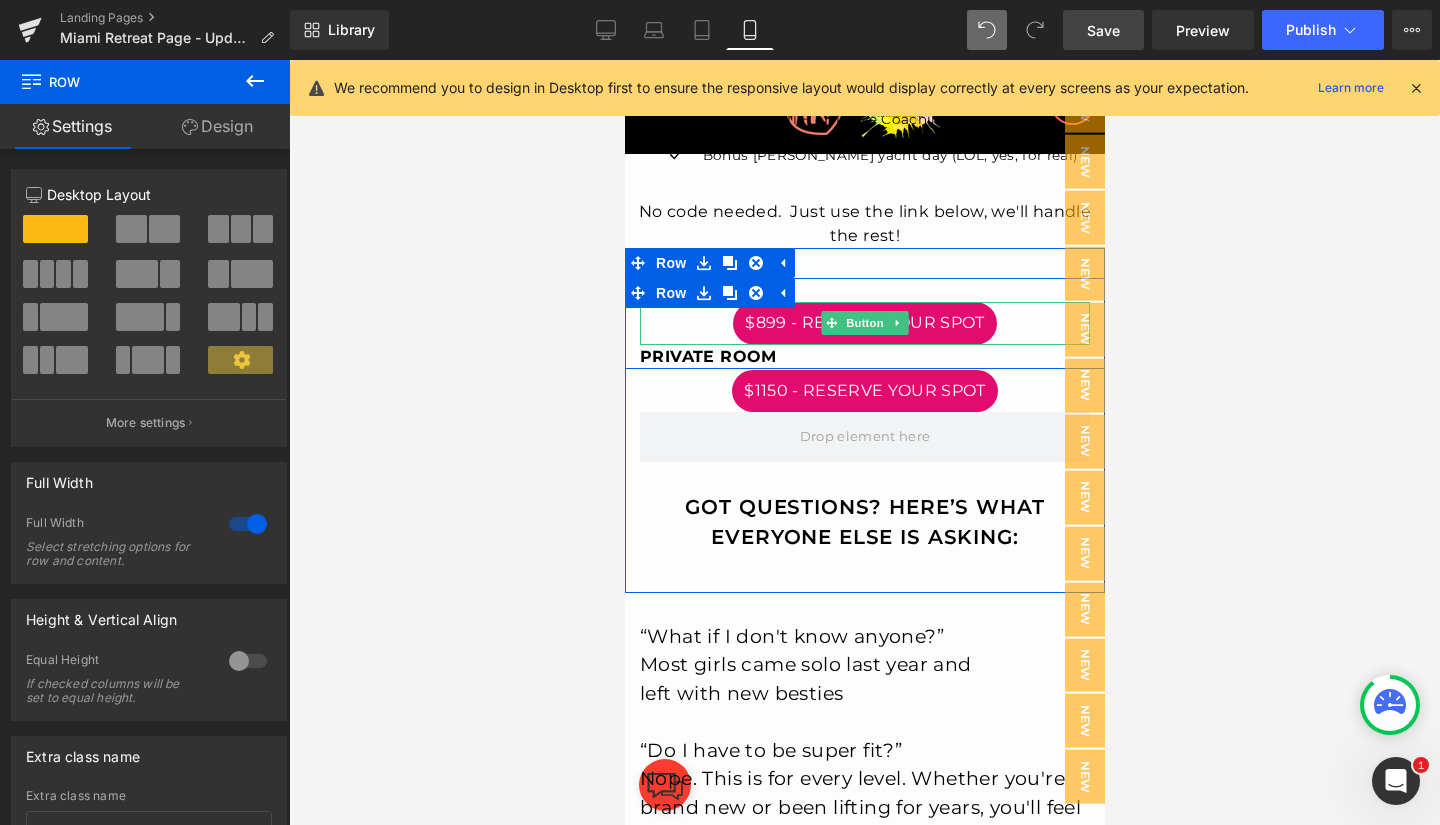 click on "$899 - RESERVE YOUR SPOT" at bounding box center (864, 323) 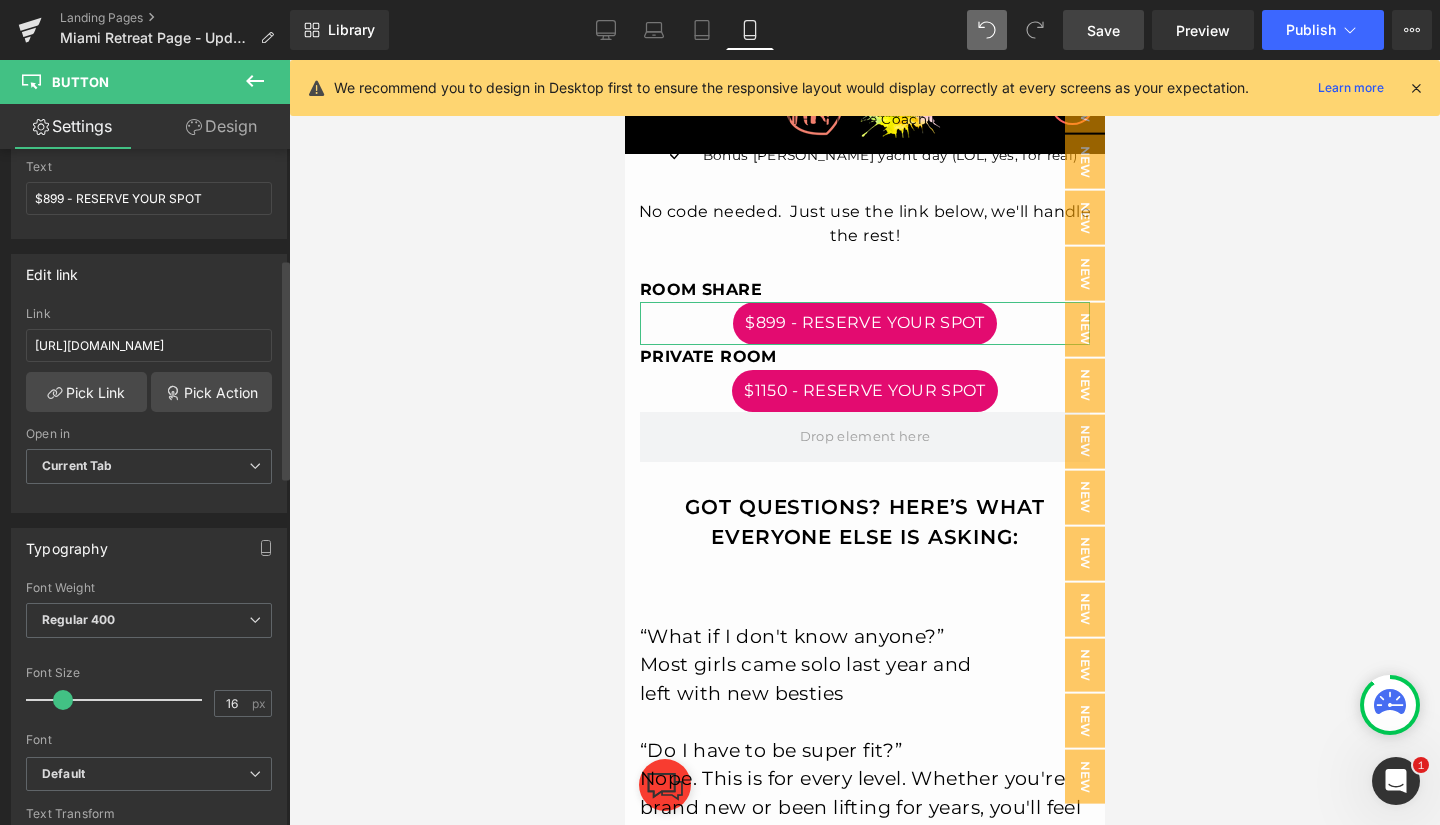 scroll, scrollTop: 0, scrollLeft: 0, axis: both 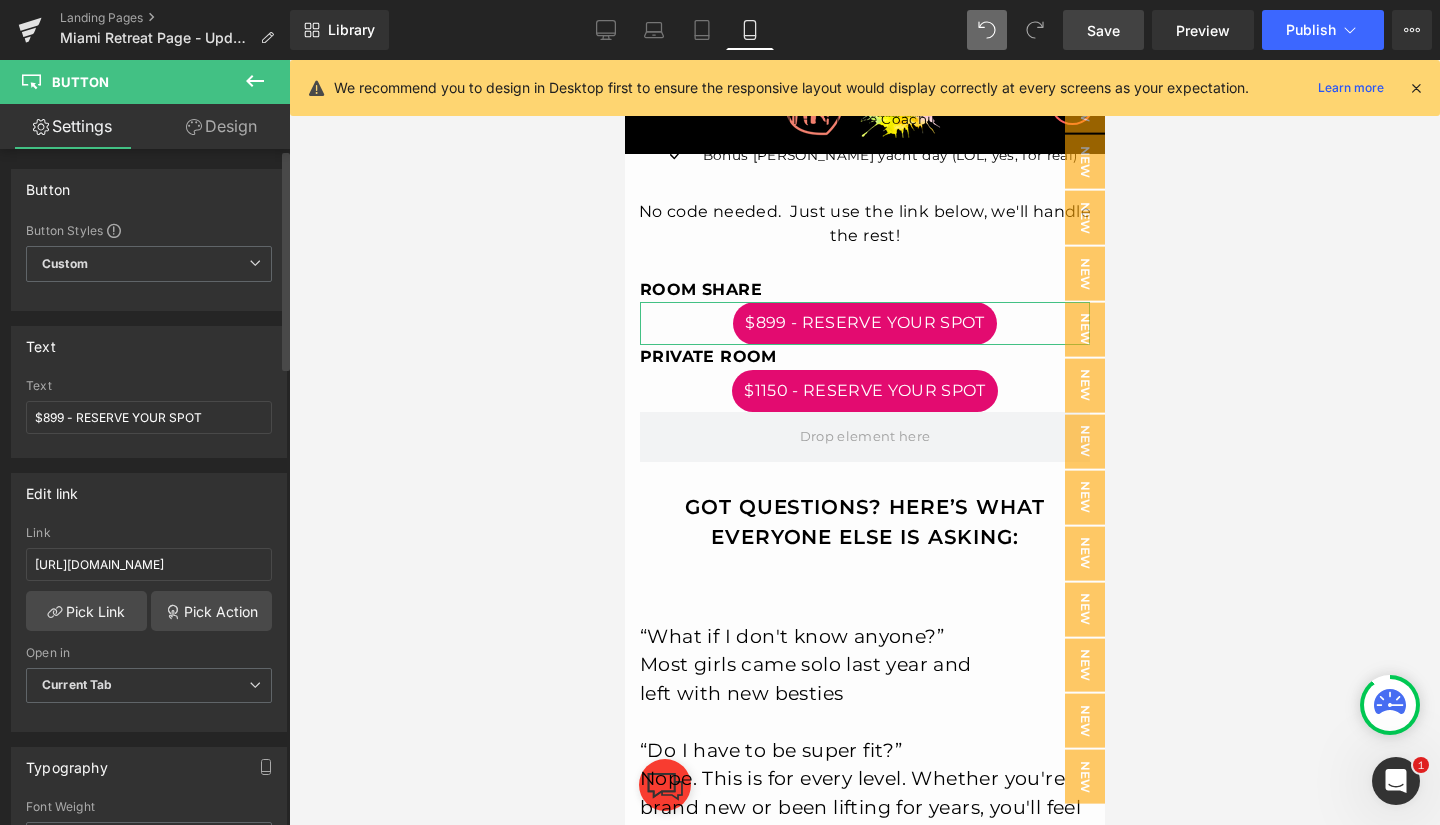 click on "Button" at bounding box center (149, 189) 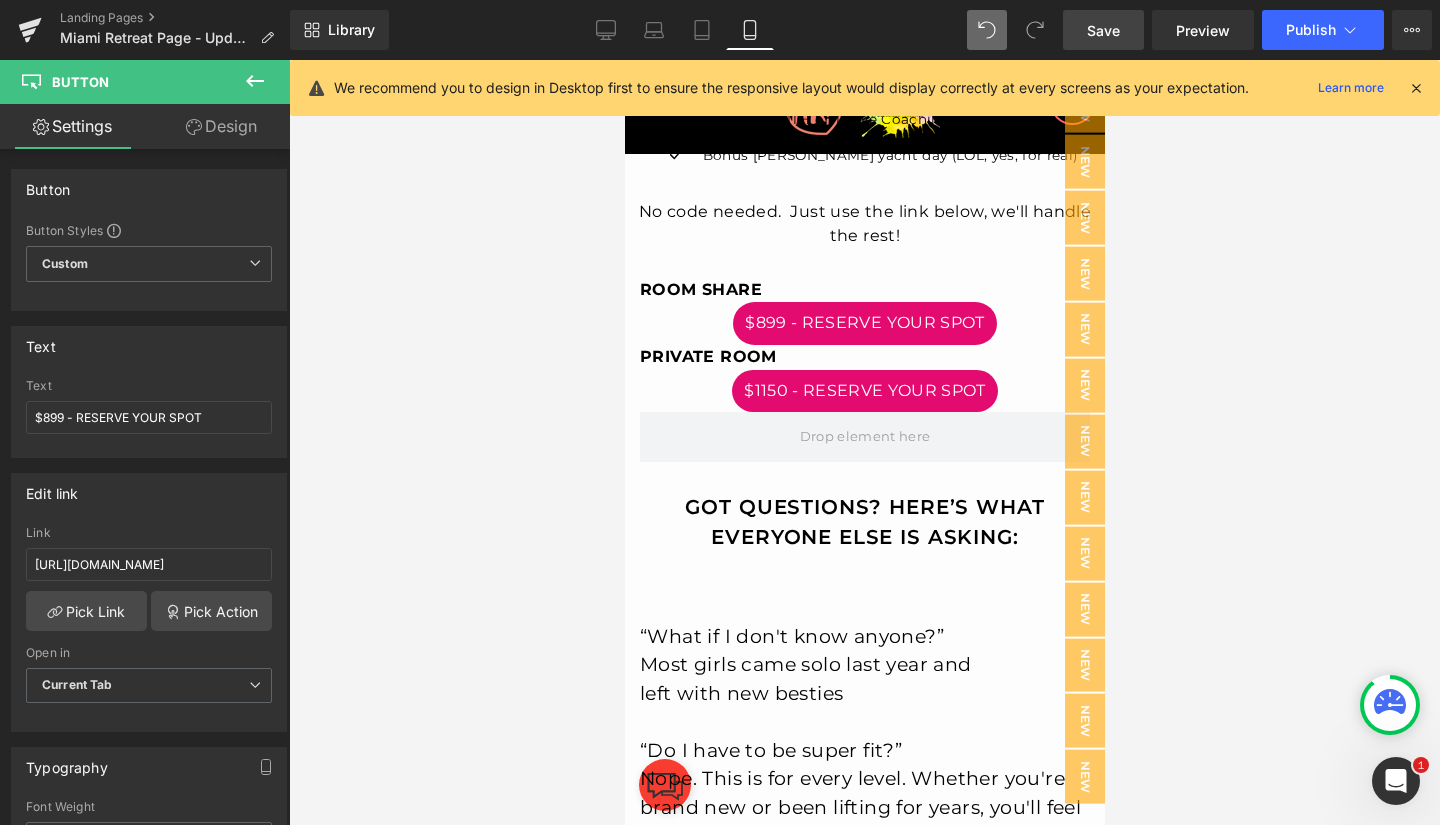 click 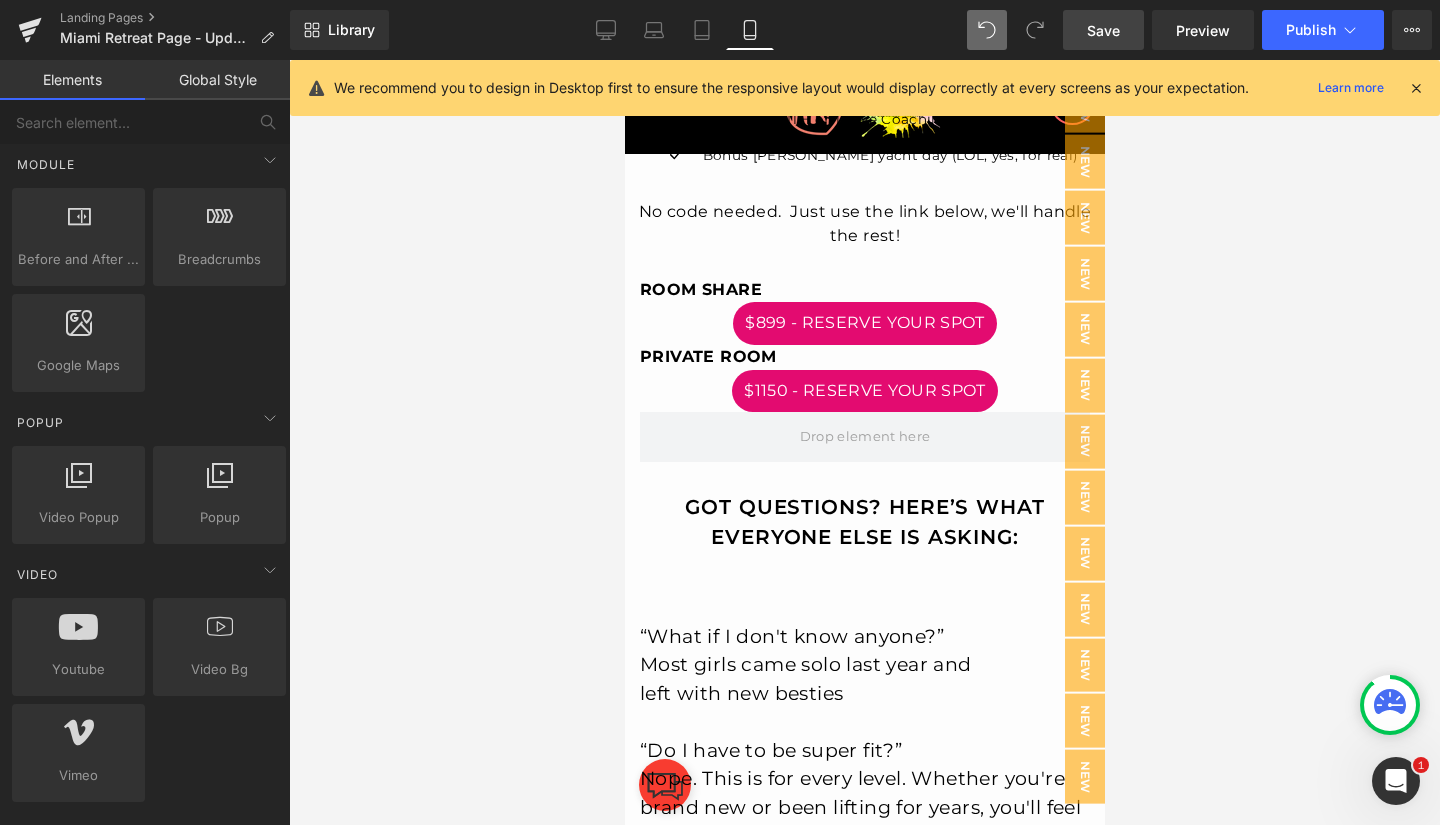 scroll, scrollTop: 1036, scrollLeft: 0, axis: vertical 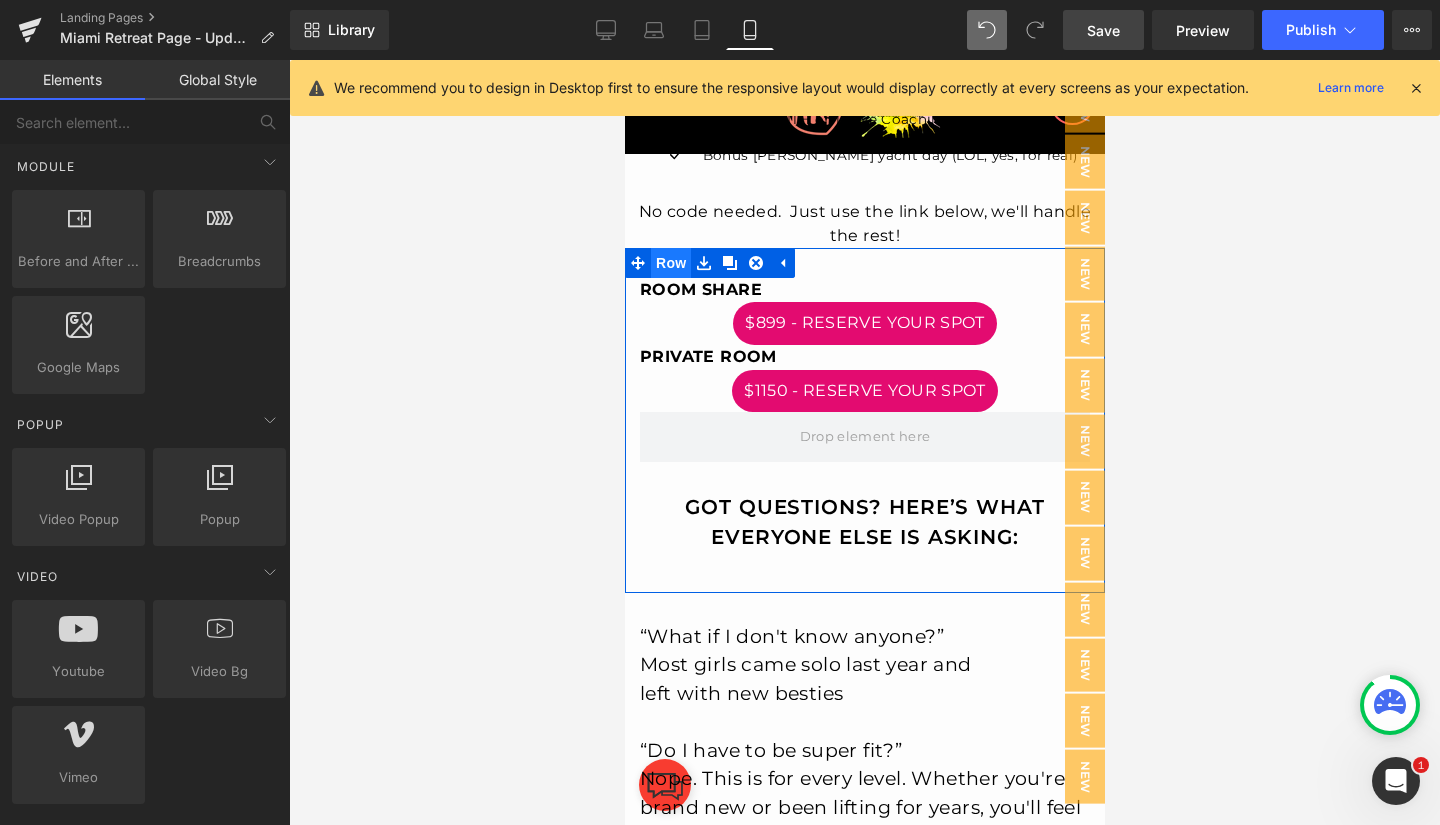click on "Row" at bounding box center (670, 263) 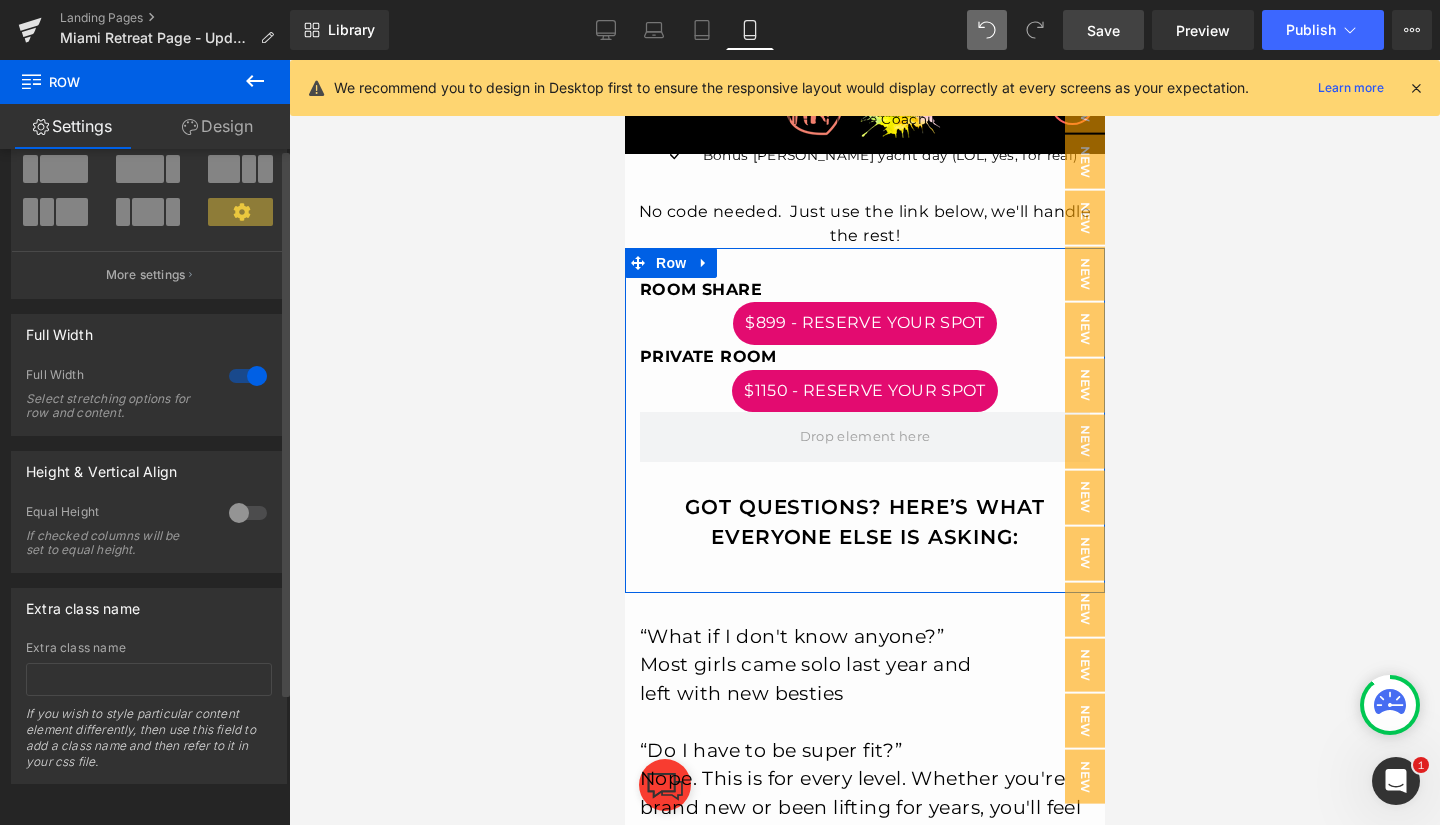scroll, scrollTop: 0, scrollLeft: 0, axis: both 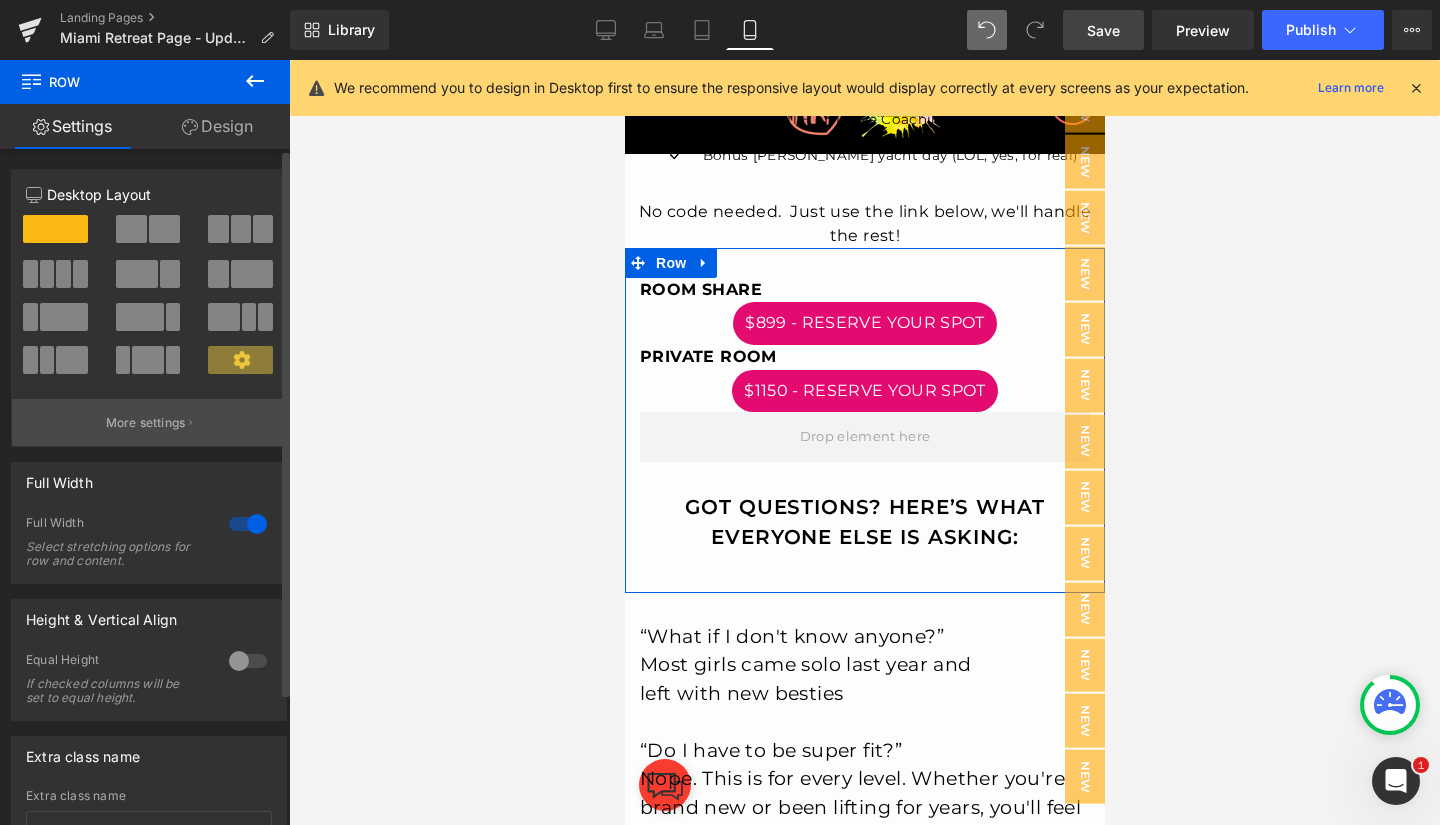 click on "More settings" at bounding box center (146, 423) 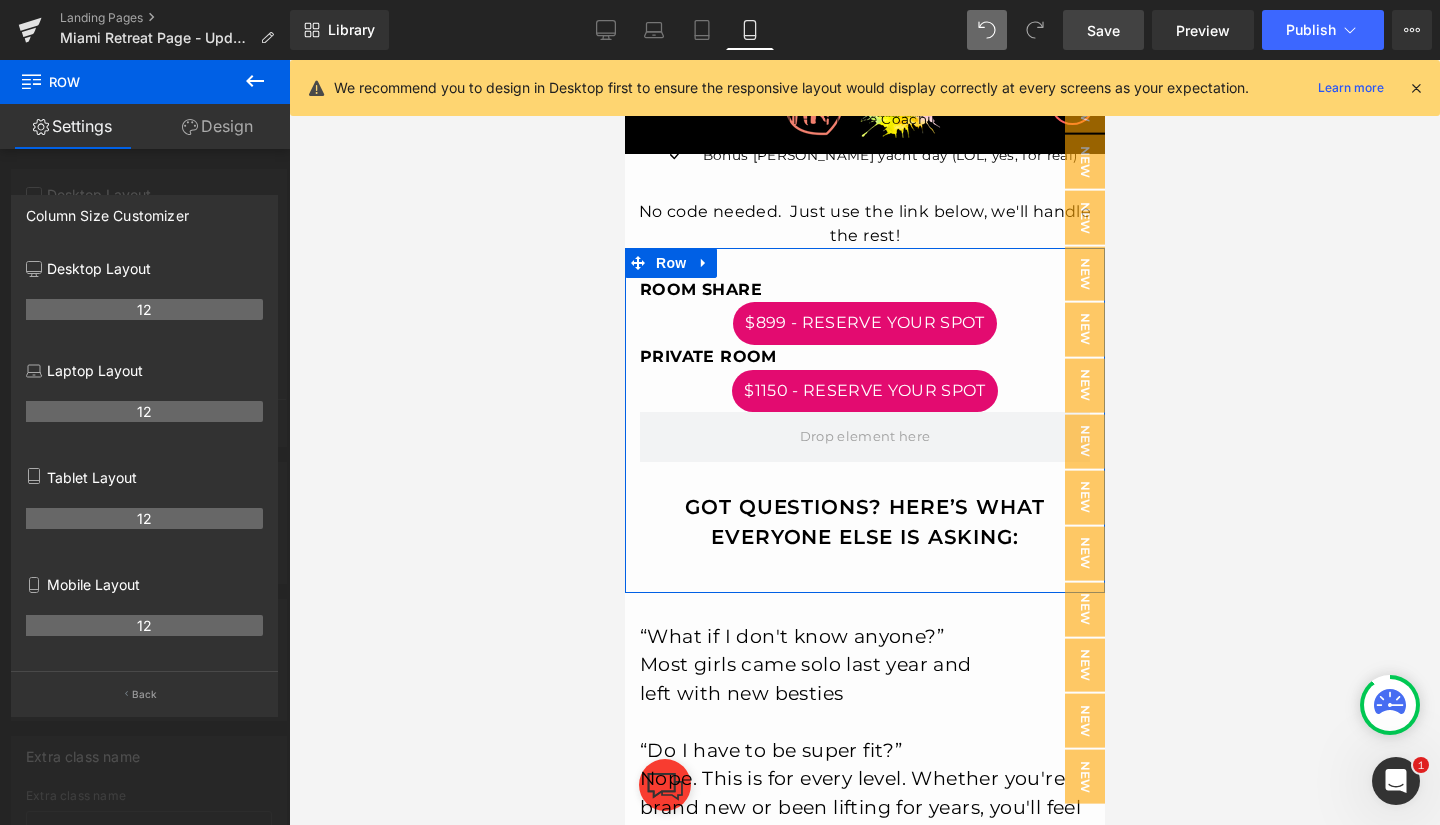 click at bounding box center [145, 447] 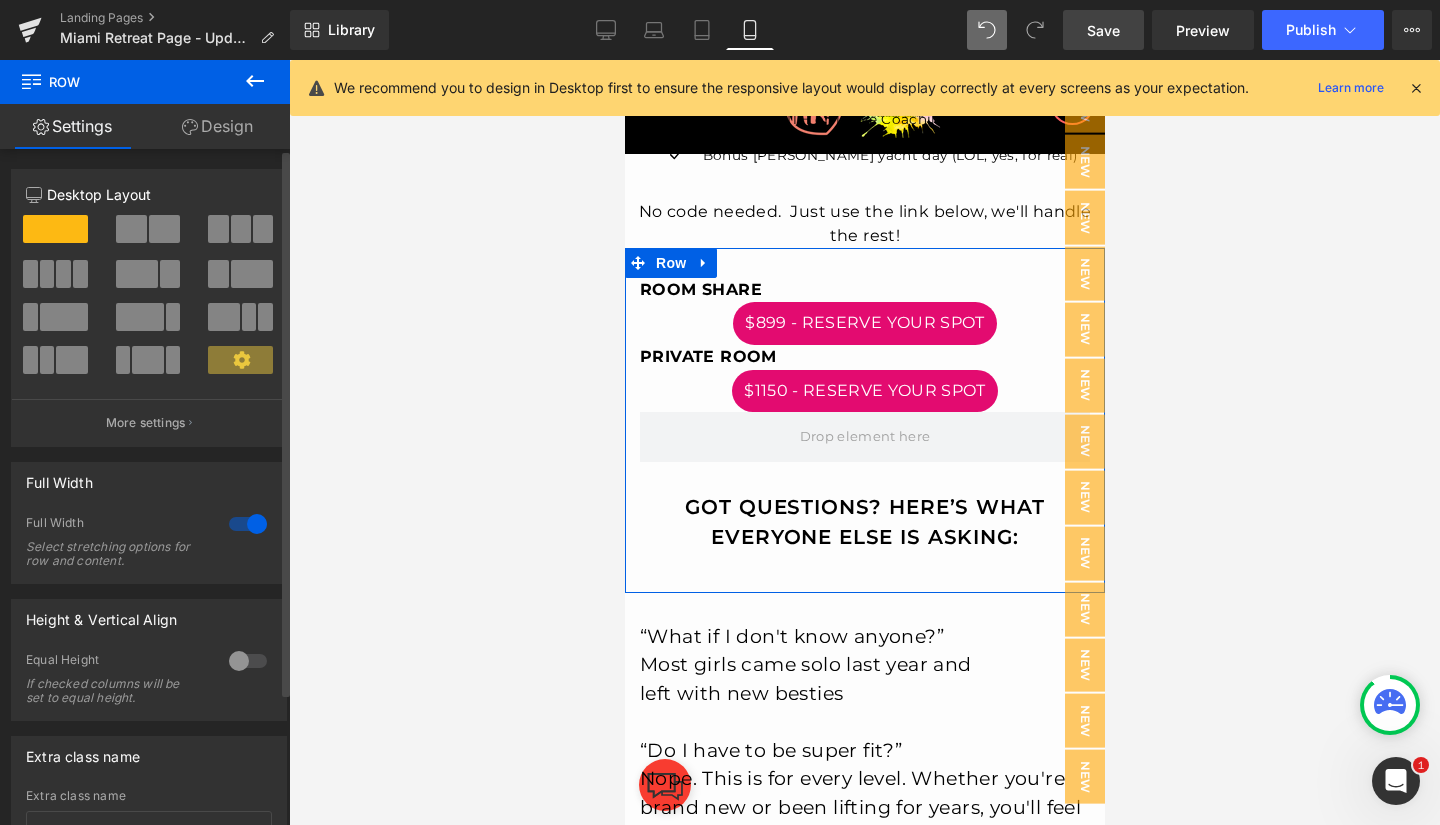 click 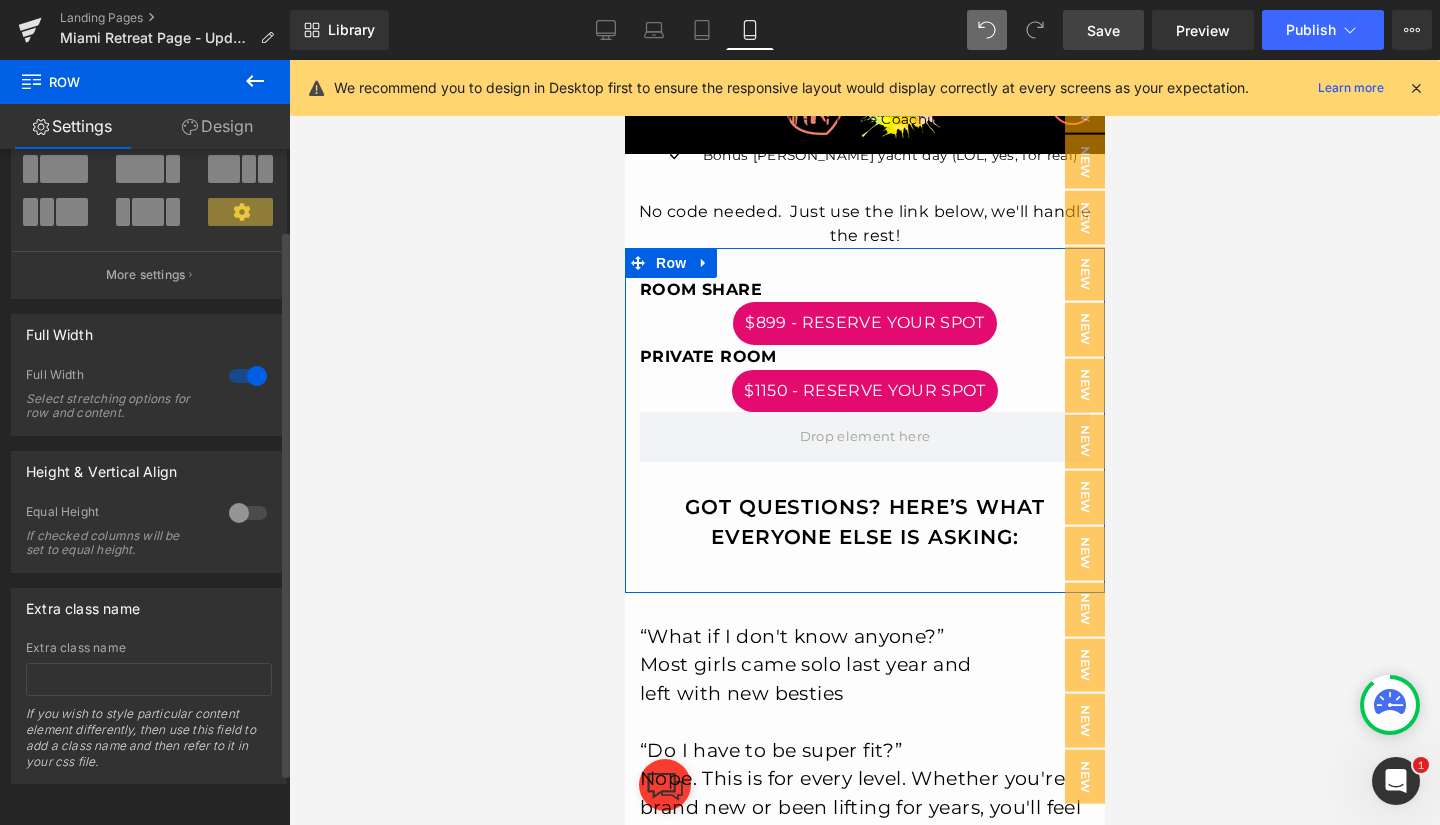 scroll, scrollTop: 0, scrollLeft: 0, axis: both 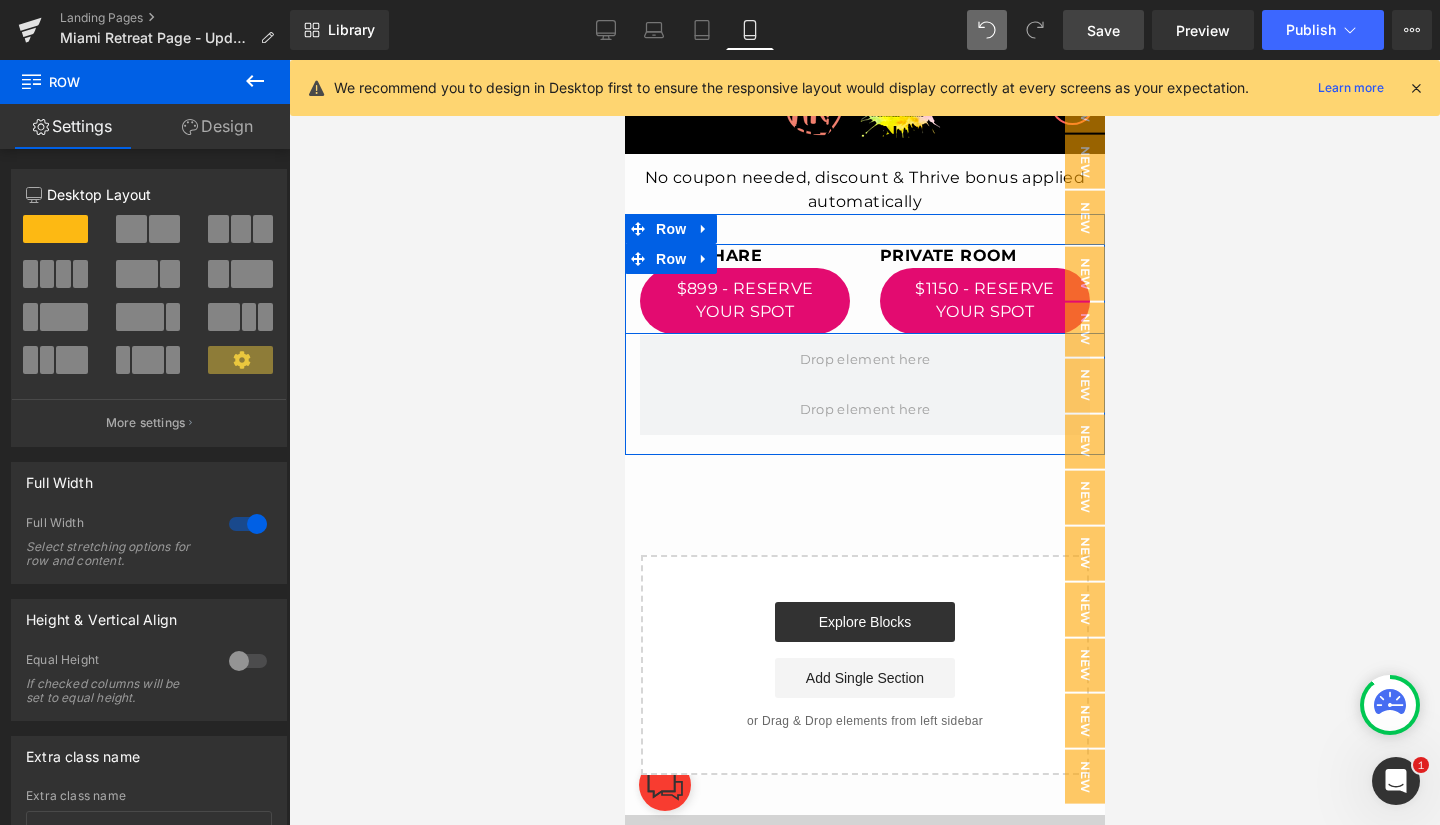 click on "Row" at bounding box center (670, 259) 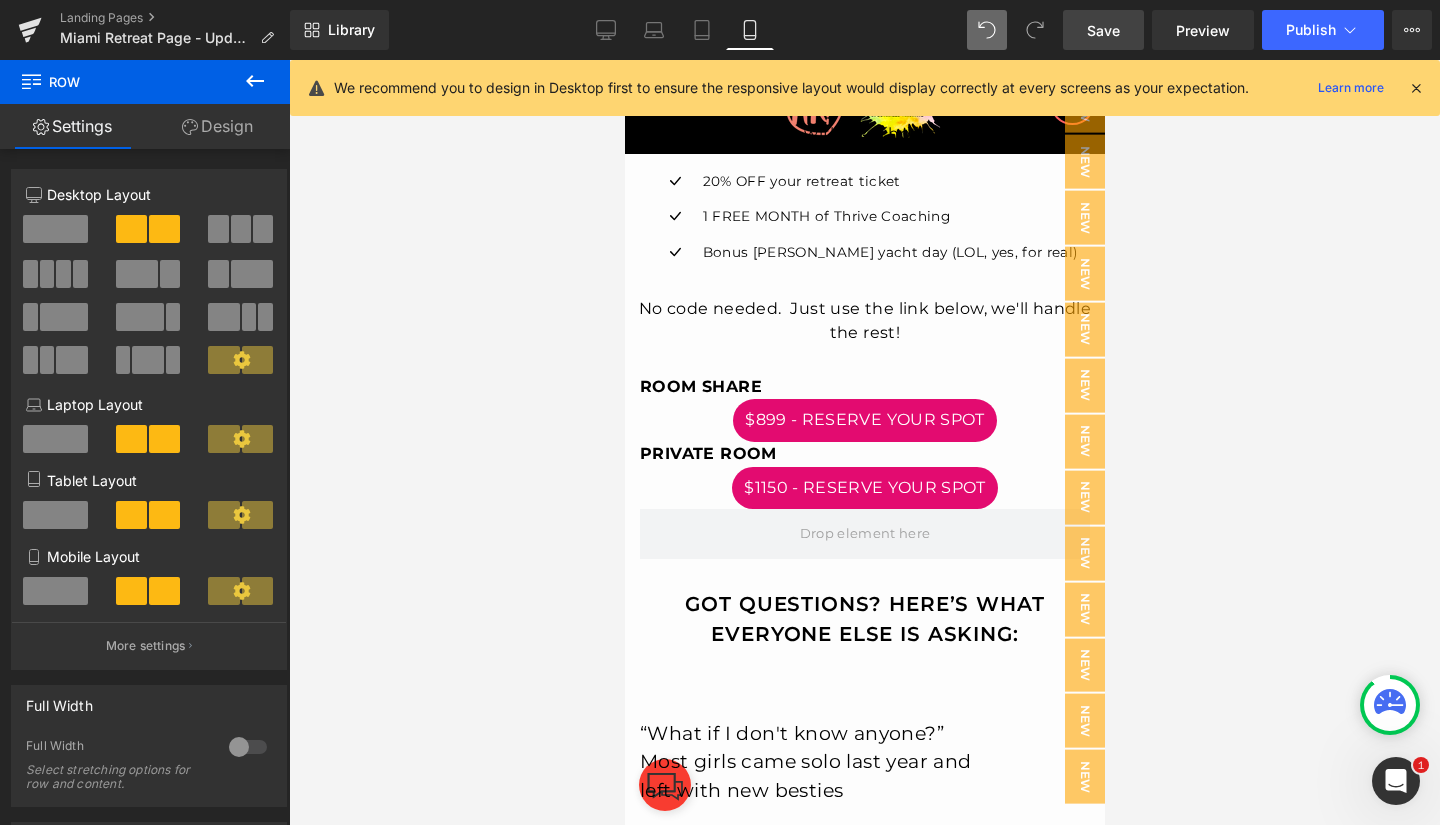 scroll, scrollTop: 4230, scrollLeft: 0, axis: vertical 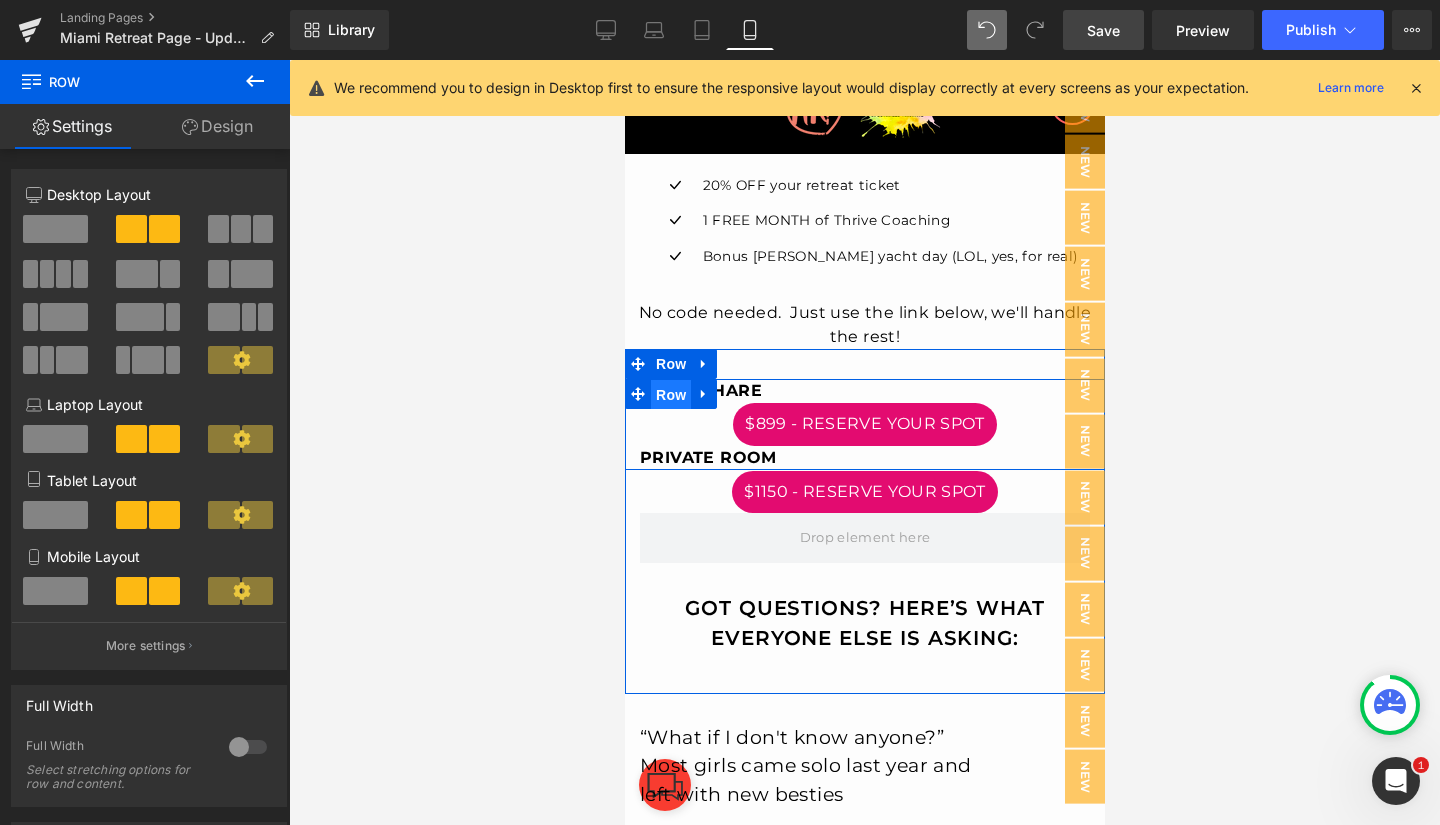 click on "Row" at bounding box center [670, 395] 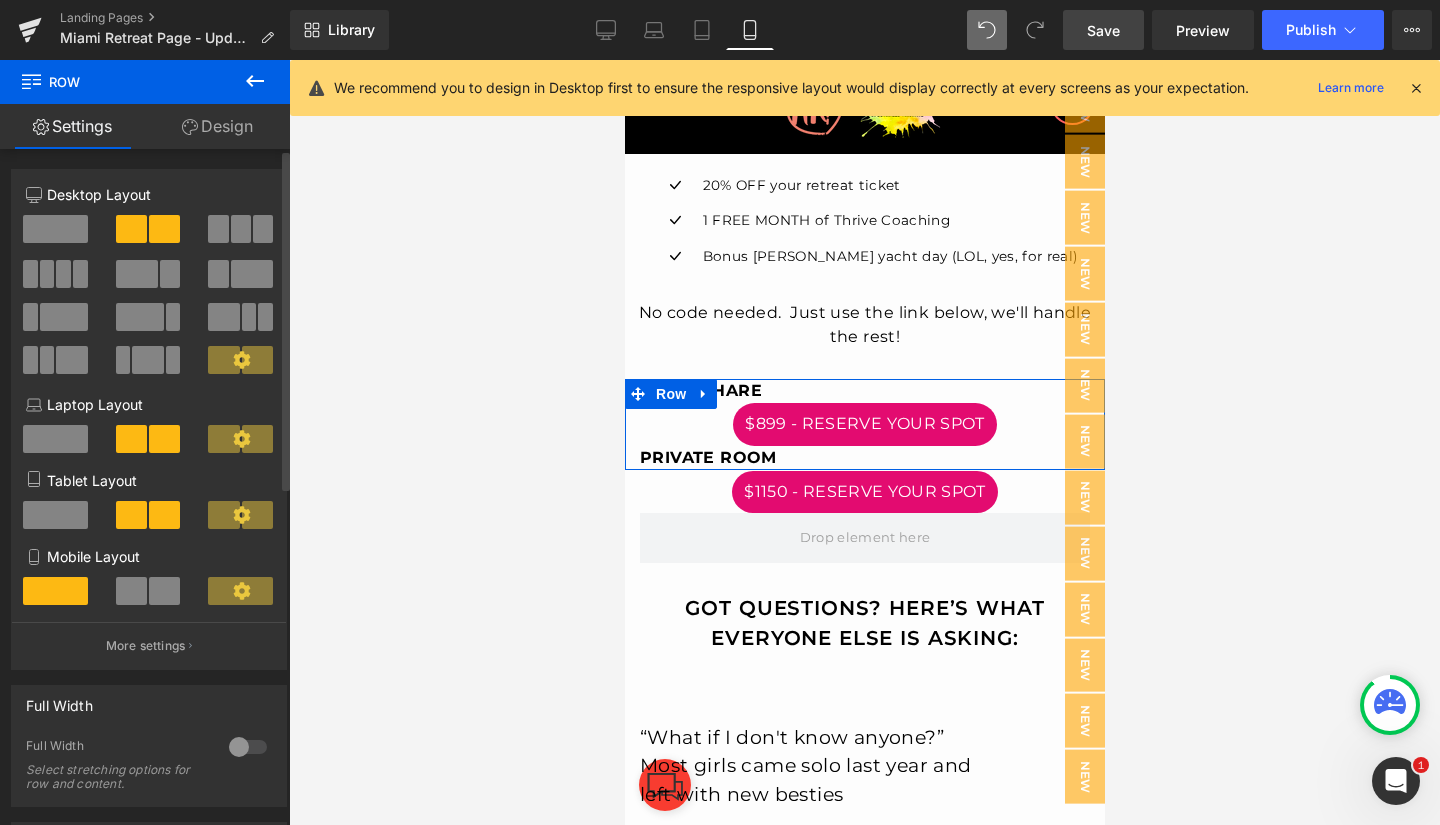 click at bounding box center [164, 591] 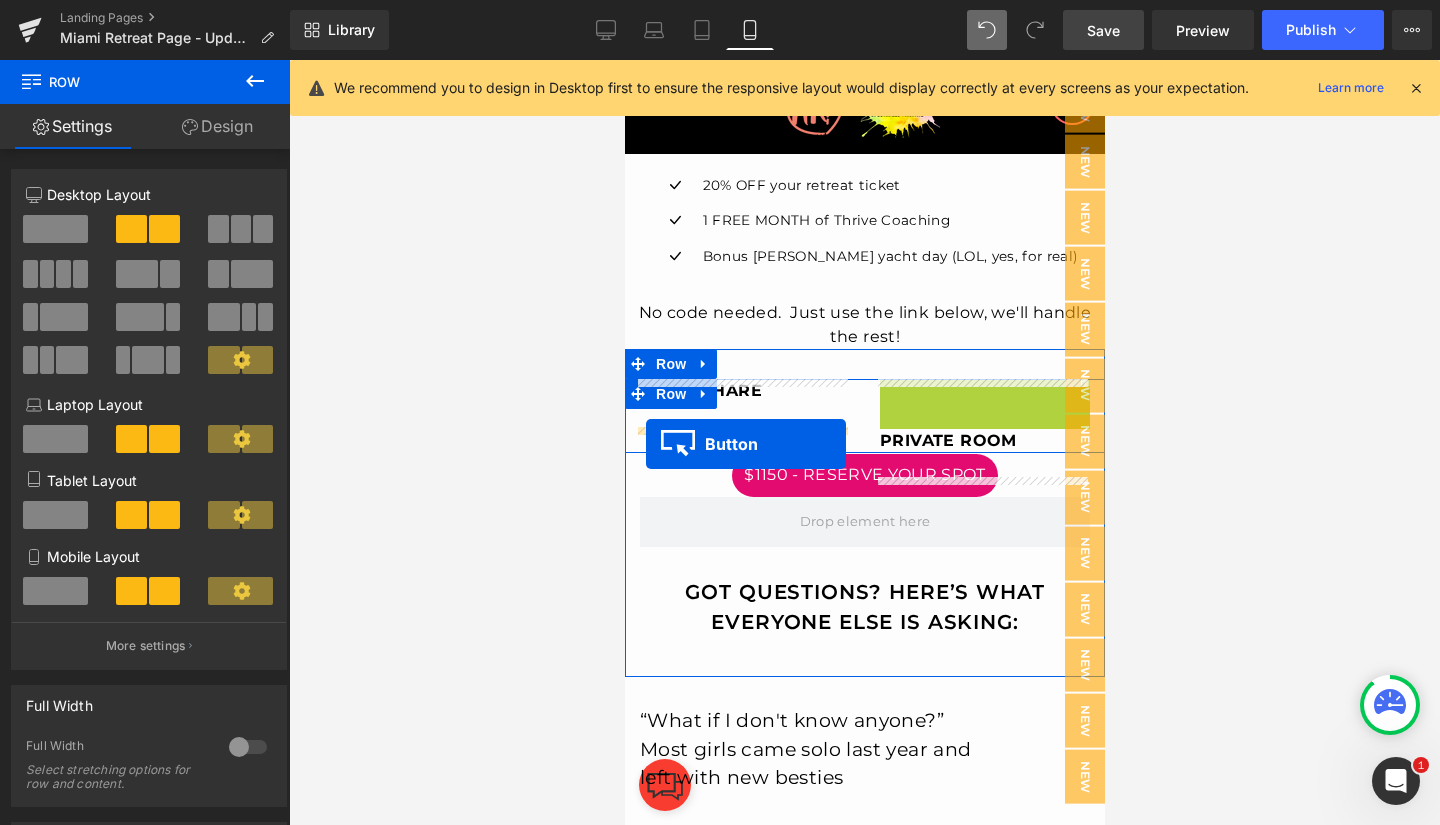drag, startPoint x: 940, startPoint y: 411, endPoint x: 645, endPoint y: 444, distance: 296.84003 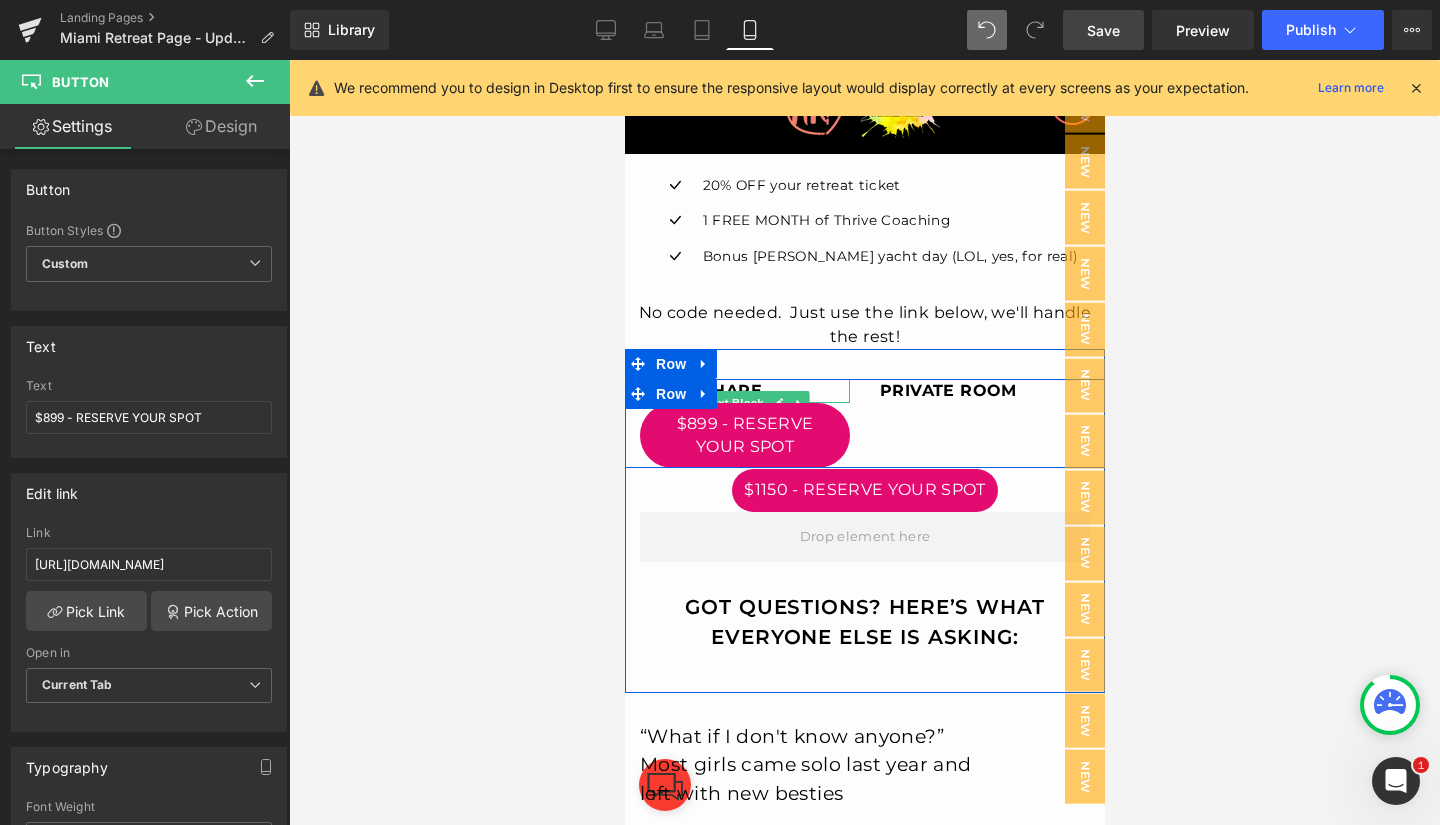 click on "ROOM SHARE" at bounding box center (700, 390) 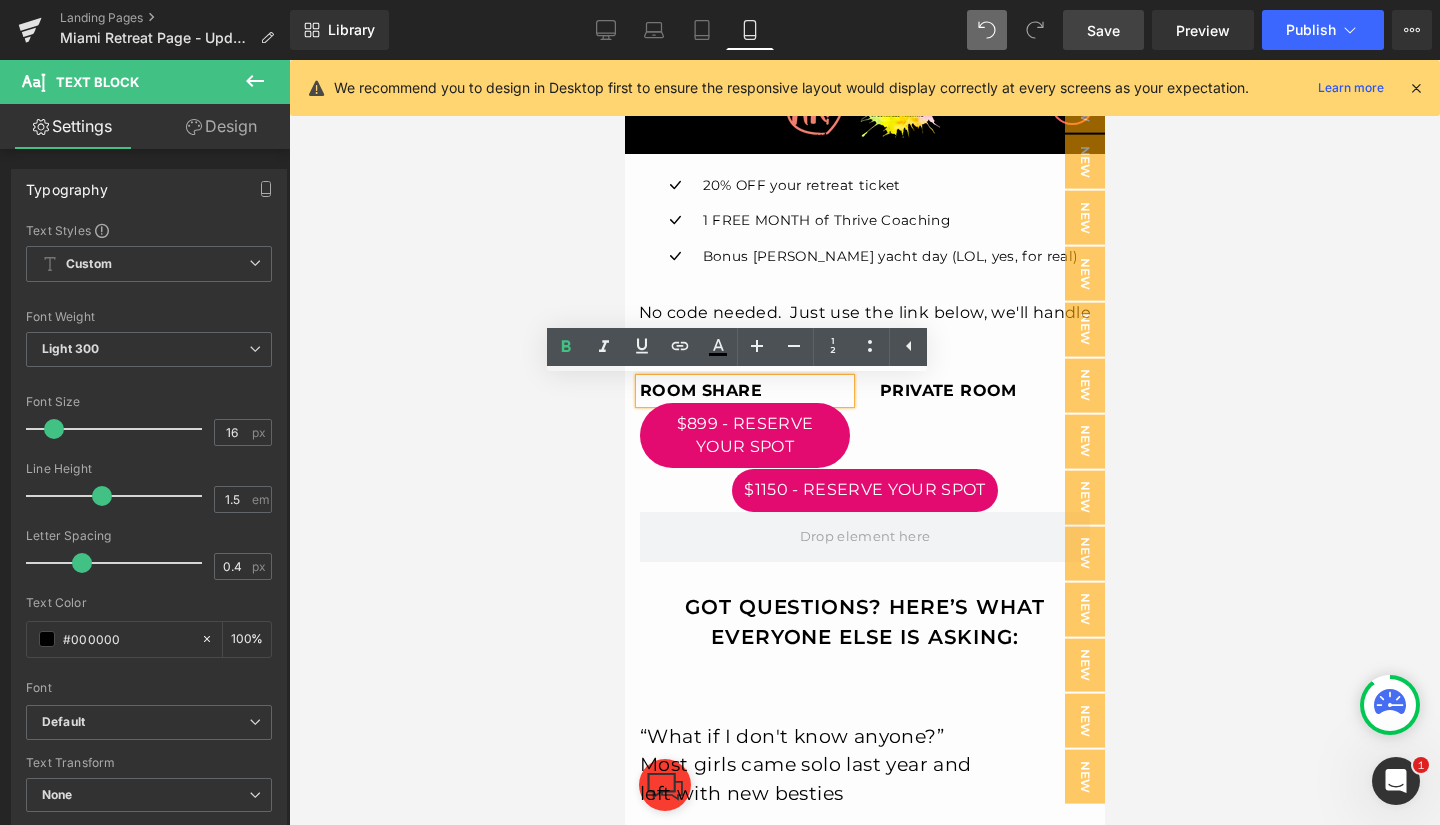 click on "ROOM SHARE" at bounding box center (700, 390) 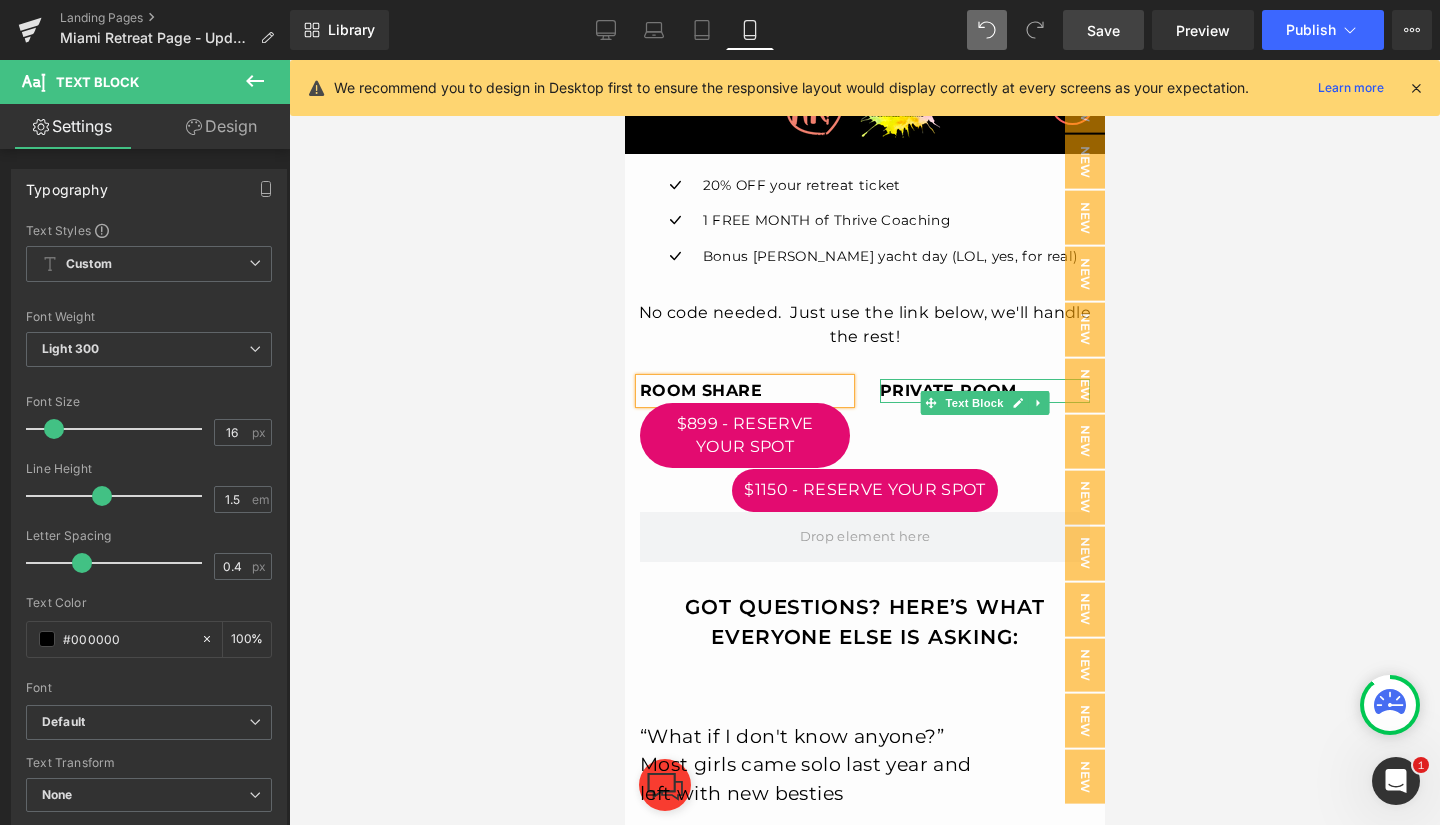 click on "PRIVATE ROOM" at bounding box center (947, 390) 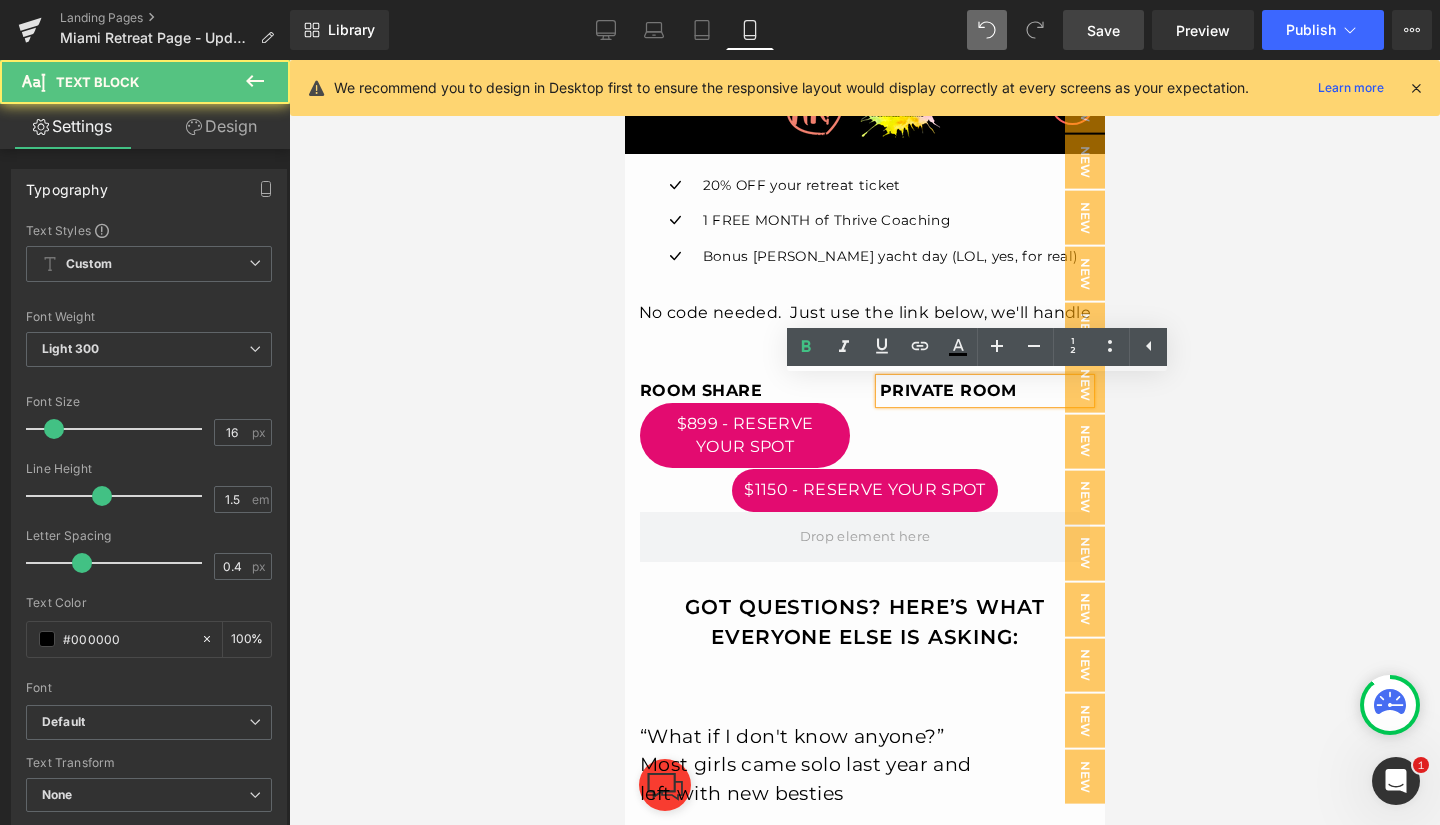 click on "PRIVATE ROOM" at bounding box center (947, 390) 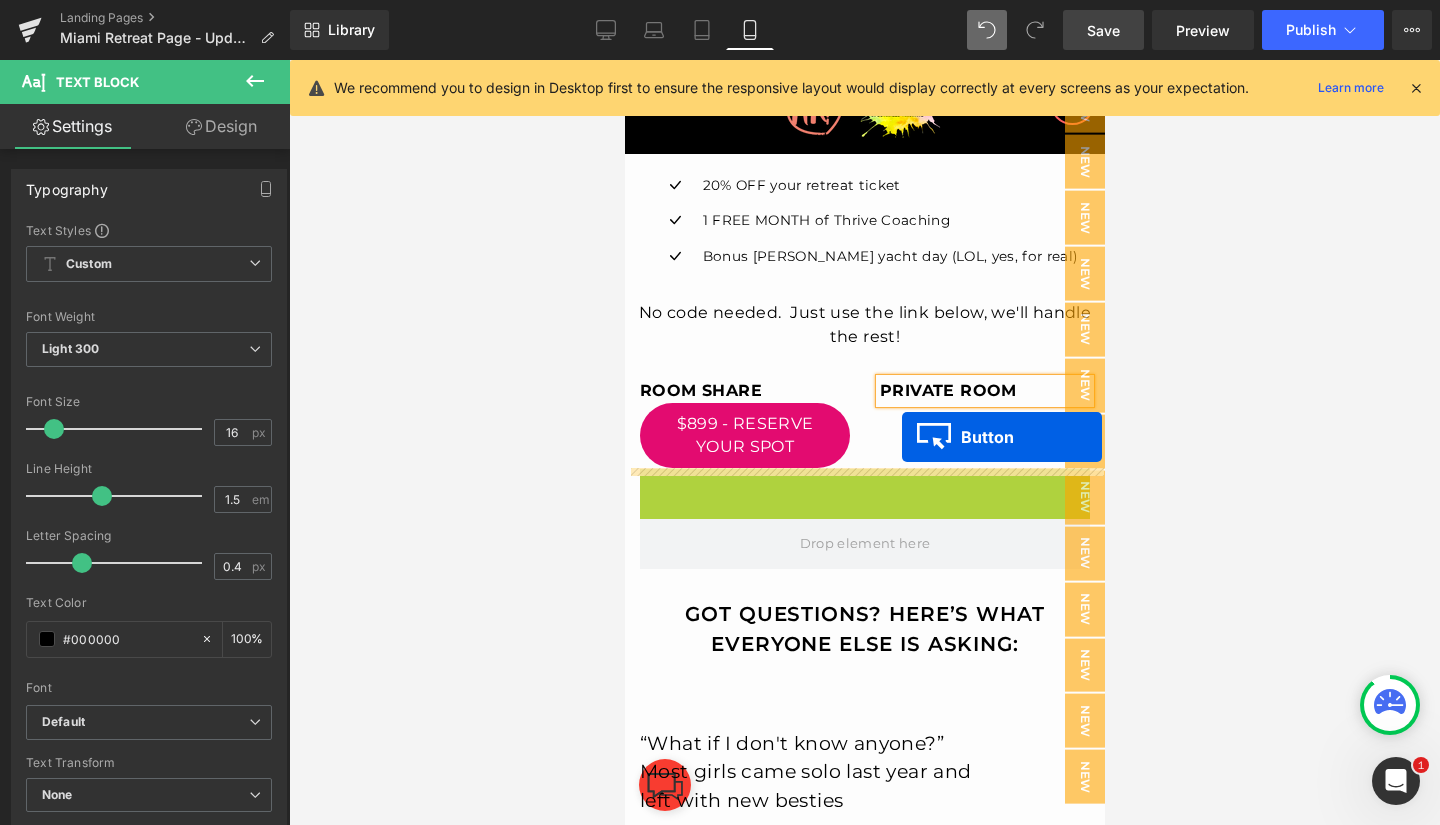 drag, startPoint x: 823, startPoint y: 486, endPoint x: 899, endPoint y: 435, distance: 91.525955 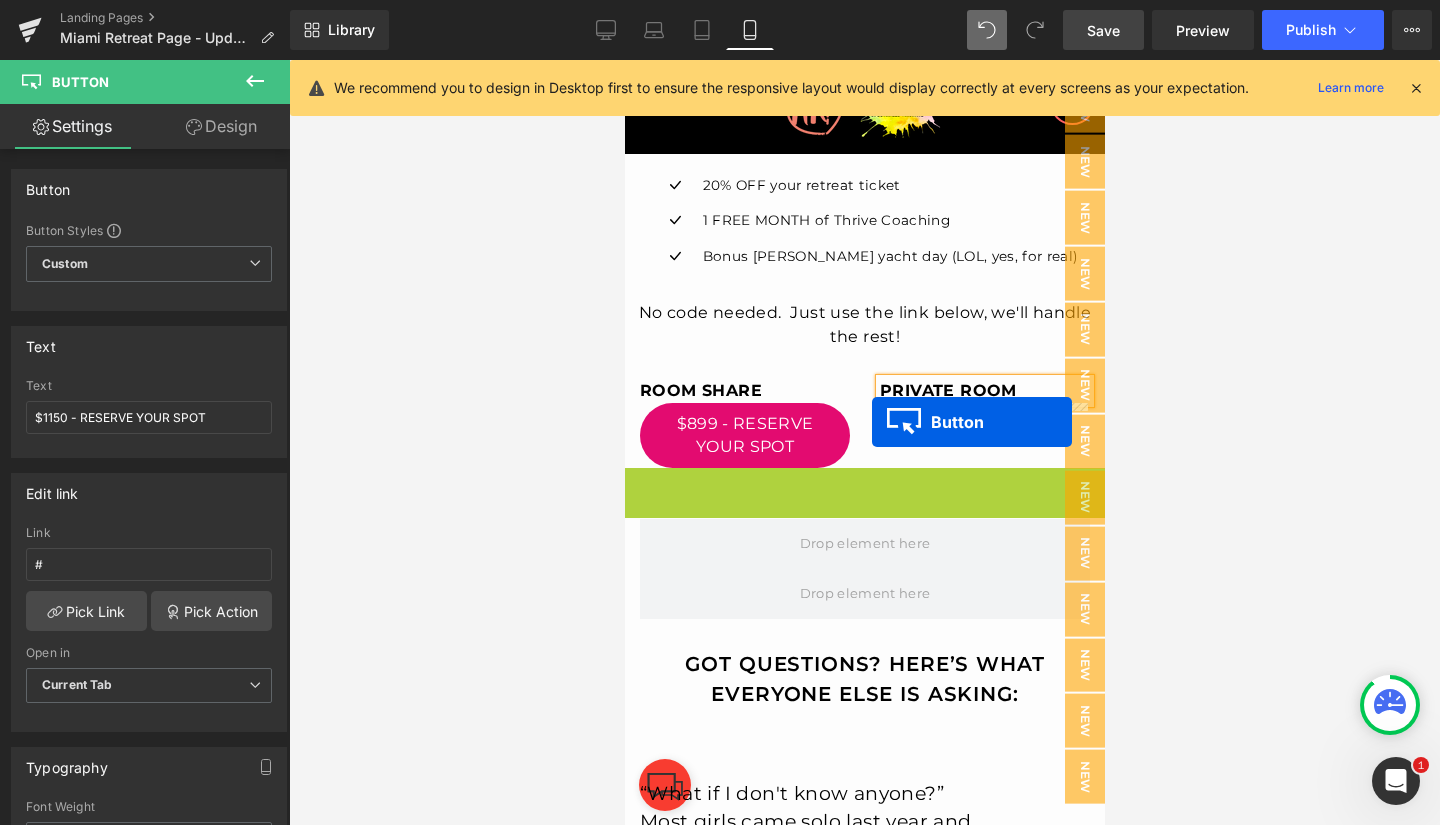 drag, startPoint x: 817, startPoint y: 493, endPoint x: 871, endPoint y: 422, distance: 89.20202 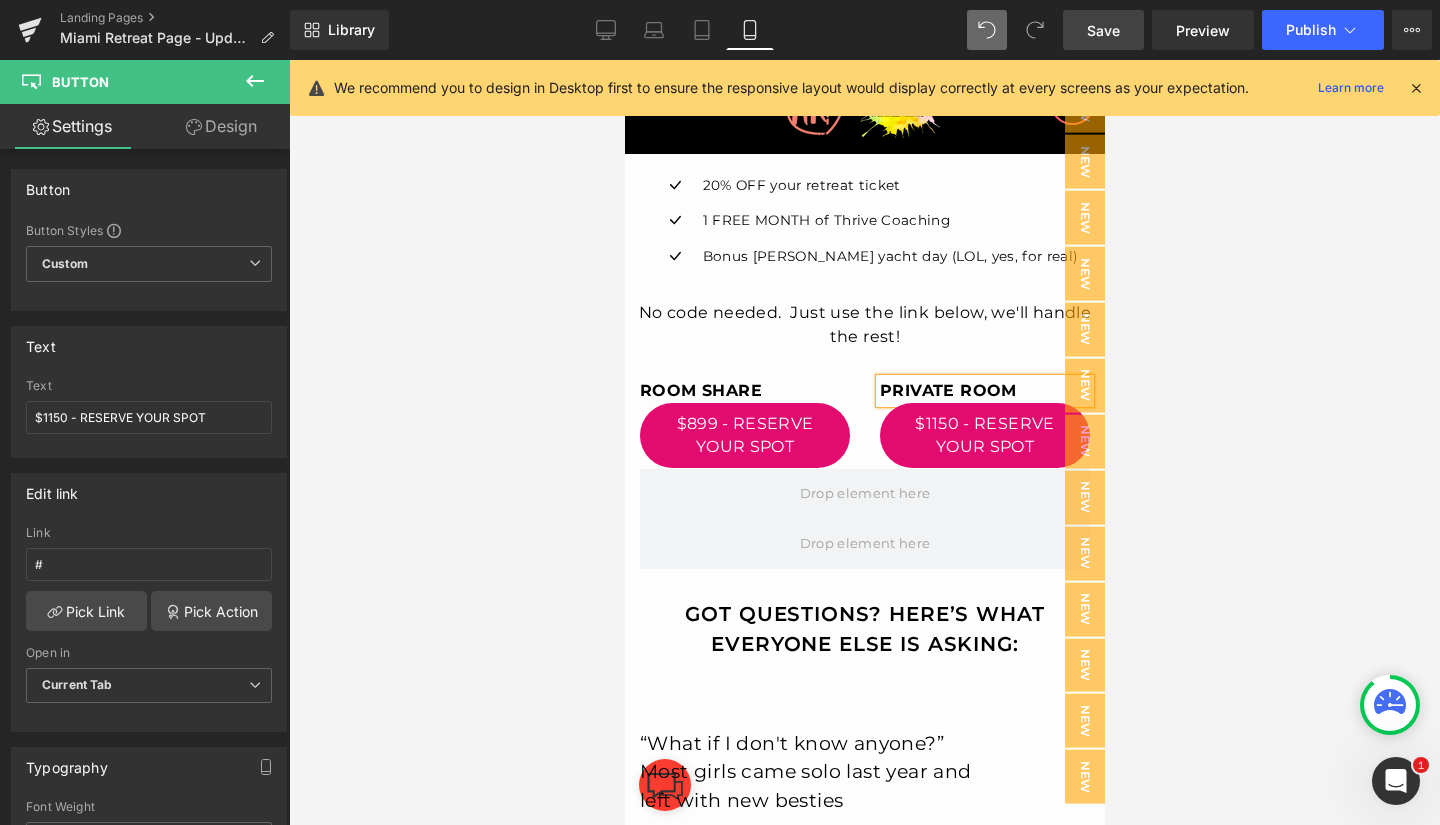 click on "Save" at bounding box center (1103, 30) 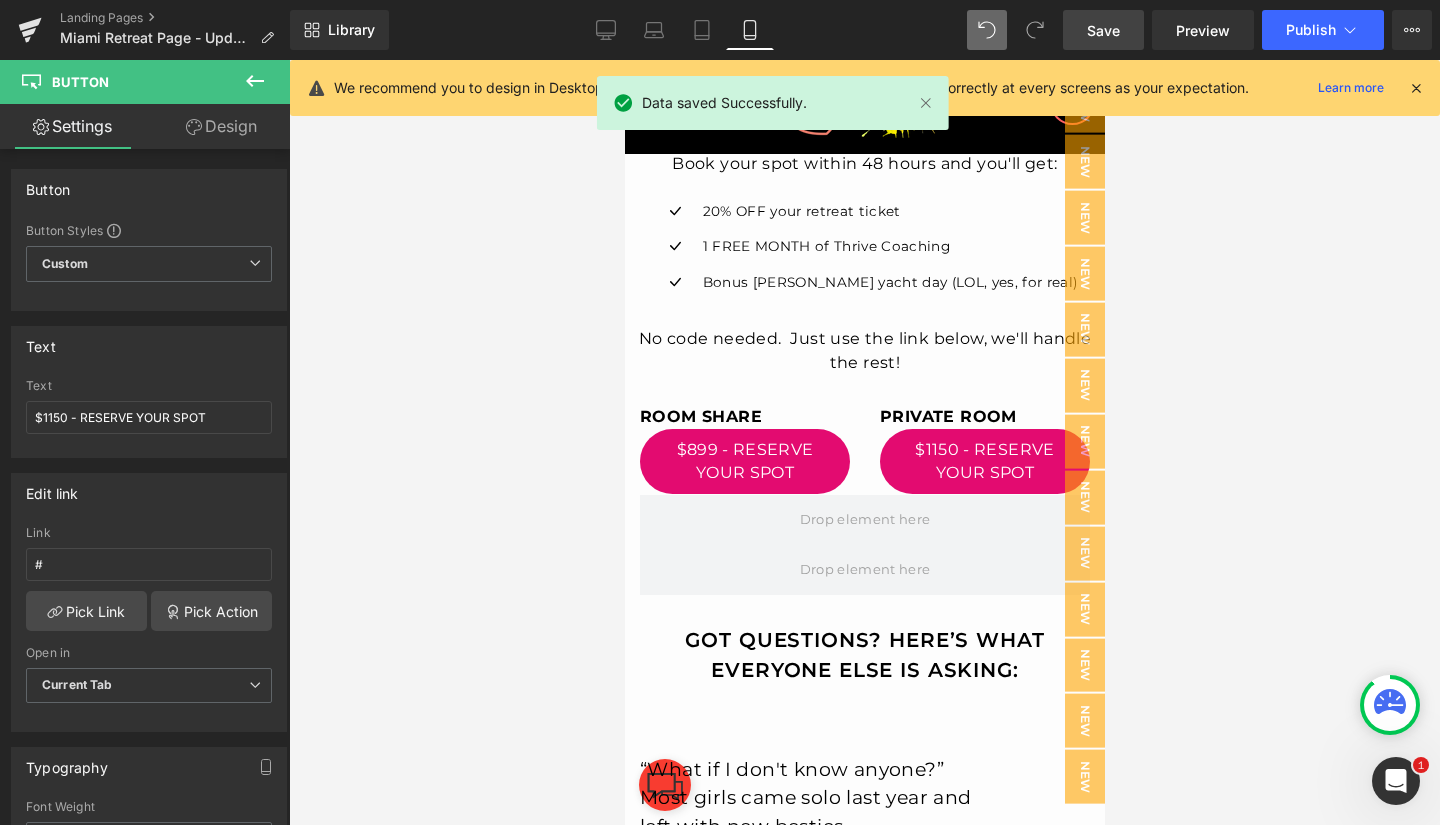 scroll, scrollTop: 4210, scrollLeft: 0, axis: vertical 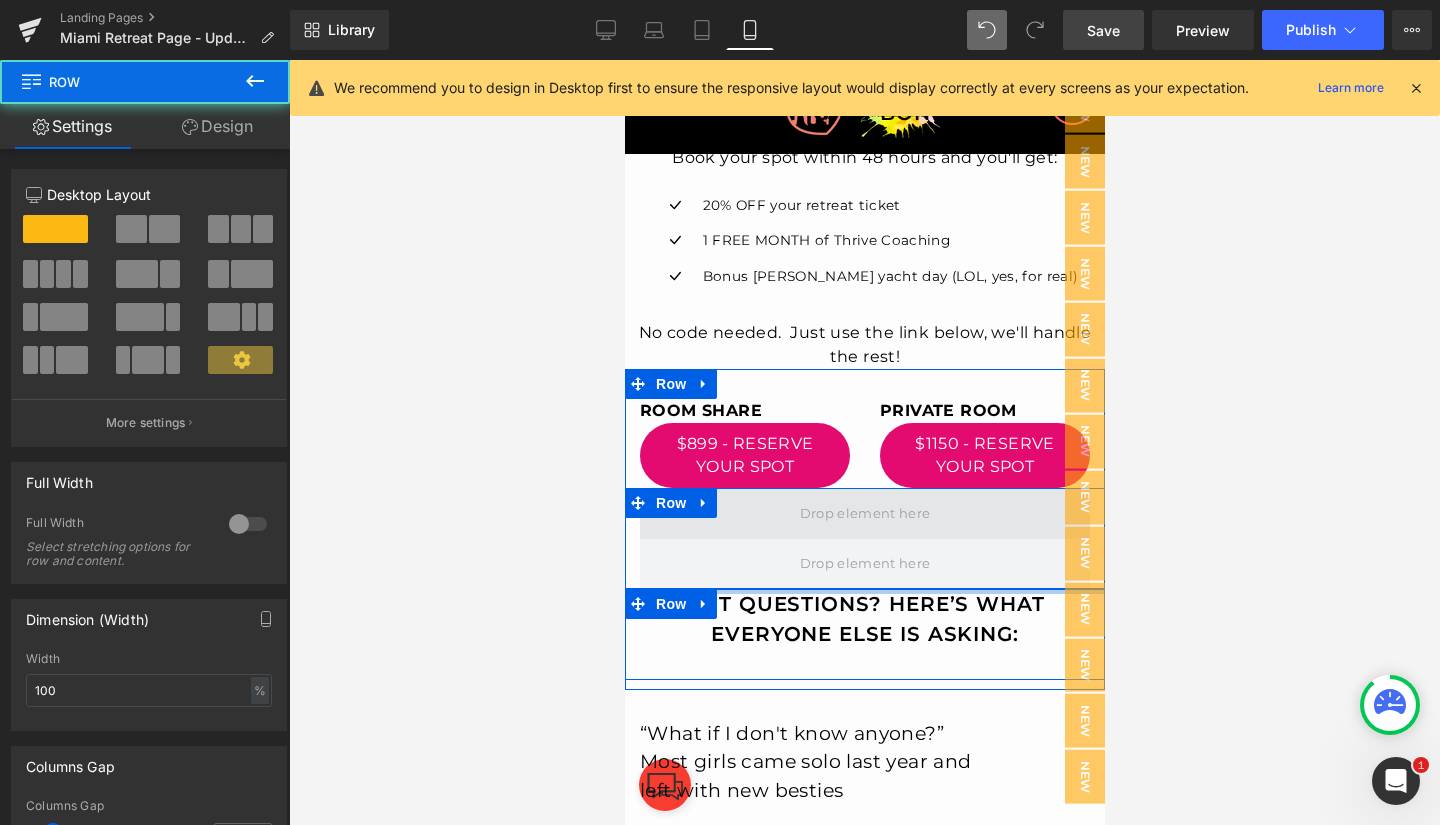 drag, startPoint x: 836, startPoint y: 592, endPoint x: 827, endPoint y: 532, distance: 60.671246 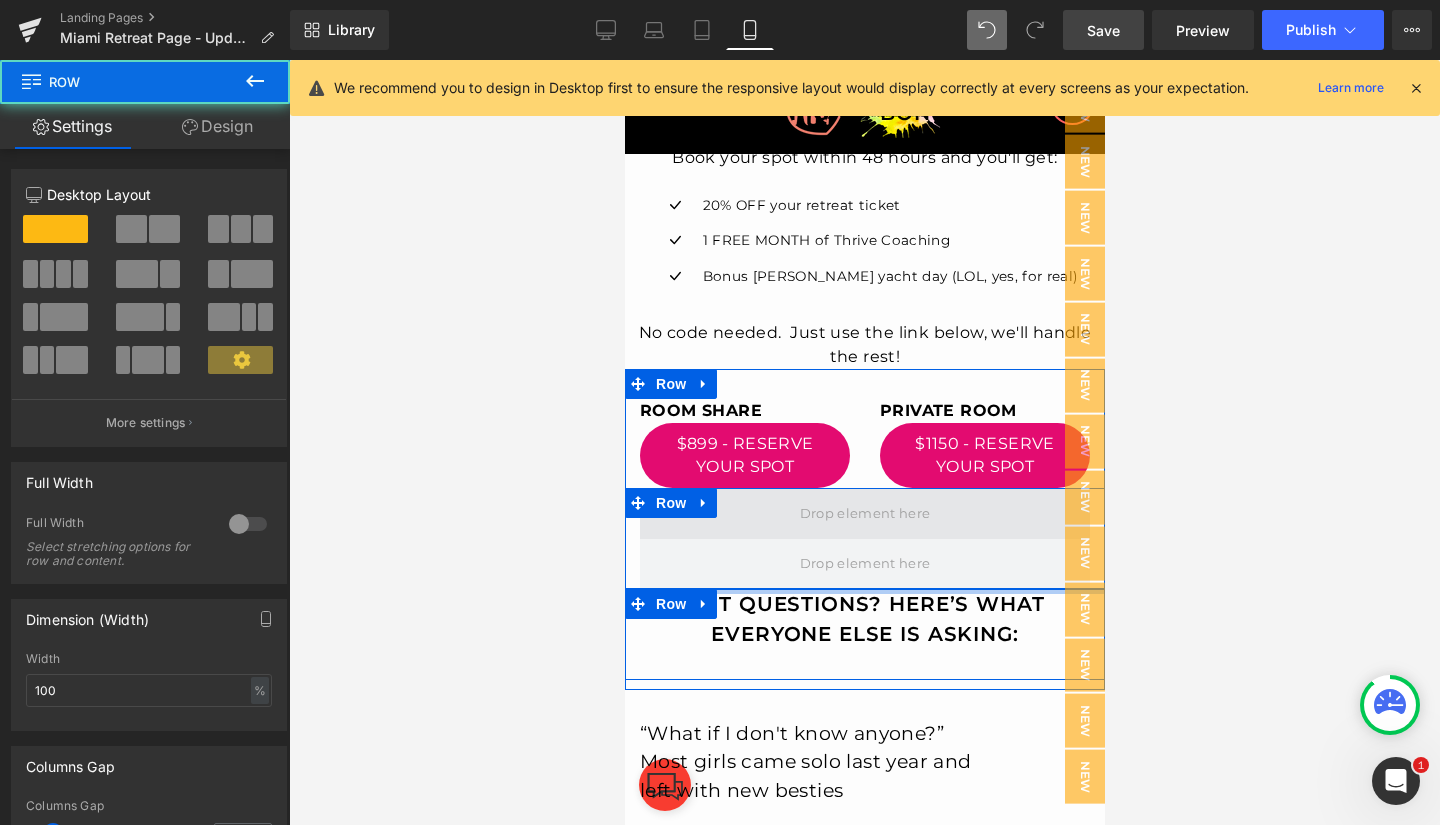 click on "ROOM SHARE Text Block         $899 - RESERVE YOUR SPOT Button               PRIVATE ROOM Text Block         $1150 - RESERVE YOUR SPOT Button         Row         Row         Got Questions? Here’s what everyone else is asking: Heading         Row" at bounding box center [864, 539] 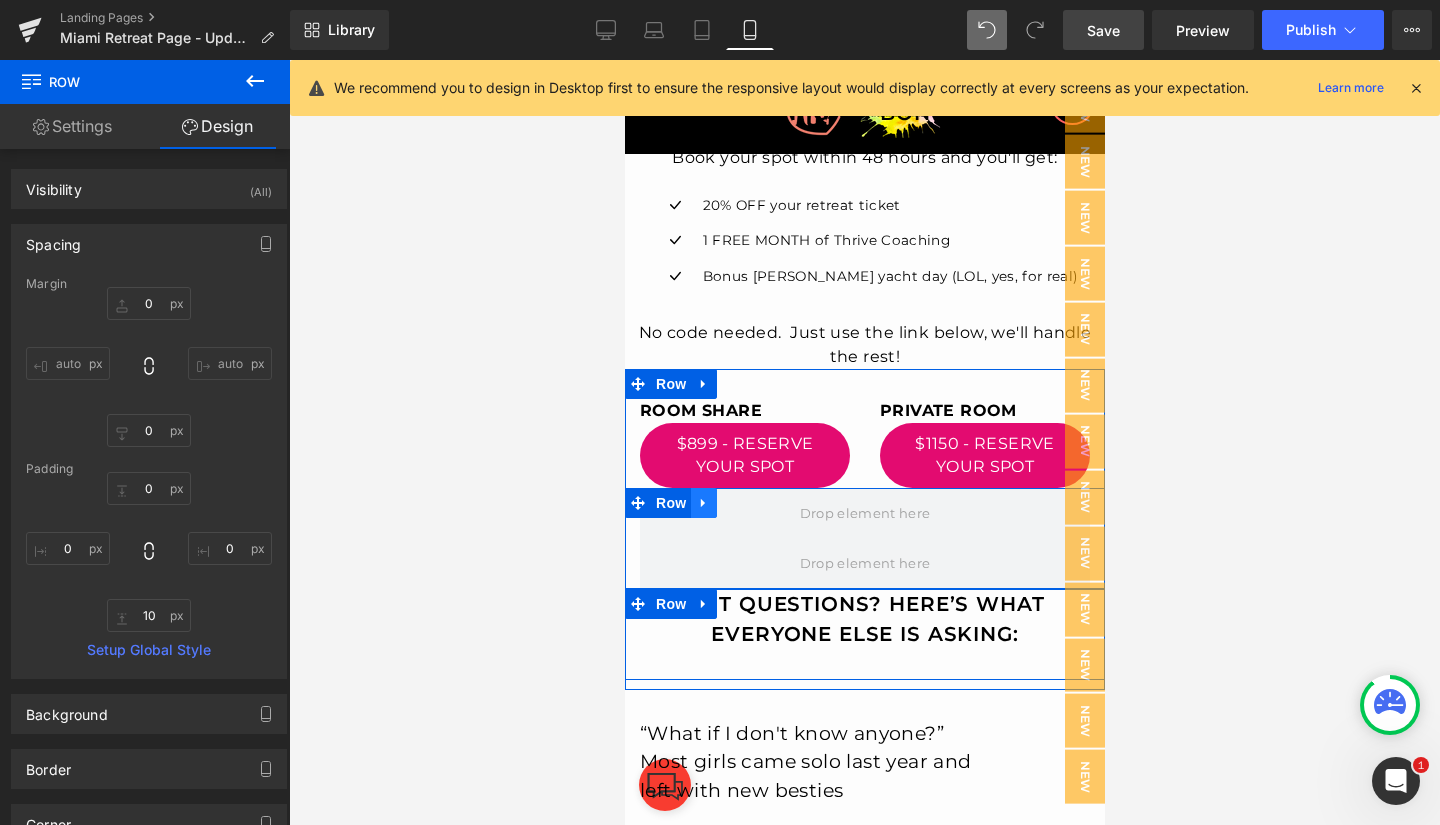 click 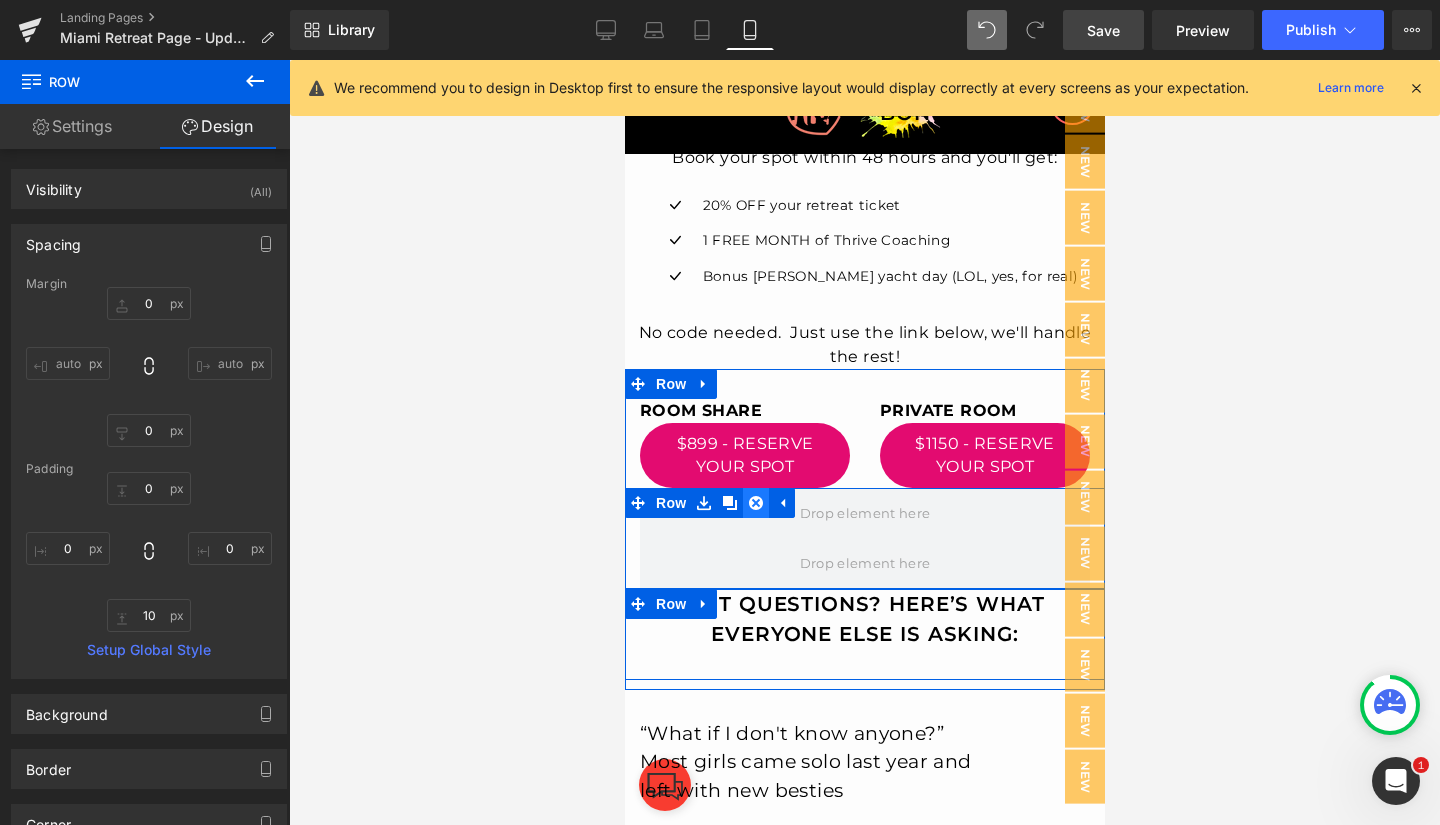click 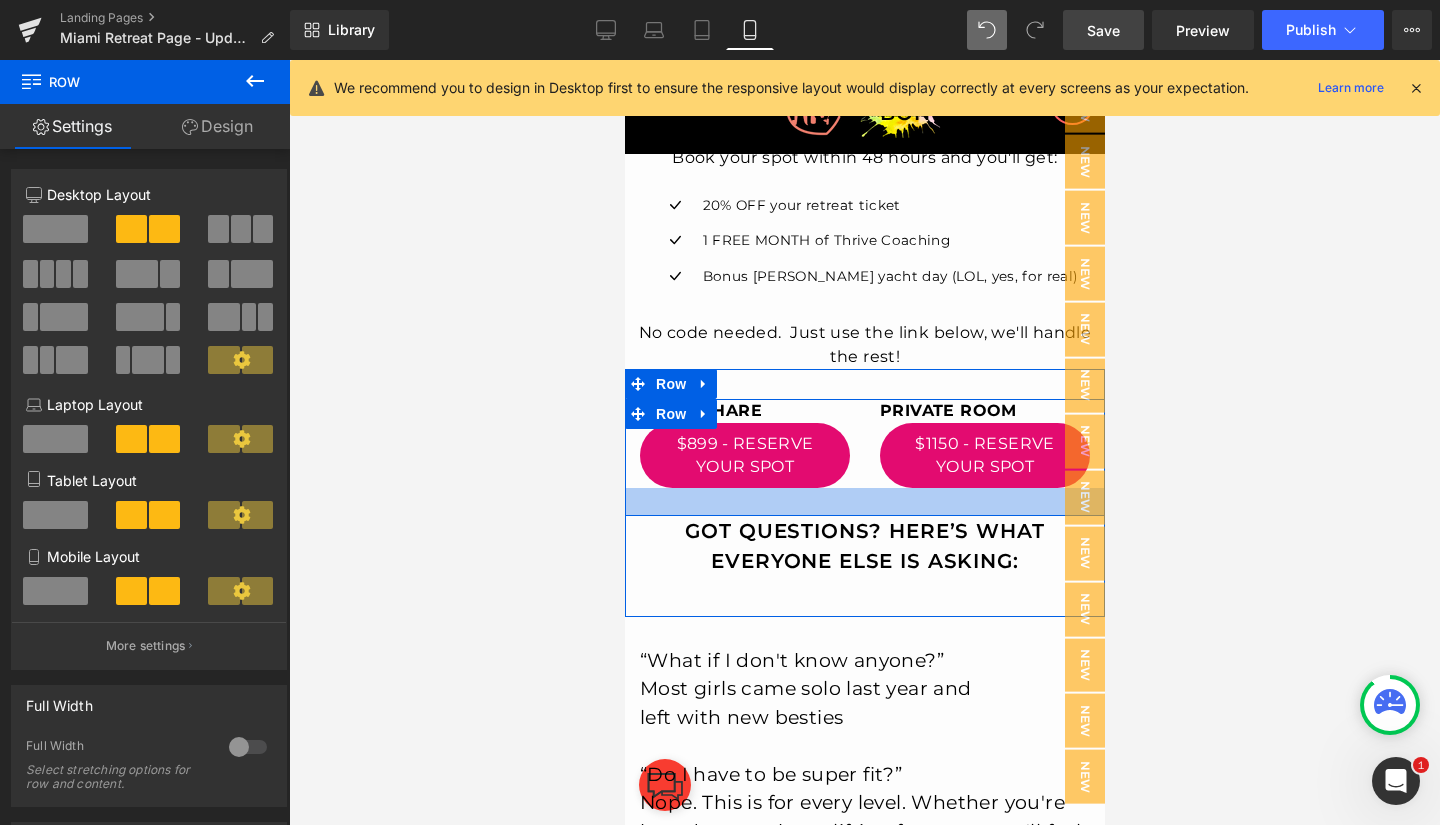 drag, startPoint x: 824, startPoint y: 487, endPoint x: 826, endPoint y: 515, distance: 28.071337 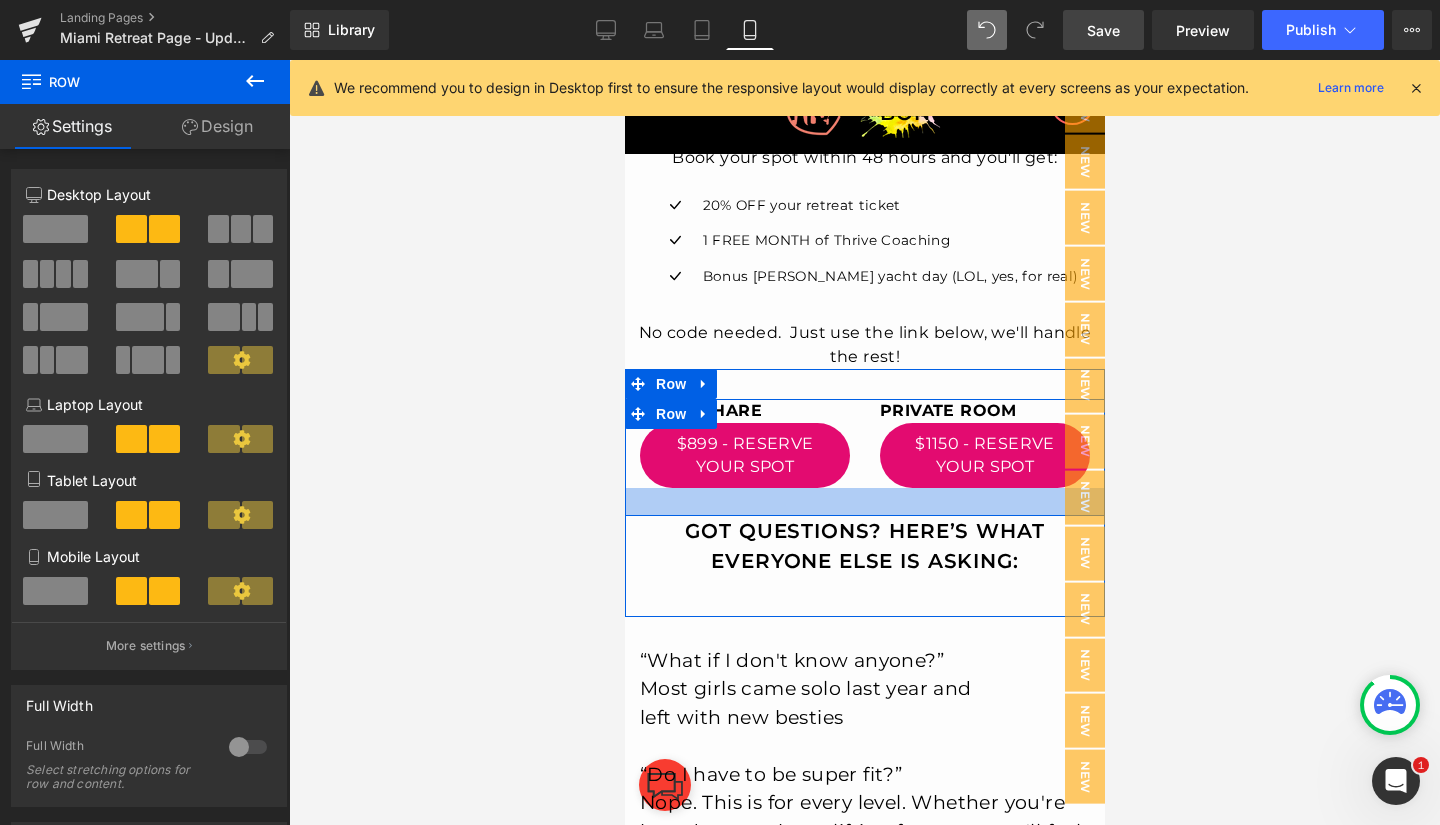 click at bounding box center (864, 502) 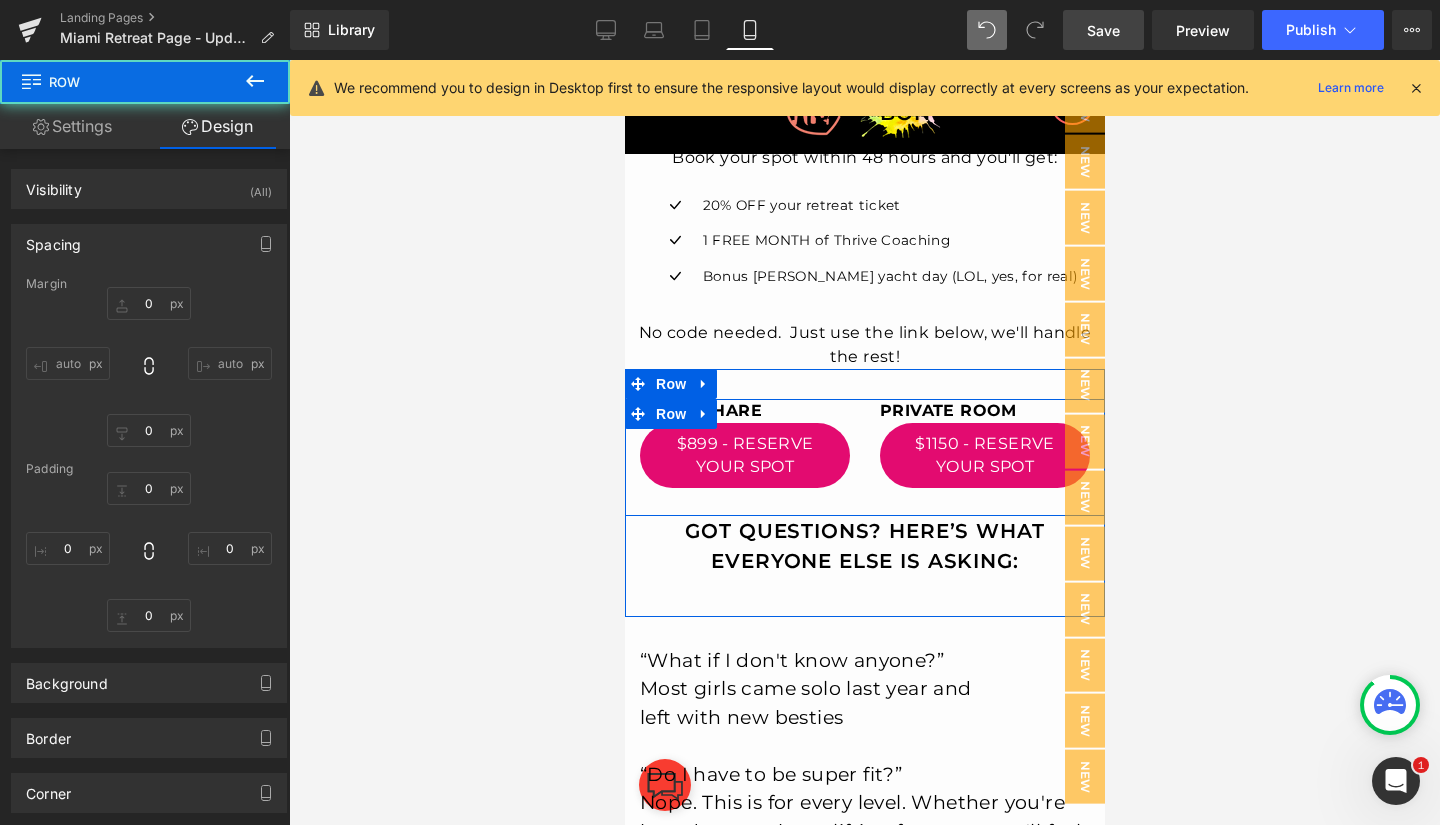 type on "0" 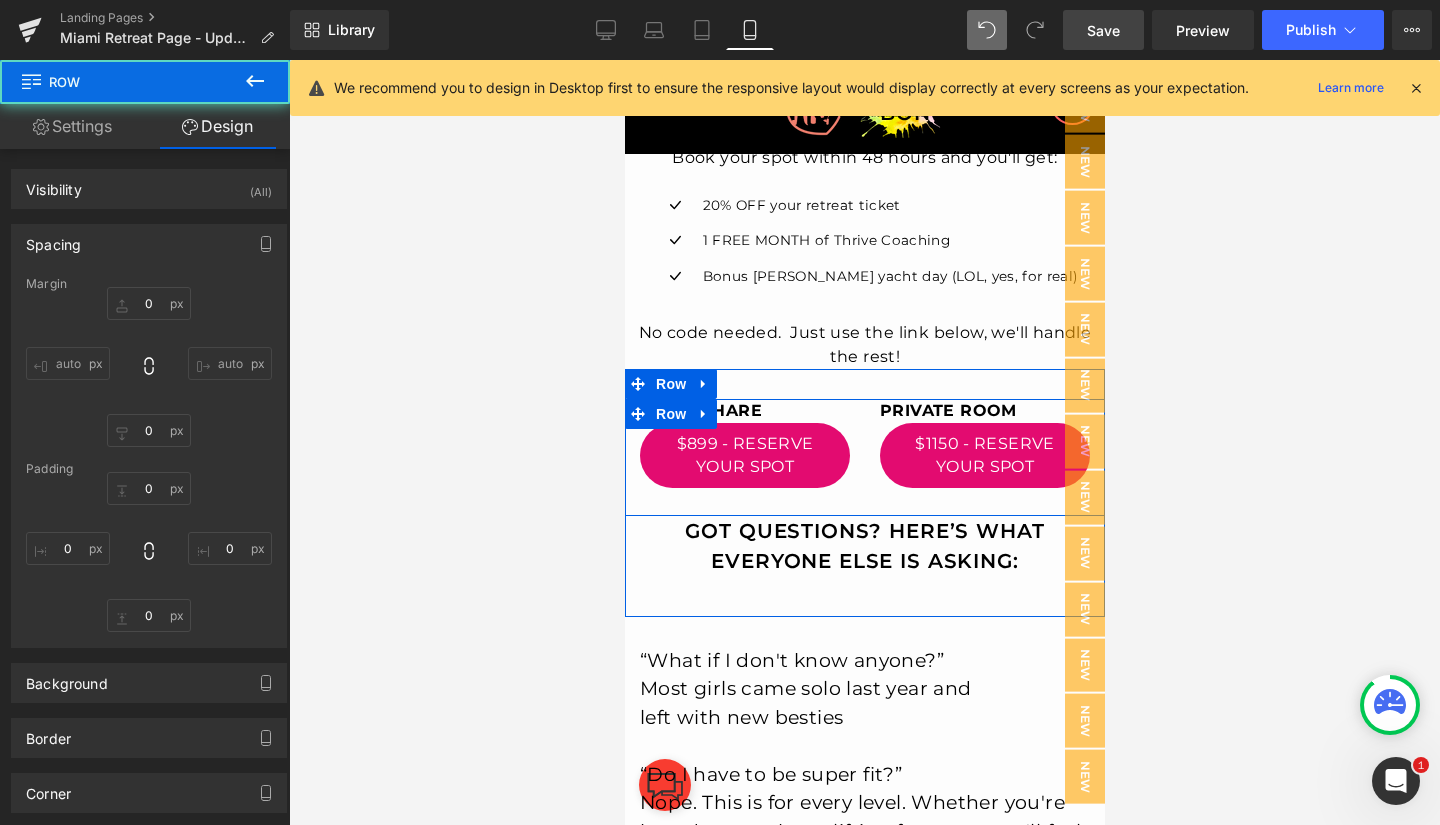 type on "0" 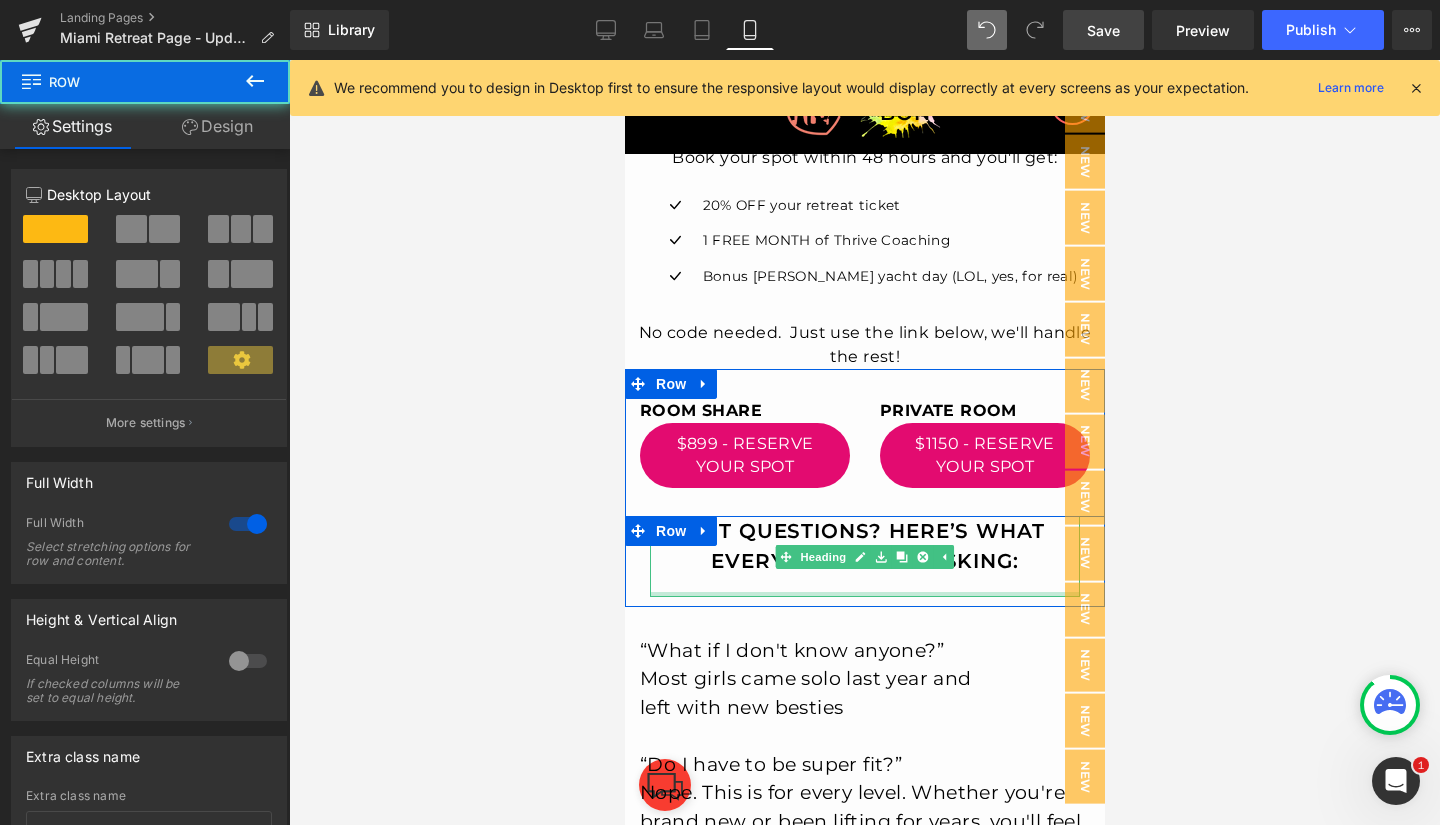 drag, startPoint x: 819, startPoint y: 613, endPoint x: 814, endPoint y: 593, distance: 20.615528 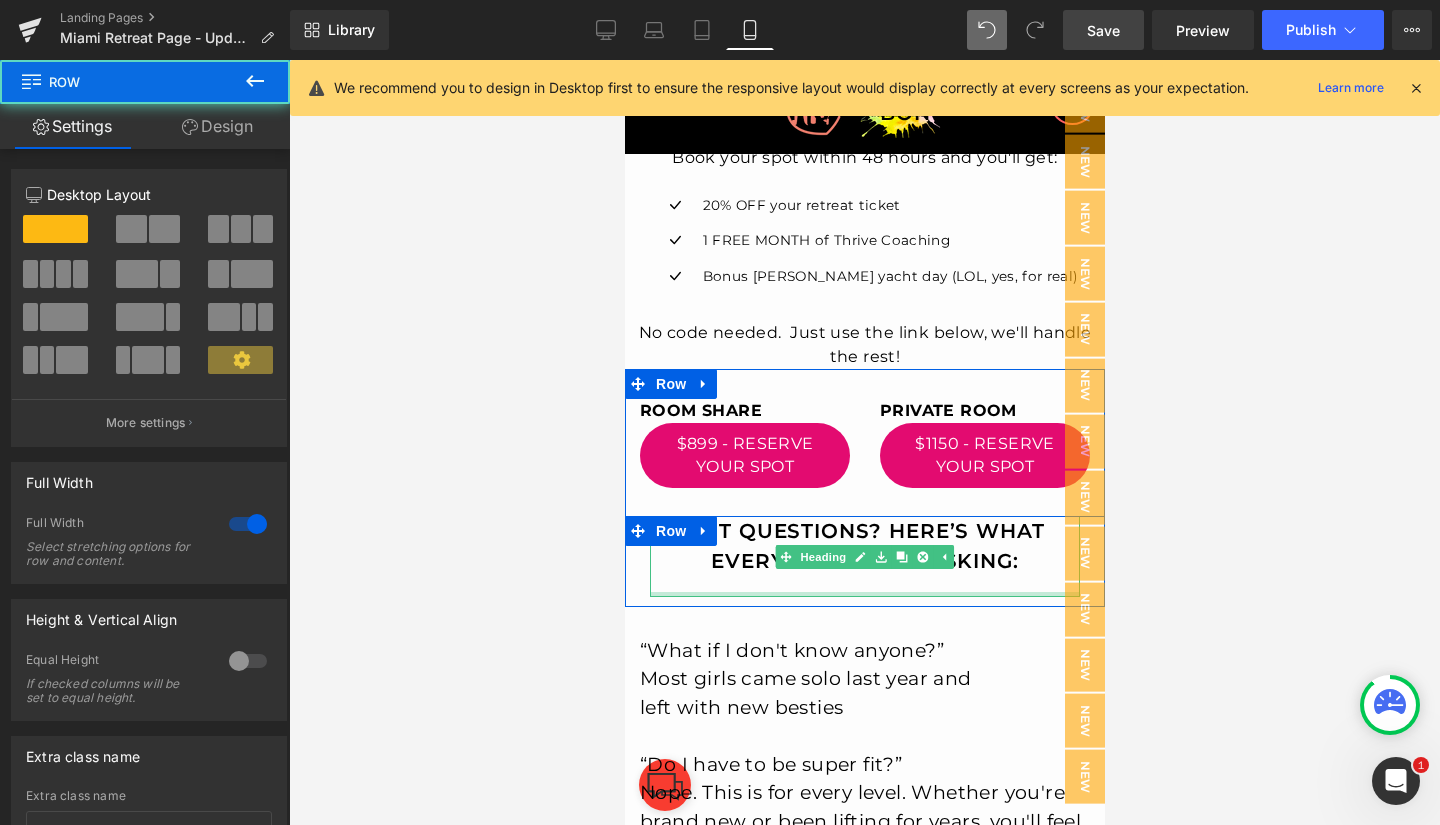 click on "ROOM SHARE Text Block         $899 - RESERVE YOUR SPOT Button               PRIVATE ROOM Text Block         $1150 - RESERVE YOUR SPOT Button         Row         Got Questions? Here’s what everyone else is asking: Heading         Row         Row" at bounding box center (864, 488) 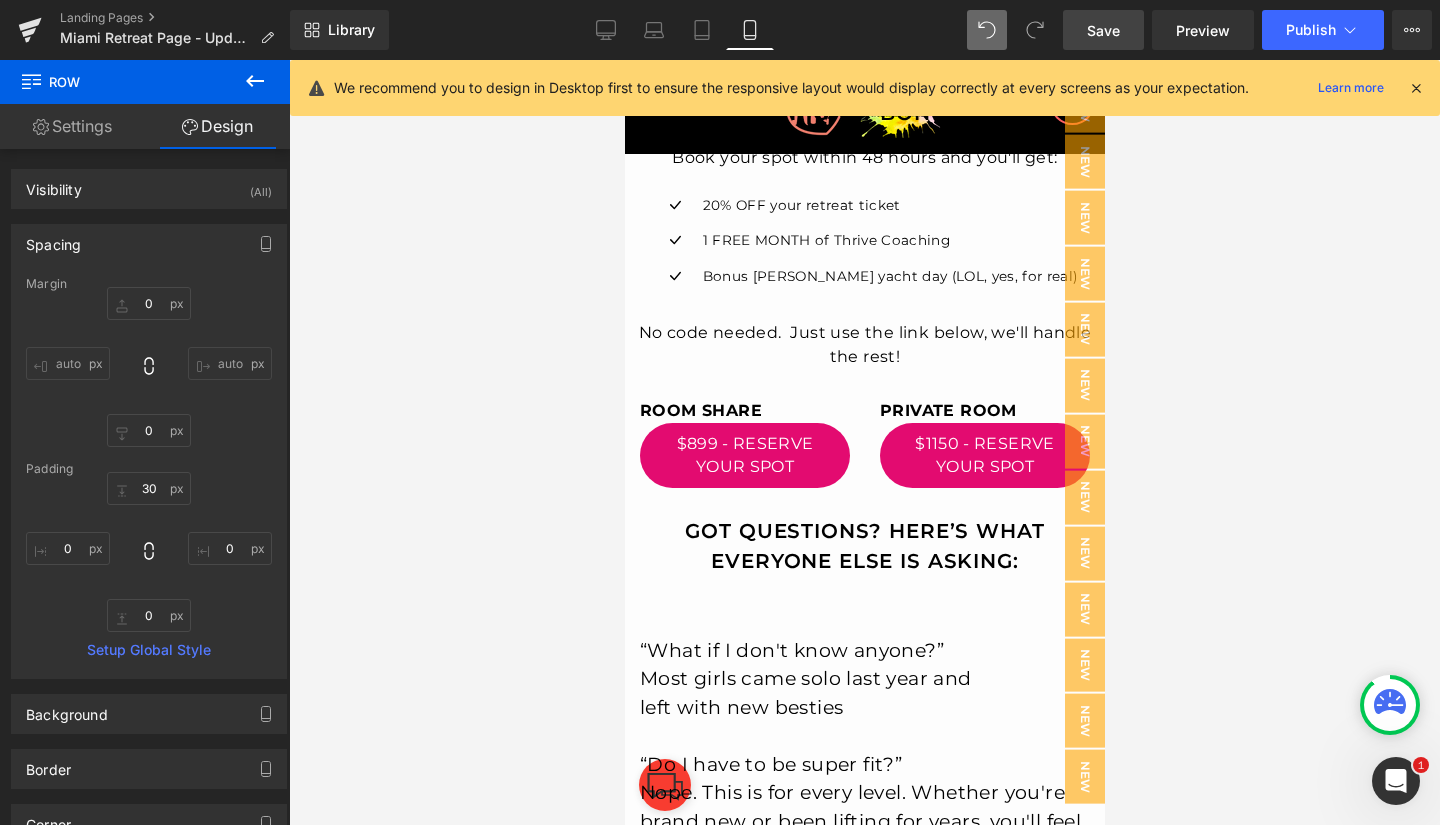 click on "Save" at bounding box center [1103, 30] 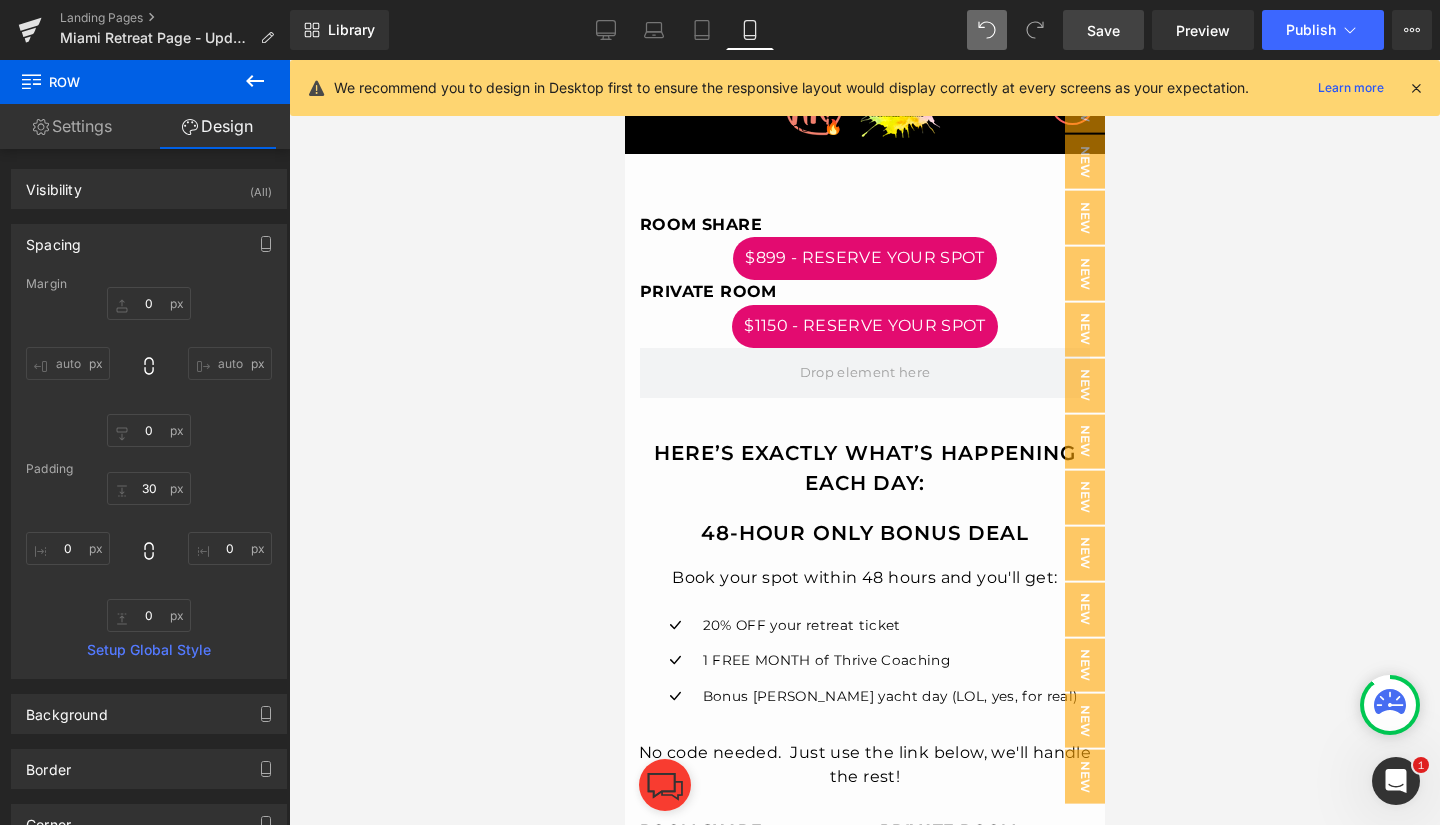 scroll, scrollTop: 3788, scrollLeft: 0, axis: vertical 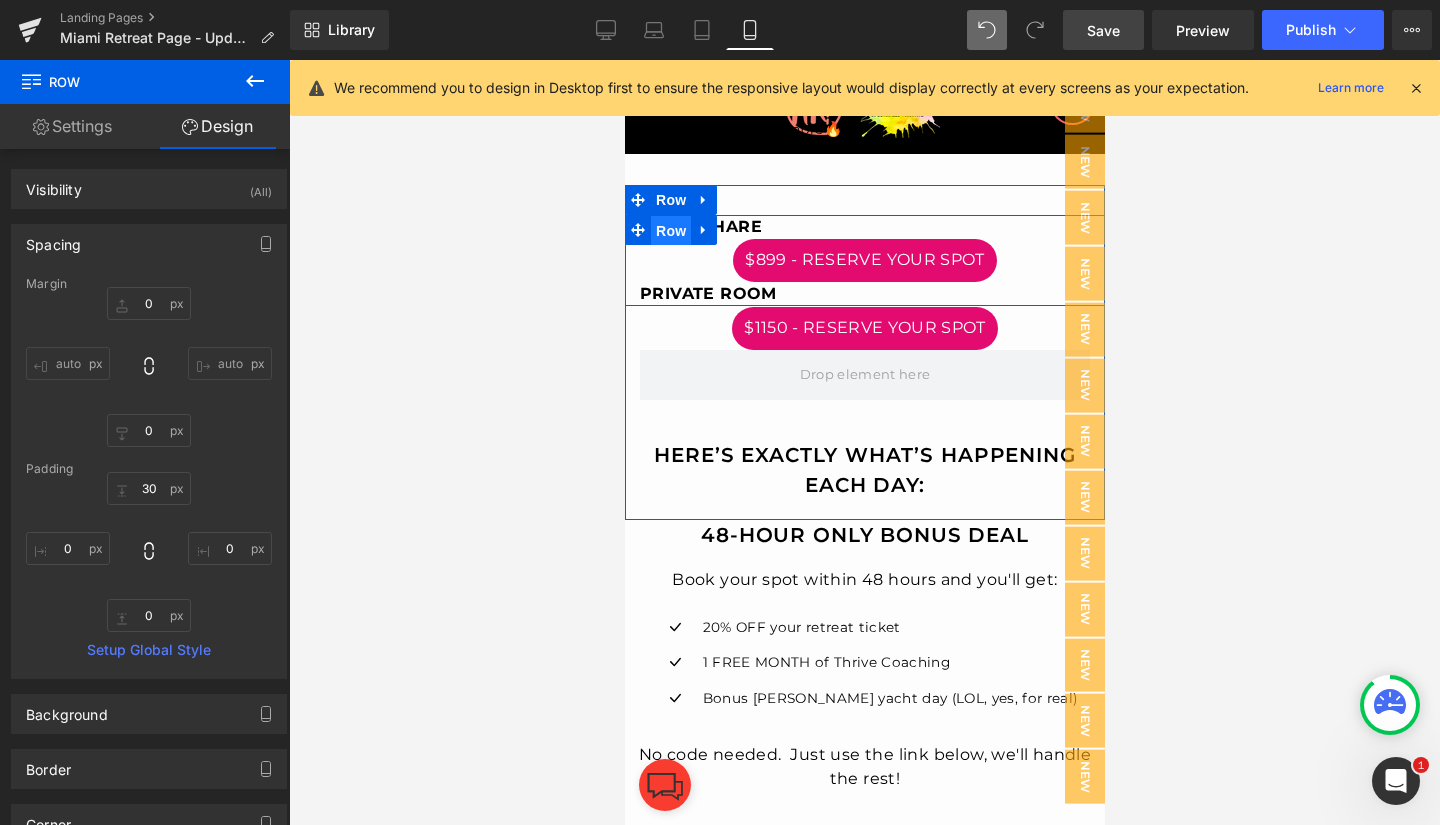 click on "Row" at bounding box center [670, 231] 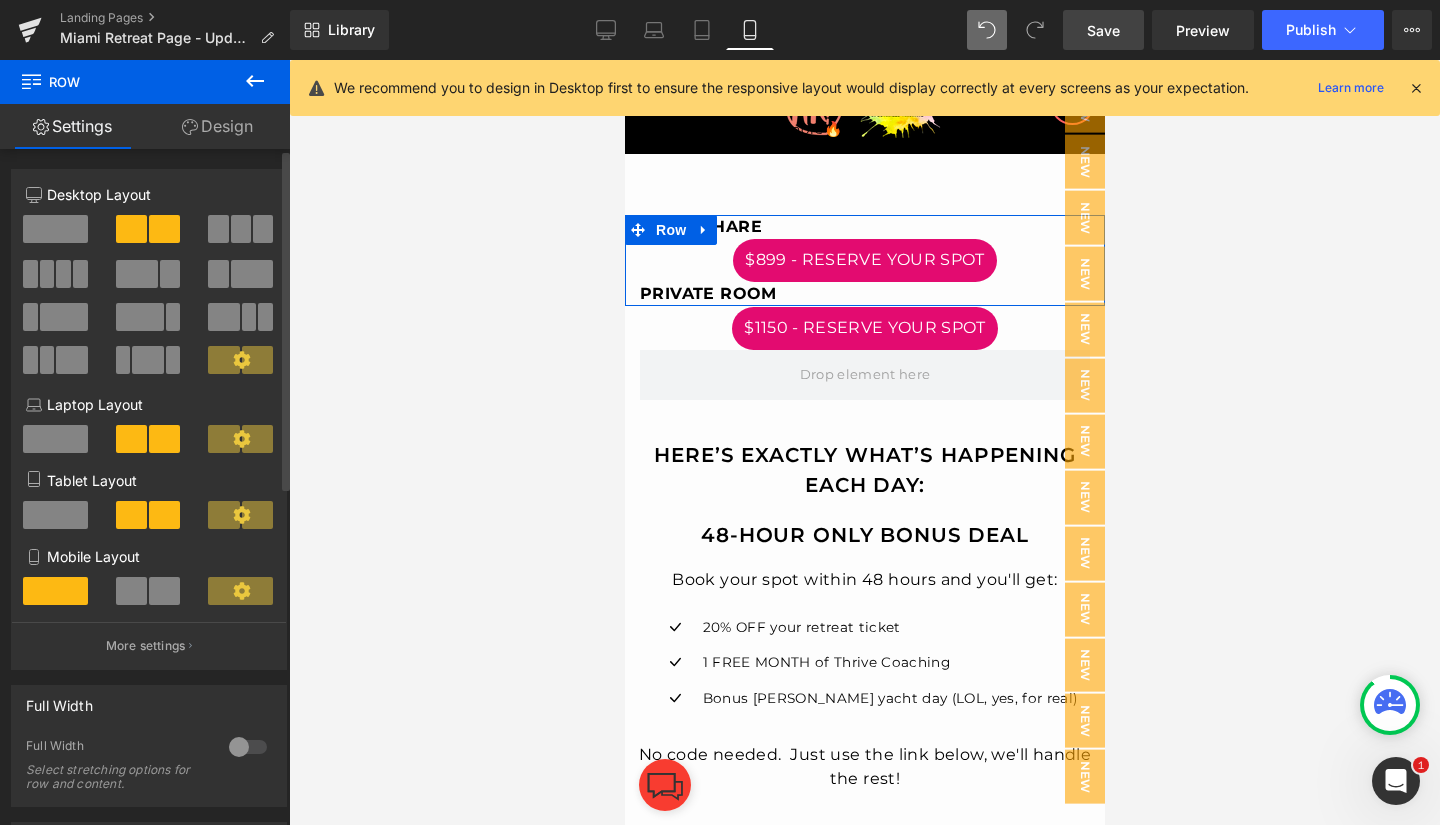 click at bounding box center [131, 591] 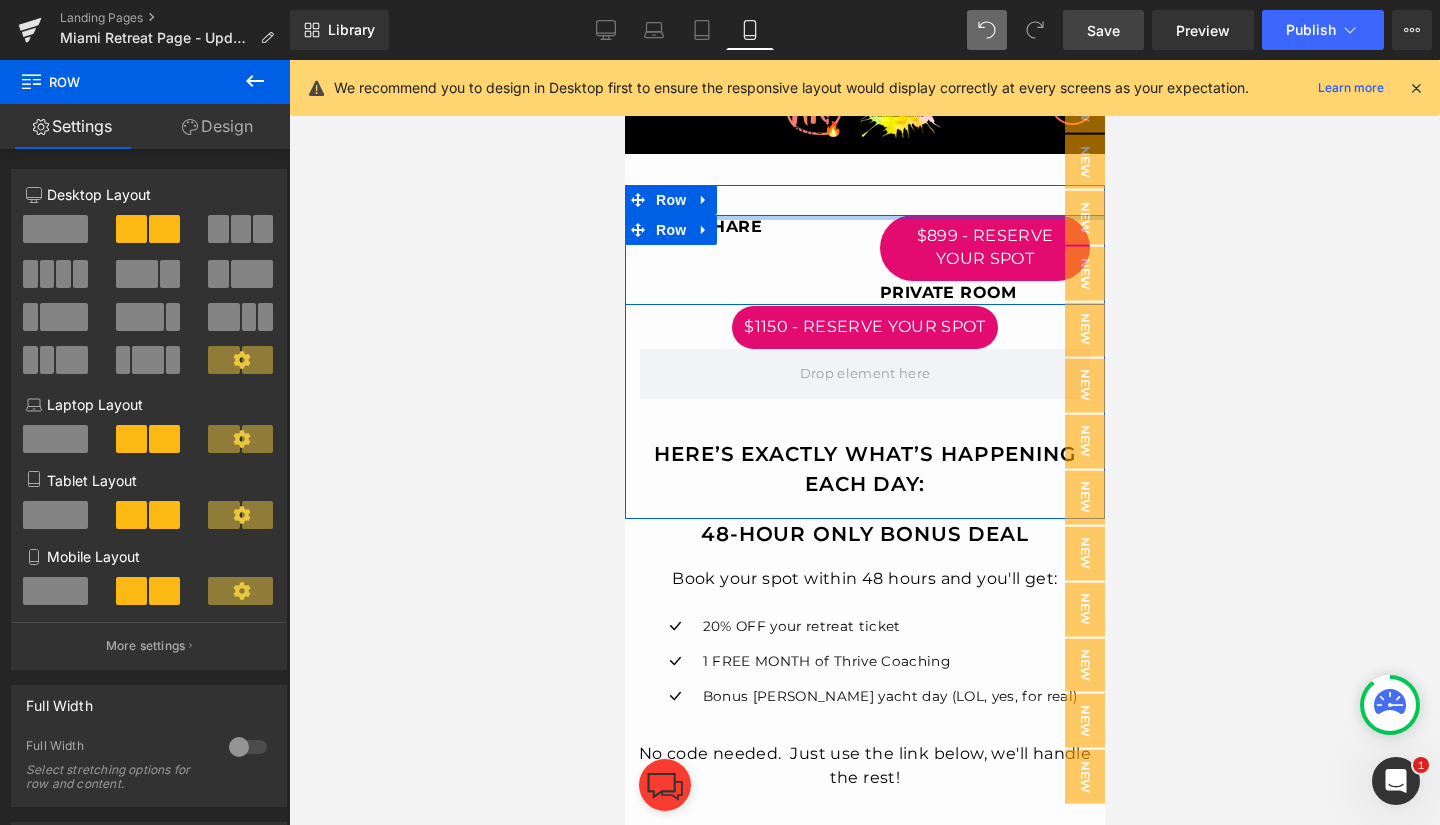 click at bounding box center (864, 217) 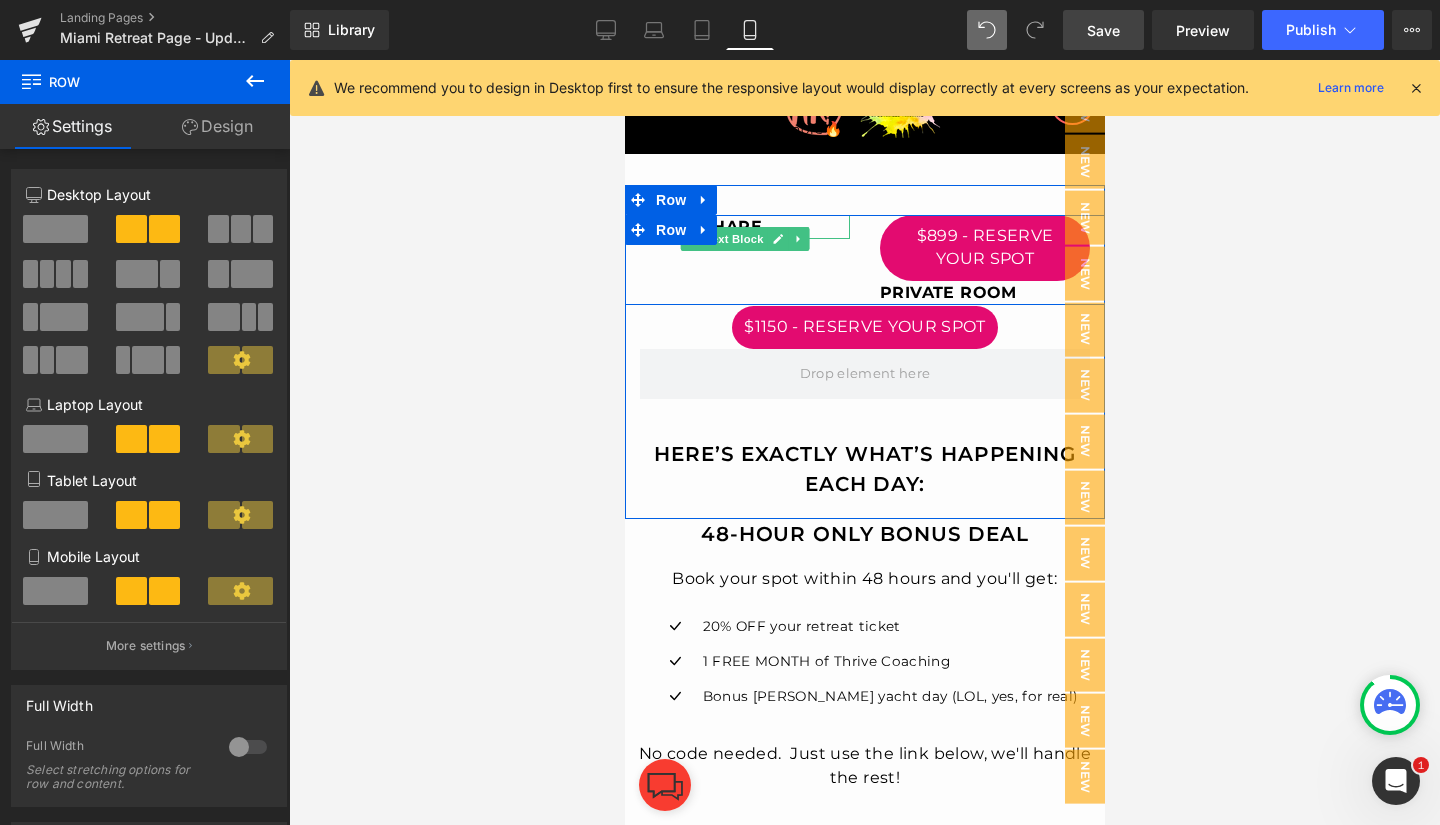 click on "ROOM SHARE" at bounding box center [700, 226] 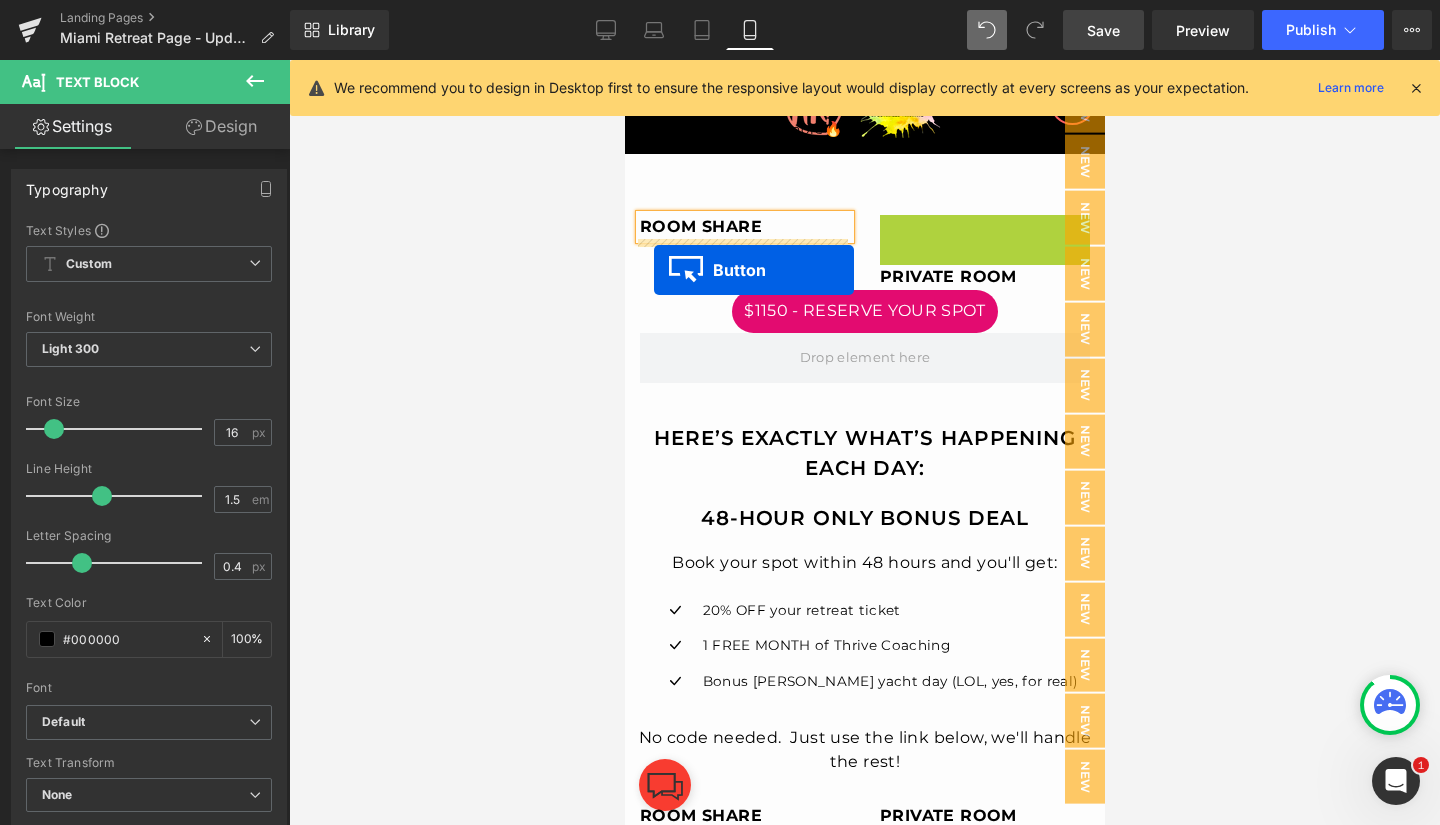 drag, startPoint x: 943, startPoint y: 245, endPoint x: 653, endPoint y: 270, distance: 291.0756 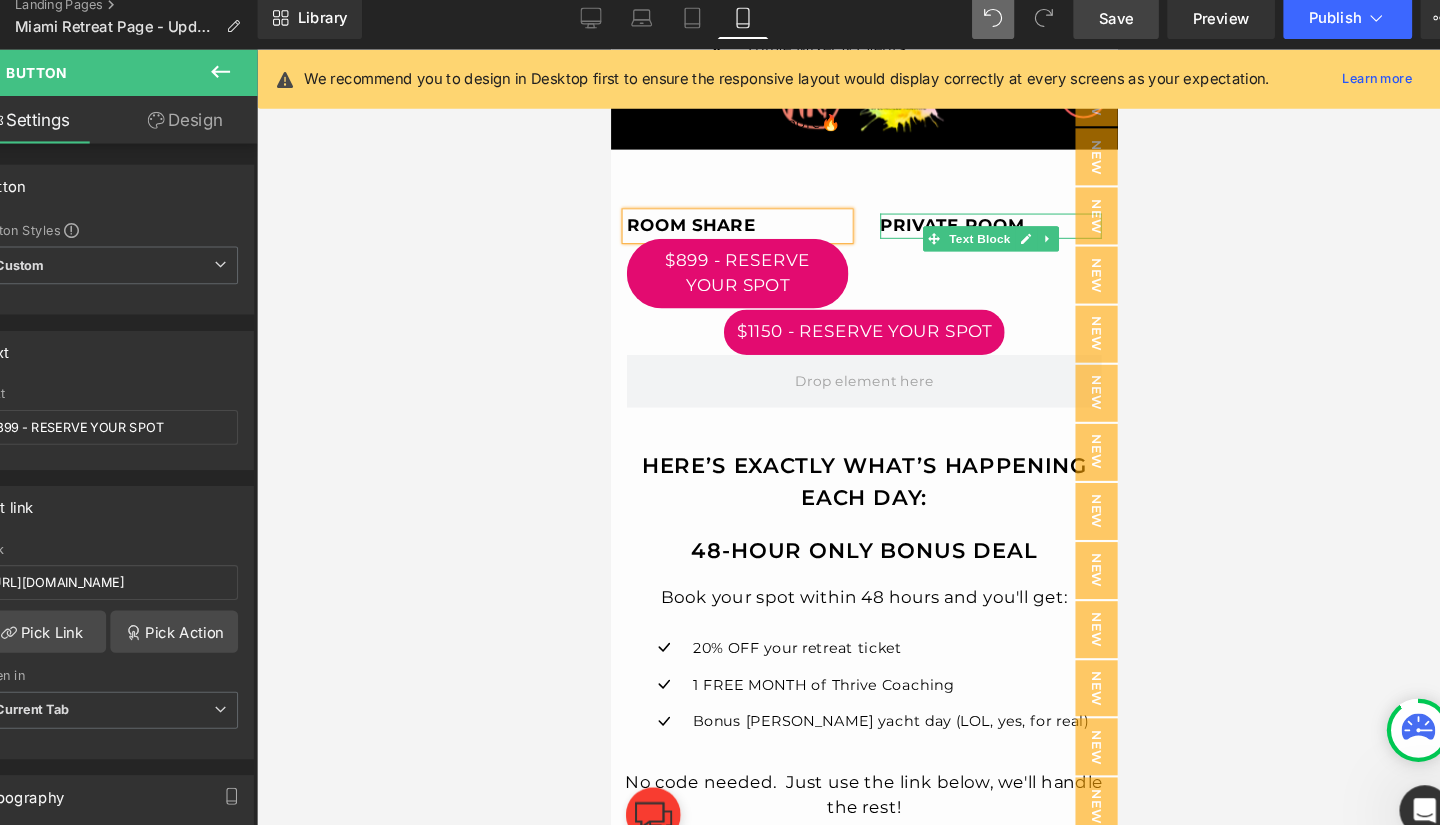 click on "PRIVATE ROOM" at bounding box center [933, 215] 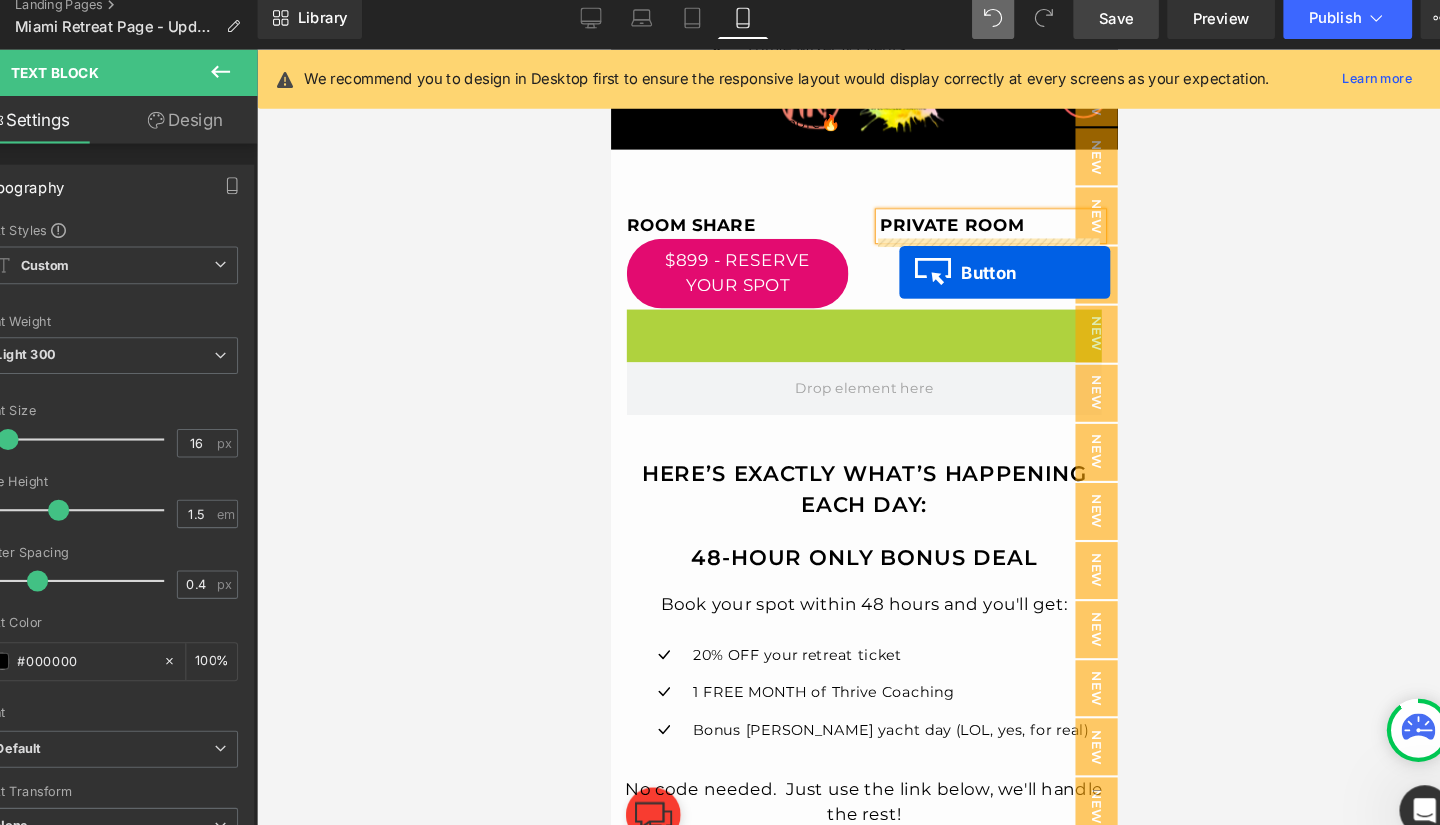 drag, startPoint x: 810, startPoint y: 320, endPoint x: 883, endPoint y: 260, distance: 94.493385 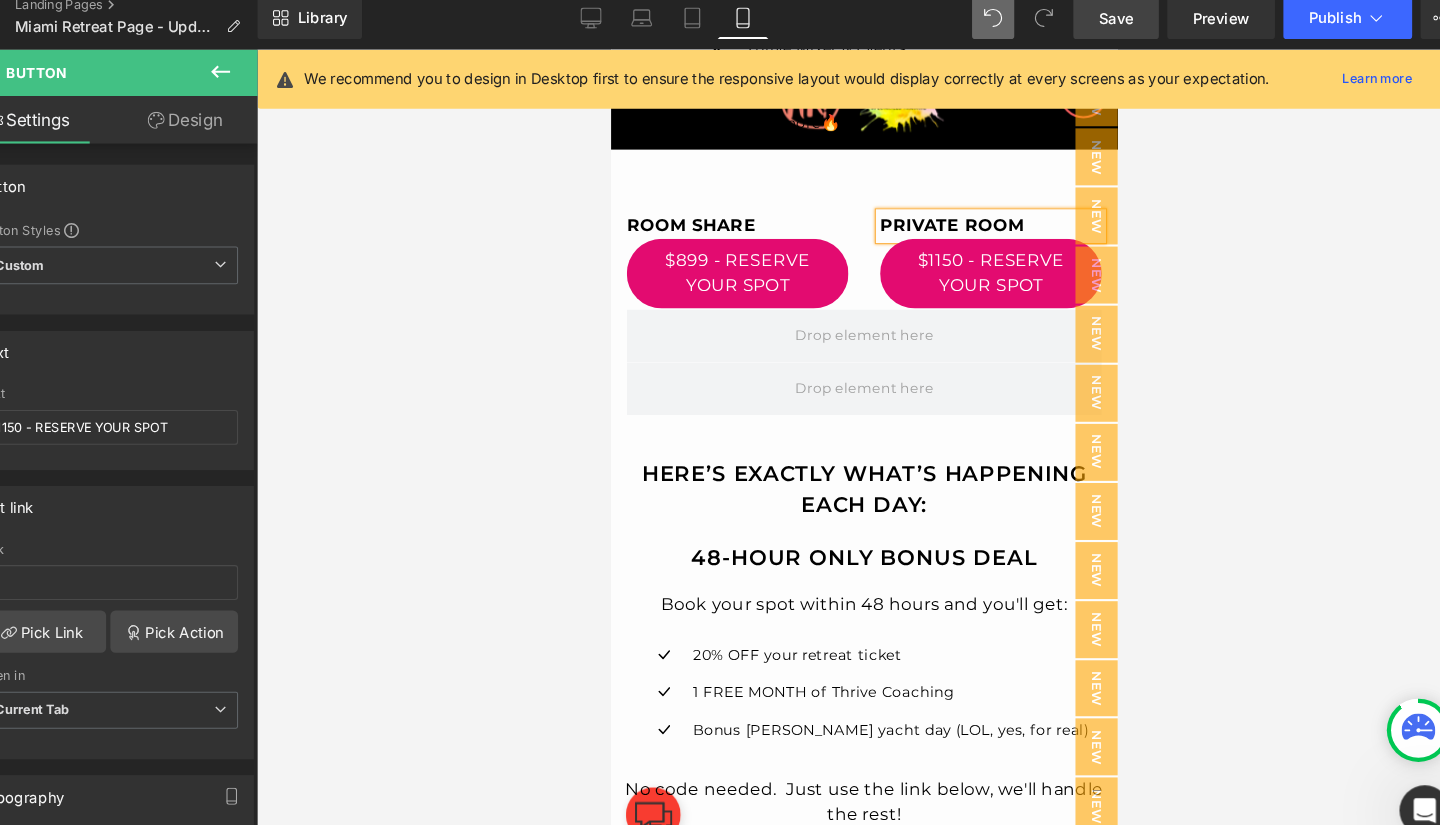 click at bounding box center [610, 49] 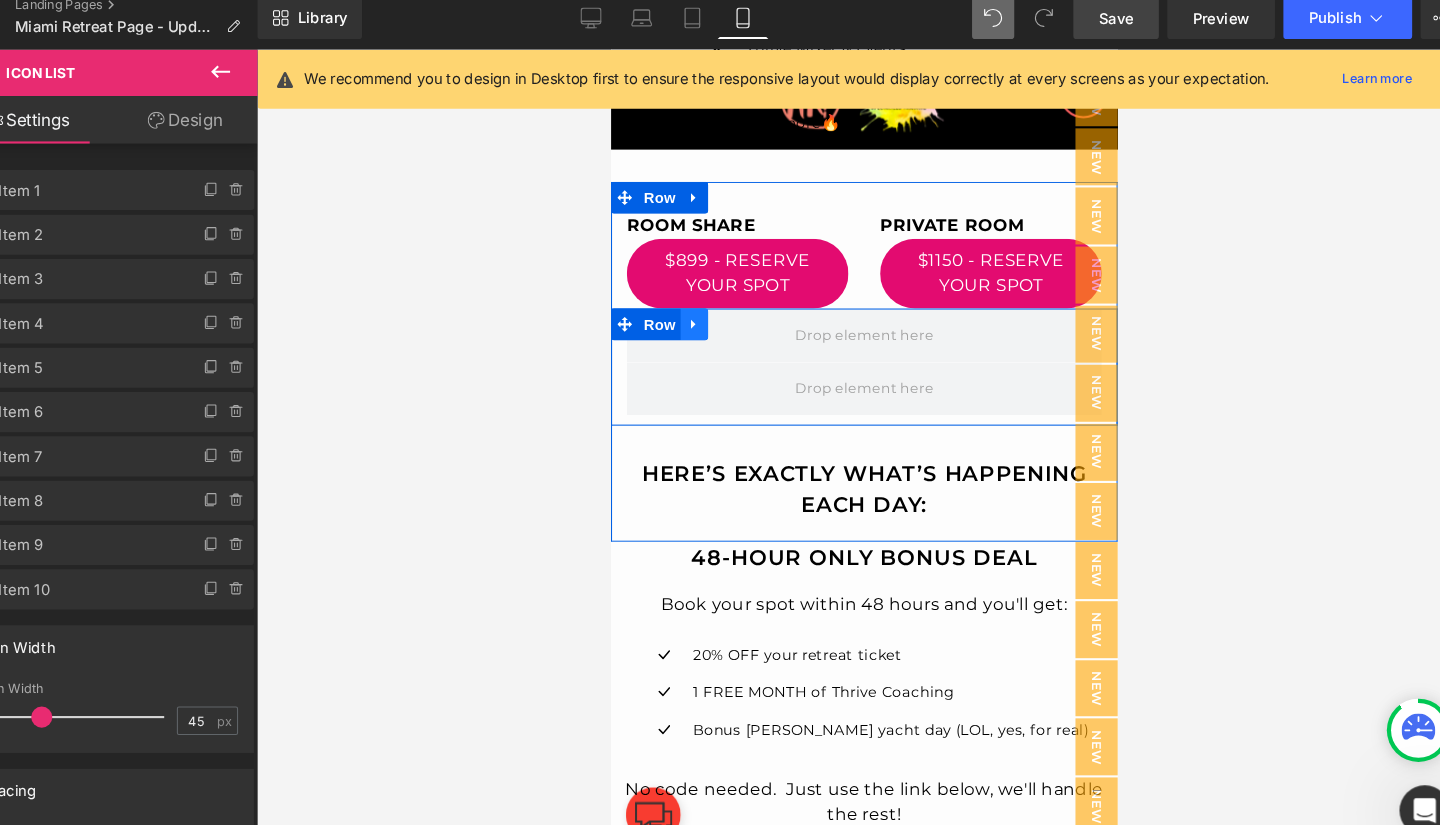 click 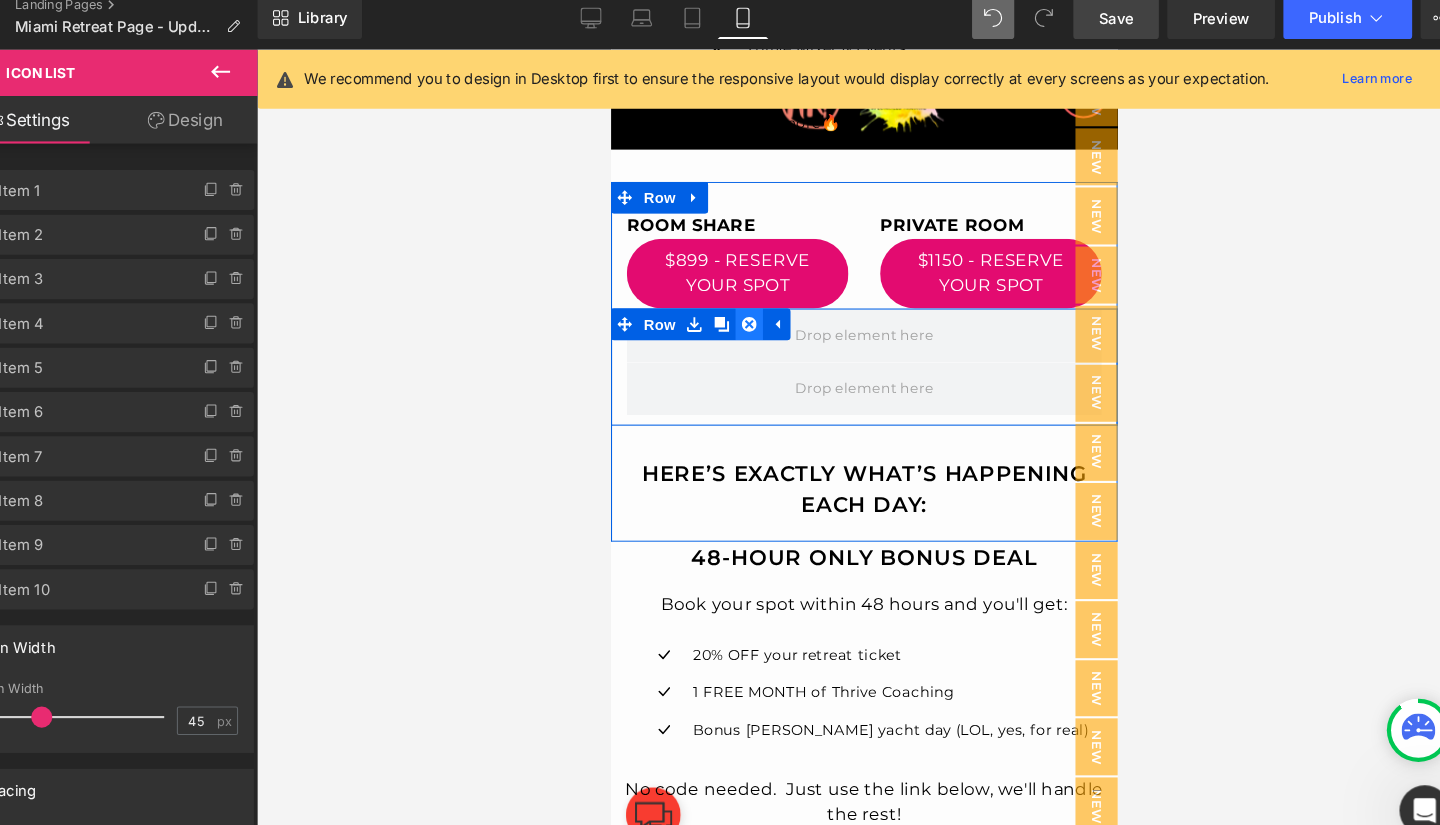 click 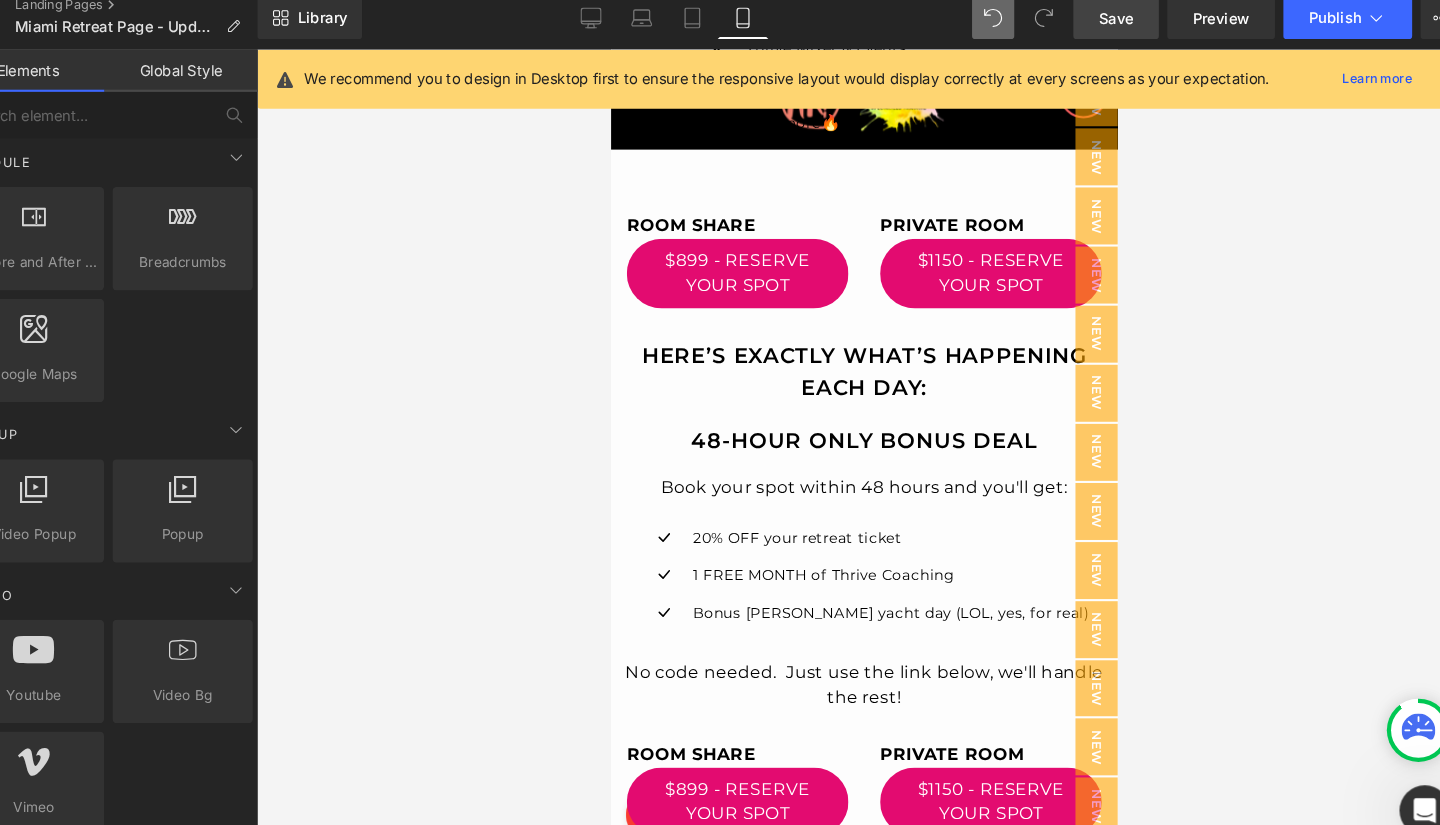 click on "Save" at bounding box center (1103, 30) 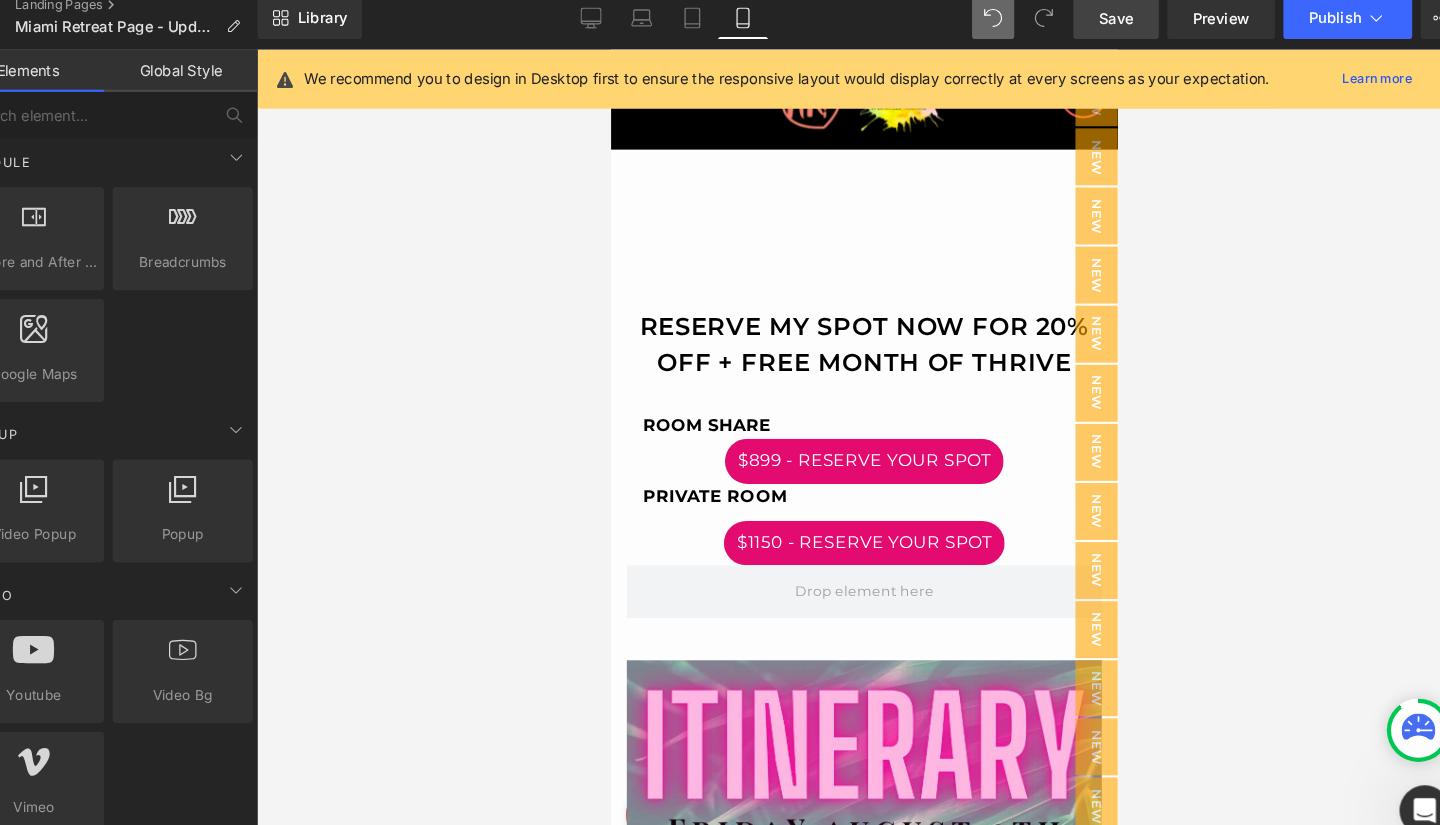 scroll, scrollTop: 629, scrollLeft: 0, axis: vertical 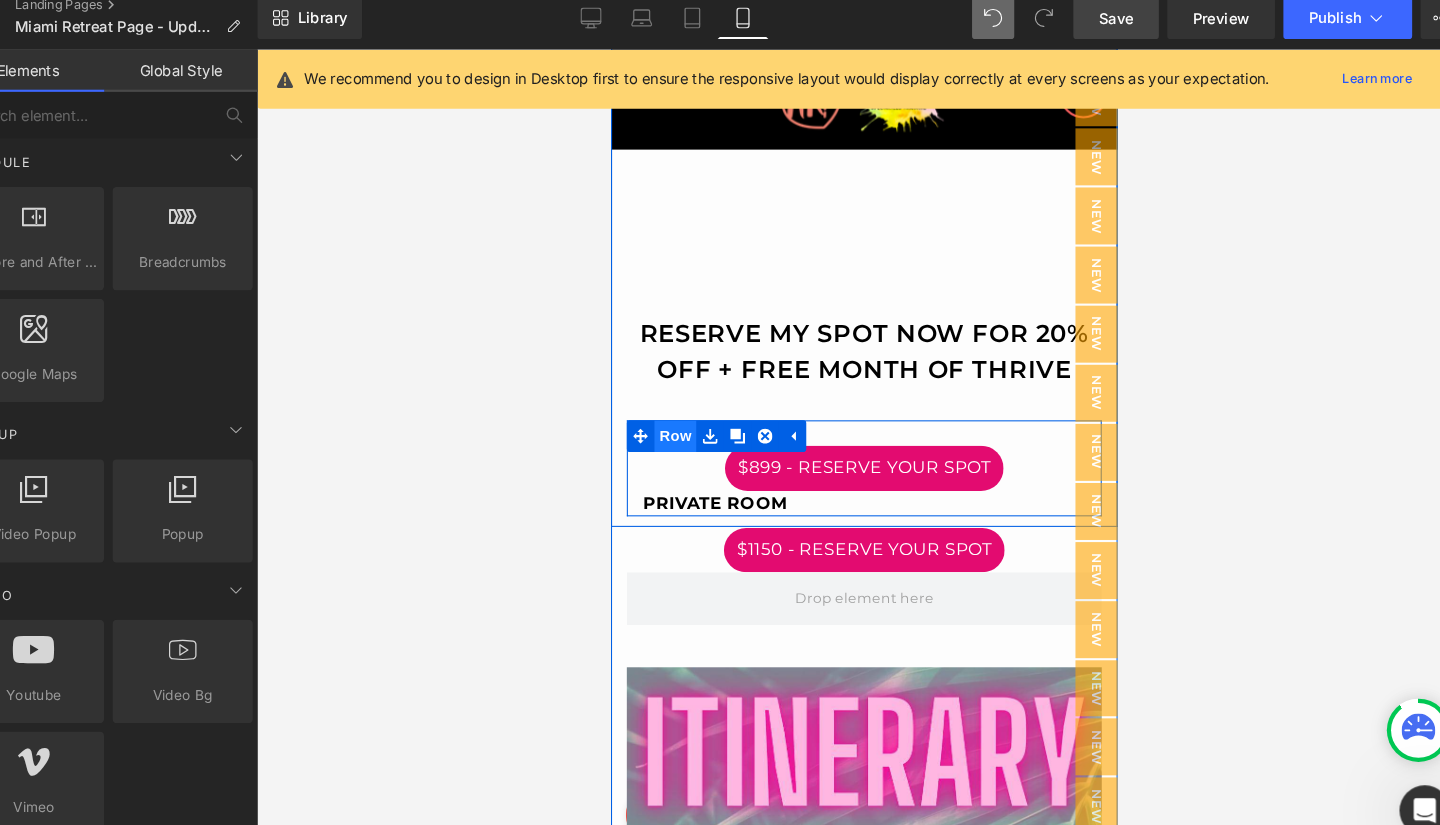 click on "Row" at bounding box center [671, 415] 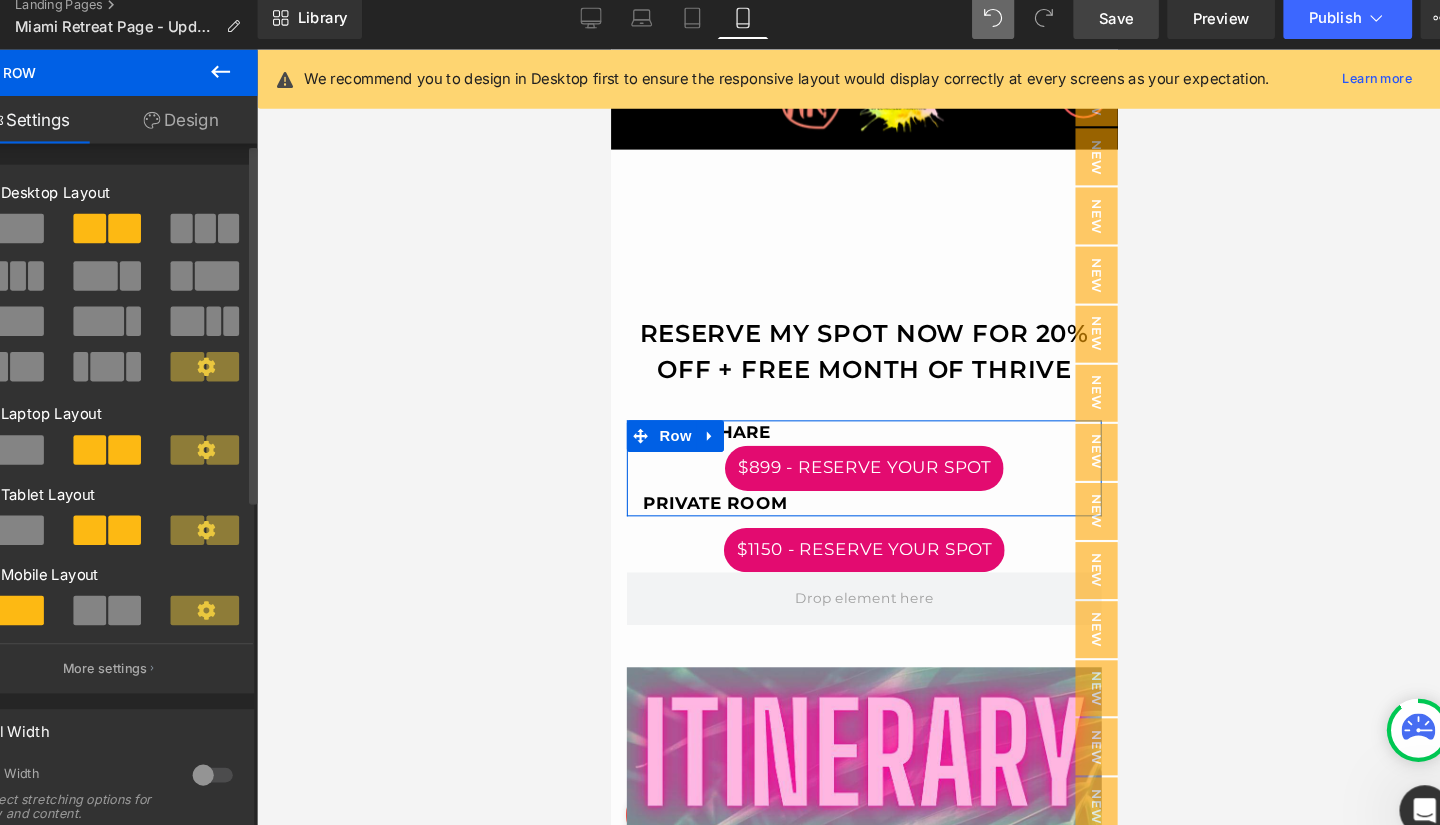 click at bounding box center (131, 591) 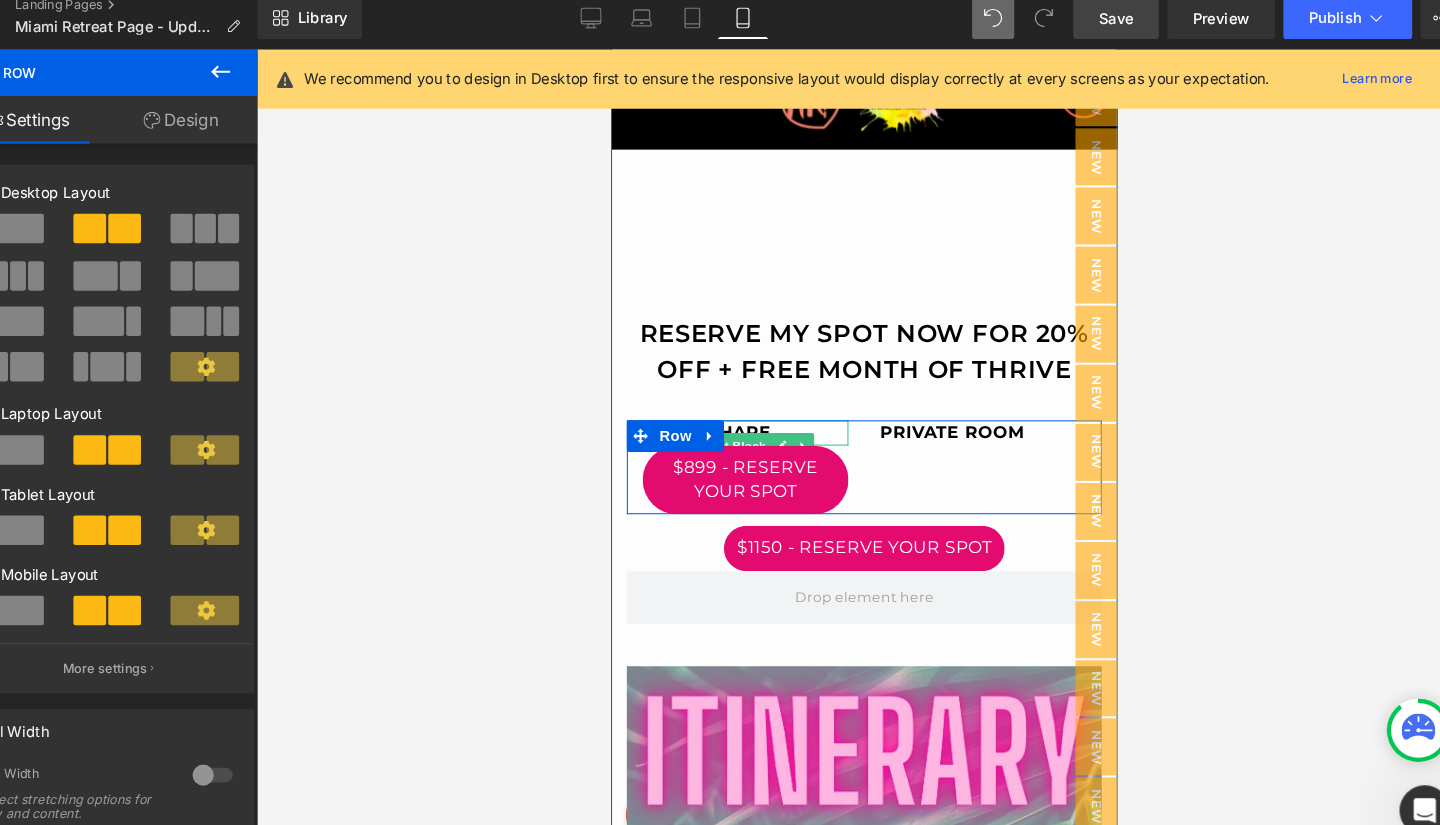 click on "ROOM SHARE" at bounding box center [701, 411] 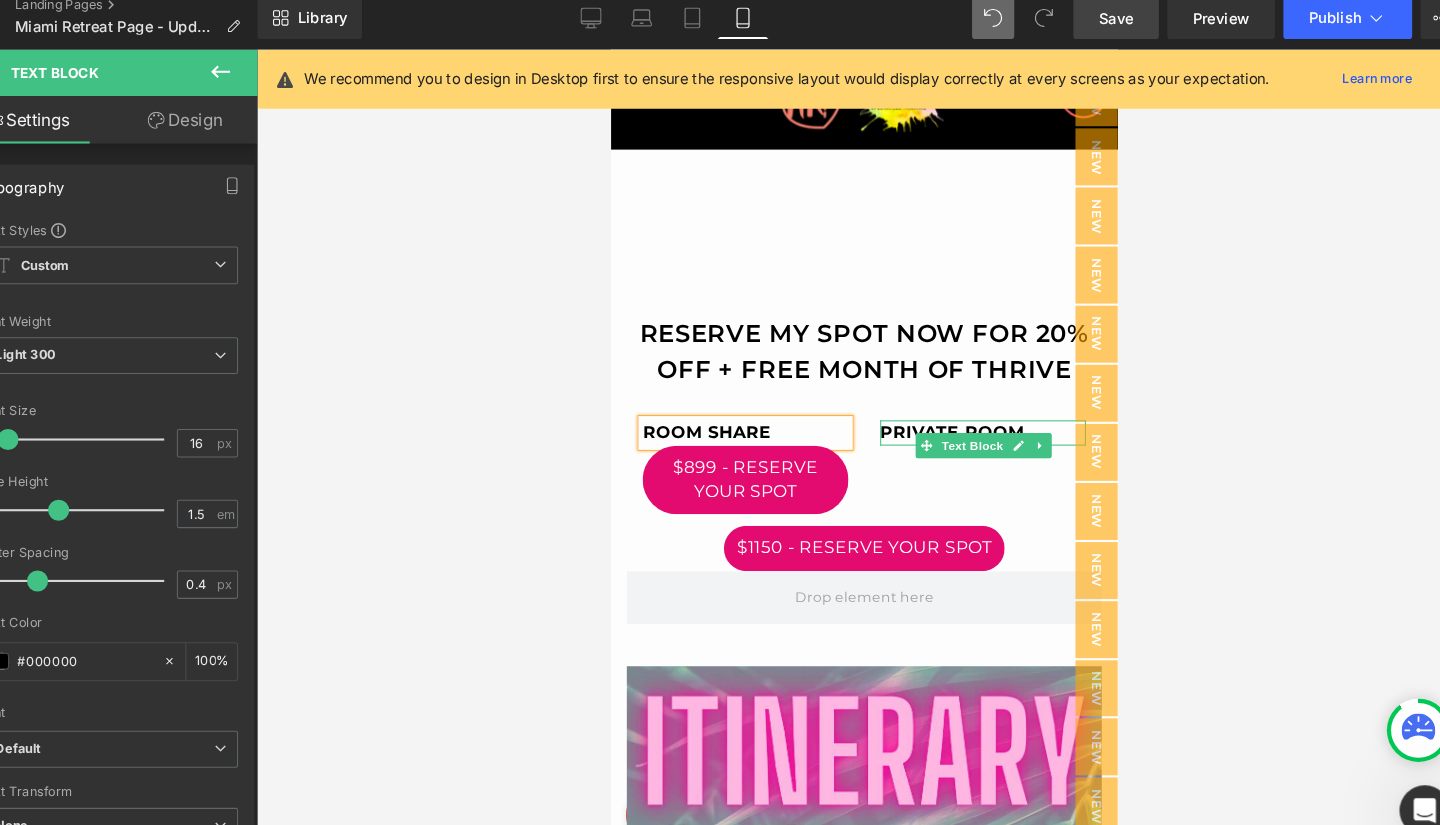 click on "PRIVATE ROOM" at bounding box center (933, 411) 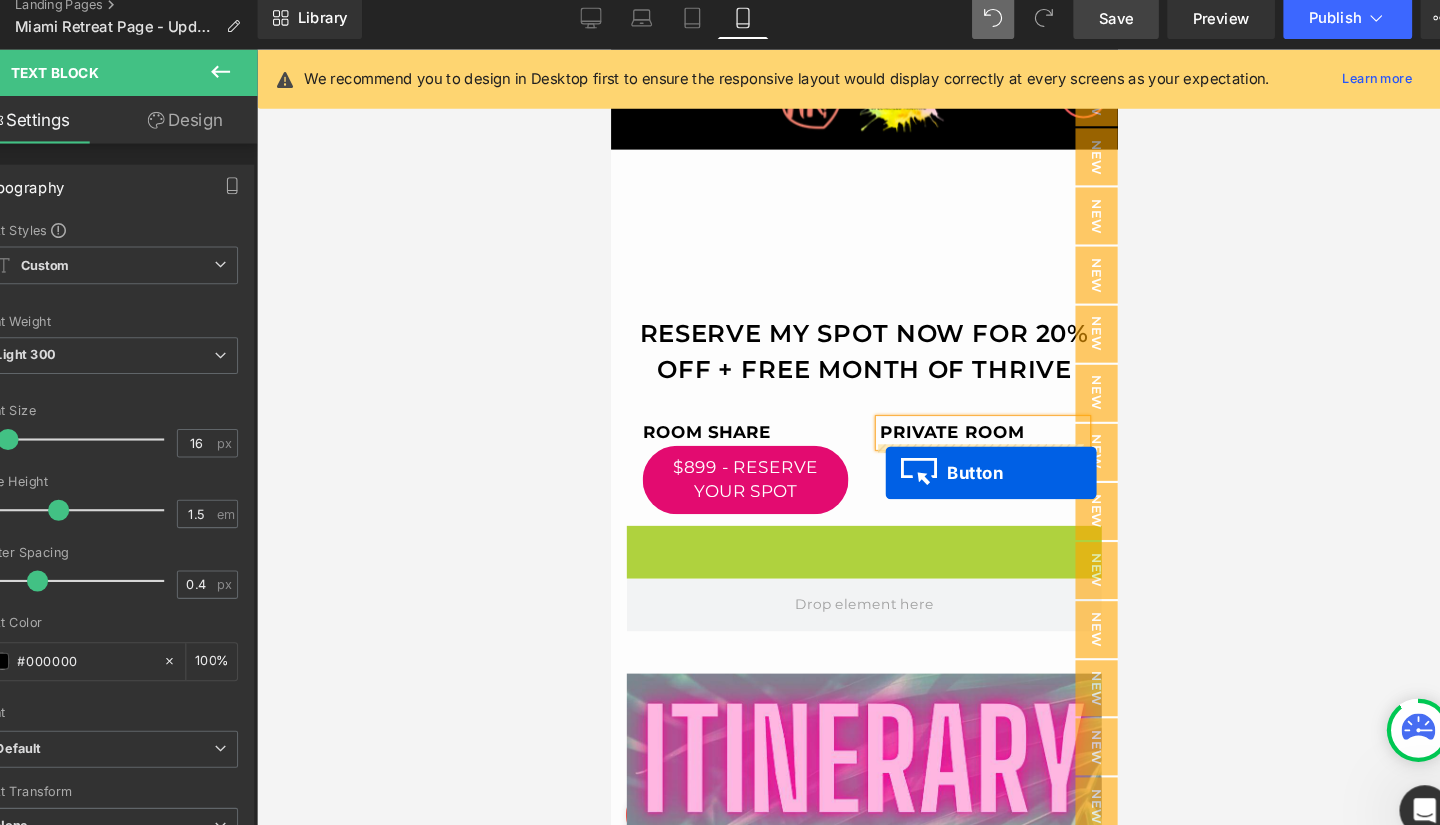 drag, startPoint x: 806, startPoint y: 524, endPoint x: 870, endPoint y: 449, distance: 98.59513 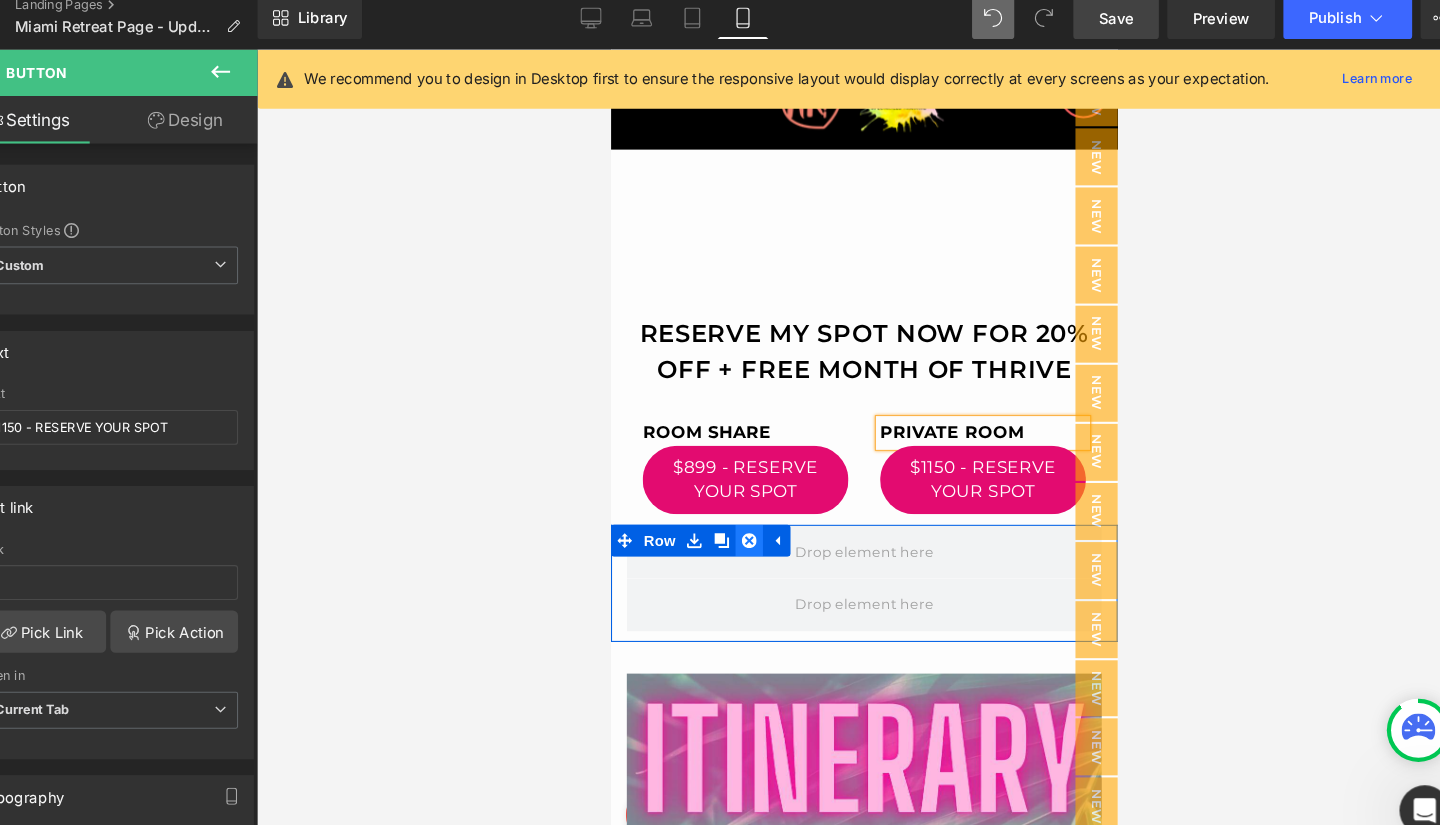 click 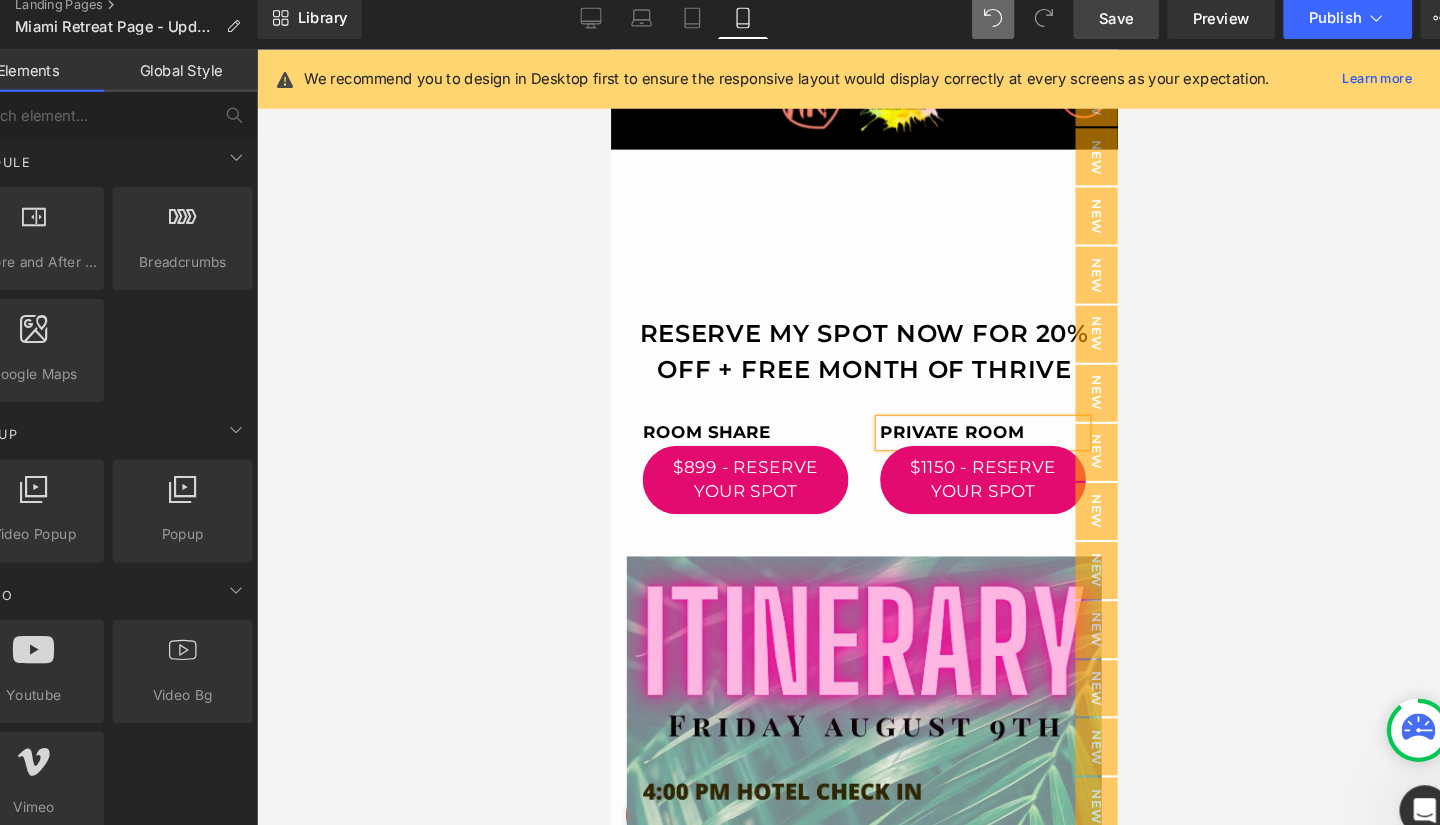 click on "Save" at bounding box center (1103, 30) 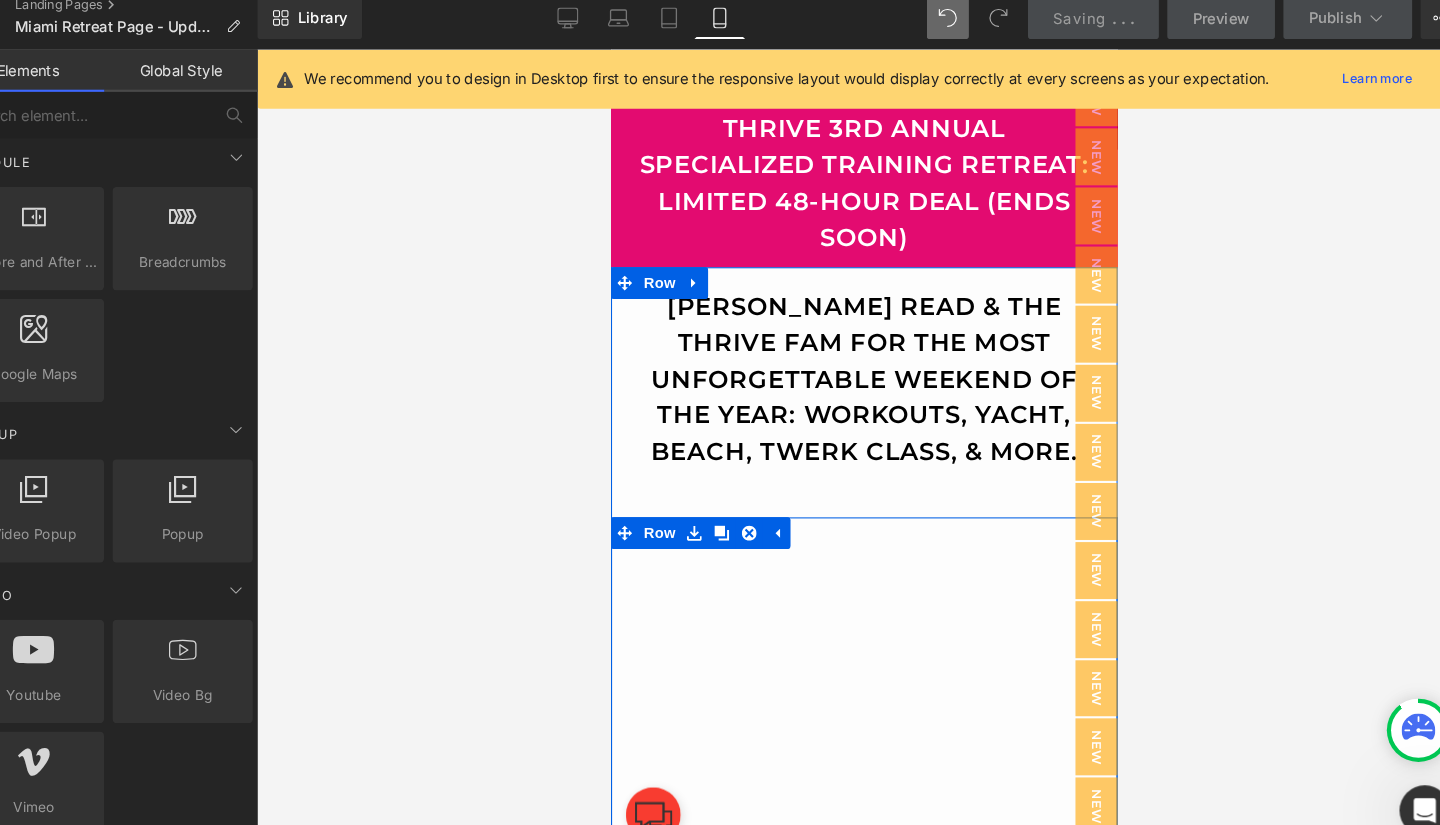 scroll, scrollTop: 0, scrollLeft: 0, axis: both 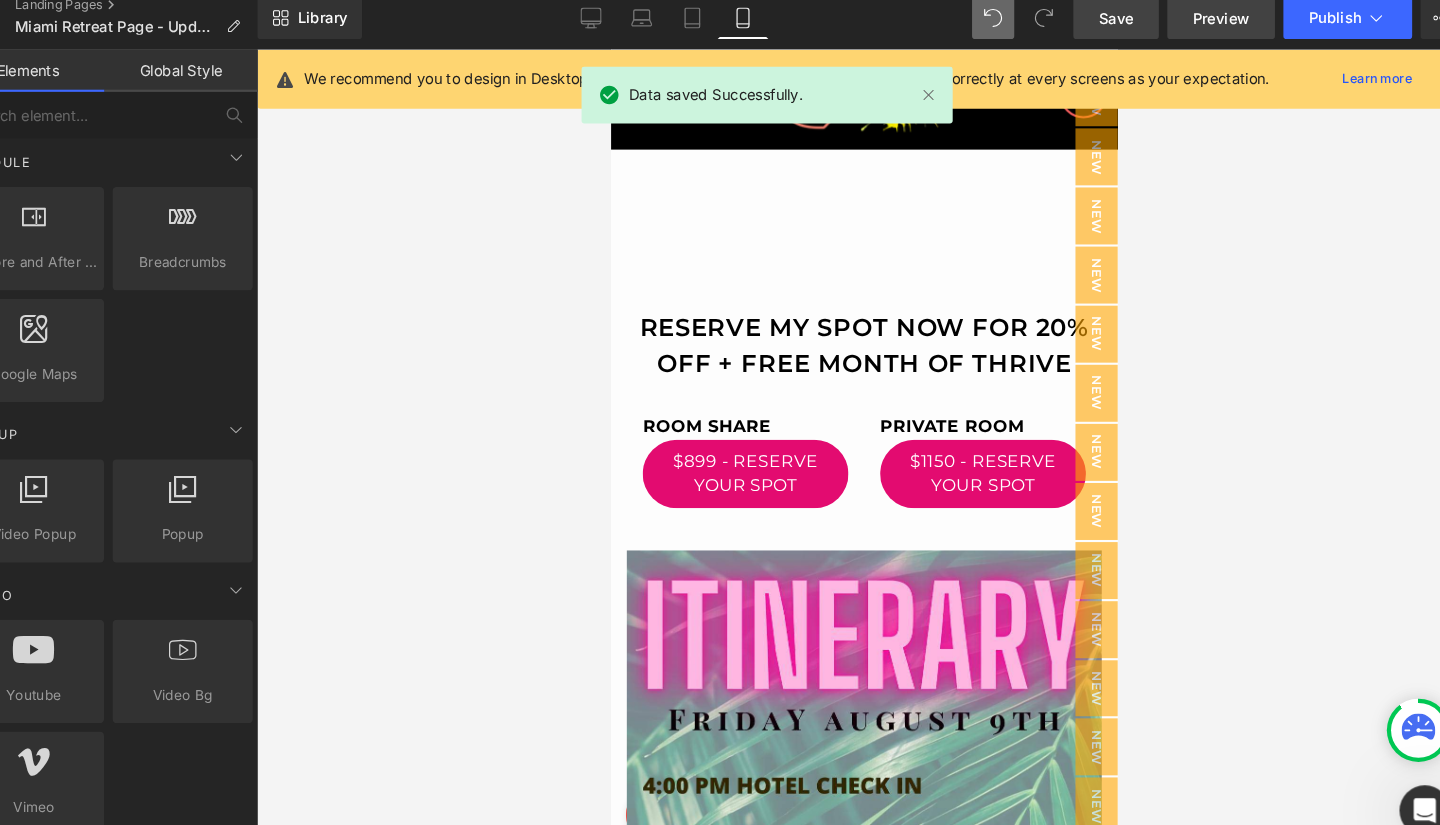 click on "Preview" at bounding box center (1203, 30) 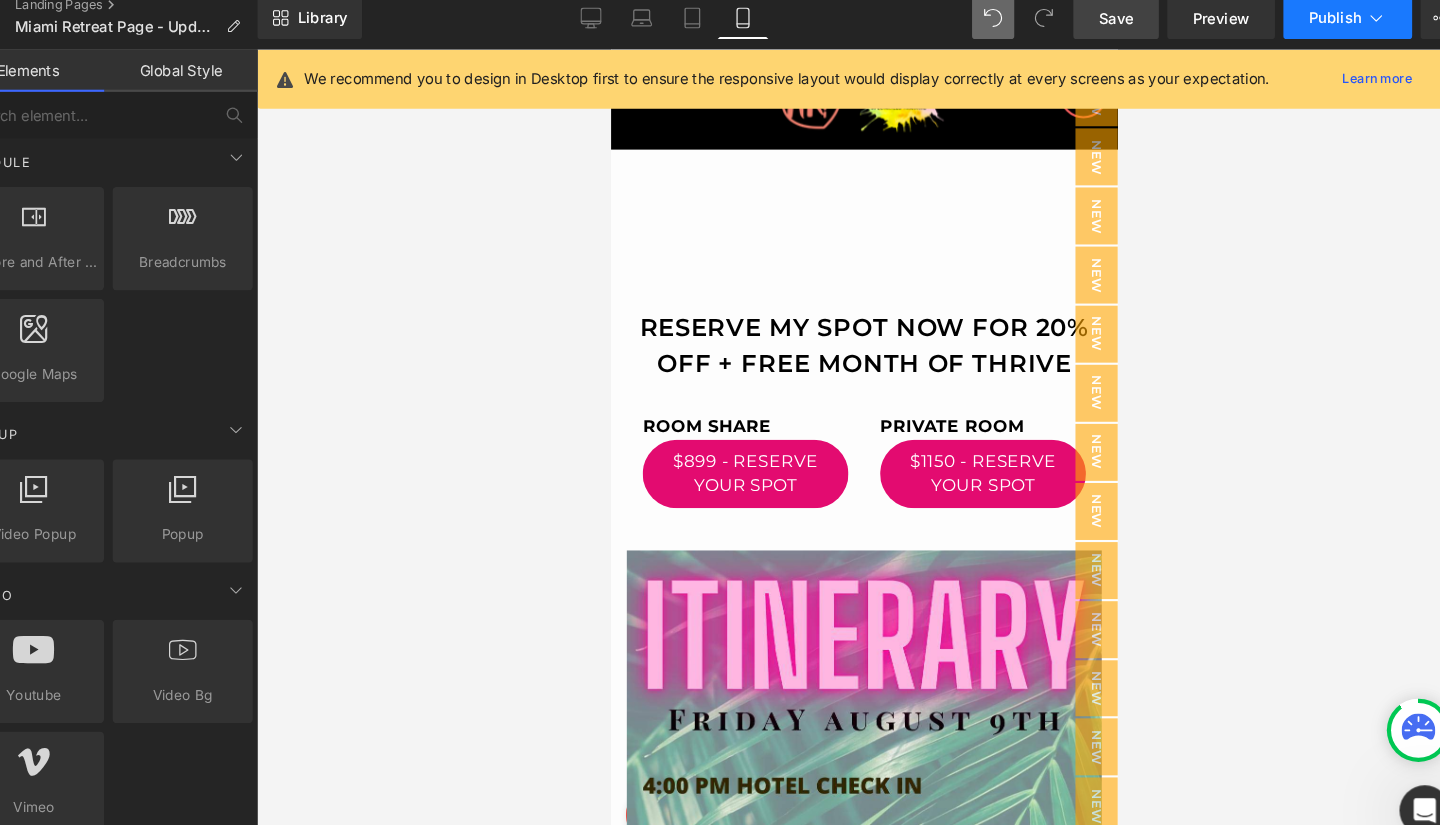 click on "Publish" at bounding box center [1311, 30] 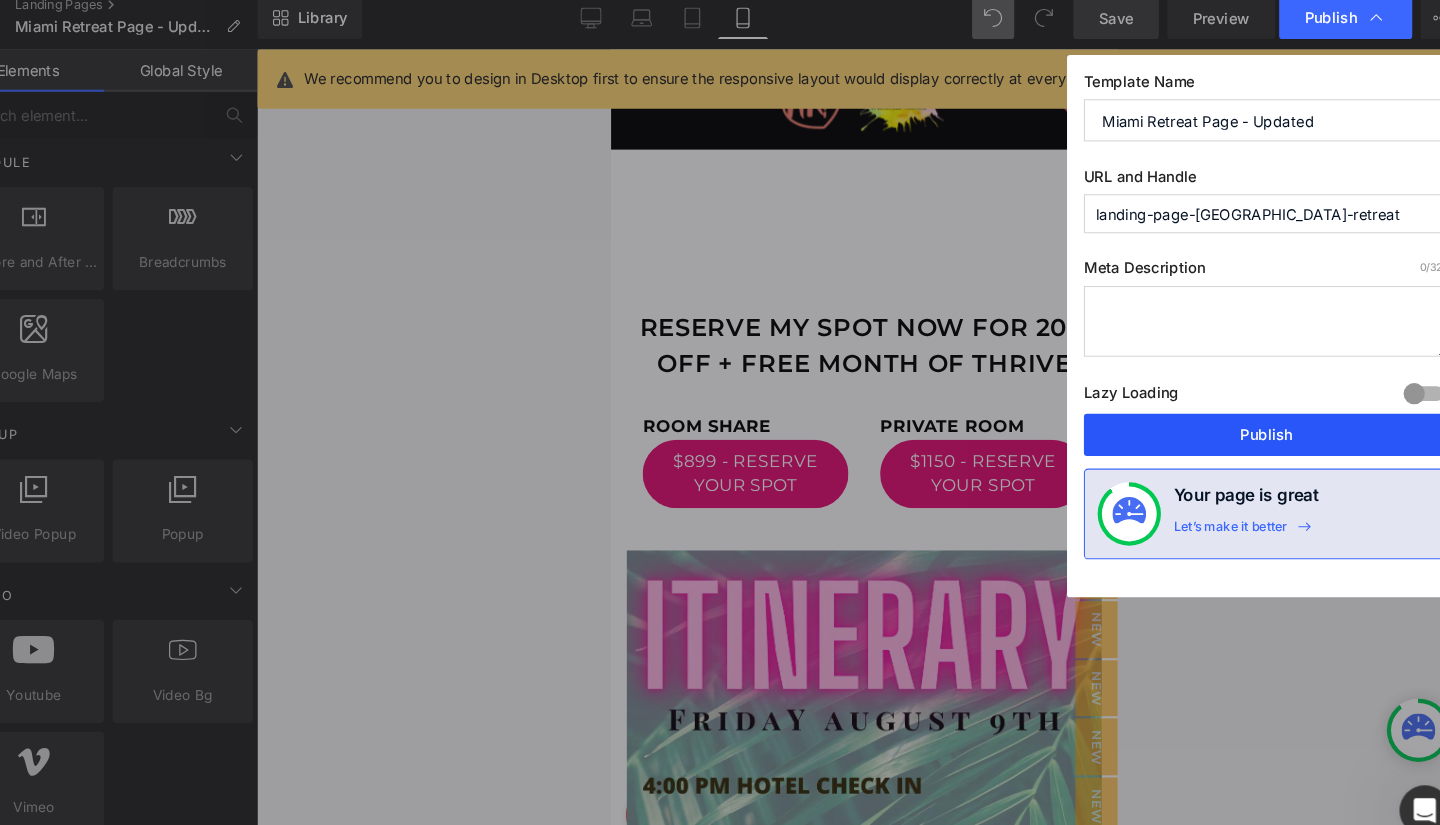 click on "Publish" at bounding box center (1246, 425) 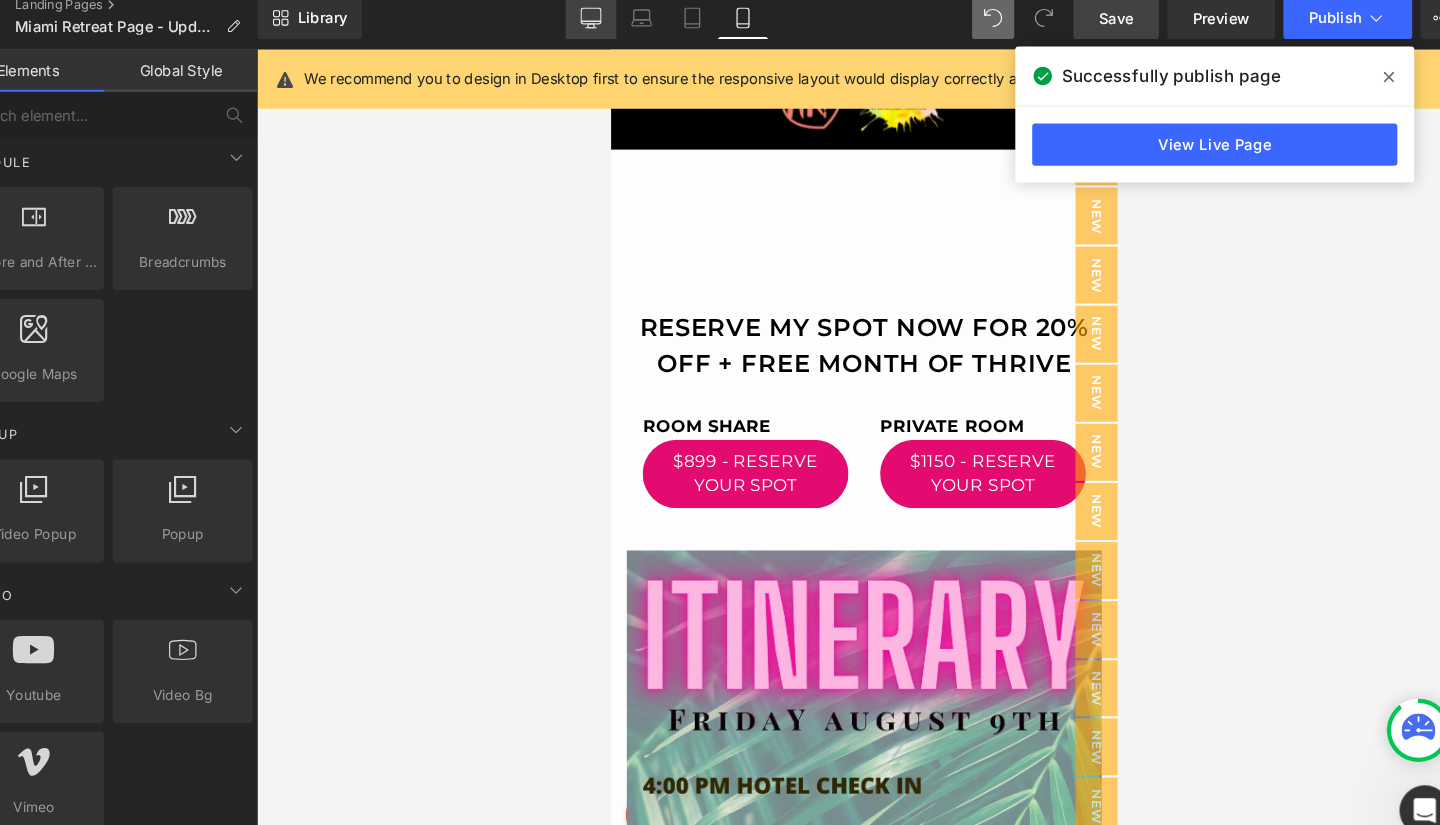 click 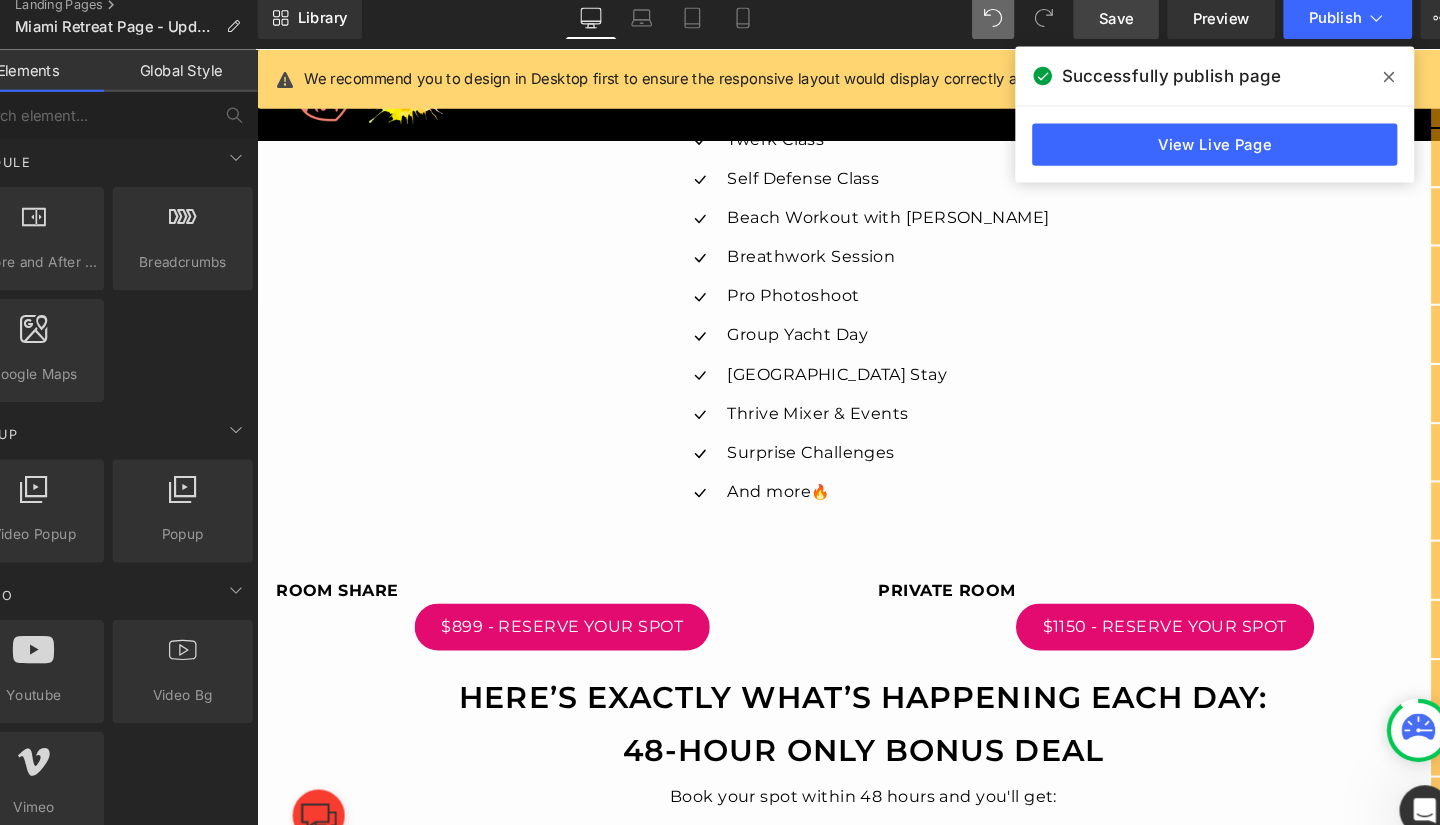 scroll, scrollTop: 2090, scrollLeft: 0, axis: vertical 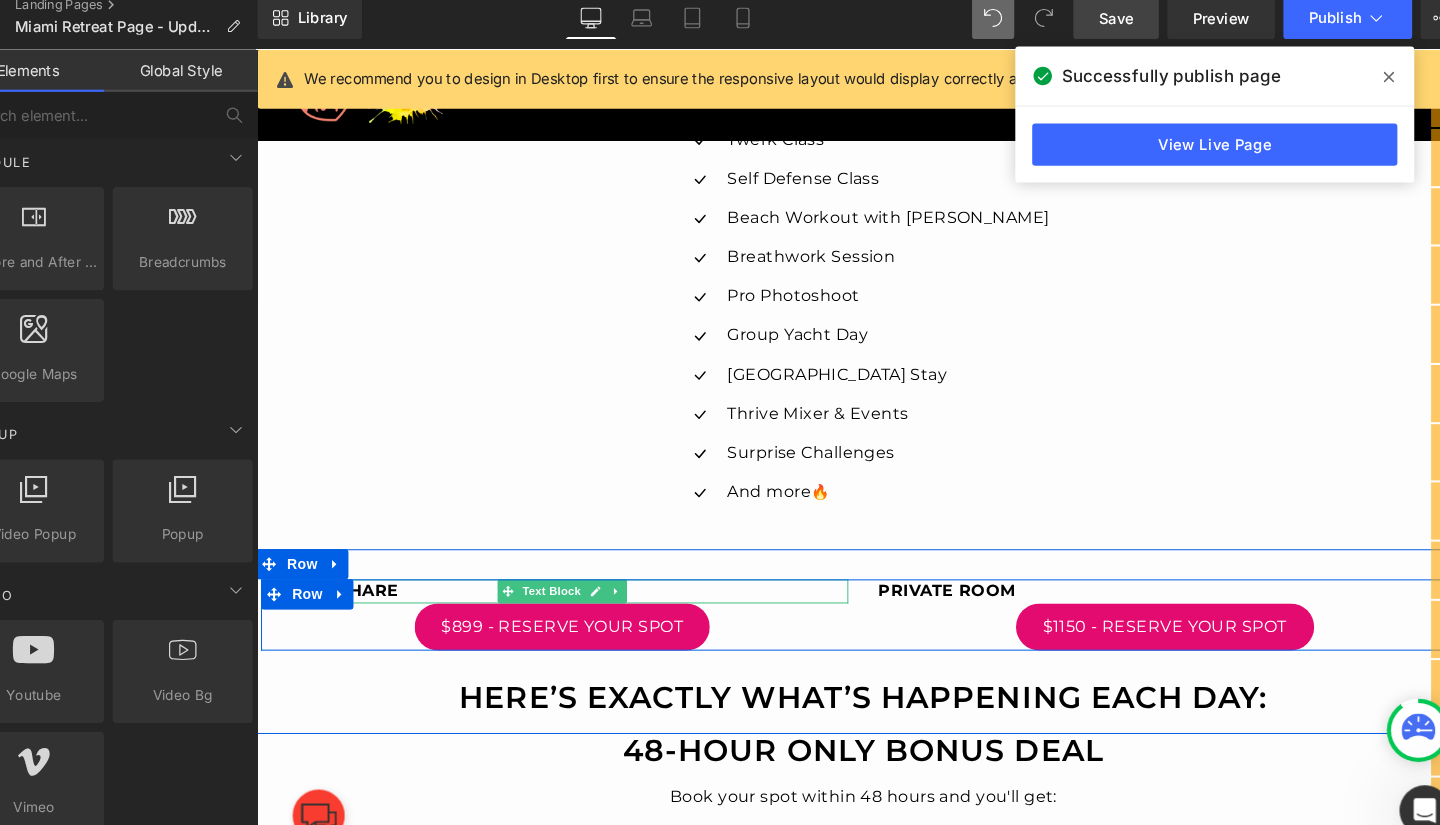 click on "ROOM SHARE" at bounding box center (337, 588) 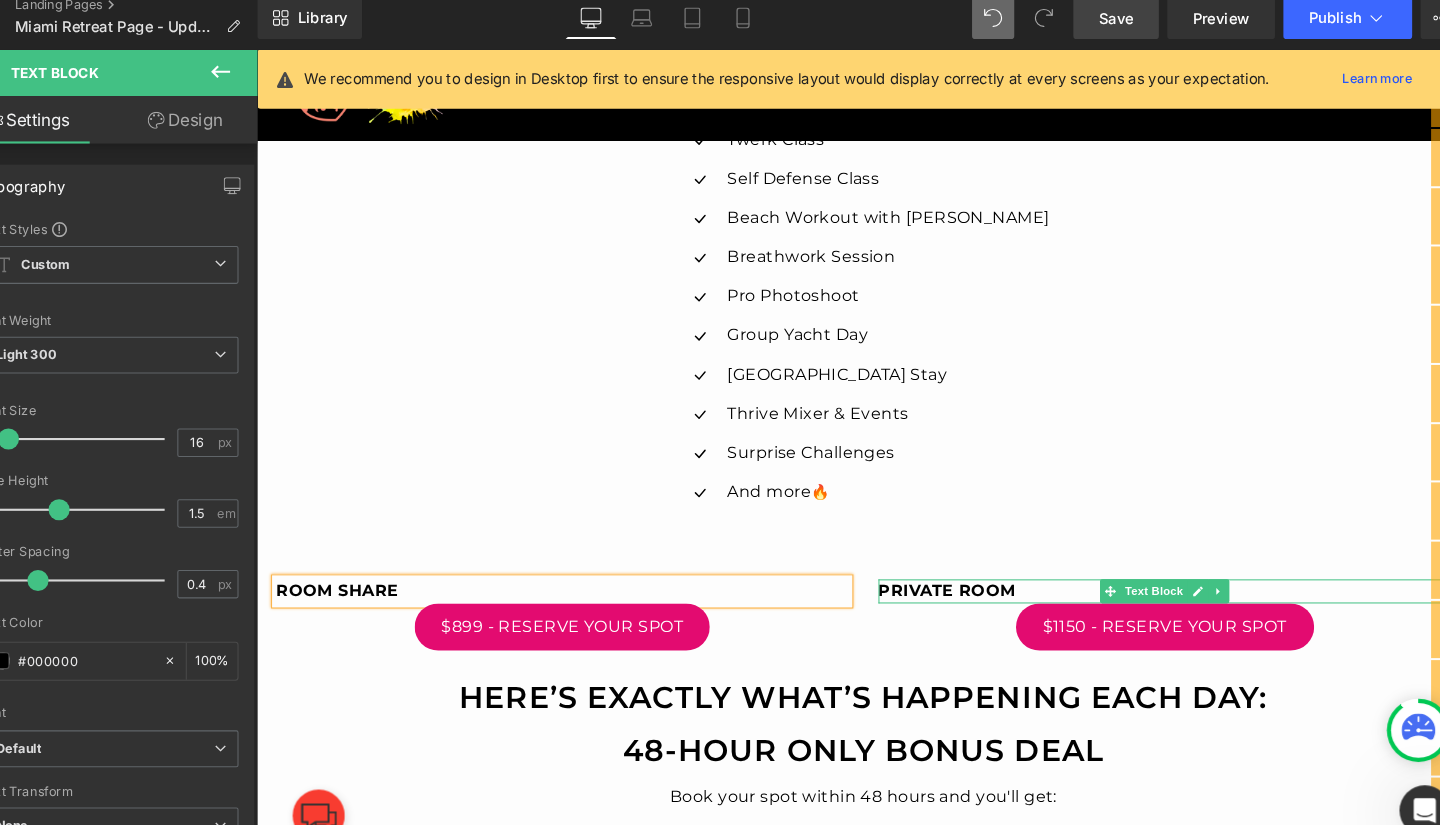 click on "PRIVATE ROOM" at bounding box center [944, 588] 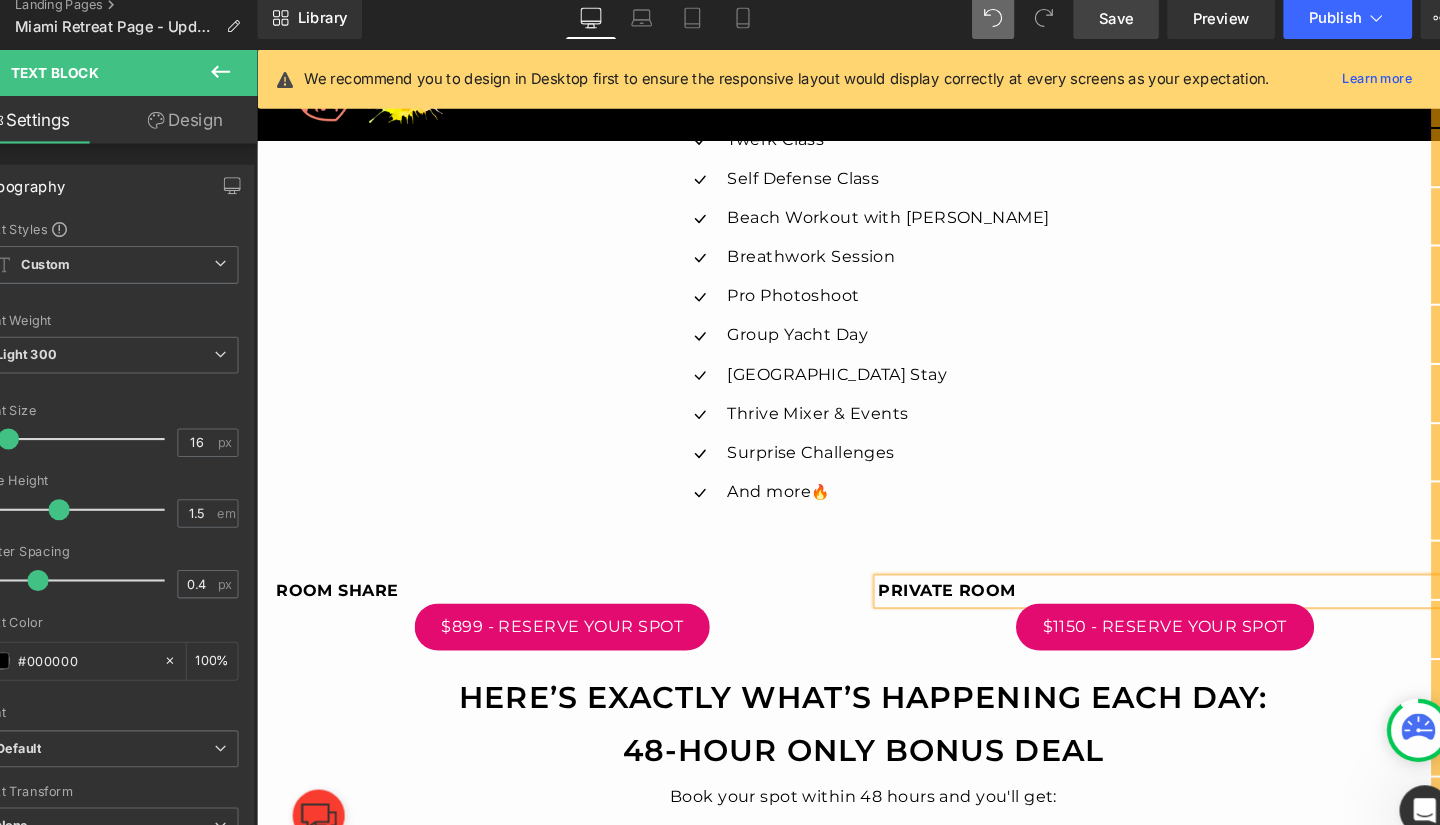 click on "Save" at bounding box center [1103, 30] 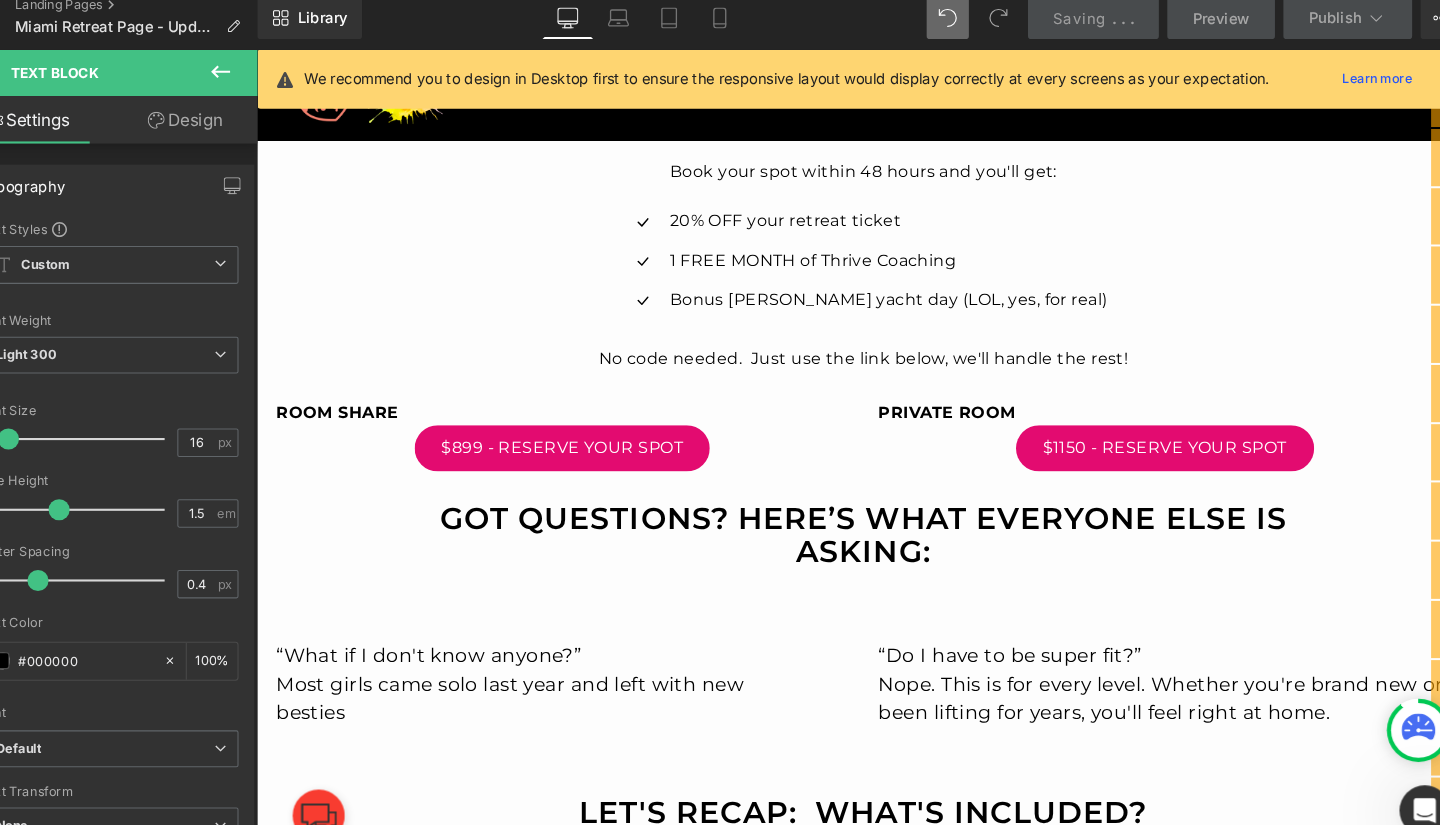 scroll, scrollTop: 2715, scrollLeft: 0, axis: vertical 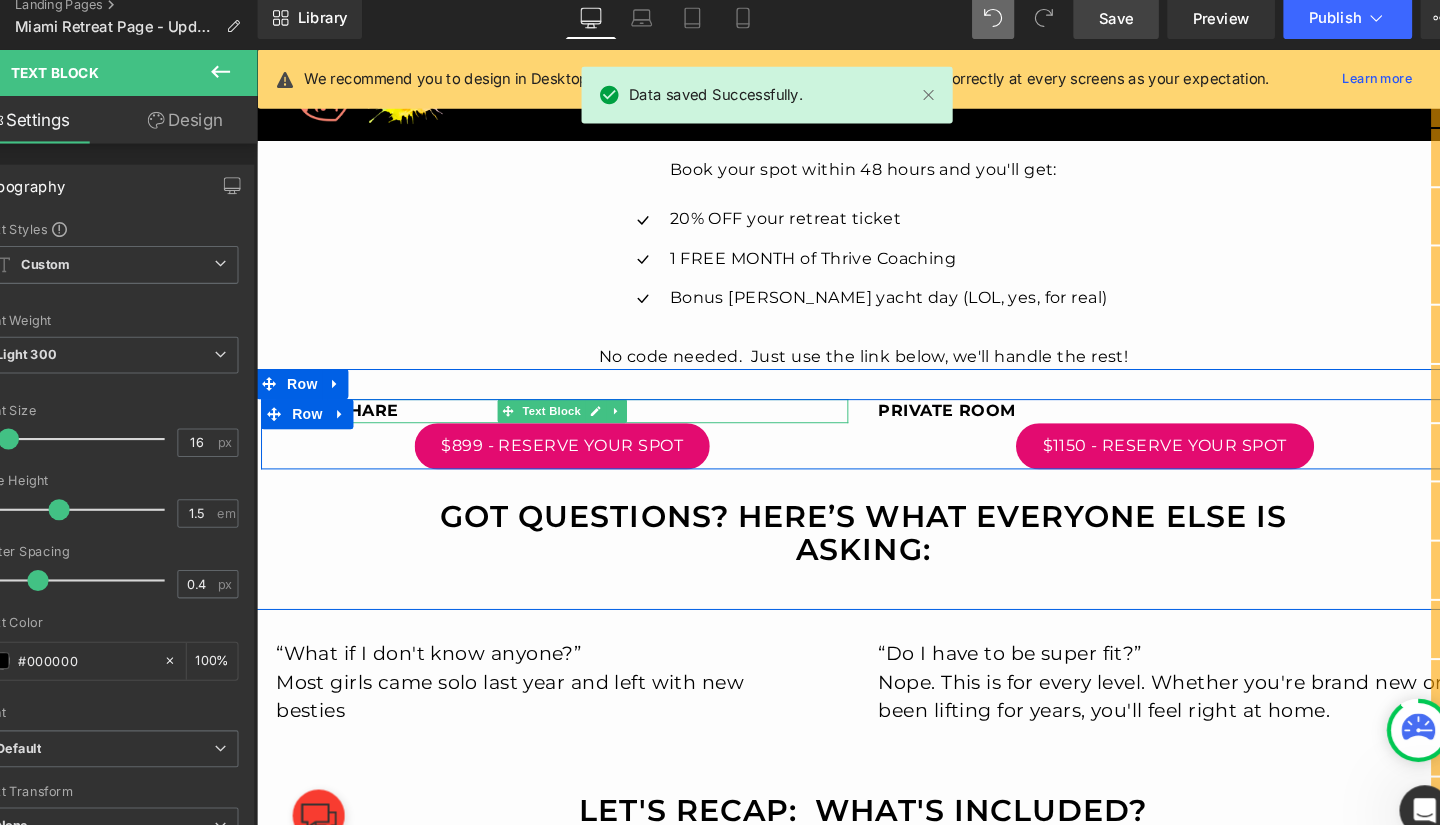 click on "ROOM SHARE" at bounding box center (561, 409) 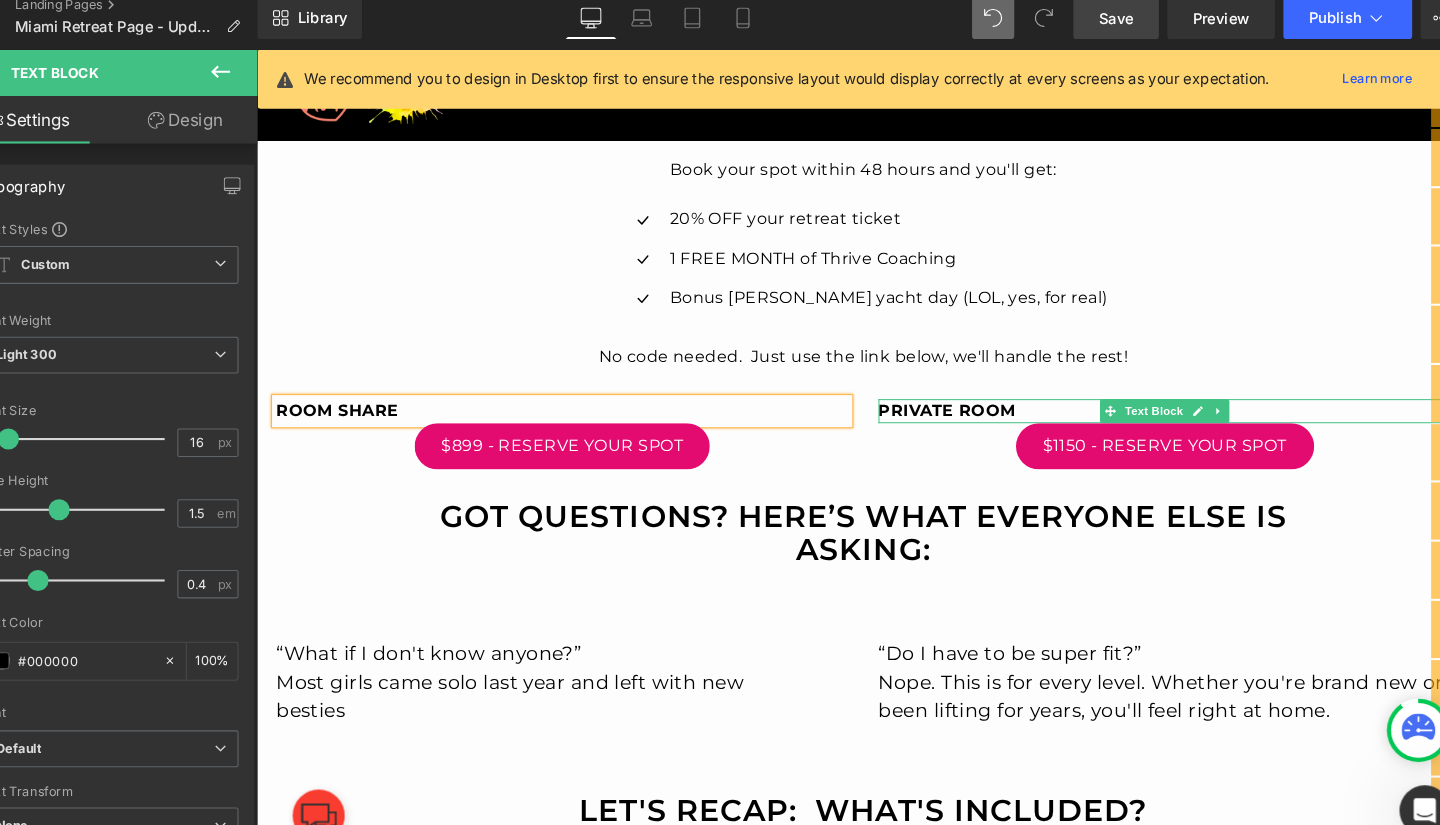 click on "PRIVATE ROOM" at bounding box center [944, 408] 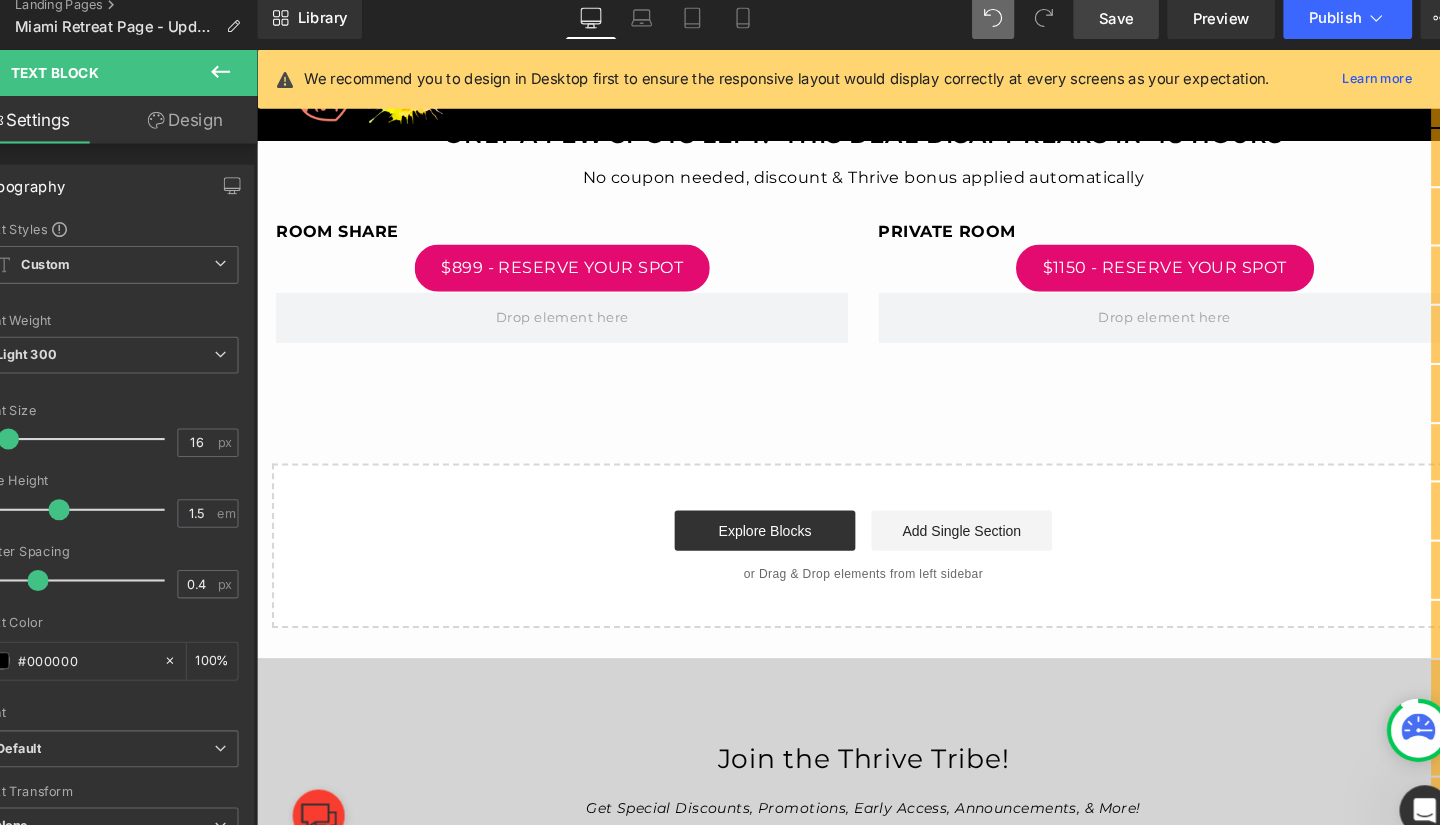 scroll, scrollTop: 4227, scrollLeft: 0, axis: vertical 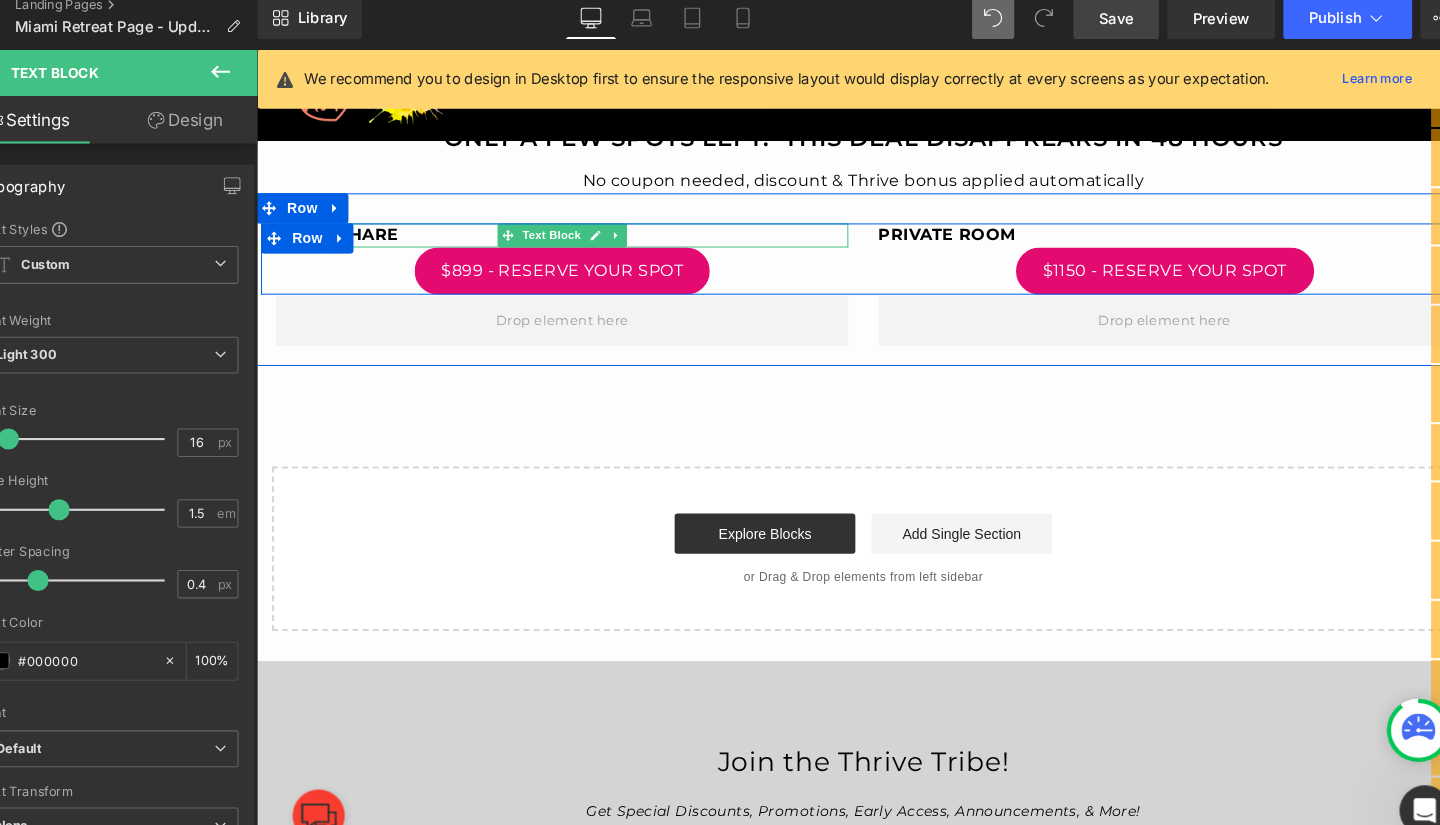 click on "ROOM SHARE" at bounding box center (337, 233) 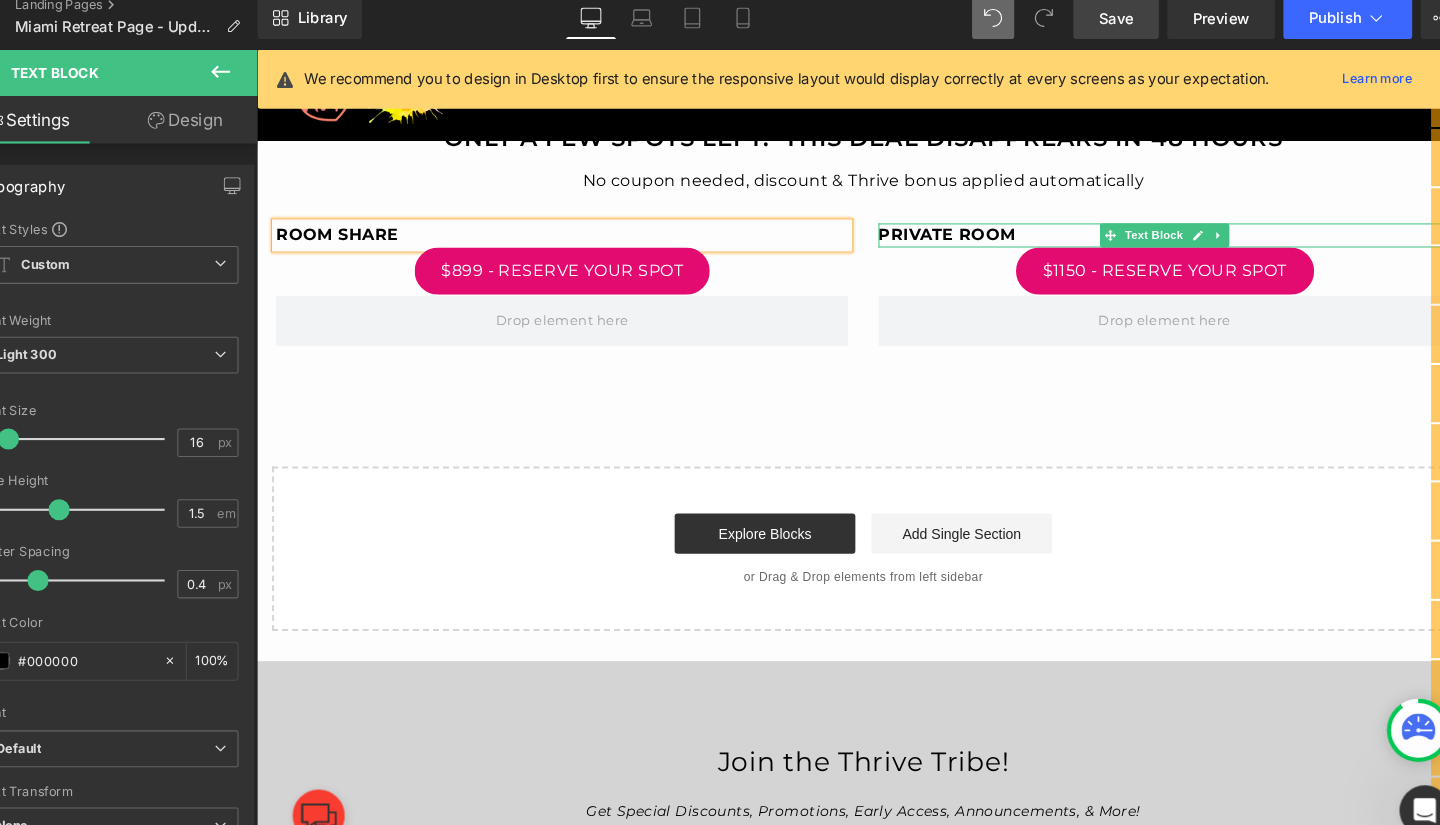 click on "PRIVATE ROOM" at bounding box center (944, 233) 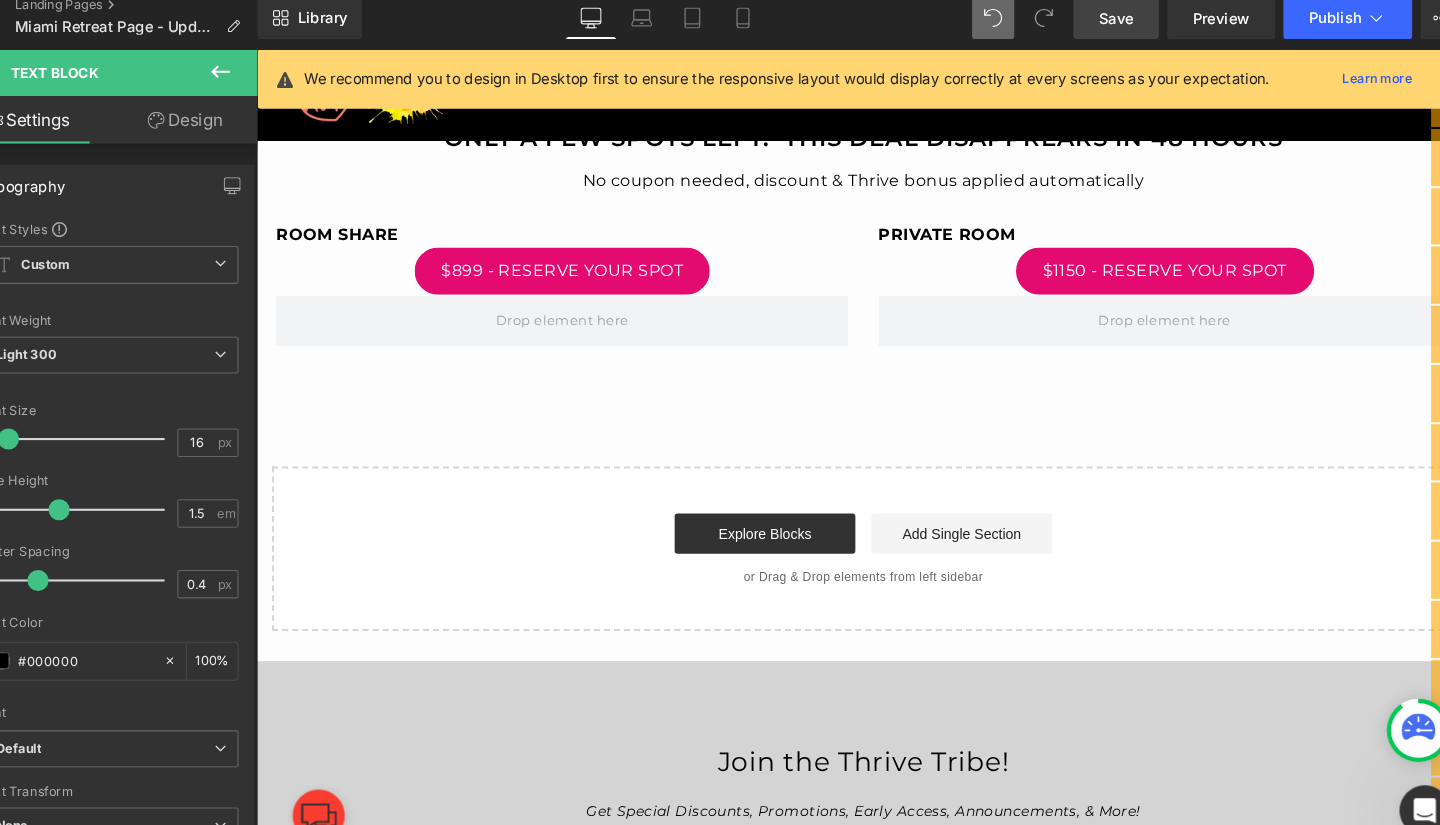 click on "Save" at bounding box center [1103, 30] 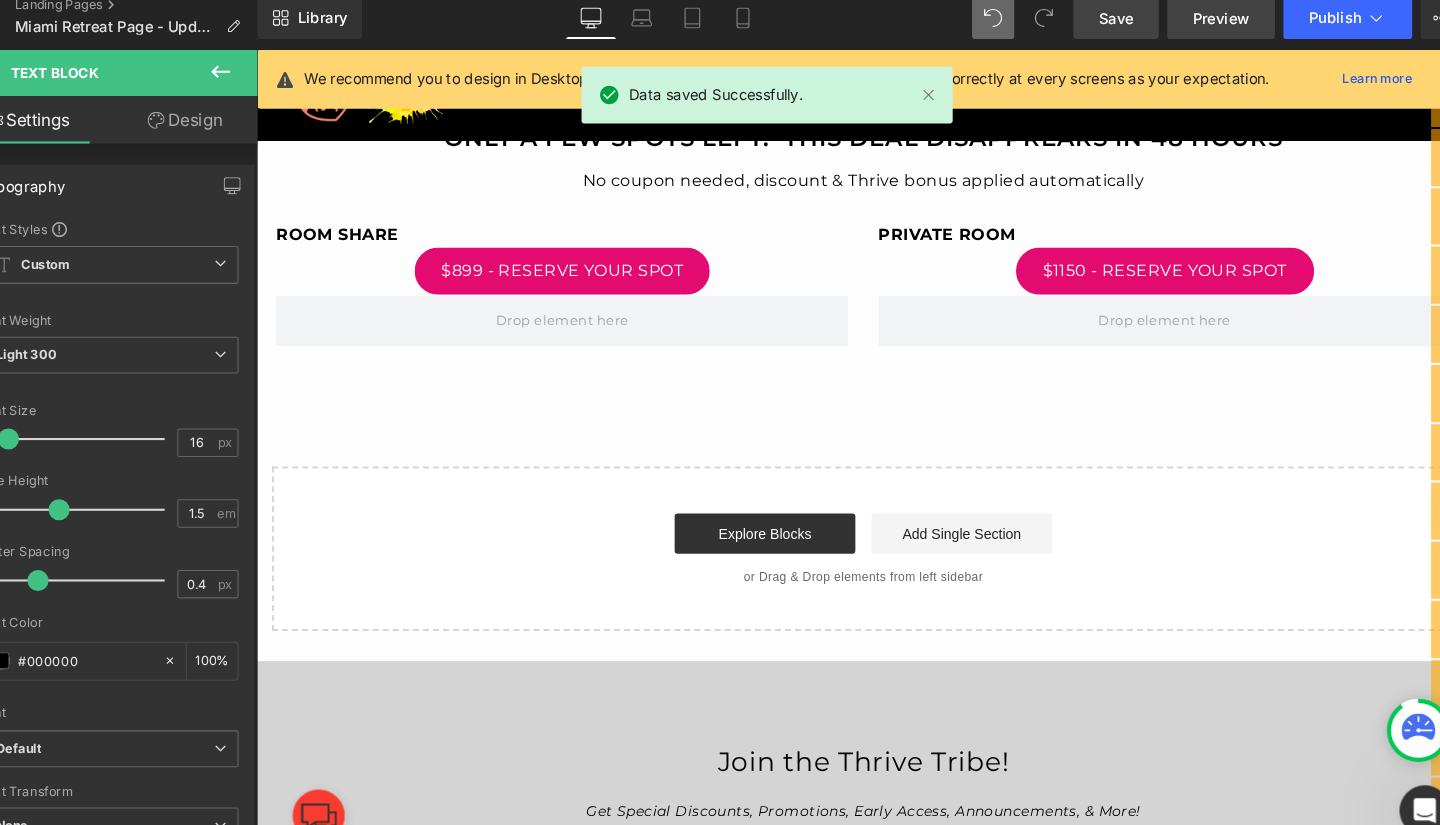 click on "Preview" at bounding box center (1203, 30) 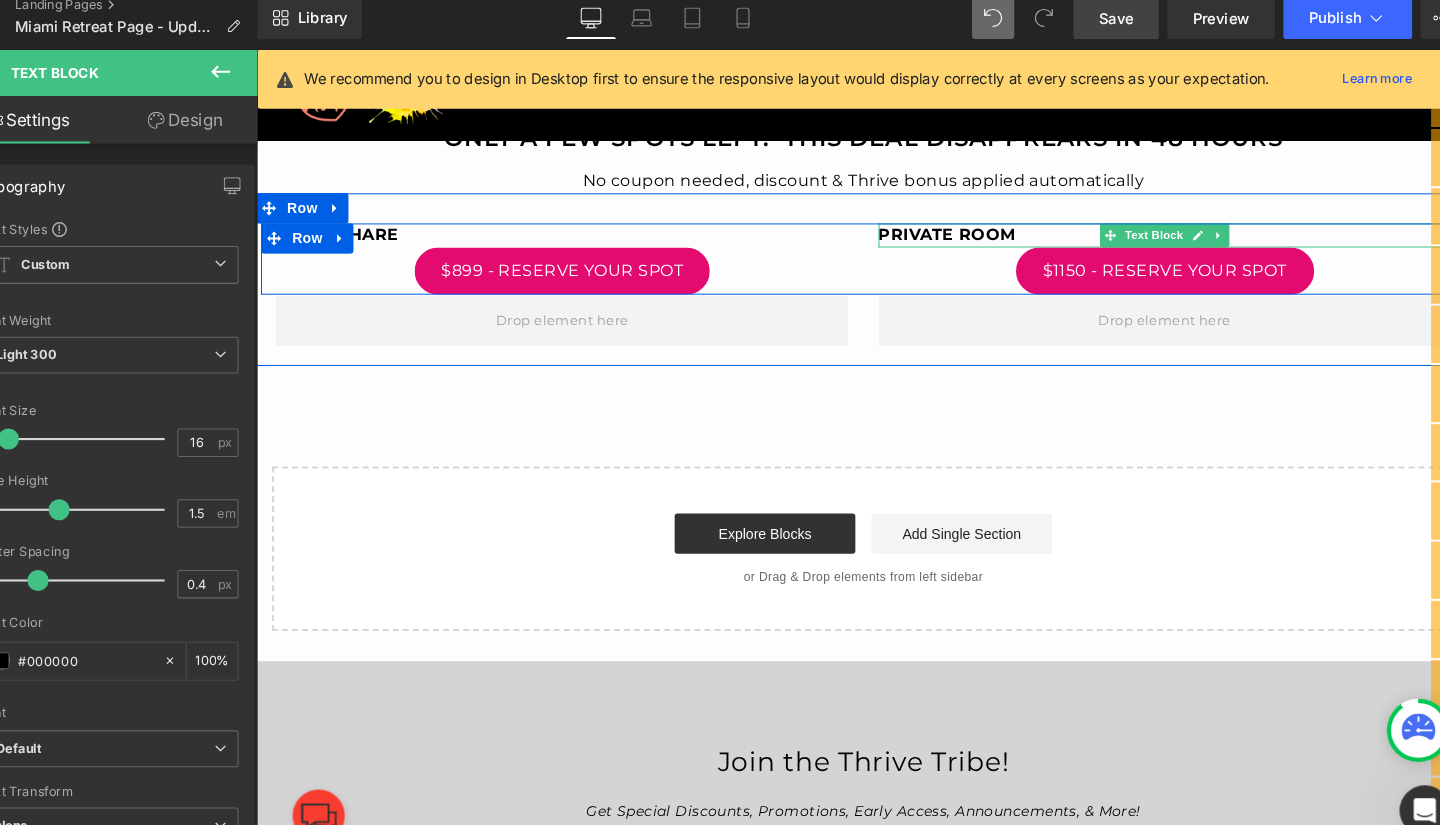 click on "PRIVATE ROOM" at bounding box center (944, 233) 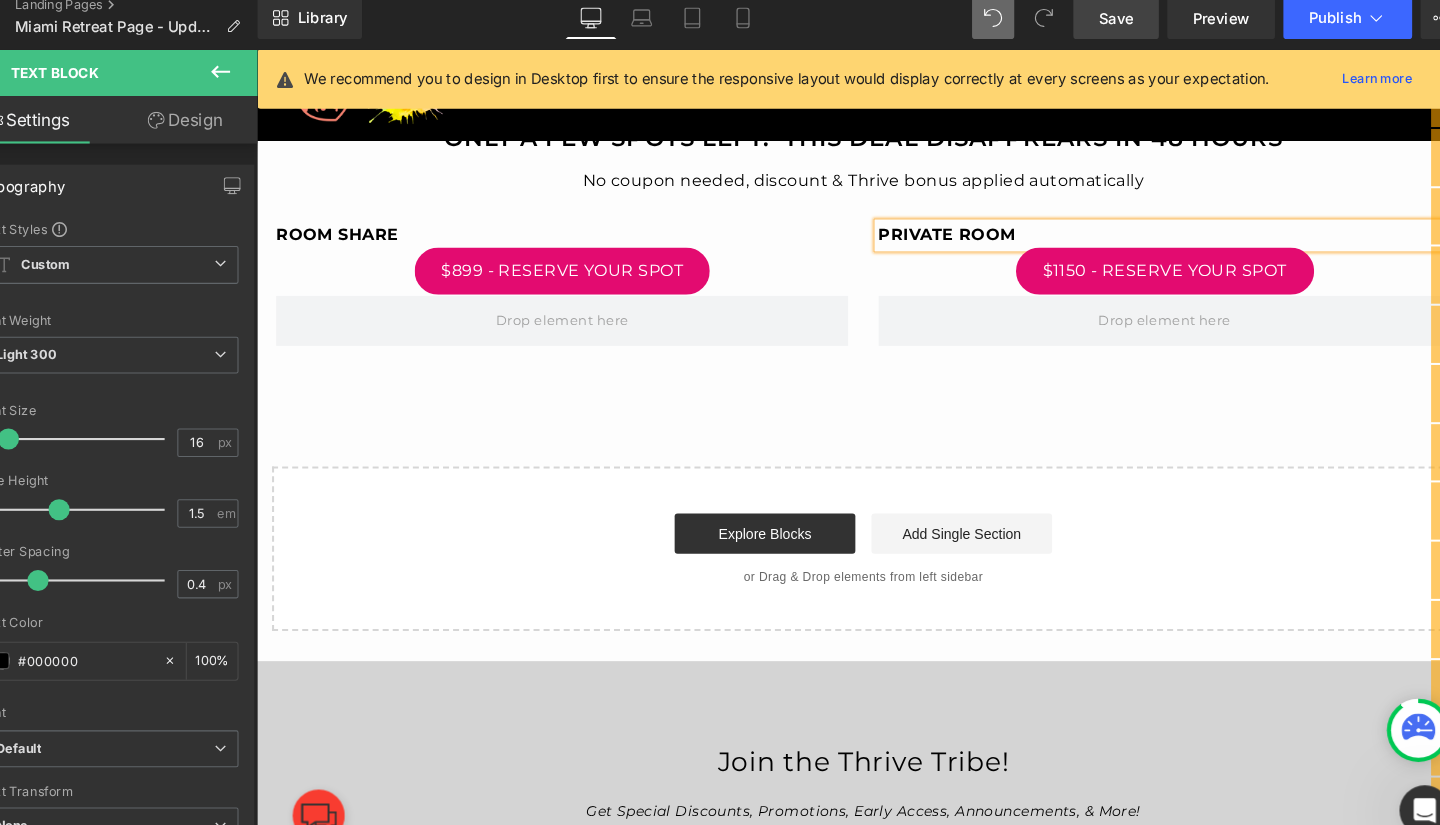 drag, startPoint x: 1110, startPoint y: 24, endPoint x: 835, endPoint y: 107, distance: 287.2525 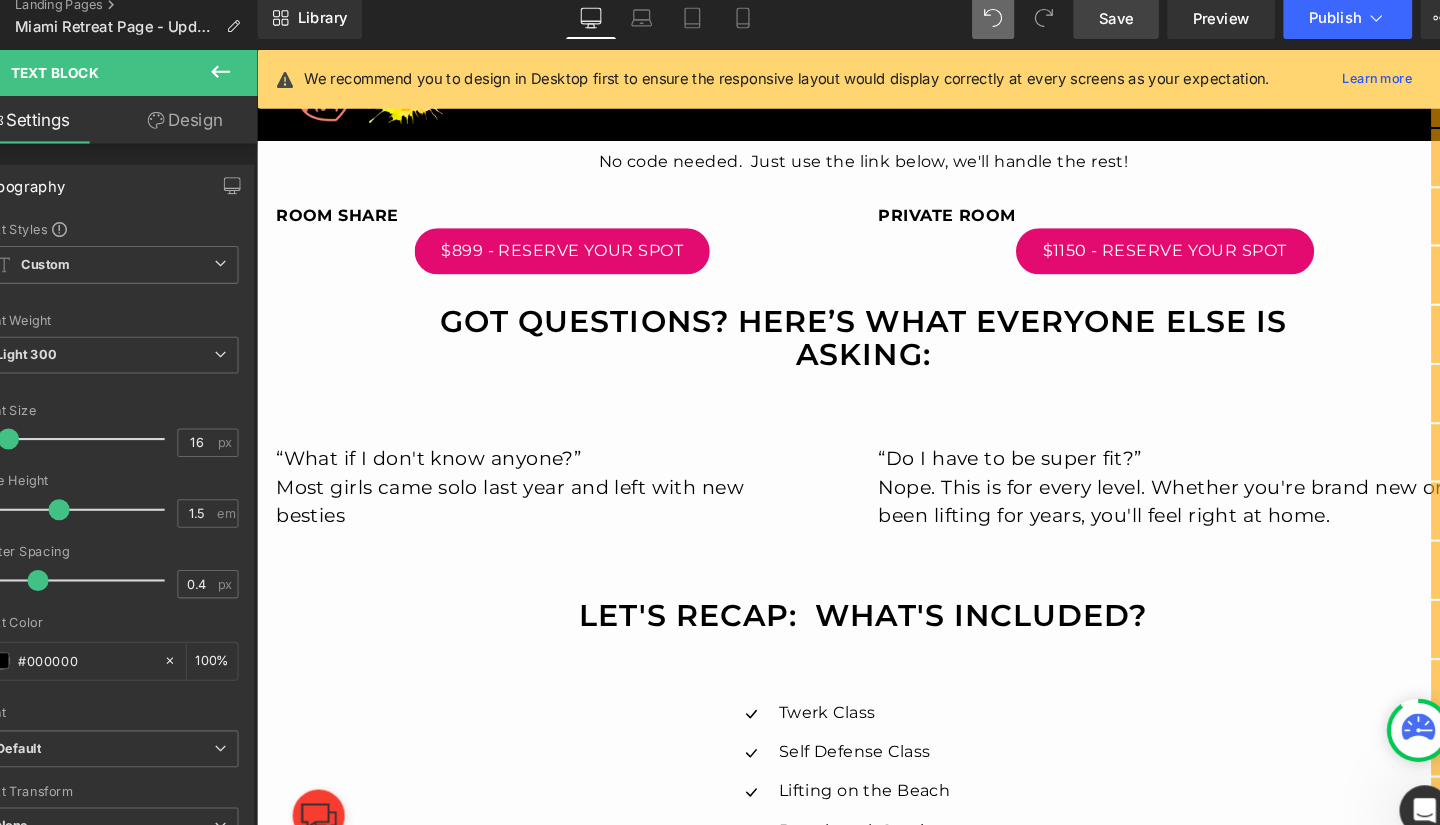 scroll, scrollTop: 2886, scrollLeft: 0, axis: vertical 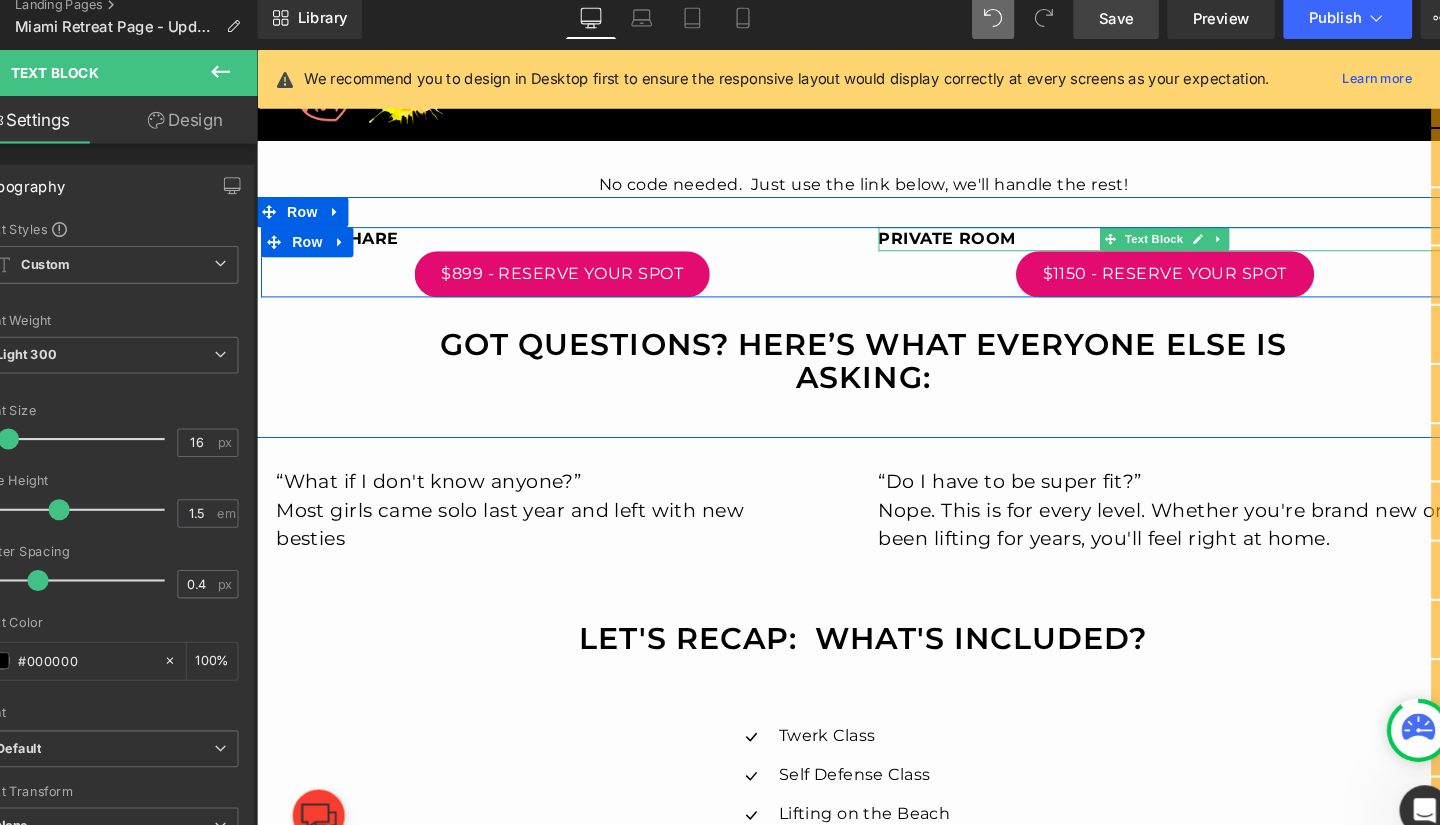 click on "PRIVATE ROOM" at bounding box center [944, 237] 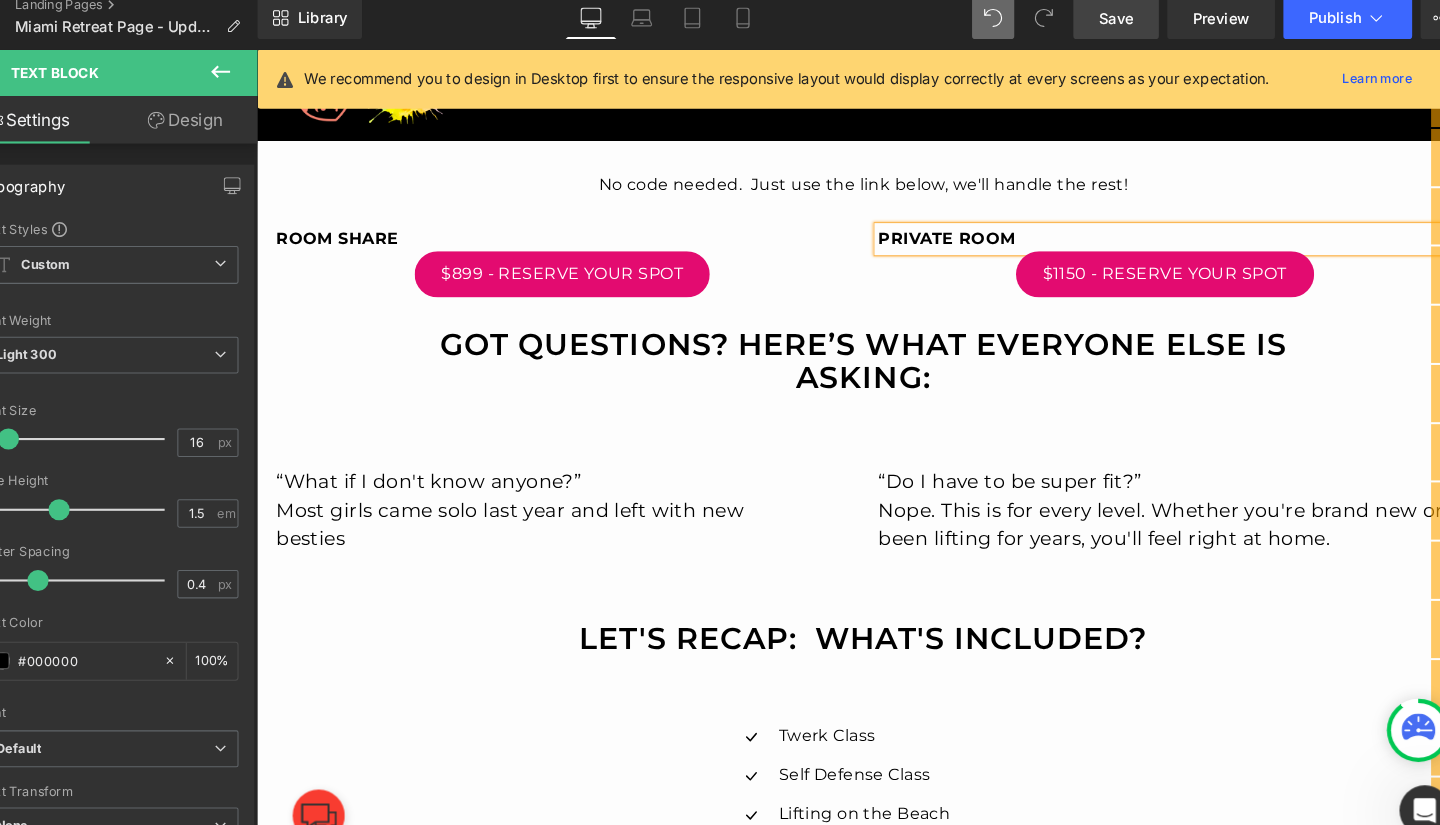 click on "Save" at bounding box center [1103, 30] 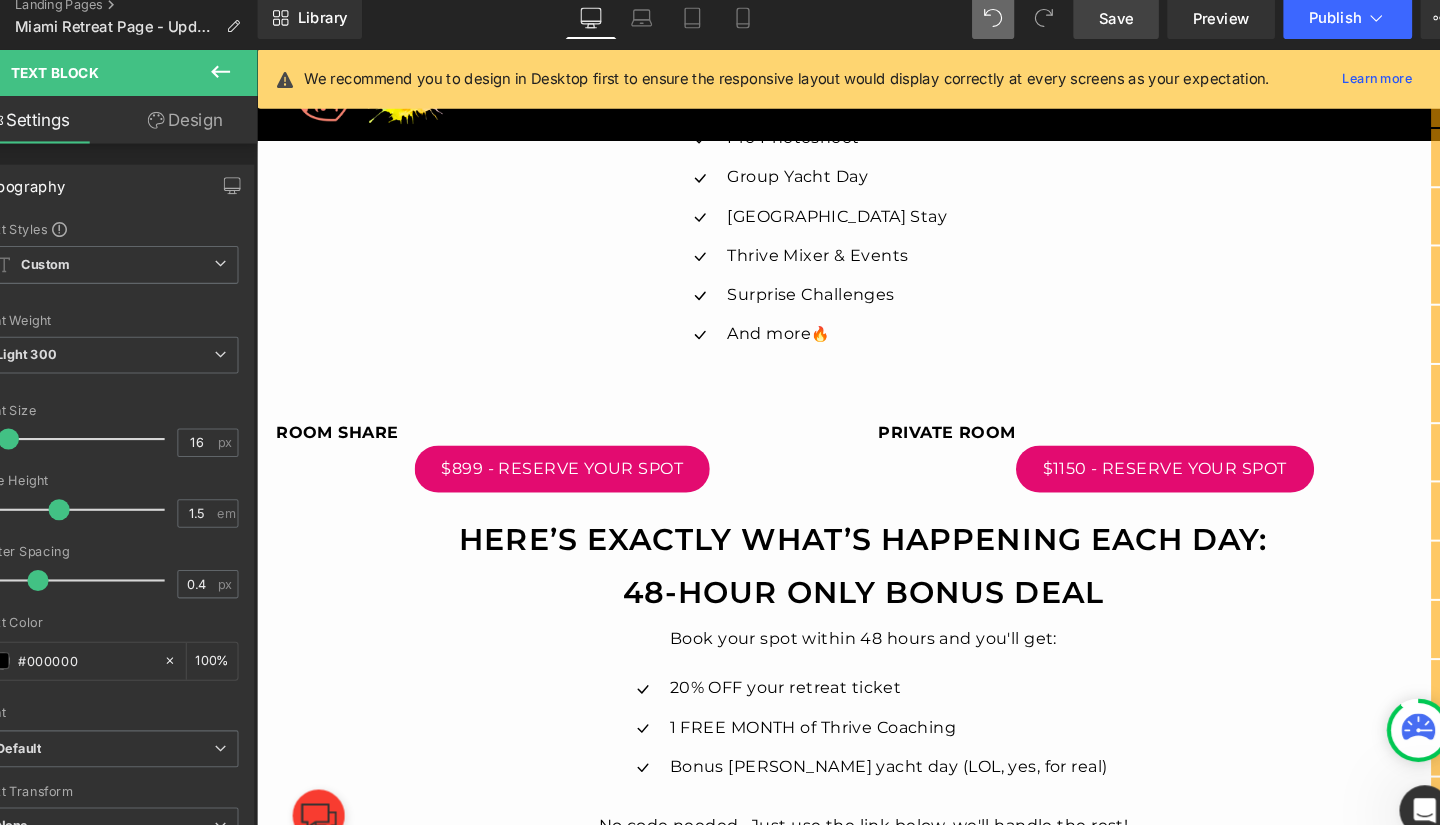 scroll, scrollTop: 2247, scrollLeft: 0, axis: vertical 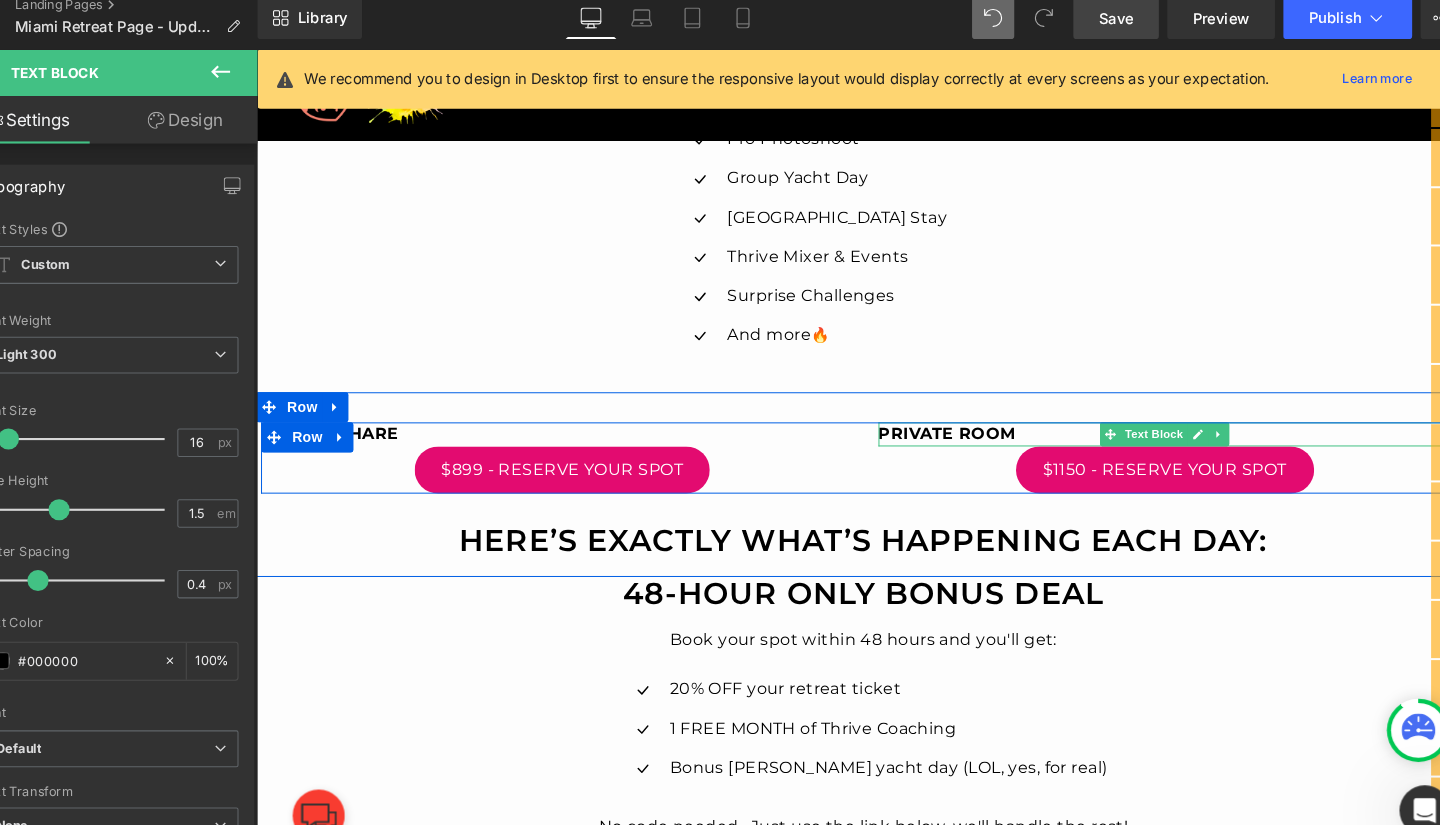 click on "PRIVATE ROOM" at bounding box center [944, 431] 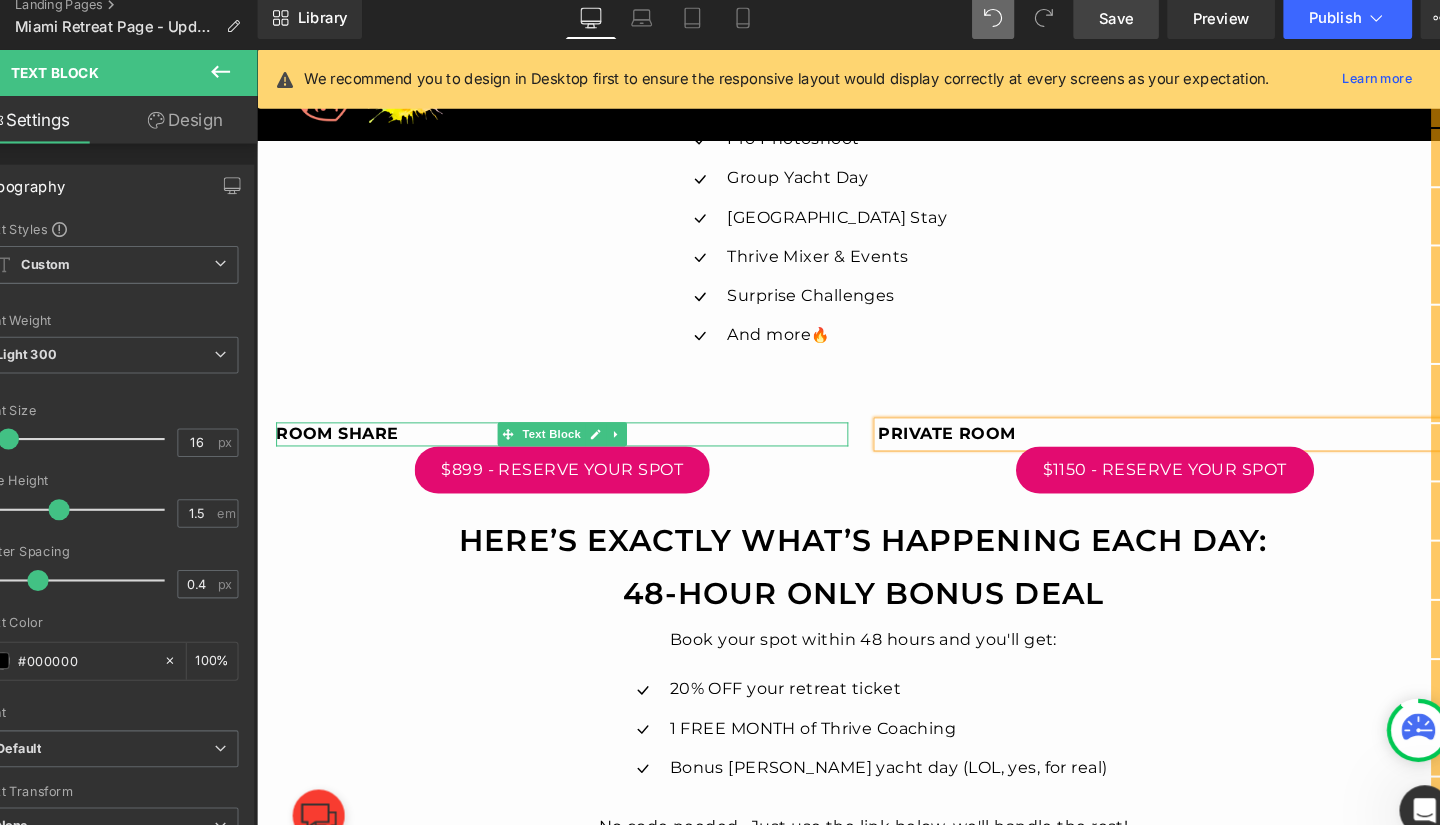 click on "ROOM SHARE" at bounding box center (337, 431) 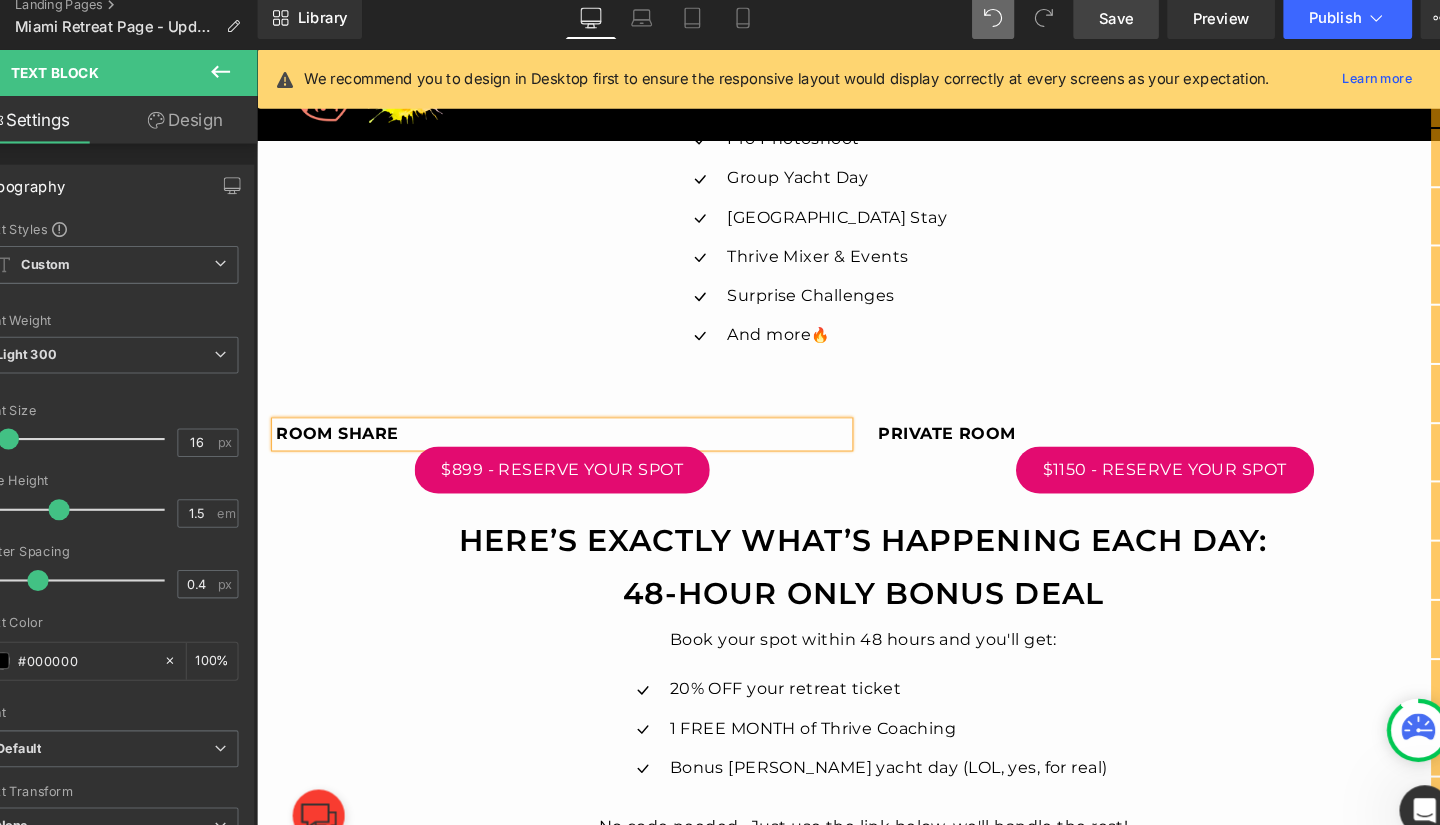 click on "Save" at bounding box center [1103, 30] 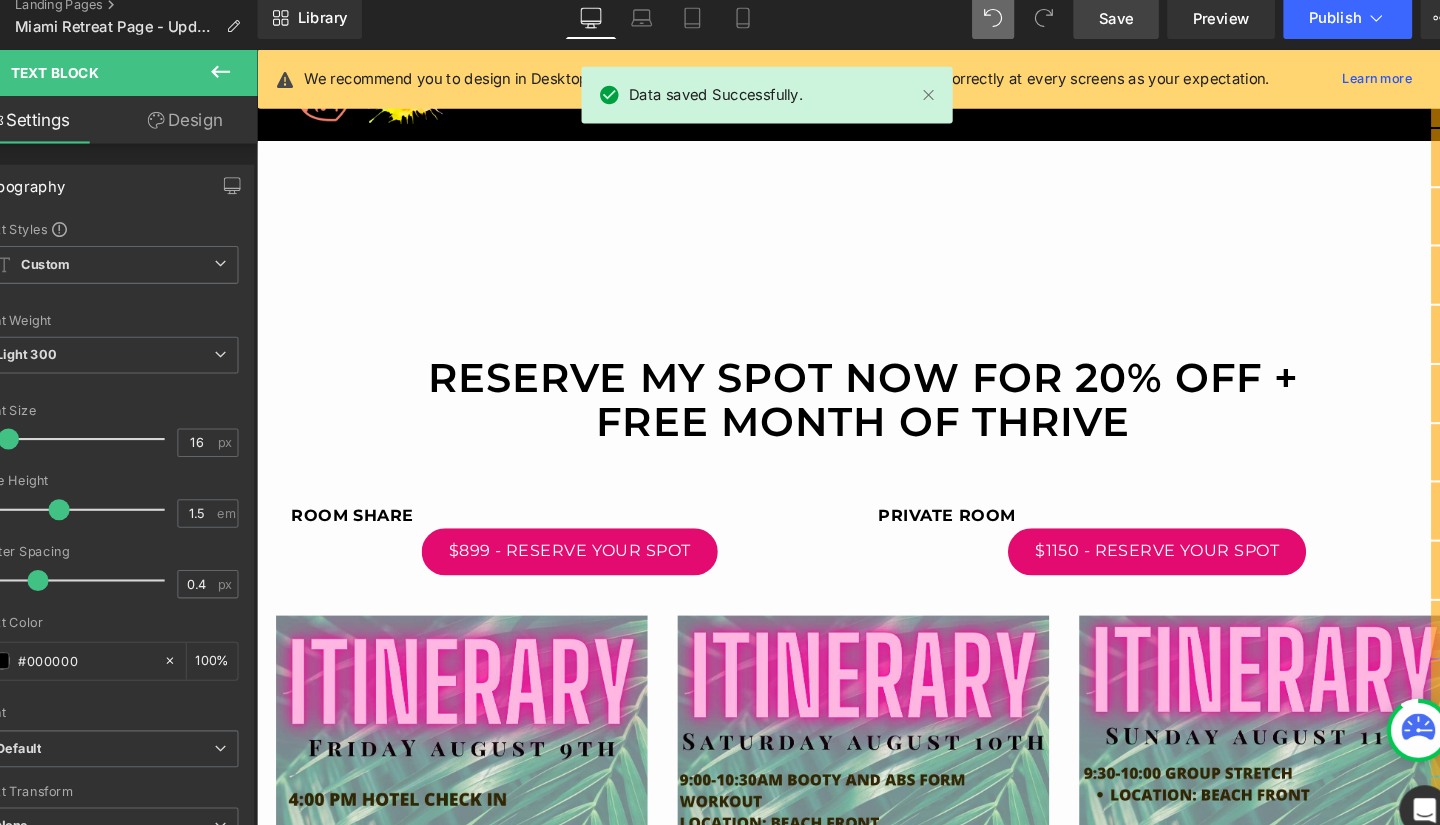 scroll, scrollTop: 852, scrollLeft: 0, axis: vertical 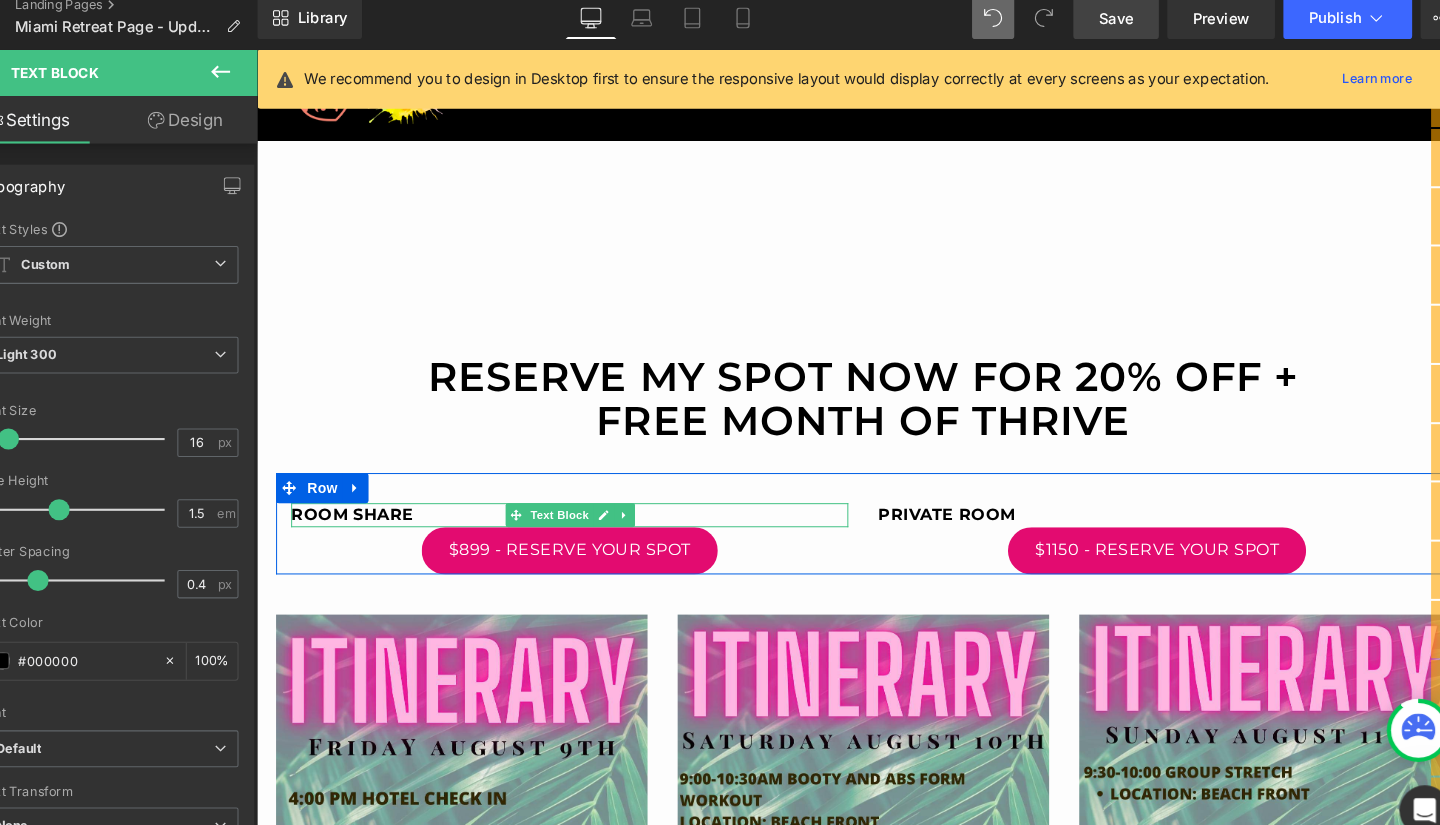 click on "ROOM SHARE" at bounding box center [568, 513] 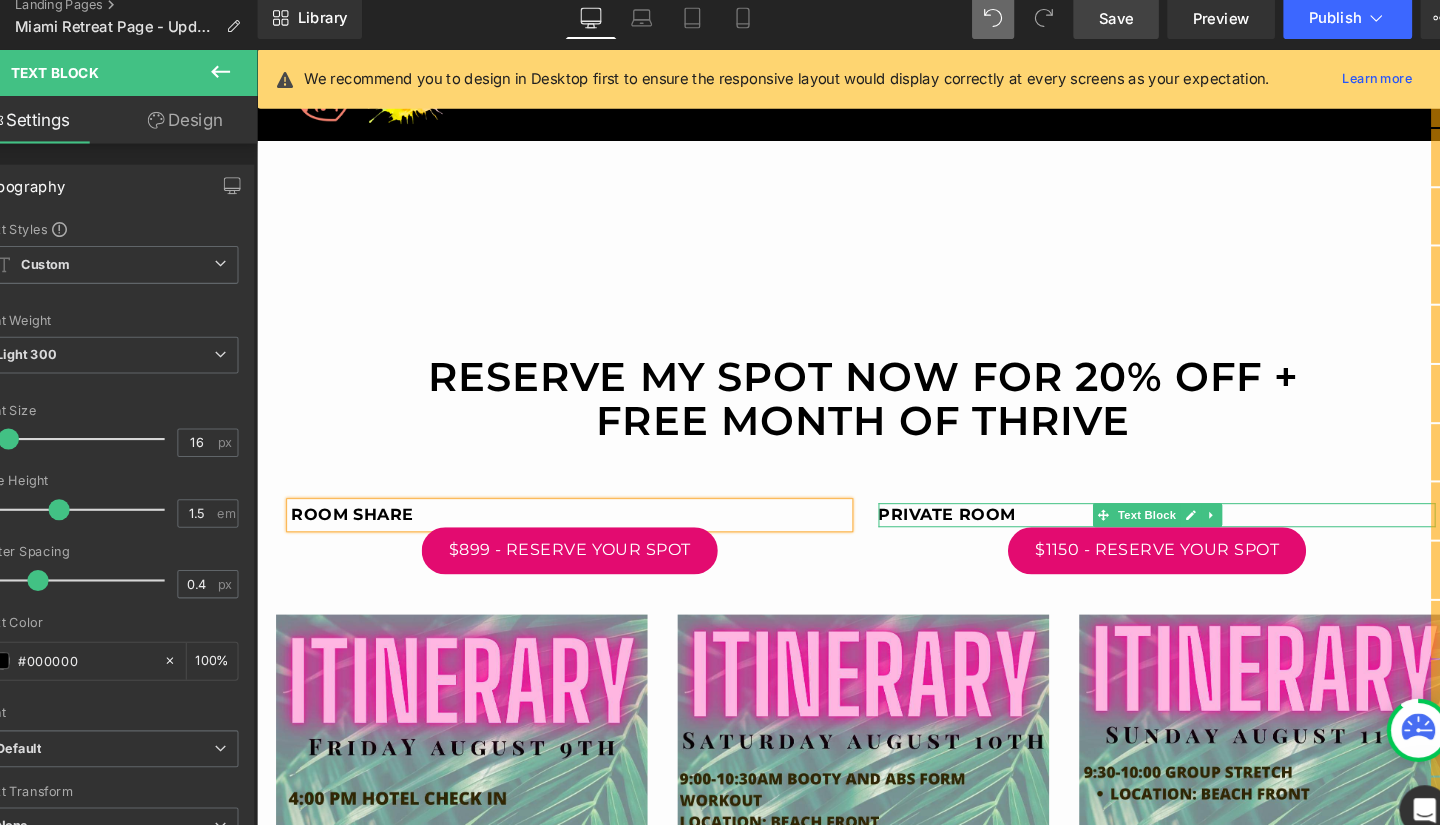 click on "PRIVATE ROOM" at bounding box center [944, 512] 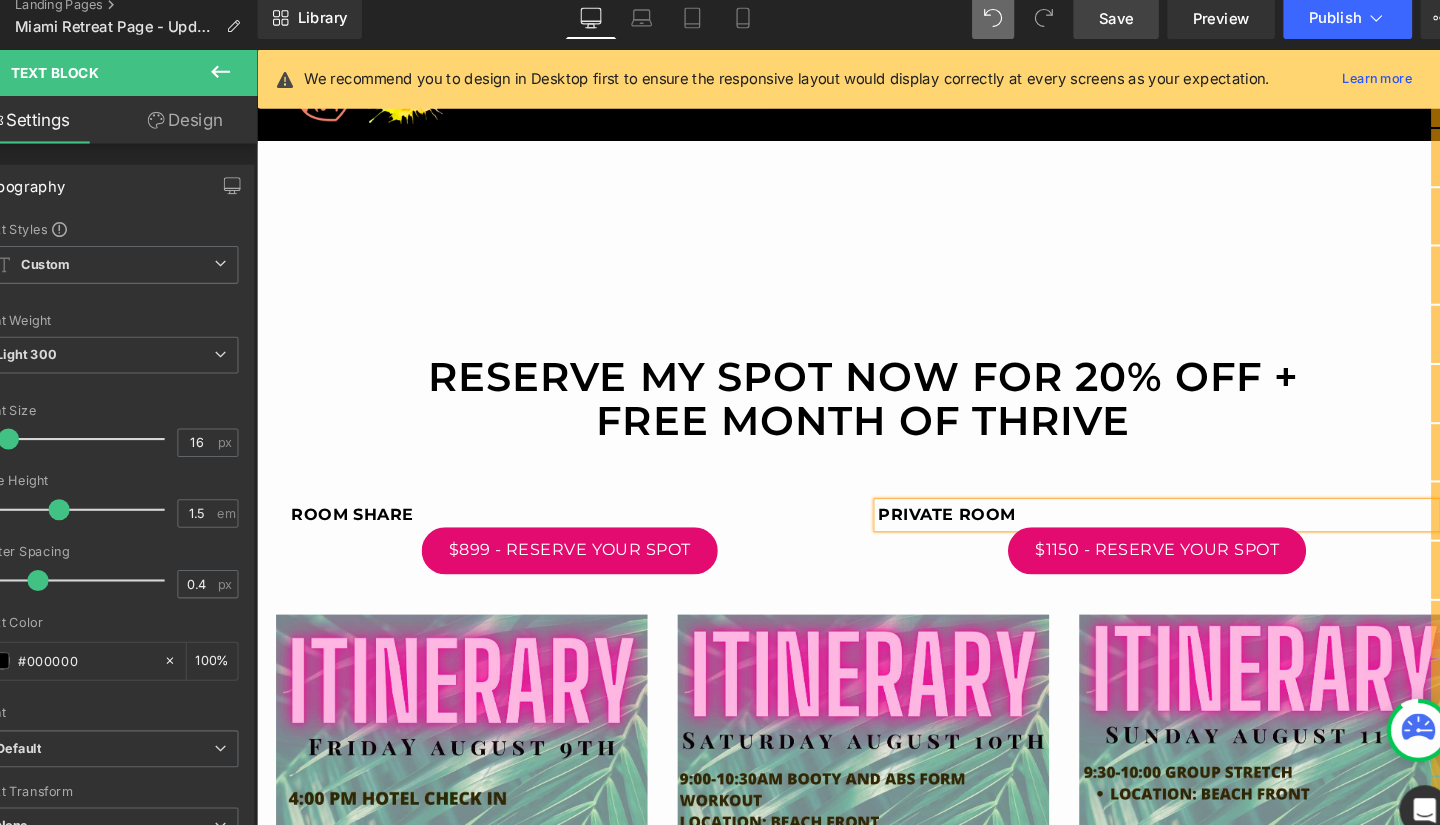 click on "Save" at bounding box center (1103, 30) 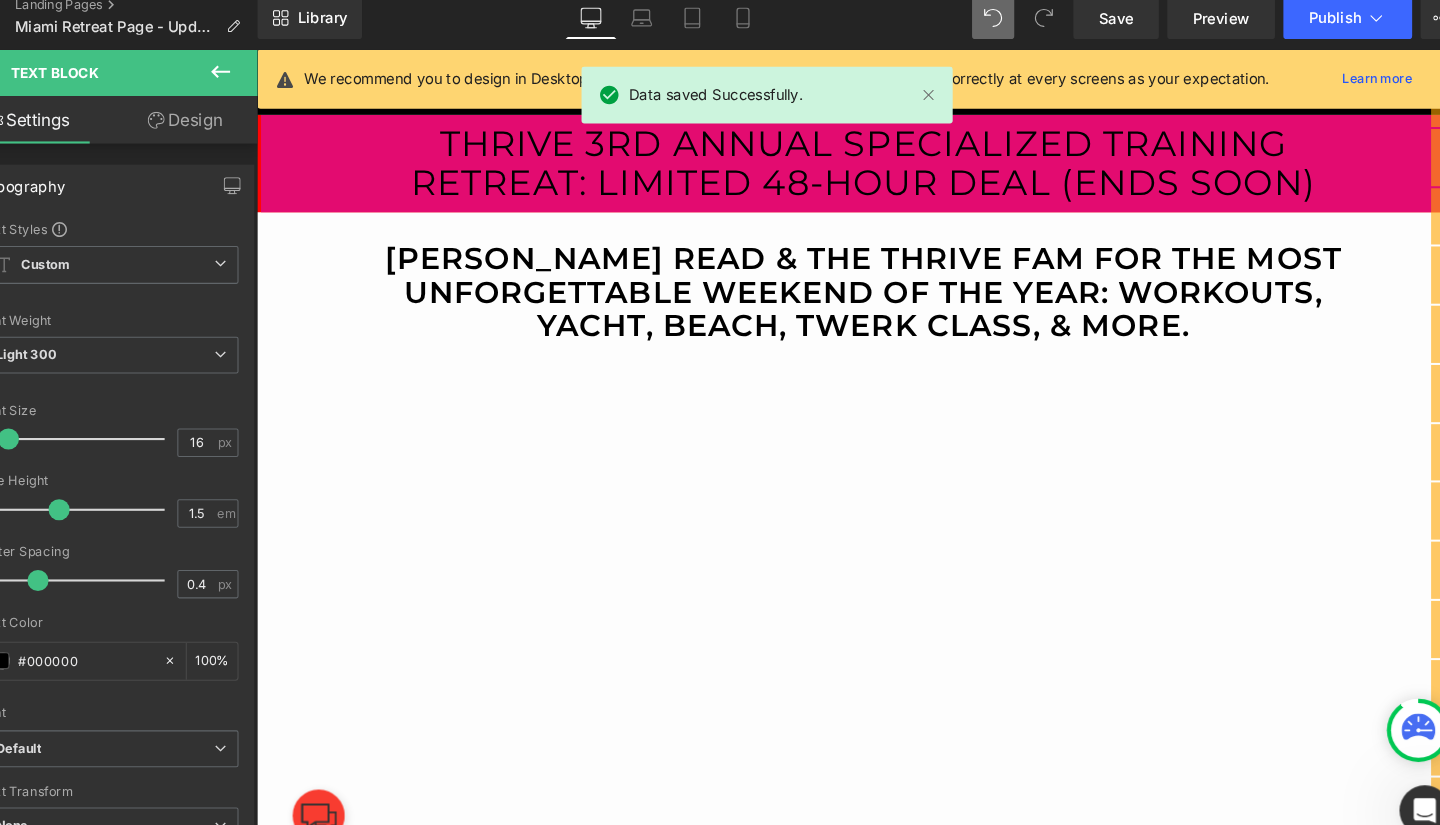 scroll, scrollTop: 158, scrollLeft: 0, axis: vertical 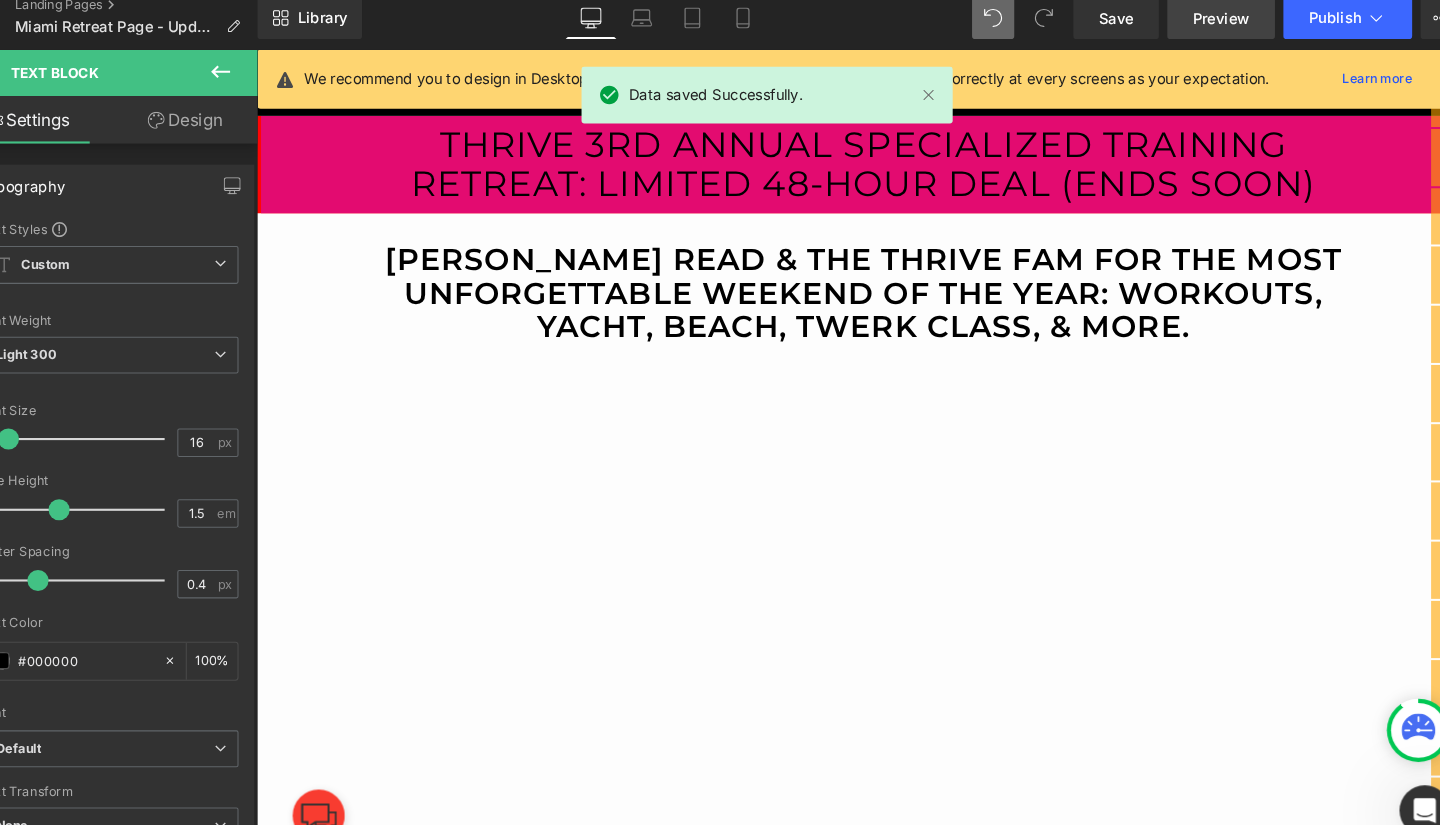 click on "Preview" at bounding box center [1203, 30] 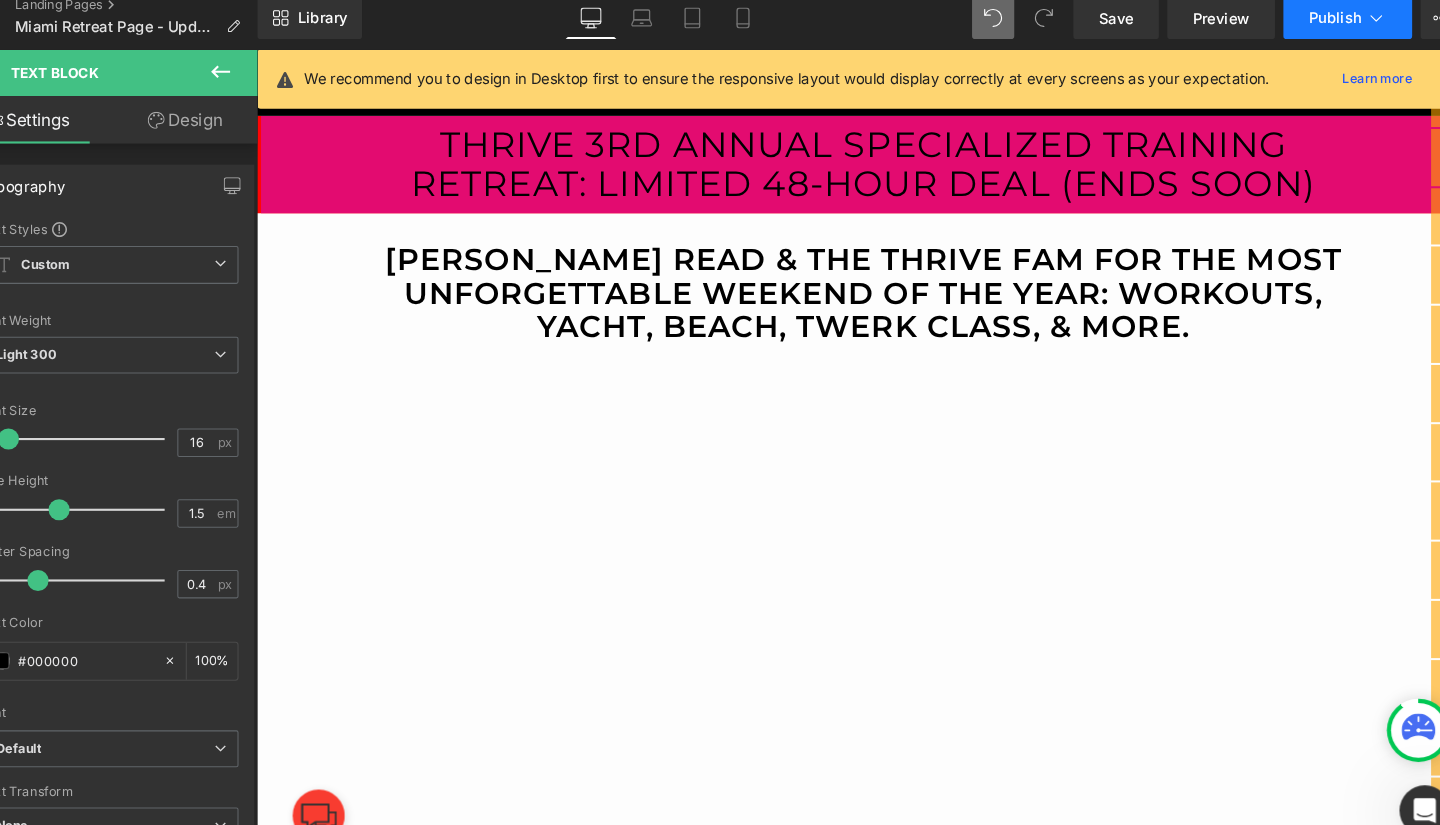 click on "Publish" at bounding box center (1311, 30) 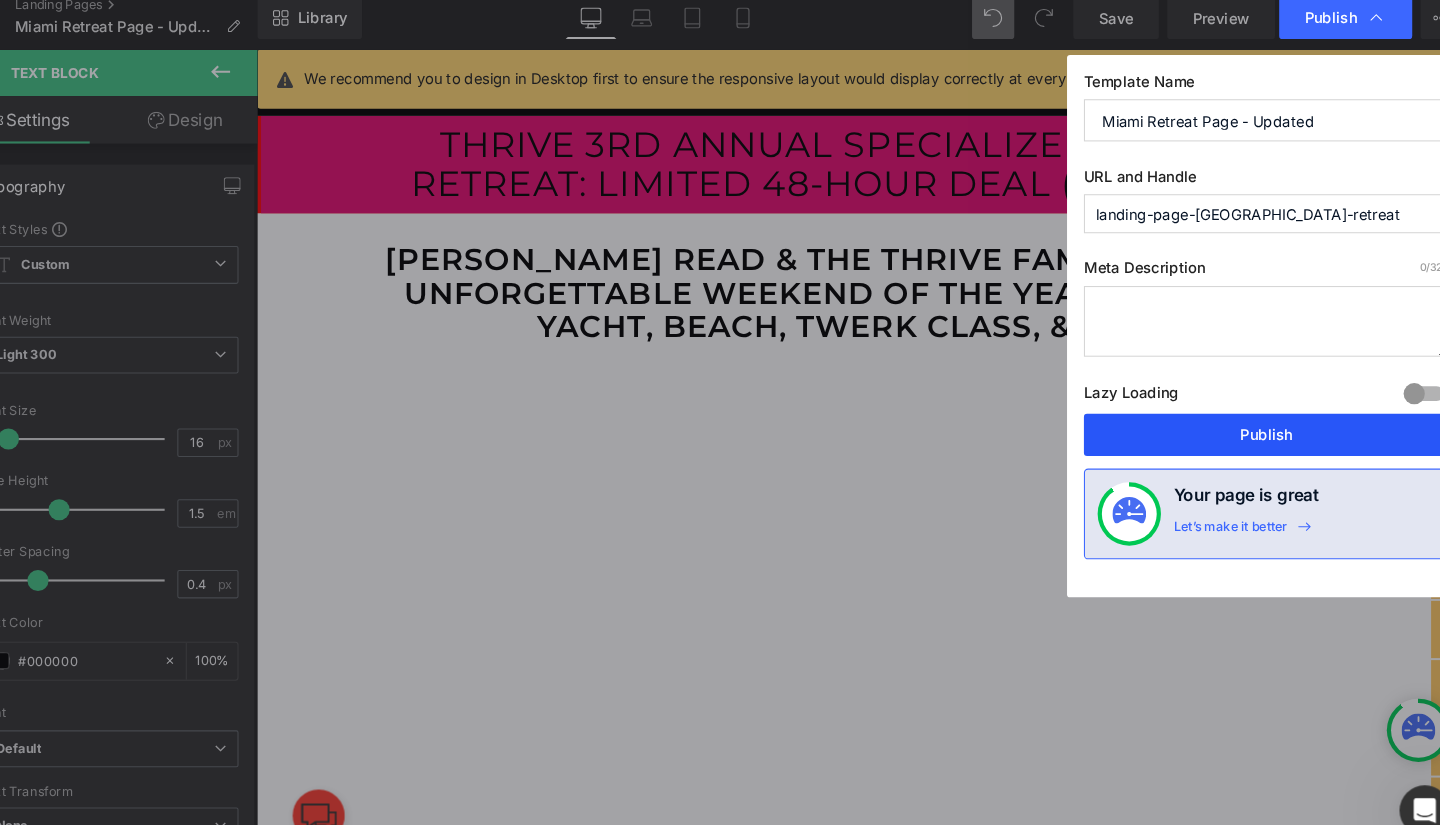 click on "Publish" at bounding box center (1246, 425) 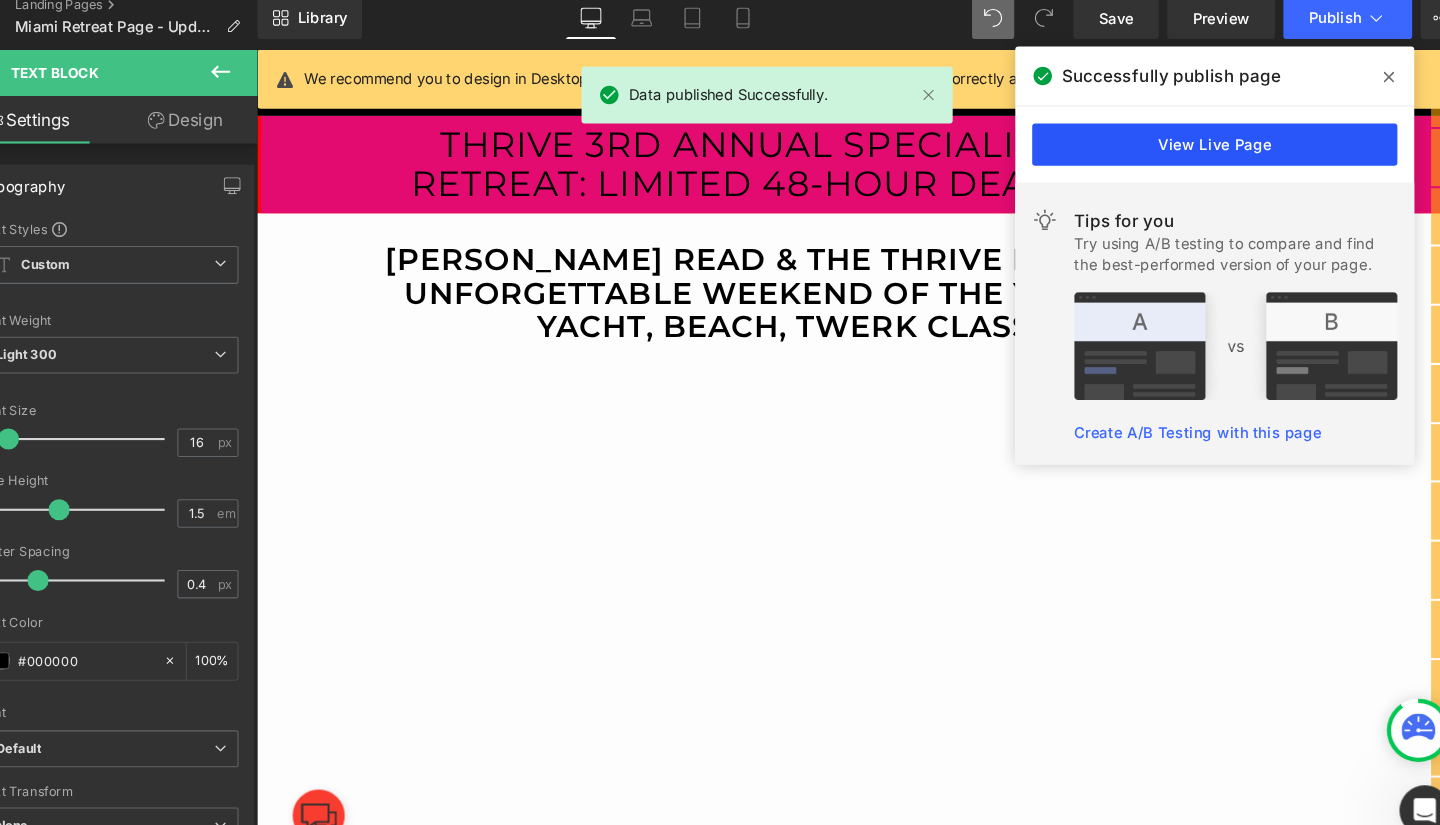 click on "View Live Page" at bounding box center (1197, 150) 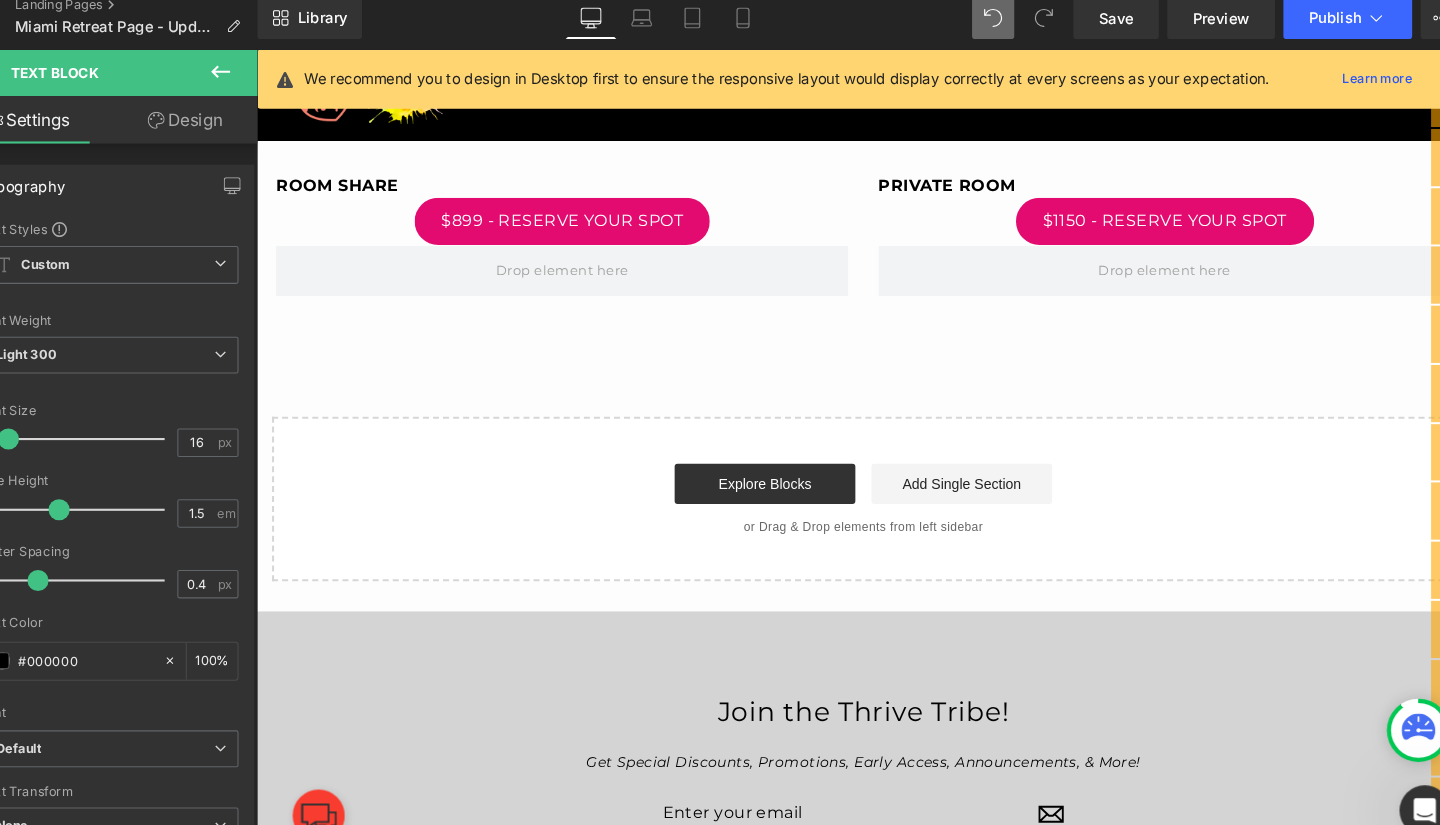 scroll, scrollTop: 4306, scrollLeft: 0, axis: vertical 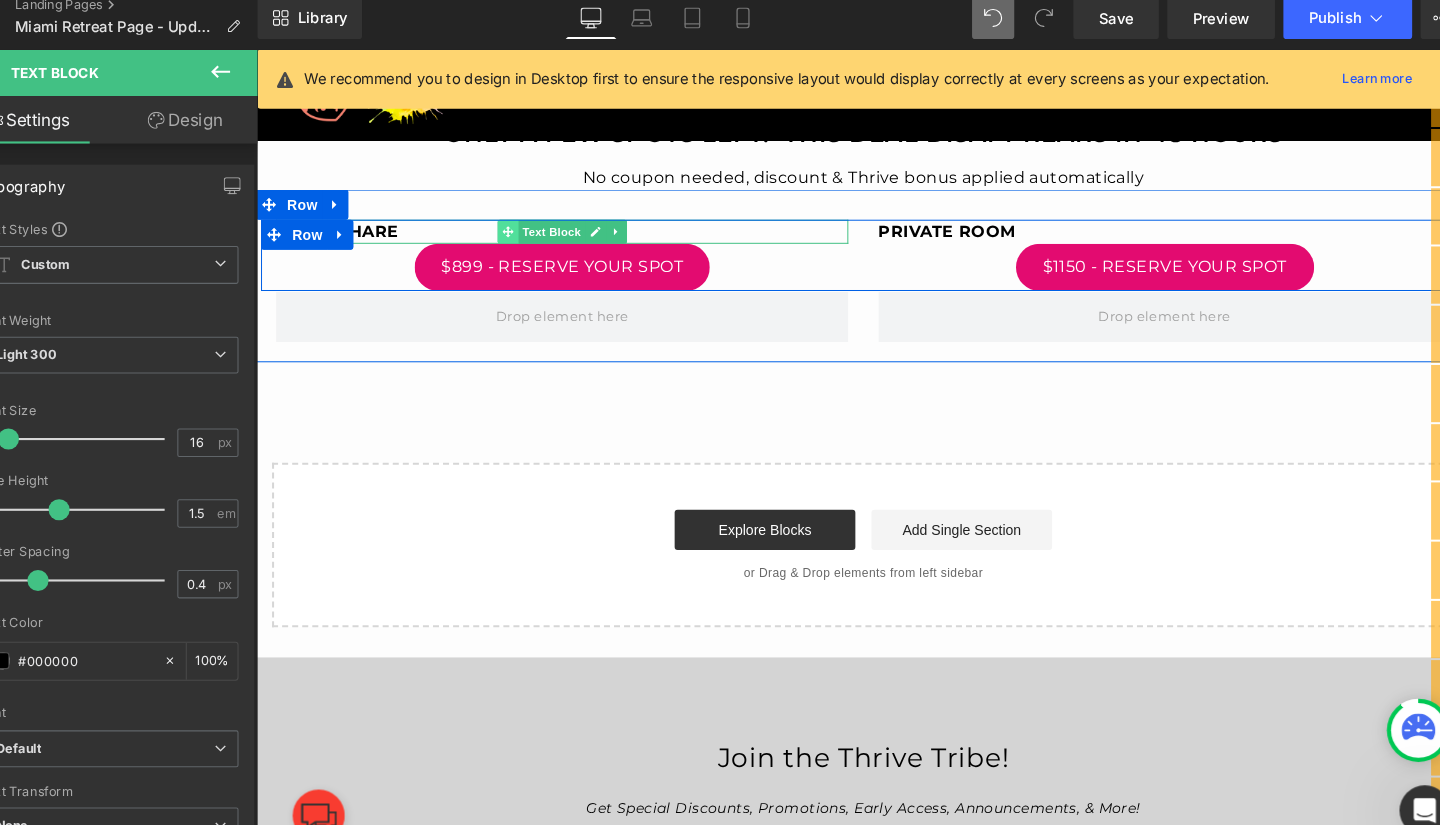 click at bounding box center [507, 230] 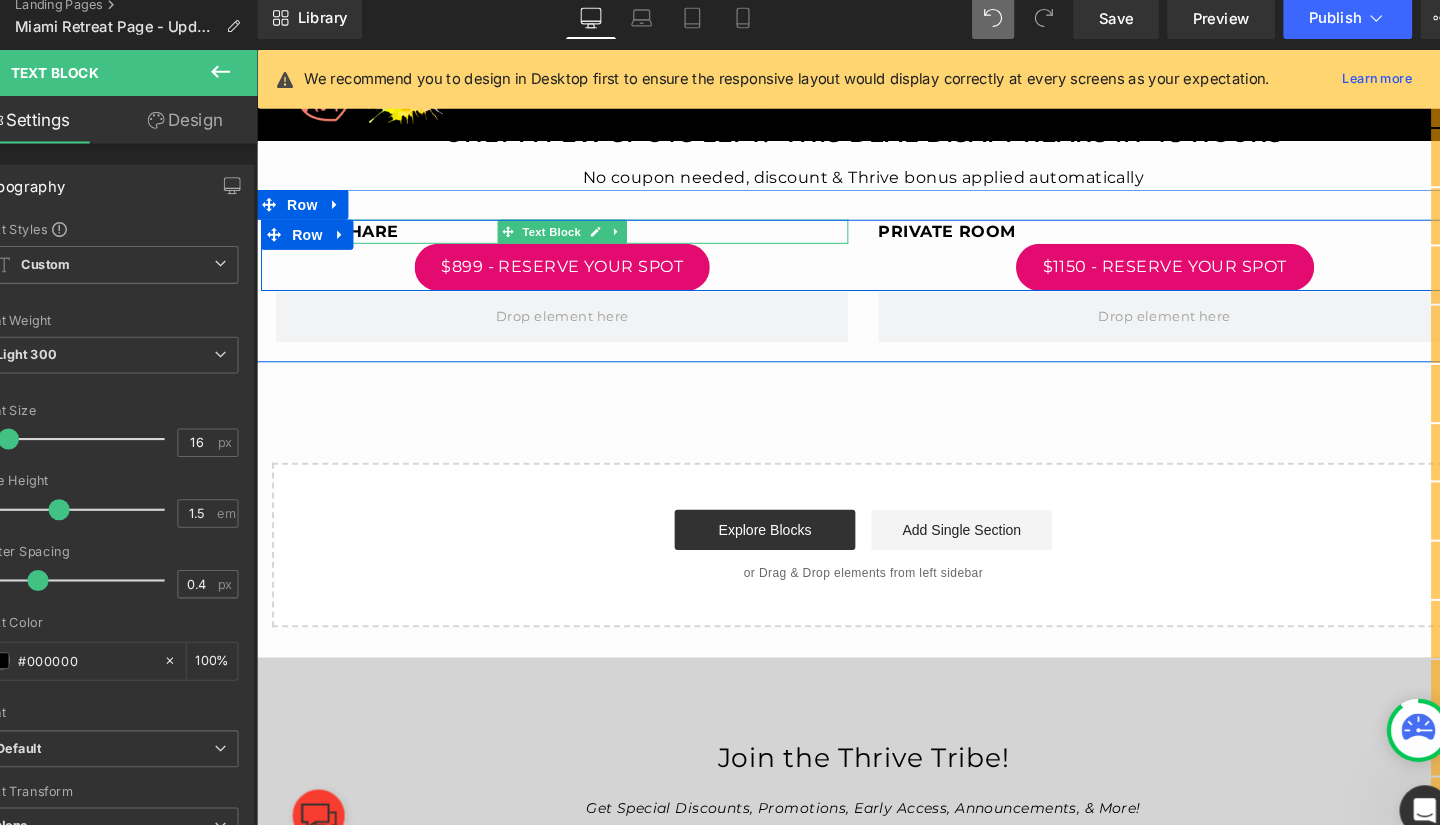 click on "ROOM SHARE" at bounding box center (337, 229) 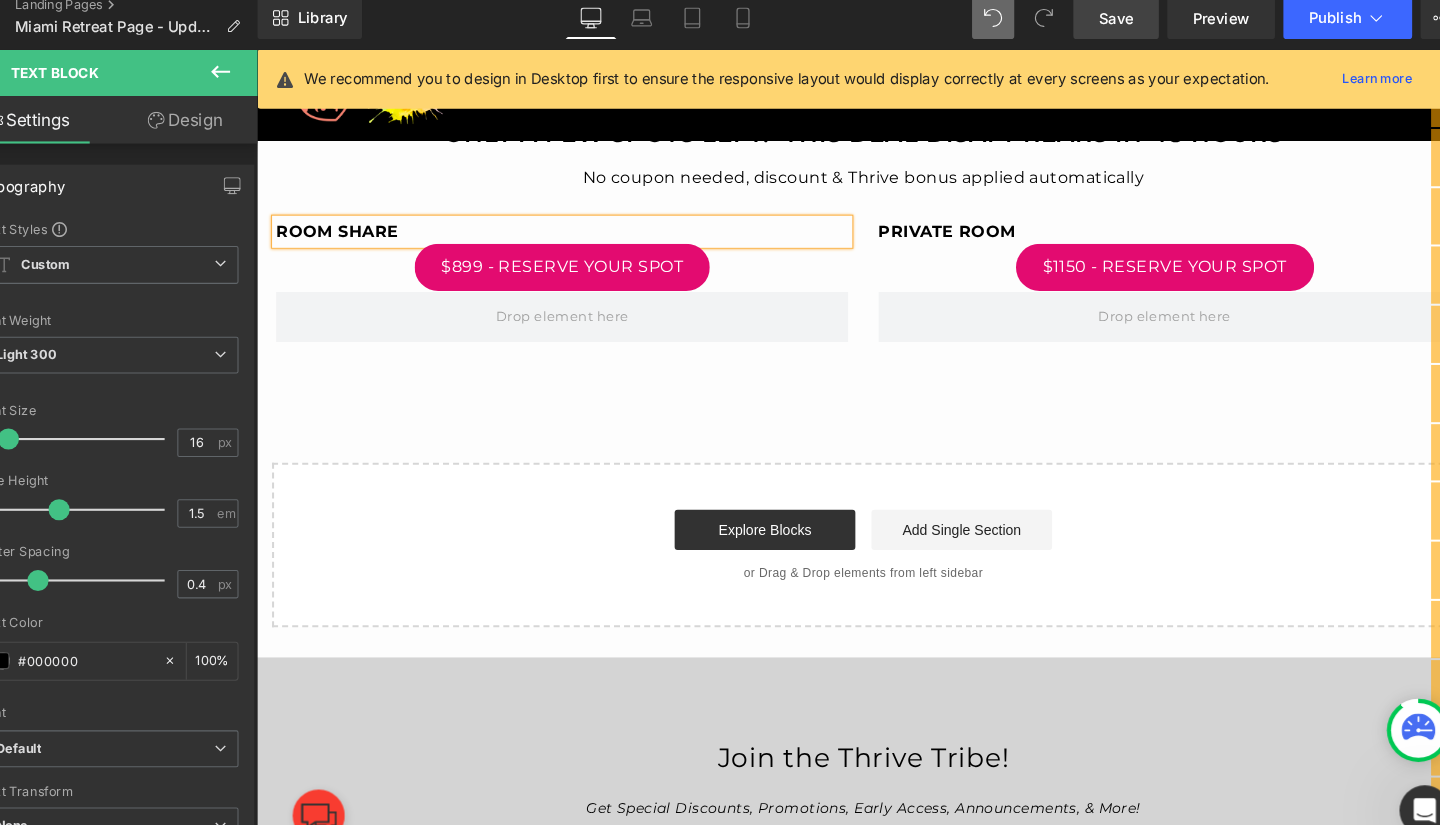 click on "Save" at bounding box center (1103, 30) 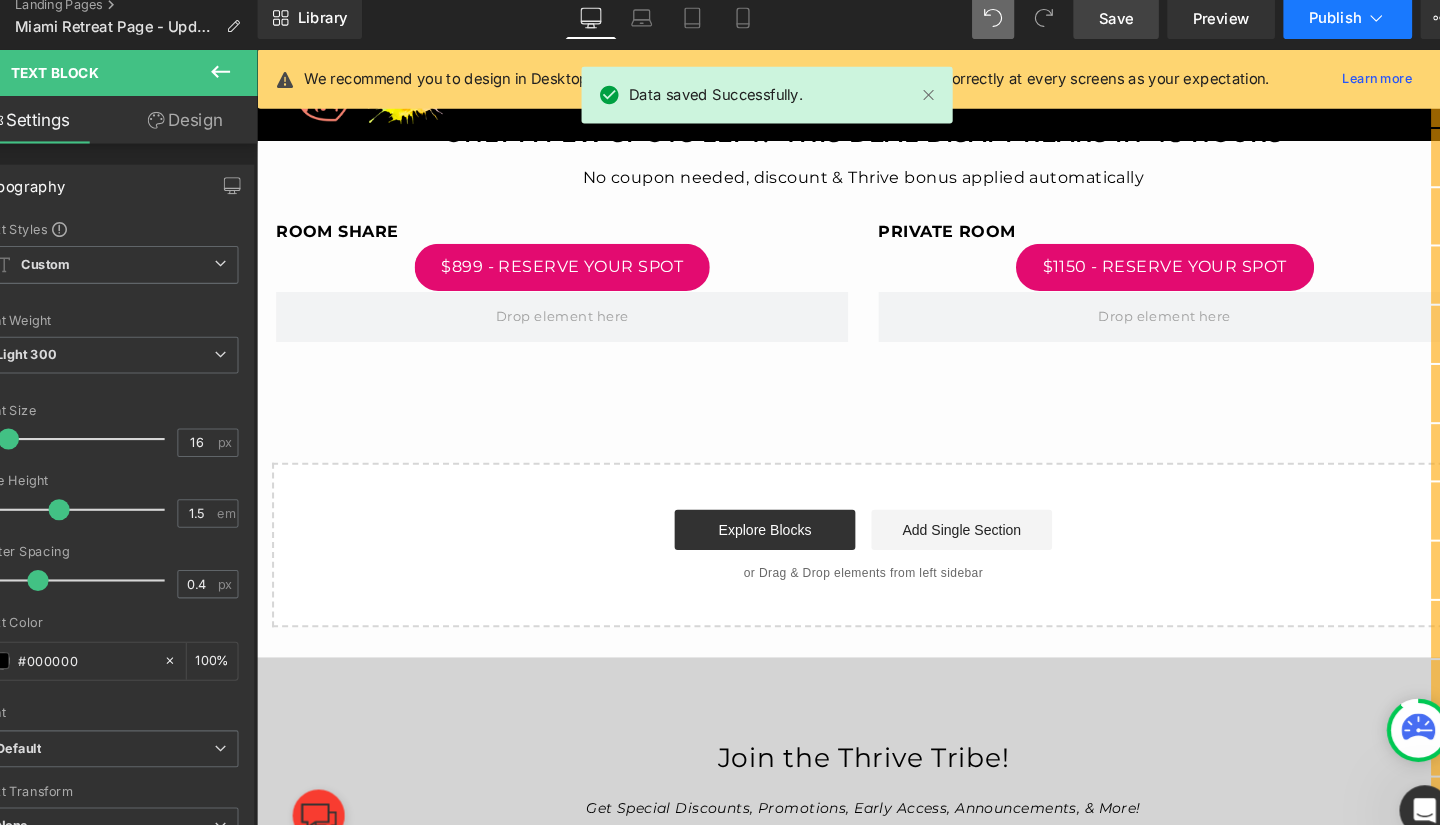 click on "Publish" at bounding box center [1311, 30] 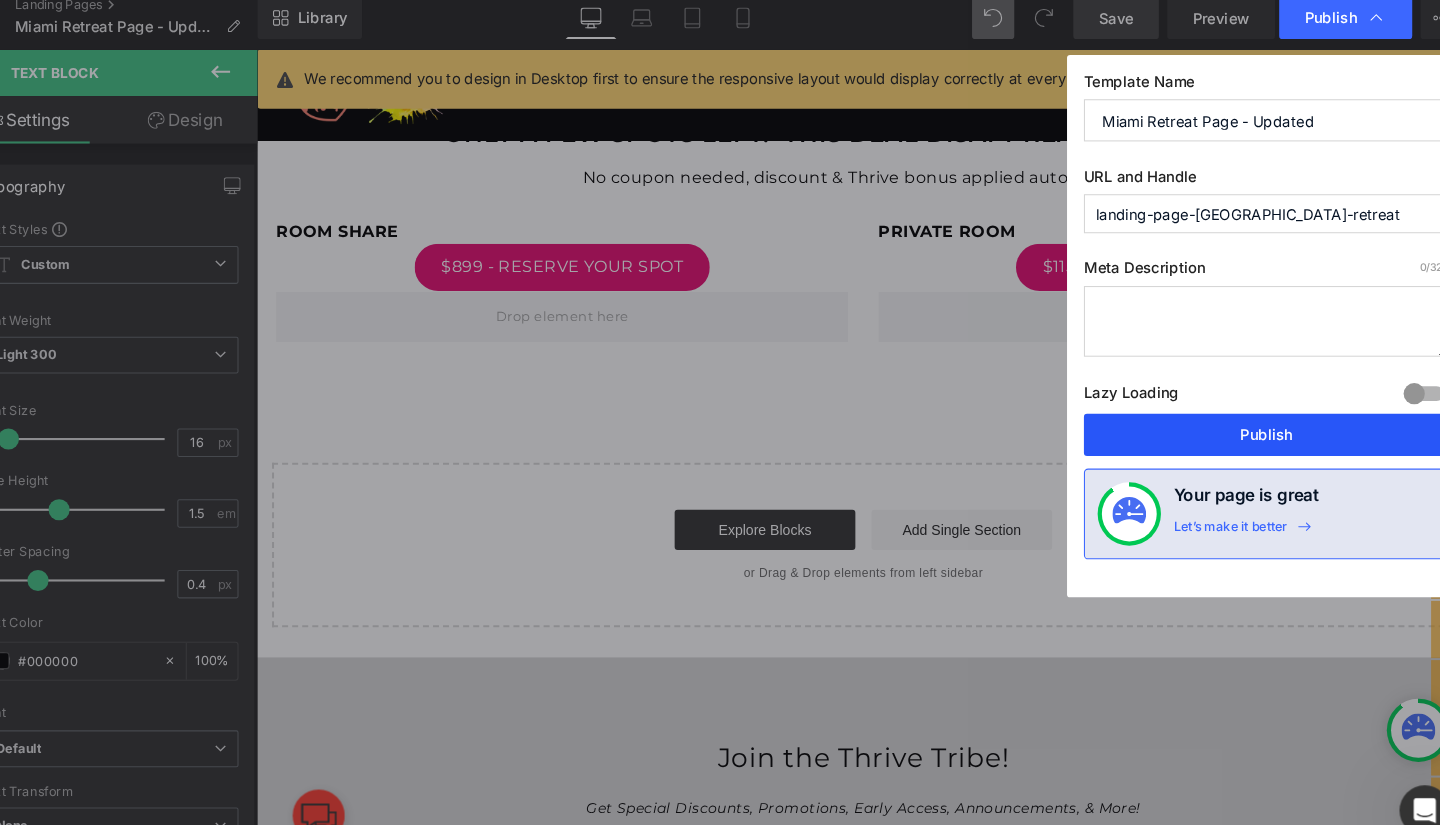 click on "Publish" at bounding box center [1246, 425] 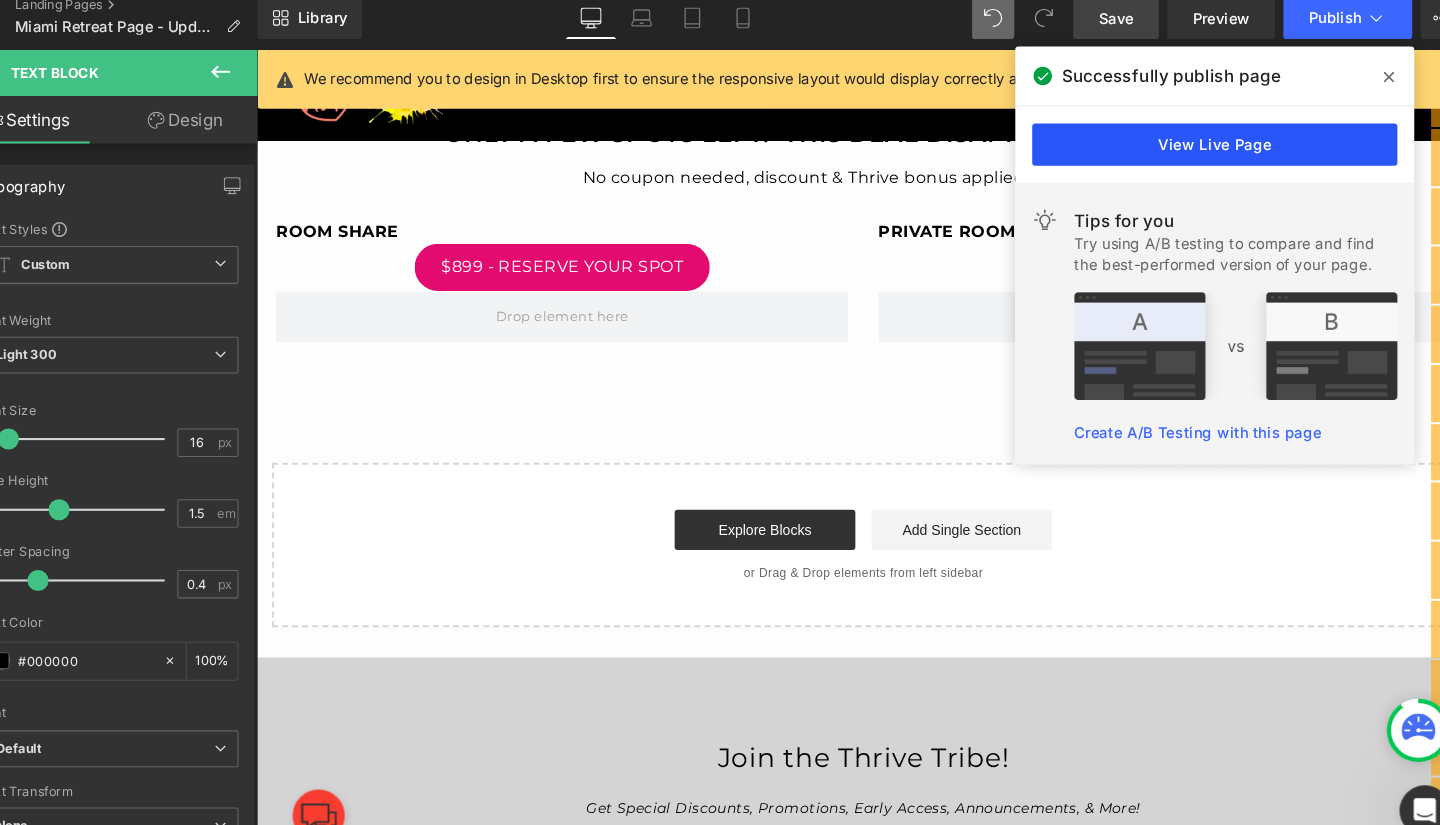 drag, startPoint x: 1213, startPoint y: 155, endPoint x: 1237, endPoint y: 140, distance: 28.301943 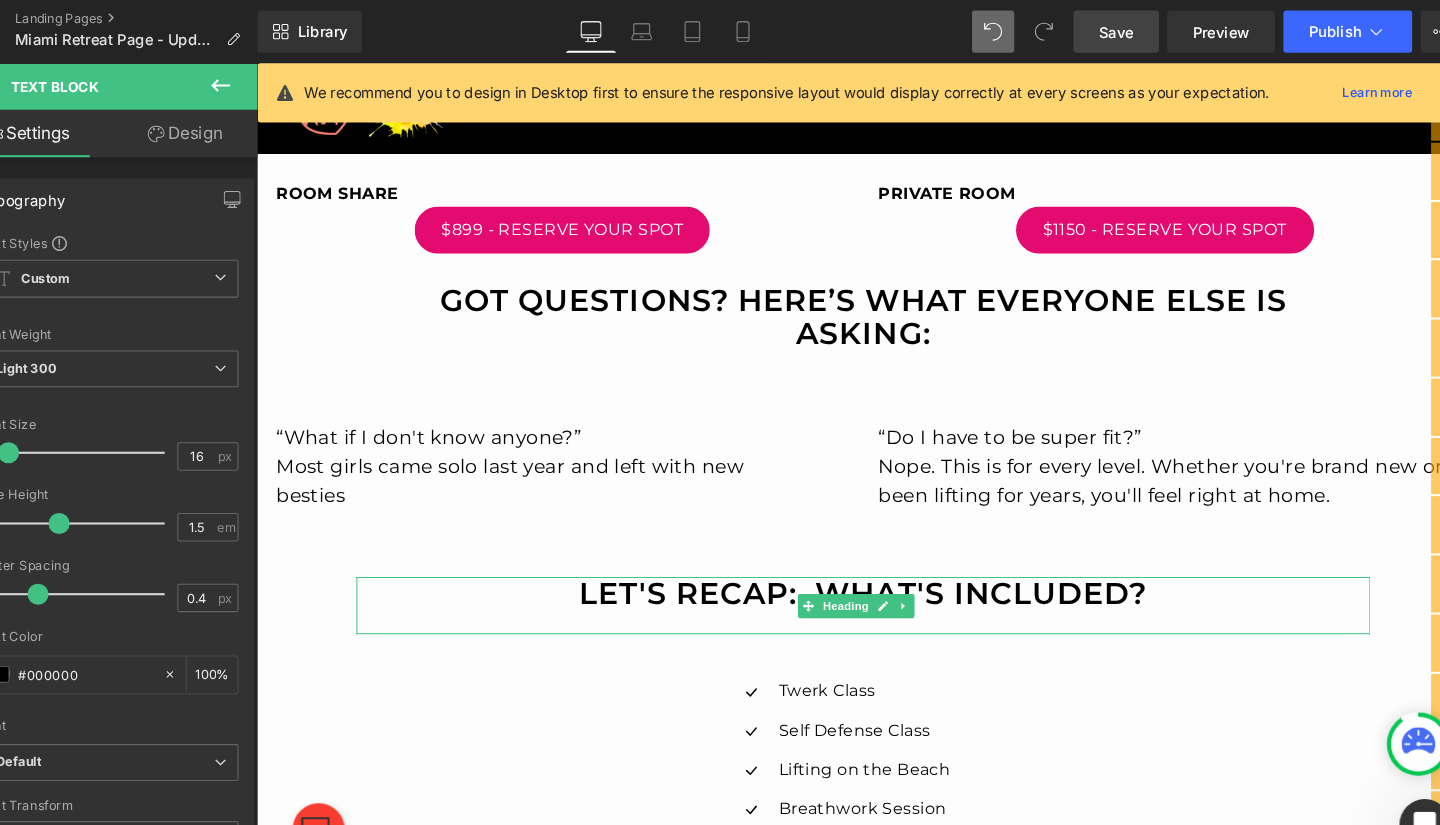 scroll, scrollTop: 3036, scrollLeft: 0, axis: vertical 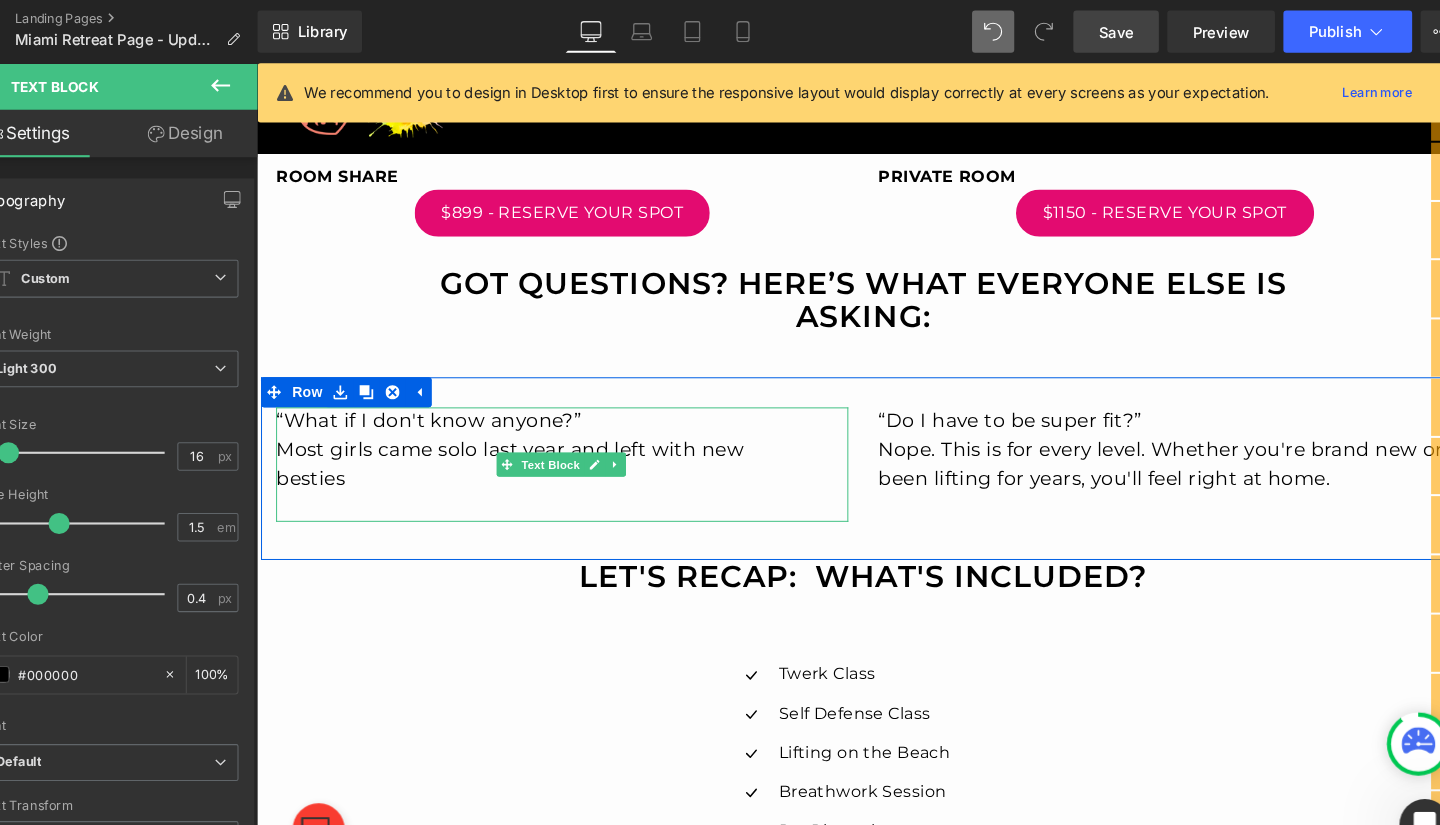 click on "“What if I don't know anyone?”" at bounding box center [514, 420] 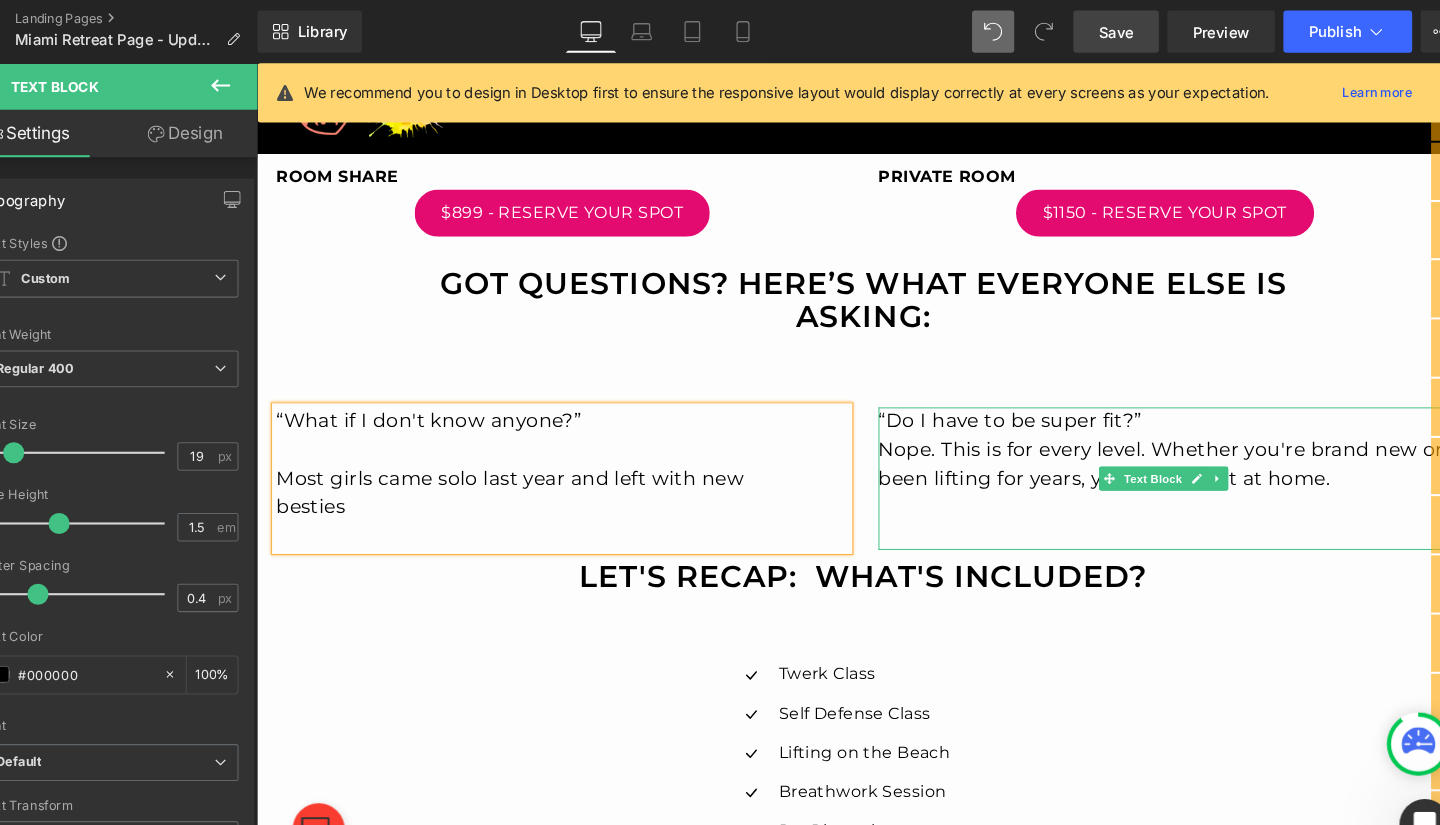 click on "“Do I have to be super fit?”" at bounding box center [1161, 420] 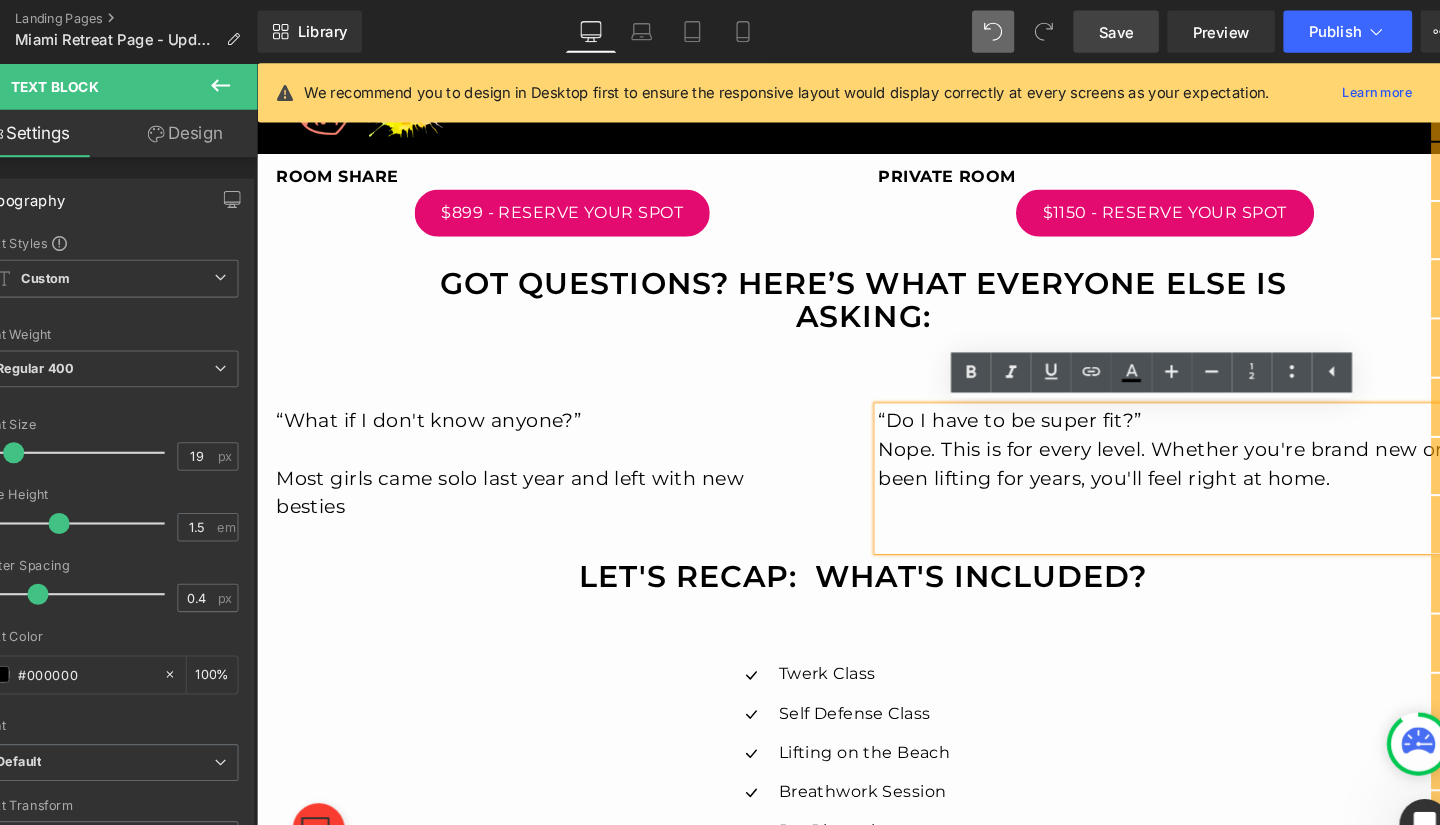 type 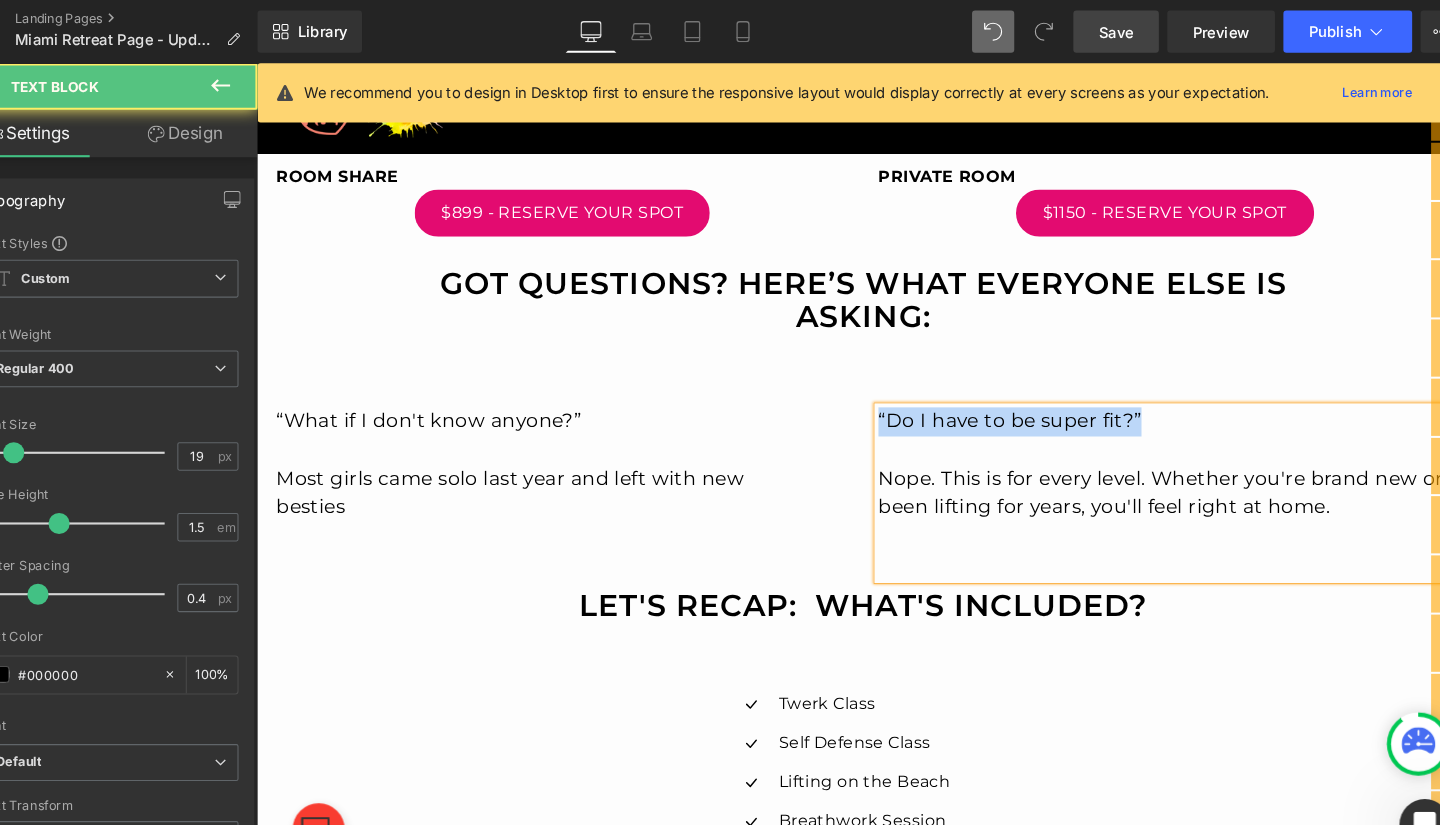 drag, startPoint x: 1142, startPoint y: 415, endPoint x: 864, endPoint y: 418, distance: 278.01617 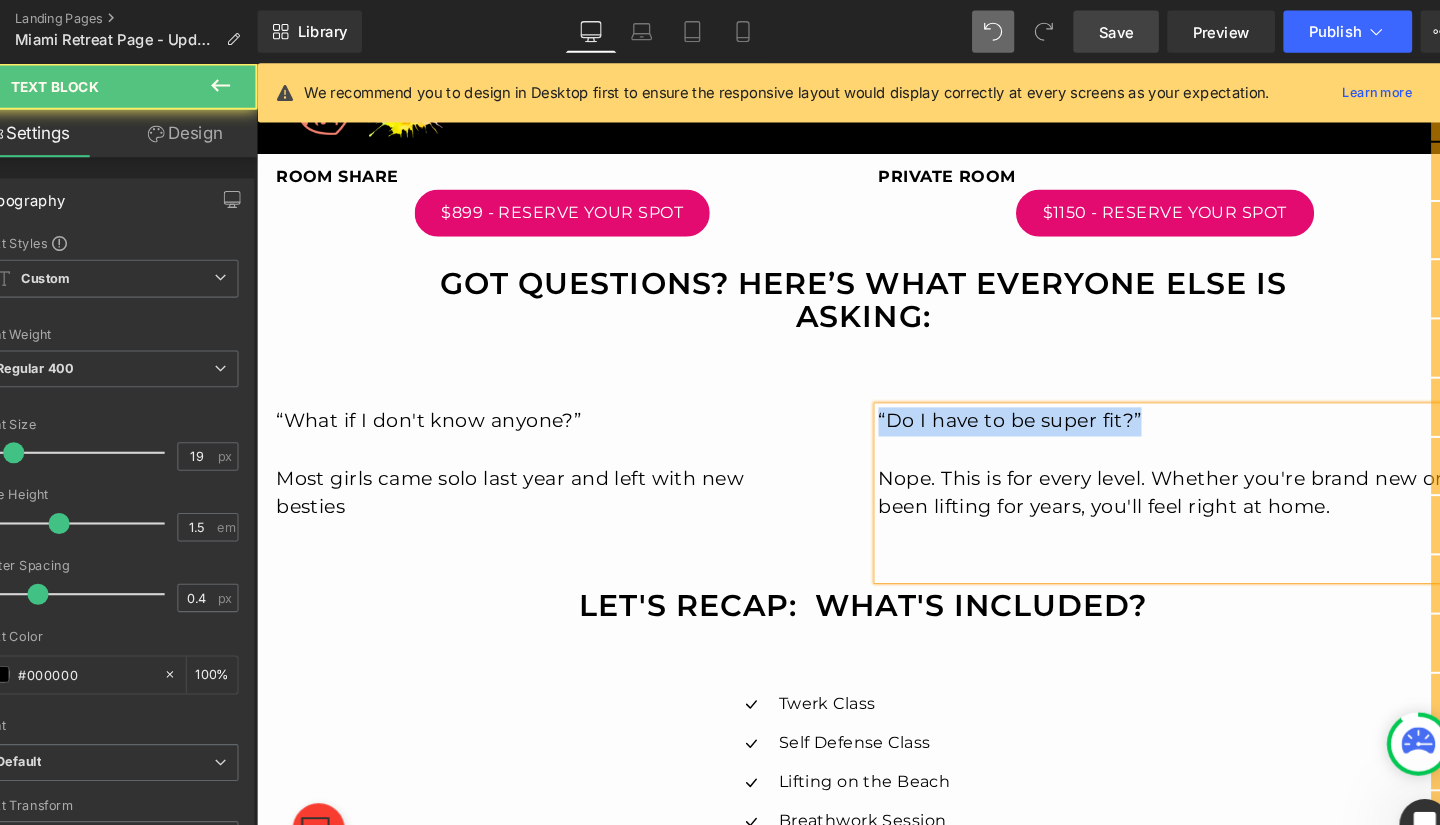 click on "“Do I have to be super fit?”  Nope. This is for every level. Whether you're brand new or been lifting for years, you'll feel right at home." at bounding box center (1161, 491) 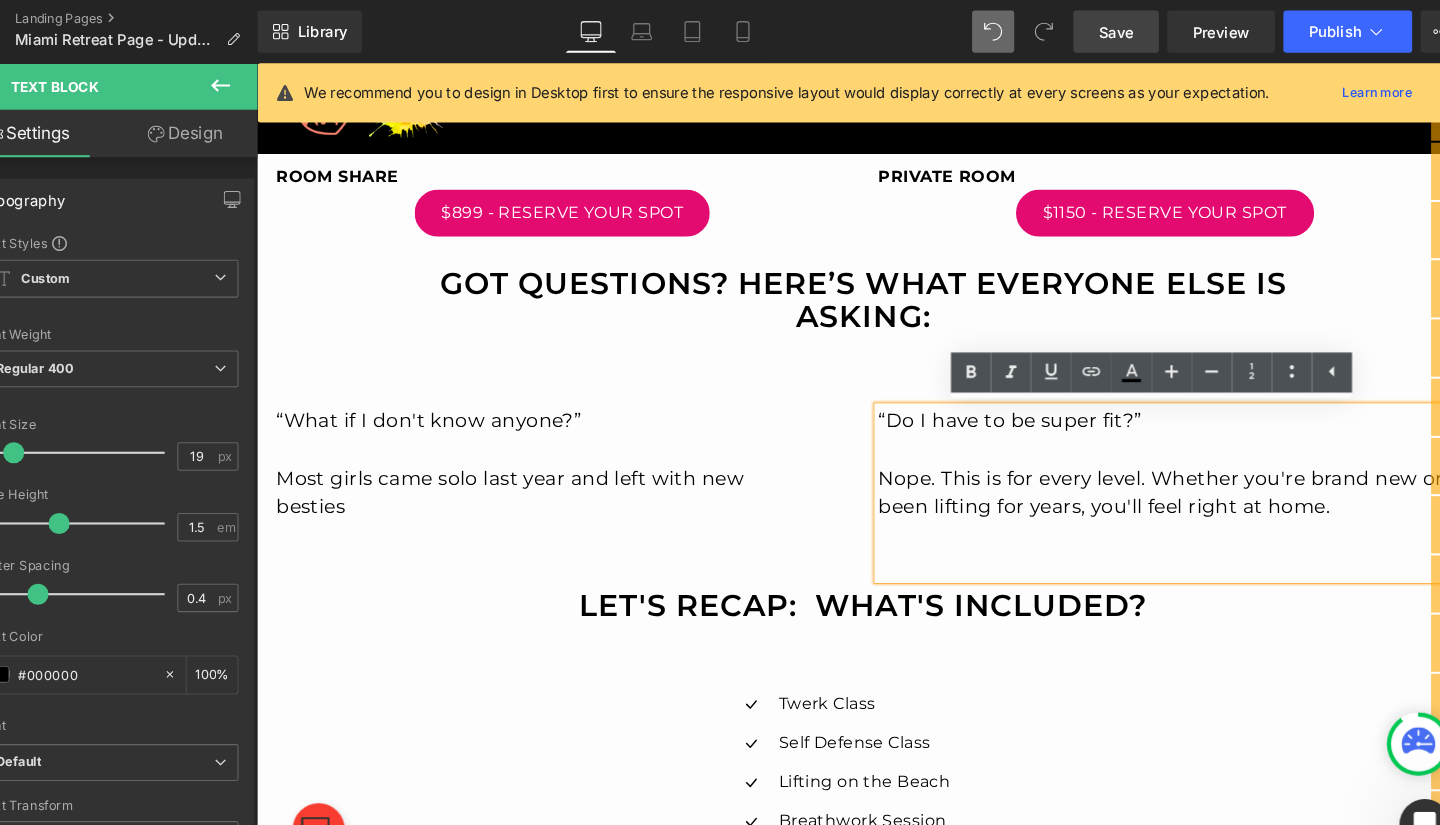 click on "“Do I have to be super fit?”" at bounding box center (1161, 420) 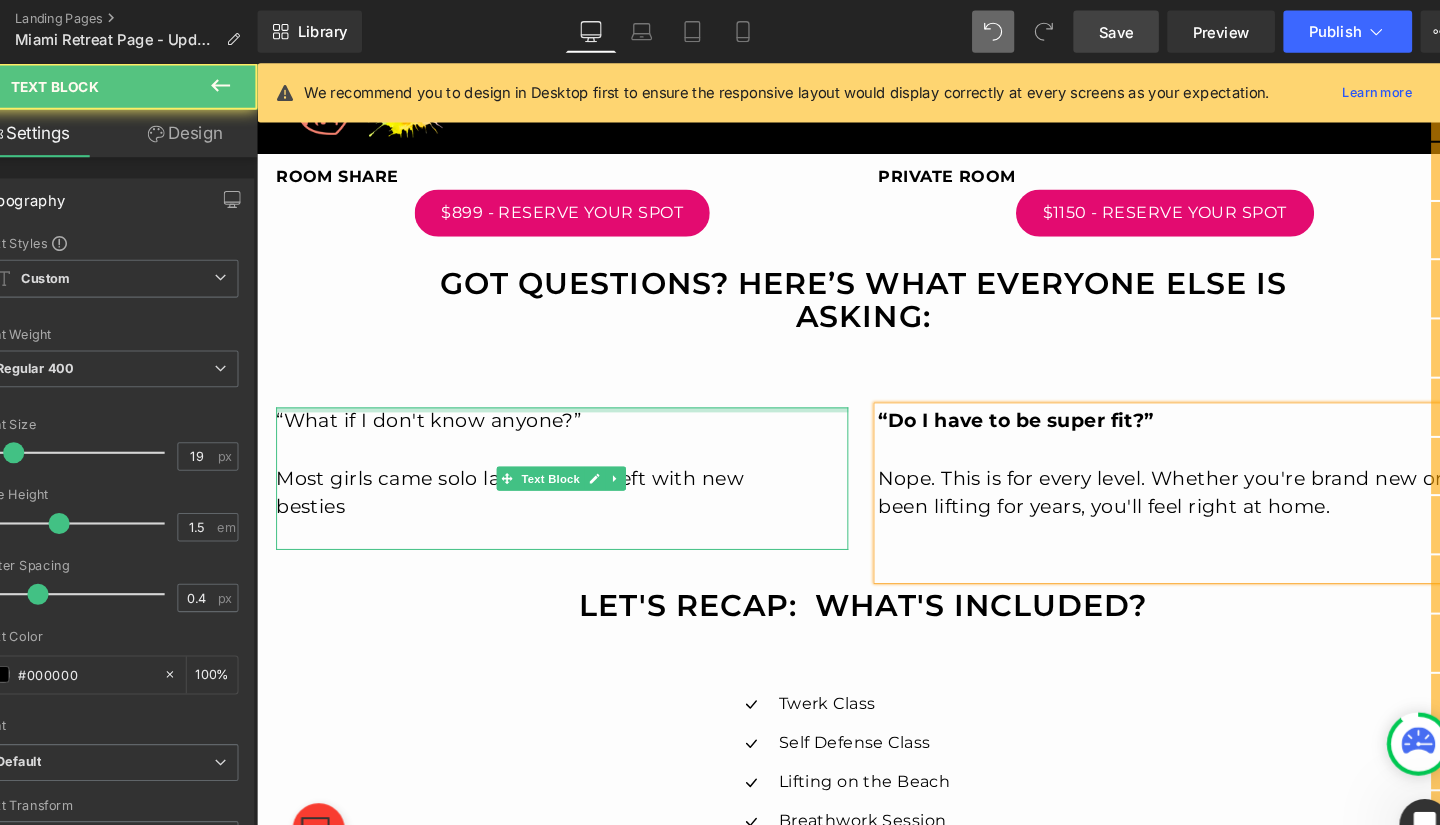 click at bounding box center [561, 408] 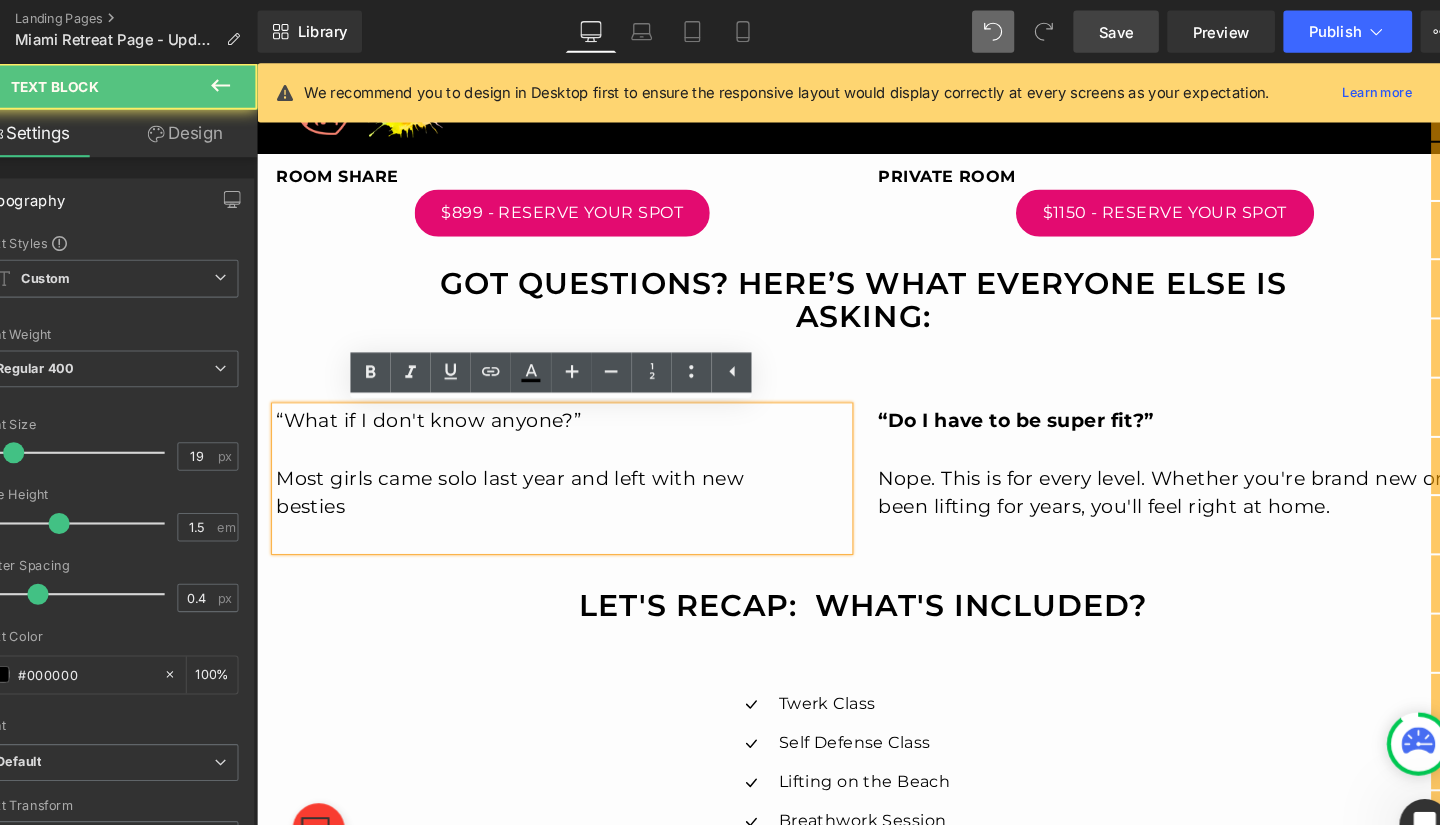 click on "“What if I don't know anyone?”" at bounding box center (514, 420) 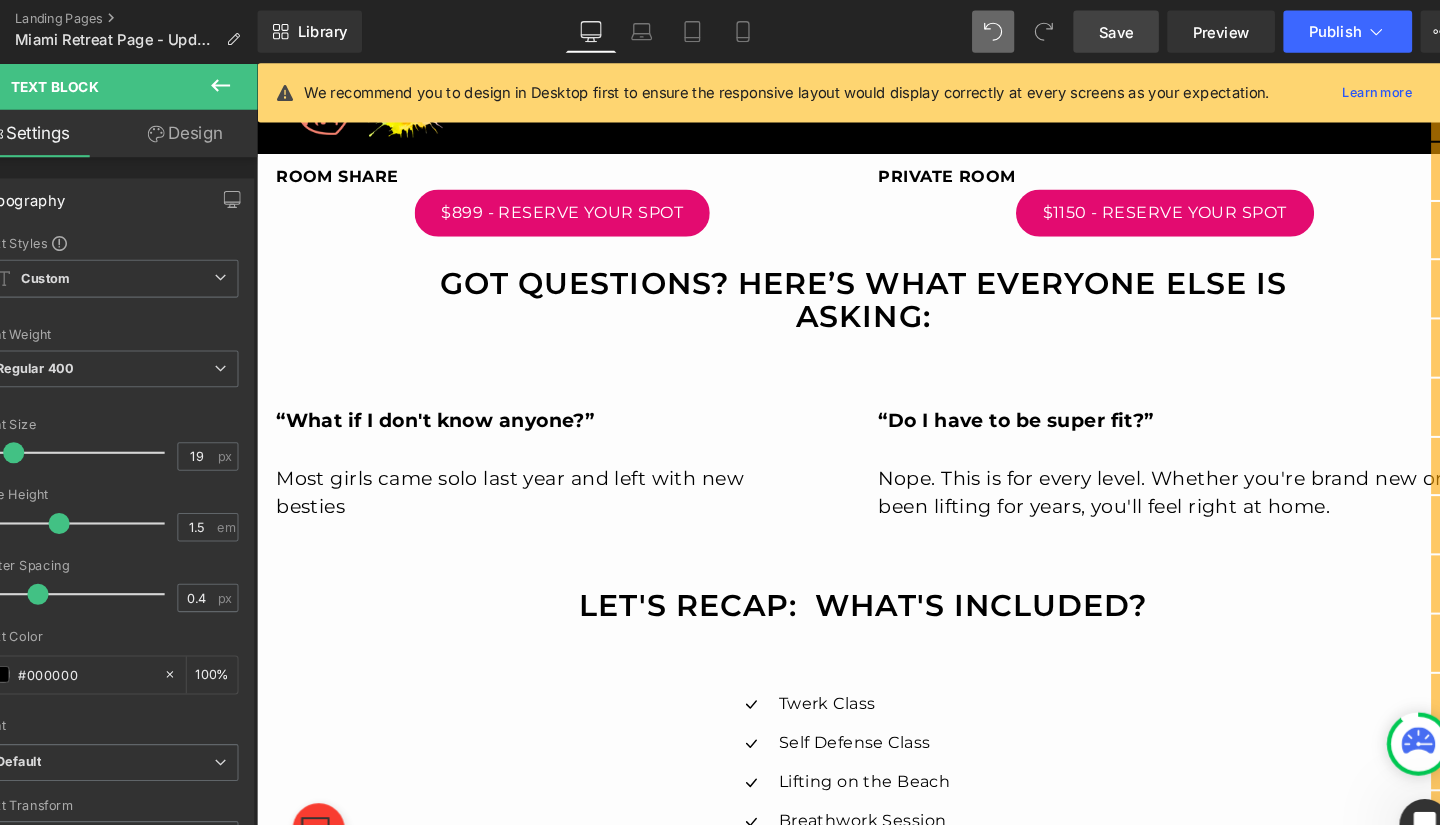 click on "Save" at bounding box center (1103, 30) 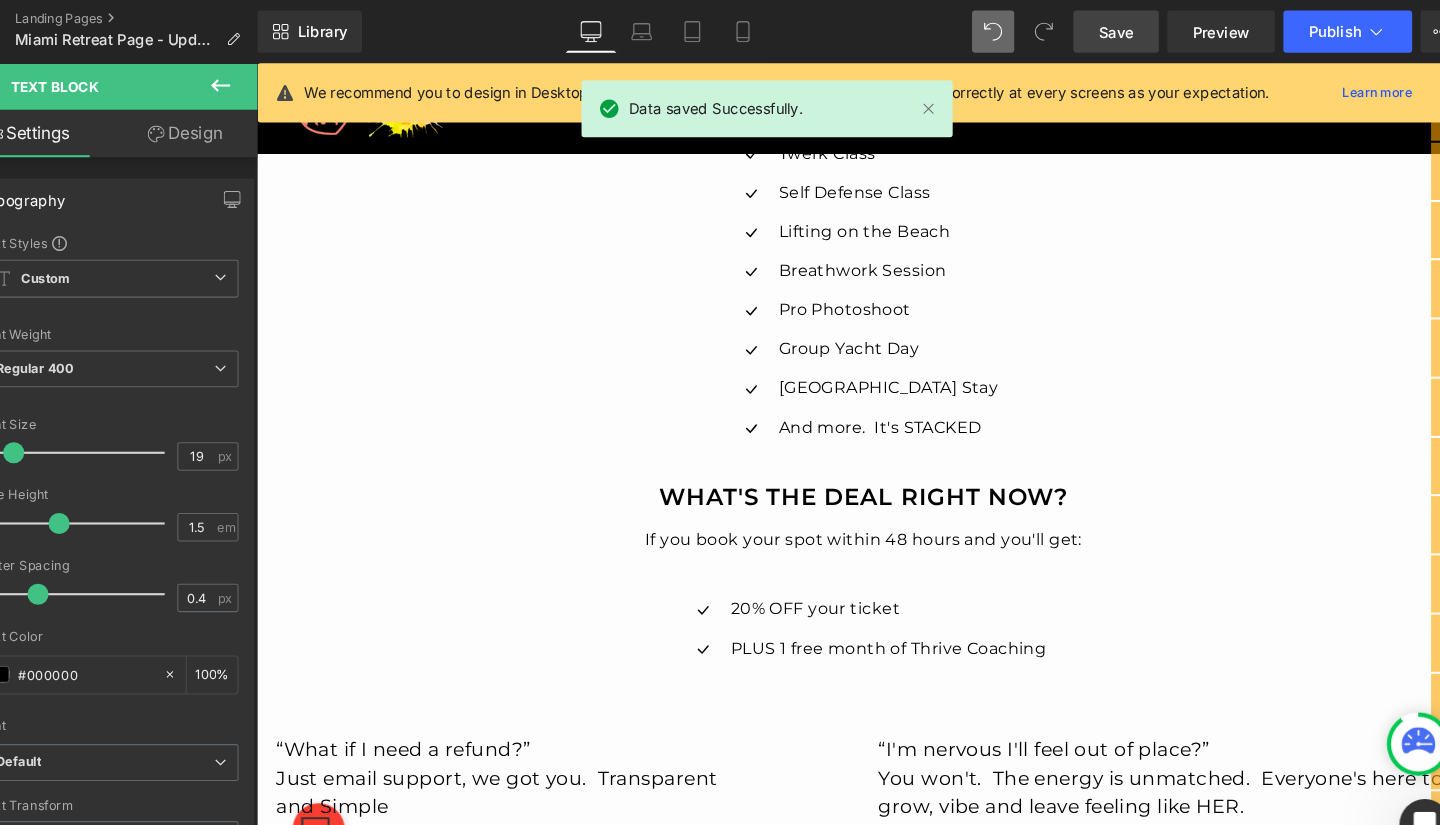 scroll, scrollTop: 3792, scrollLeft: 0, axis: vertical 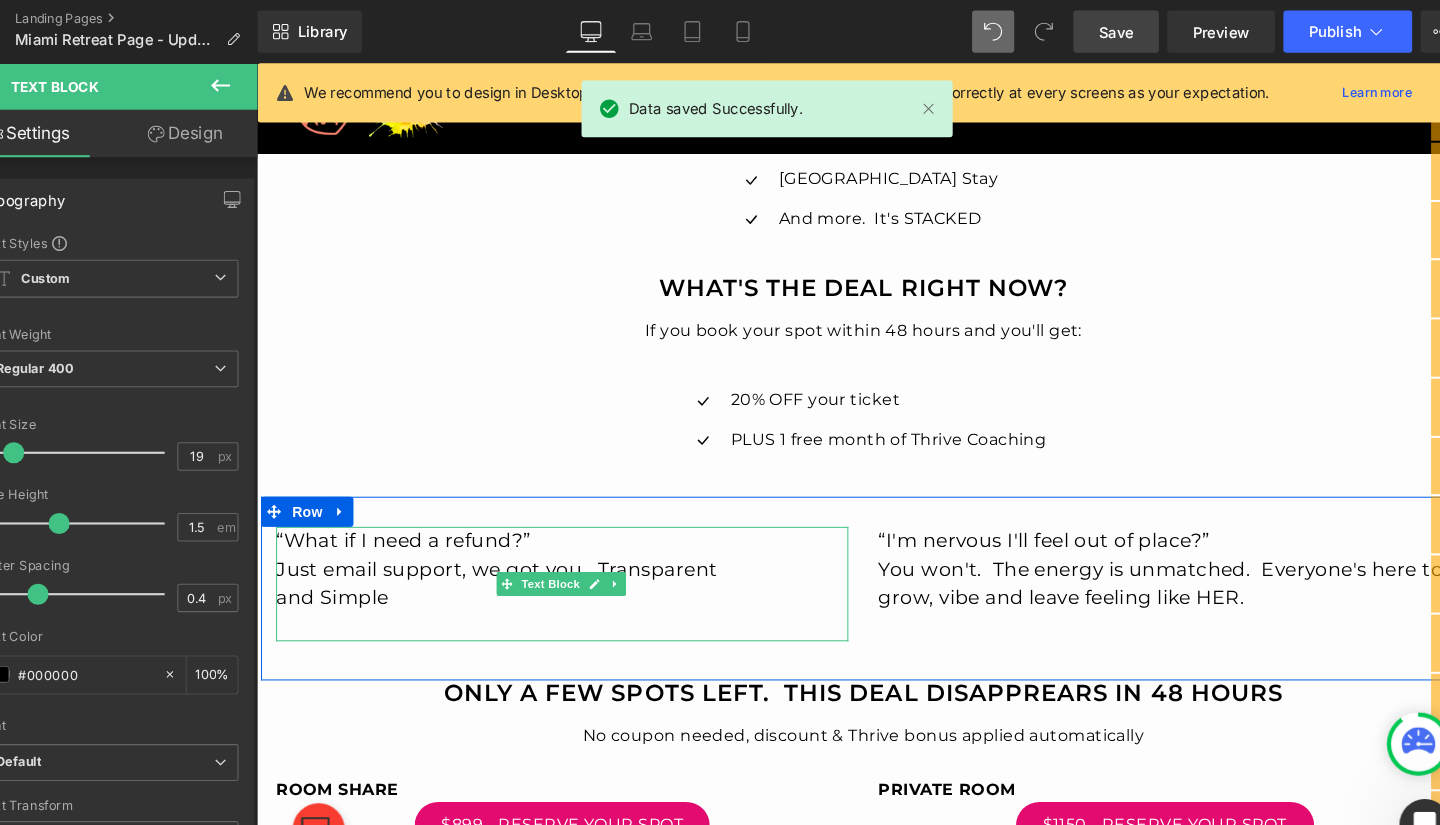 click on "“What if I need a refund?”" at bounding box center [503, 539] 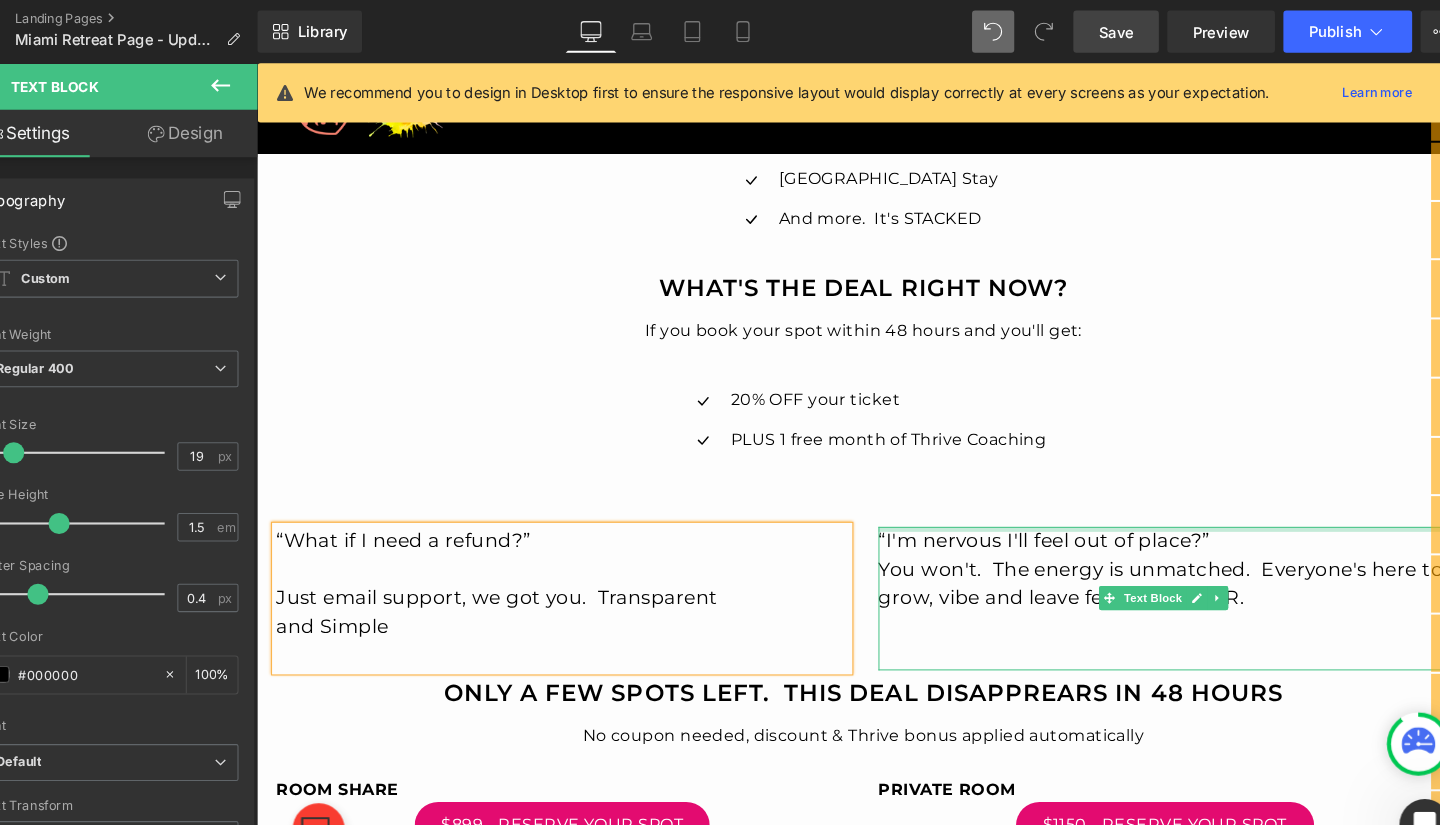 click at bounding box center [1161, 527] 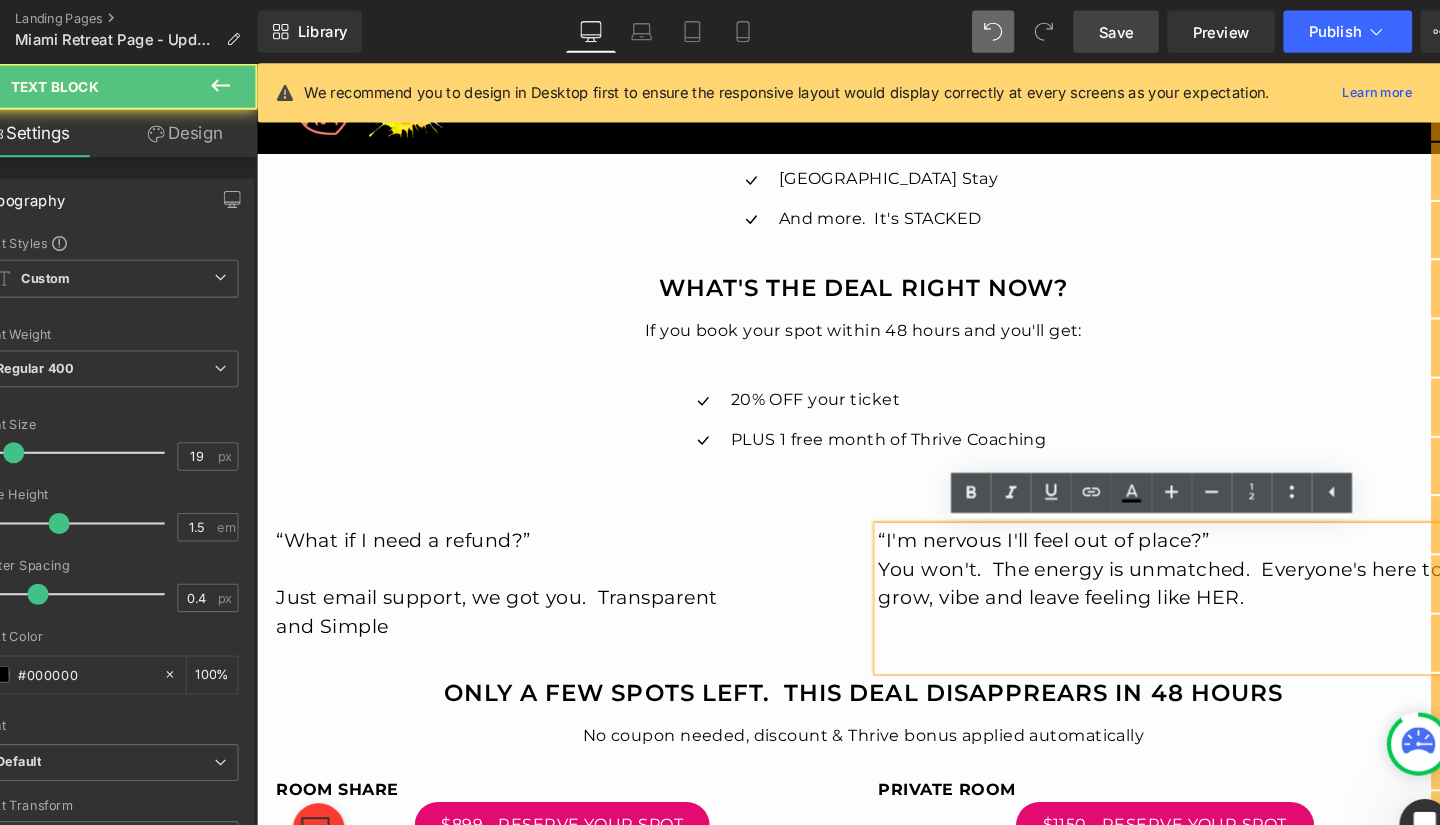 click on "“I'm nervous I'll feel out of place?”" at bounding box center (1161, 539) 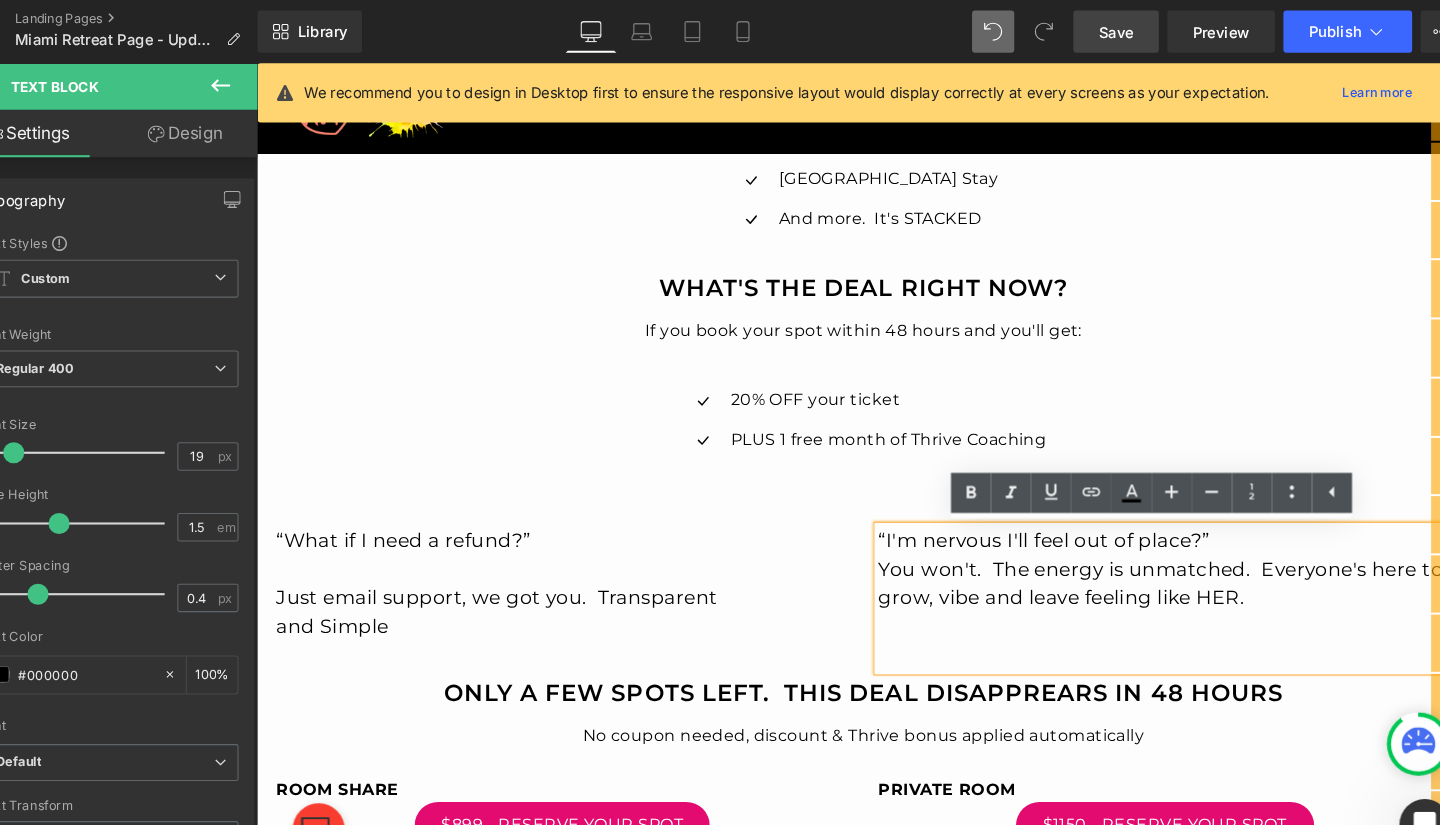 type 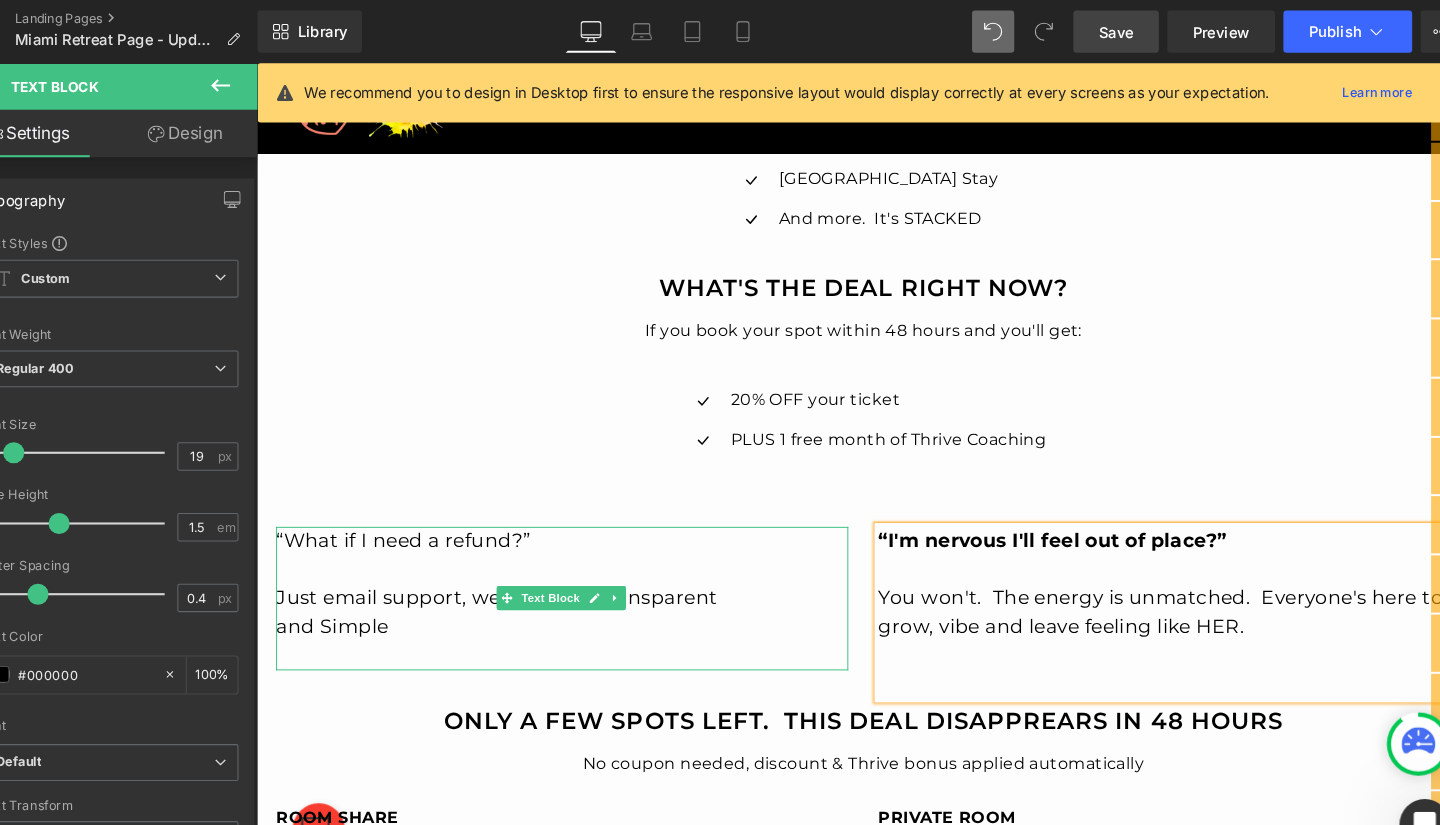 click on "“What if I need a refund?”" at bounding box center [503, 539] 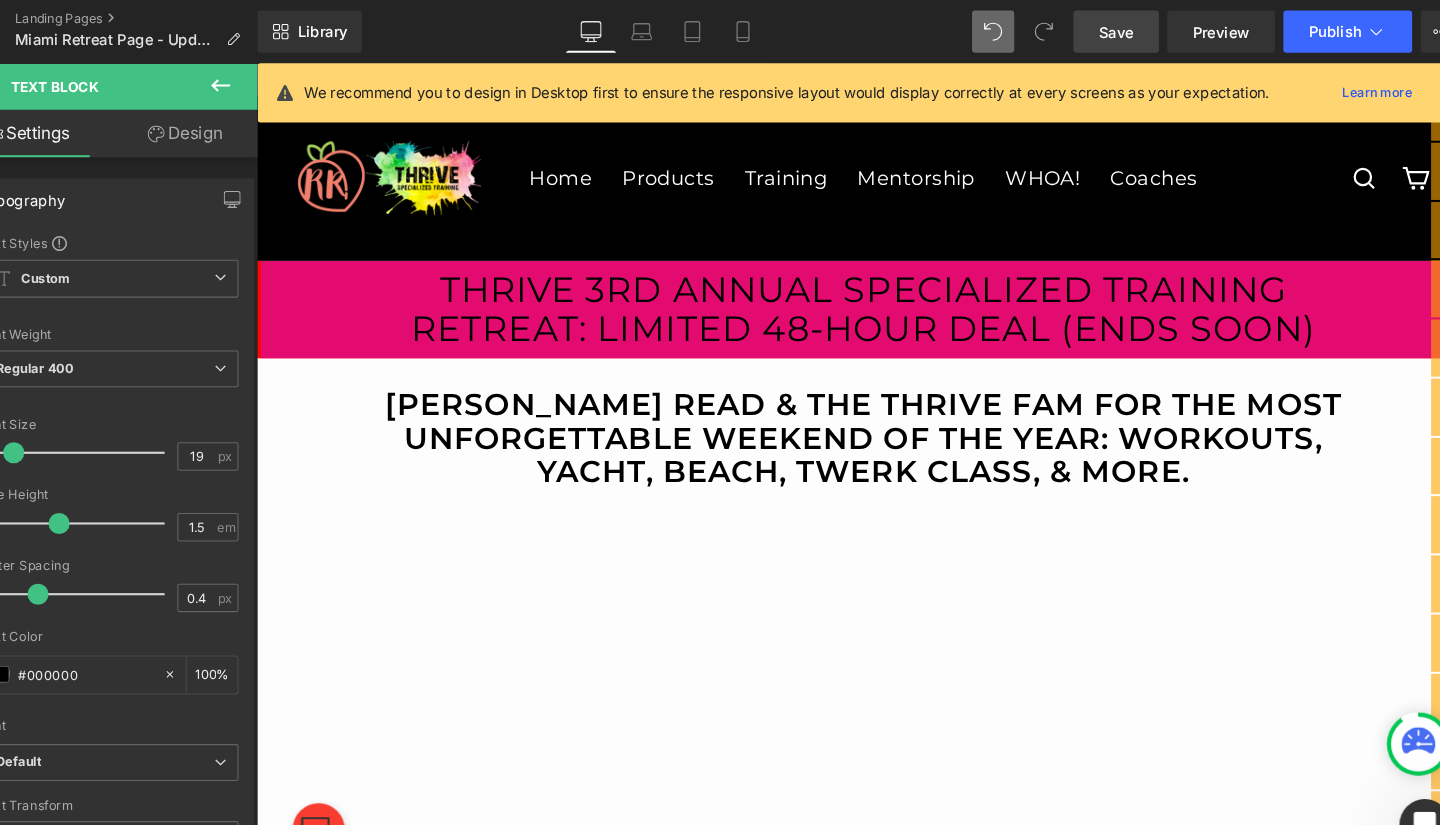 scroll, scrollTop: 0, scrollLeft: 0, axis: both 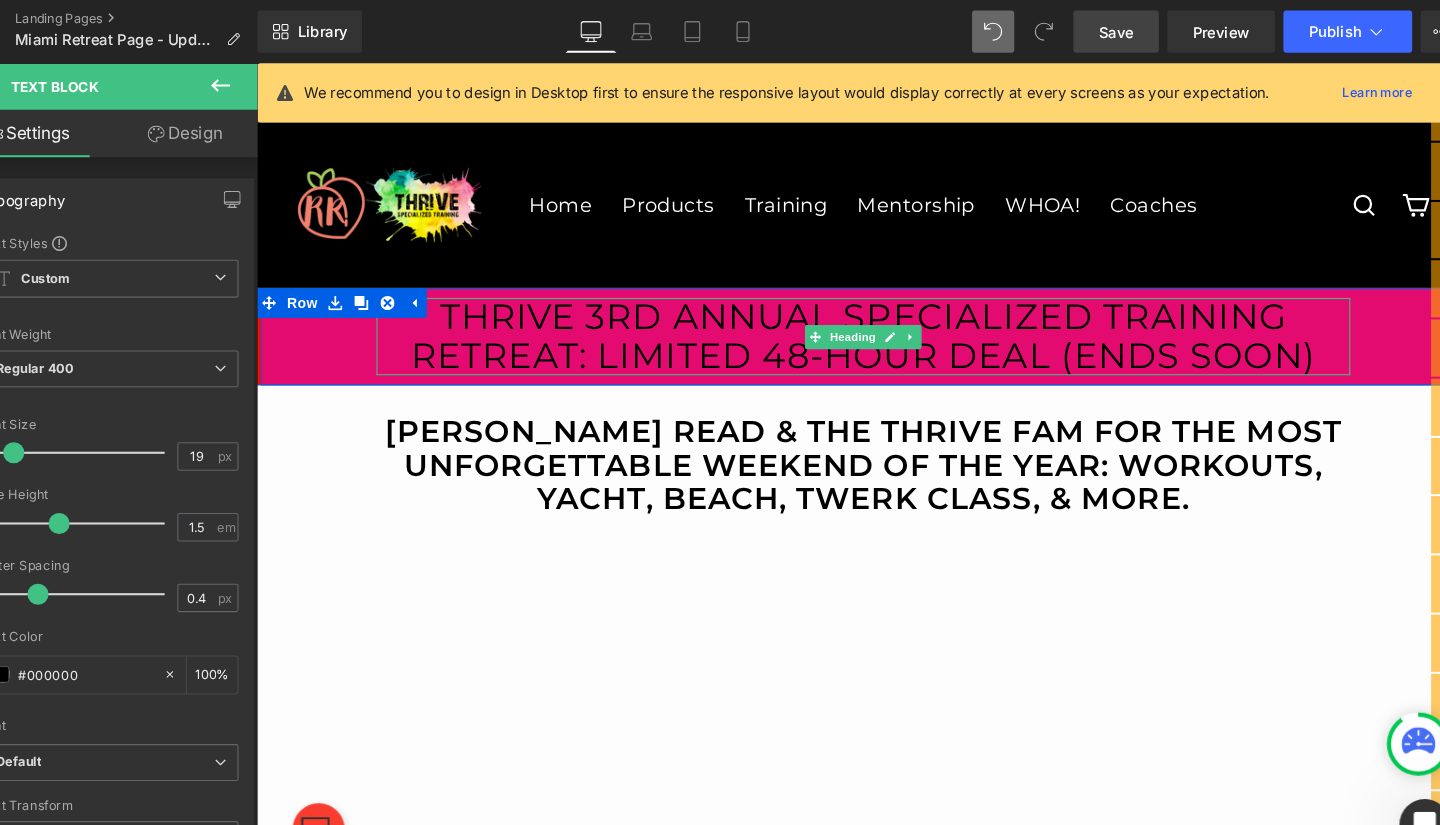 click on "THRIVE 3rd annual Specialized Training Retreat: Limited 48-Hour Deal (Ends Soon)" at bounding box center (861, 335) 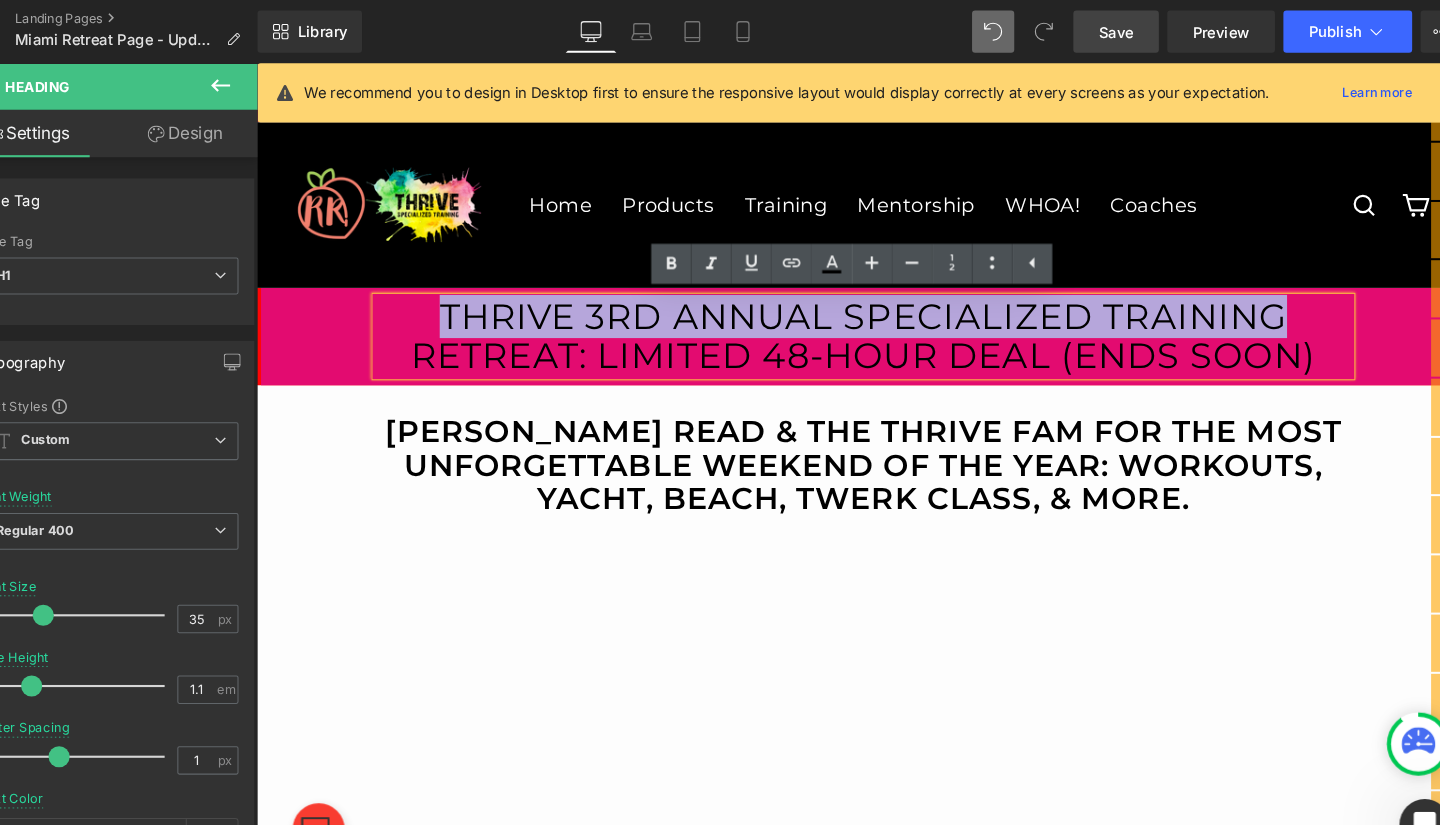 drag, startPoint x: 439, startPoint y: 315, endPoint x: 1269, endPoint y: 297, distance: 830.1951 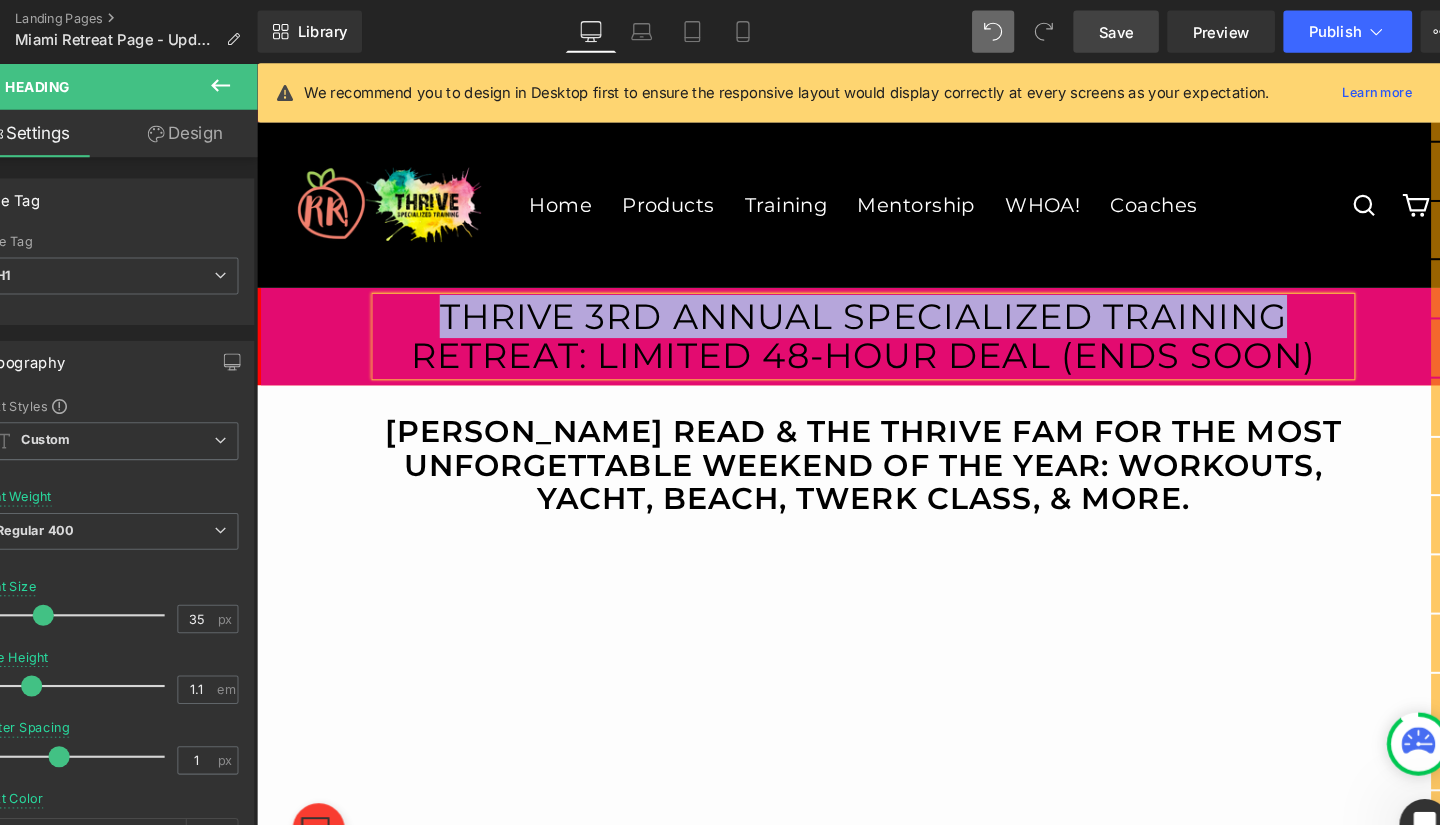 type 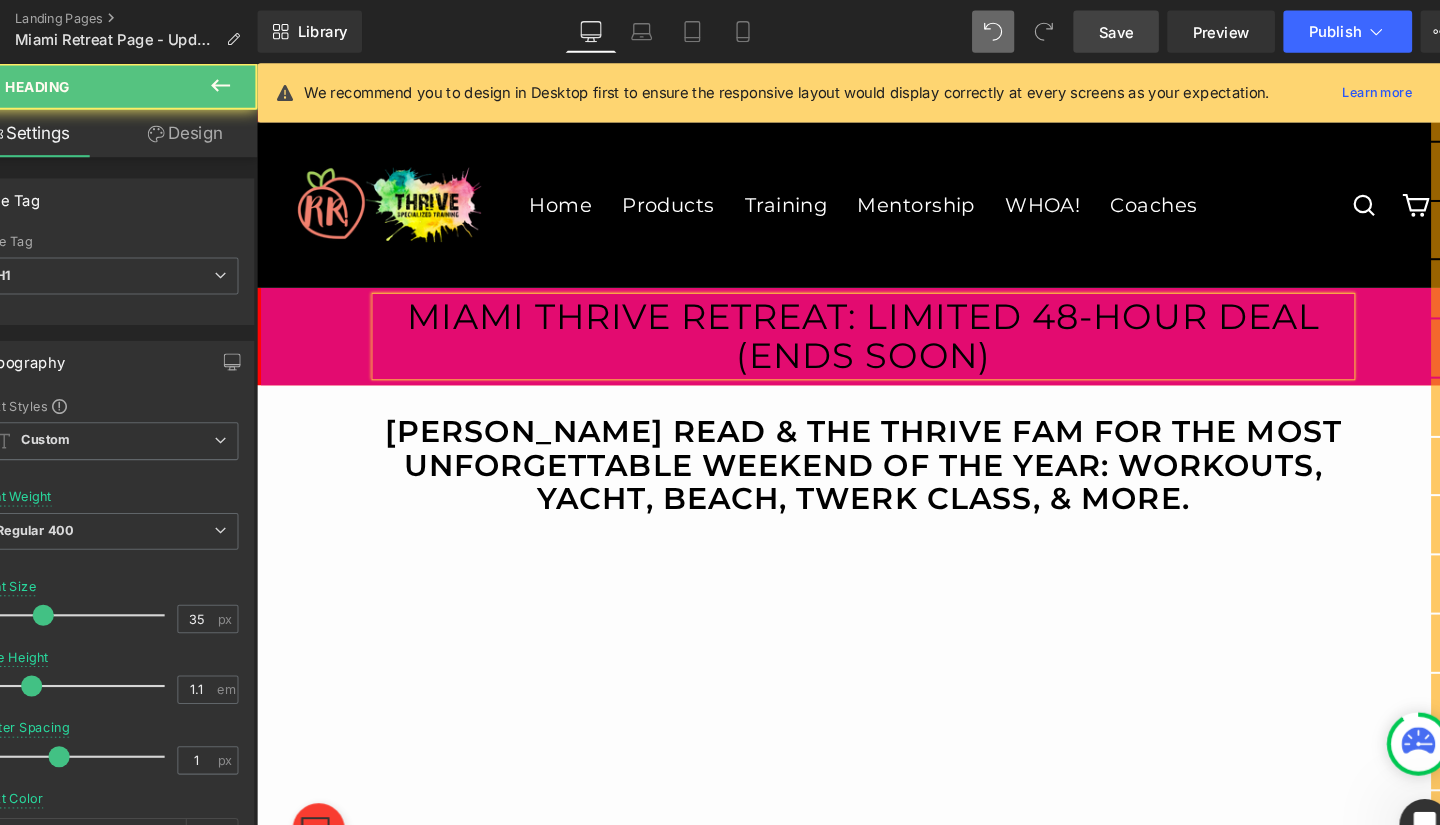 click on "MIAMI THRIVE Retreat: Limited 48-Hour Deal (Ends Soon)" at bounding box center (861, 335) 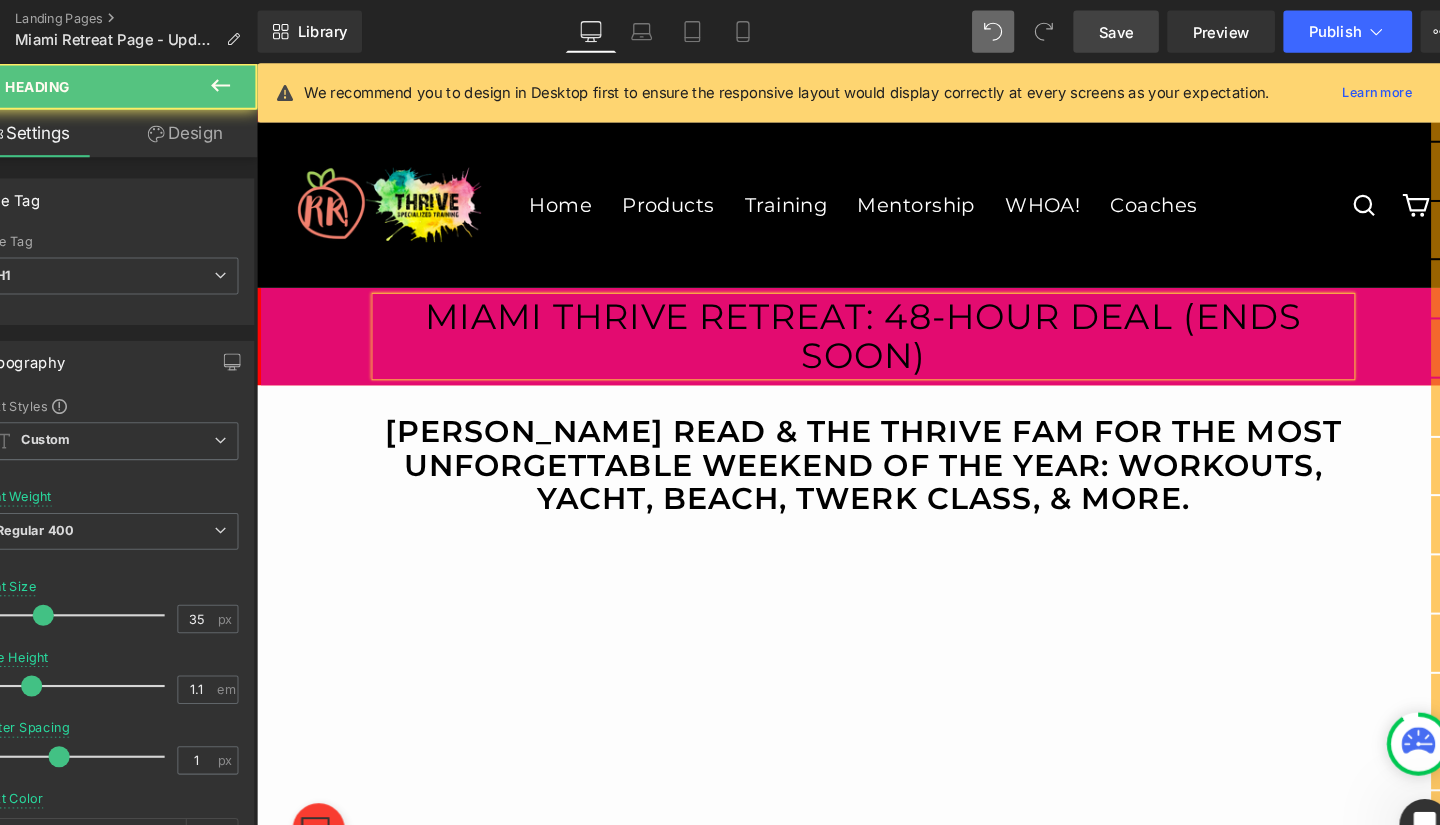 click on "MIAMI THRIVE Retreat: 48-Hour Deal (Ends Soon)" at bounding box center [861, 335] 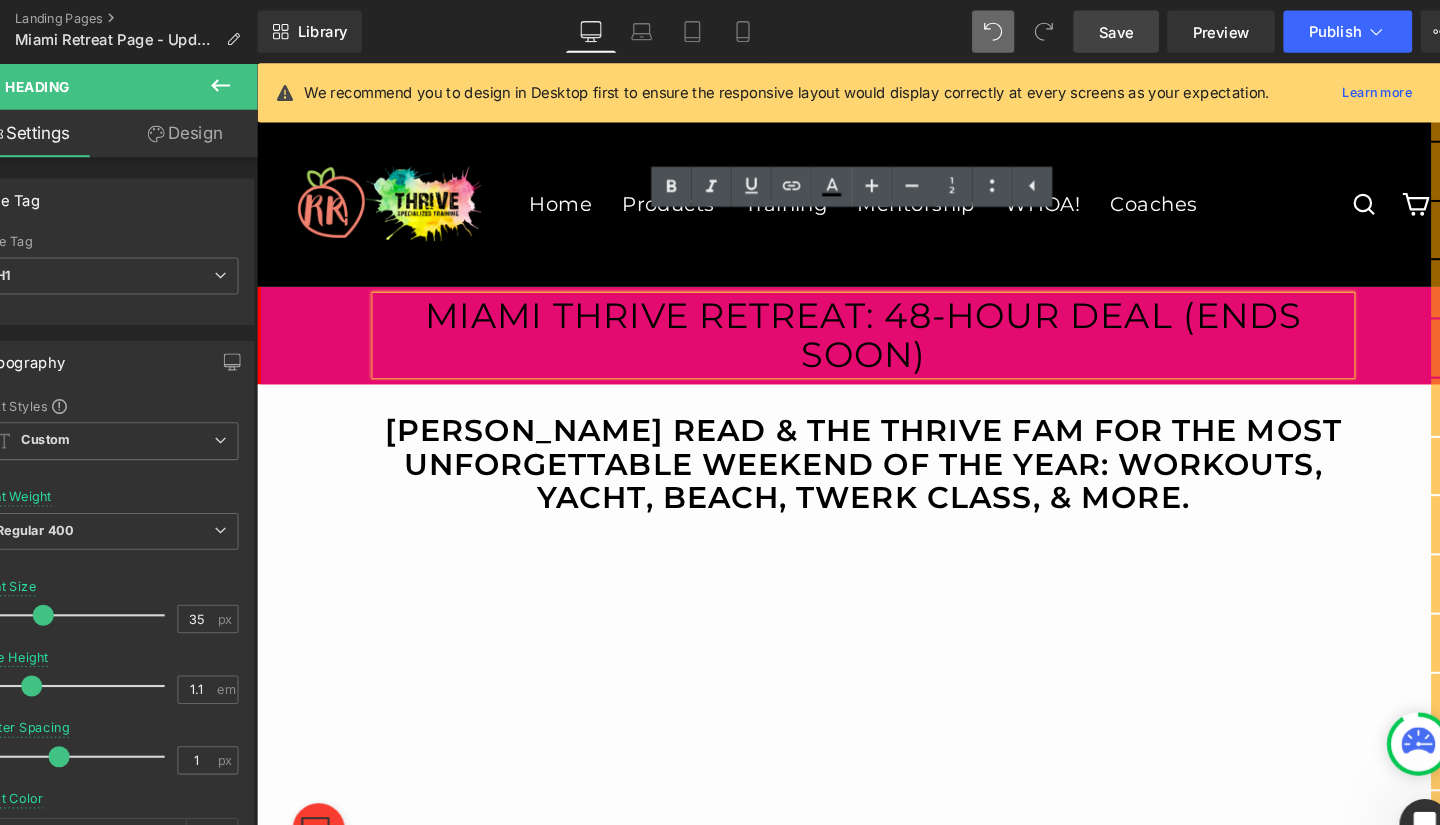 scroll, scrollTop: 0, scrollLeft: 0, axis: both 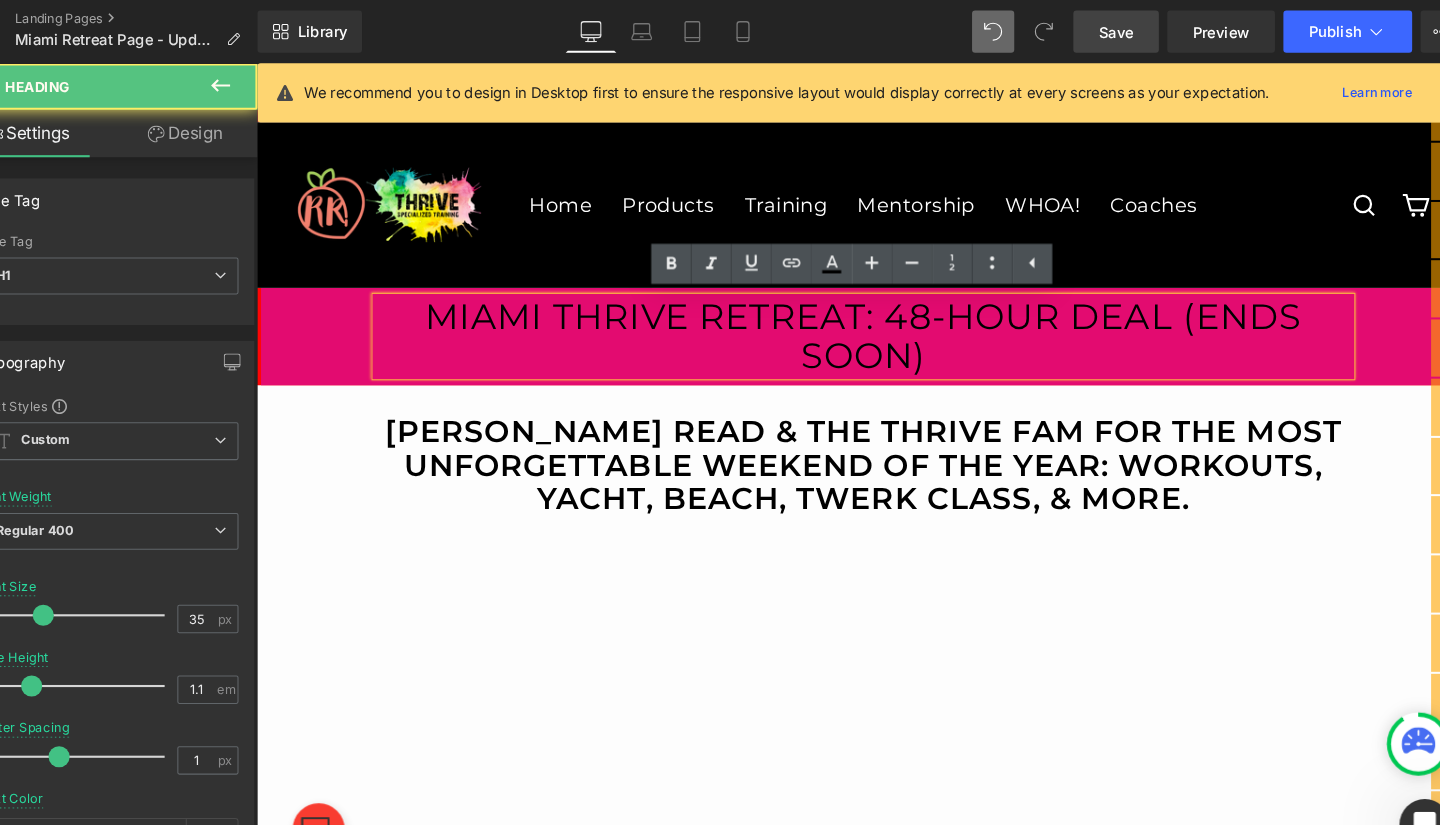 click on "MIAMI THRIVE Retreat: 48-Hour Deal (Ends Soon)" at bounding box center (861, 335) 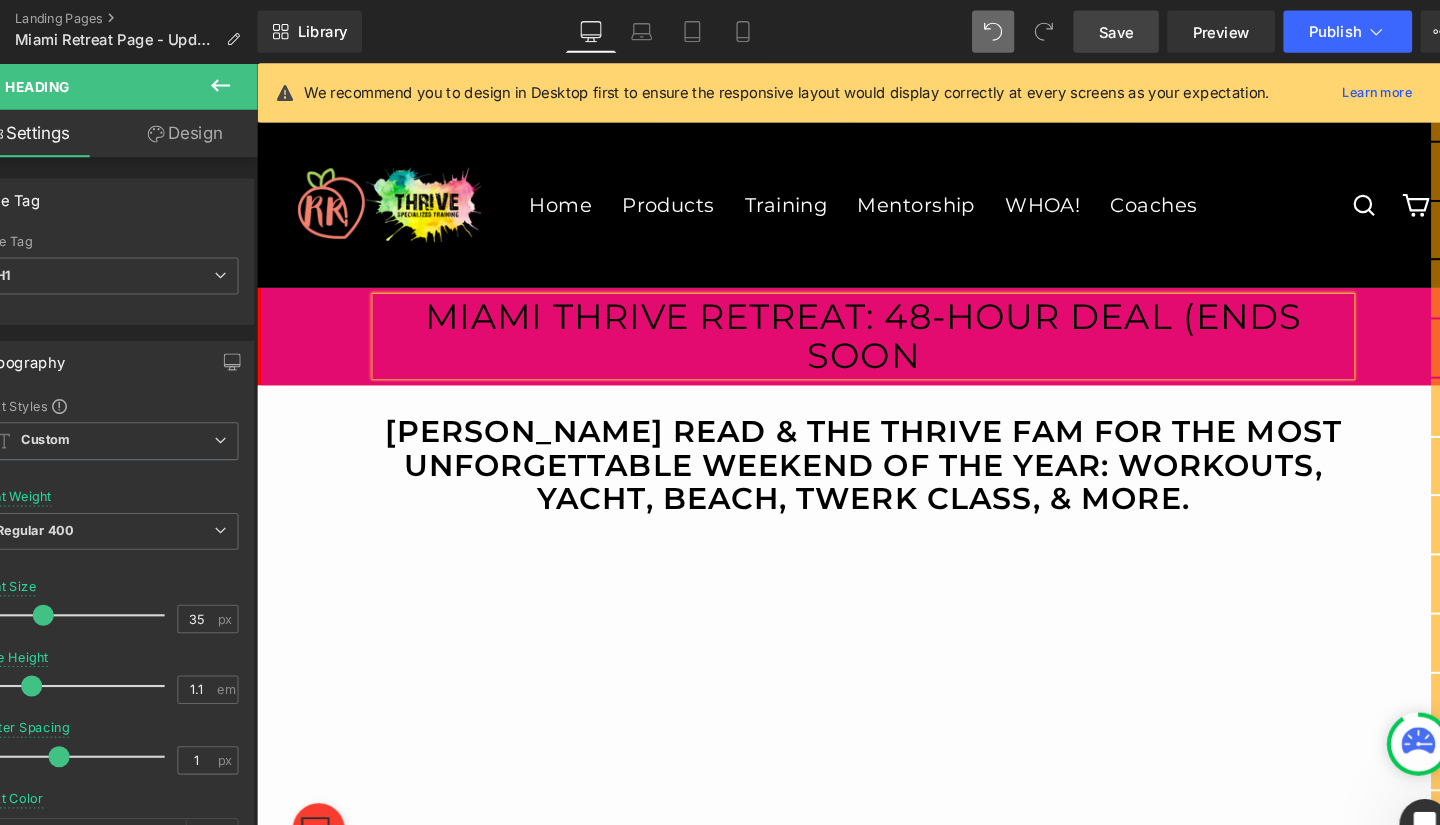click on "MIAMI THRIVE Retreat: 48-Hour Deal (Ends Soon" at bounding box center [861, 335] 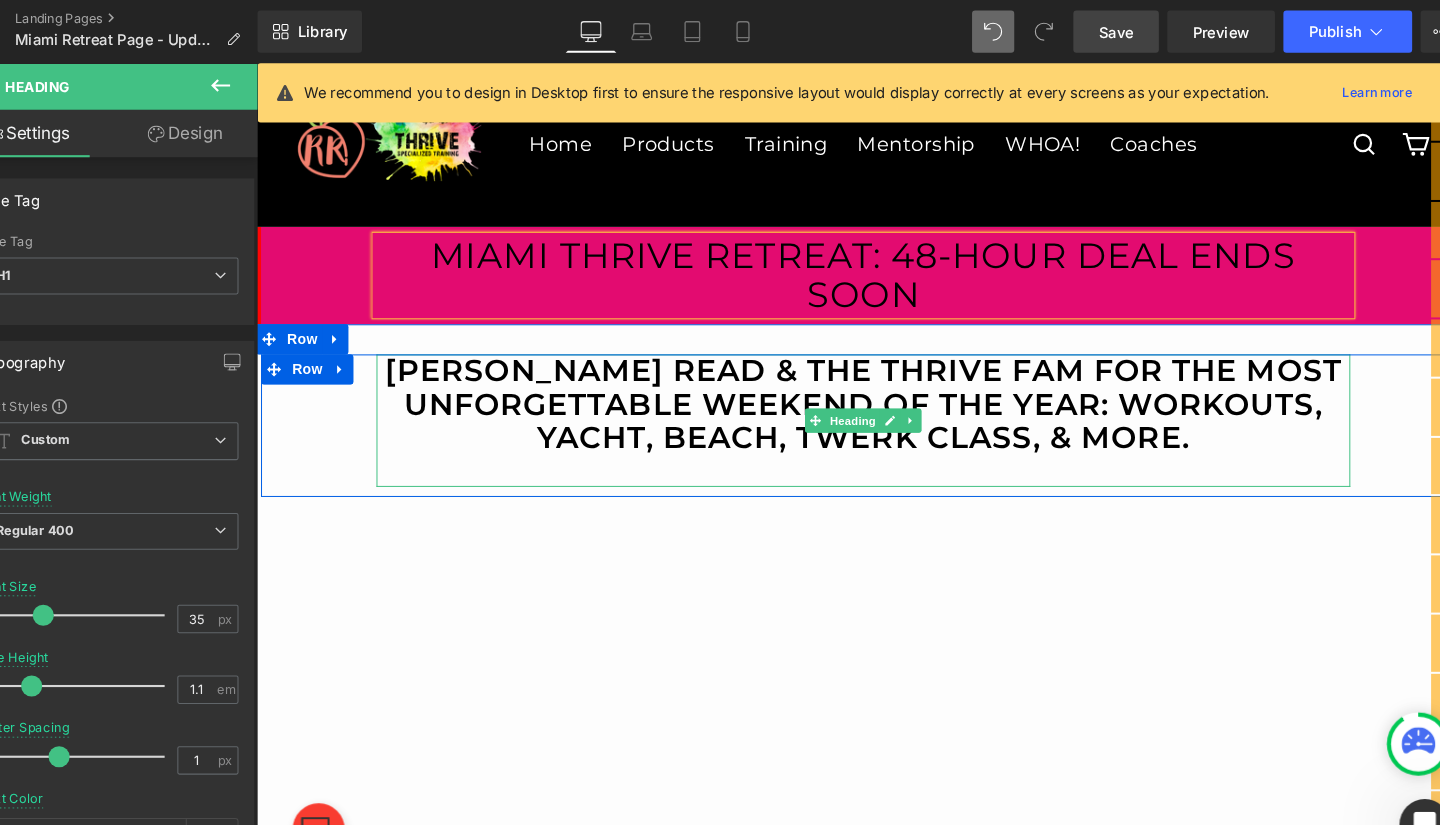 scroll, scrollTop: 62, scrollLeft: 0, axis: vertical 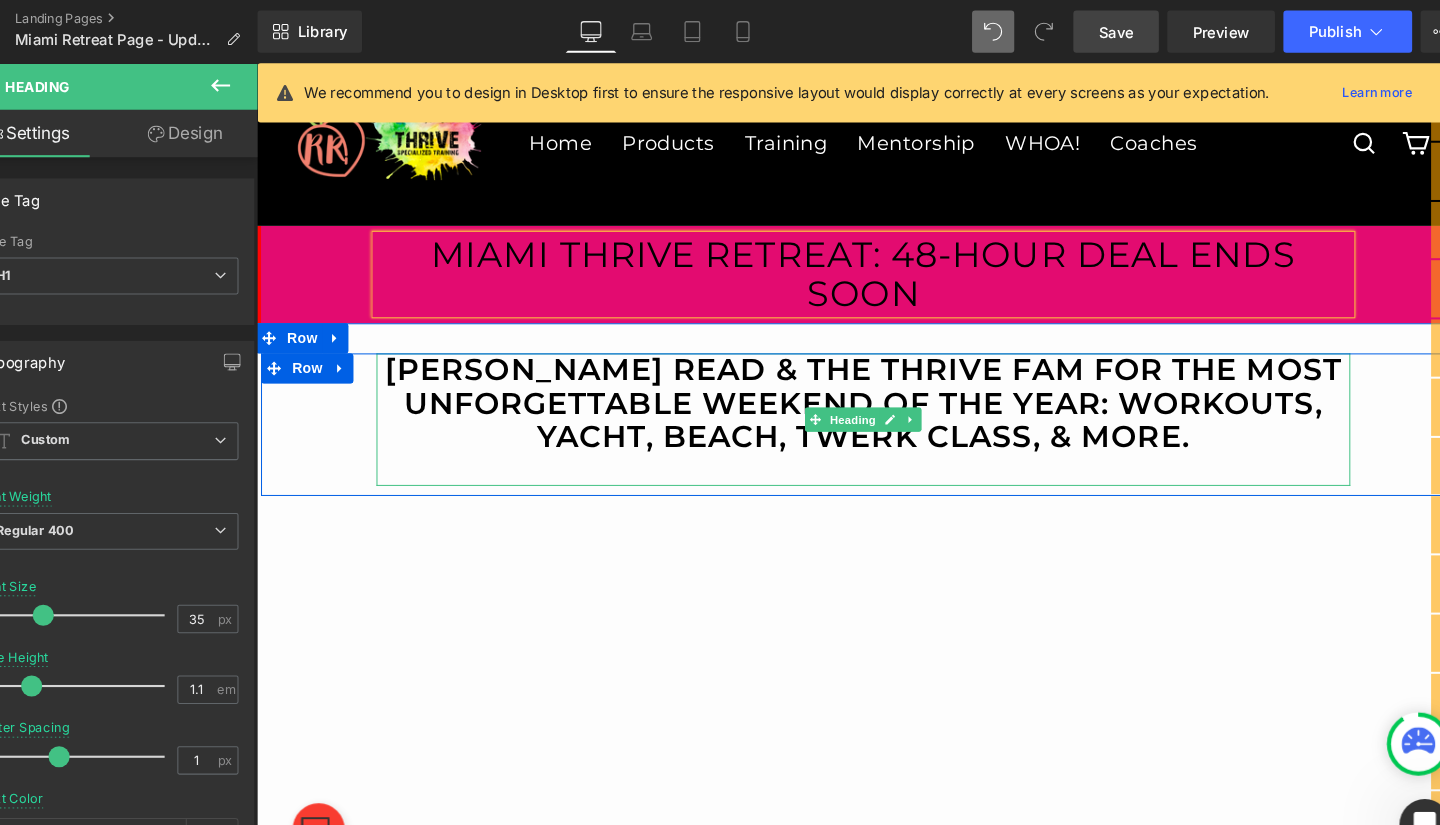click on "Join Ryan Read & the Thrive Fam for the most unforgettable weekend of the year: workouts, yacht, beach, twerk class, & more." at bounding box center (861, 401) 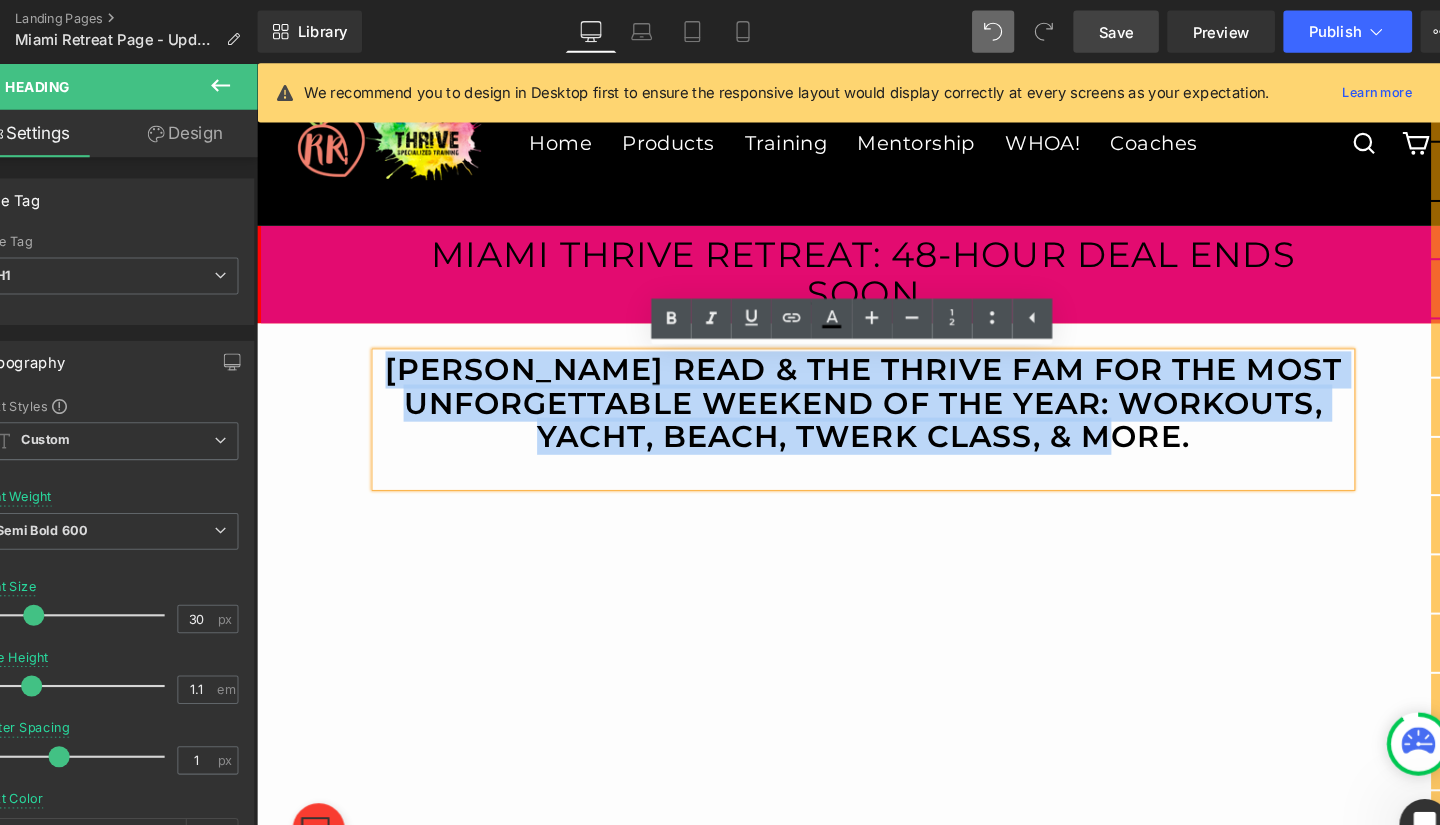 drag, startPoint x: 429, startPoint y: 375, endPoint x: 1195, endPoint y: 435, distance: 768.34625 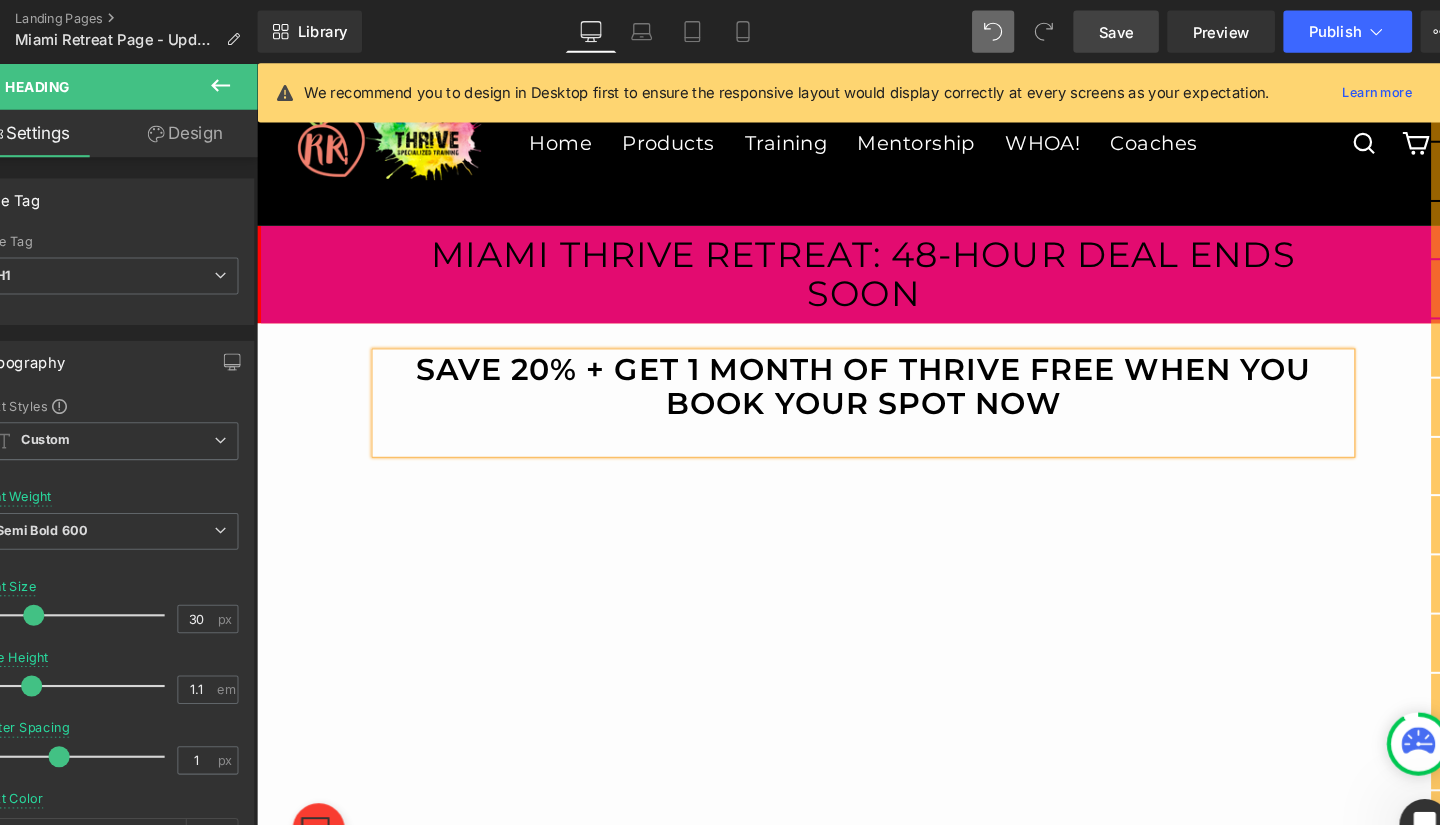 drag, startPoint x: 1104, startPoint y: 24, endPoint x: 907, endPoint y: 300, distance: 339.0944 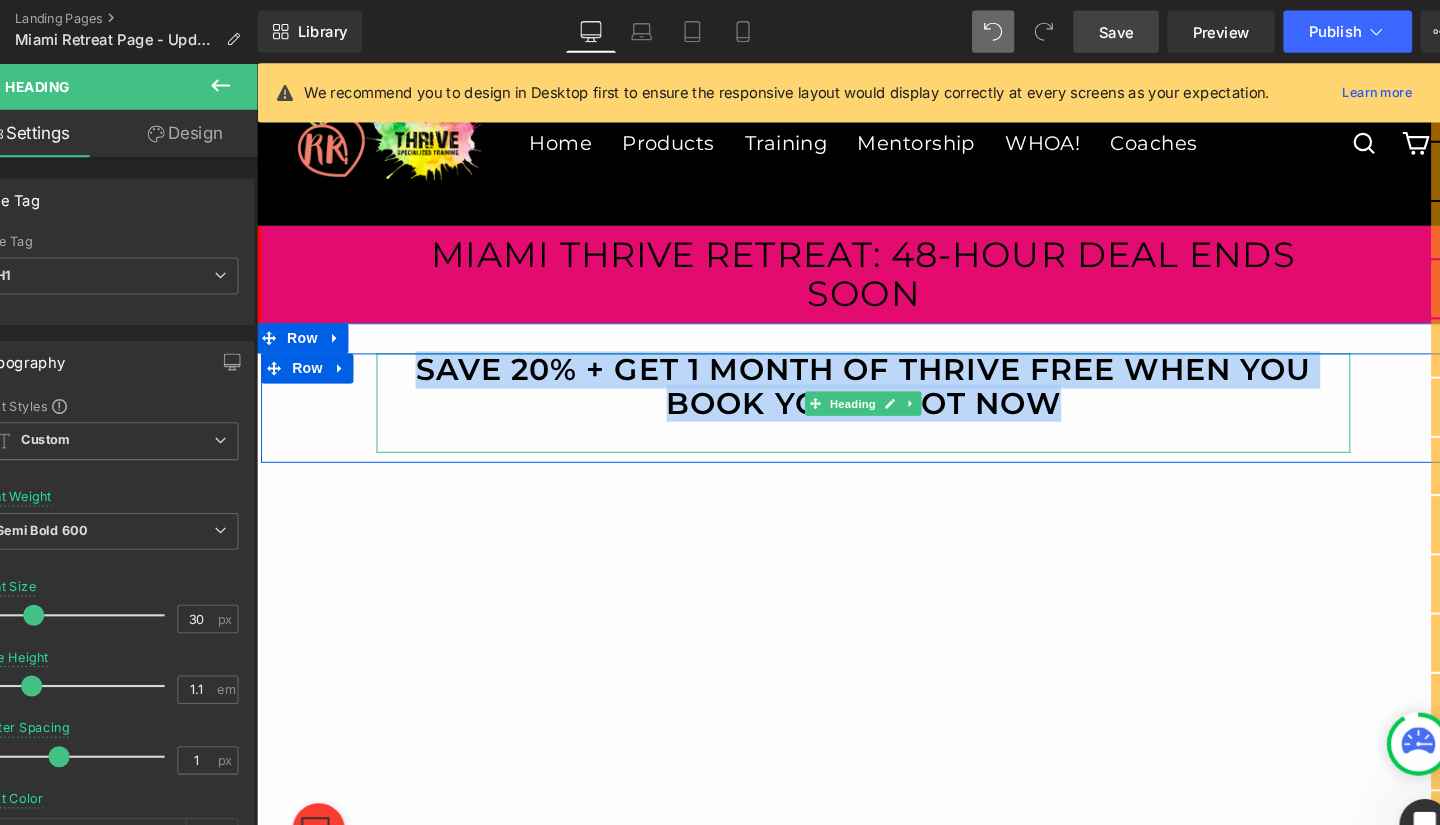 drag, startPoint x: 1055, startPoint y: 401, endPoint x: 398, endPoint y: 369, distance: 657.7788 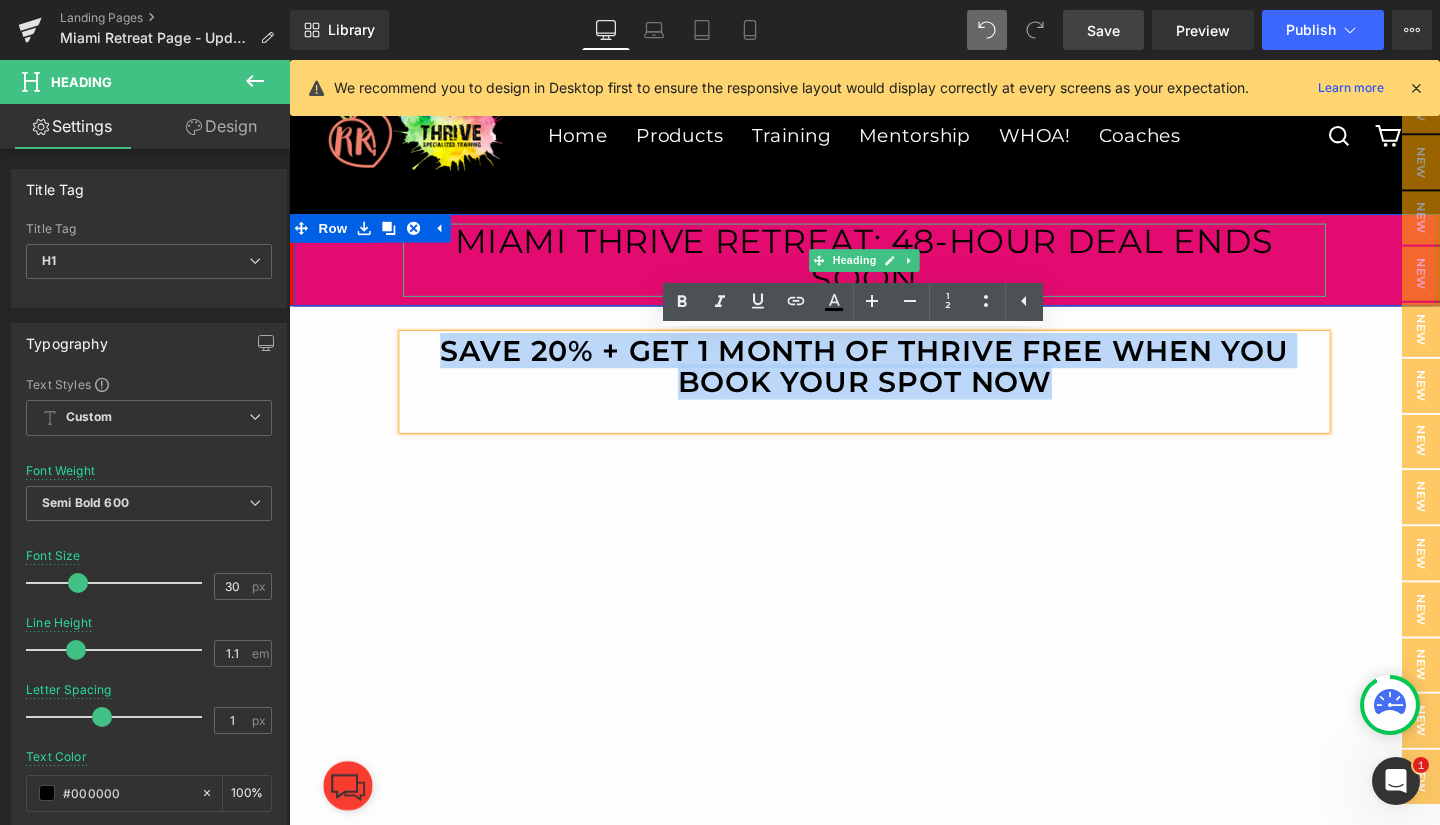 click on "MIAMI THRIVE Retreat: 48-Hour Deal Ends Soon" at bounding box center [894, 270] 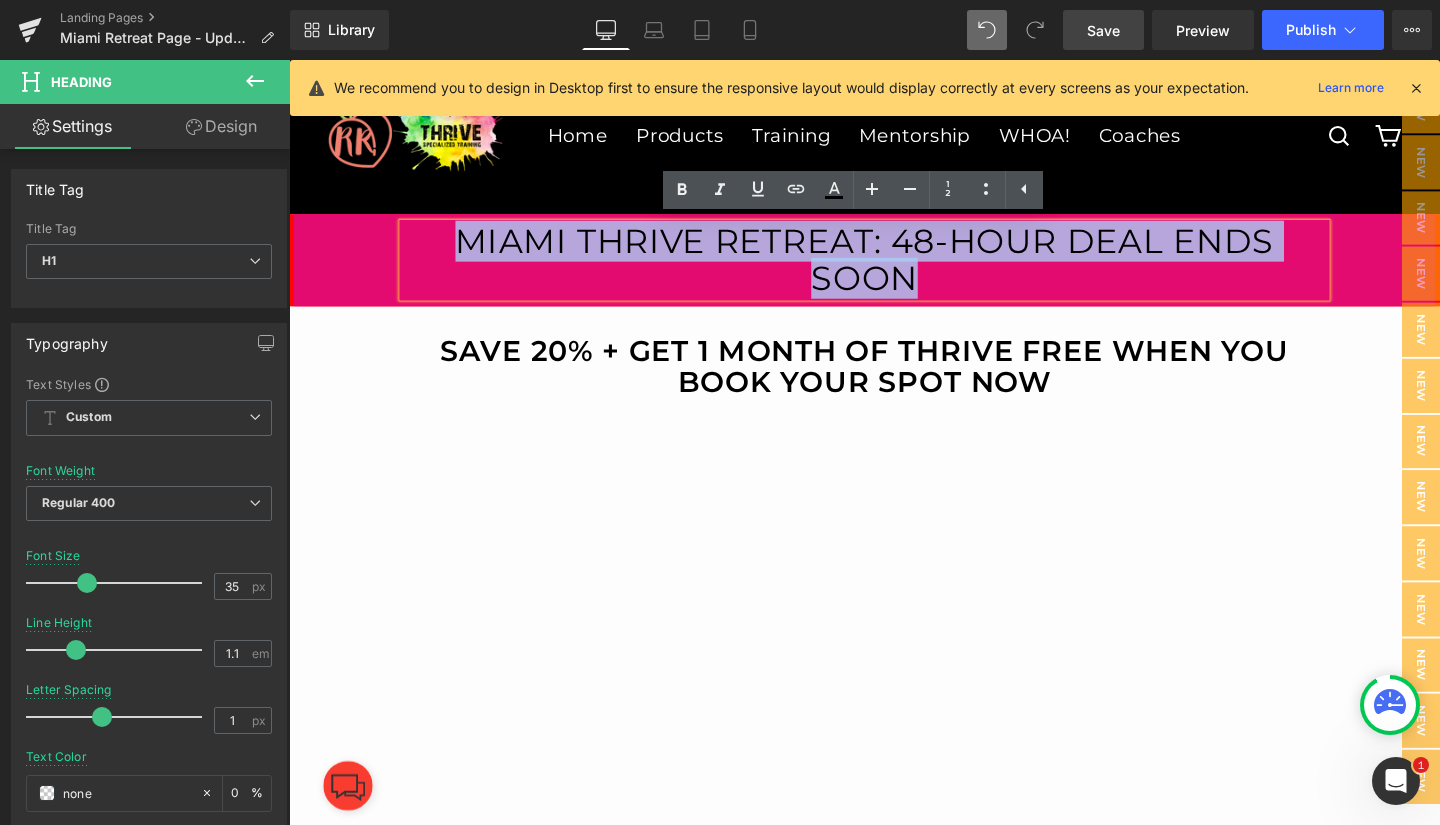 drag, startPoint x: 442, startPoint y: 255, endPoint x: 940, endPoint y: 306, distance: 500.60464 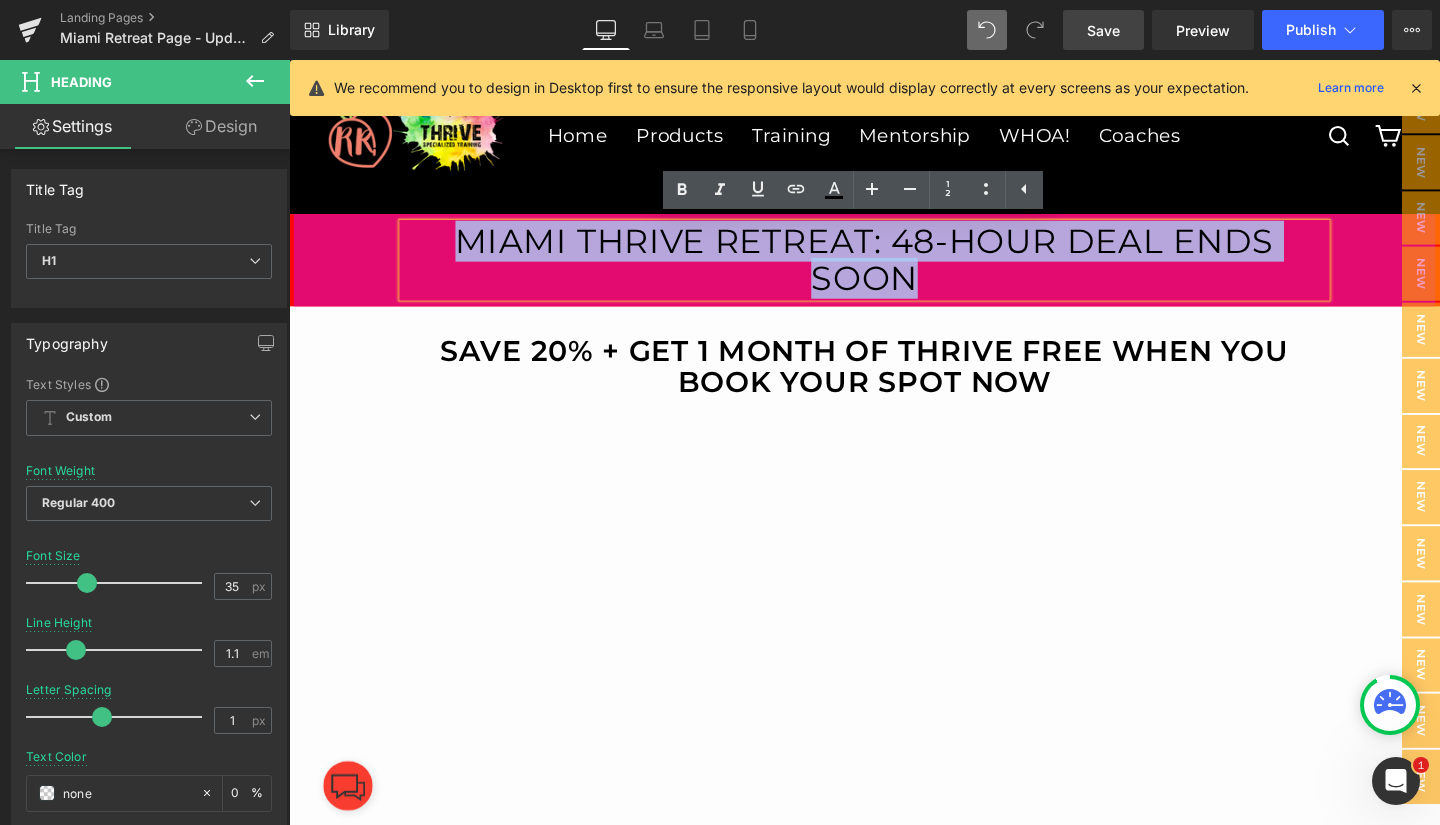 click on "MIAMI THRIVE Retreat: 48-Hour Deal Ends Soon" at bounding box center [894, 270] 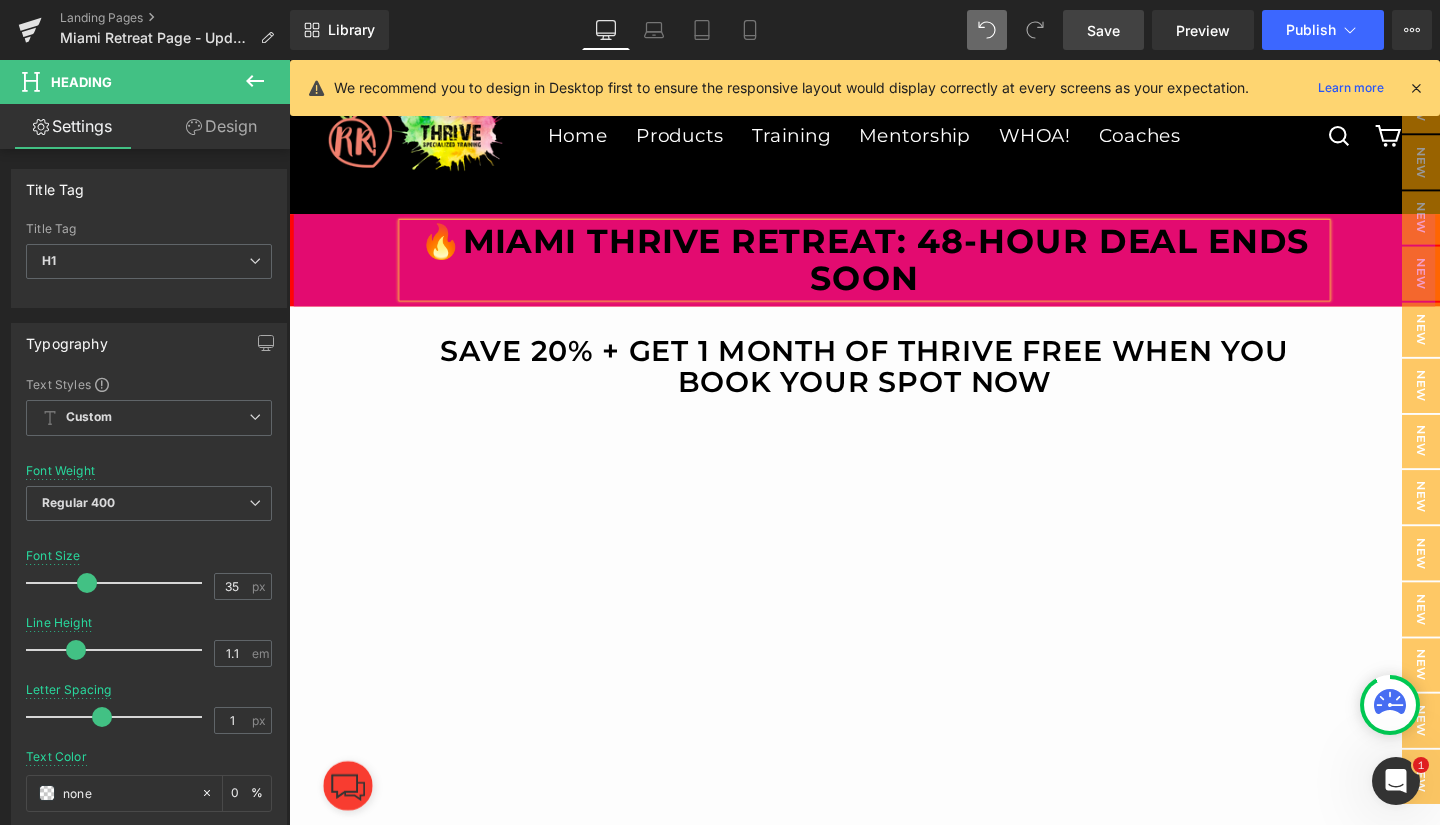 click on "Save" at bounding box center [1103, 30] 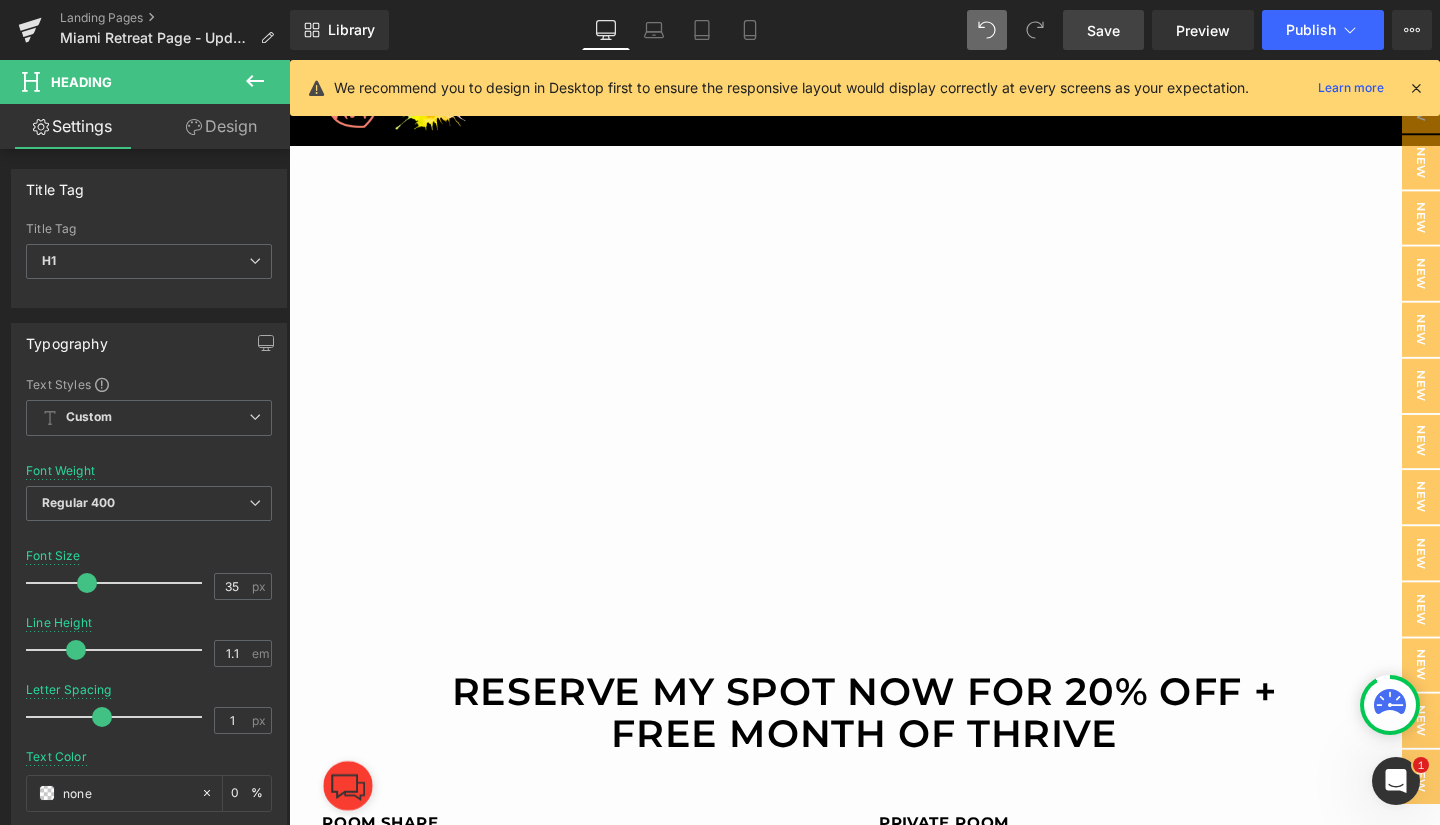 scroll, scrollTop: 555, scrollLeft: 0, axis: vertical 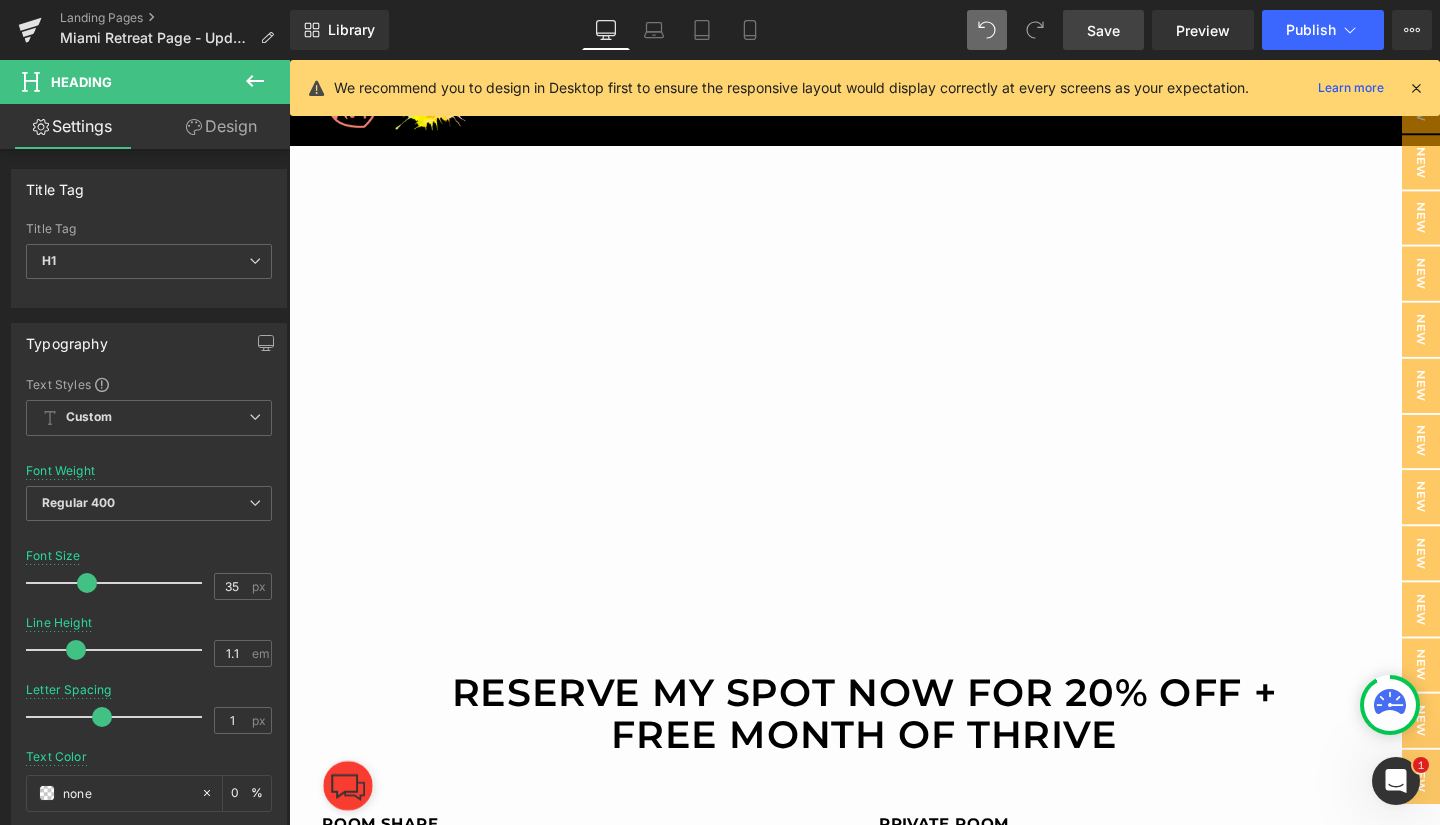 click on "Save" at bounding box center (1103, 30) 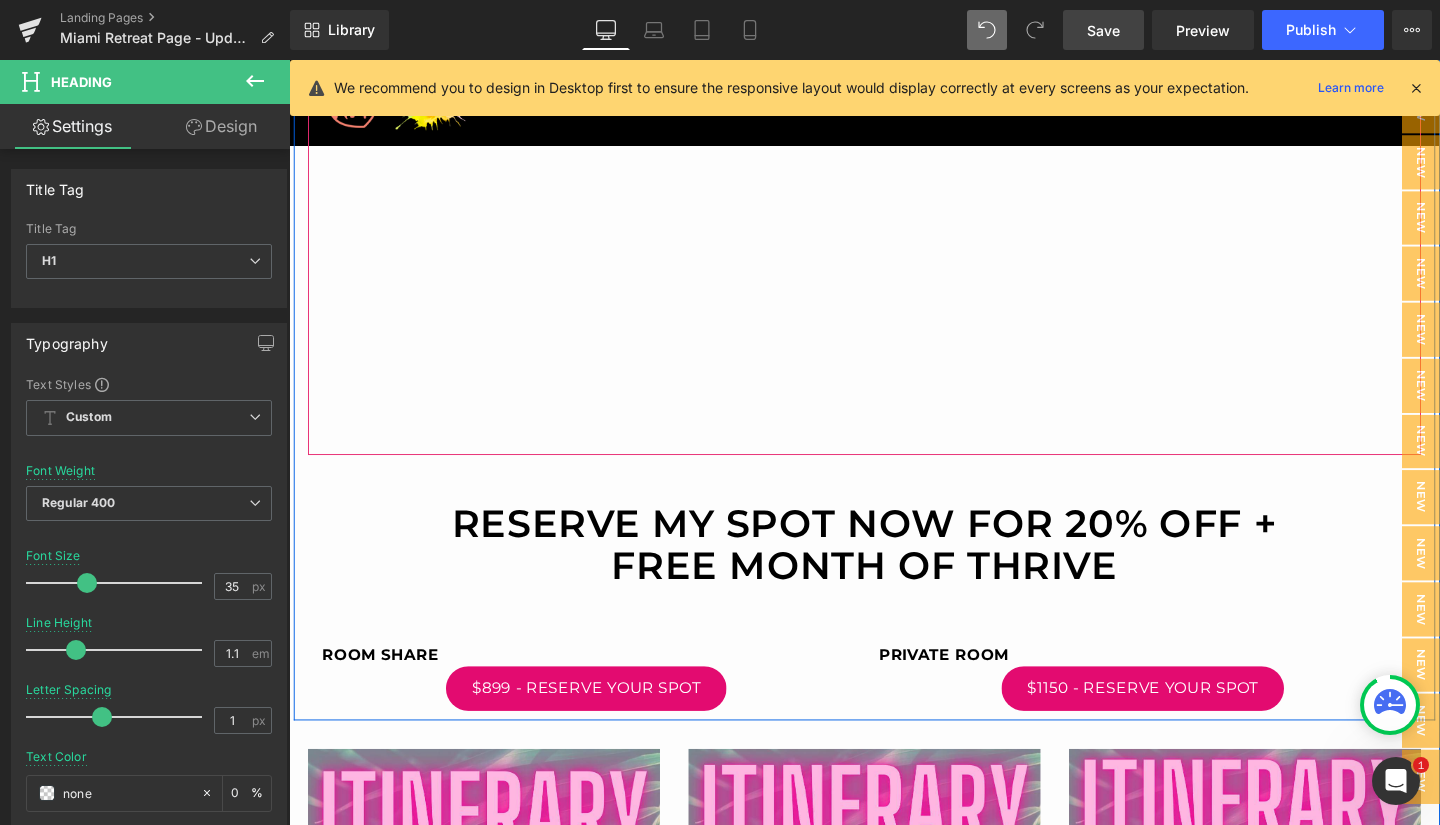 scroll, scrollTop: 746, scrollLeft: 0, axis: vertical 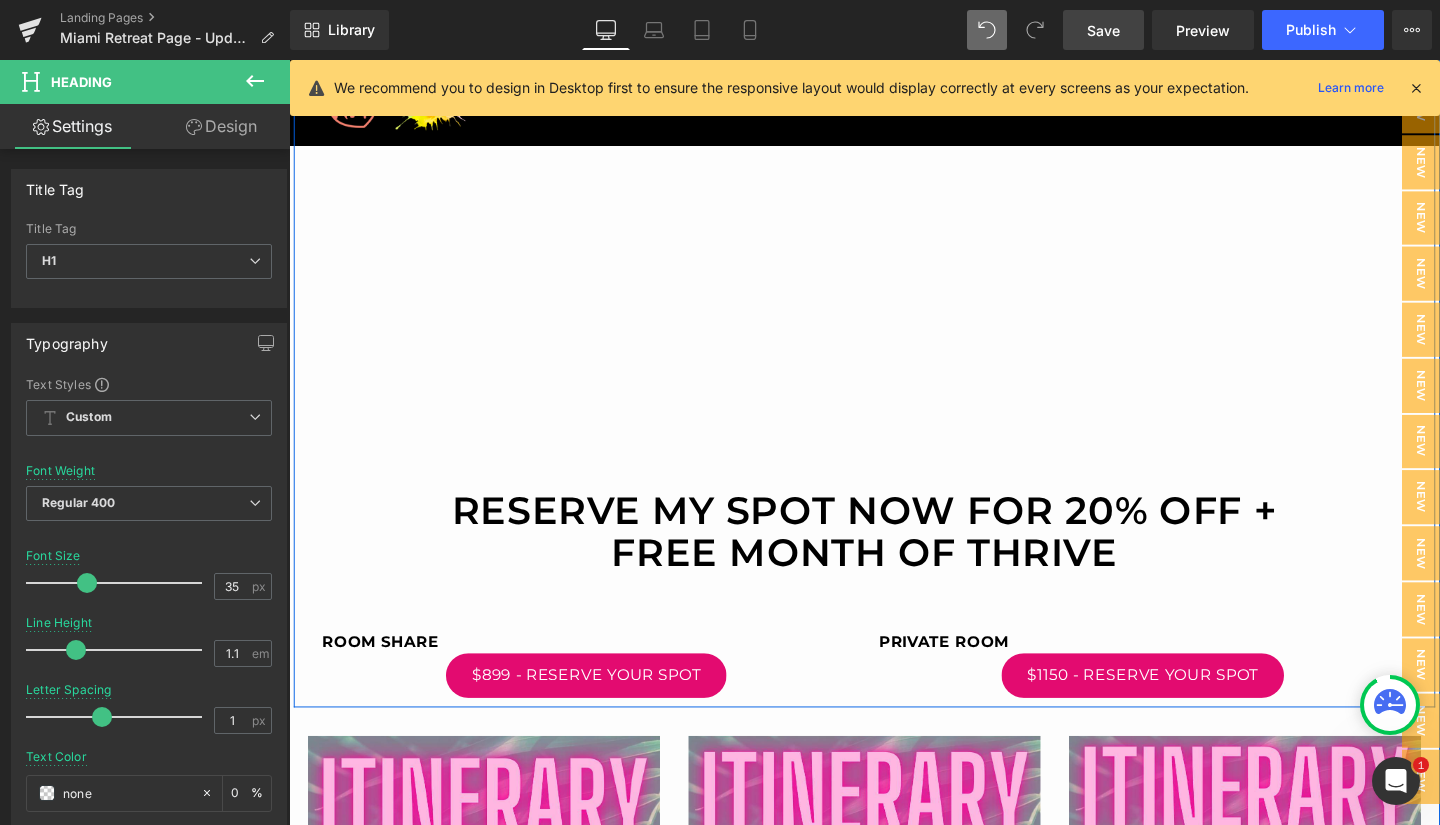 click on "Youtube         Reserve My Spot Now For 20% Off + Free Month of Thrive Heading
ROOM SHARE
Text Block
$899 - RESERVE YOUR SPOT
Button
PRIVATE ROOM
Text Block
$1150 - RESERVE YOUR SPOT
Button
Row" at bounding box center [894, 267] 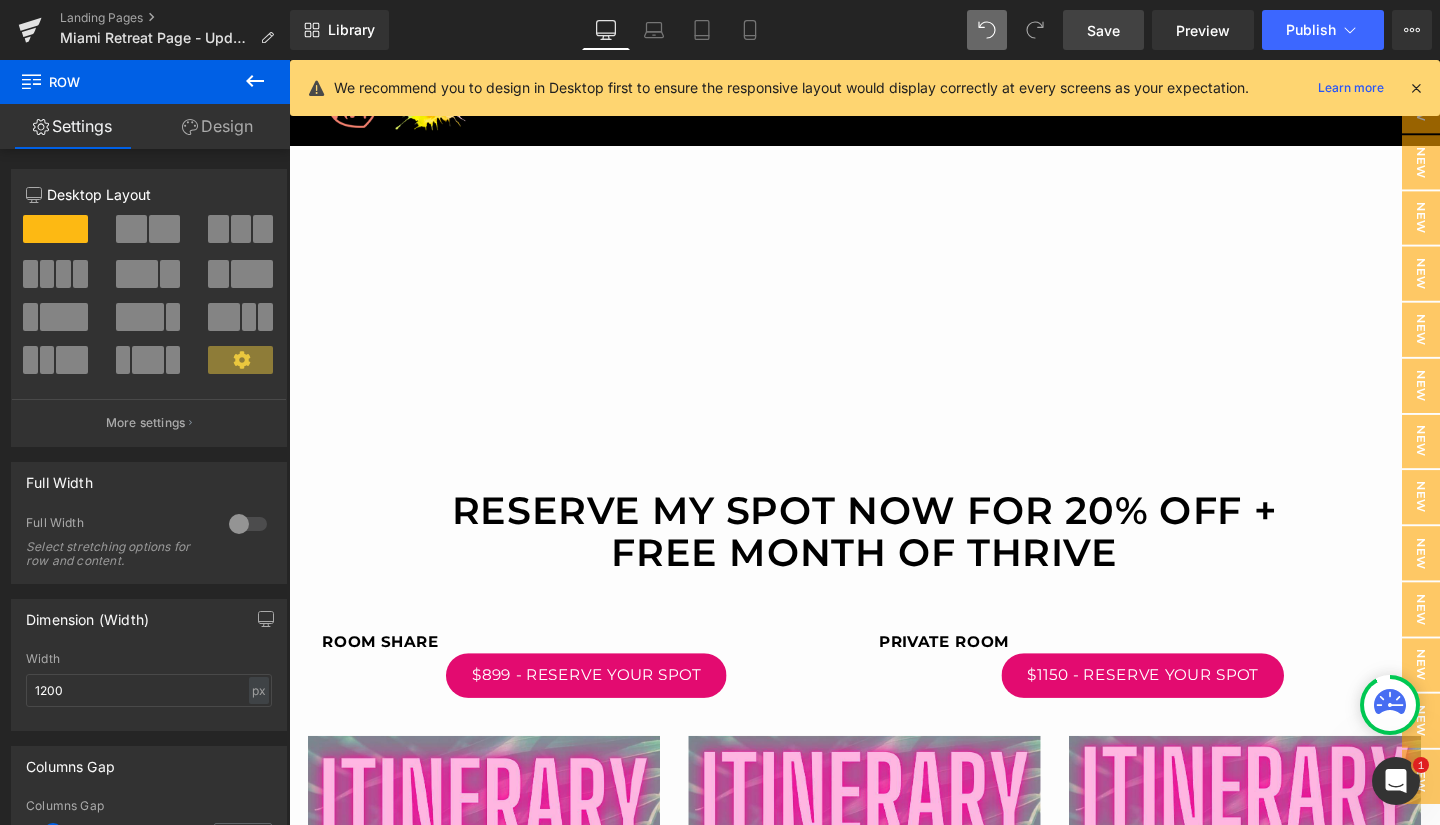 click 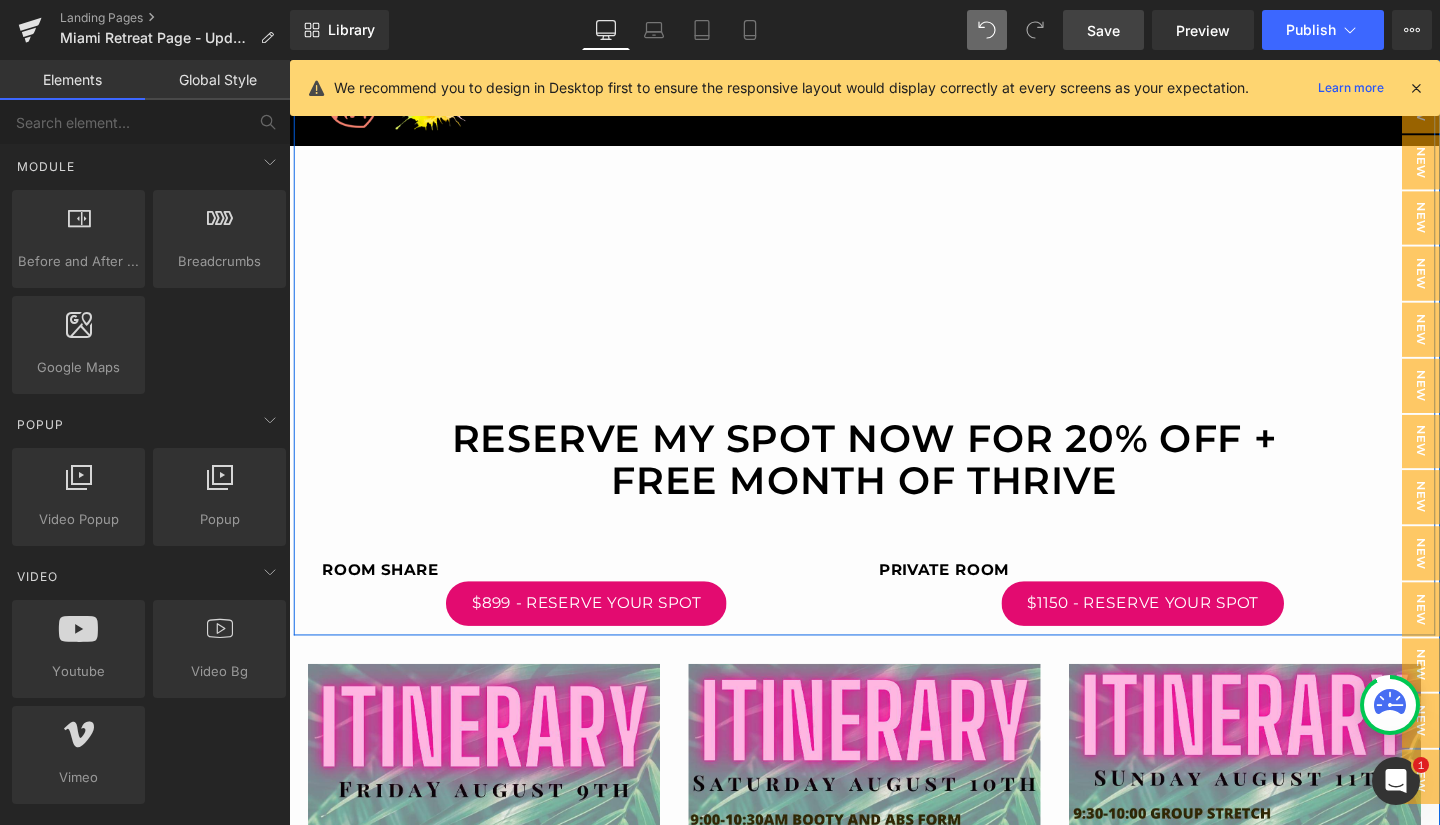 scroll, scrollTop: 823, scrollLeft: 0, axis: vertical 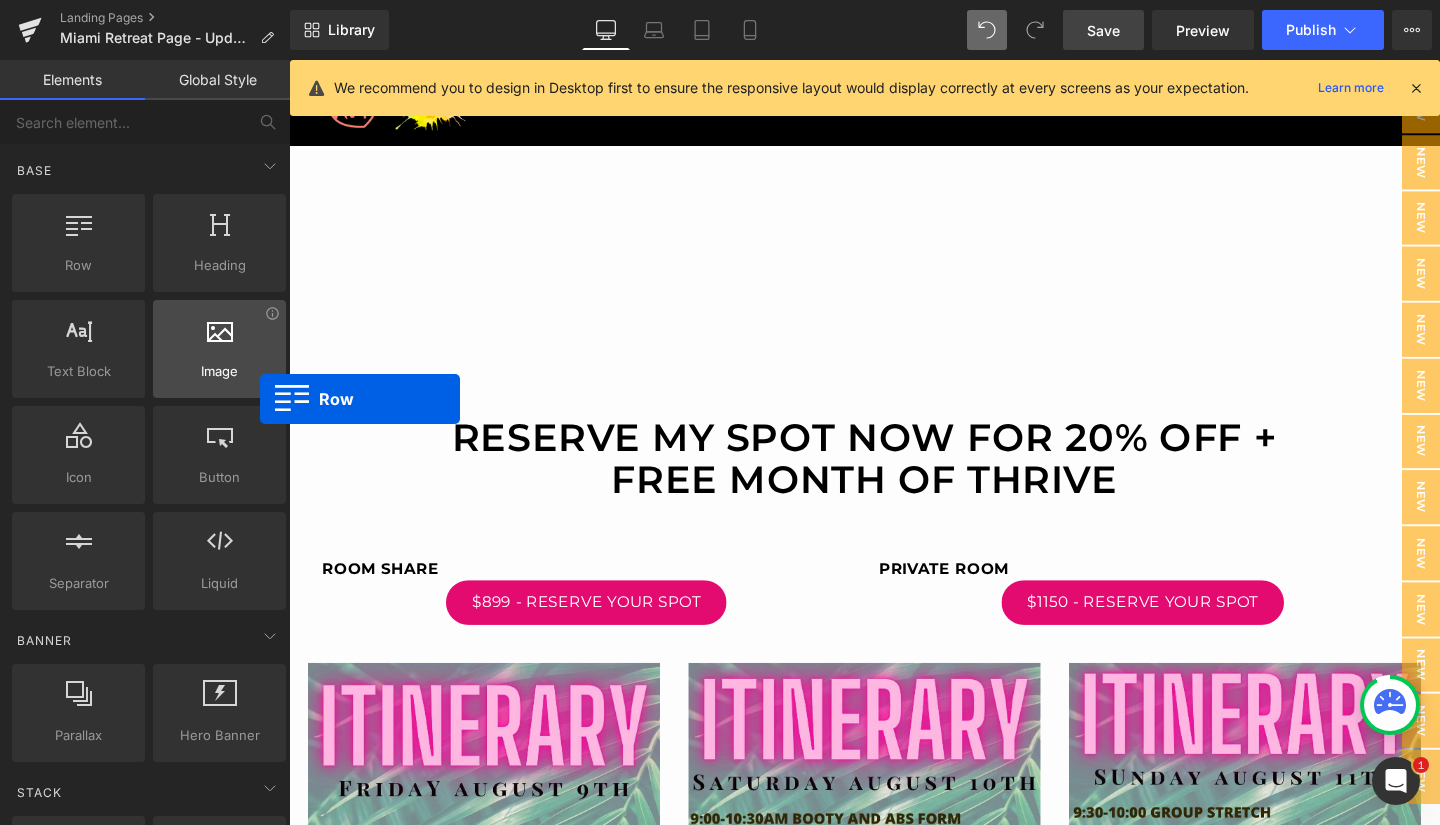drag, startPoint x: 88, startPoint y: 250, endPoint x: 260, endPoint y: 359, distance: 203.62956 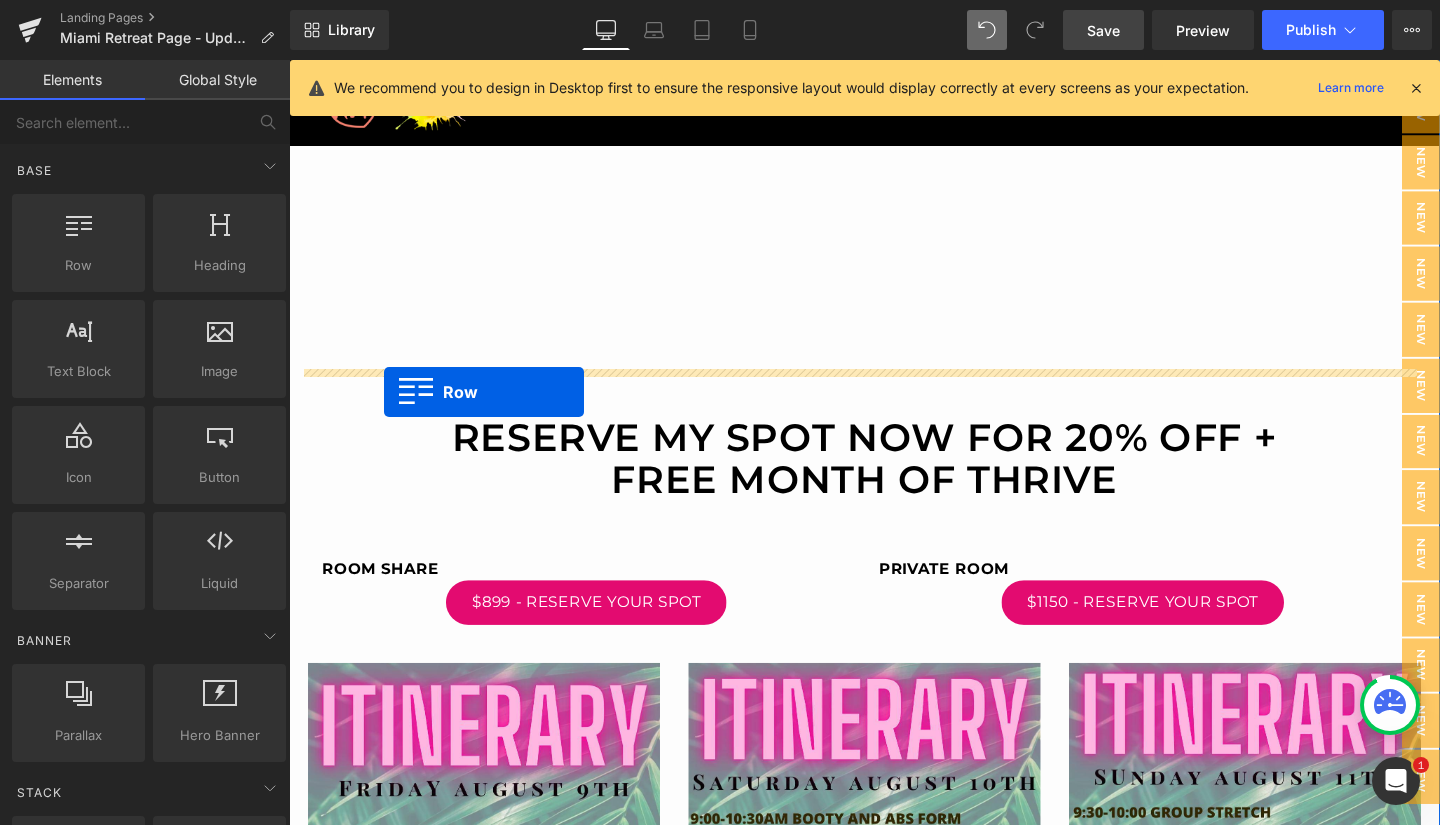 drag, startPoint x: 392, startPoint y: 312, endPoint x: 388, endPoint y: 409, distance: 97.082436 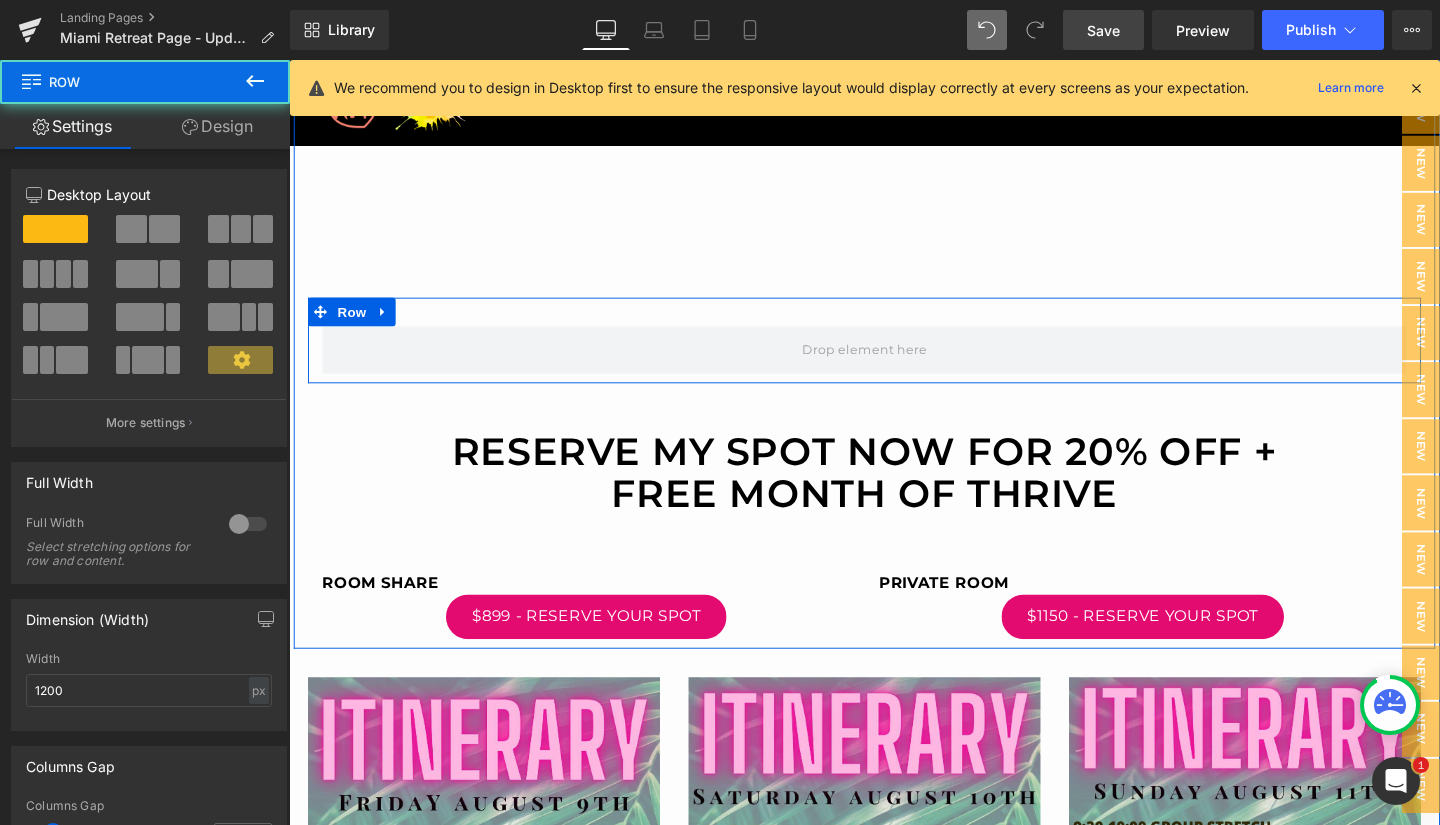 scroll, scrollTop: 748, scrollLeft: 0, axis: vertical 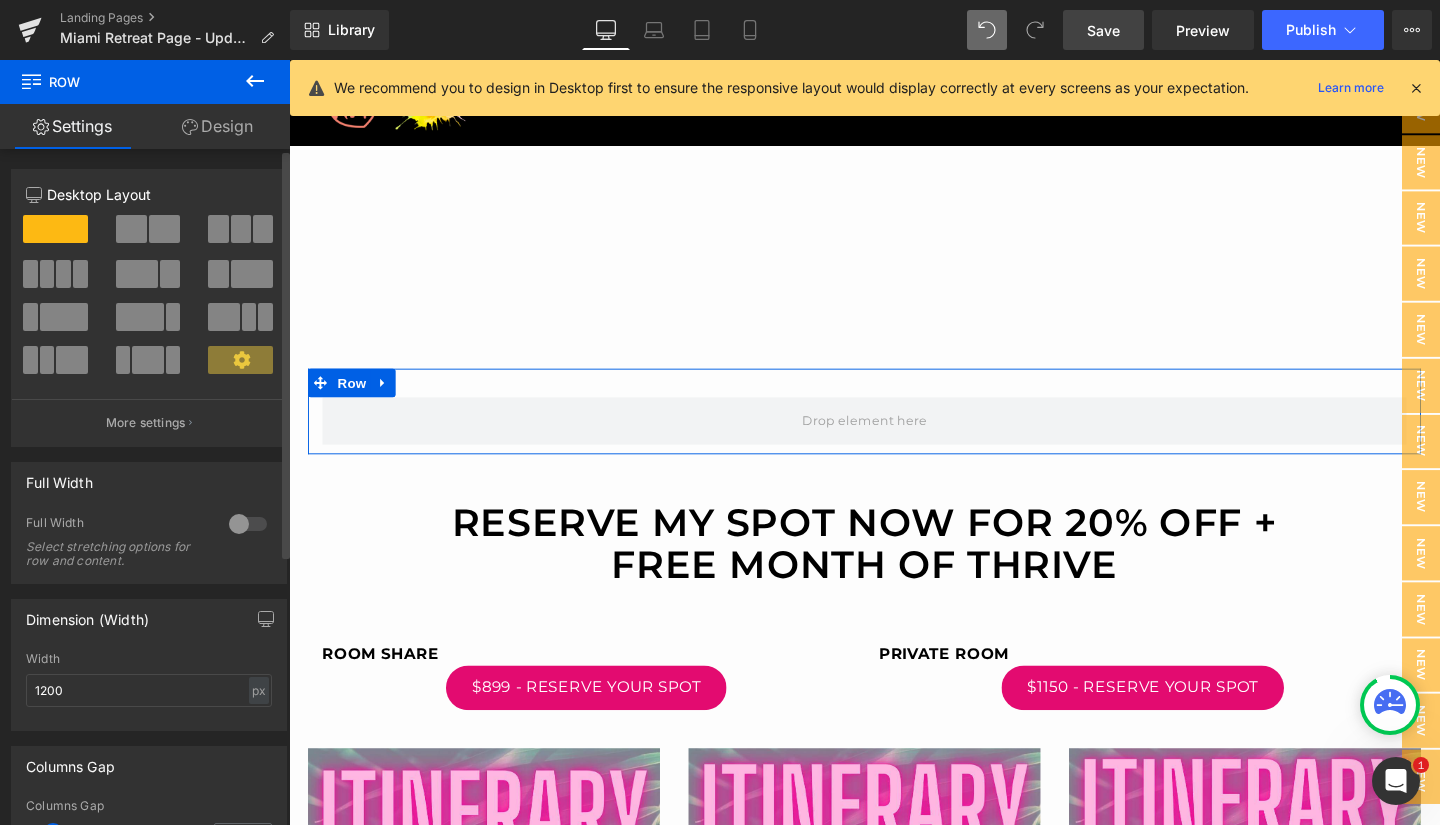 click at bounding box center (164, 229) 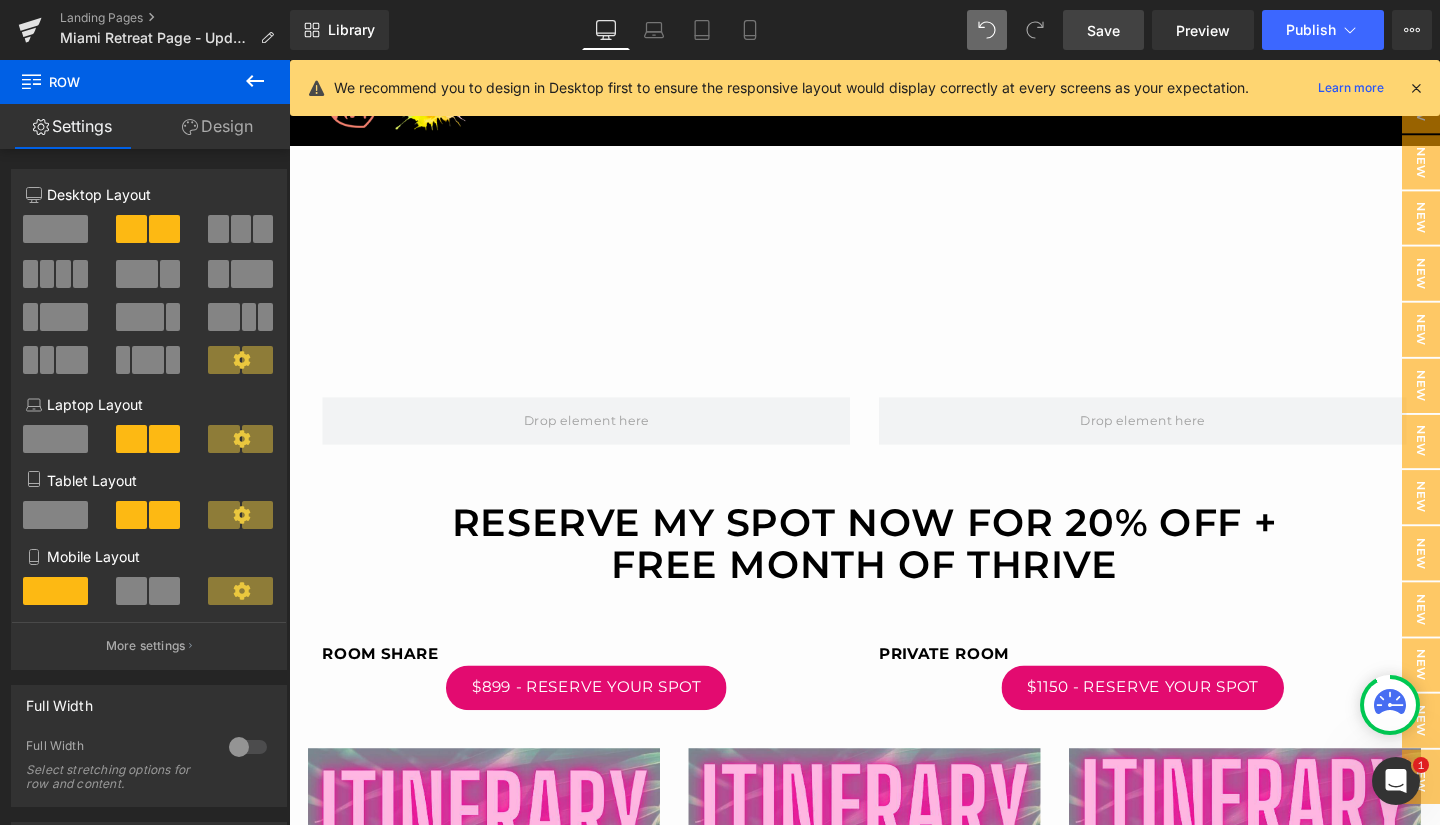 click 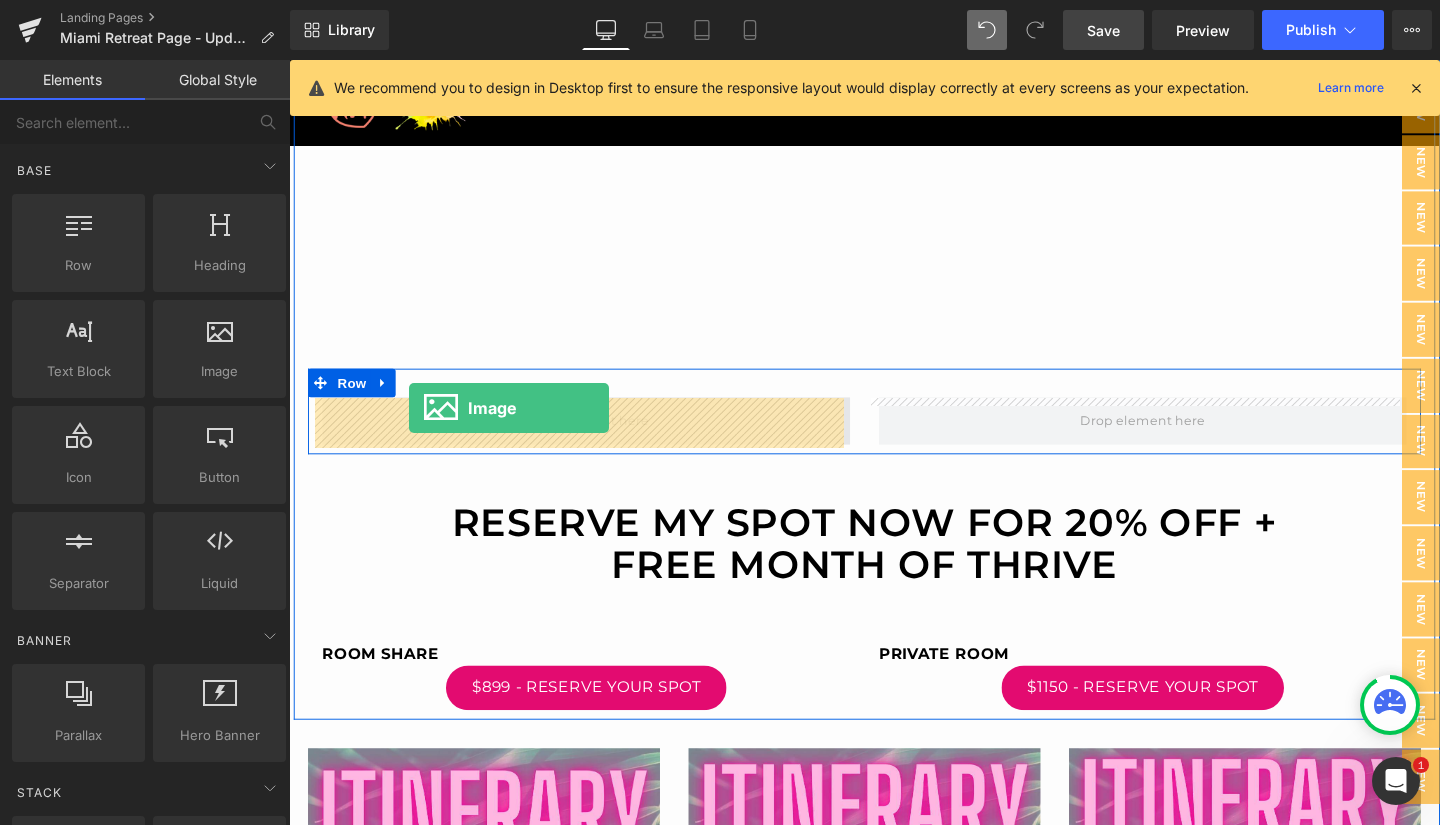 drag, startPoint x: 484, startPoint y: 432, endPoint x: 417, endPoint y: 429, distance: 67.06713 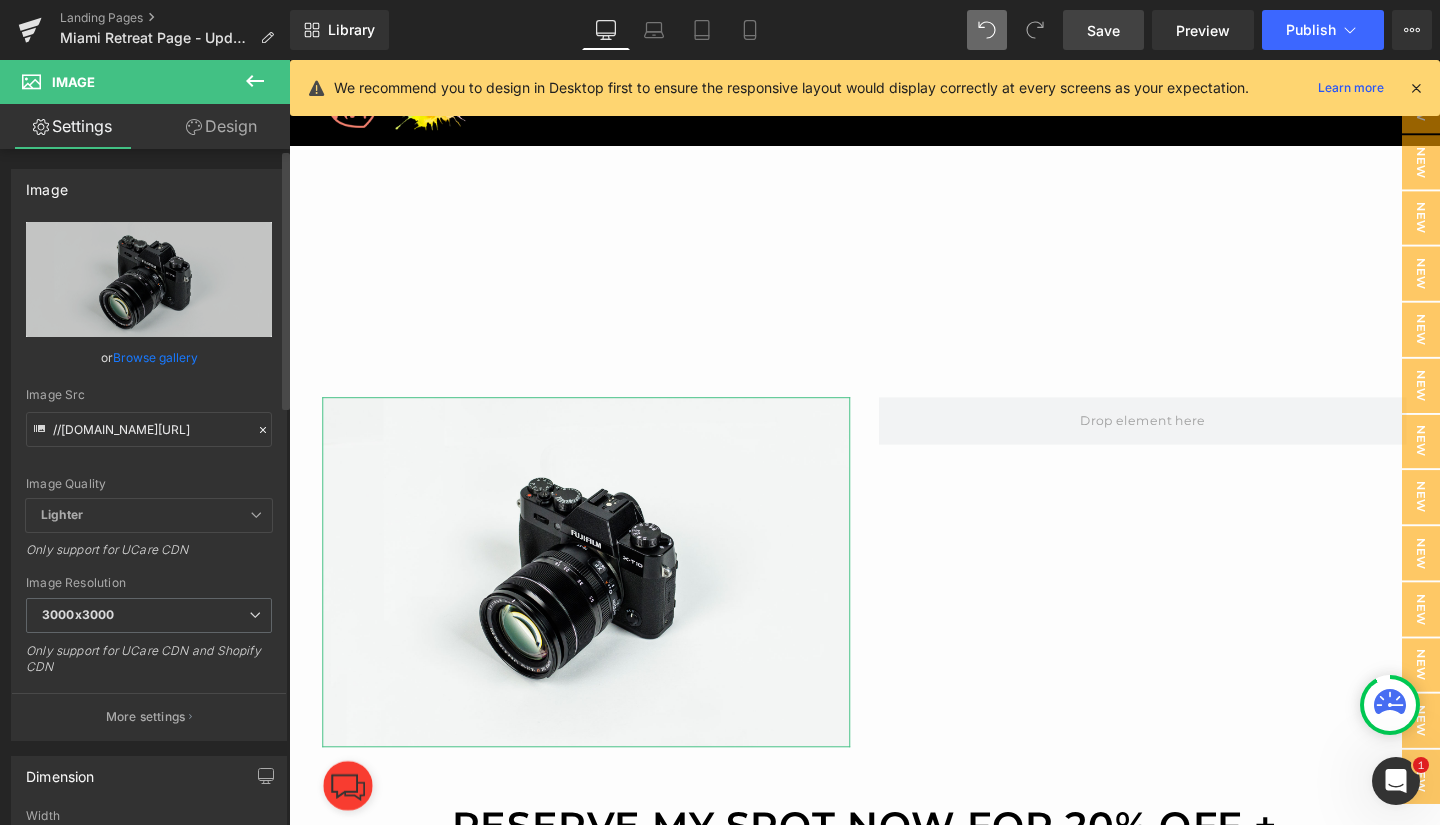 click on "Browse gallery" at bounding box center [155, 357] 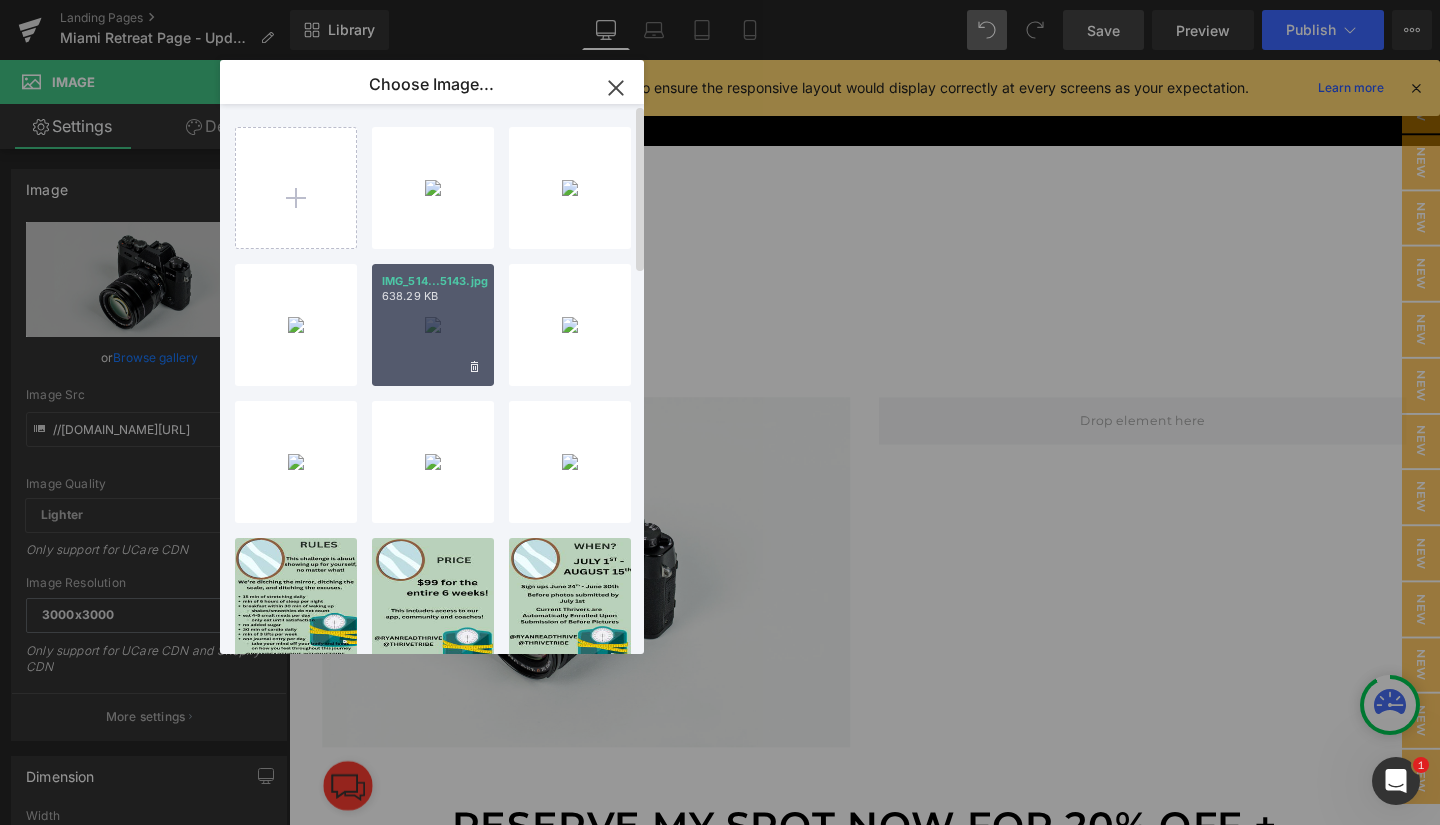 click on "IMG_514...5143.jpg 638.29 KB" at bounding box center (433, 325) 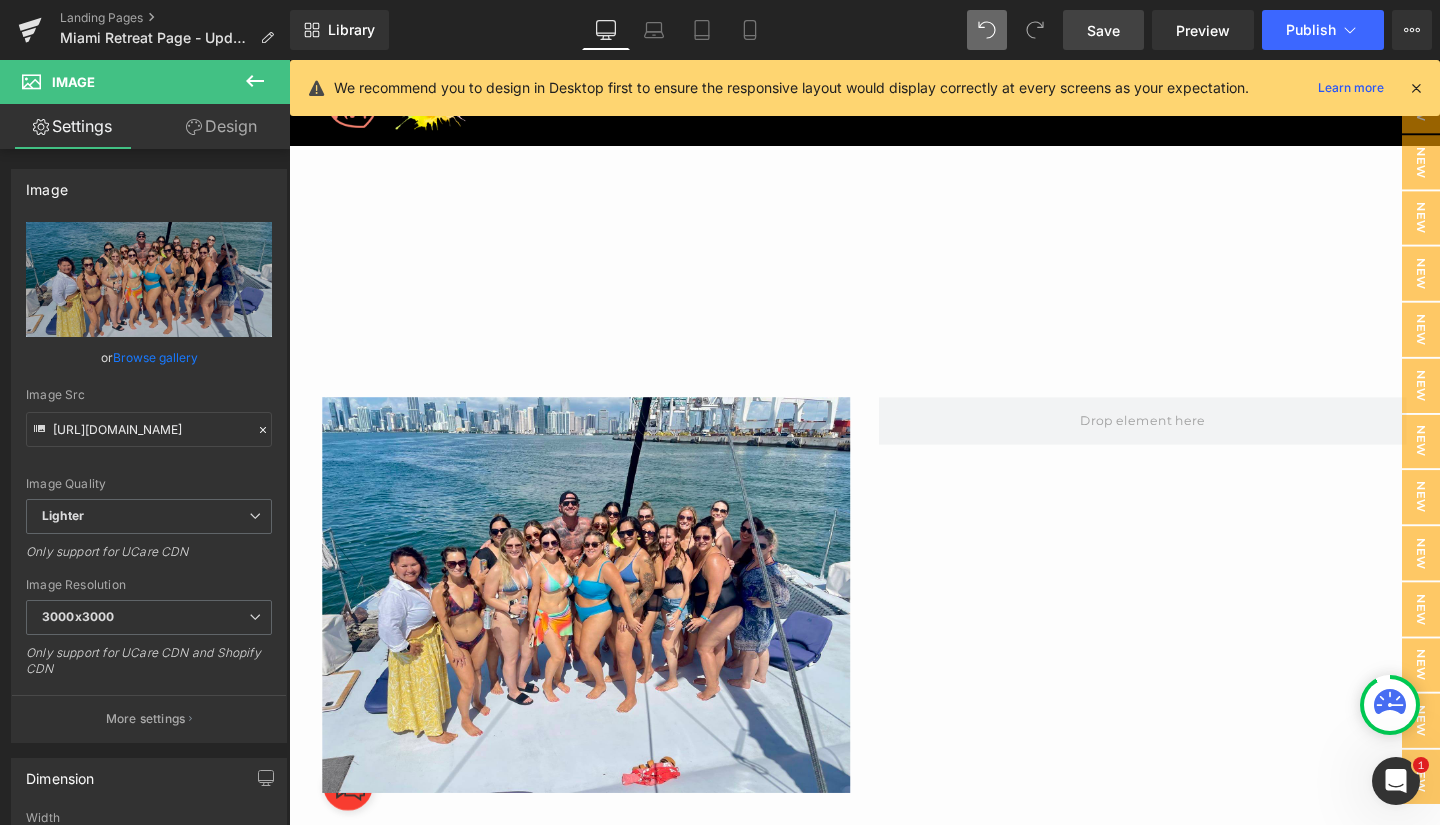 click 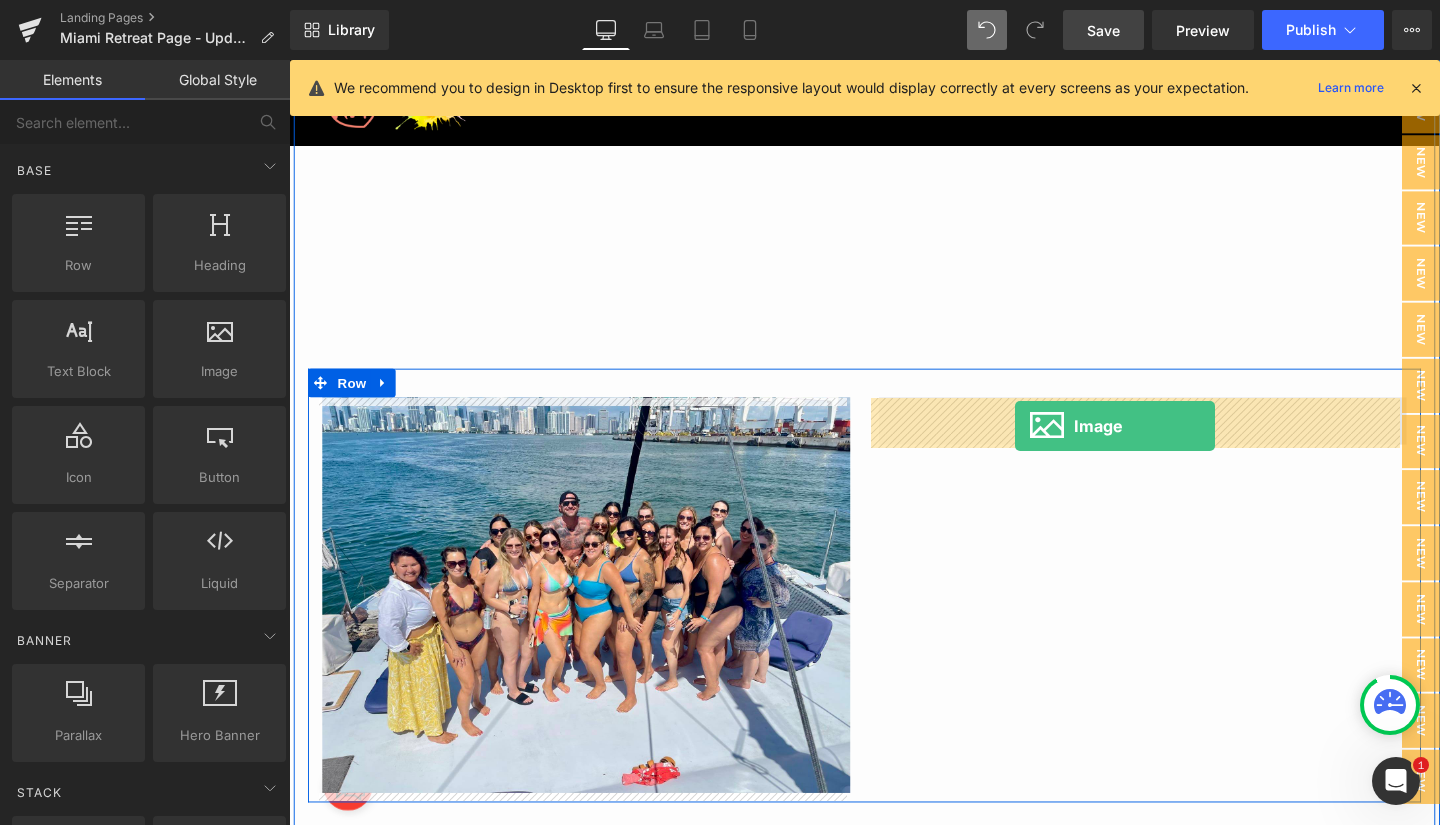 drag, startPoint x: 501, startPoint y: 393, endPoint x: 1062, endPoint y: 444, distance: 563.3134 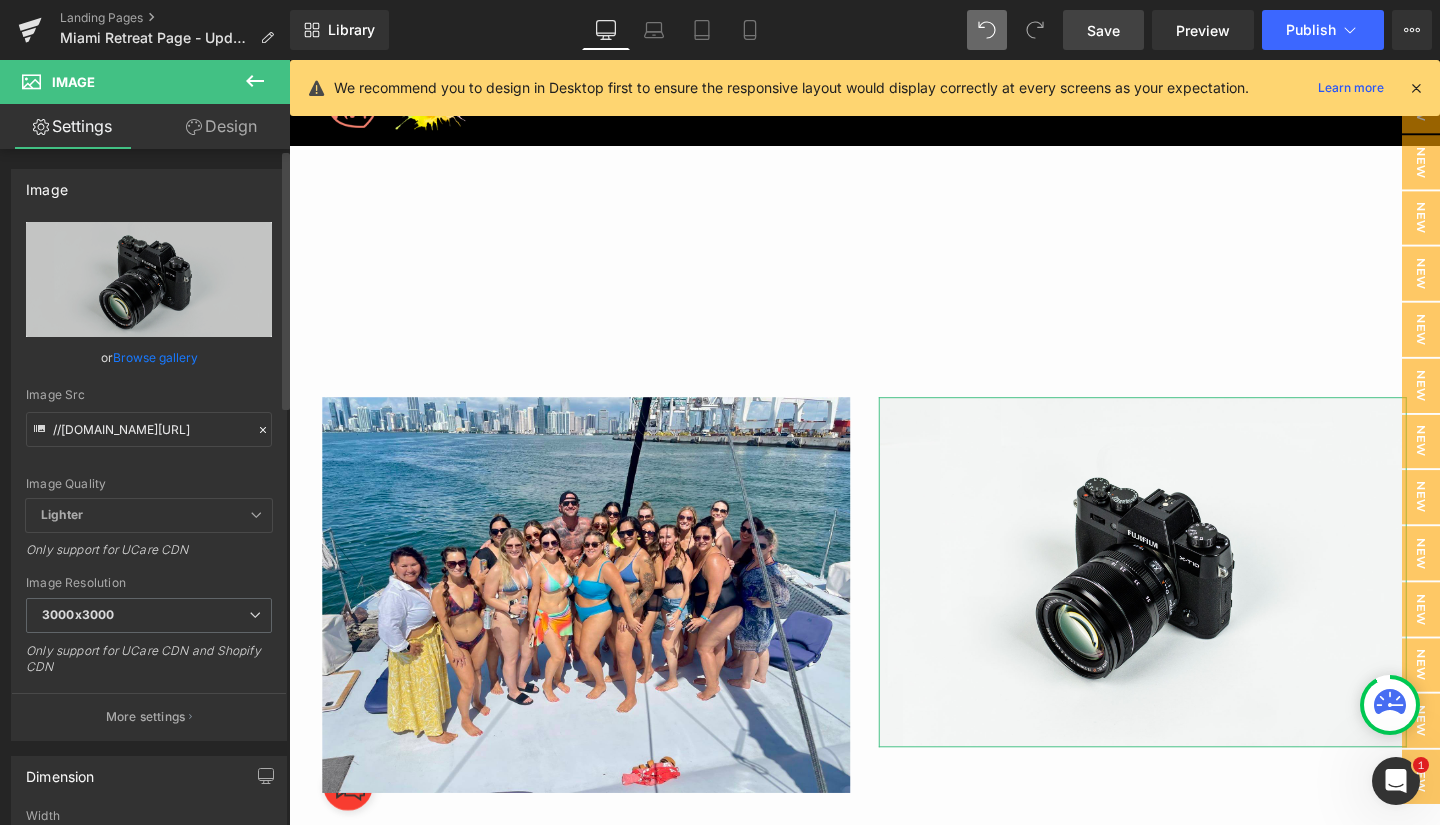 click on "Browse gallery" at bounding box center (155, 357) 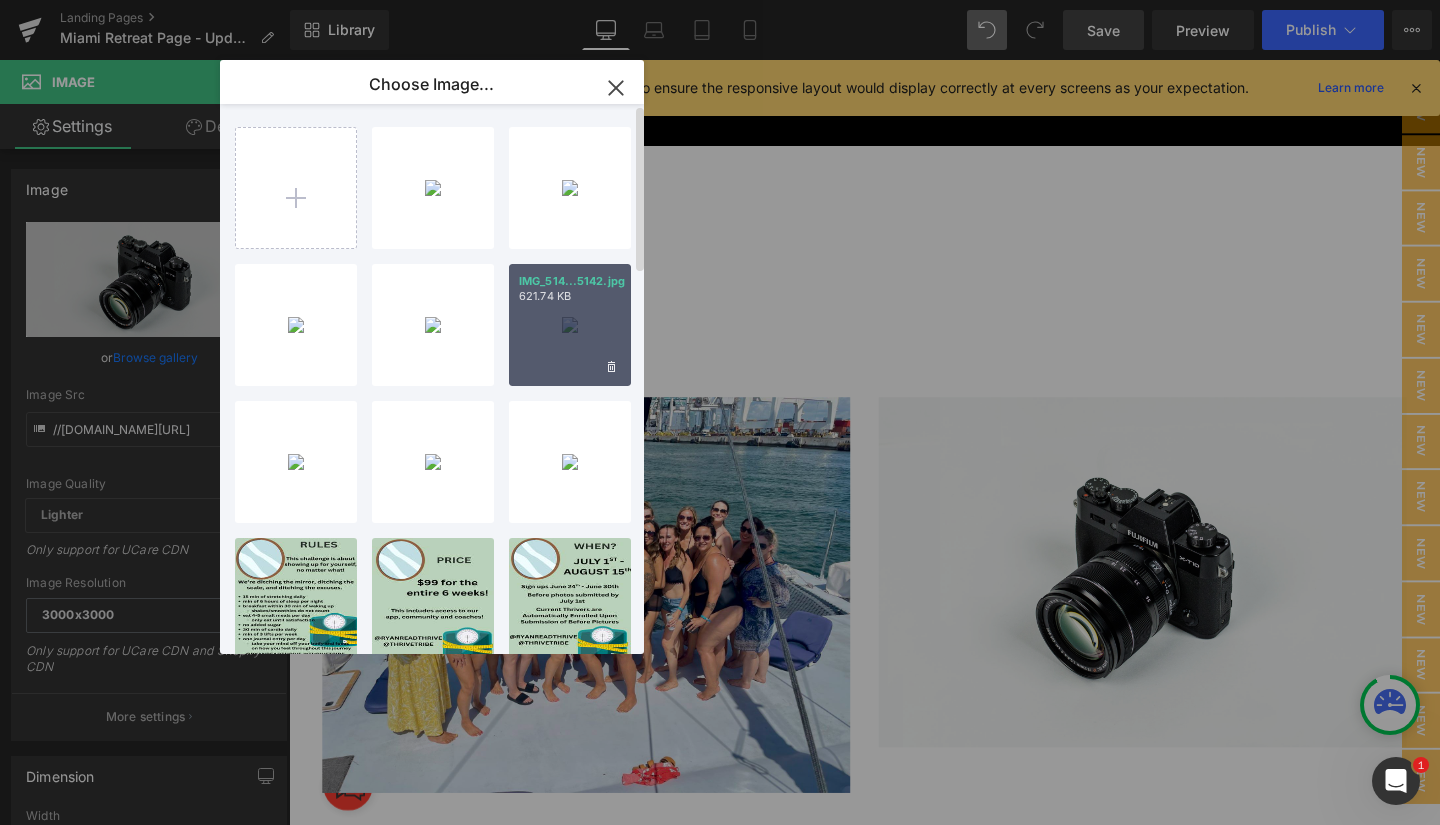 click on "IMG_514...5142.jpg 621.74 KB" at bounding box center [570, 325] 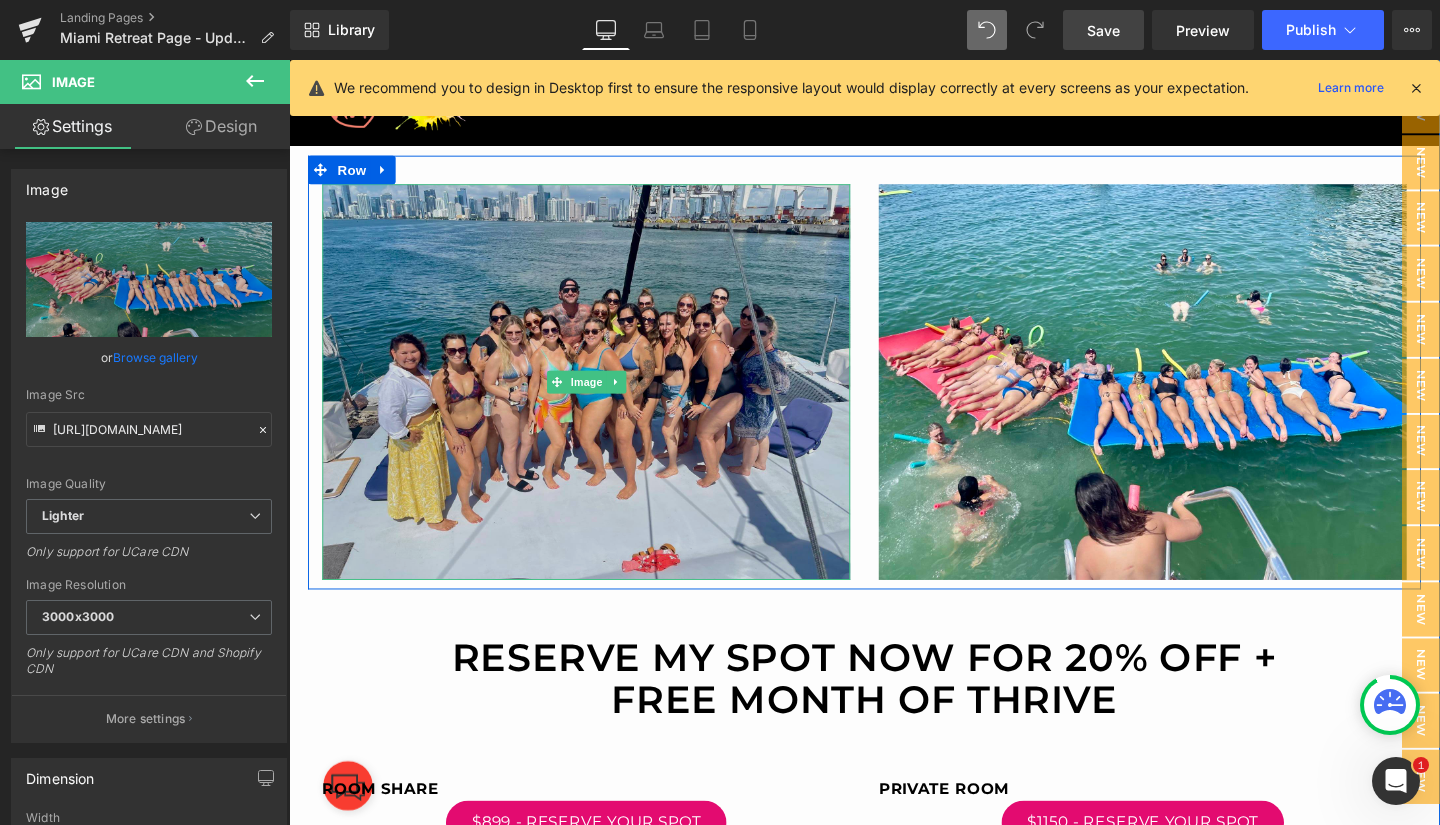 scroll, scrollTop: 973, scrollLeft: 0, axis: vertical 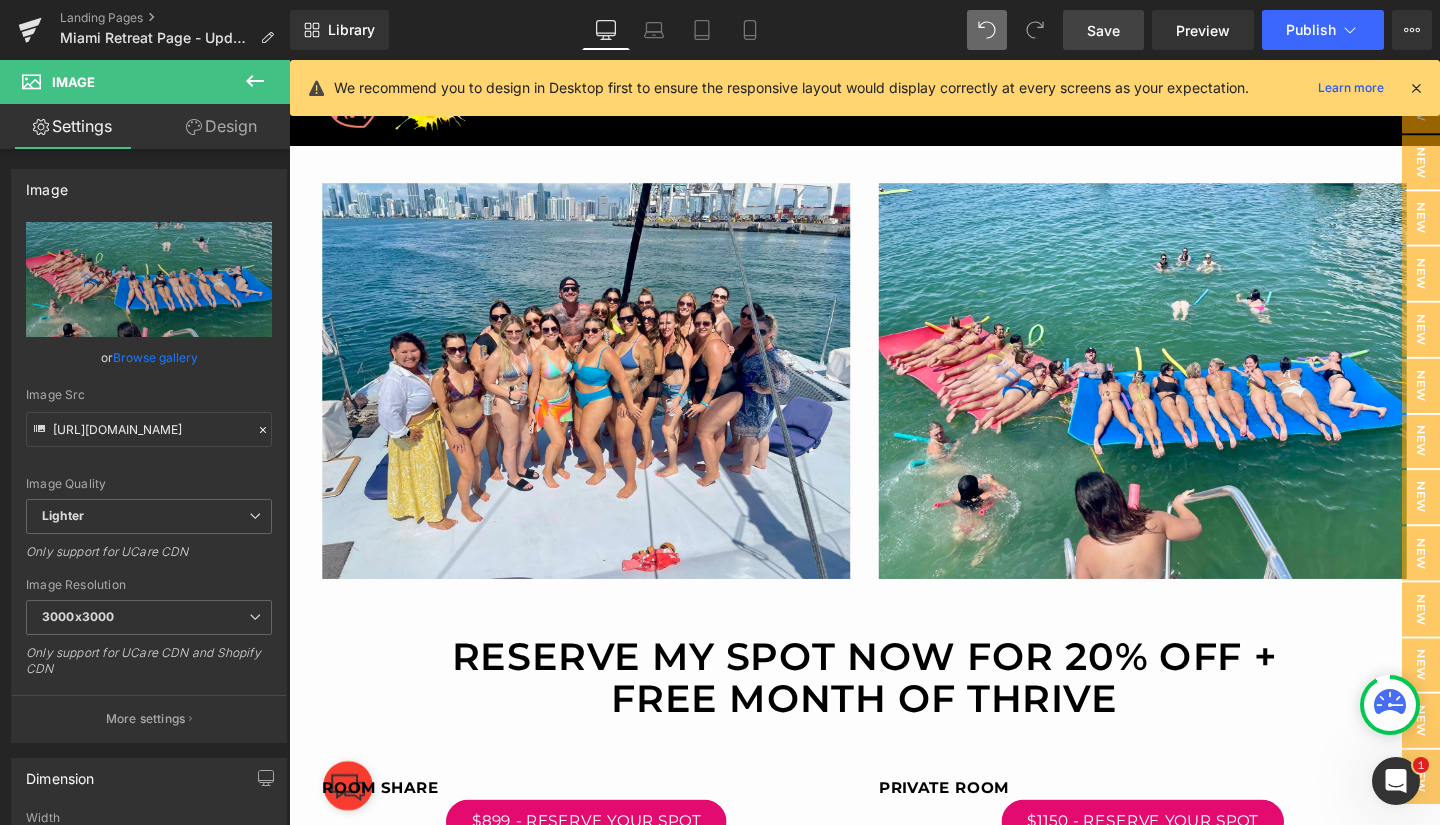 click 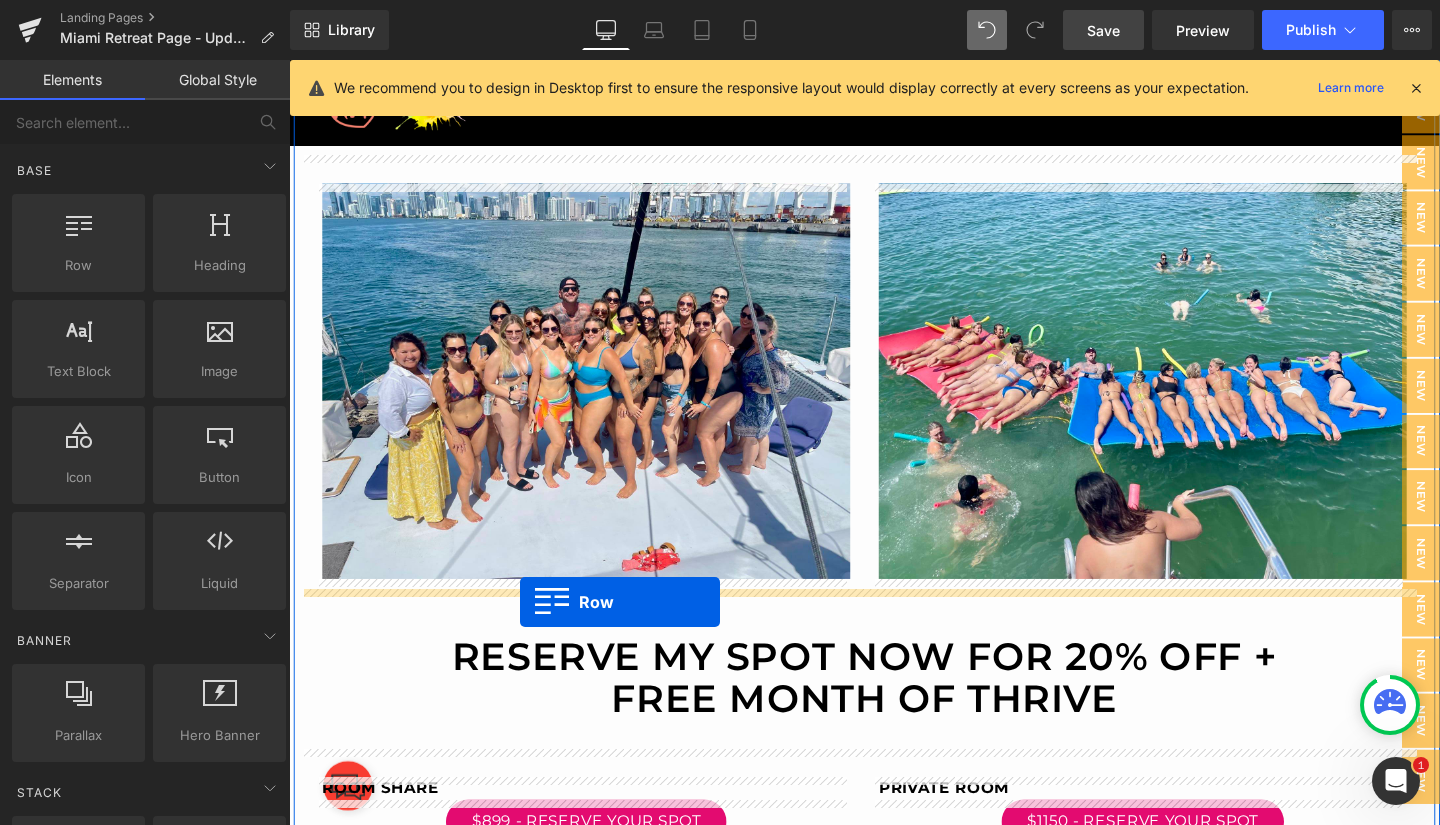 drag, startPoint x: 366, startPoint y: 293, endPoint x: 536, endPoint y: 630, distance: 377.45065 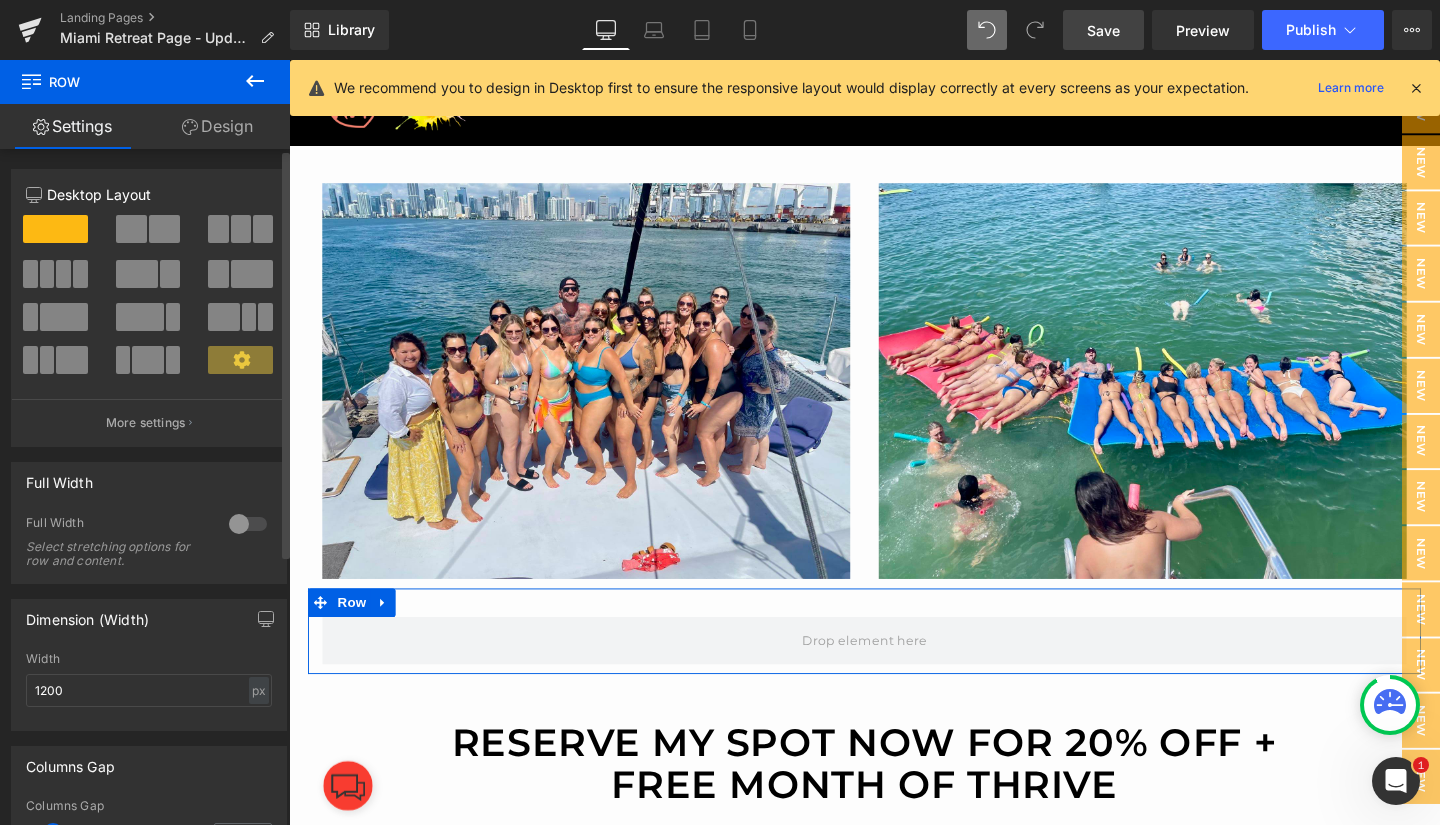 click at bounding box center [131, 229] 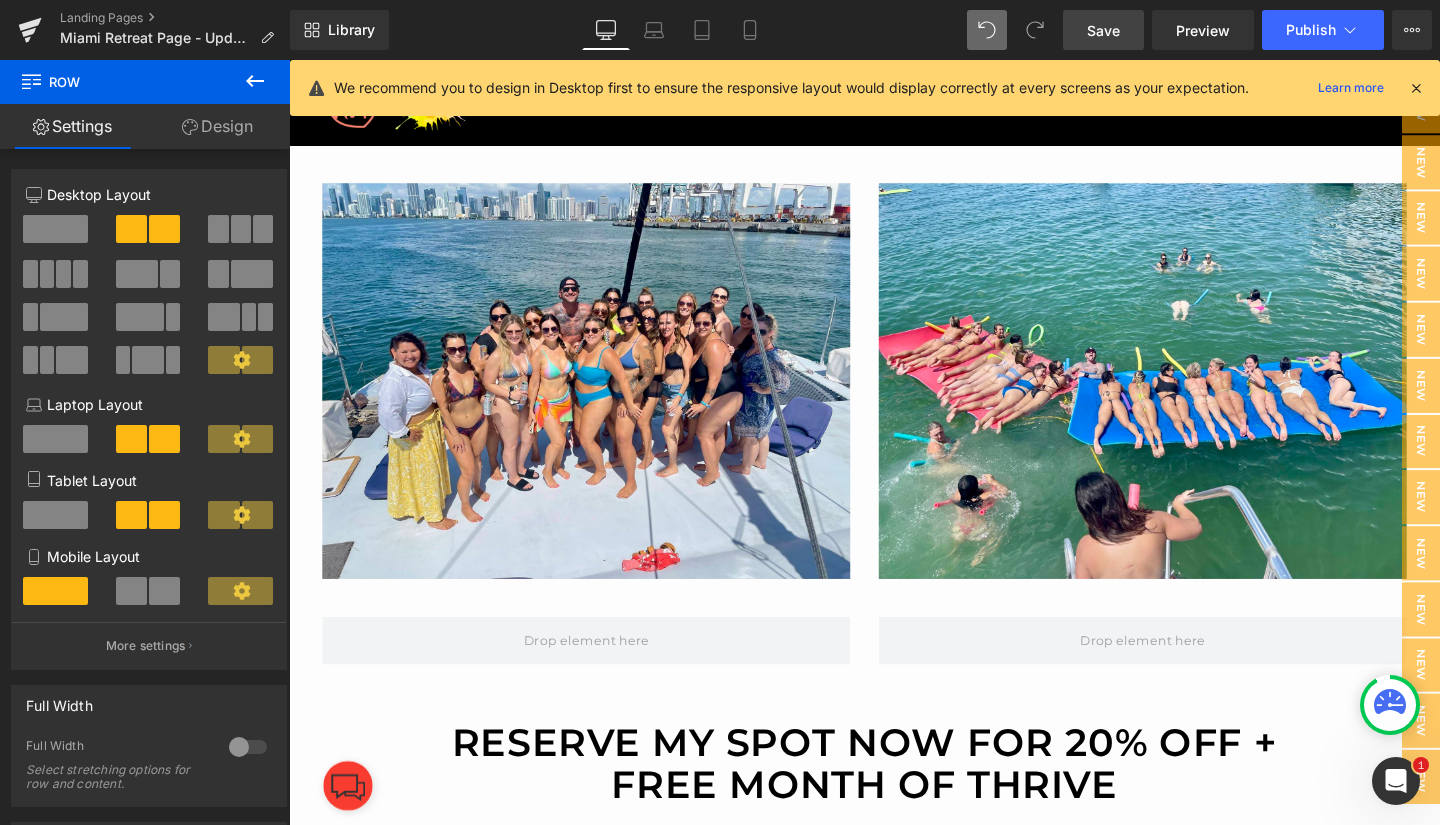 click 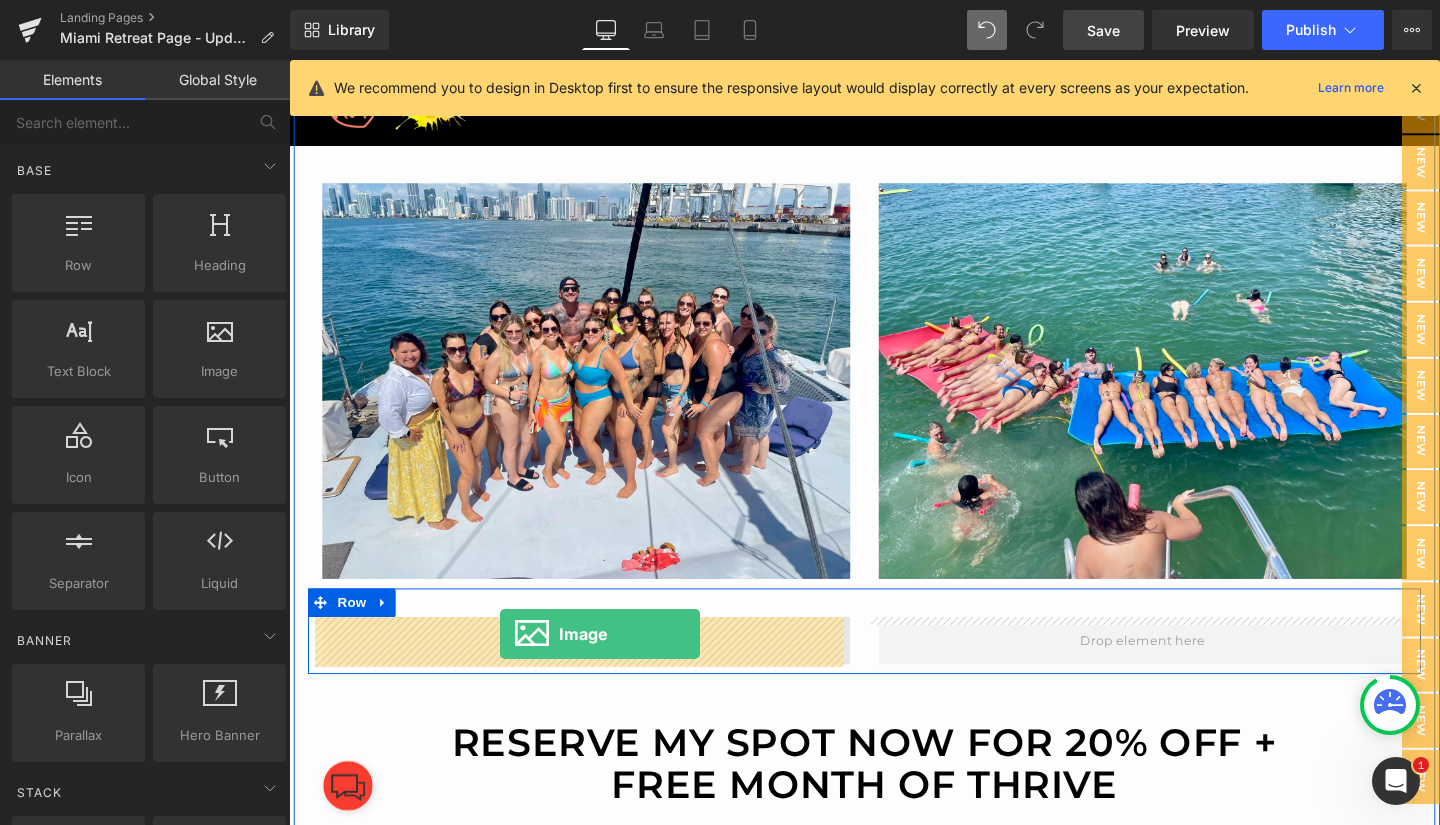 drag, startPoint x: 499, startPoint y: 399, endPoint x: 511, endPoint y: 663, distance: 264.27258 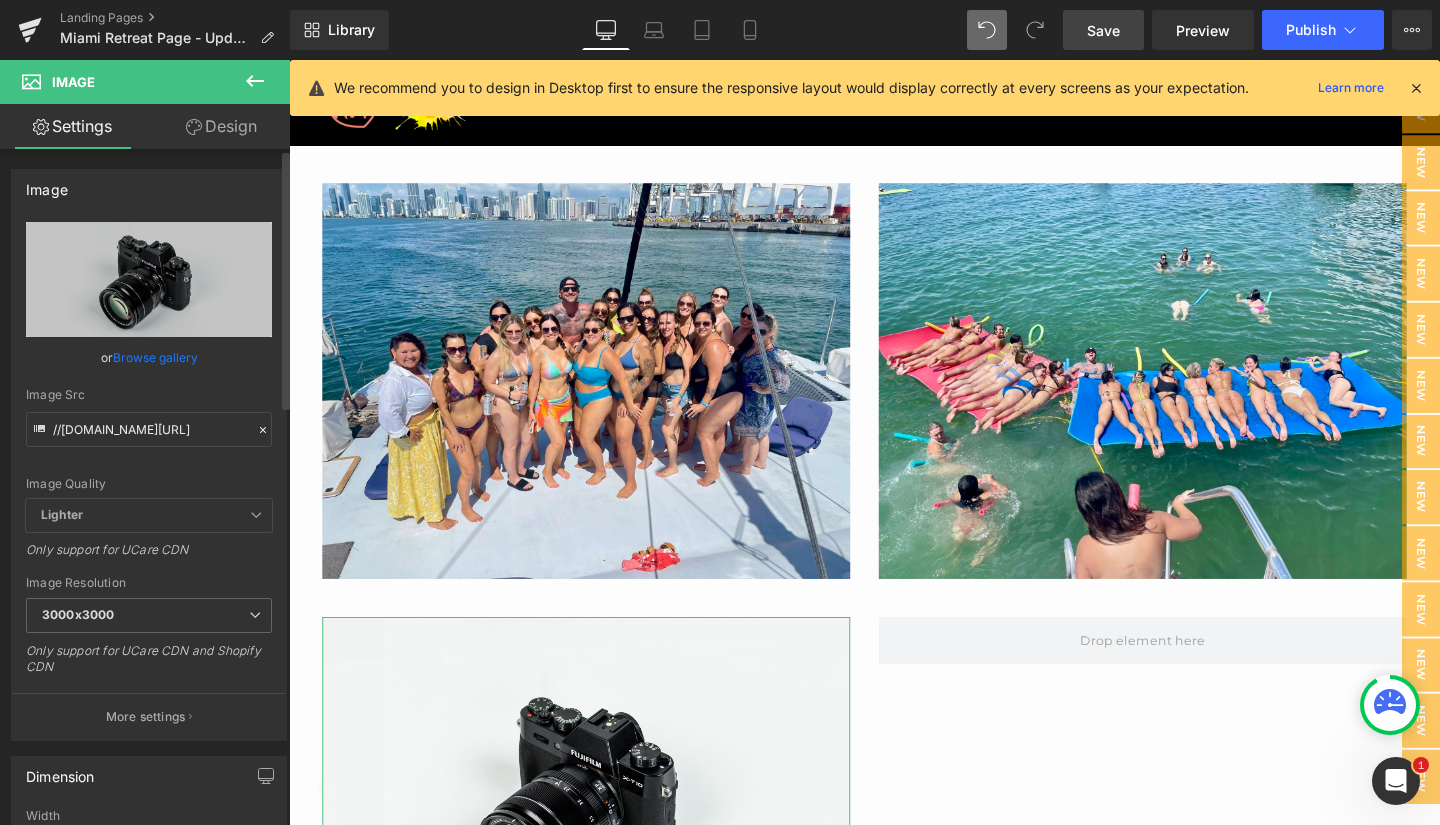 click on "Browse gallery" at bounding box center [155, 357] 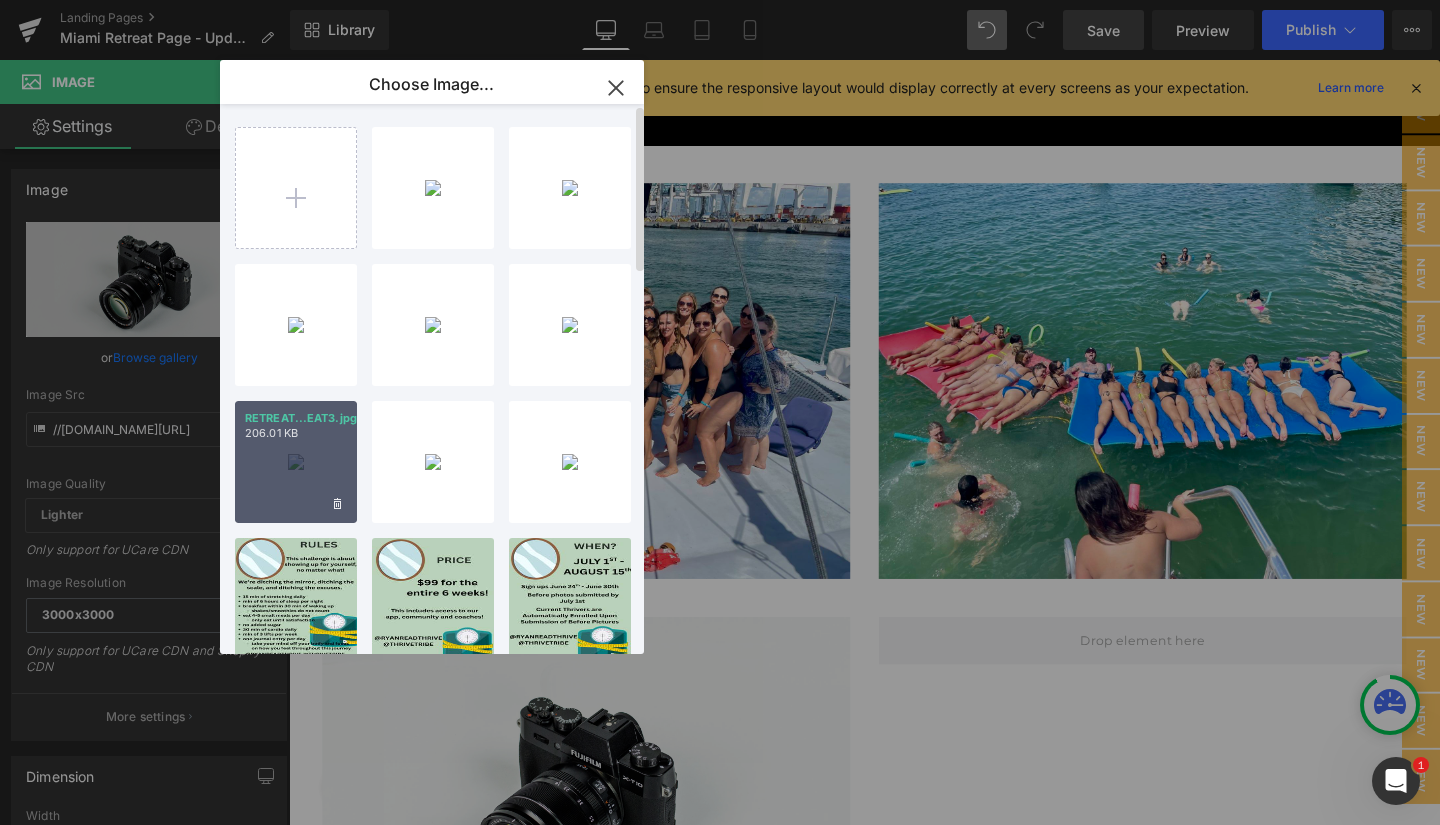 click on "206.01 KB" at bounding box center (296, 433) 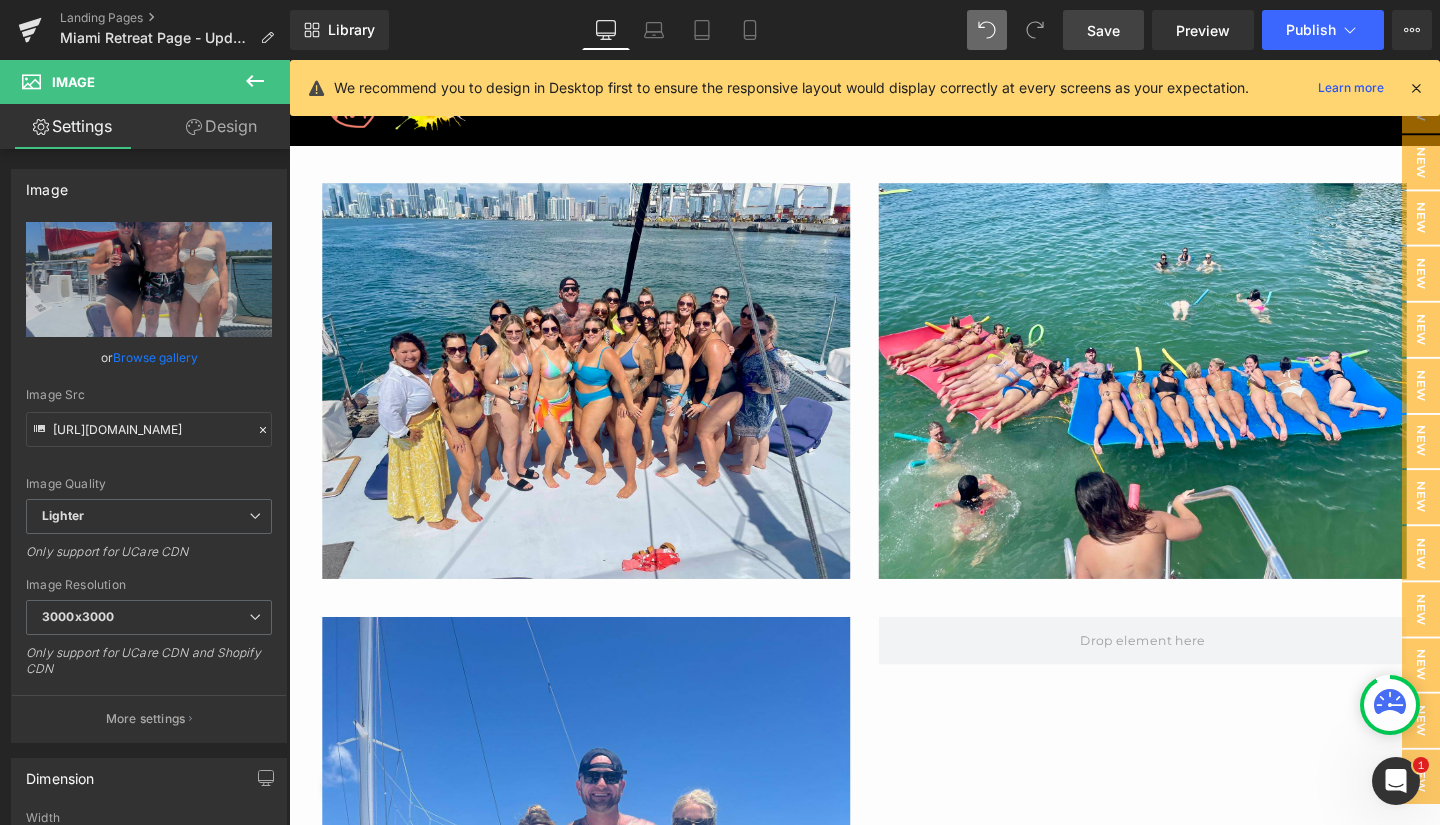 click 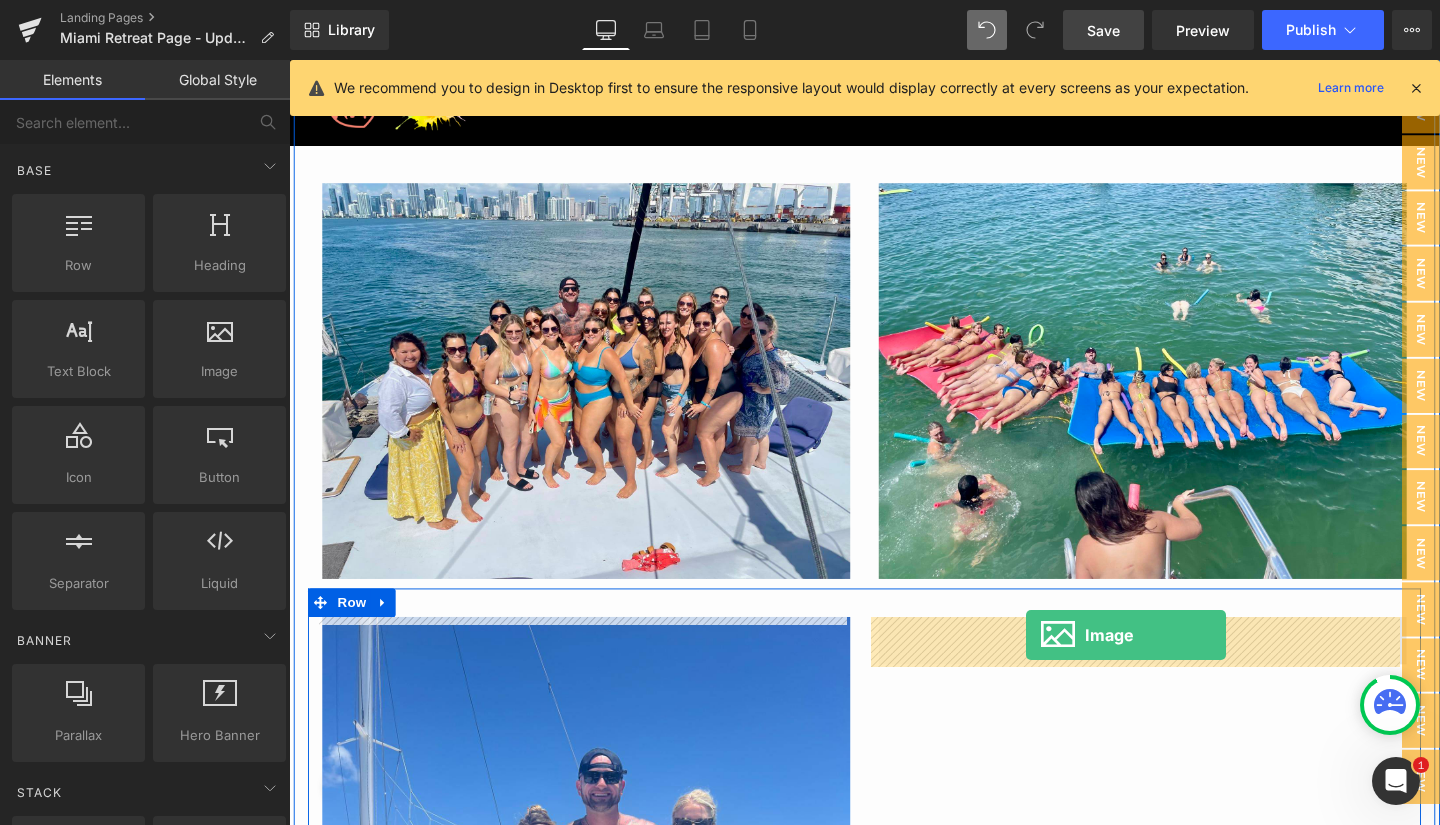 drag, startPoint x: 382, startPoint y: 403, endPoint x: 1067, endPoint y: 666, distance: 733.75336 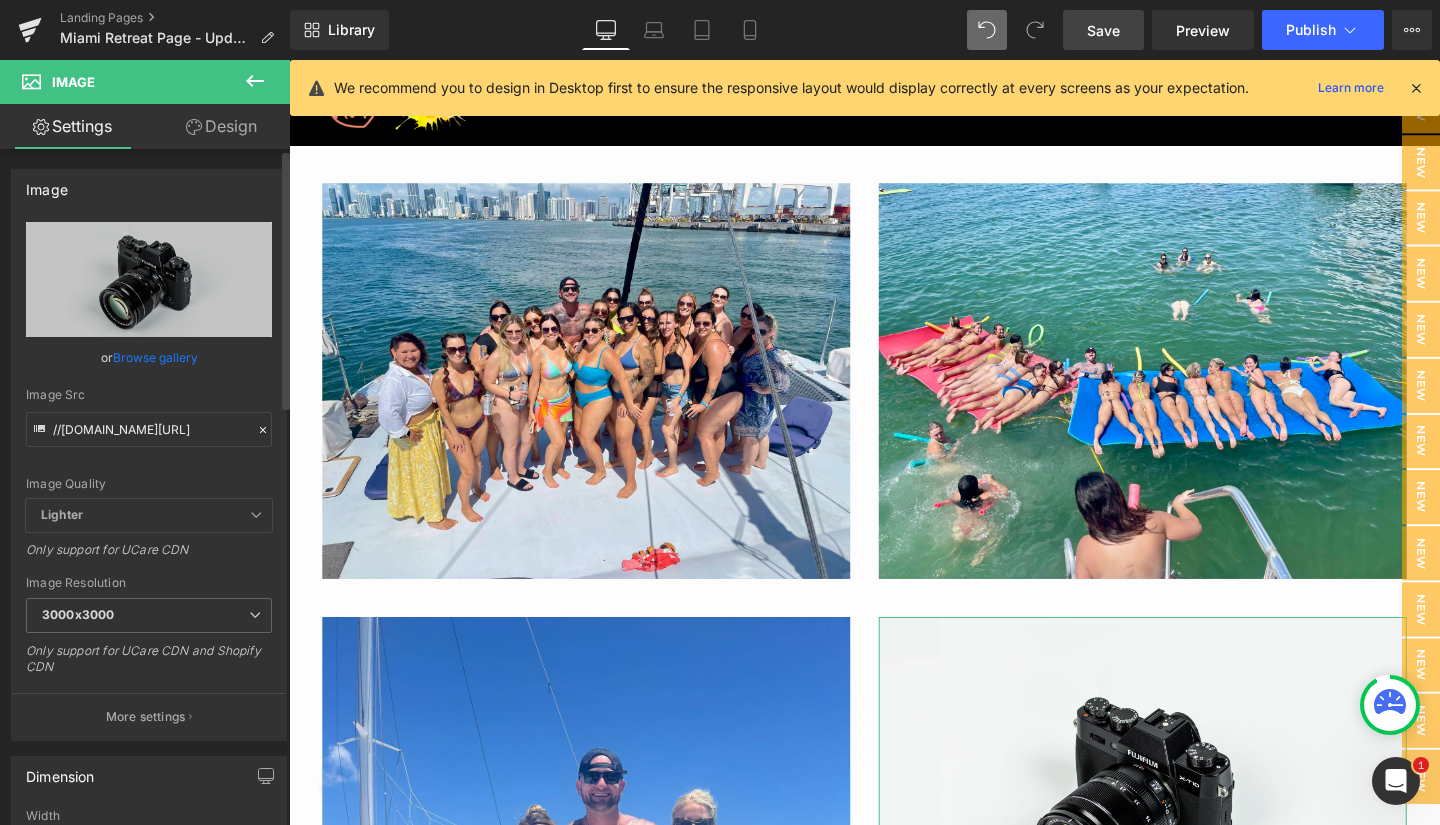 click on "Browse gallery" at bounding box center [155, 357] 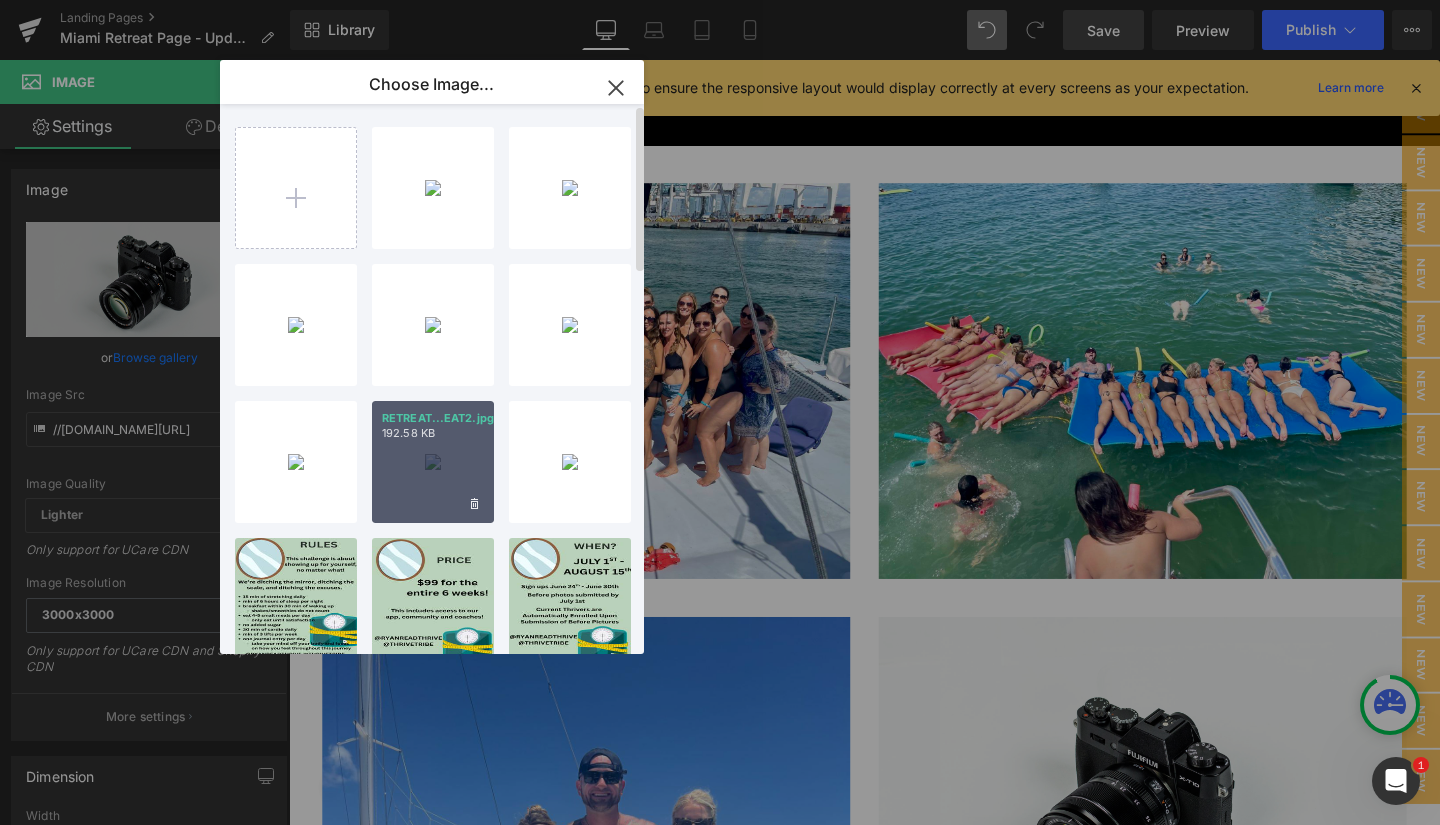 click on "RETREAT...EAT2.jpg 192.58 KB" at bounding box center (433, 462) 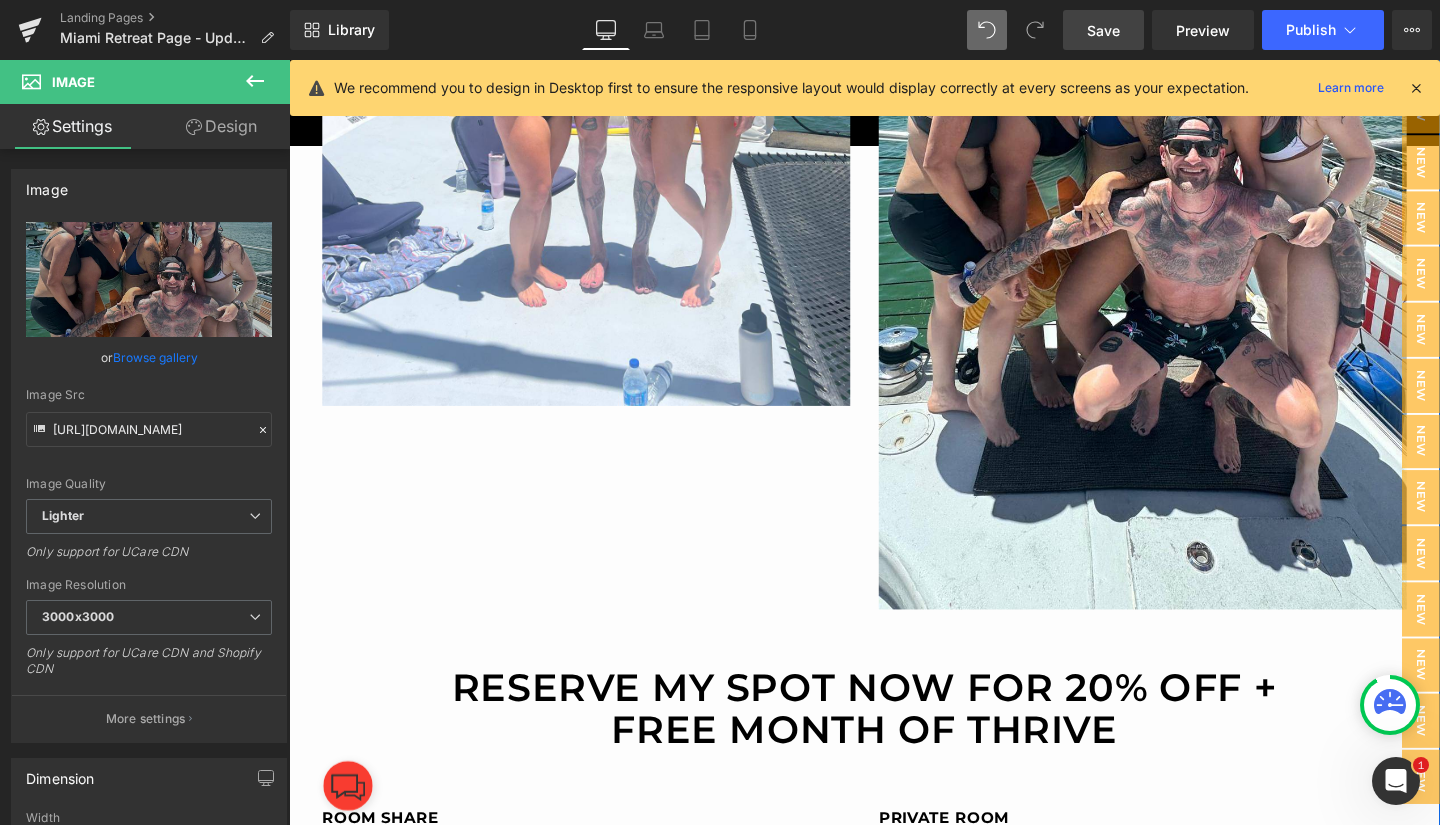 scroll, scrollTop: 1983, scrollLeft: 0, axis: vertical 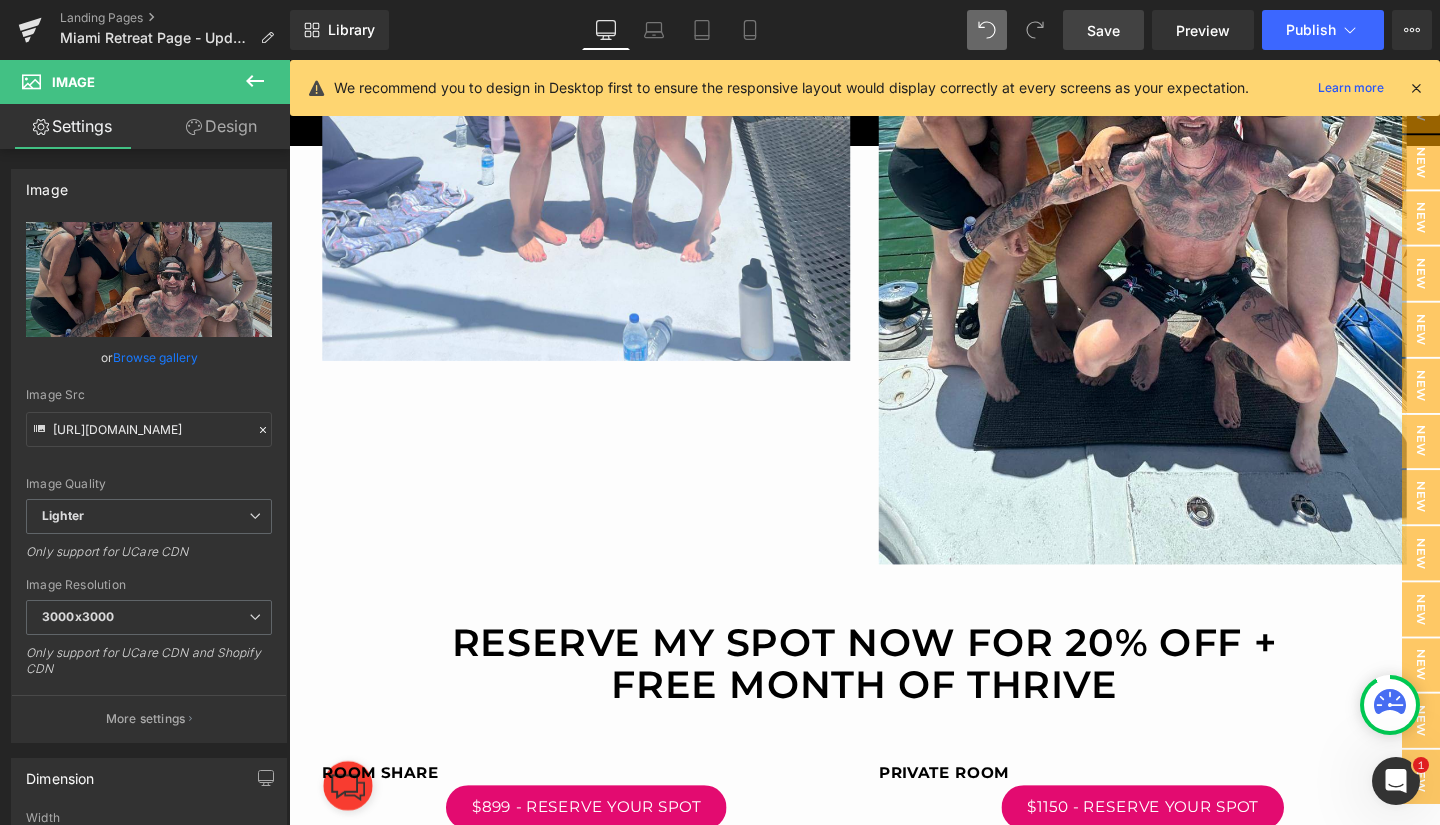 click 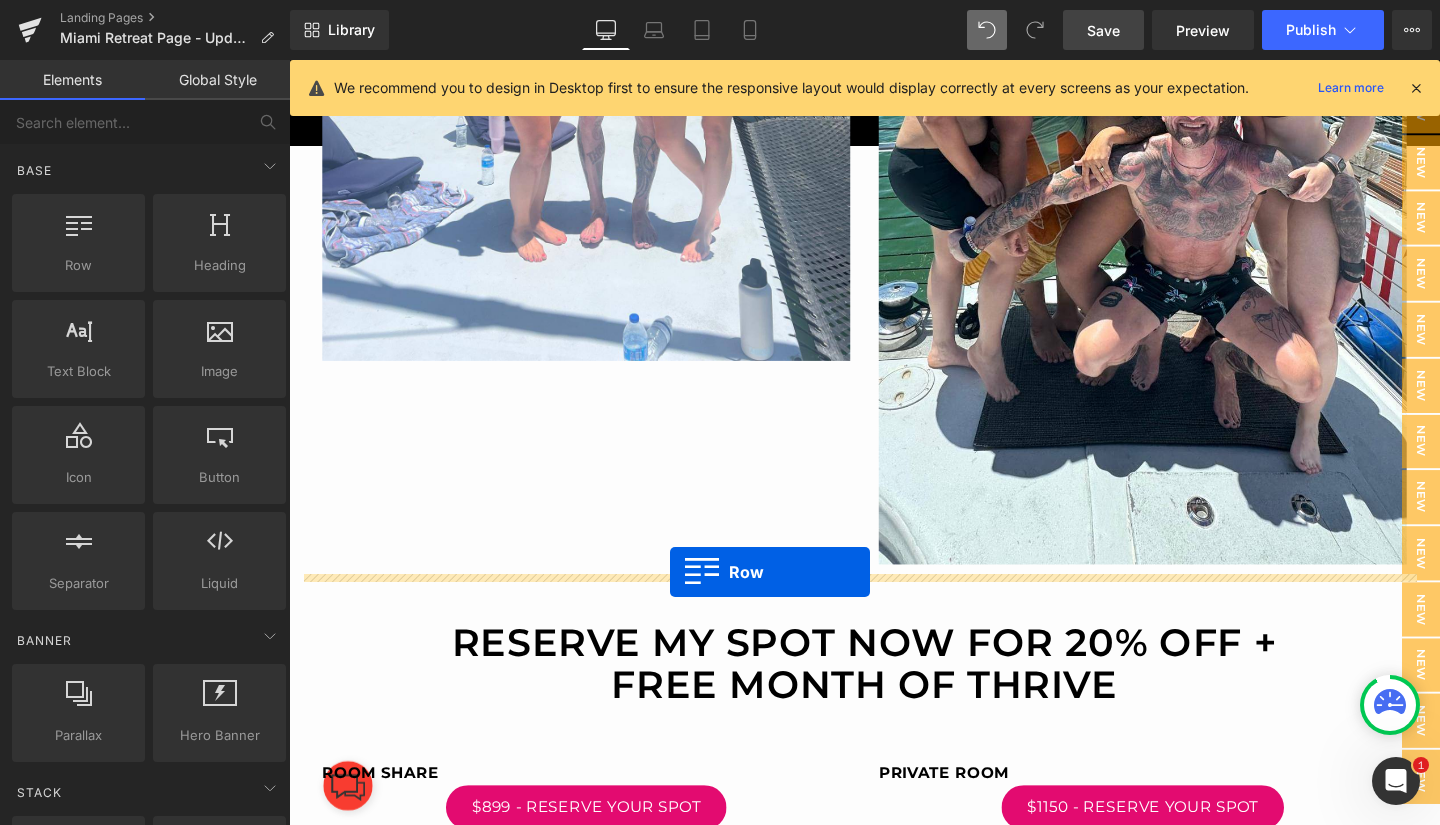 drag, startPoint x: 376, startPoint y: 300, endPoint x: 690, endPoint y: 597, distance: 432.20944 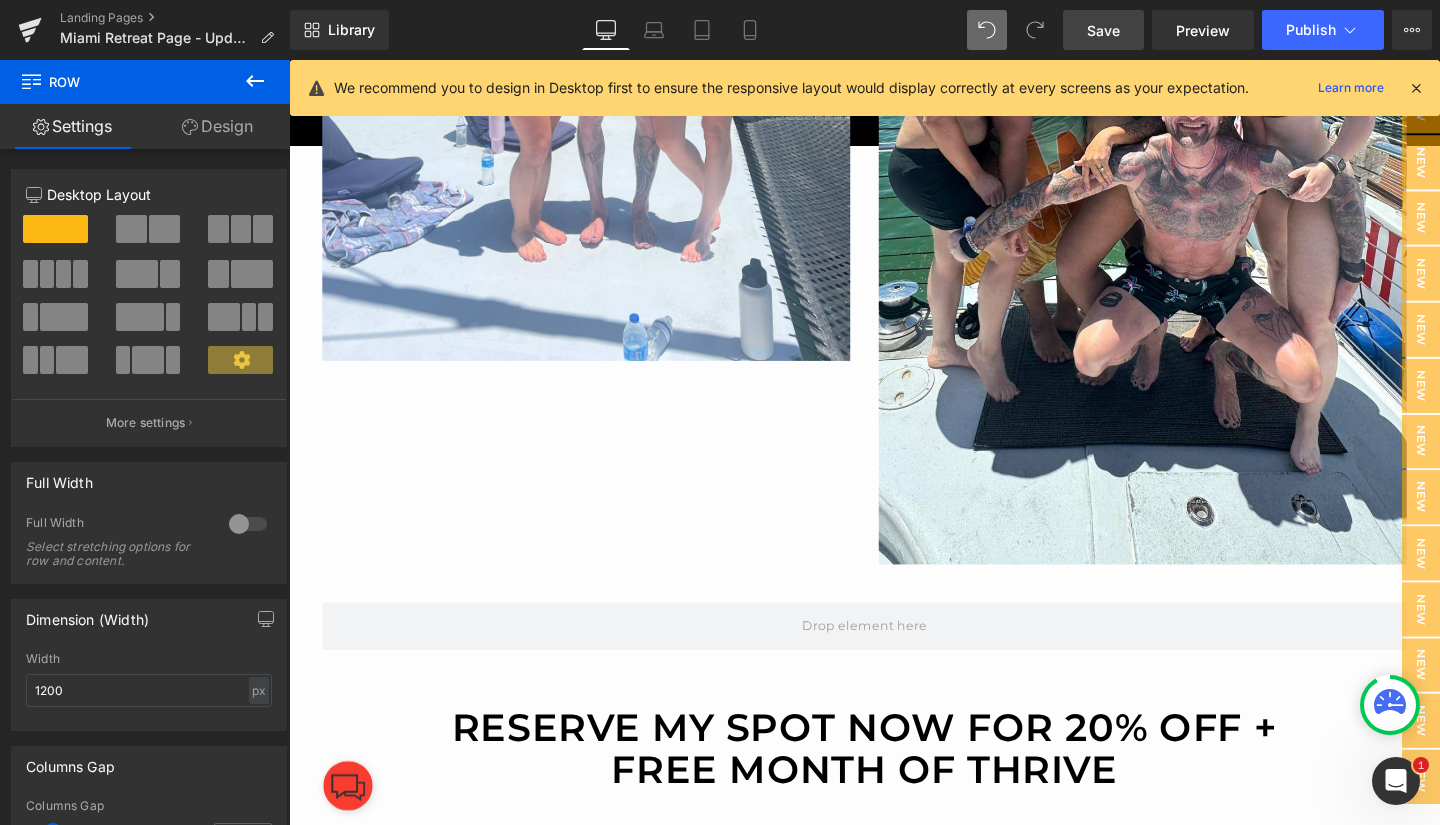 click 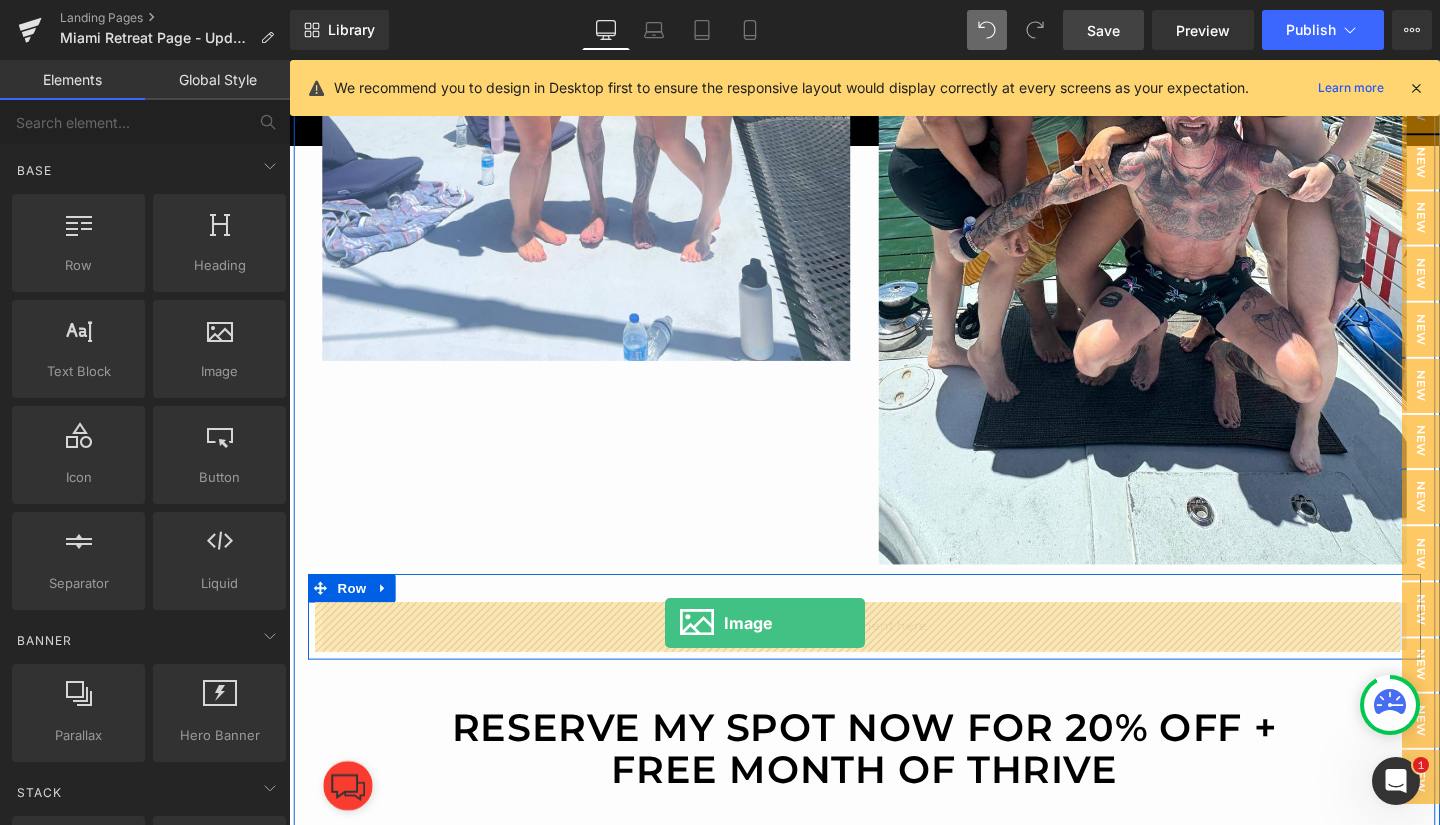 drag, startPoint x: 437, startPoint y: 576, endPoint x: 684, endPoint y: 652, distance: 258.42795 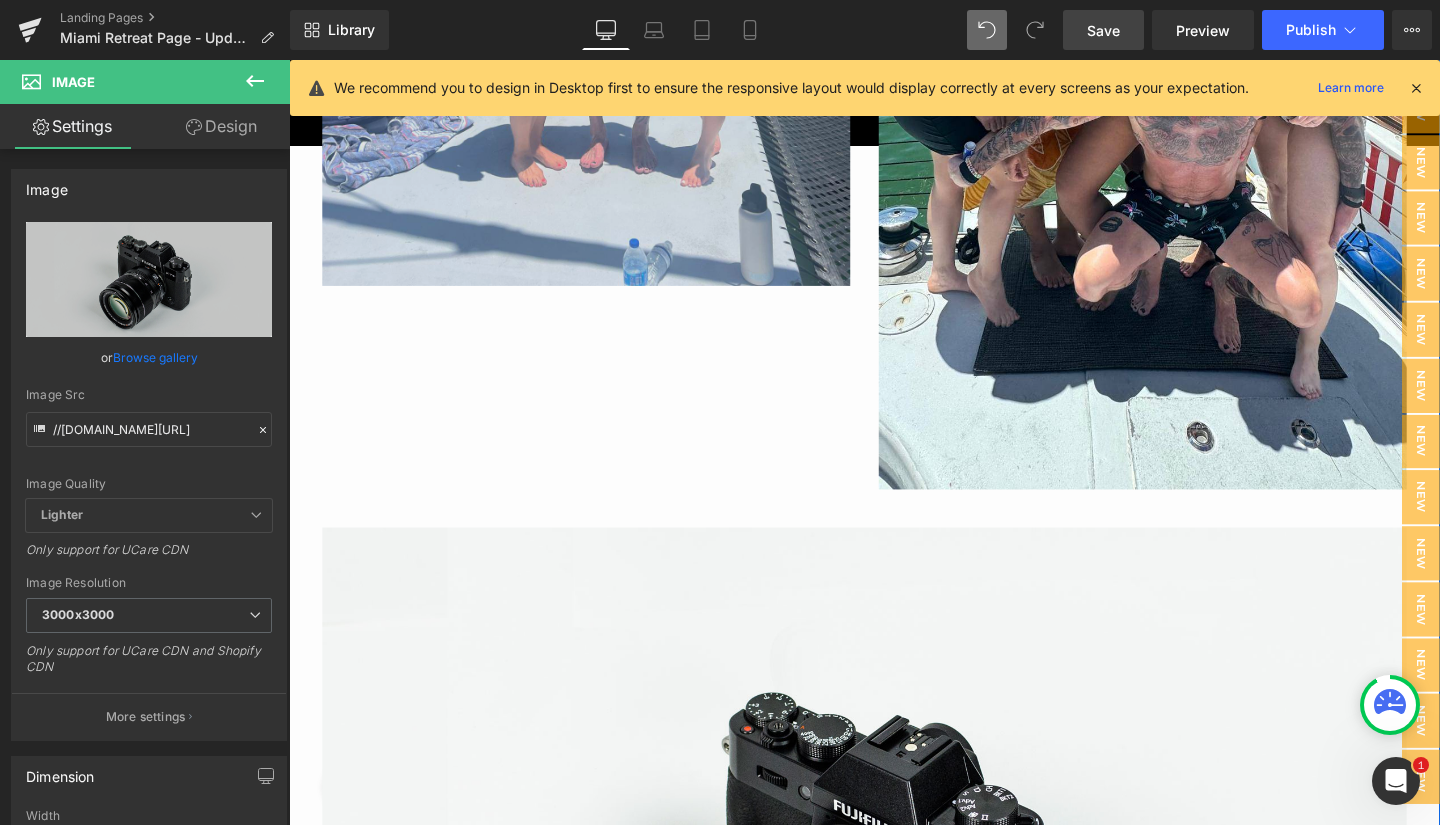 scroll, scrollTop: 2062, scrollLeft: 0, axis: vertical 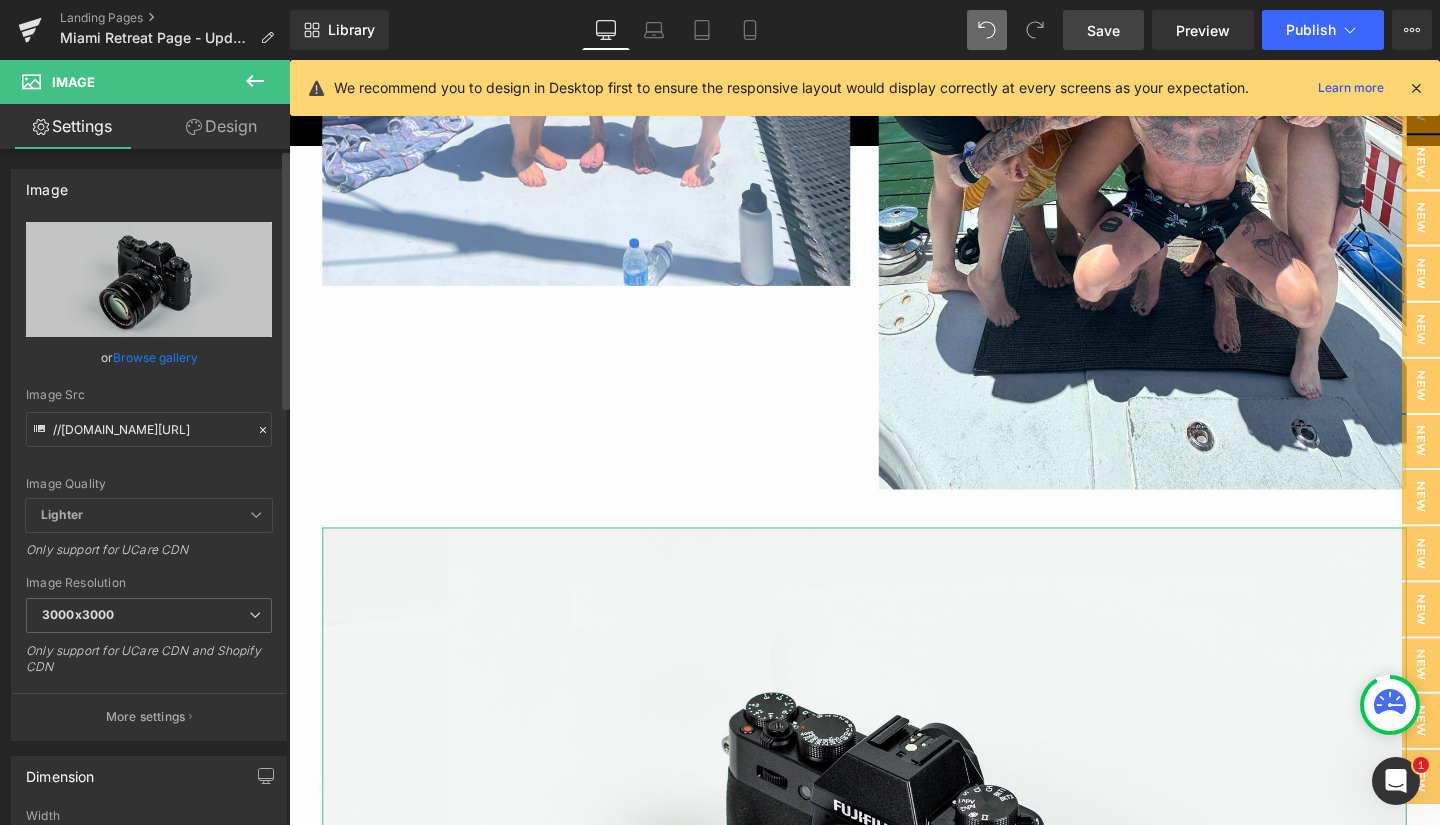 click on "Browse gallery" at bounding box center (155, 357) 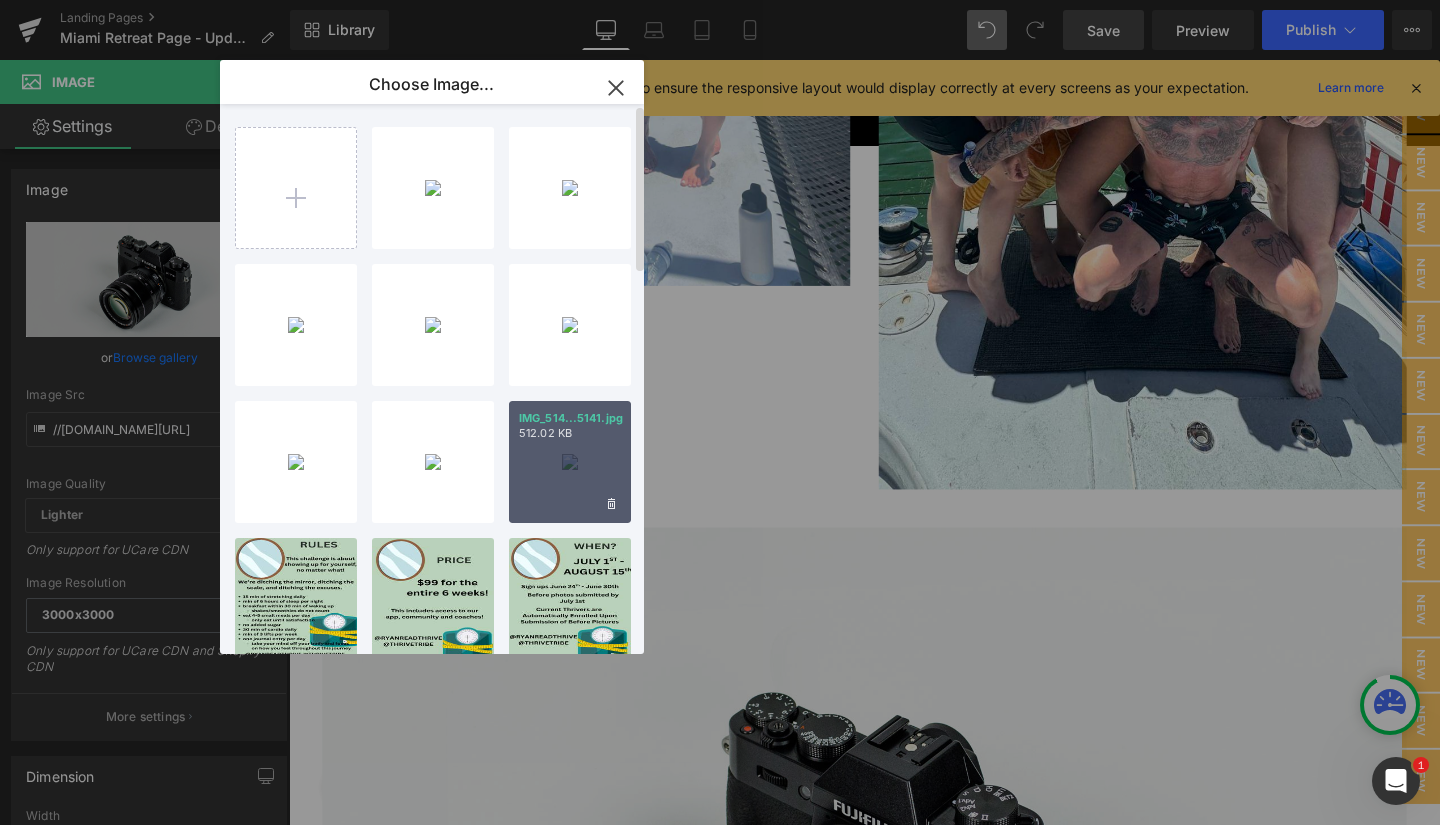 click on "IMG_514...5141.jpg 512.02 KB" at bounding box center (570, 462) 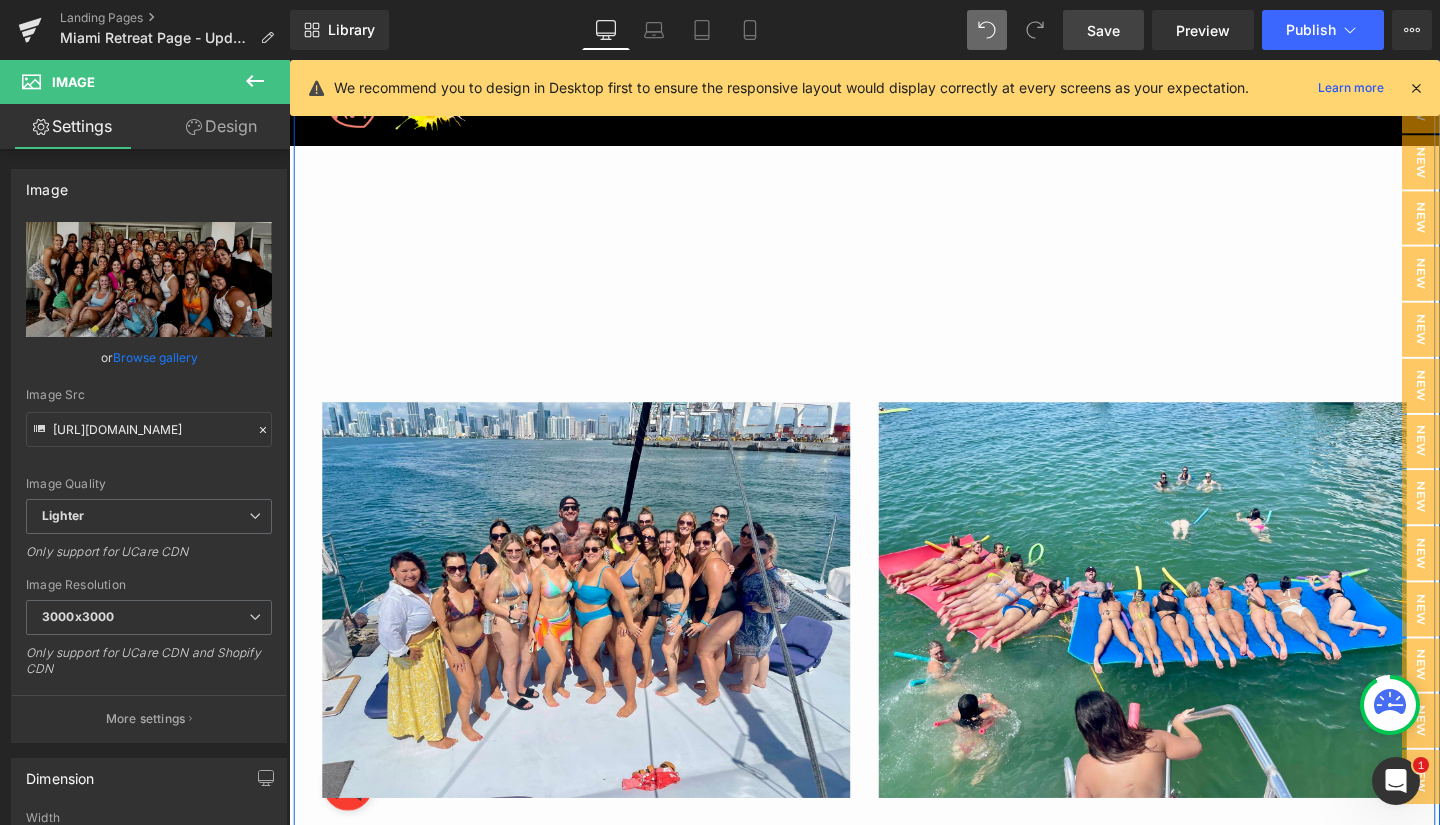 scroll, scrollTop: 742, scrollLeft: 0, axis: vertical 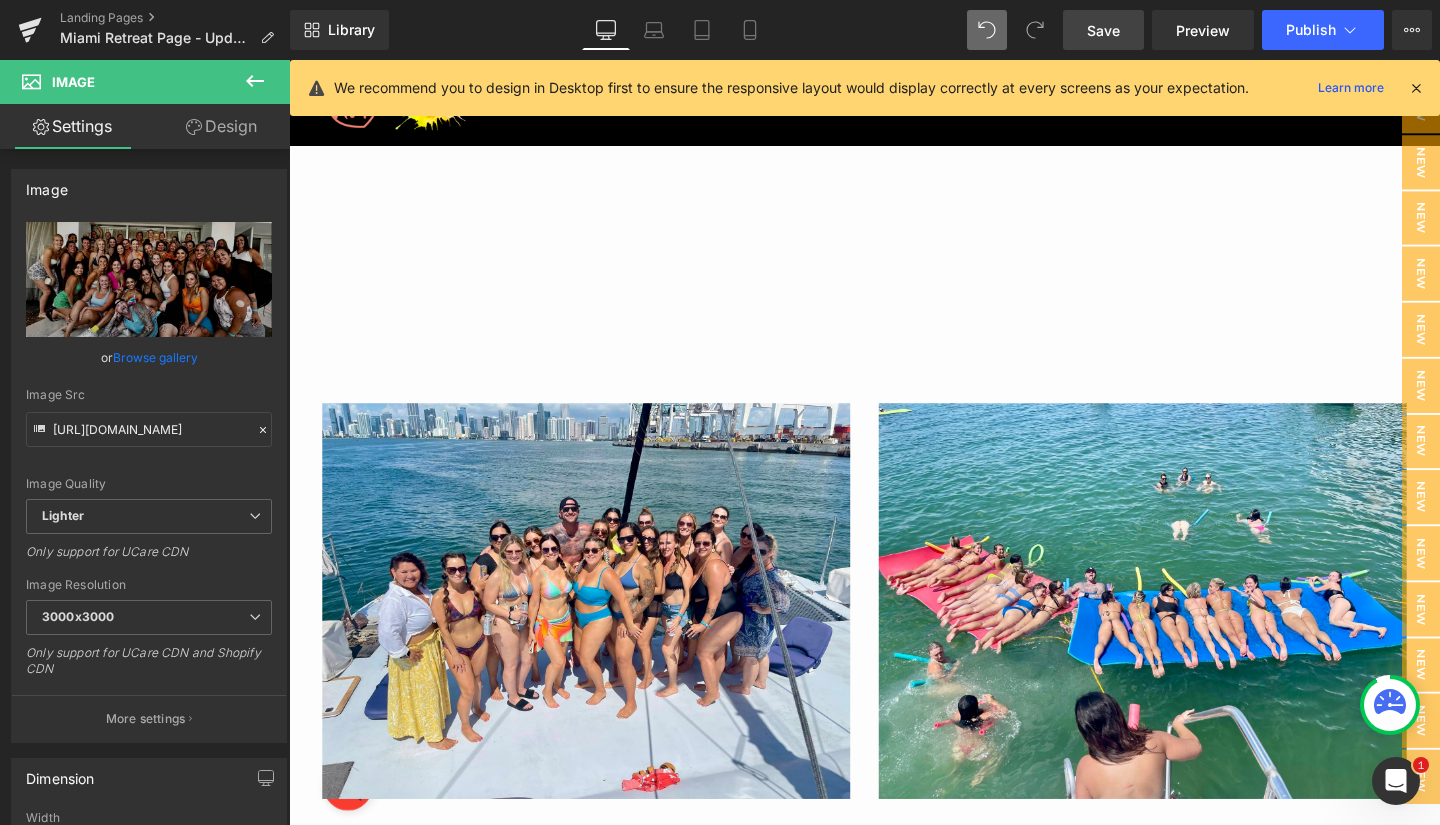 click 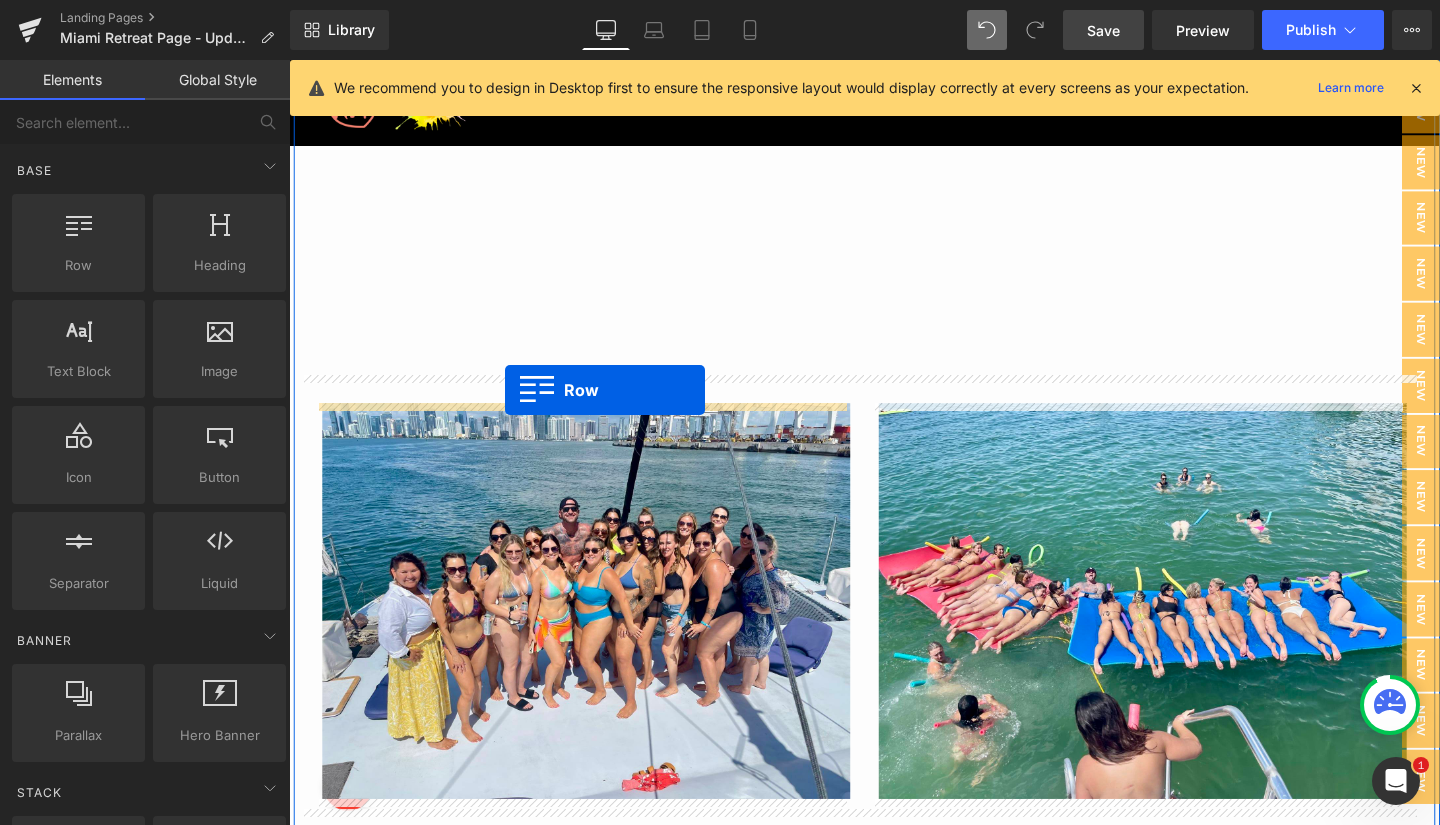 drag, startPoint x: 352, startPoint y: 321, endPoint x: 516, endPoint y: 407, distance: 185.181 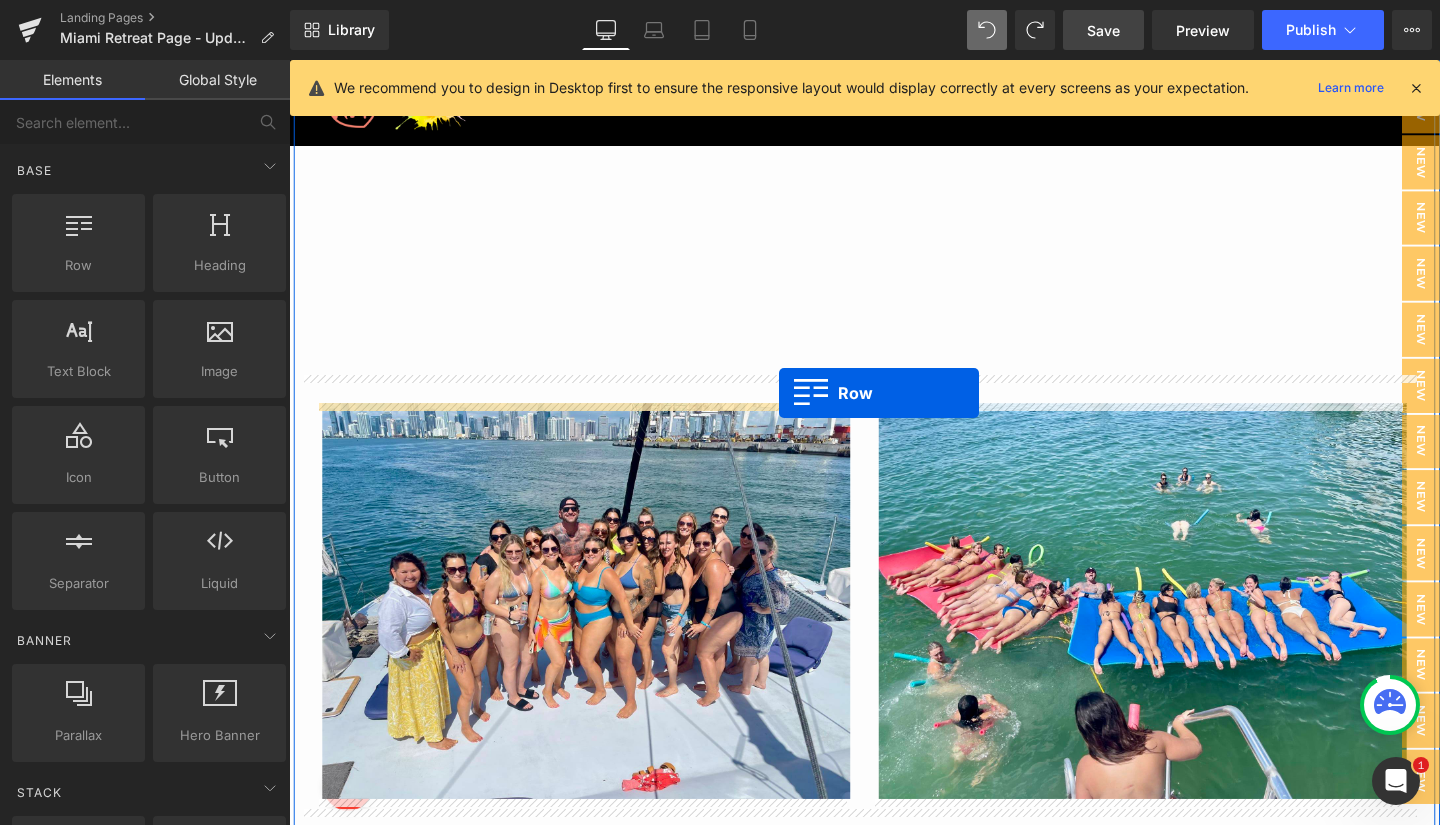 drag, startPoint x: 373, startPoint y: 282, endPoint x: 804, endPoint y: 410, distance: 449.60538 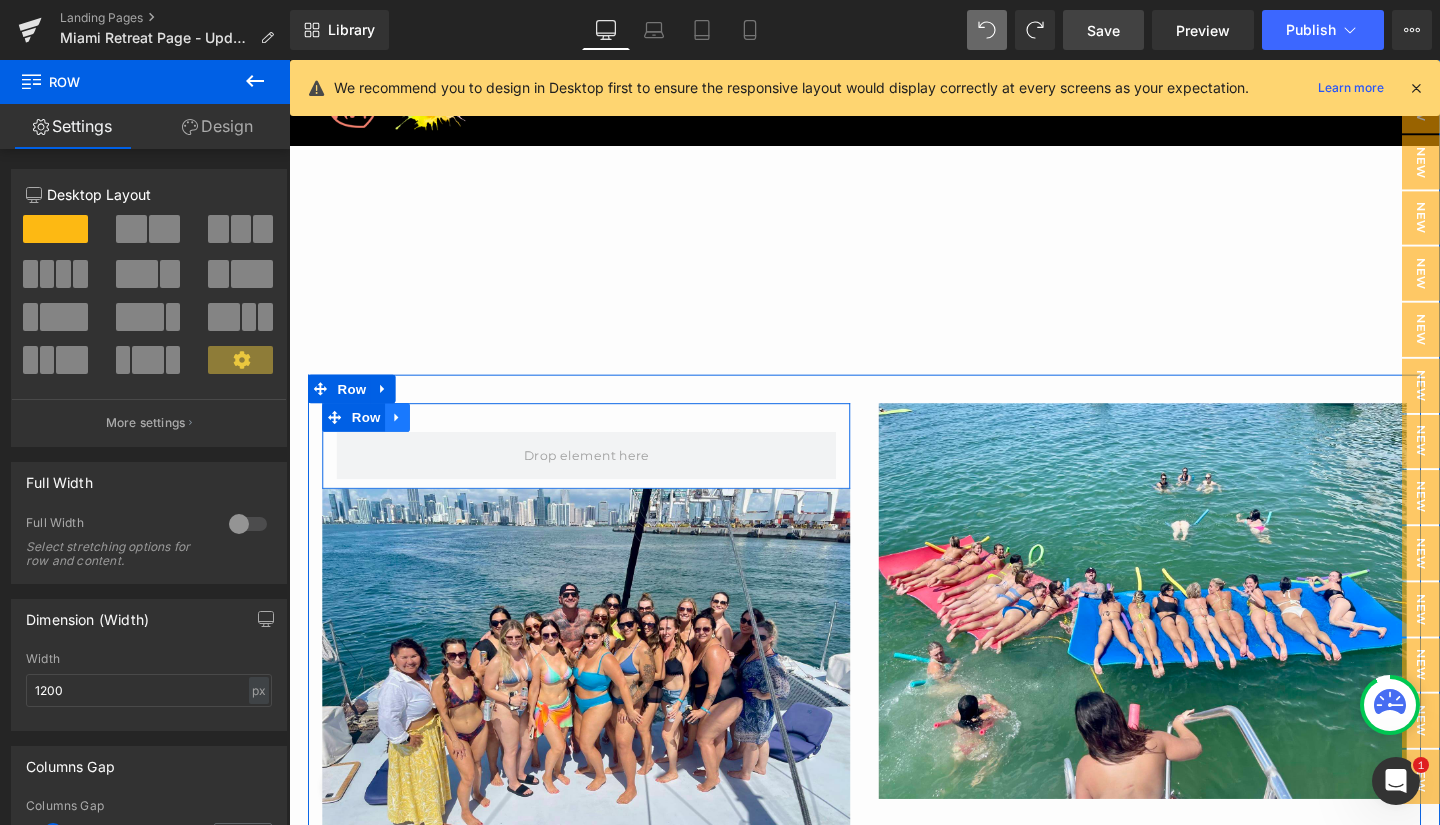 click 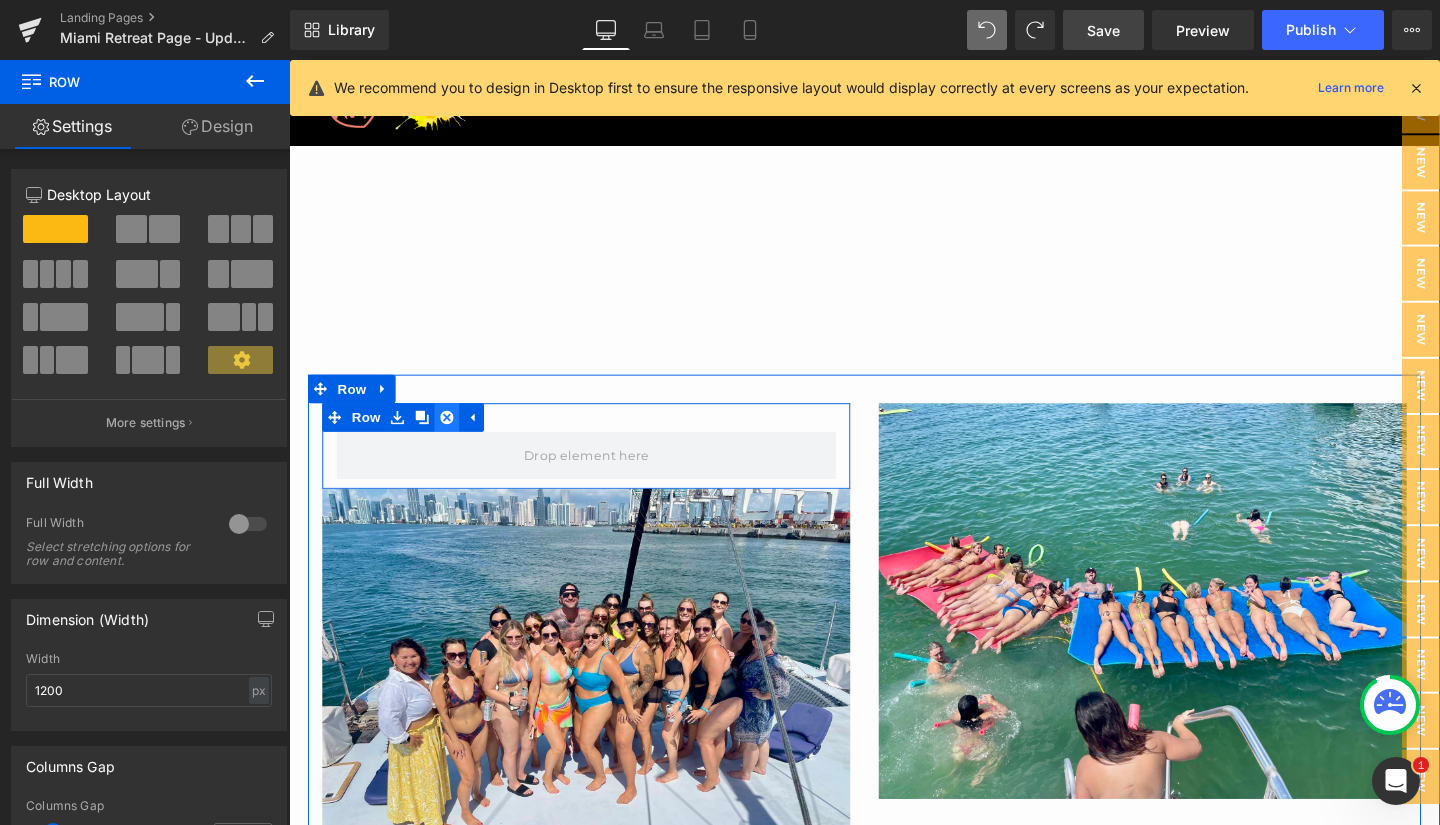 click 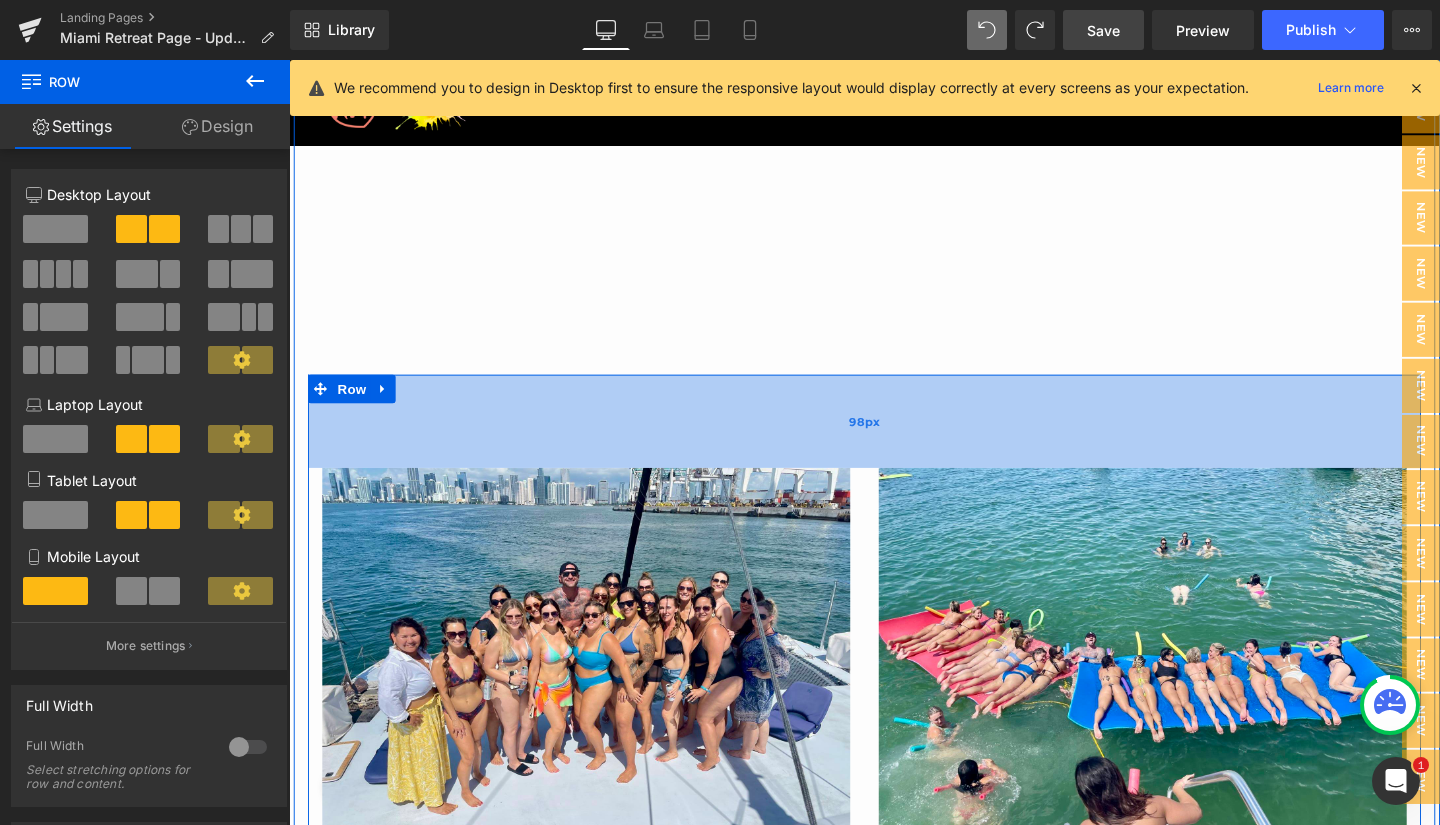 drag, startPoint x: 624, startPoint y: 395, endPoint x: 629, endPoint y: 463, distance: 68.18358 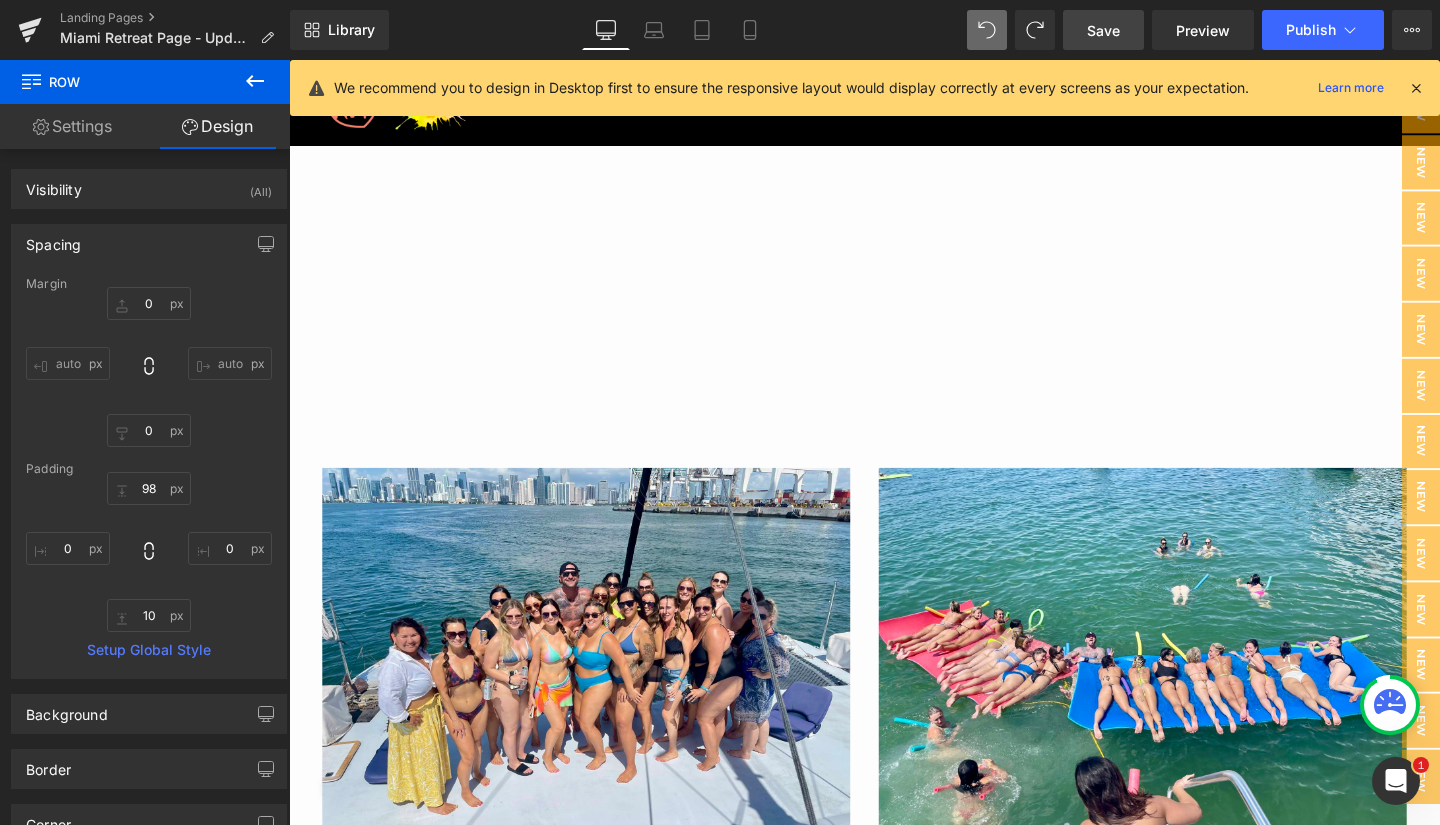 click 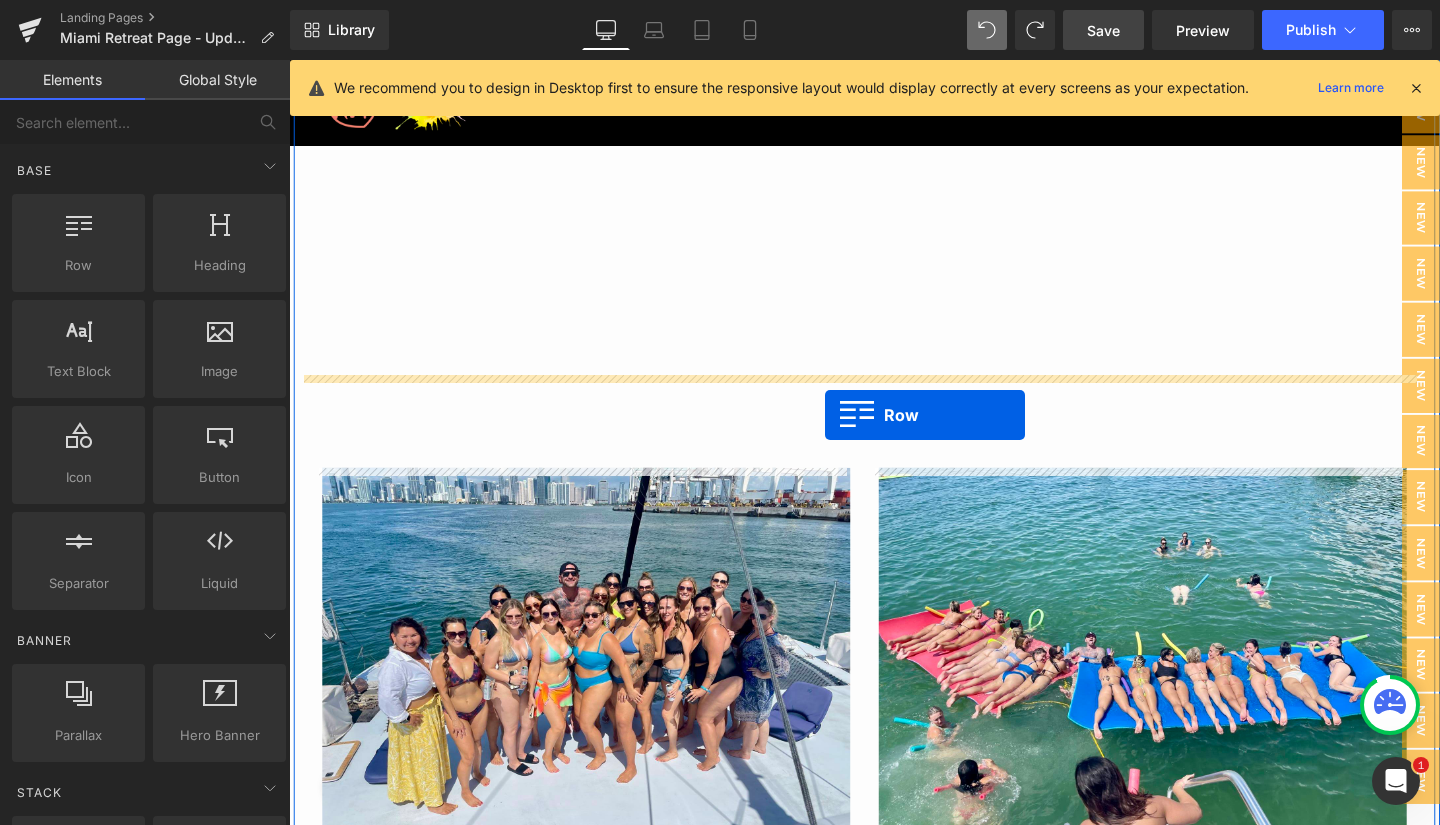 drag, startPoint x: 417, startPoint y: 306, endPoint x: 848, endPoint y: 432, distance: 449.0401 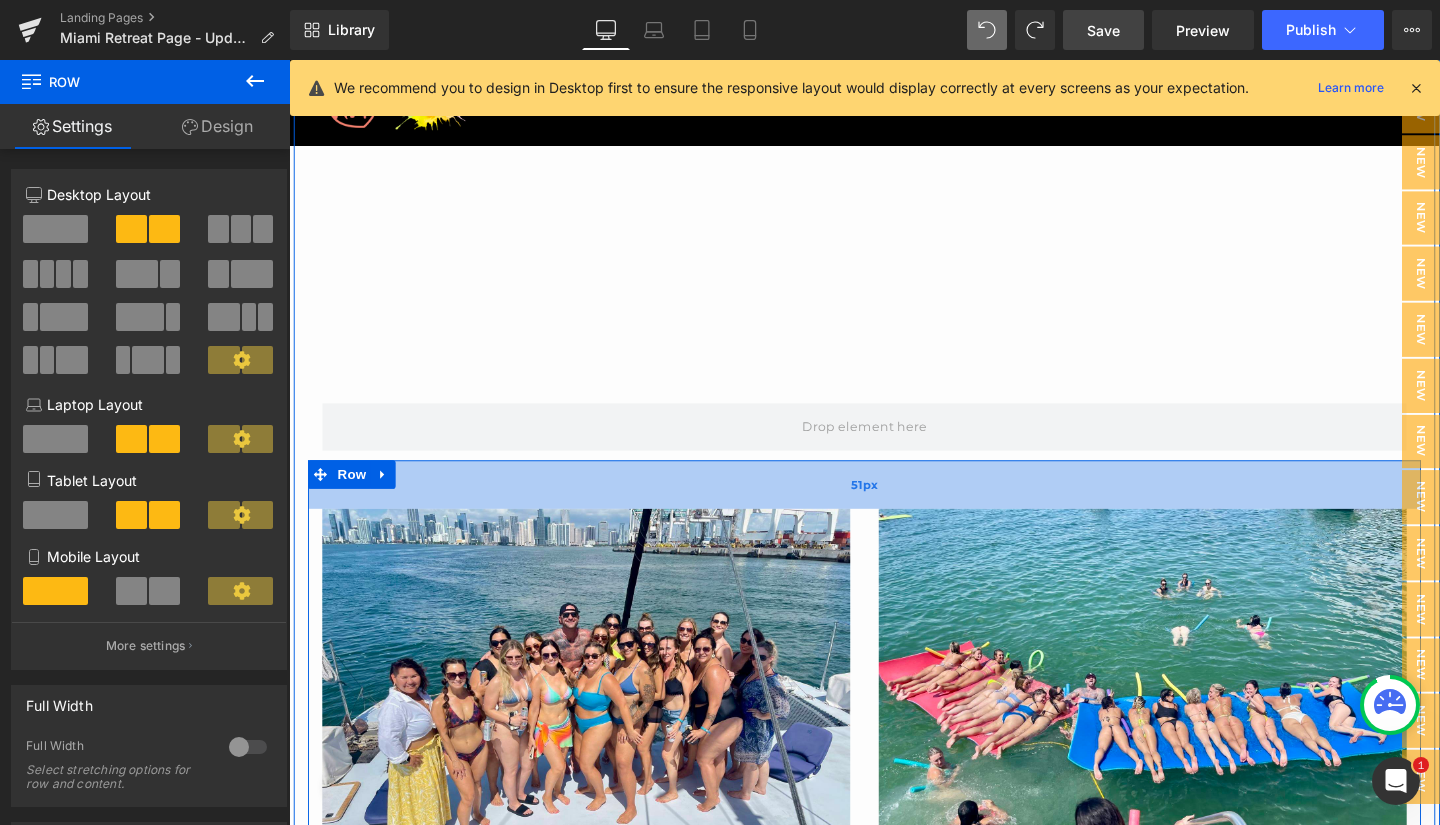 drag, startPoint x: 862, startPoint y: 566, endPoint x: 851, endPoint y: 519, distance: 48.270073 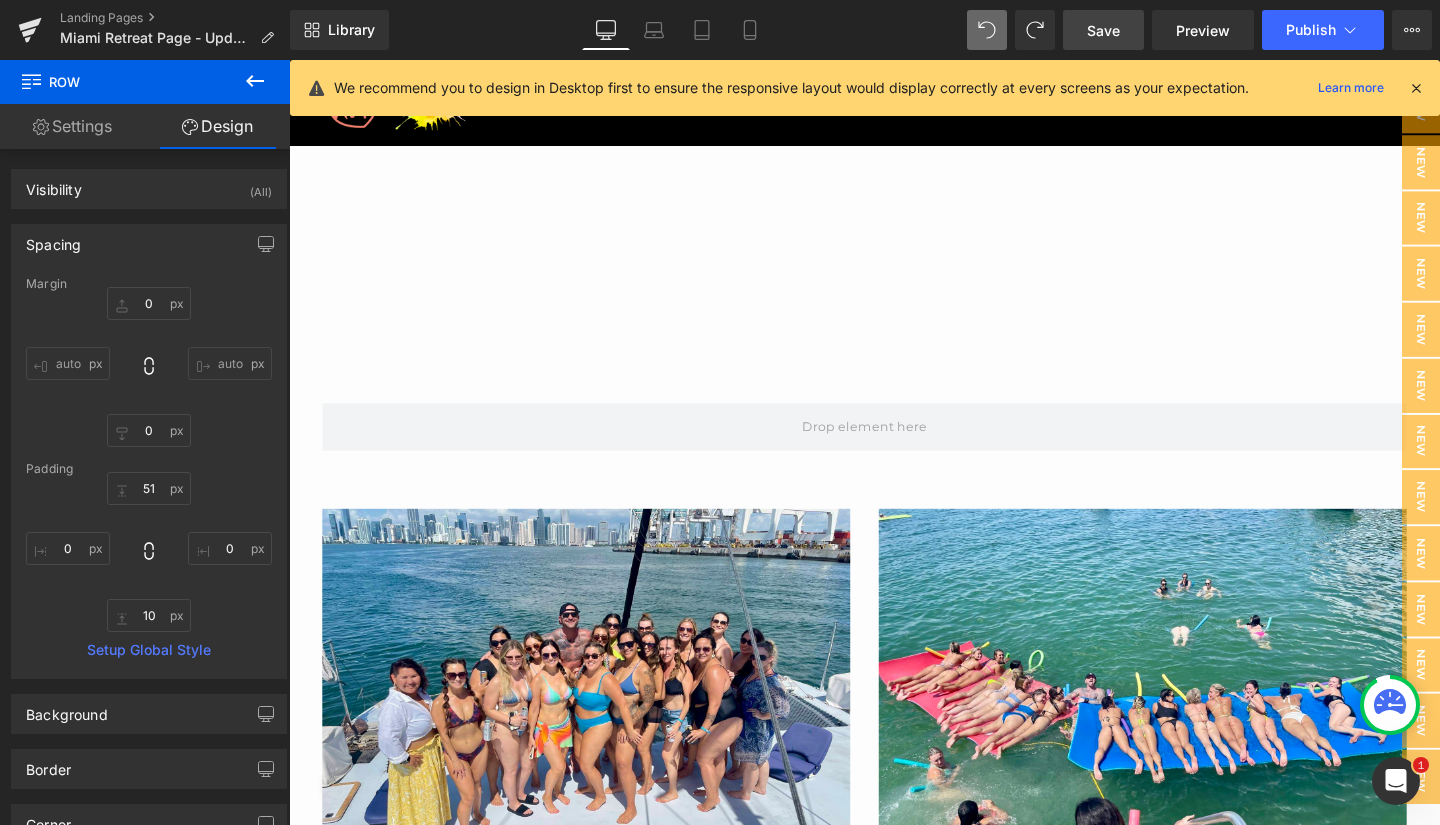 click 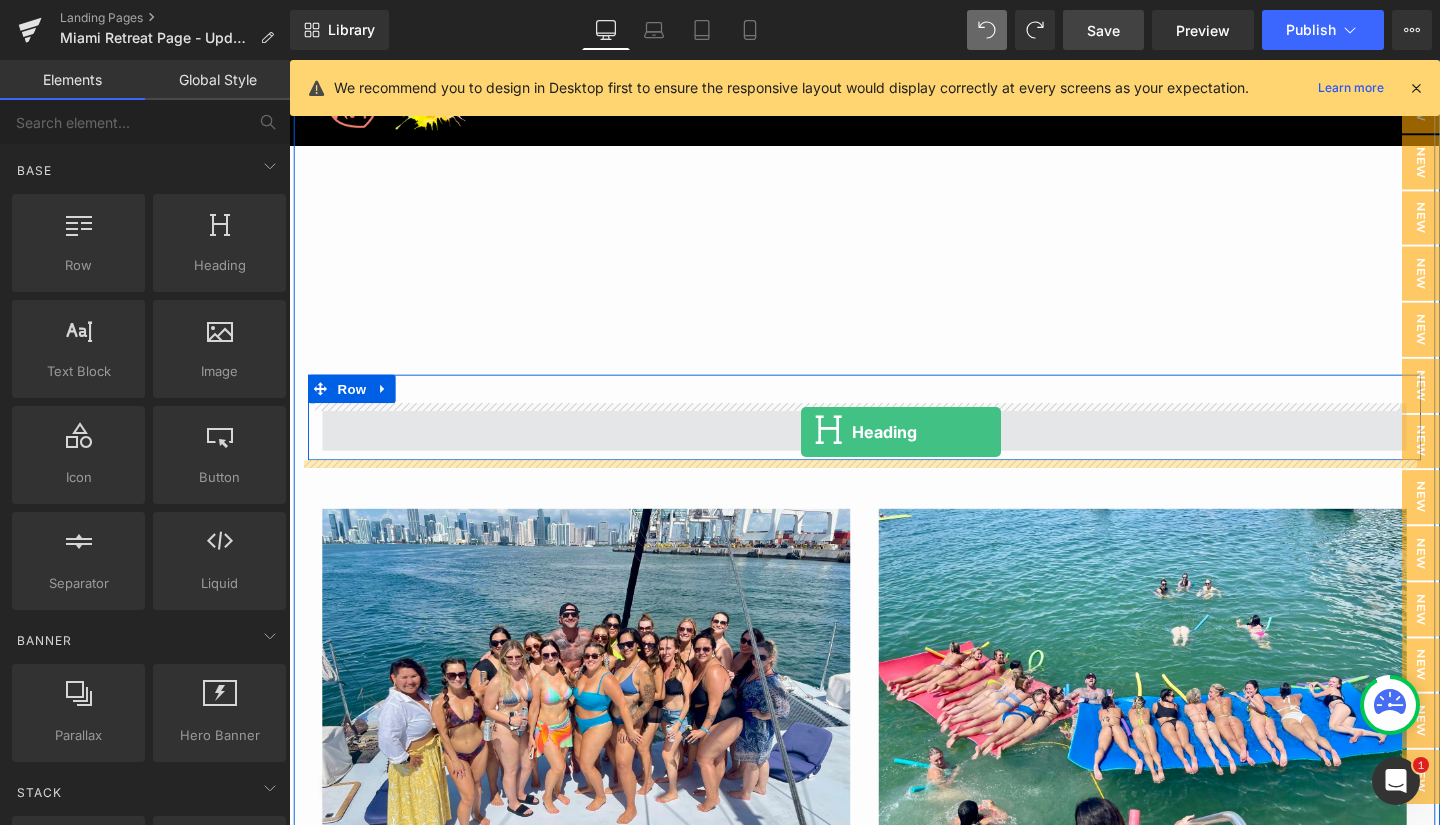 drag, startPoint x: 492, startPoint y: 289, endPoint x: 827, endPoint y: 450, distance: 371.67996 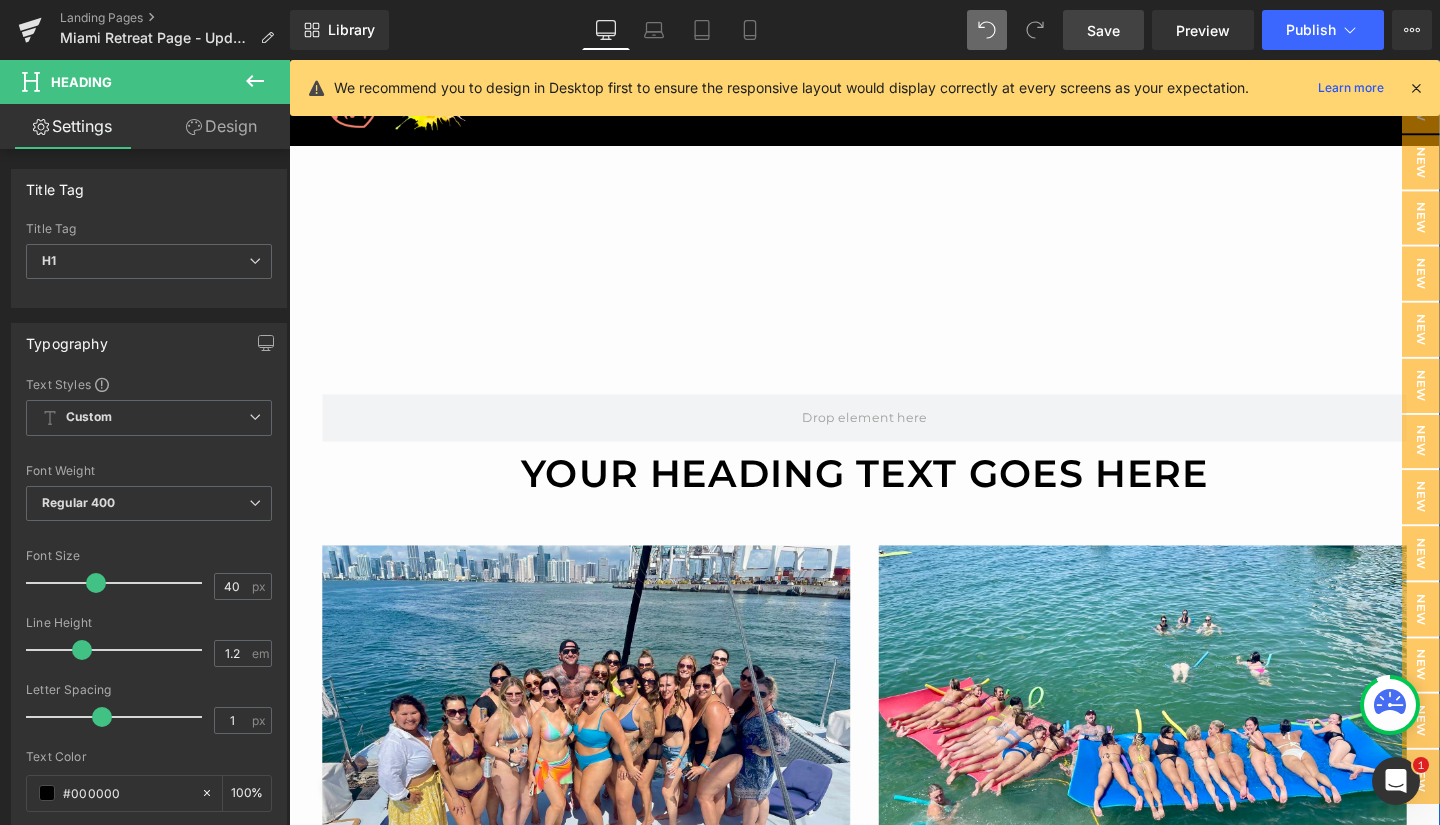 scroll, scrollTop: 753, scrollLeft: 0, axis: vertical 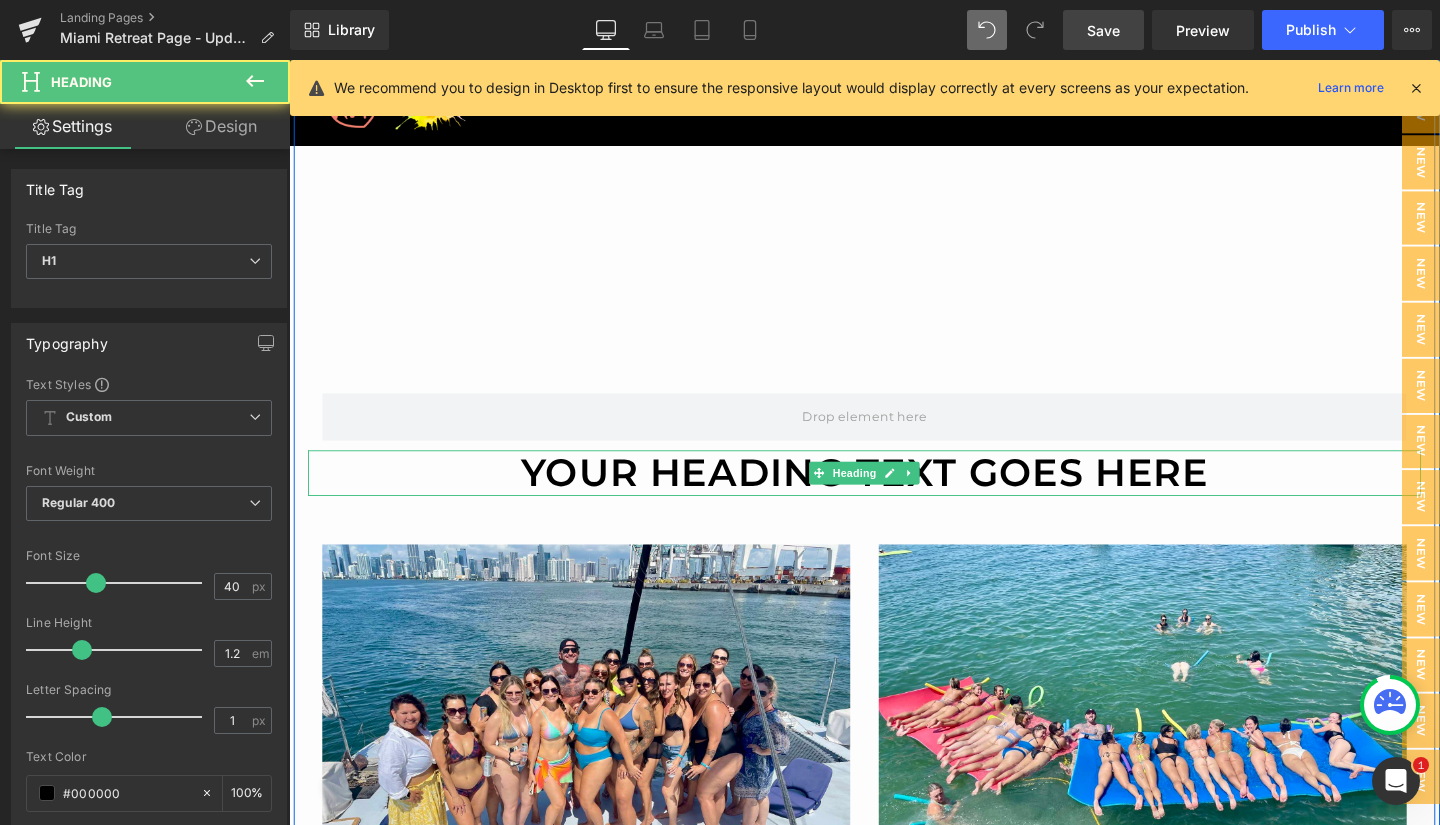 click on "Your heading text goes here" at bounding box center (894, 494) 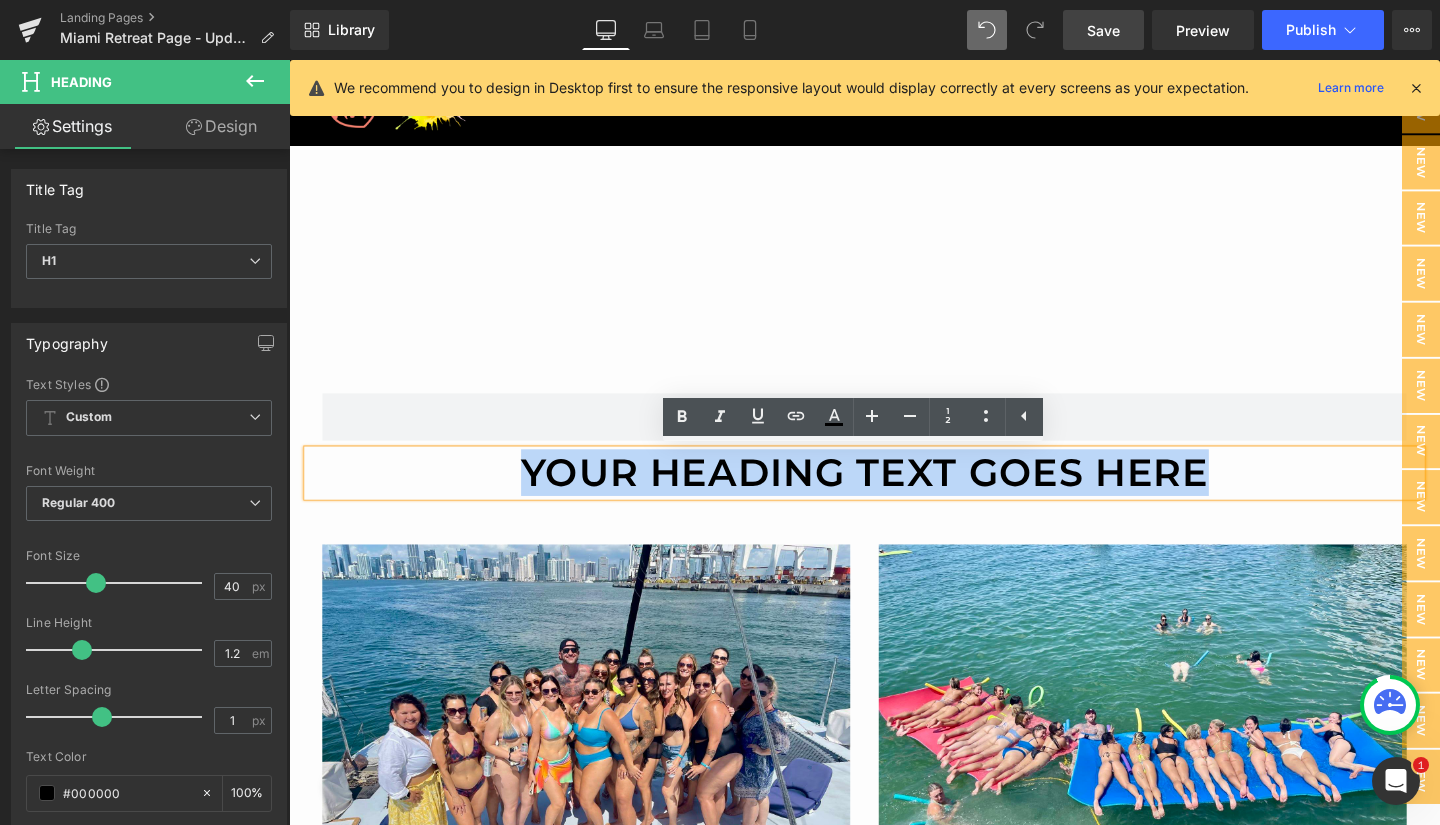 drag, startPoint x: 526, startPoint y: 491, endPoint x: 1239, endPoint y: 502, distance: 713.08484 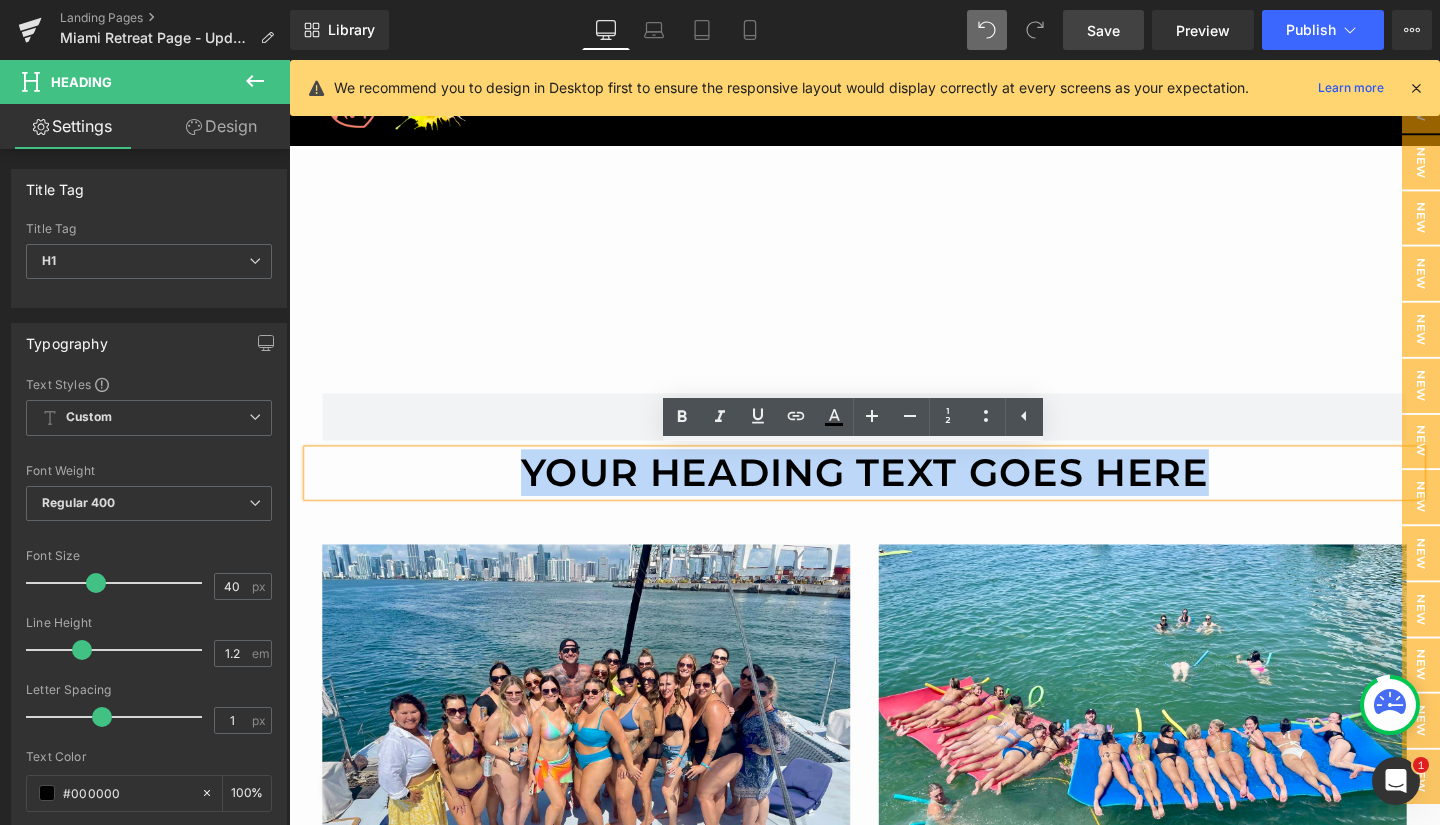 click on "Your heading text goes here" at bounding box center [894, 494] 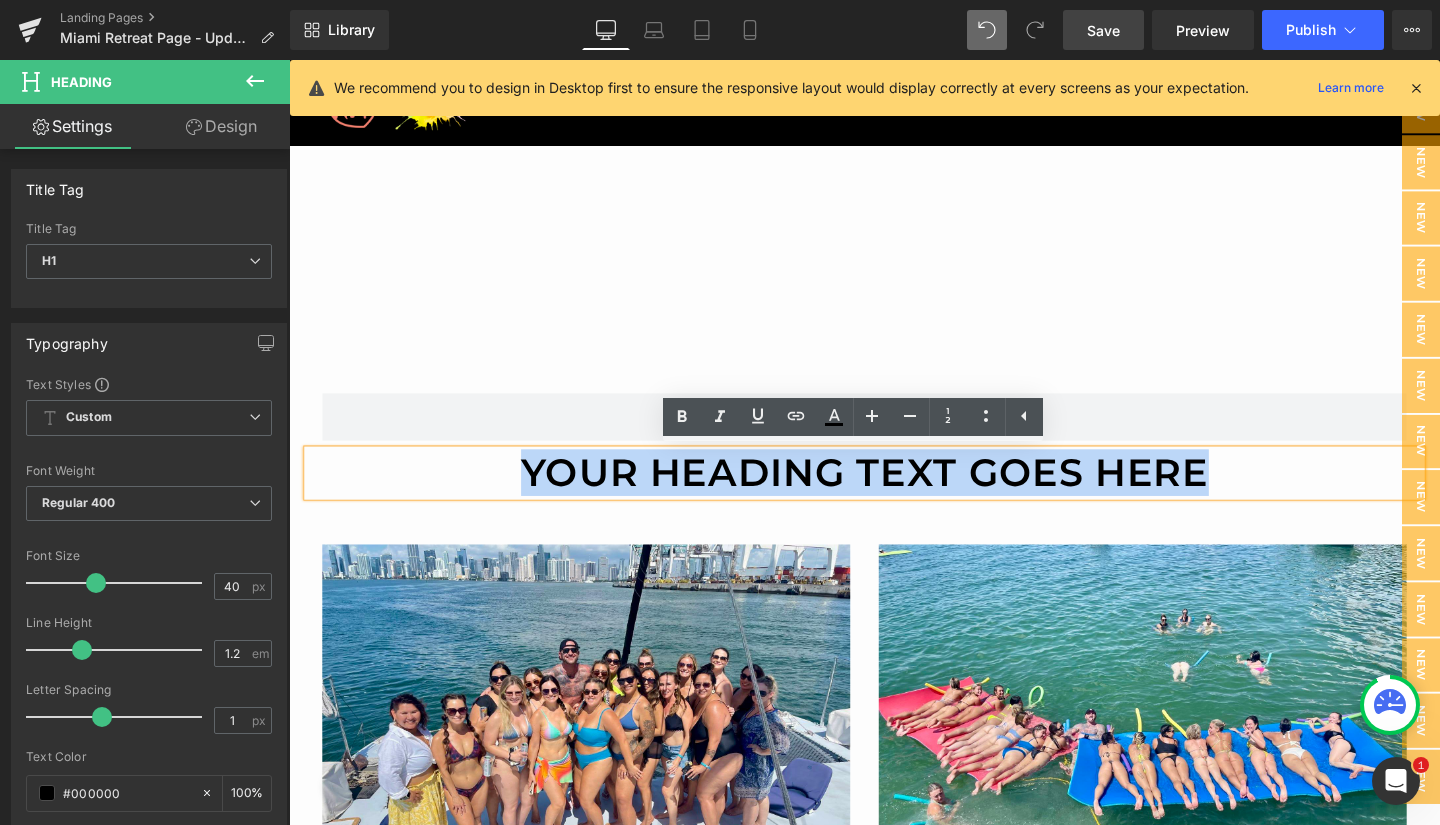 type 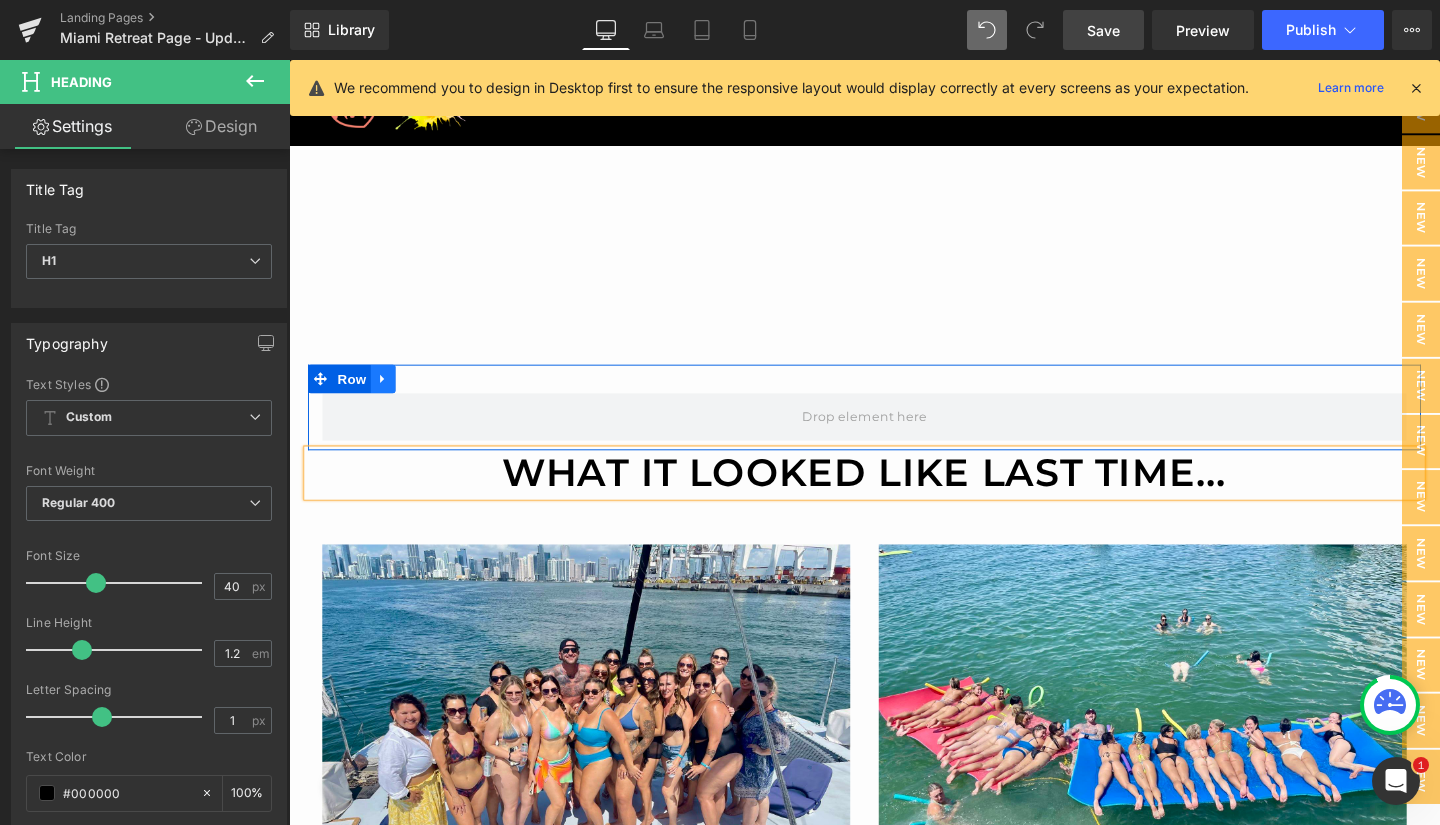 click 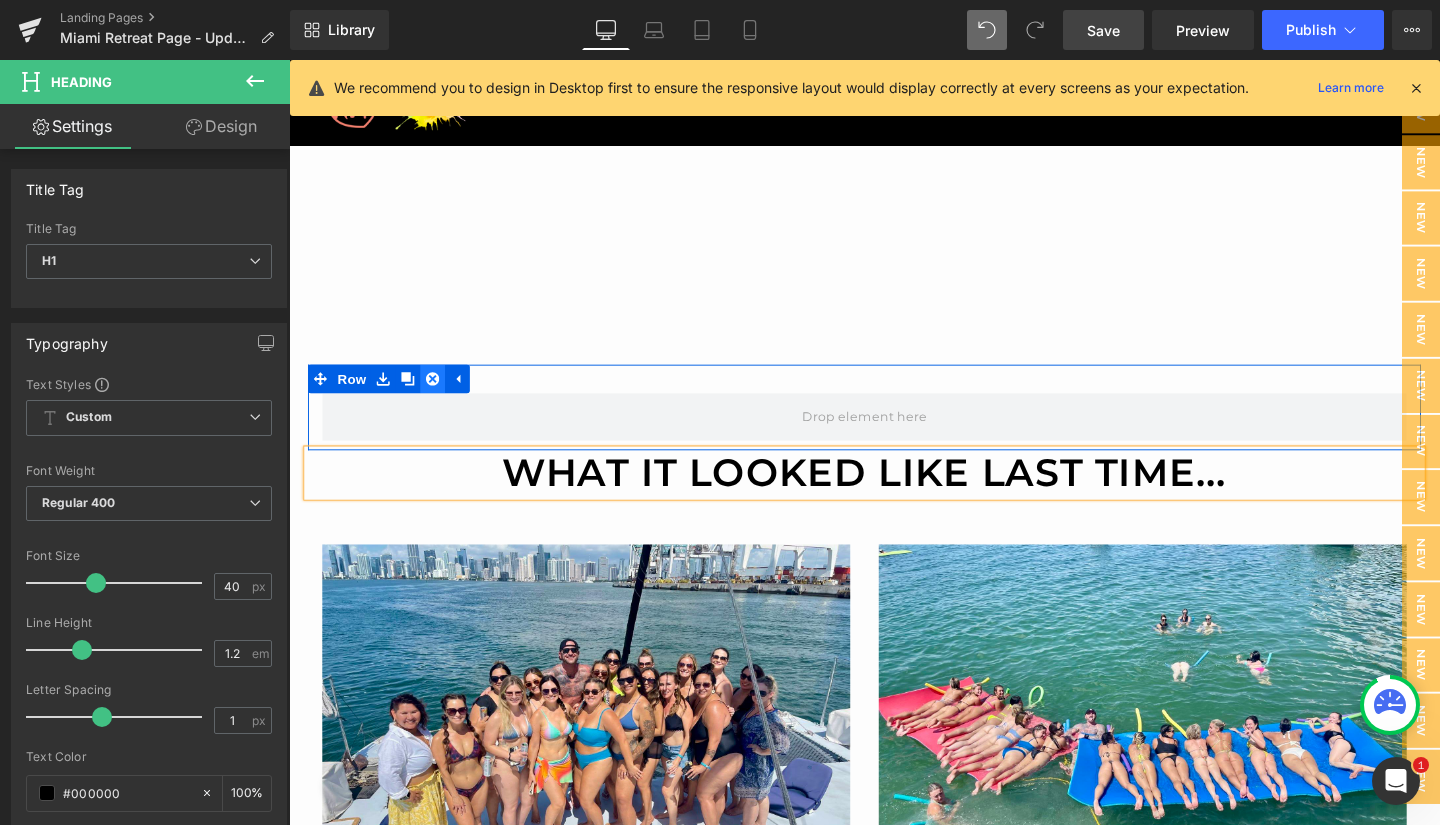 click 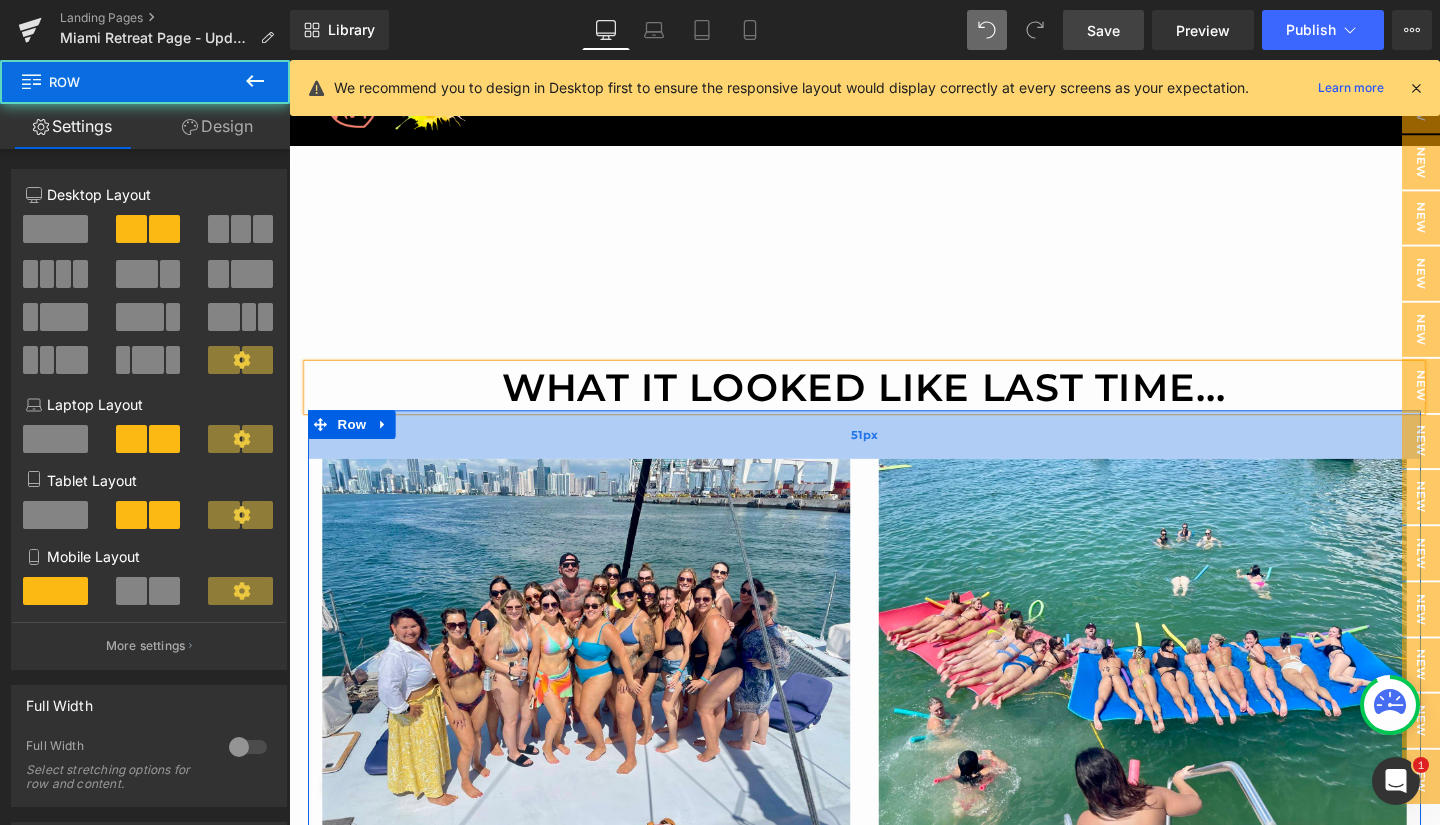 drag, startPoint x: 489, startPoint y: 439, endPoint x: 491, endPoint y: 465, distance: 26.076809 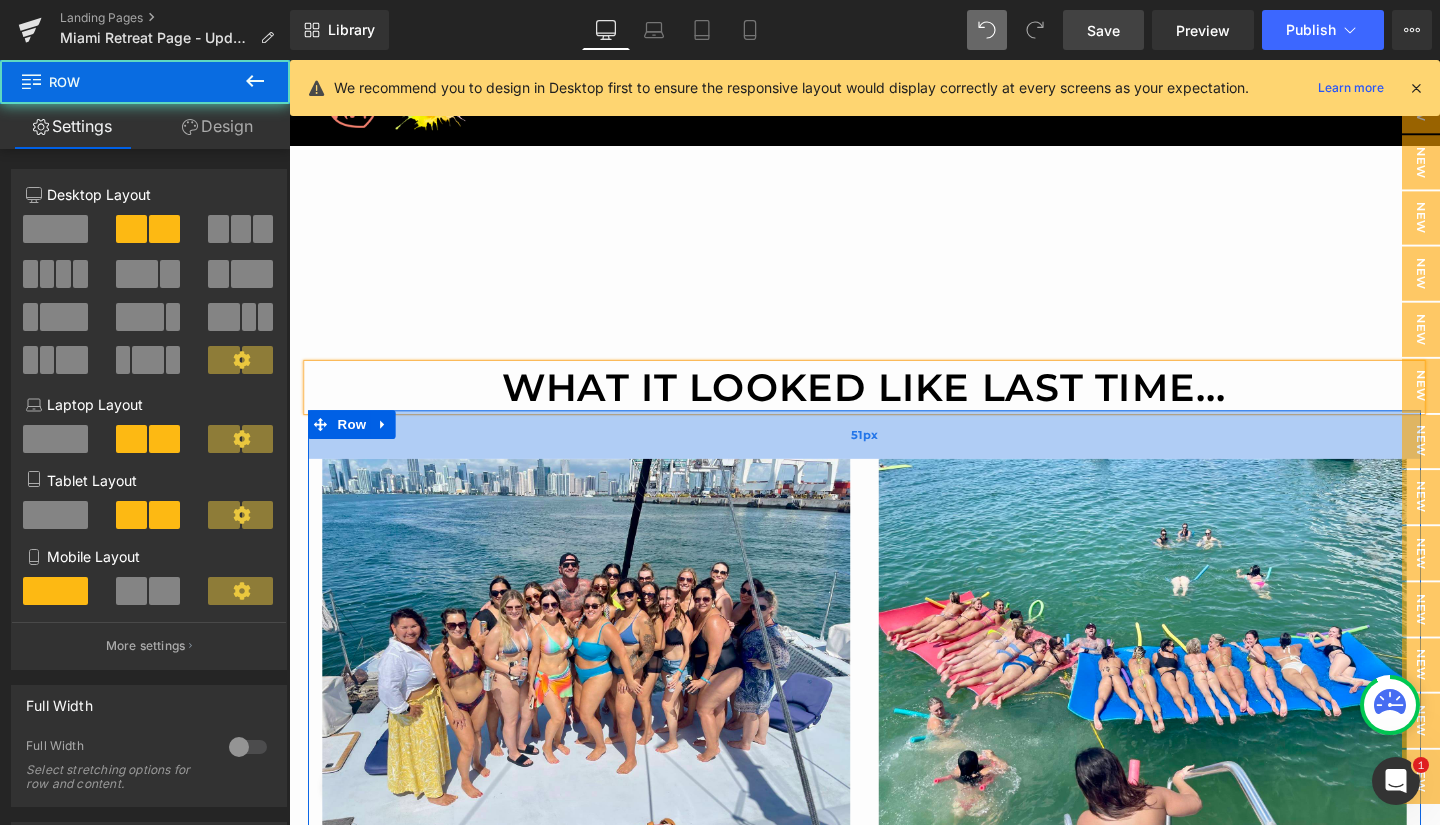 click on "Image
Image
Row   51px" at bounding box center (894, 666) 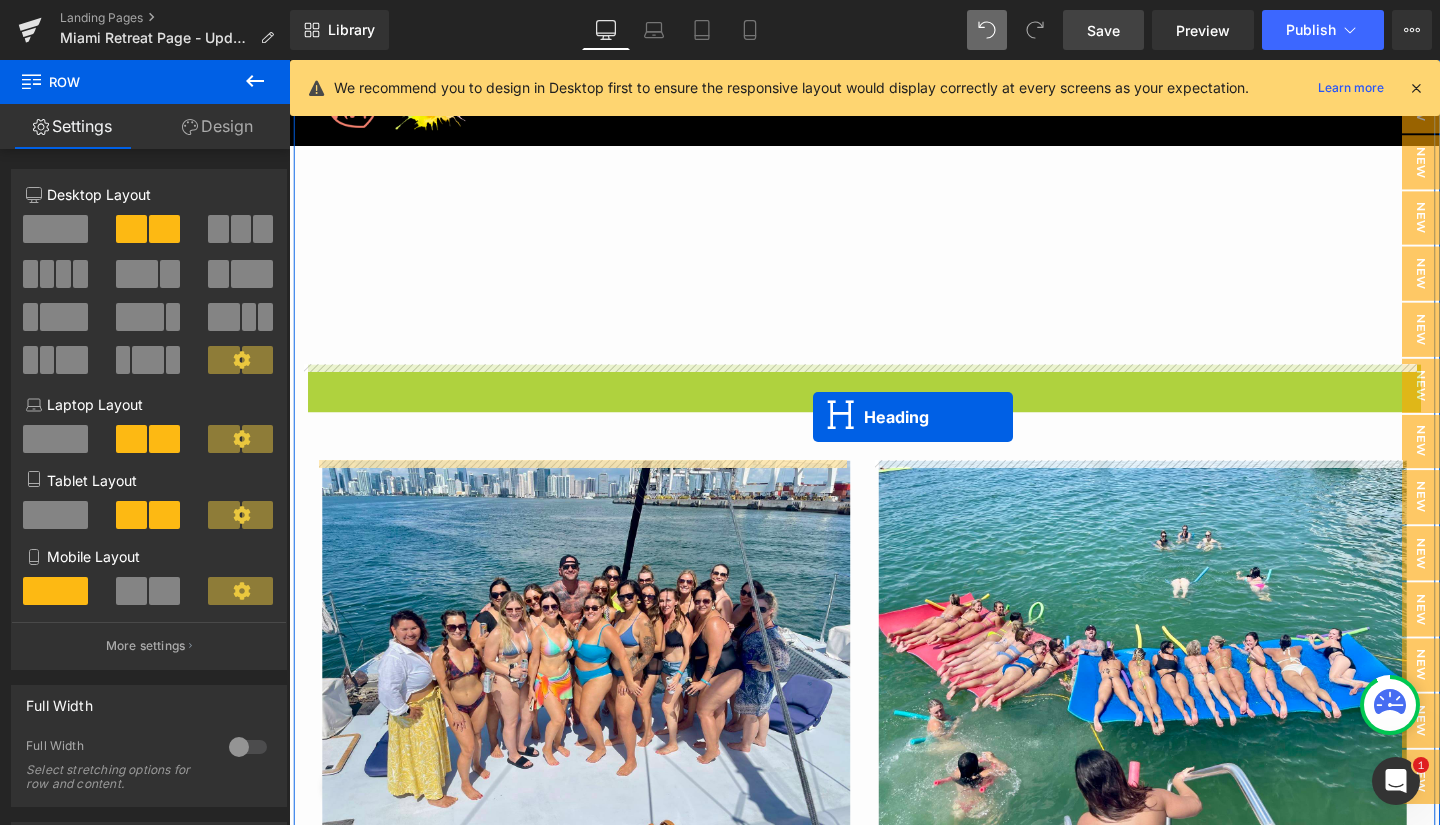 drag, startPoint x: 835, startPoint y: 405, endPoint x: 838, endPoint y: 430, distance: 25.179358 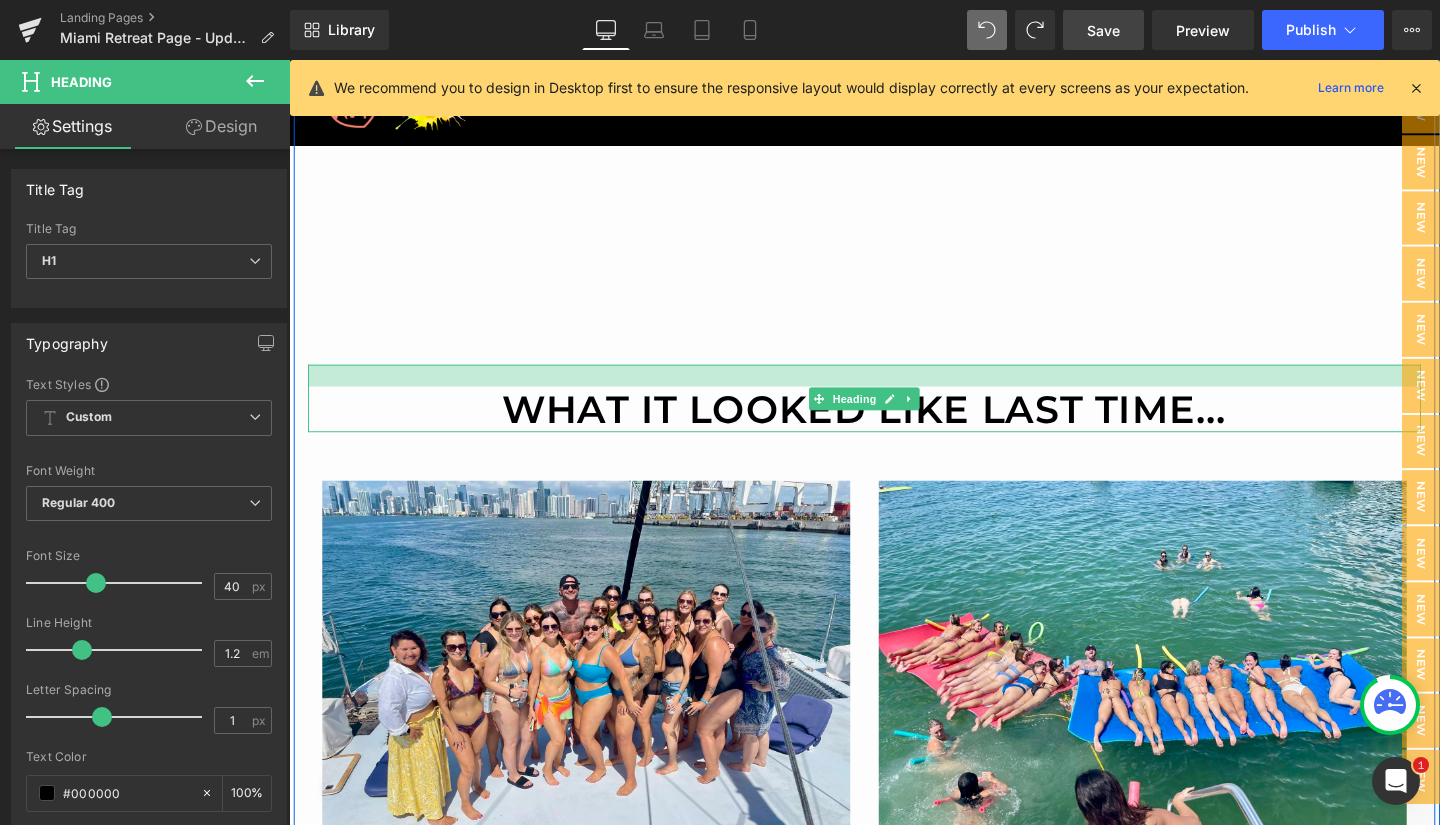 drag, startPoint x: 428, startPoint y: 383, endPoint x: 429, endPoint y: 404, distance: 21.023796 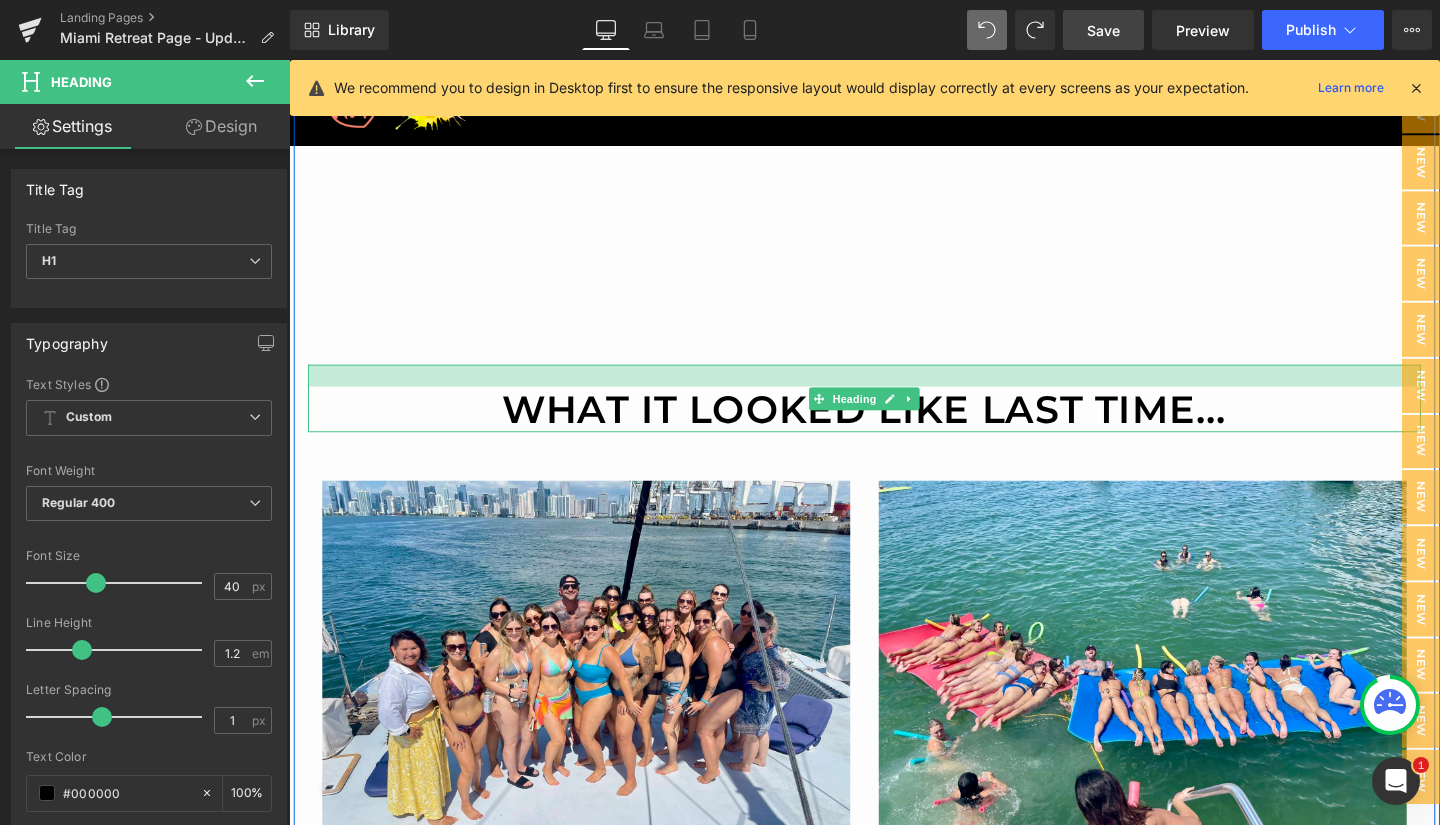 click on "WHAT IT LOOKED LIKE LAST TIME...
Heading" at bounding box center (894, 415) 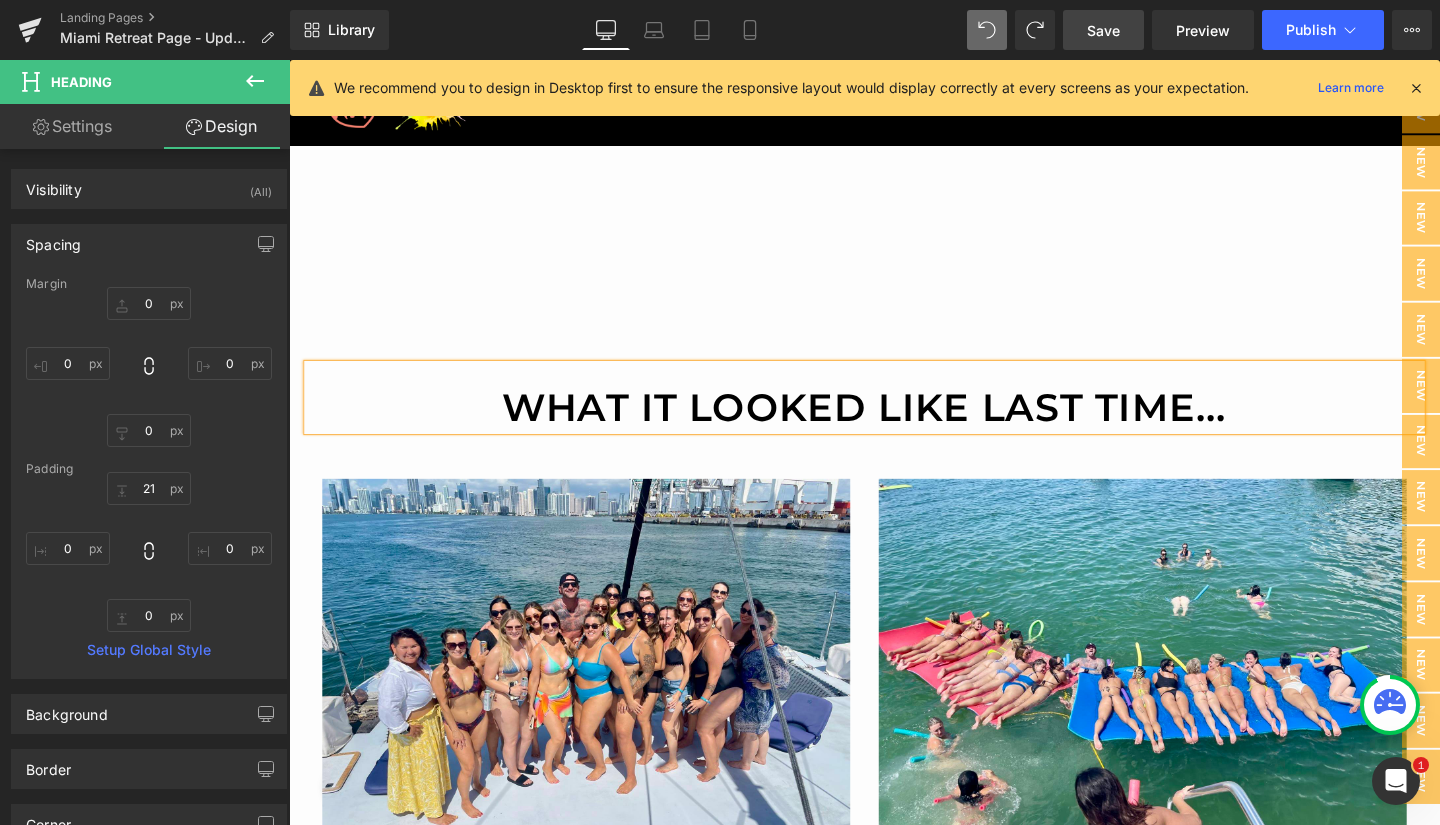 click on "Save" at bounding box center (1103, 30) 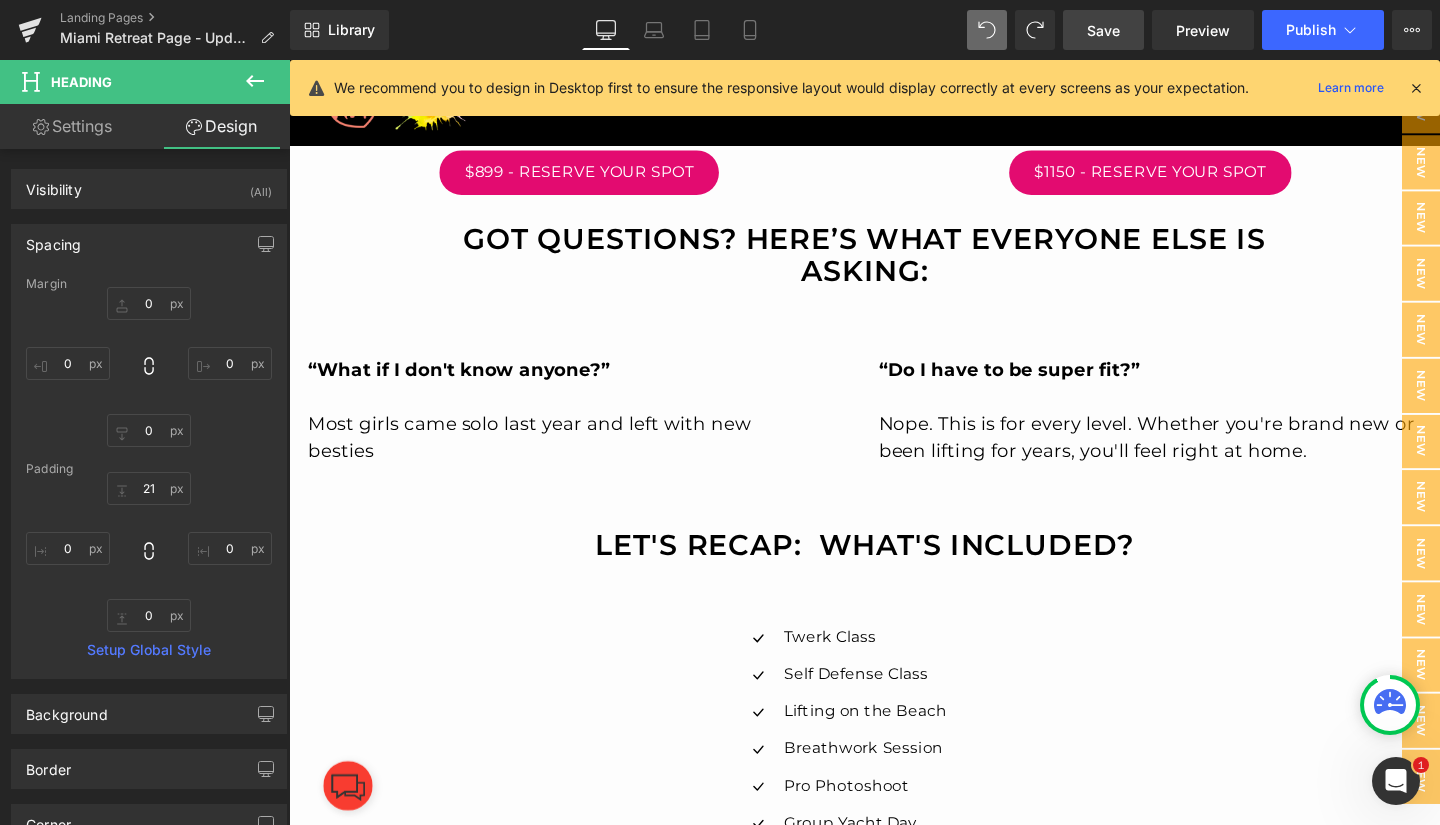 scroll, scrollTop: 5127, scrollLeft: 0, axis: vertical 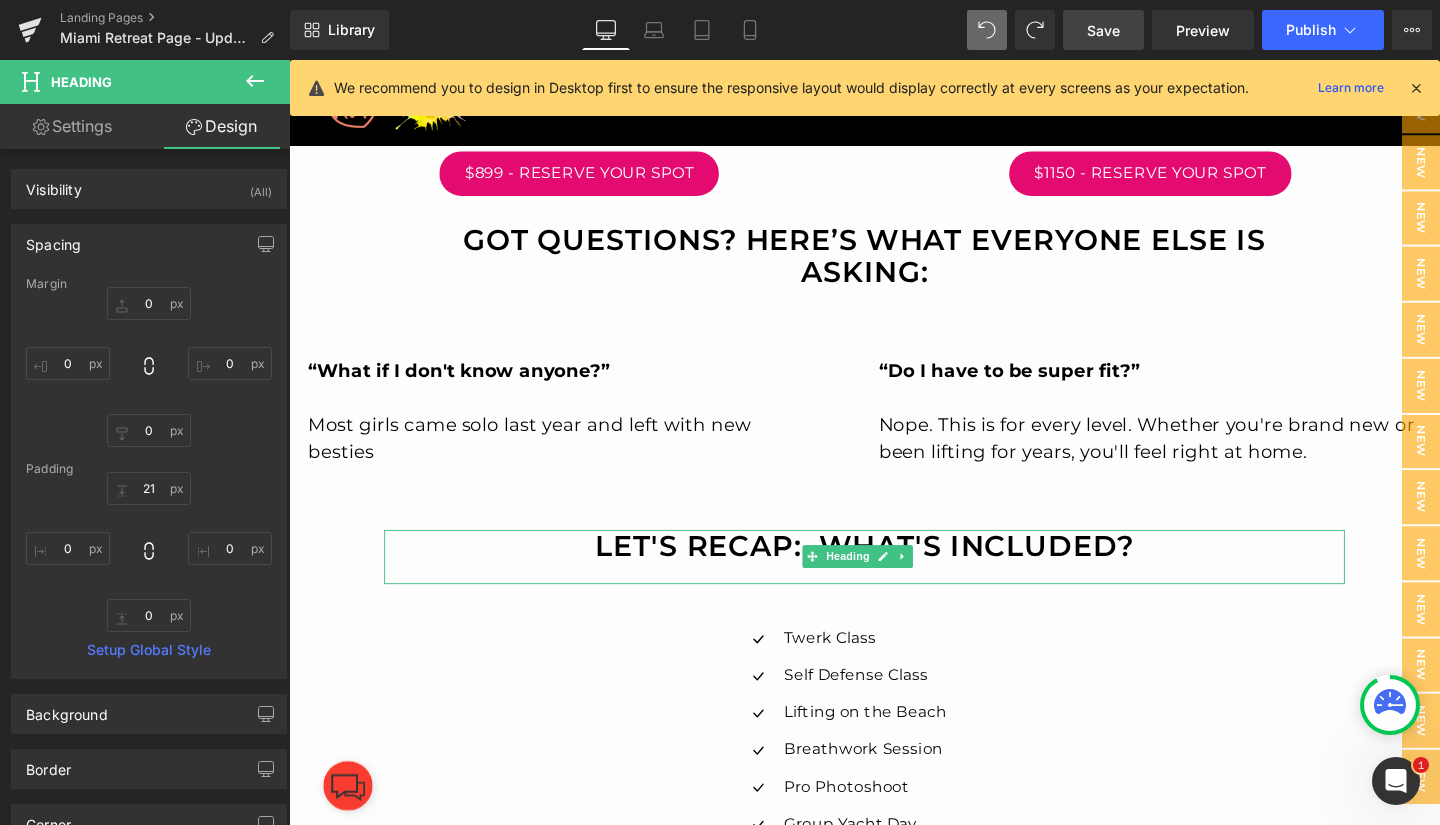 click on "Let's Recap:  What's included?" at bounding box center [894, 570] 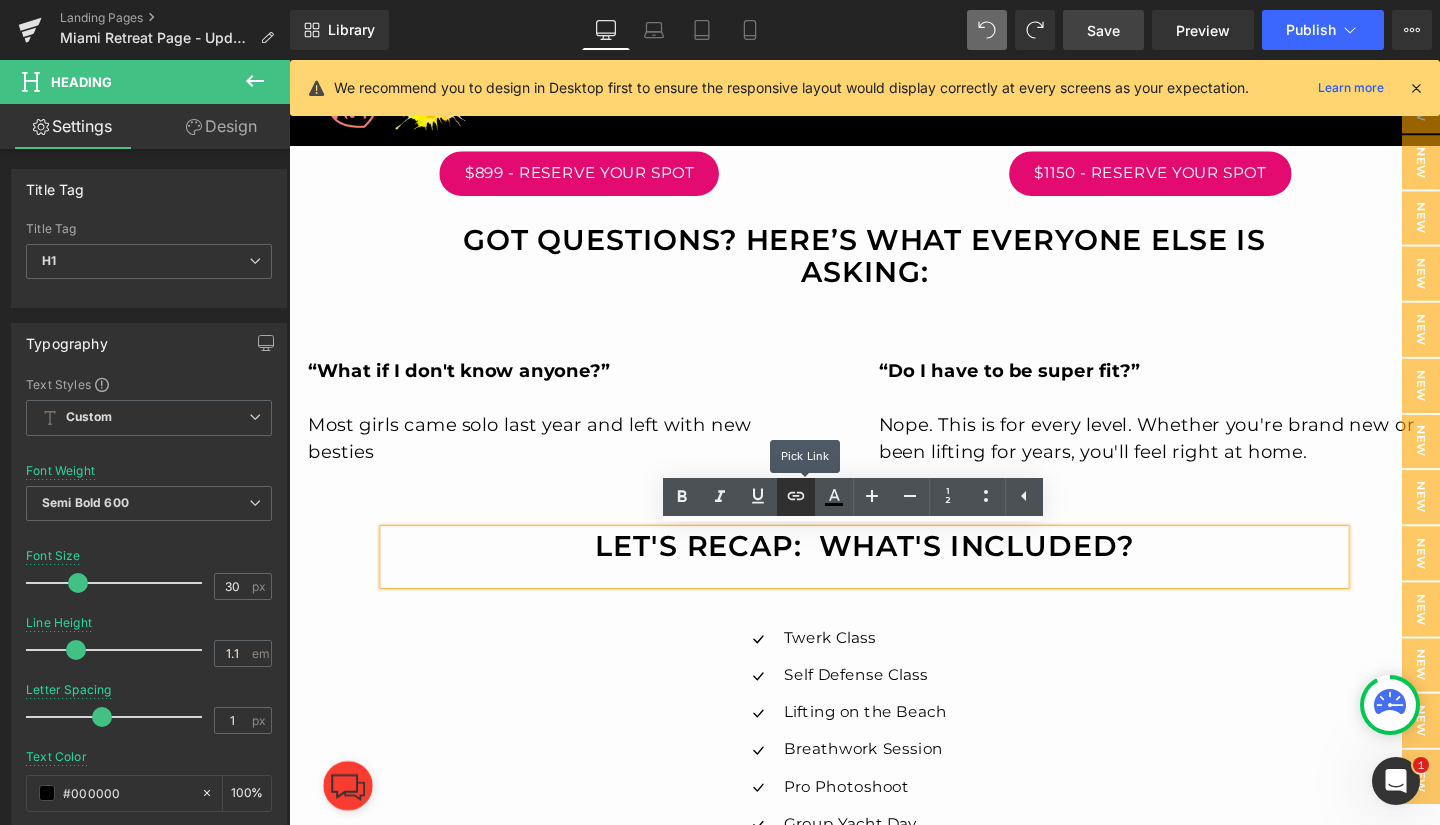 type 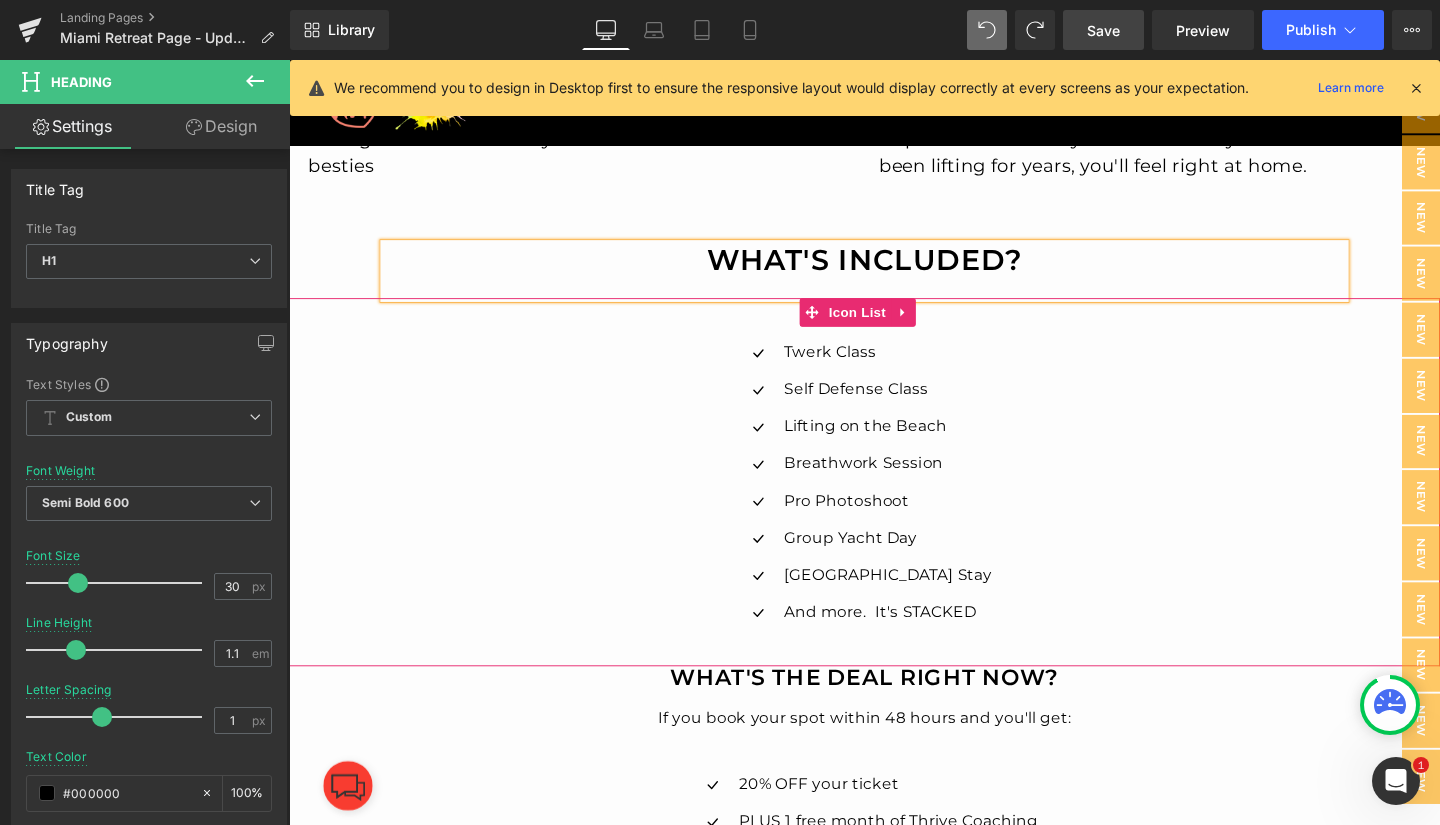 scroll, scrollTop: 5439, scrollLeft: 0, axis: vertical 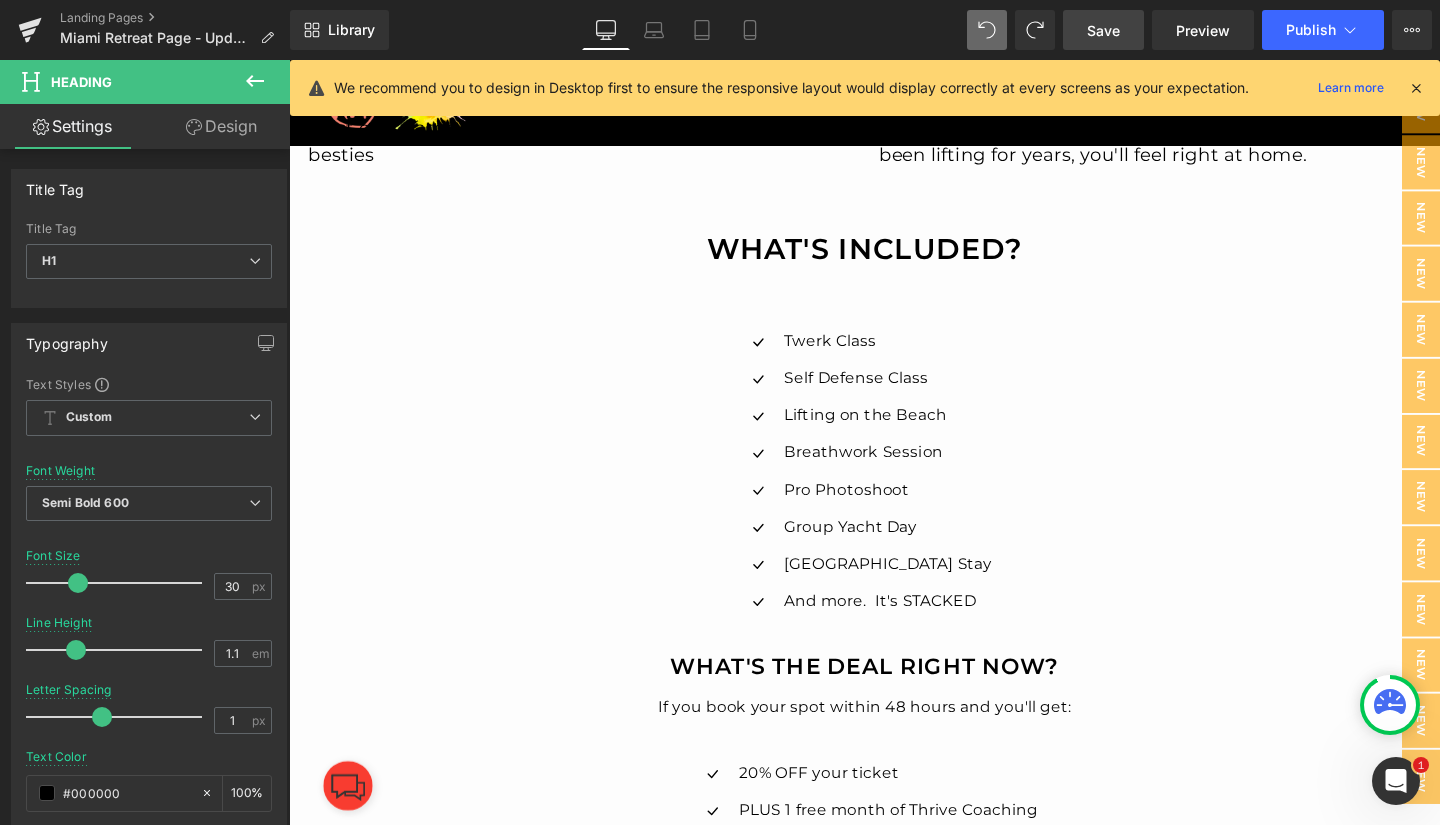 click 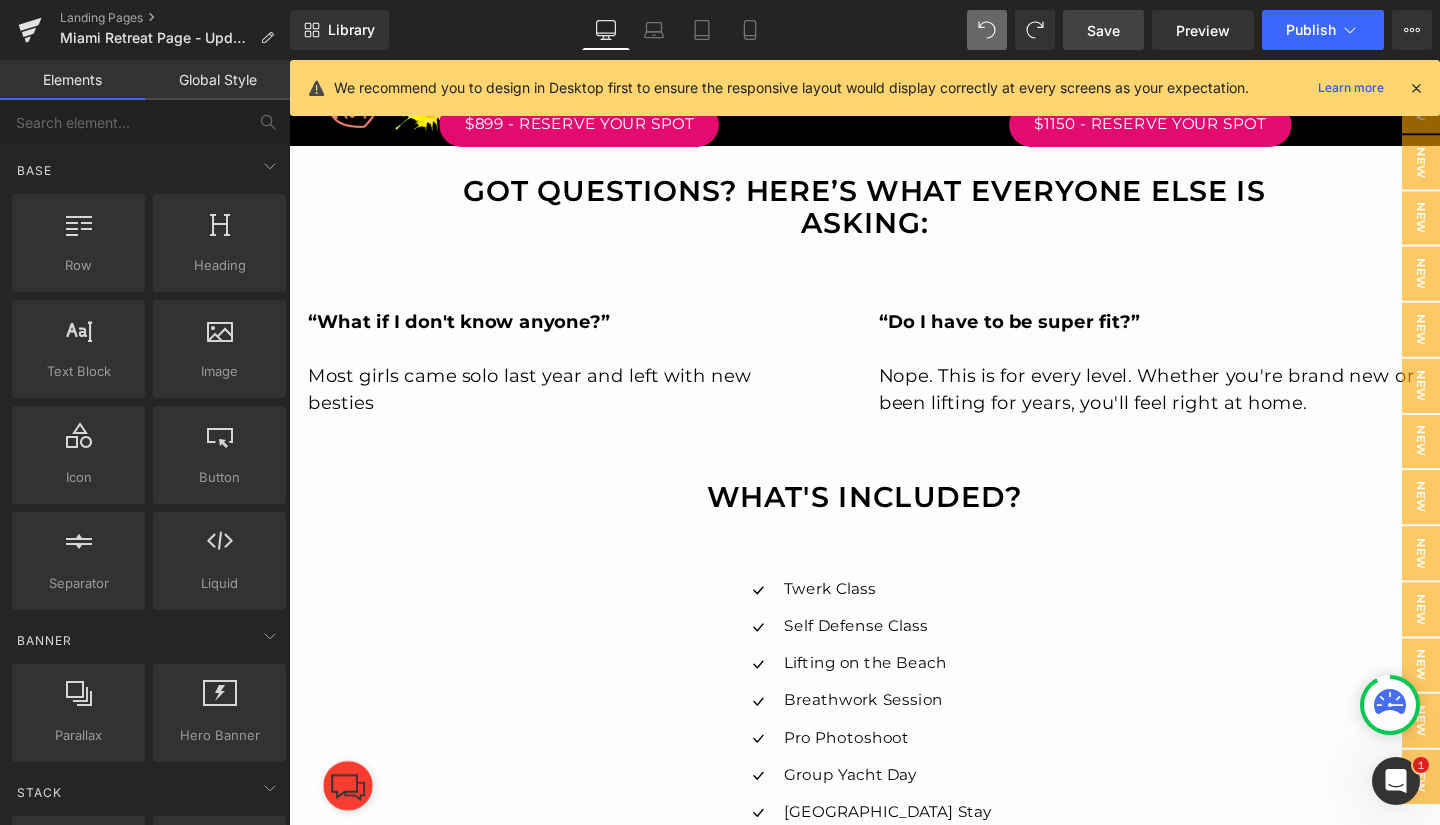 scroll, scrollTop: 5180, scrollLeft: 0, axis: vertical 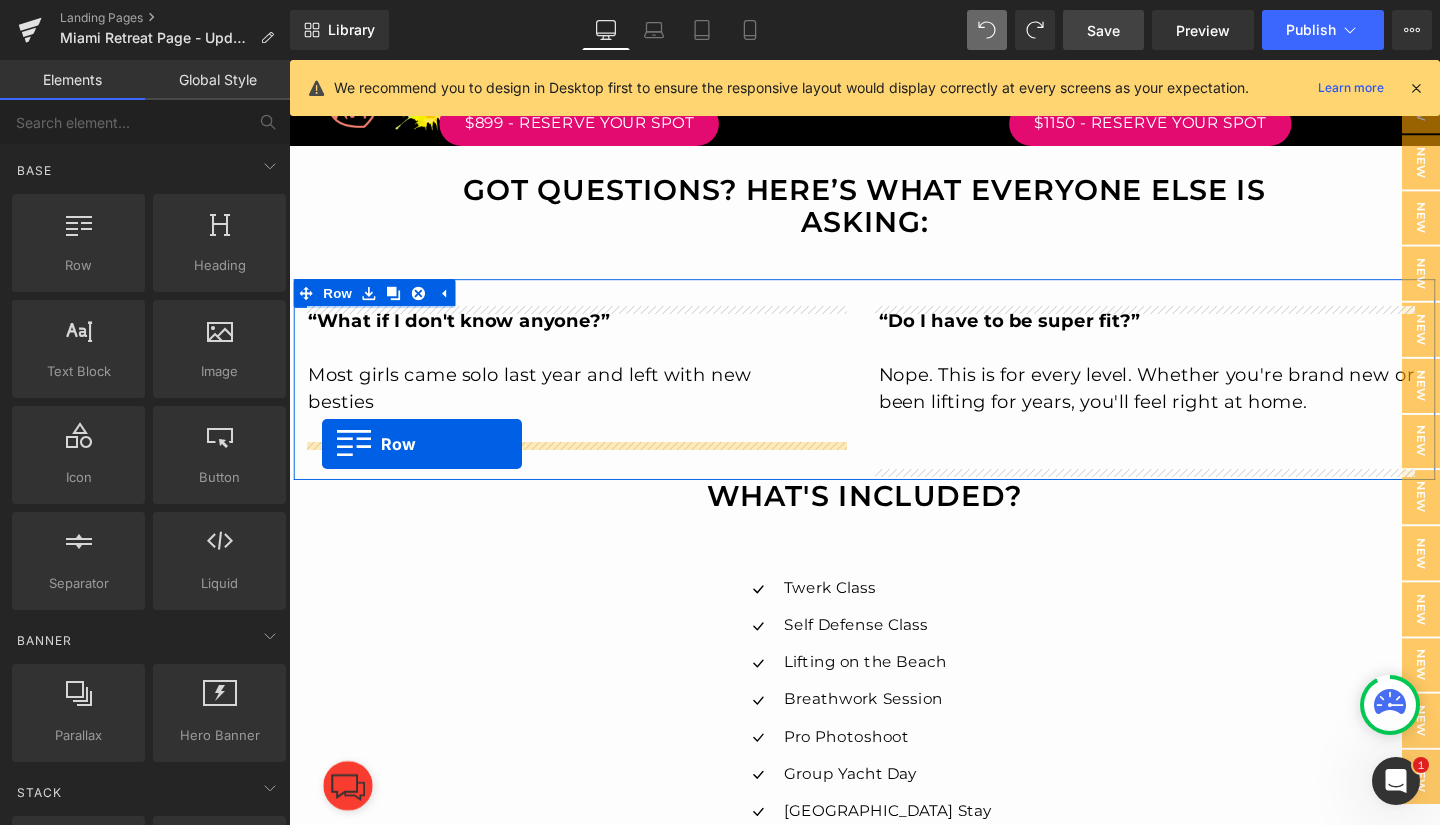 drag, startPoint x: 372, startPoint y: 304, endPoint x: 324, endPoint y: 464, distance: 167.0449 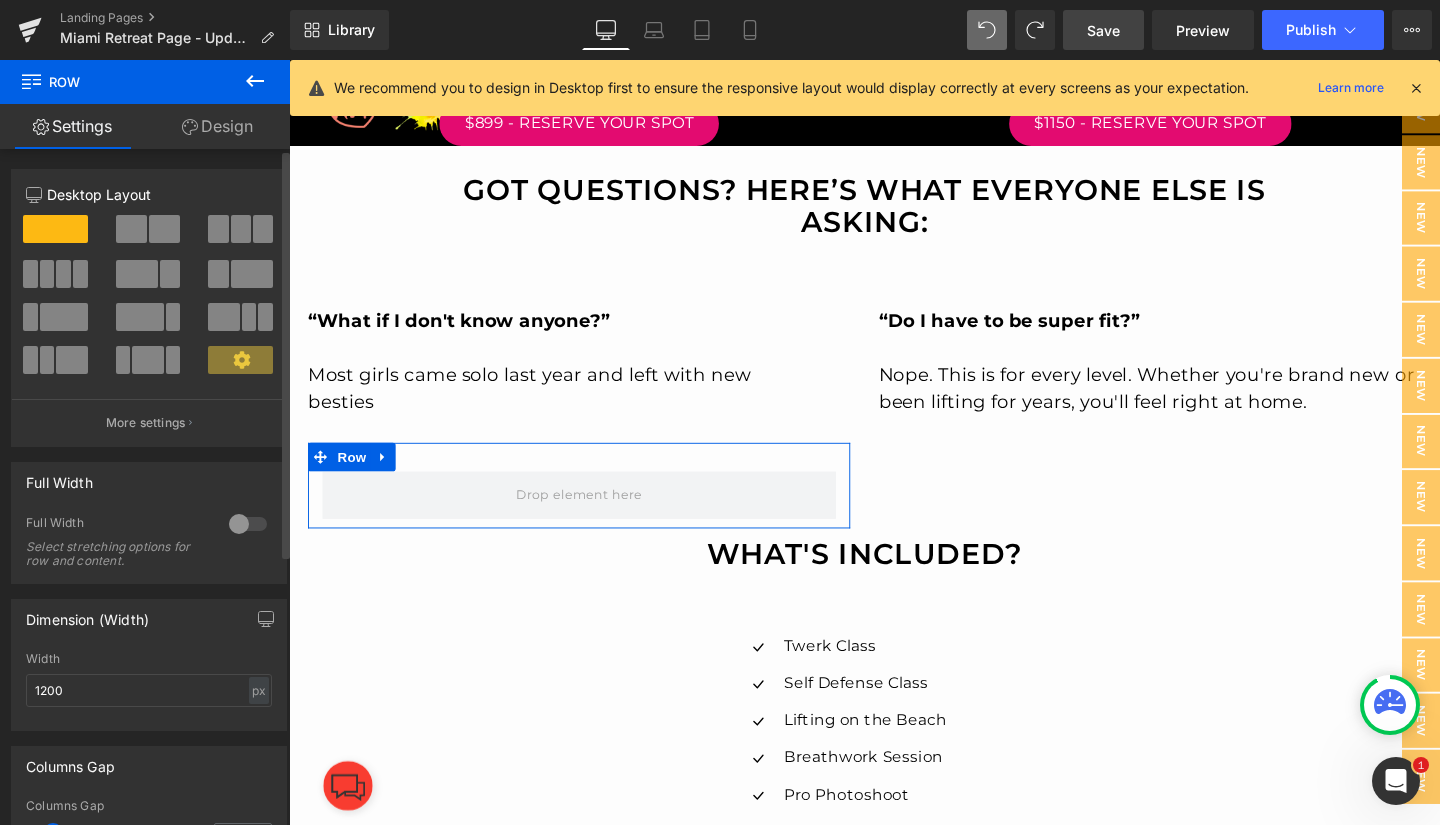 click at bounding box center (131, 229) 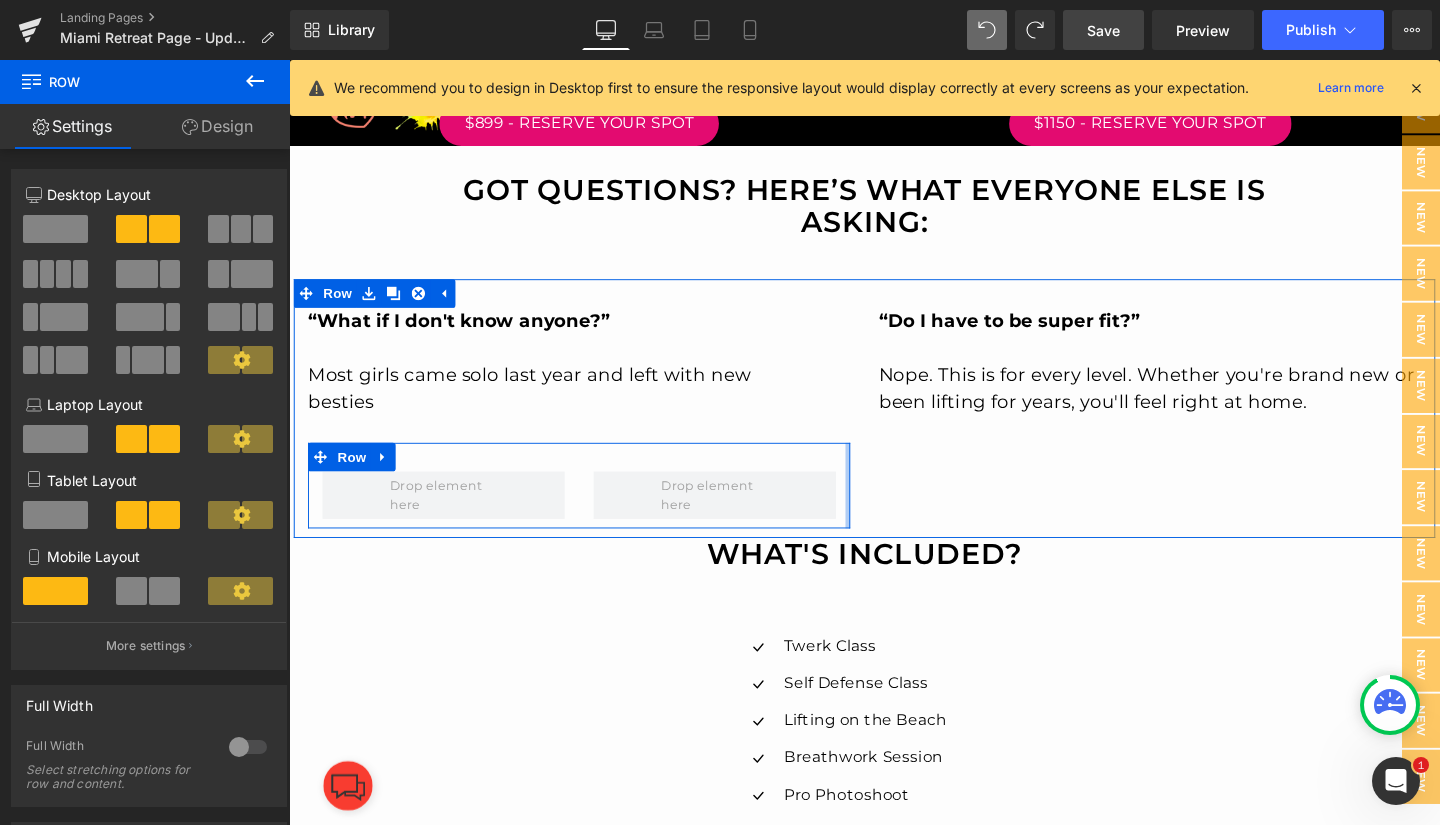 drag, startPoint x: 871, startPoint y: 516, endPoint x: 1103, endPoint y: 520, distance: 232.03448 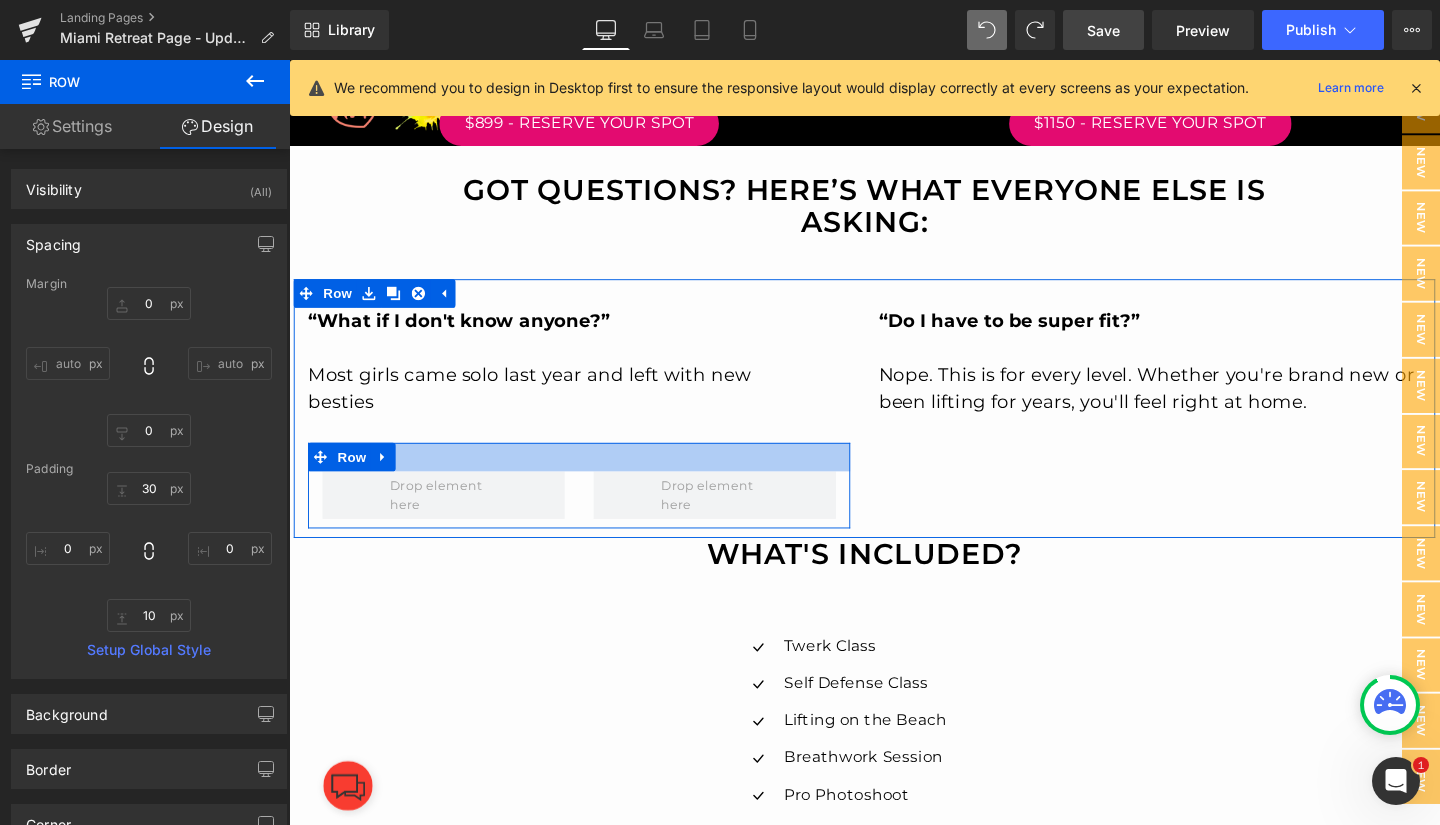 click at bounding box center [594, 477] 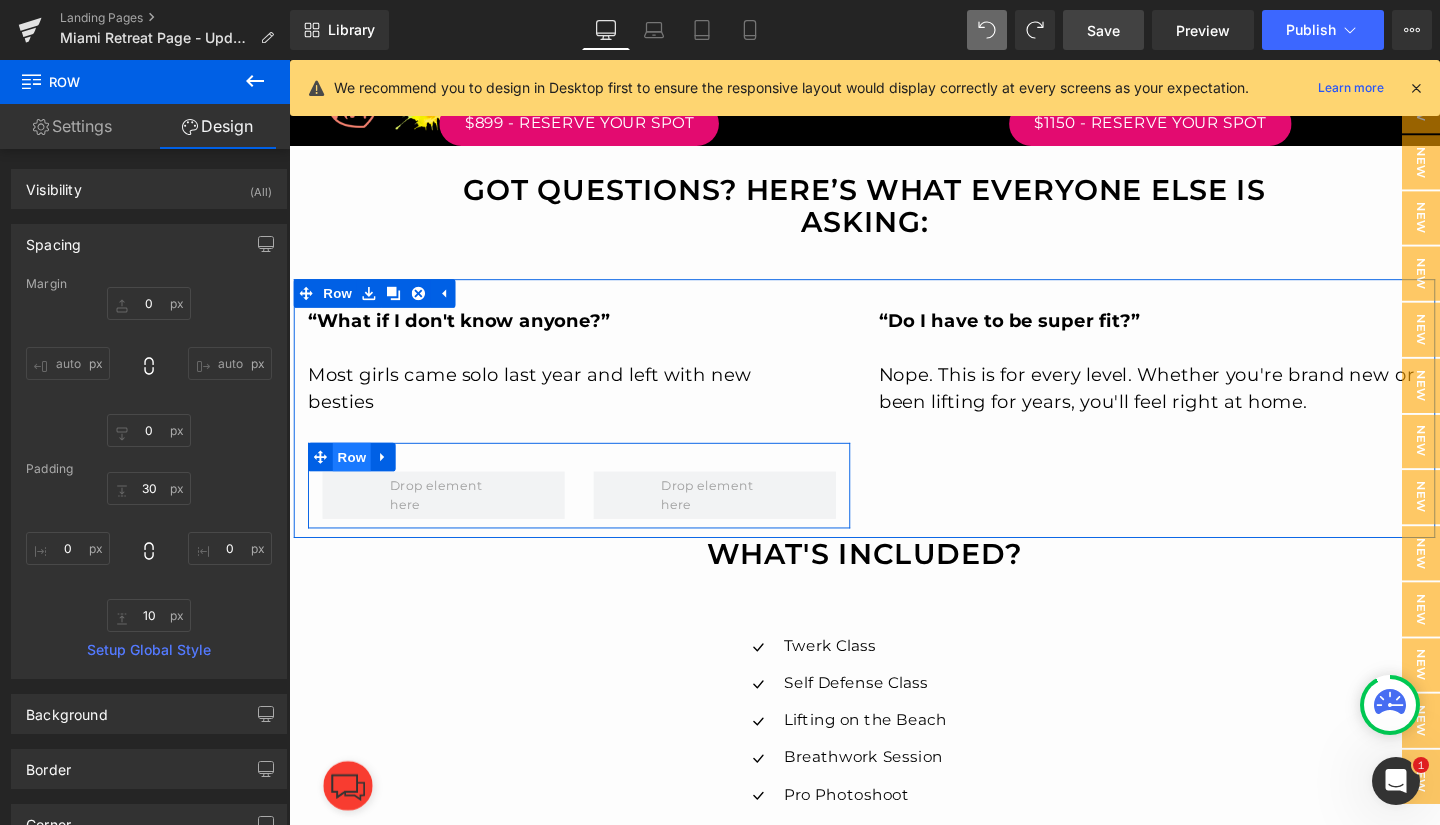 click on "Row" at bounding box center (355, 477) 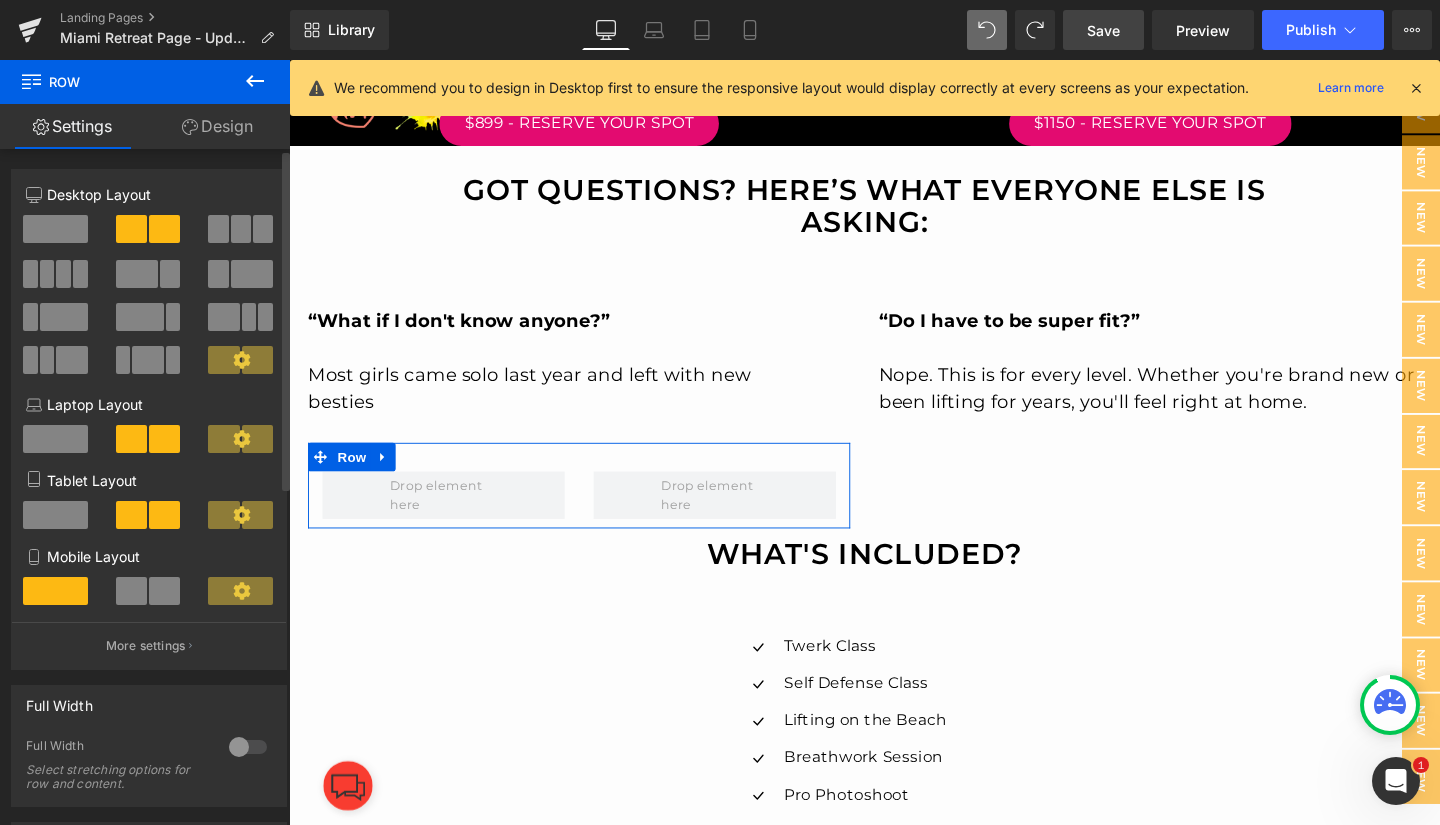 click at bounding box center [55, 229] 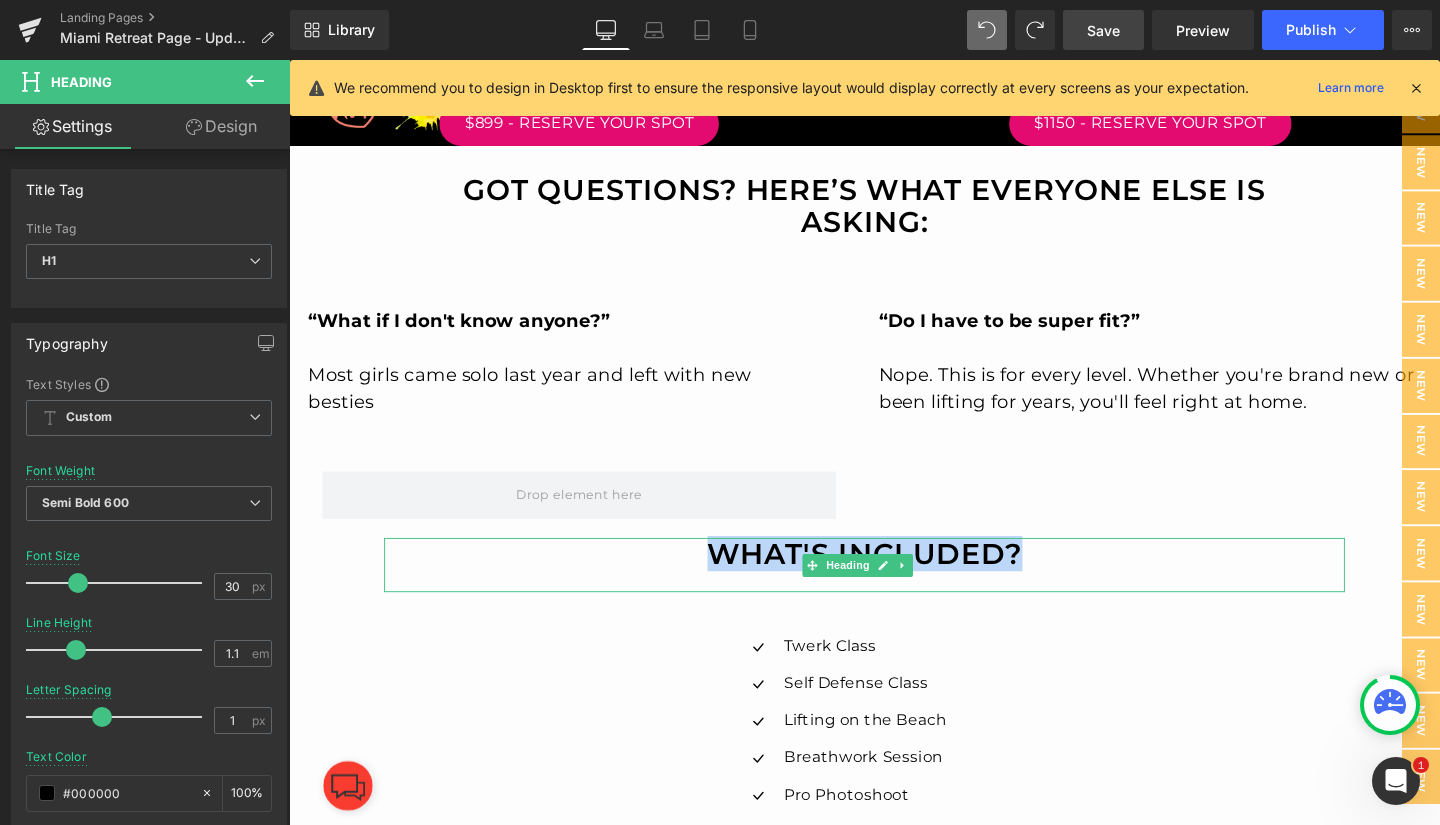 drag, startPoint x: 728, startPoint y: 574, endPoint x: 1054, endPoint y: 591, distance: 326.44296 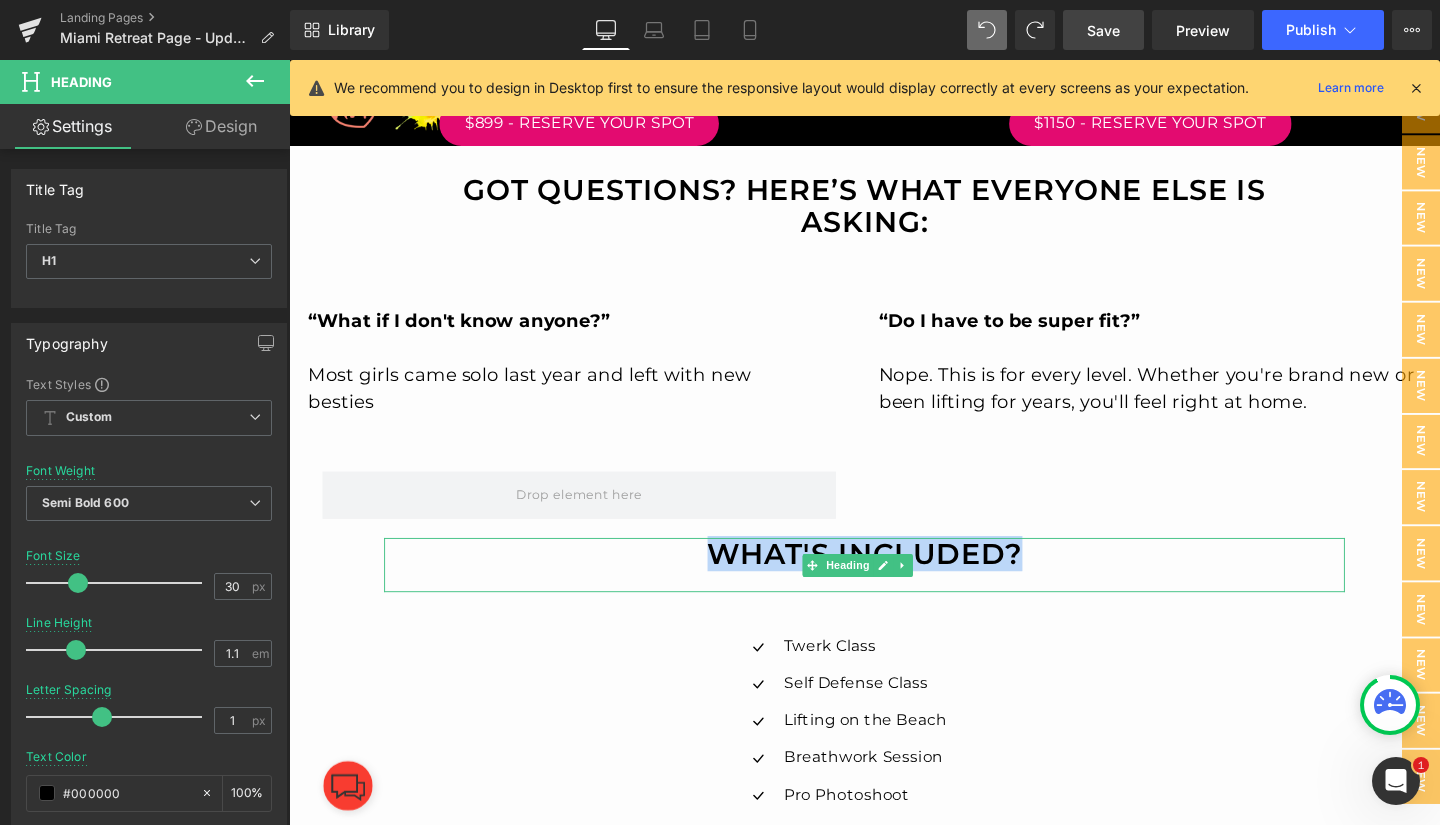 click on "What's included?" at bounding box center (894, 578) 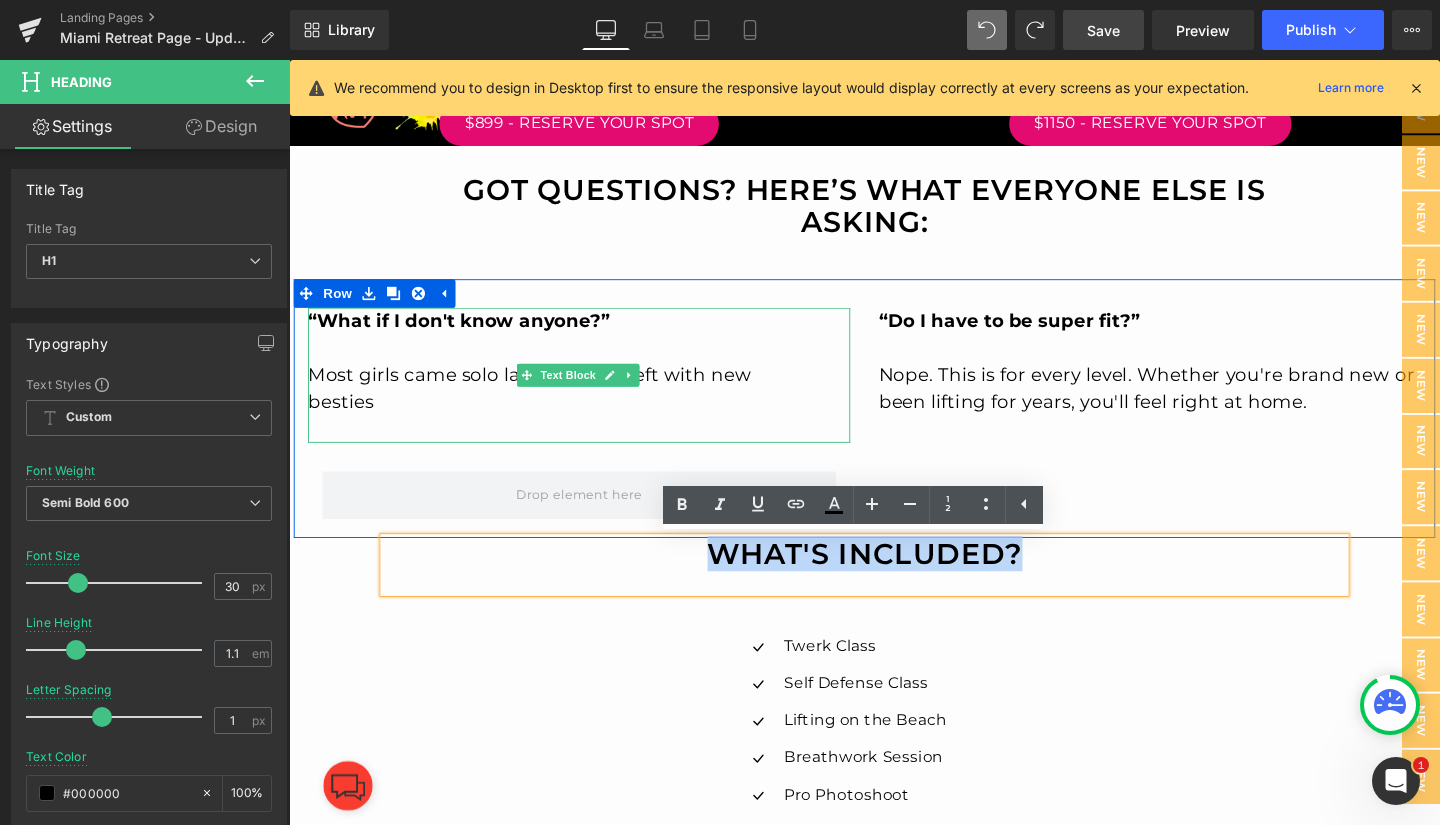 click on "“What if I don't know anyone?”" at bounding box center [467, 333] 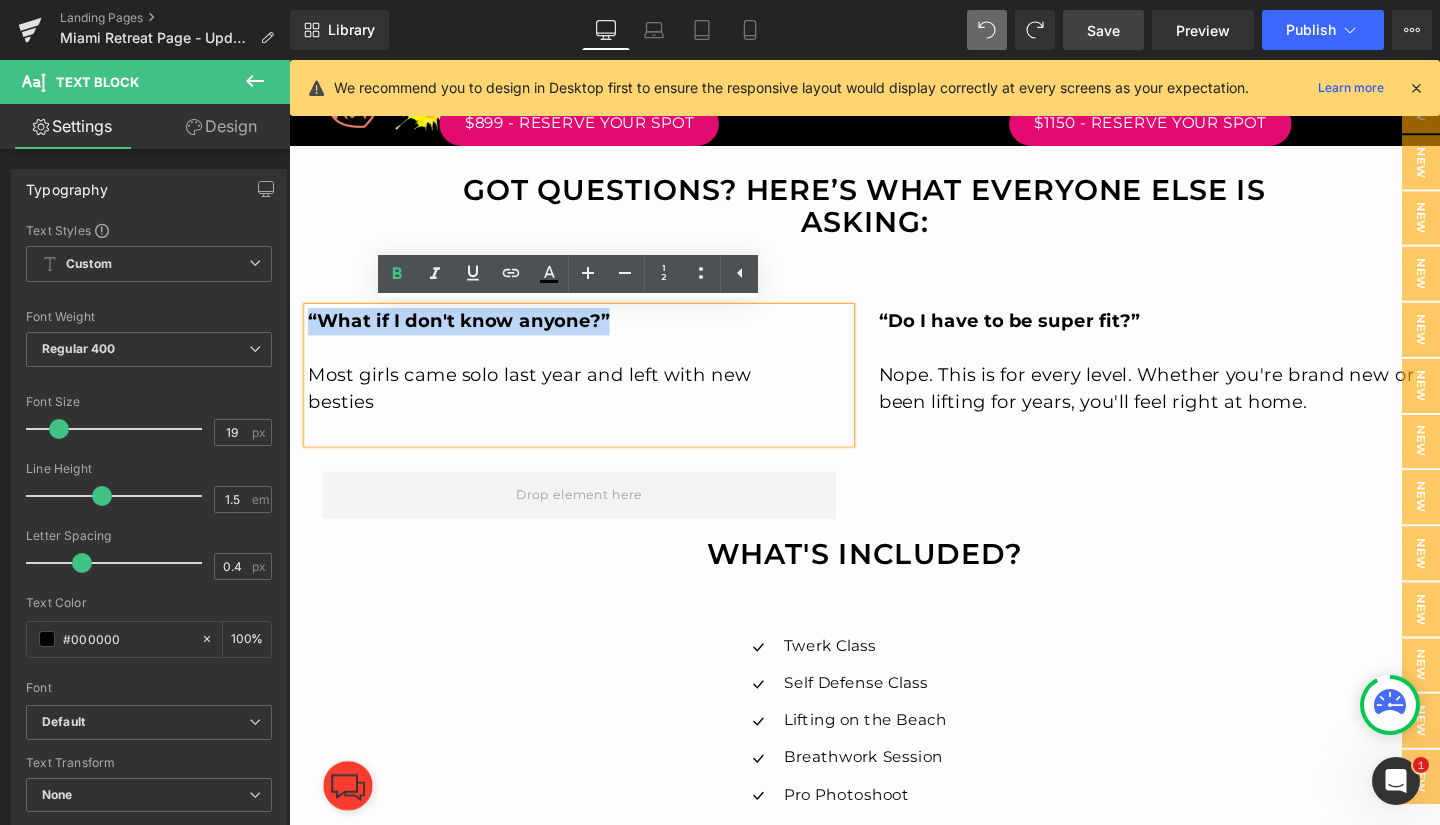 drag, startPoint x: 637, startPoint y: 330, endPoint x: 307, endPoint y: 322, distance: 330.09695 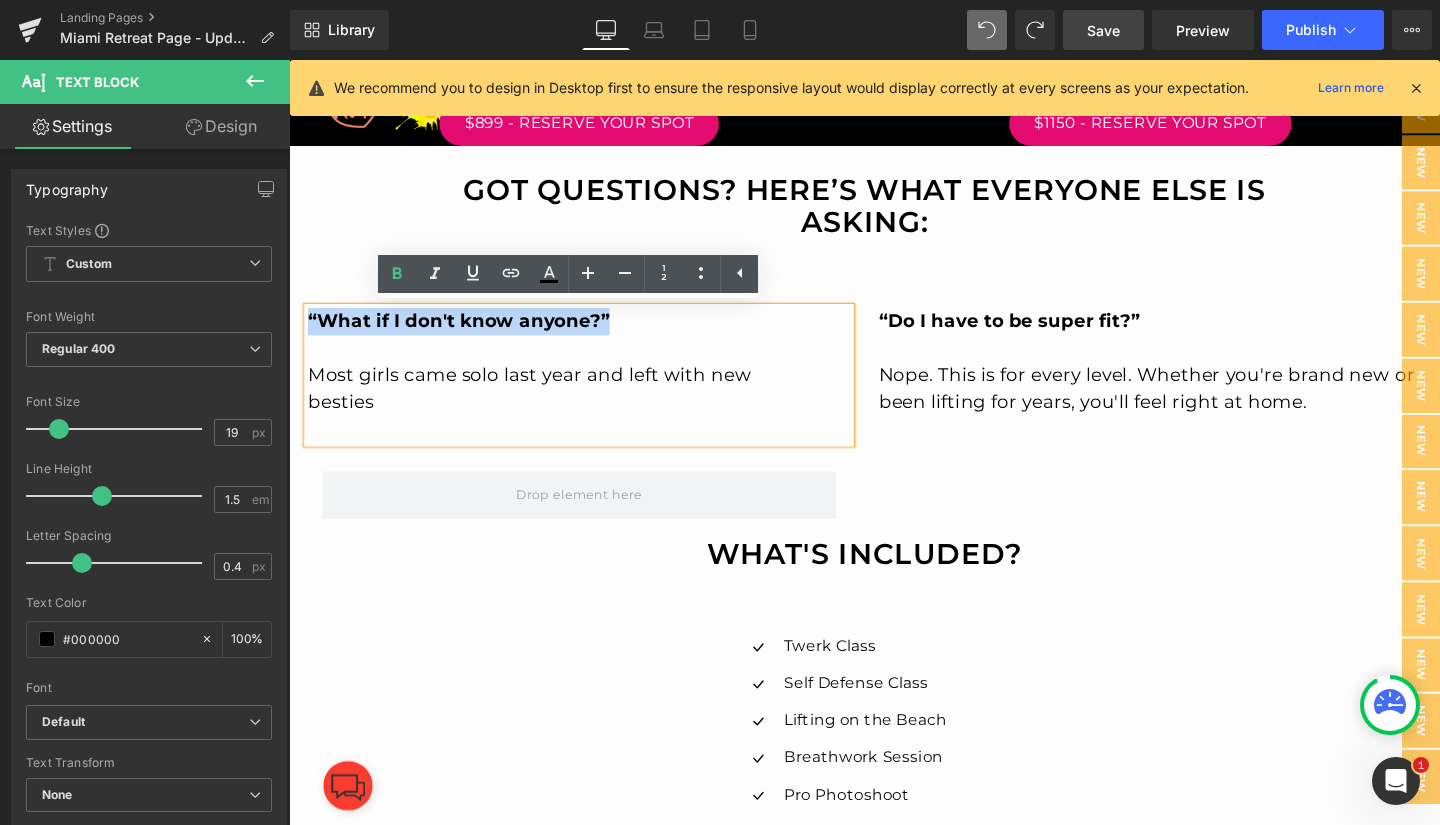 copy on "“What if I don't know anyone?”" 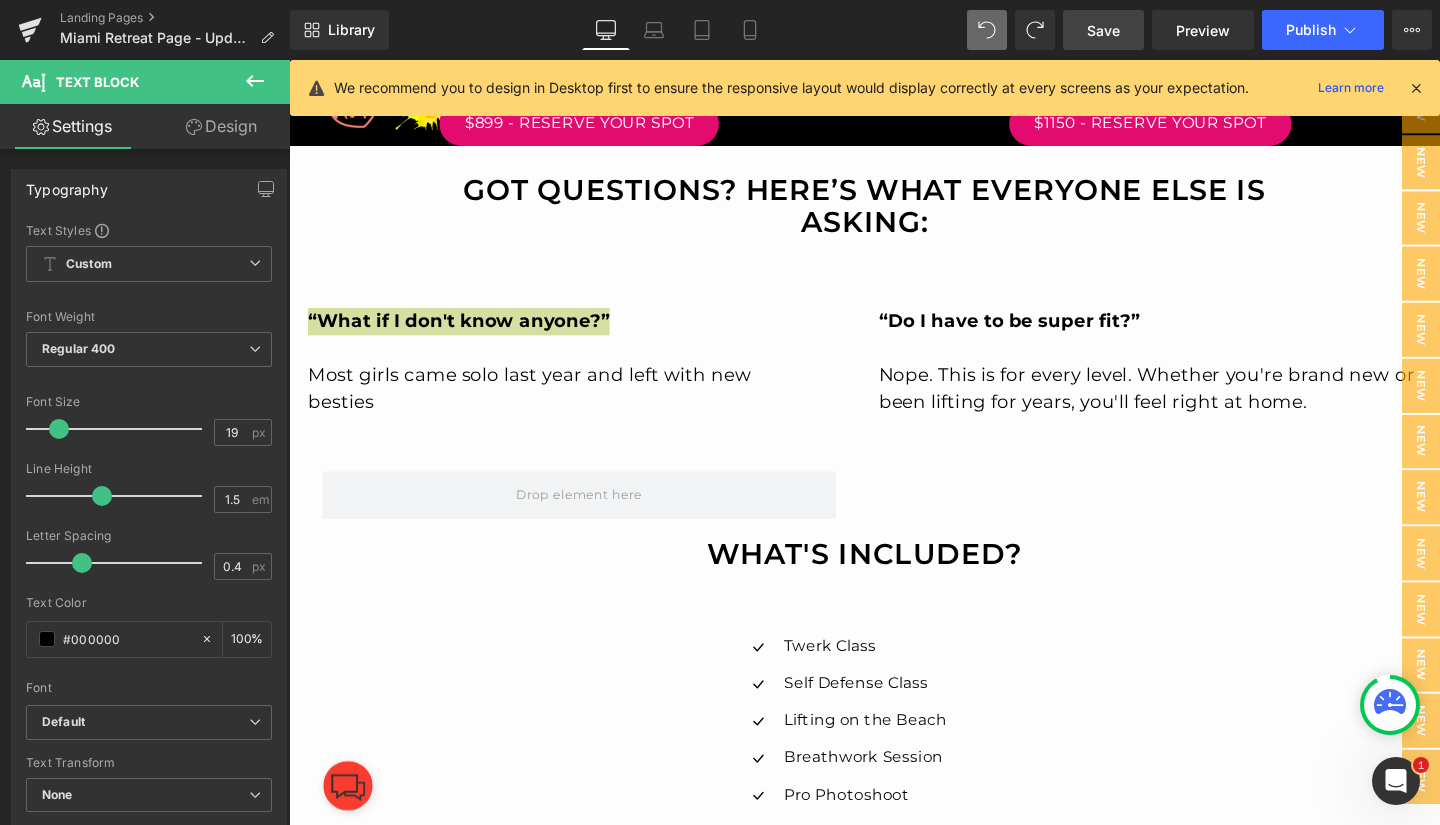 click 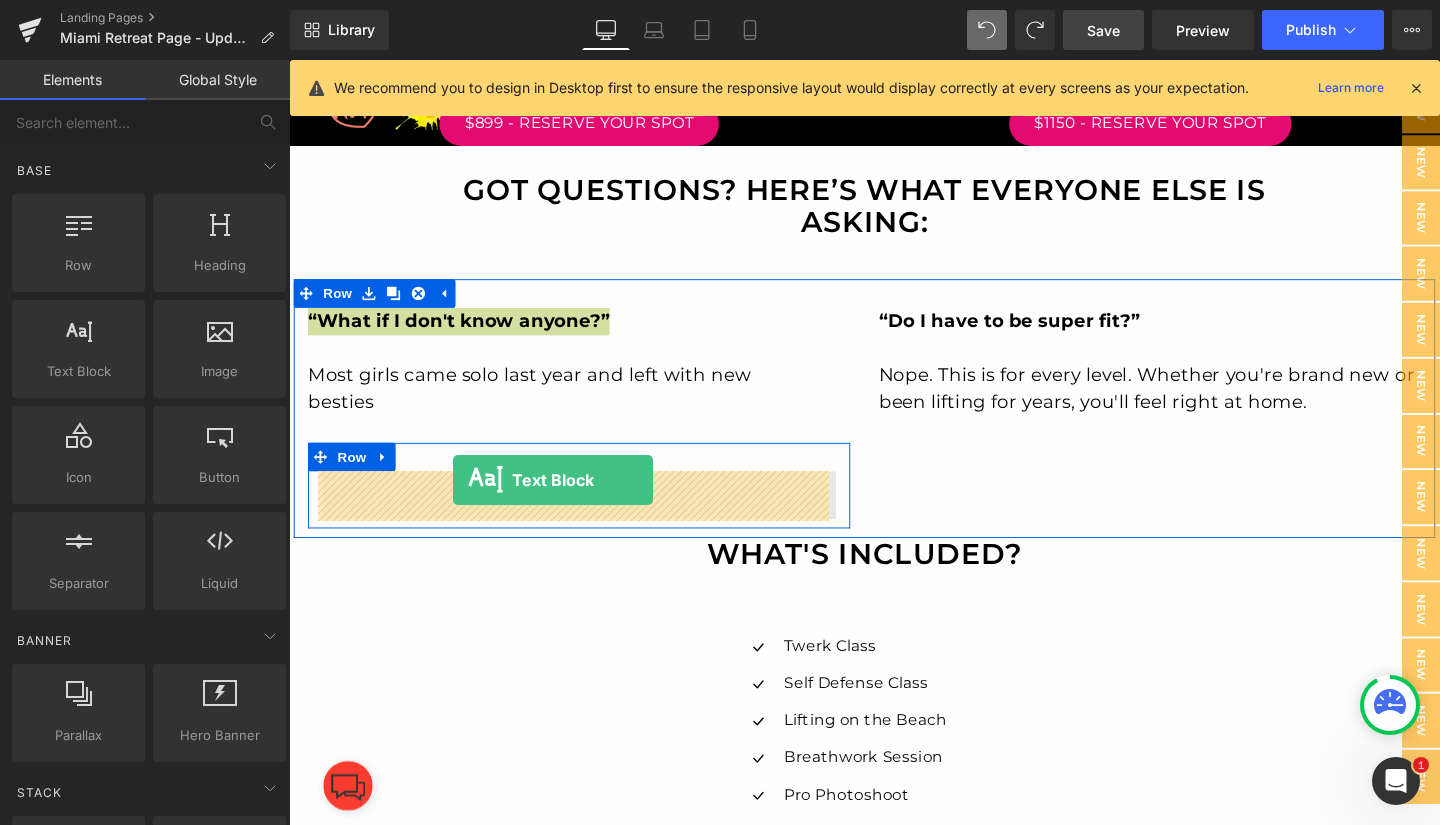 drag, startPoint x: 376, startPoint y: 396, endPoint x: 461, endPoint y: 502, distance: 135.87126 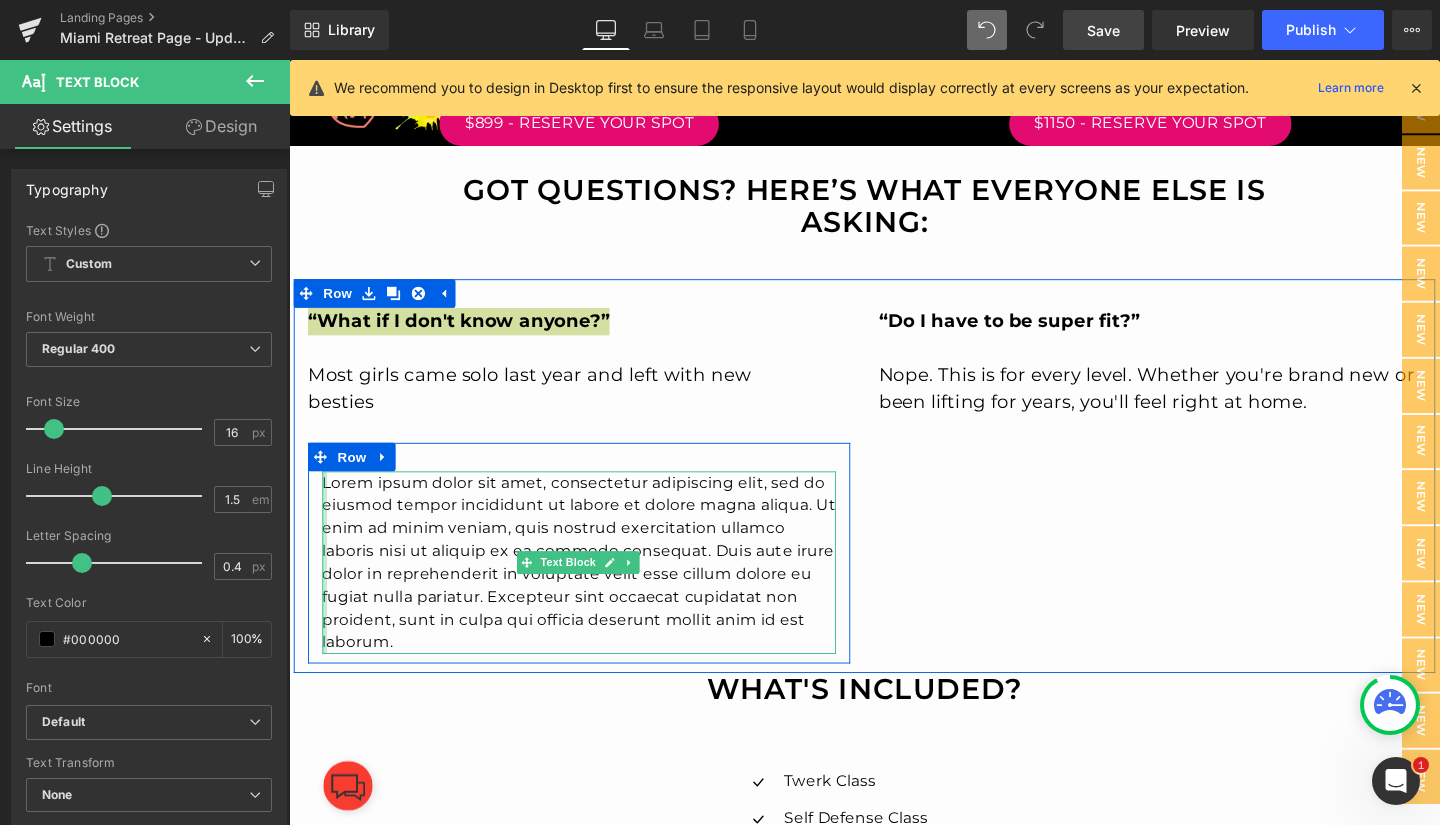 drag, startPoint x: 324, startPoint y: 502, endPoint x: 303, endPoint y: 611, distance: 111.0045 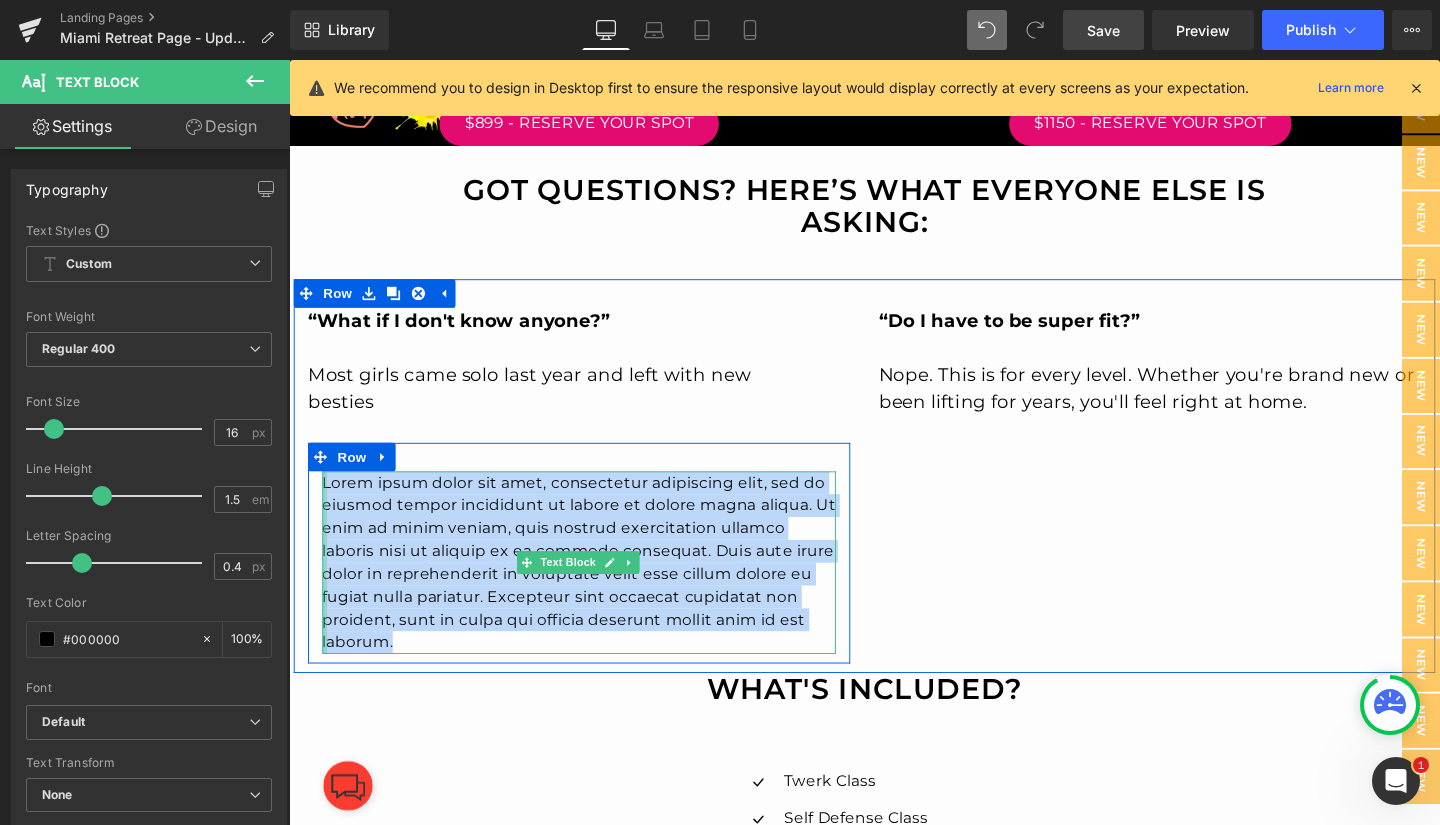 drag, startPoint x: 400, startPoint y: 664, endPoint x: 319, endPoint y: 509, distance: 174.88853 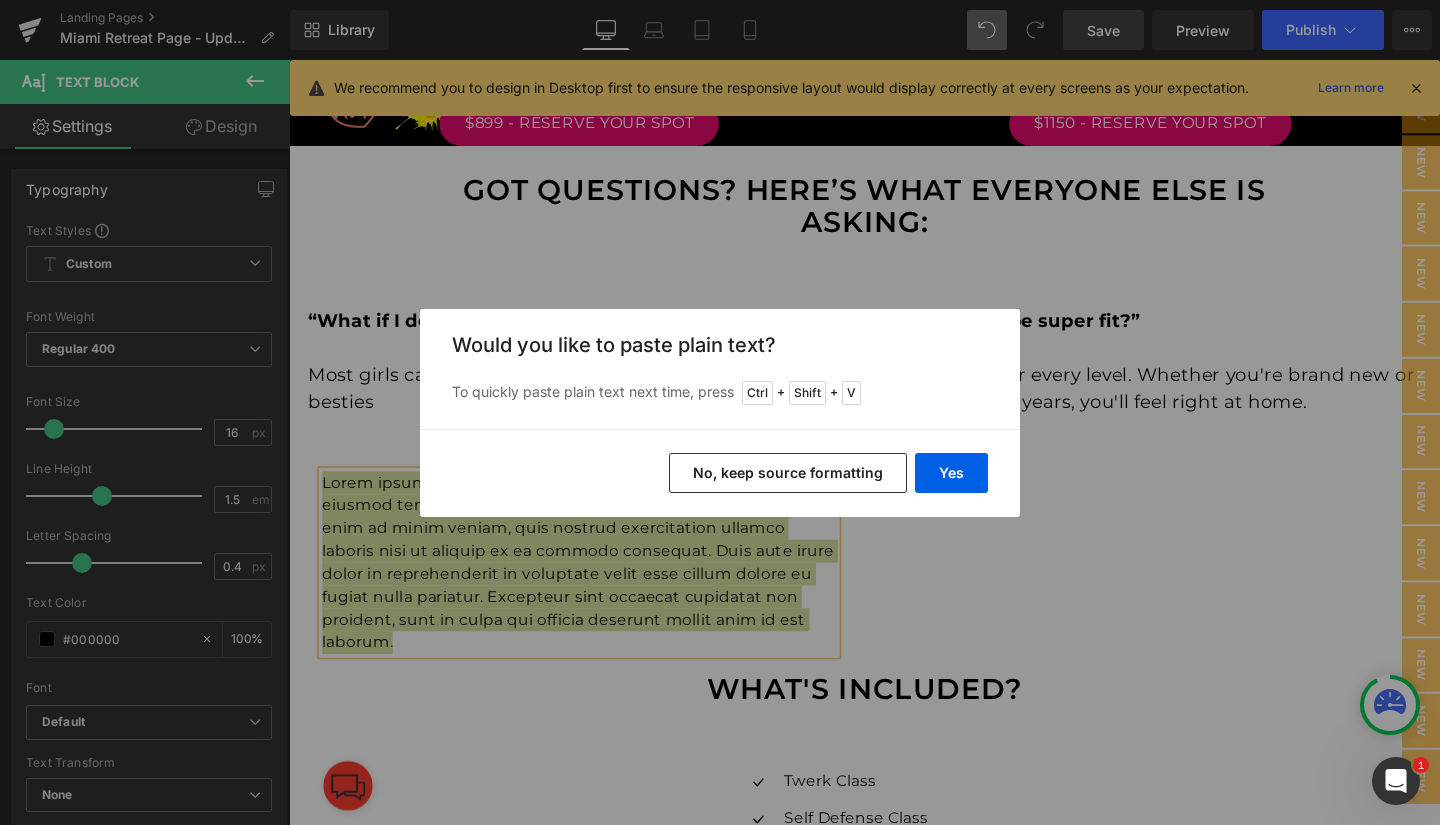click on "No, keep source formatting" at bounding box center (788, 473) 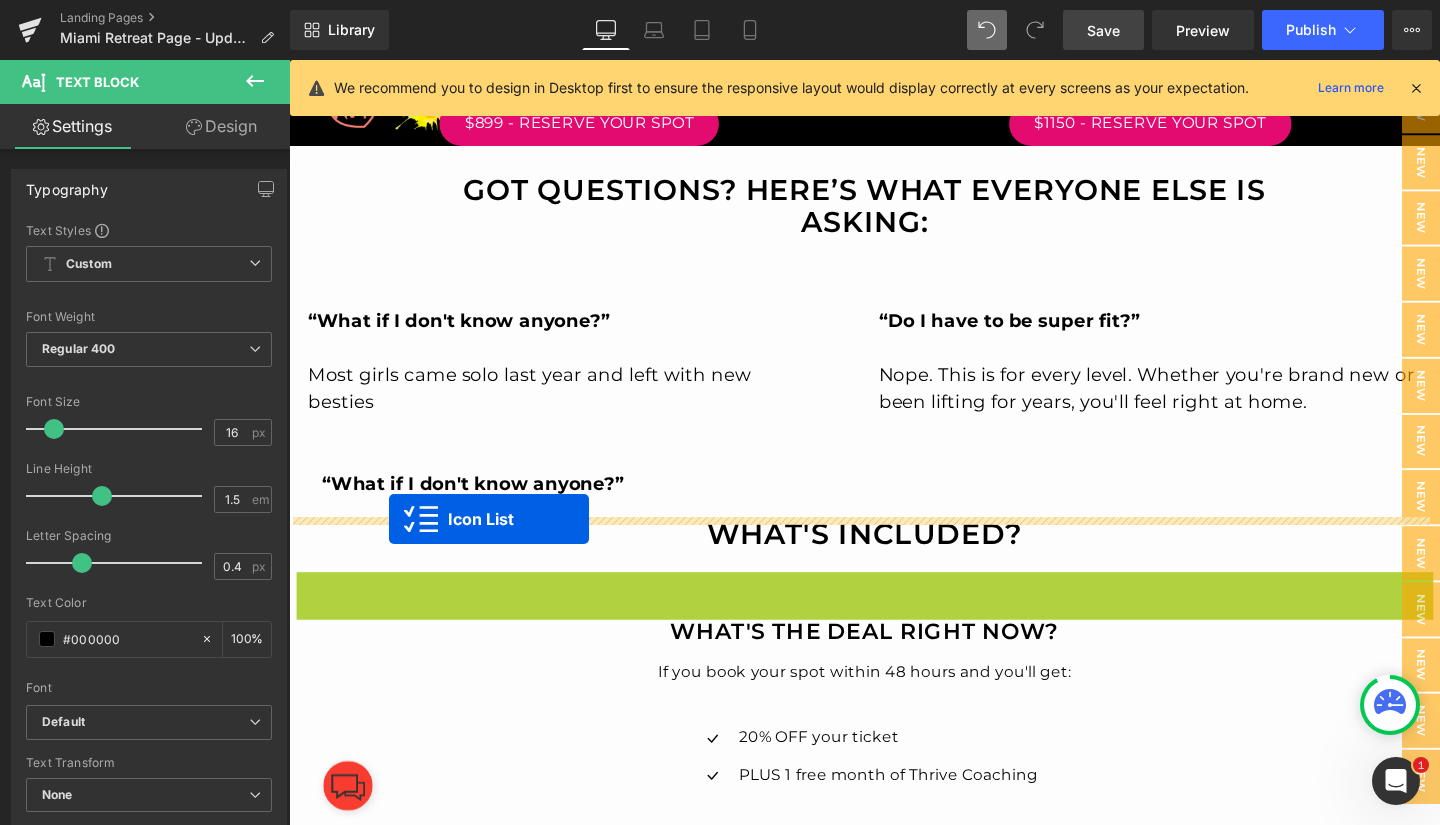 drag, startPoint x: 835, startPoint y: 617, endPoint x: 394, endPoint y: 543, distance: 447.16553 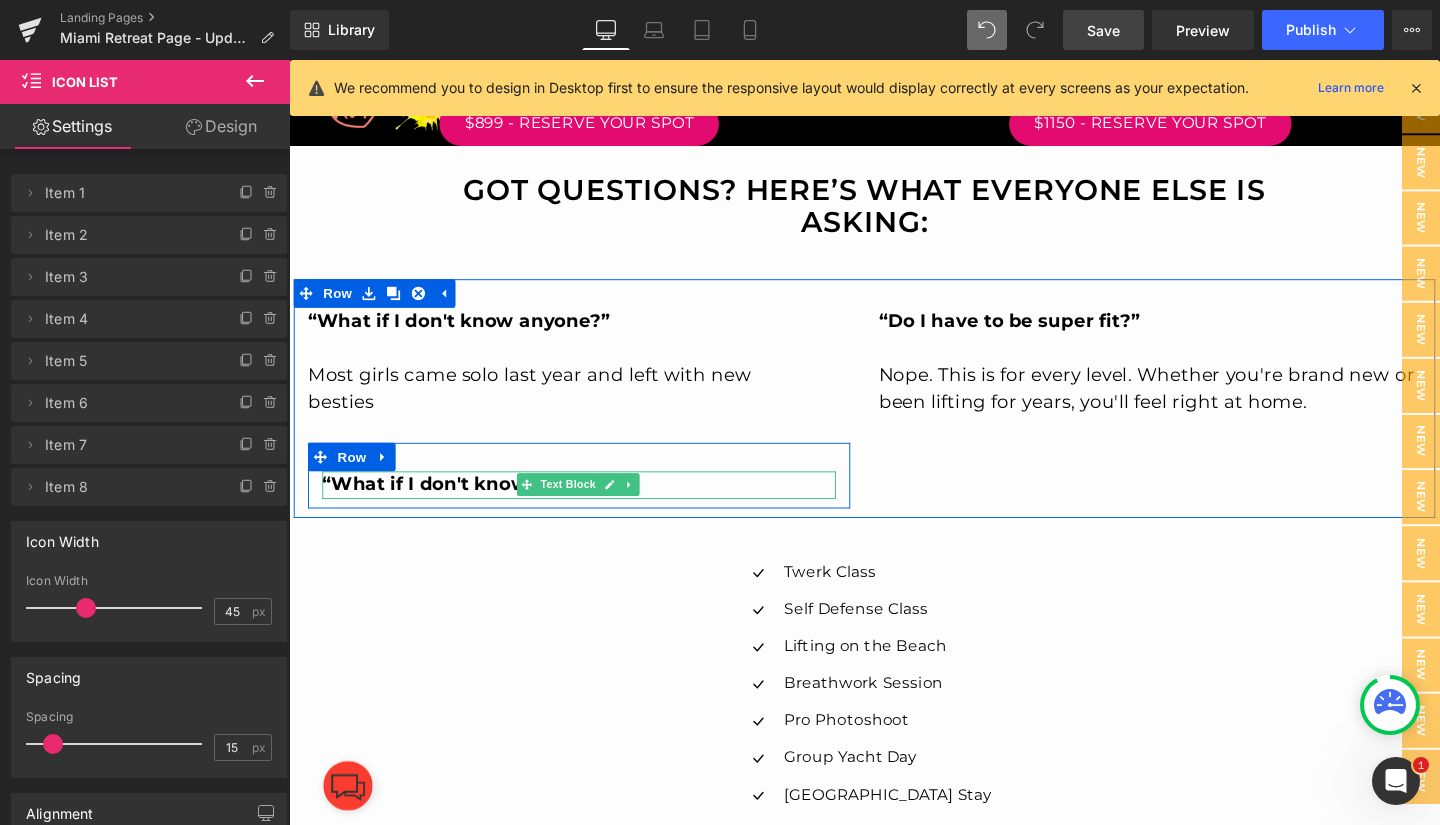 click on "“What if I don't know anyone?”" at bounding box center (594, 506) 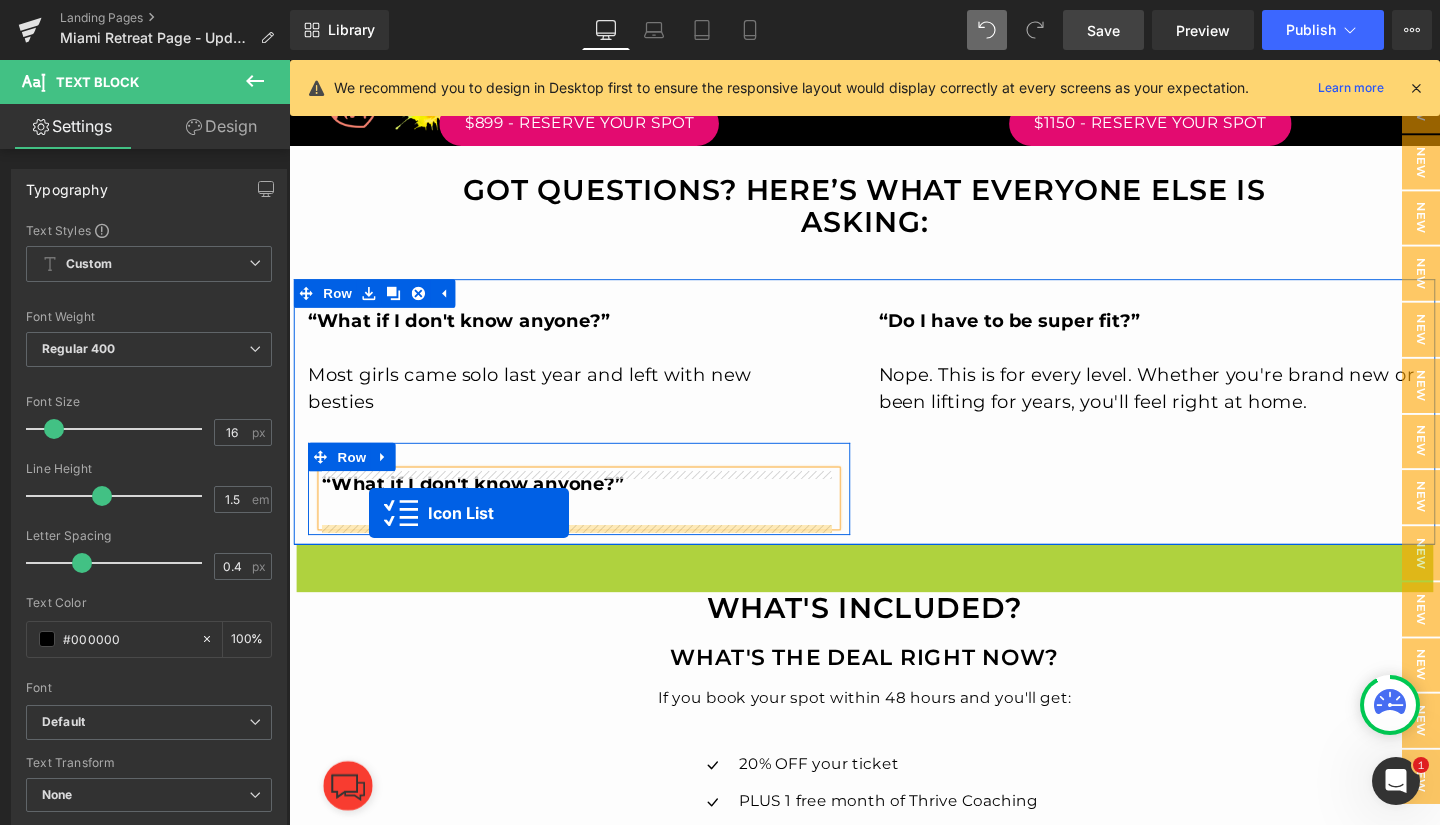 drag, startPoint x: 836, startPoint y: 583, endPoint x: 365, endPoint y: 536, distance: 473.3392 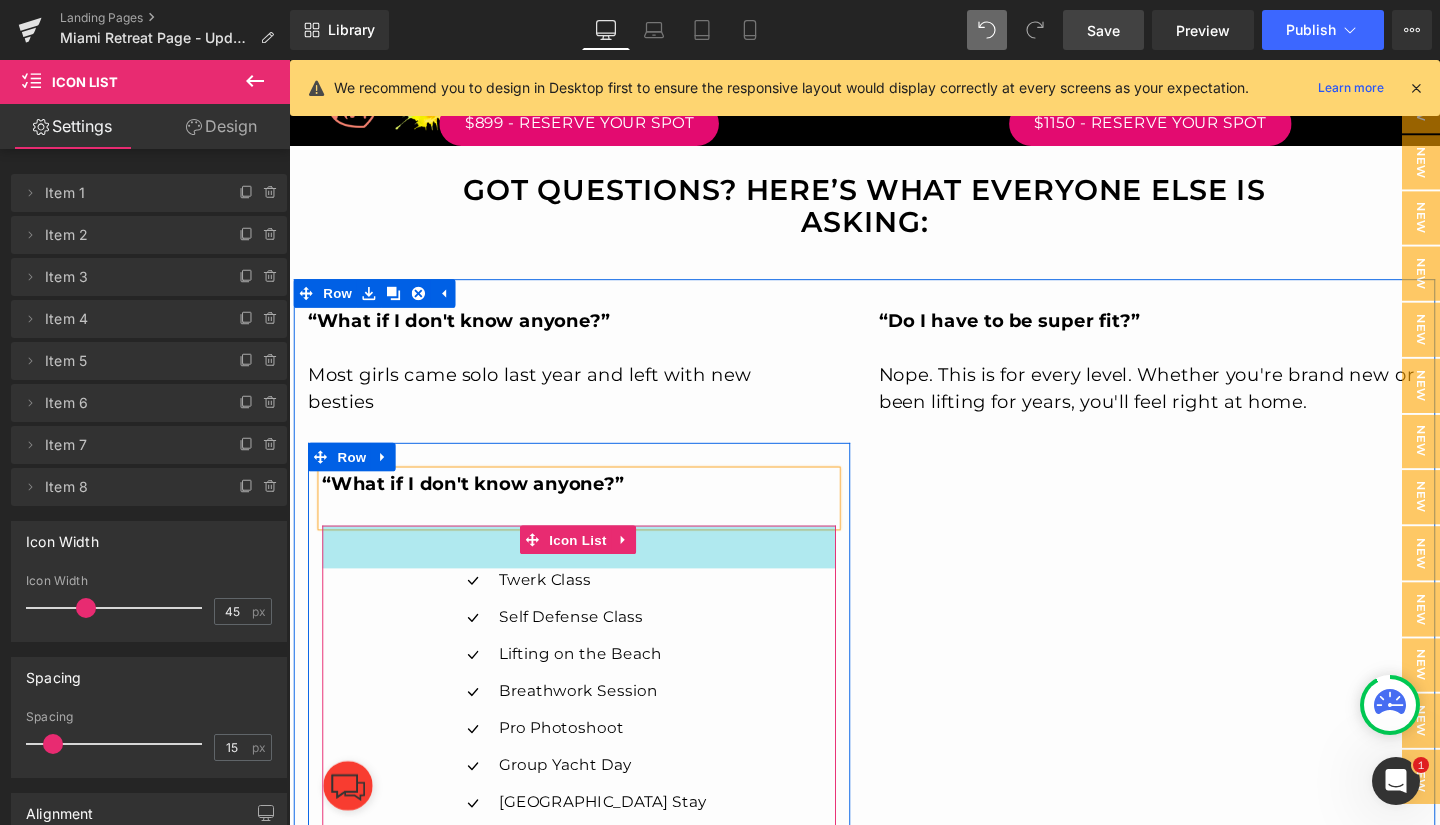 click on "45px" at bounding box center (594, 571) 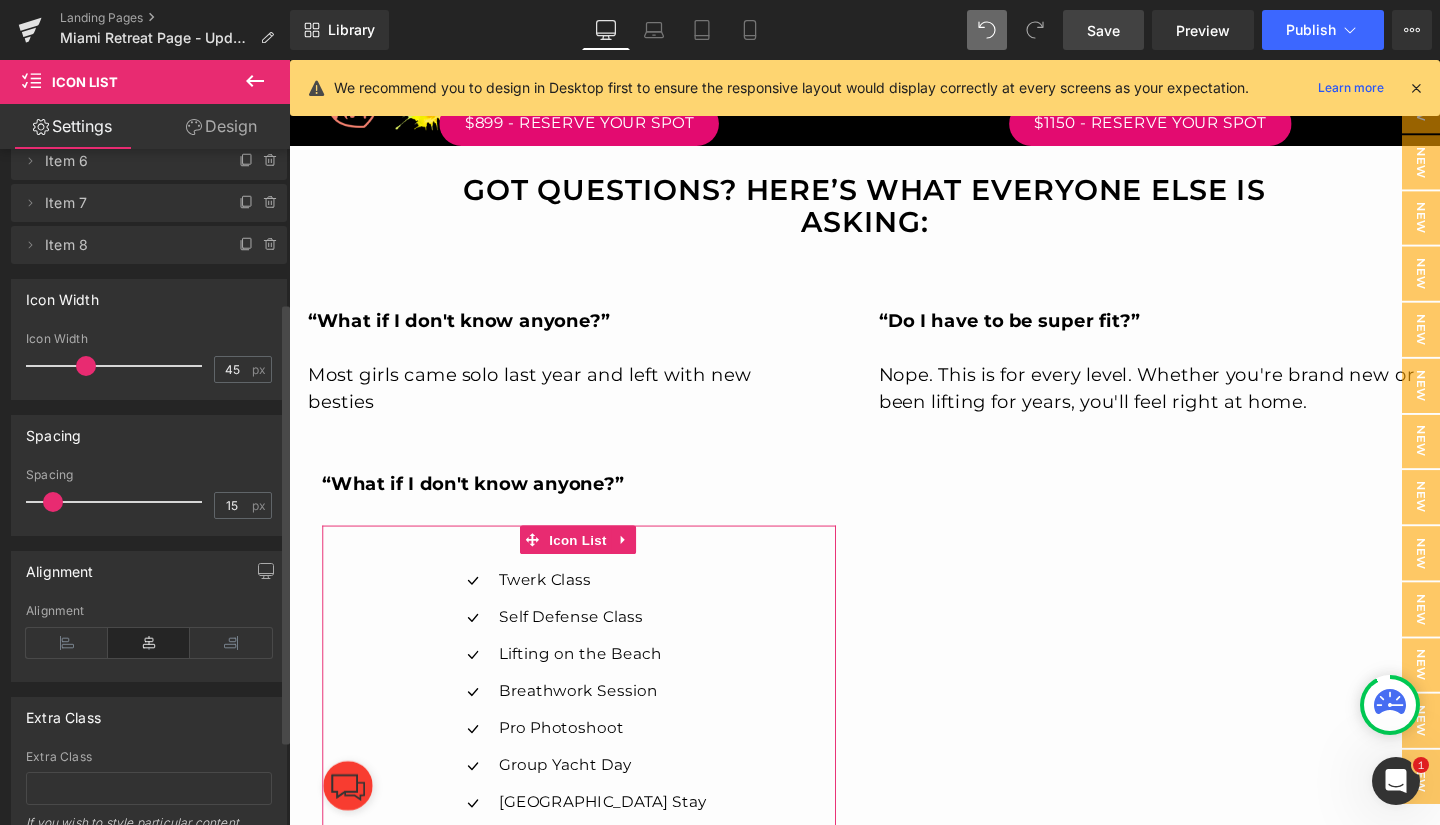 scroll, scrollTop: 244, scrollLeft: 0, axis: vertical 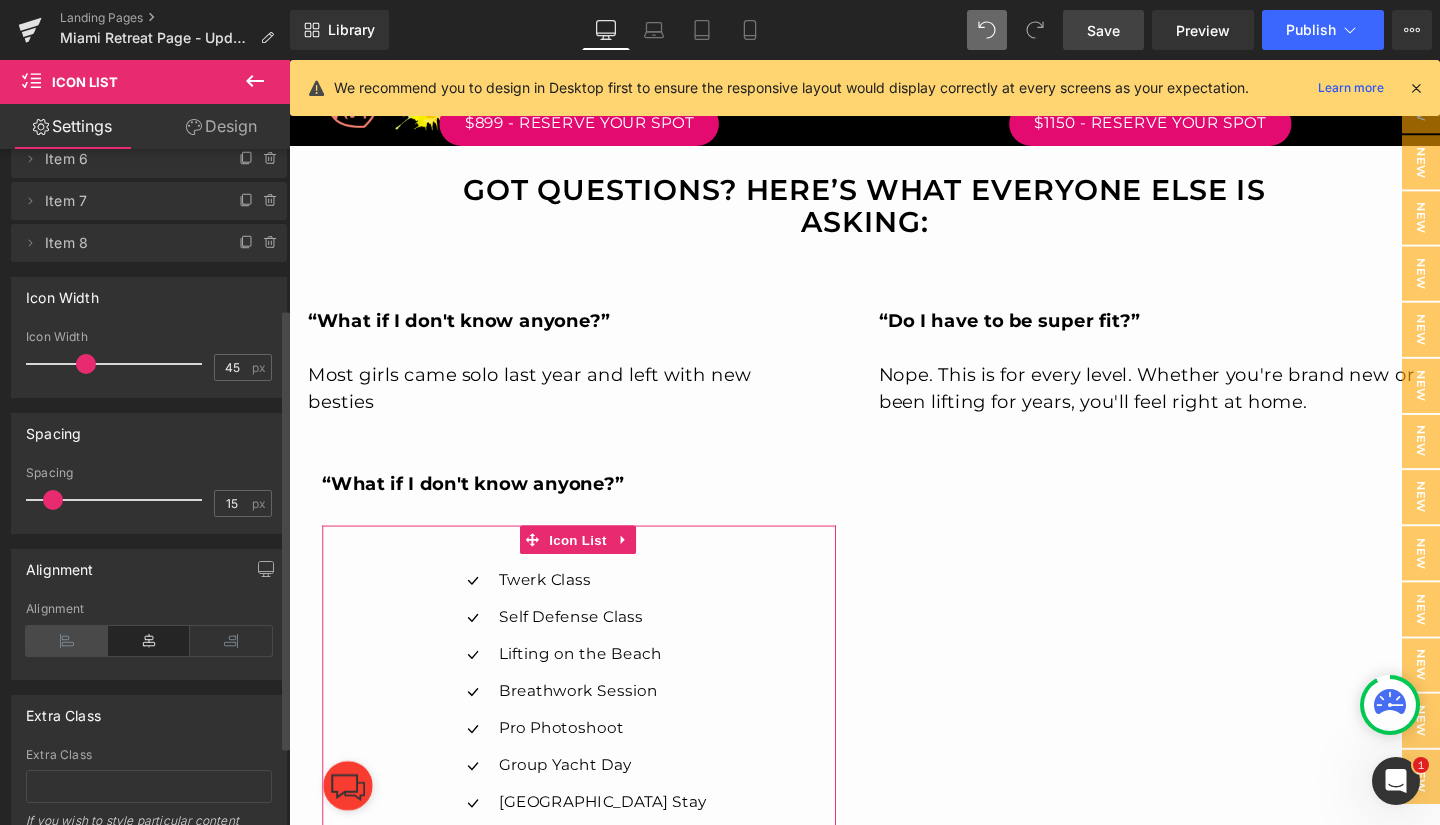 click at bounding box center (67, 641) 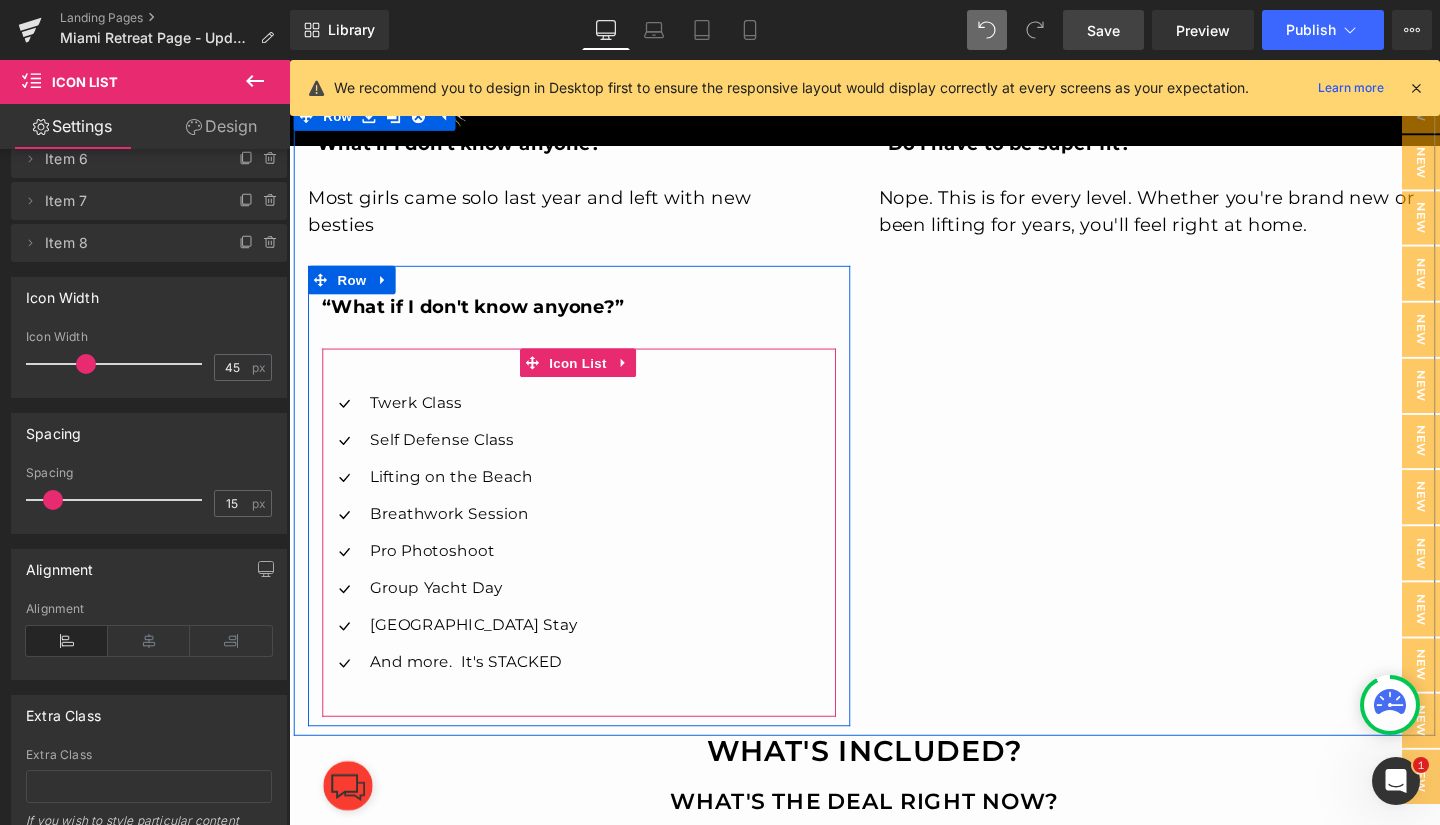 scroll, scrollTop: 5369, scrollLeft: 0, axis: vertical 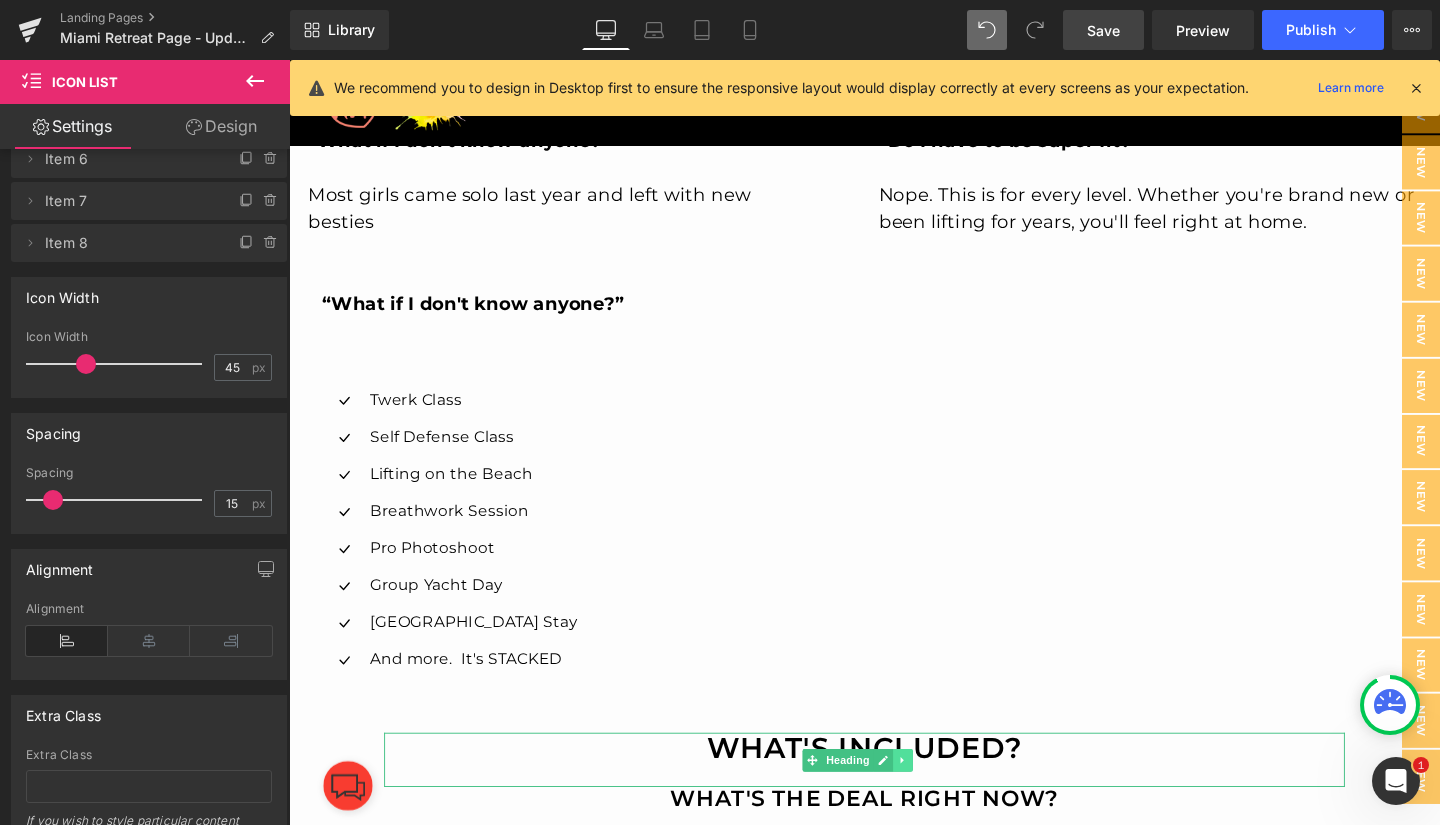 click 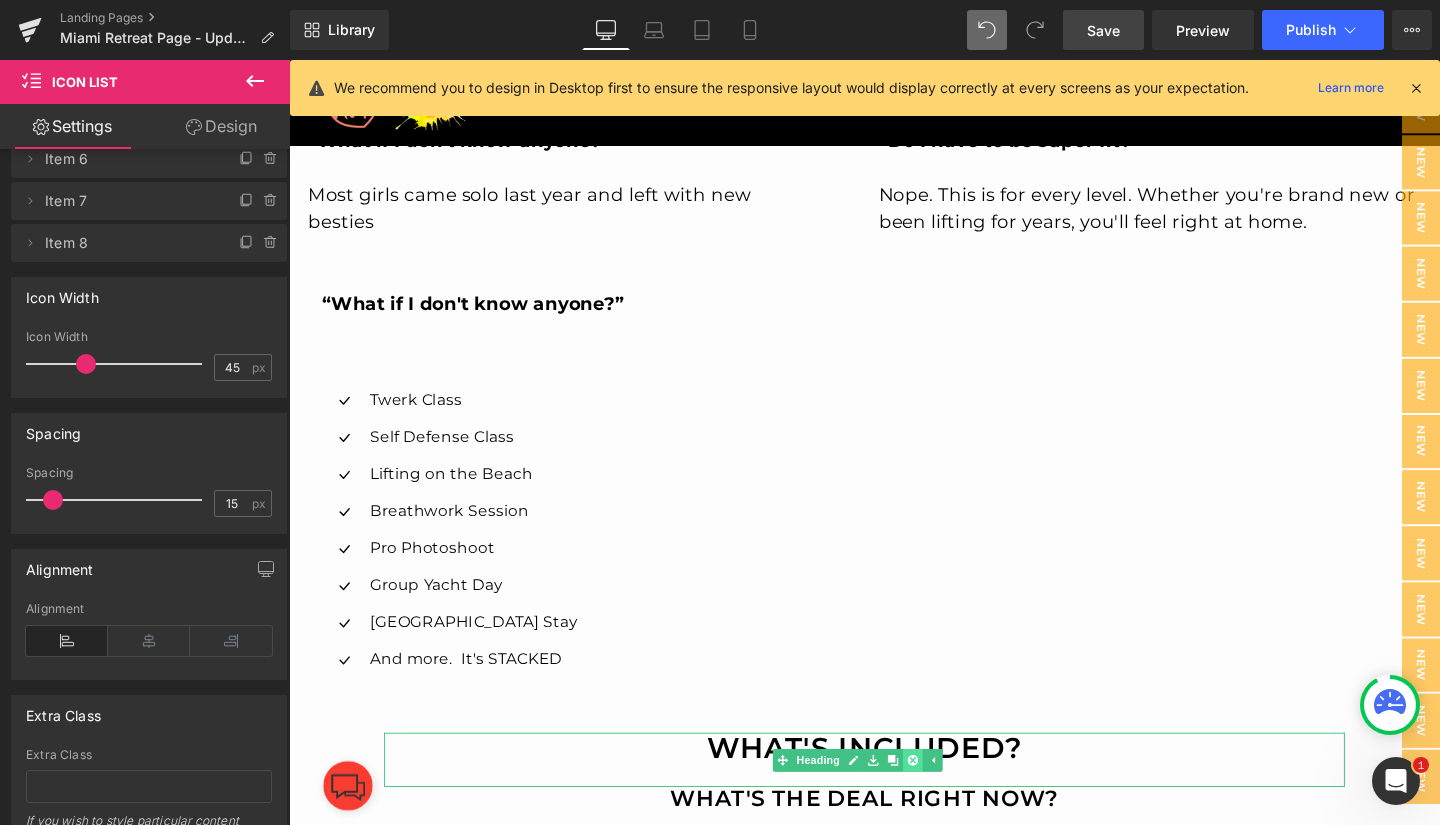 click 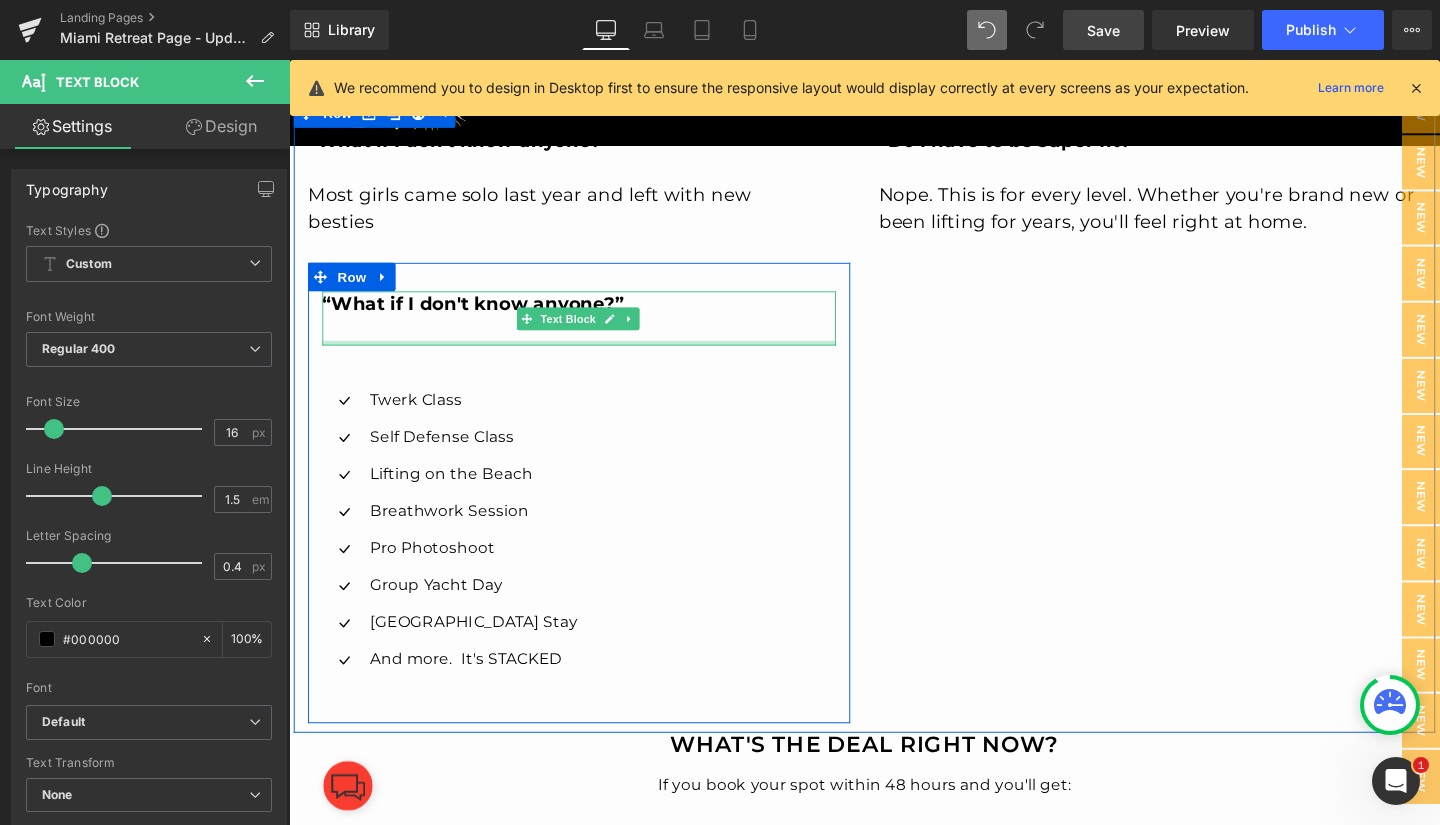 drag, startPoint x: 465, startPoint y: 358, endPoint x: 497, endPoint y: 380, distance: 38.832977 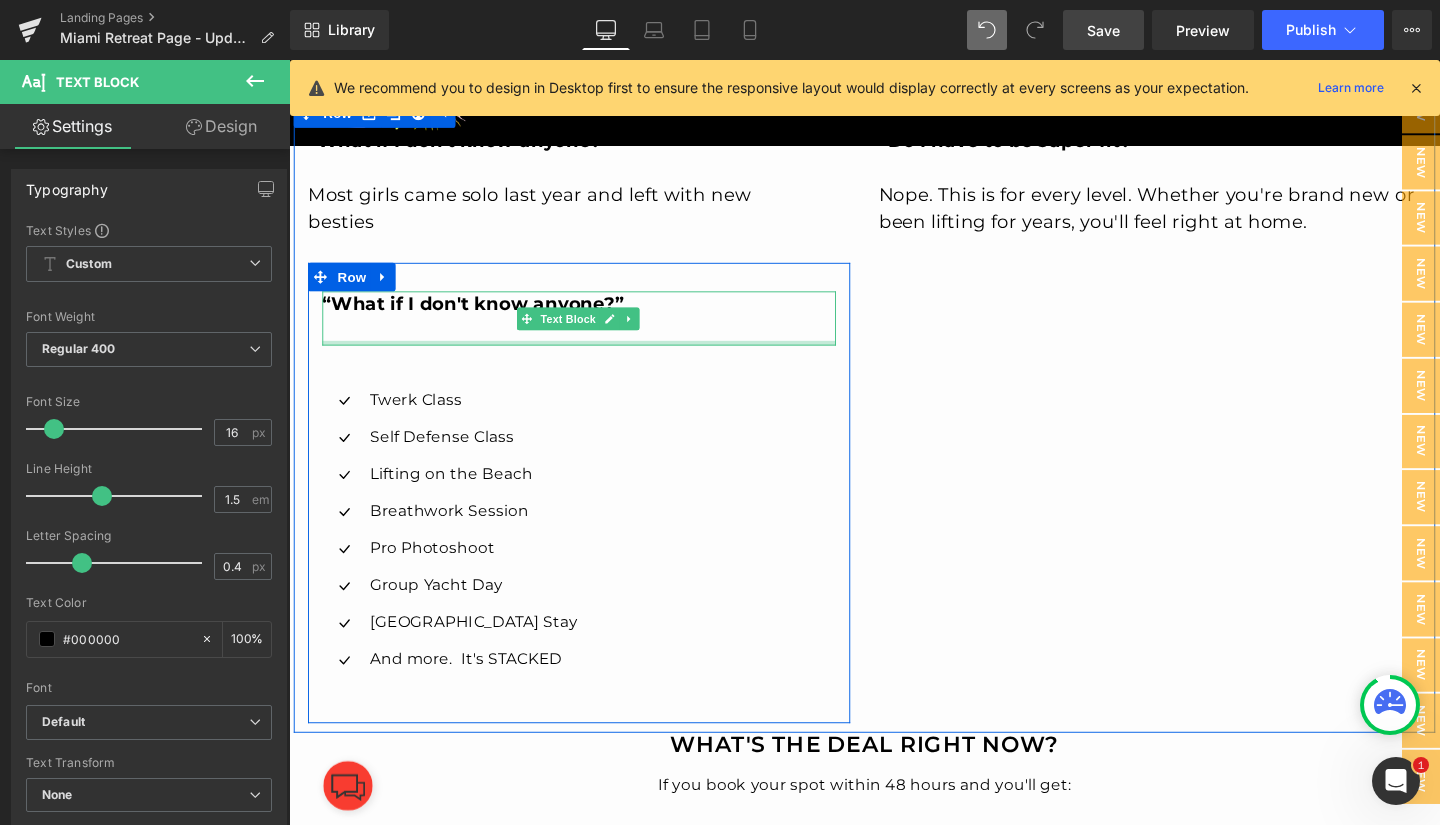 click on "“What if I don't know anyone?”
Text Block" at bounding box center [594, 331] 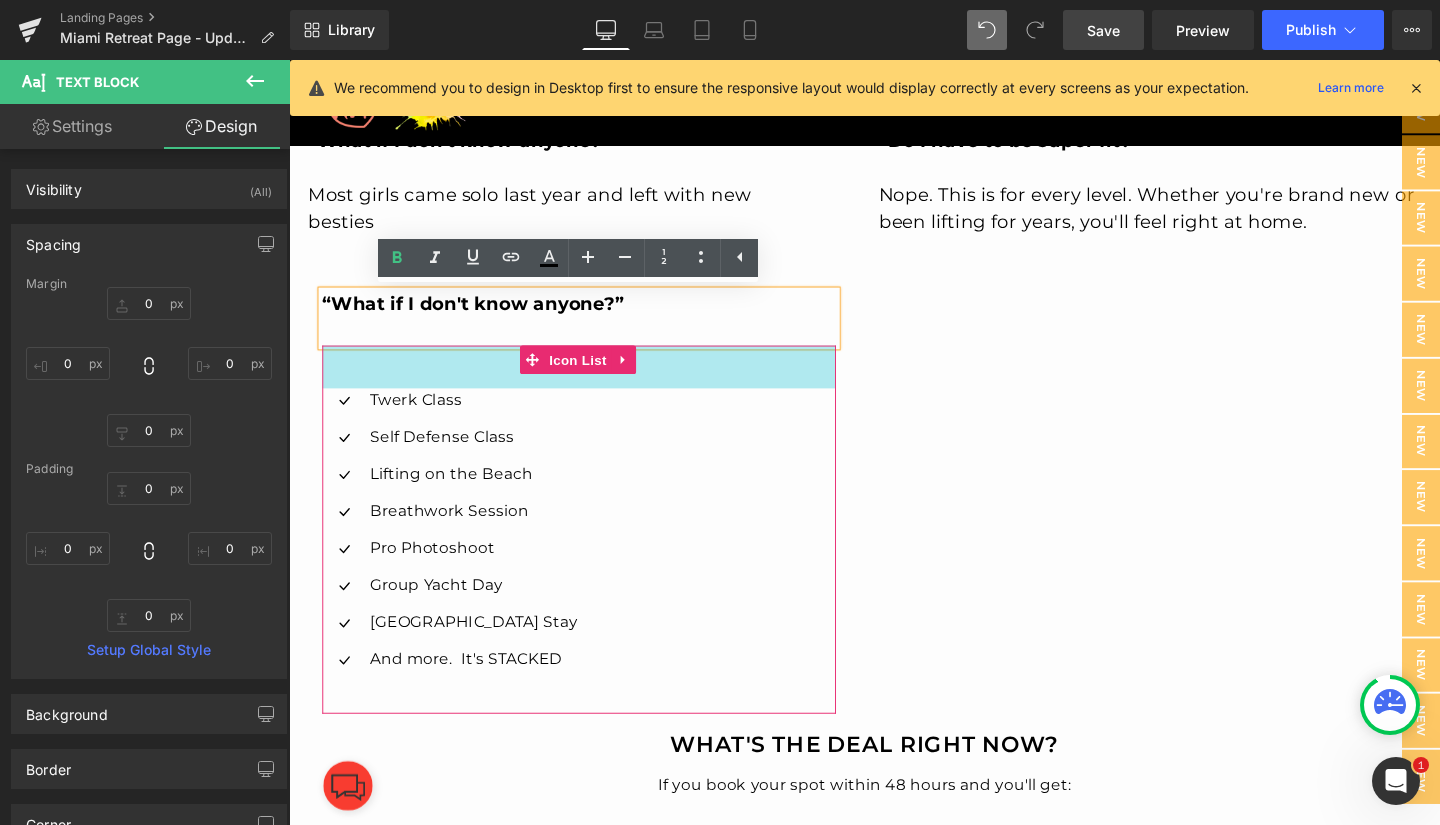 click on "45px" at bounding box center (594, 382) 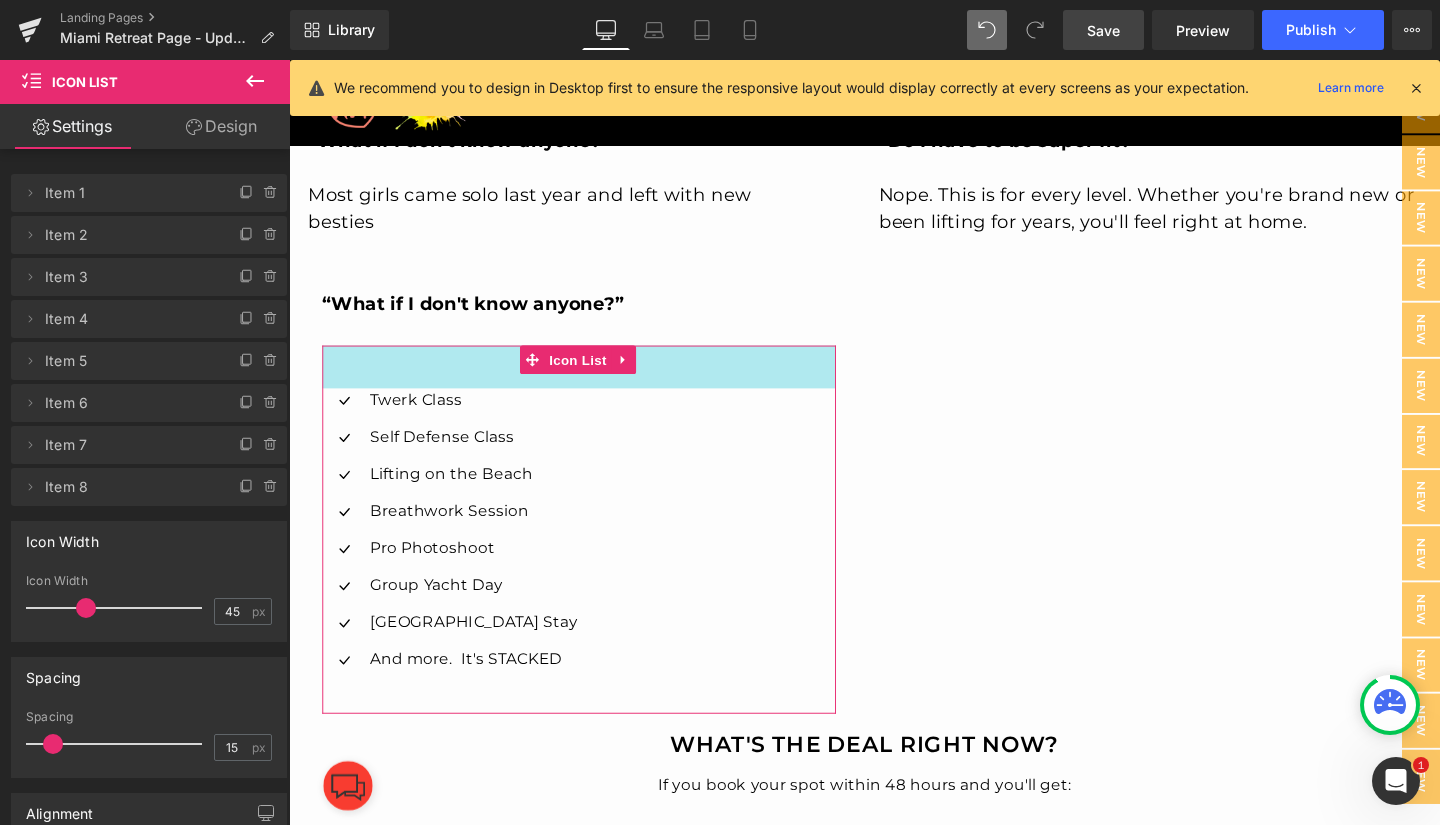 click on "45px" at bounding box center [594, 382] 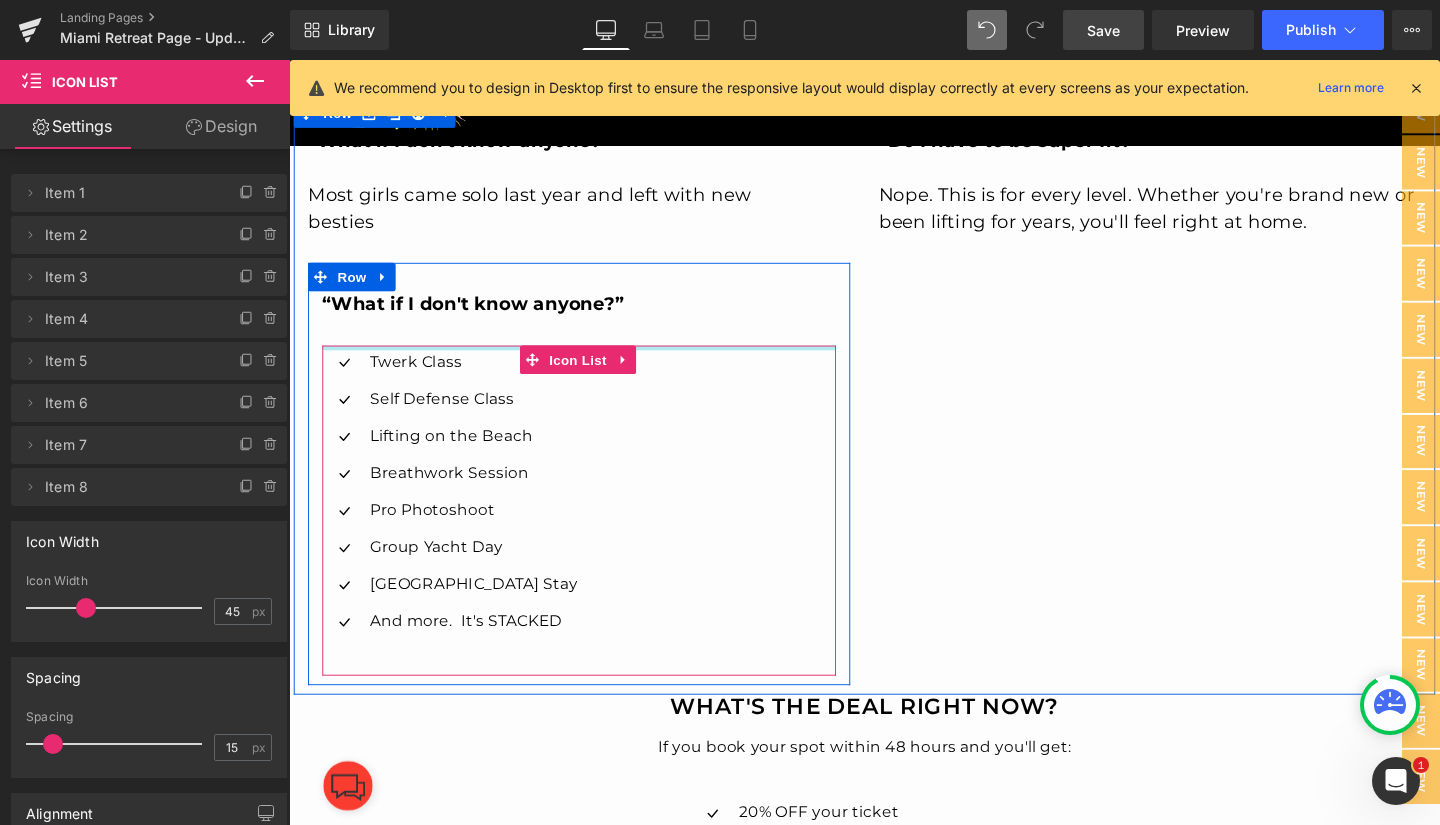 drag, startPoint x: 482, startPoint y: 361, endPoint x: 475, endPoint y: 321, distance: 40.60788 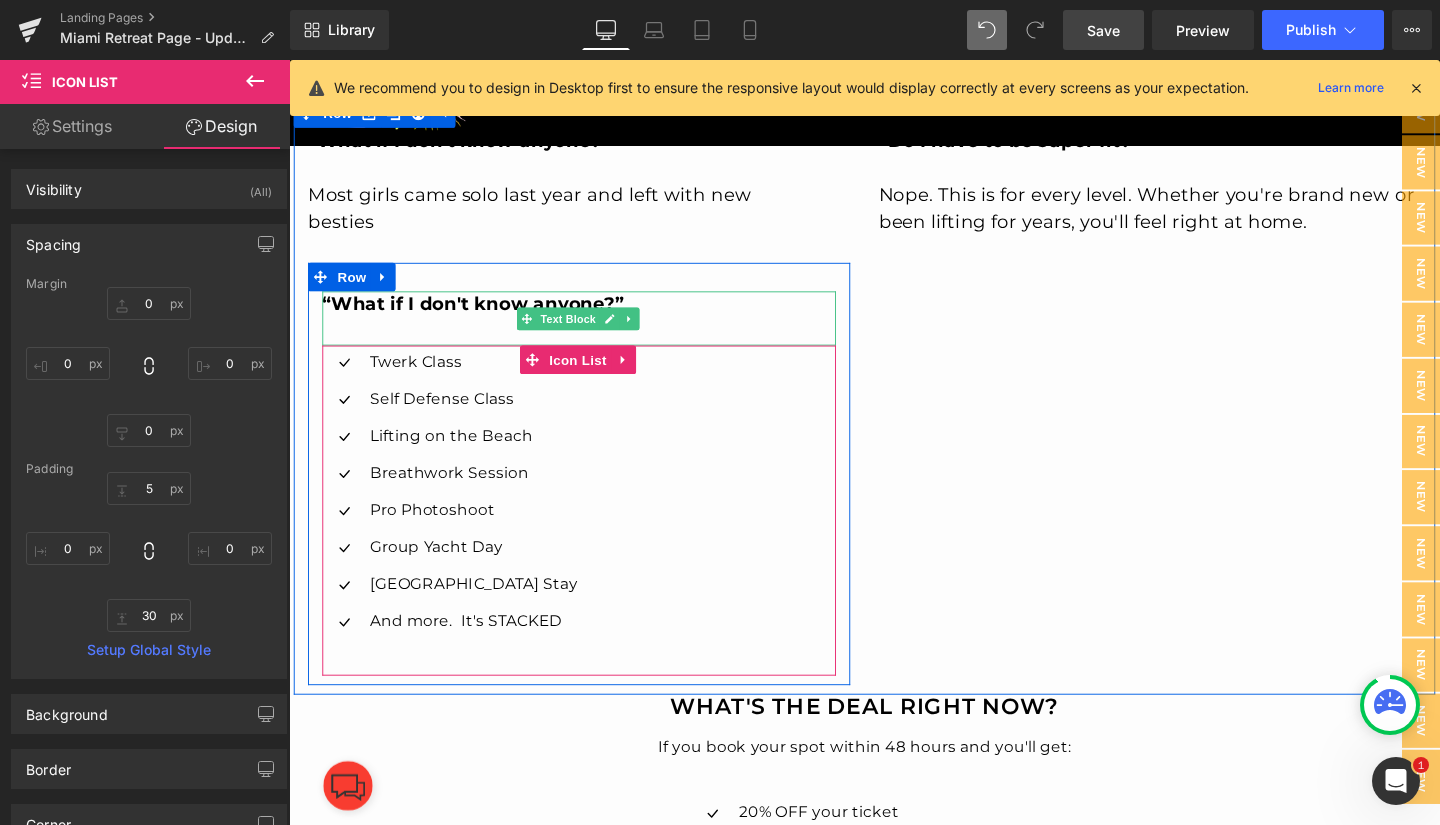 click on "“What if I don't know anyone?”" at bounding box center (482, 316) 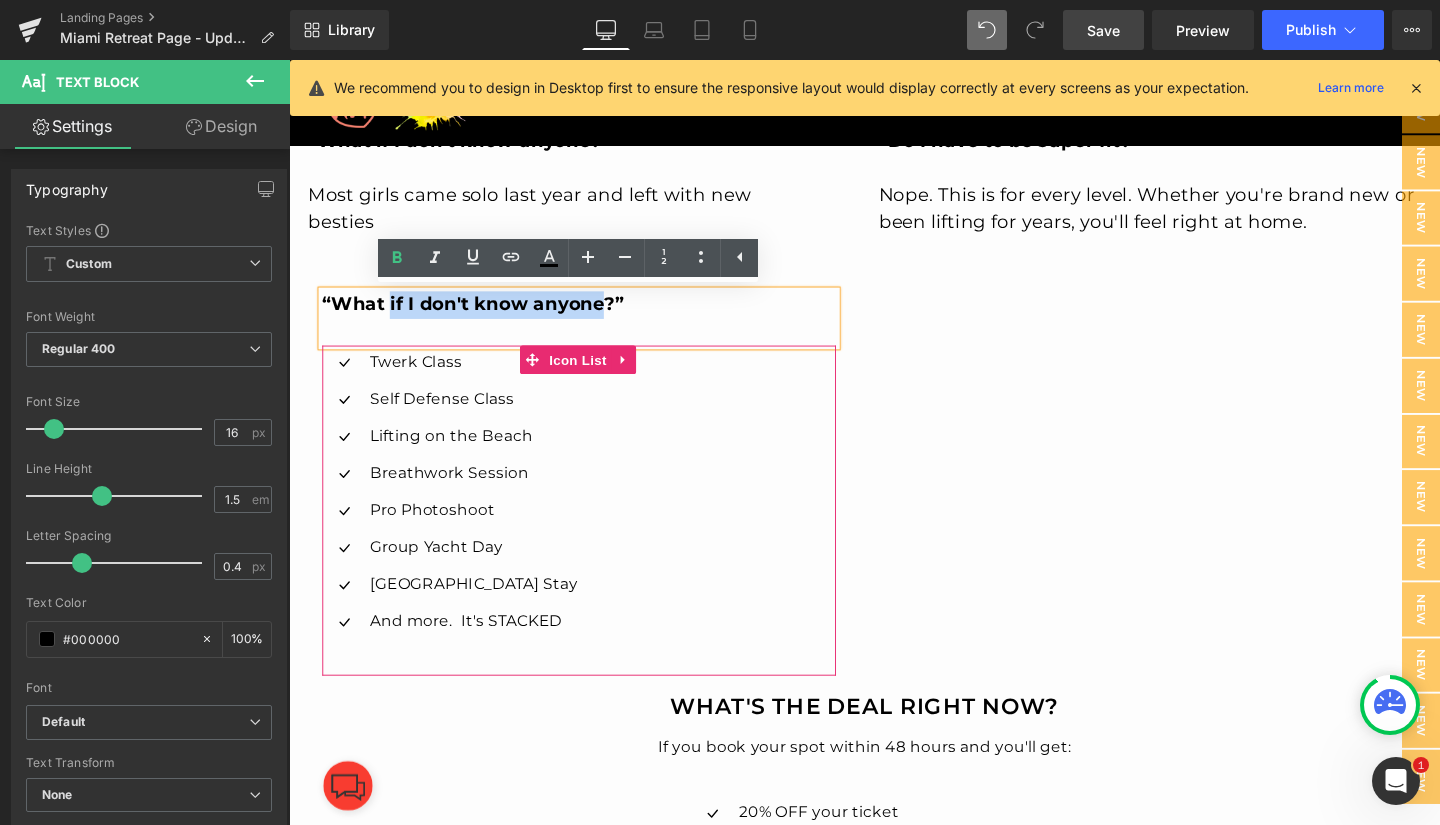 drag, startPoint x: 390, startPoint y: 314, endPoint x: 617, endPoint y: 324, distance: 227.22015 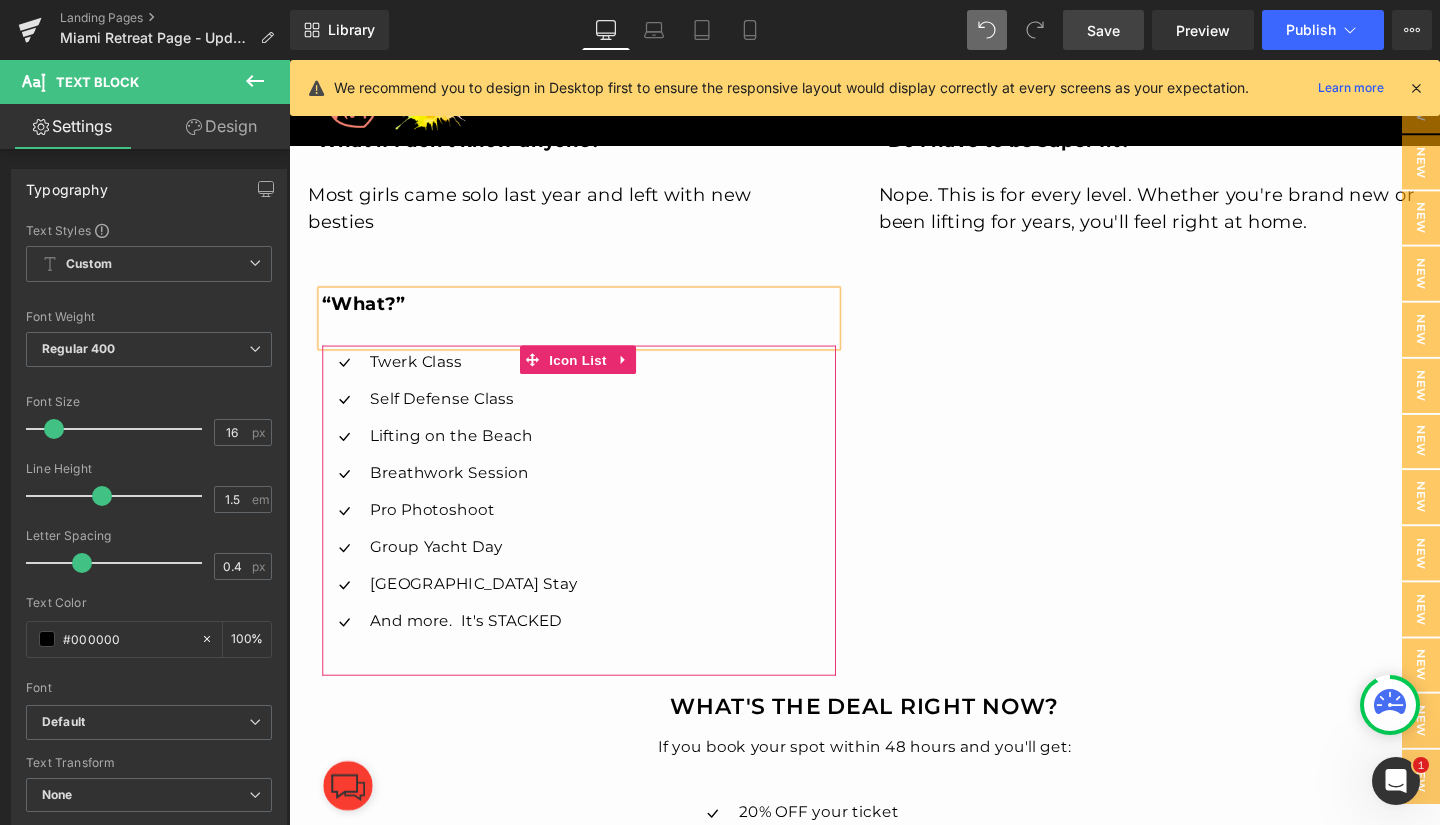 click on "“What?”" at bounding box center (594, 317) 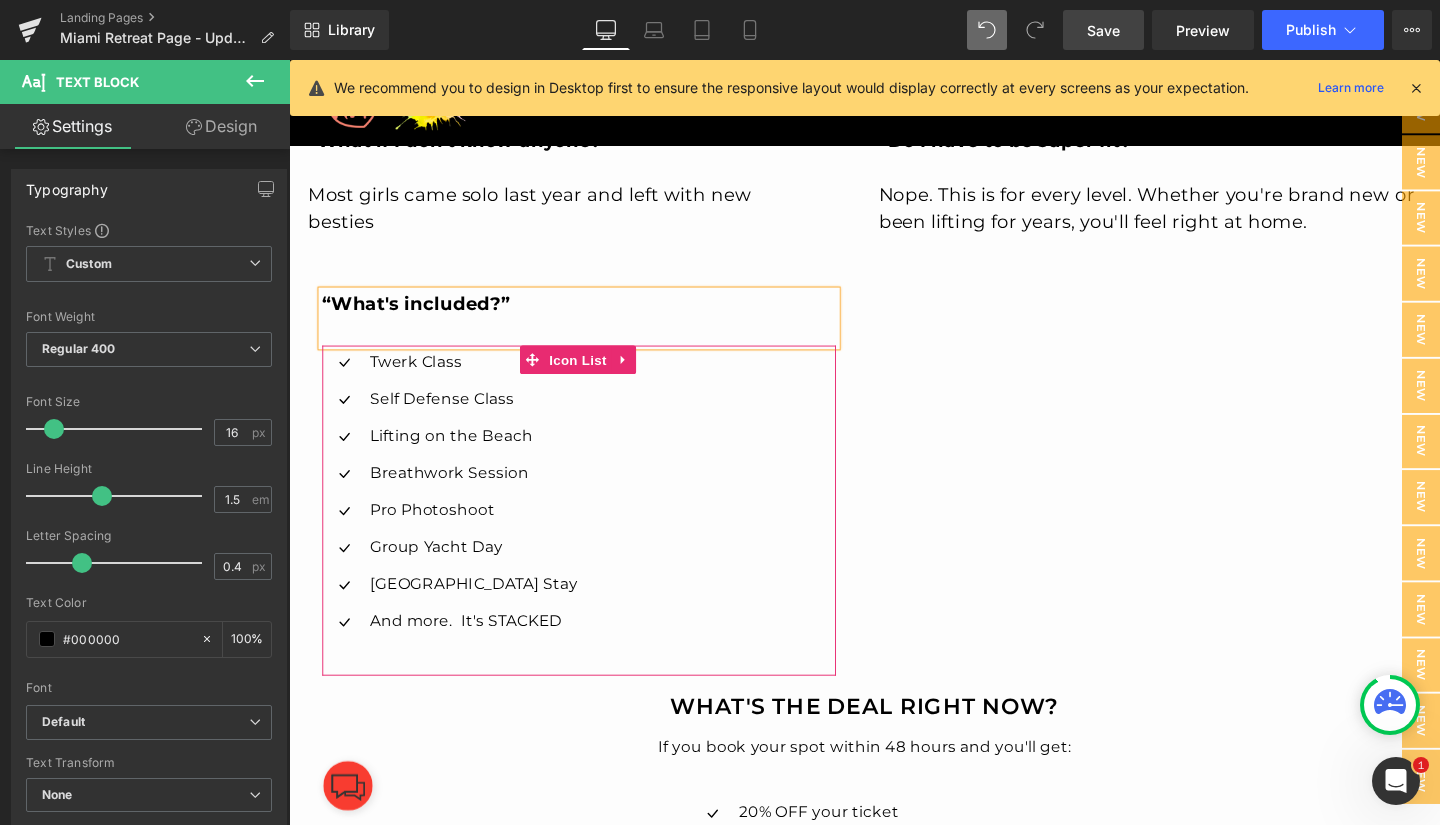 click on "Breathwork Session" at bounding box center (483, 494) 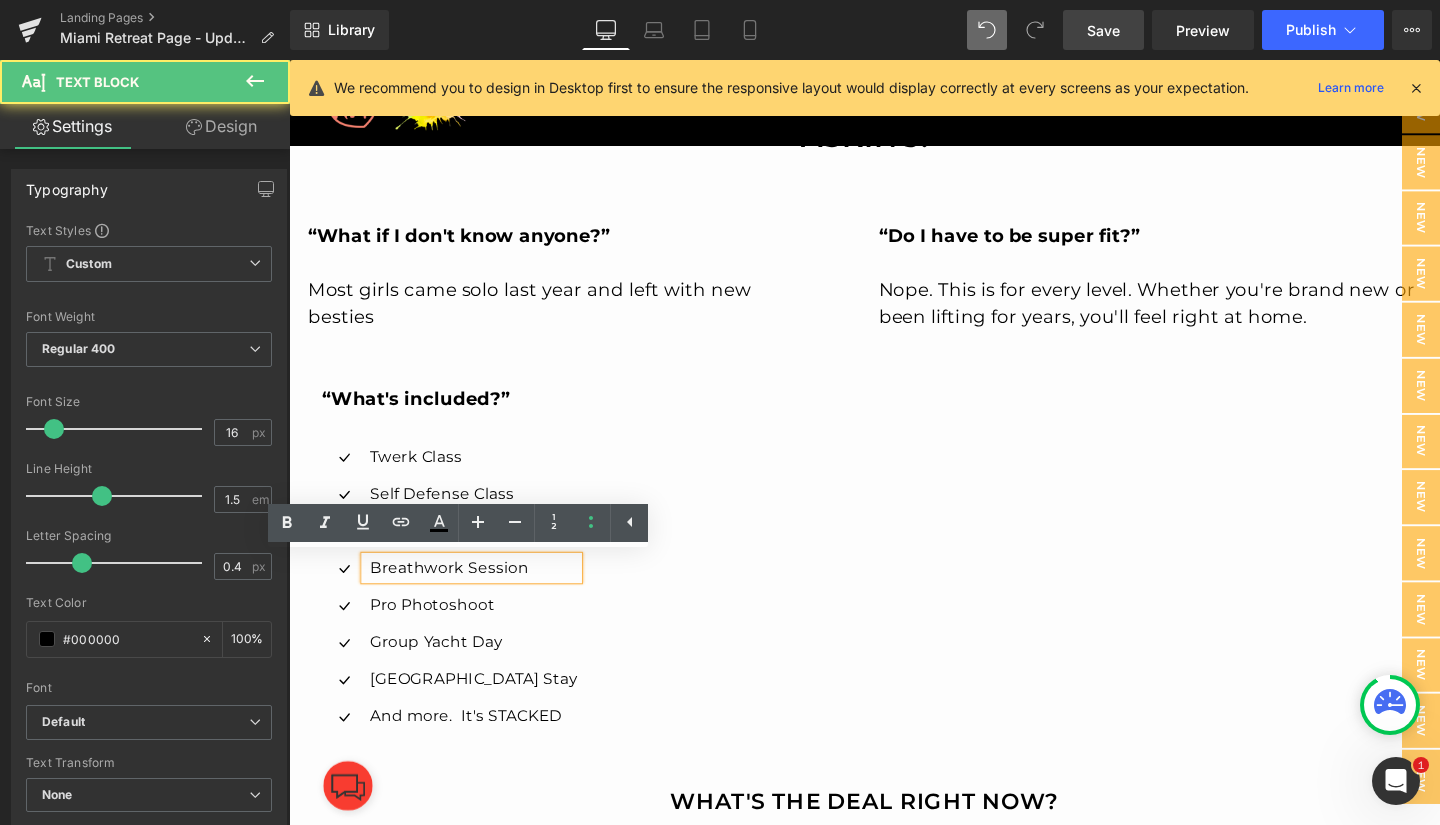 scroll, scrollTop: 5270, scrollLeft: 0, axis: vertical 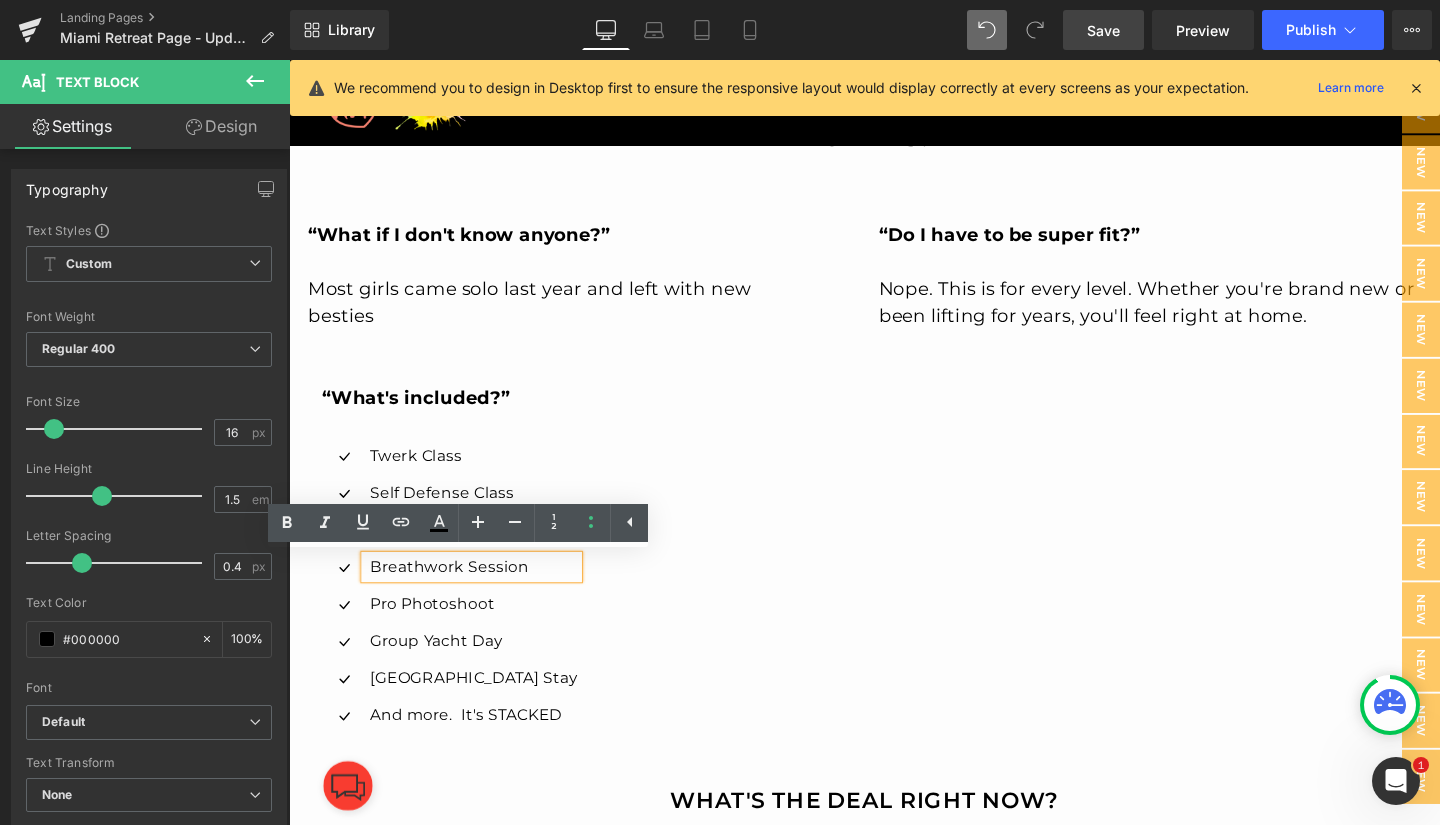 click on "“What if I don't know anyone?”  Most girls came solo last year and left with new besties
Text Block
“What's included?”
Text Block
Icon
Twerk Class
Text Block
Icon
Self Defense Class
Text Block
Icon
Lifting on the Beach
Text Block
Icon" at bounding box center (894, 513) 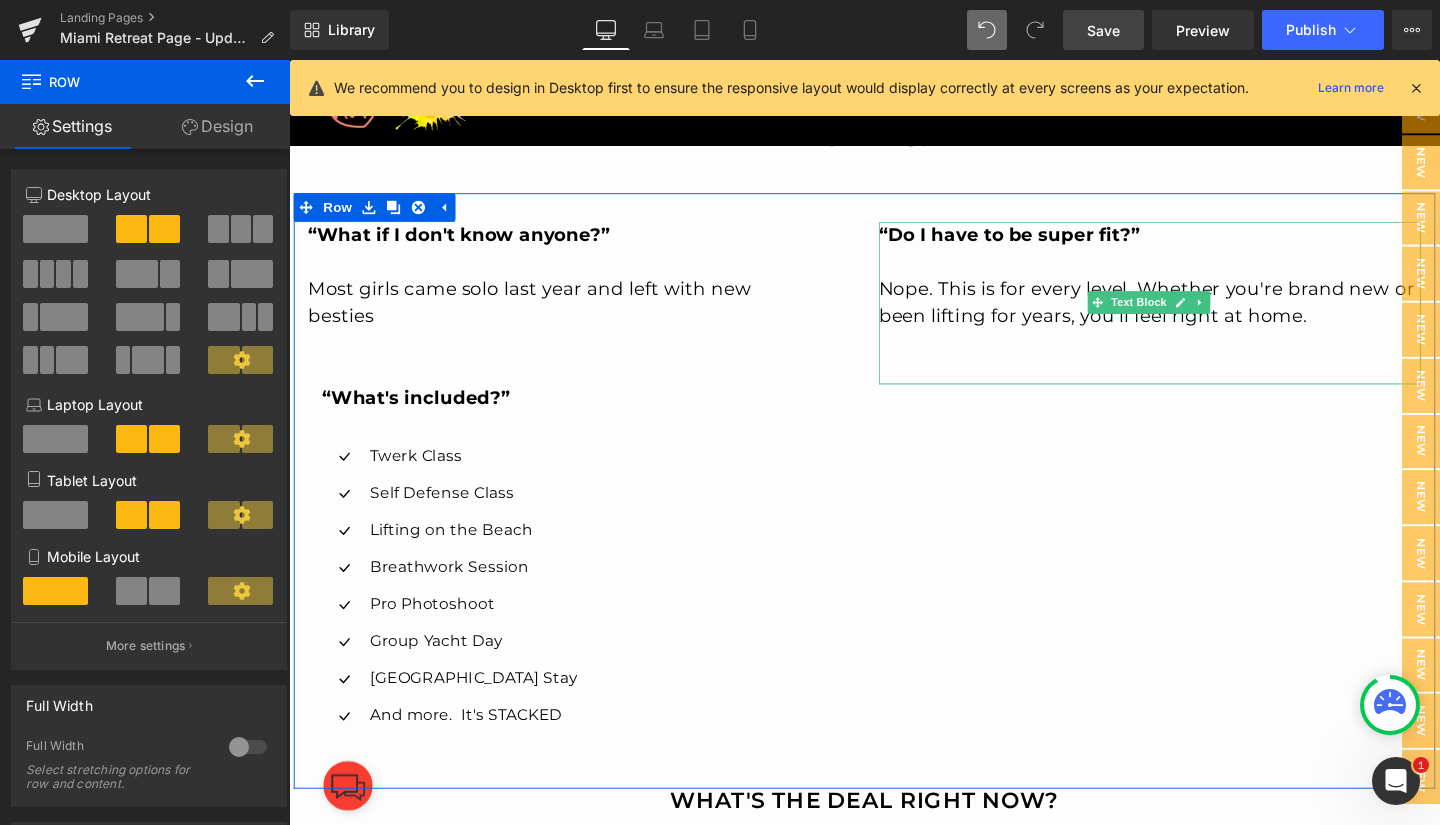 click at bounding box center [1194, 386] 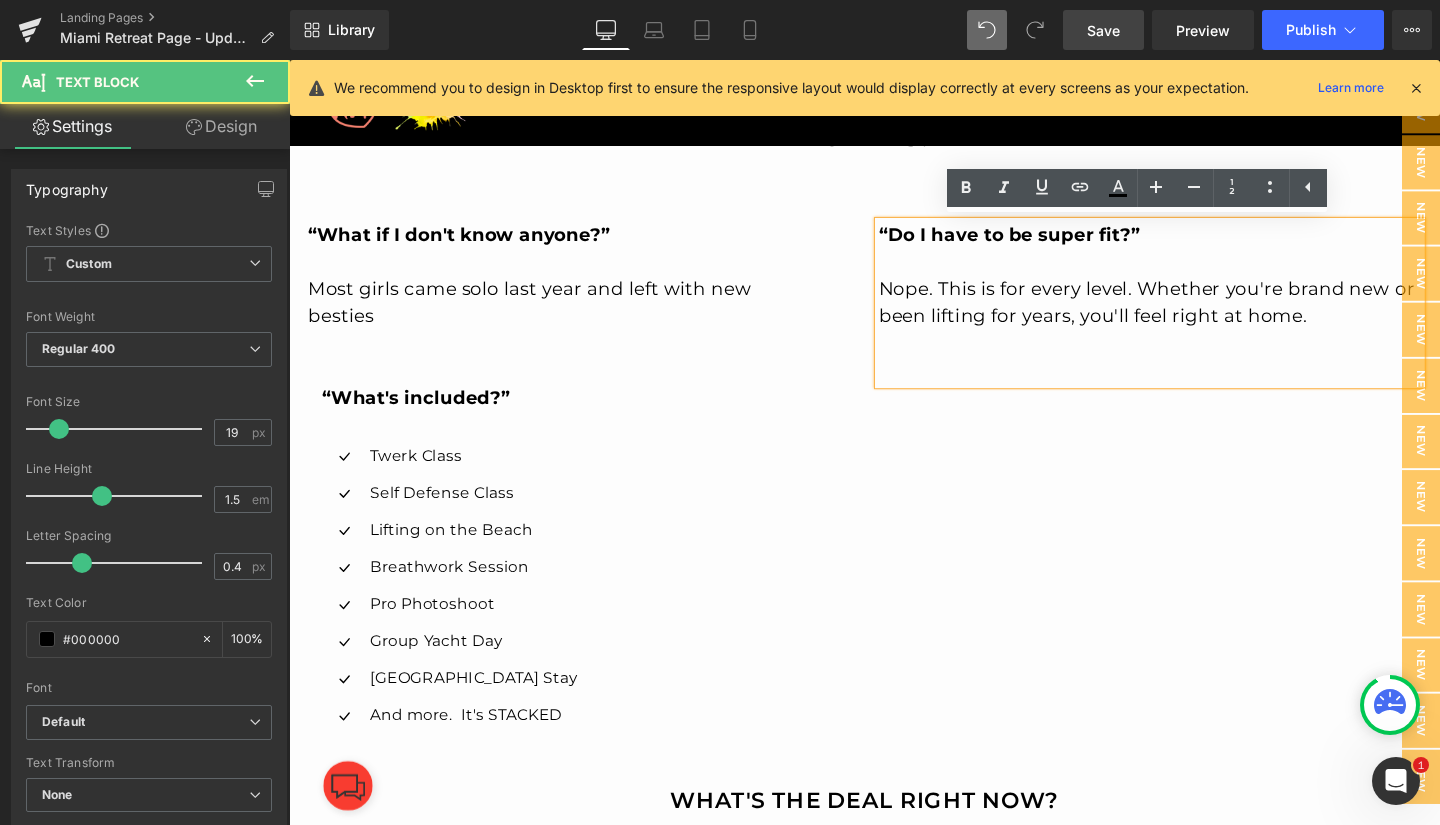 click on "“What if I don't know anyone?”  Most girls came solo last year and left with new besties
Text Block
“What's included?”
Text Block
Icon
Twerk Class
Text Block
Icon
Self Defense Class
Text Block
Icon
Lifting on the Beach
Text Block
Icon" at bounding box center [894, 513] 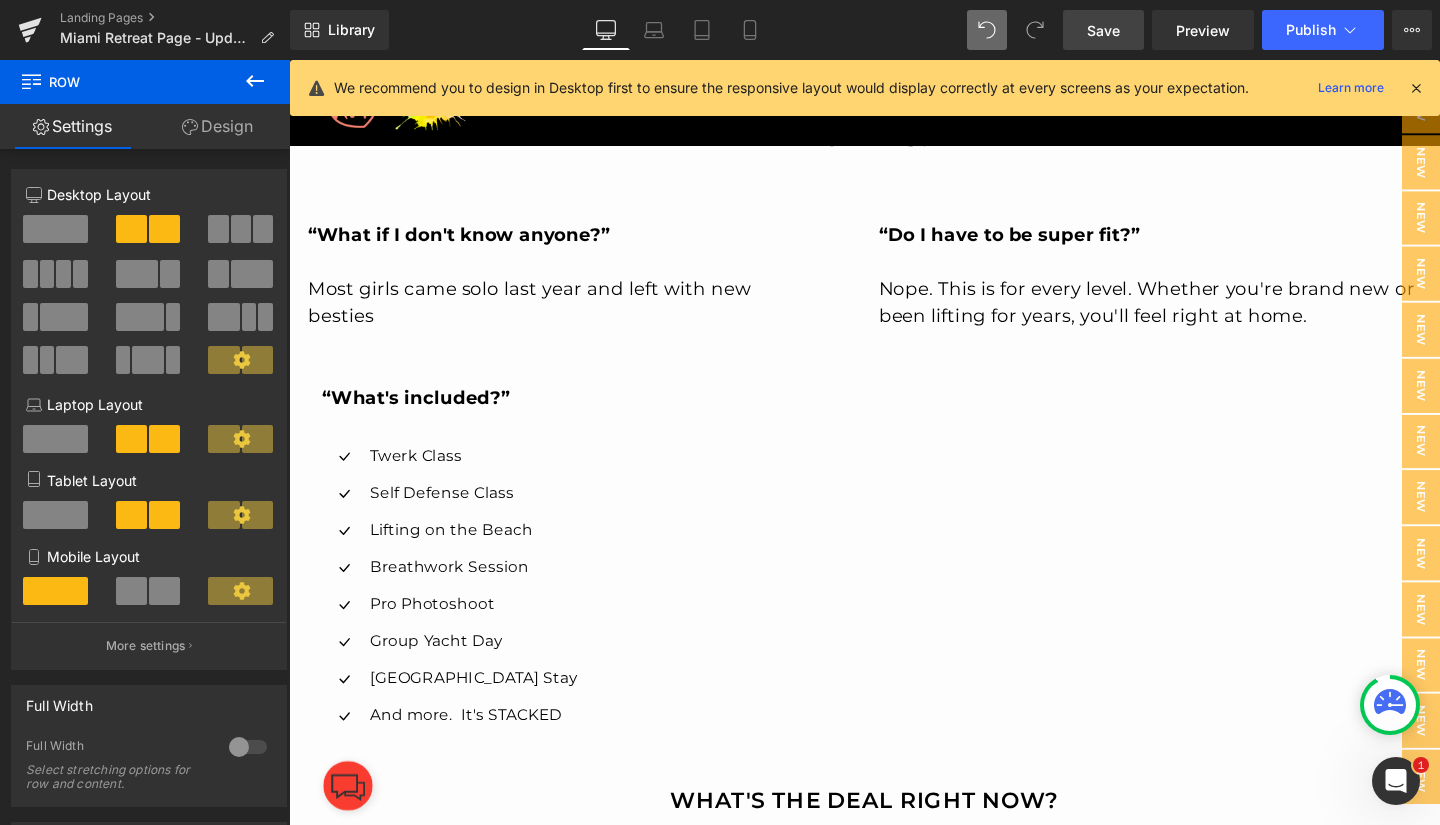 click 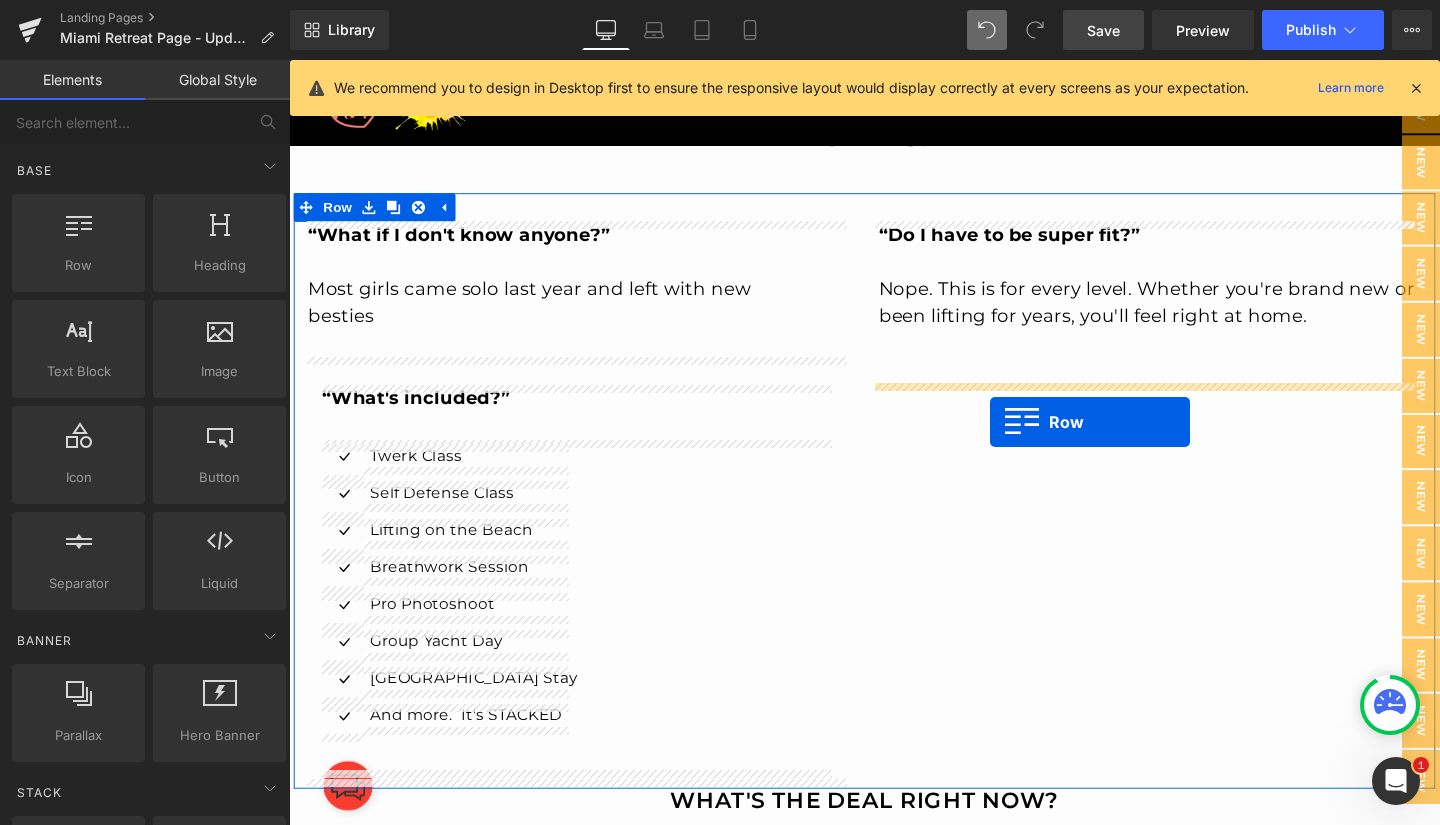 drag, startPoint x: 374, startPoint y: 294, endPoint x: 1026, endPoint y: 441, distance: 668.3659 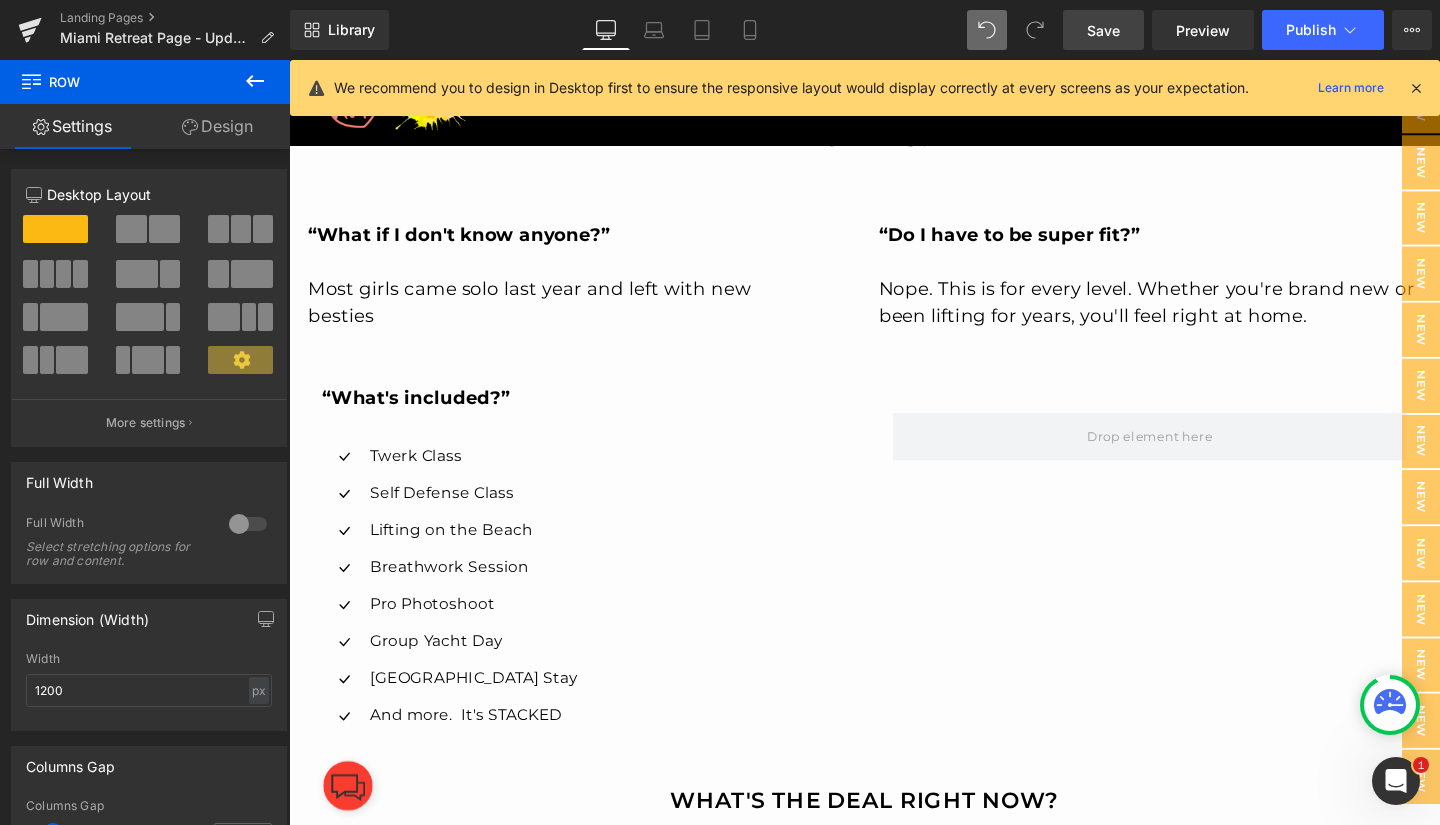click 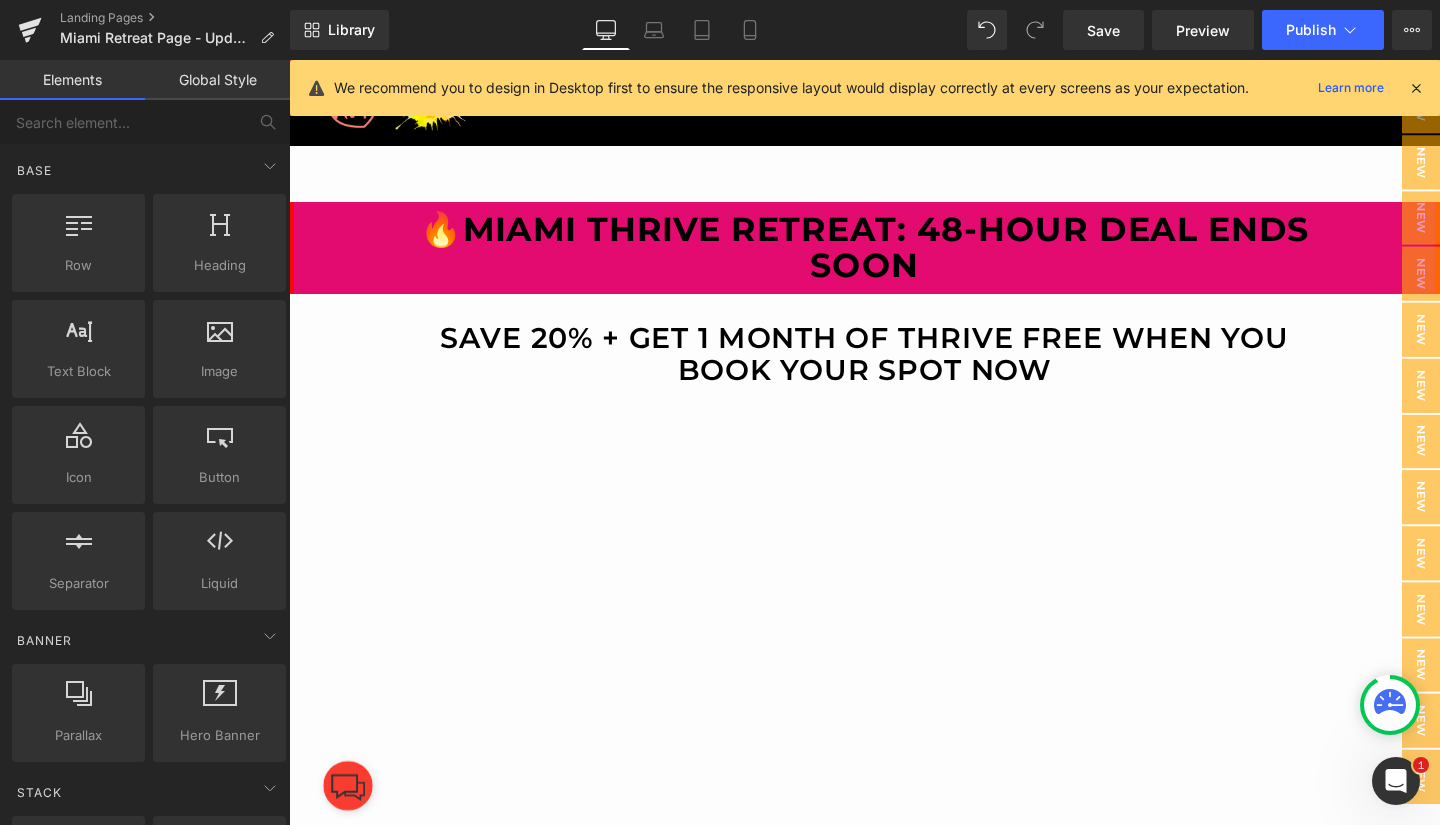 scroll, scrollTop: 5270, scrollLeft: 0, axis: vertical 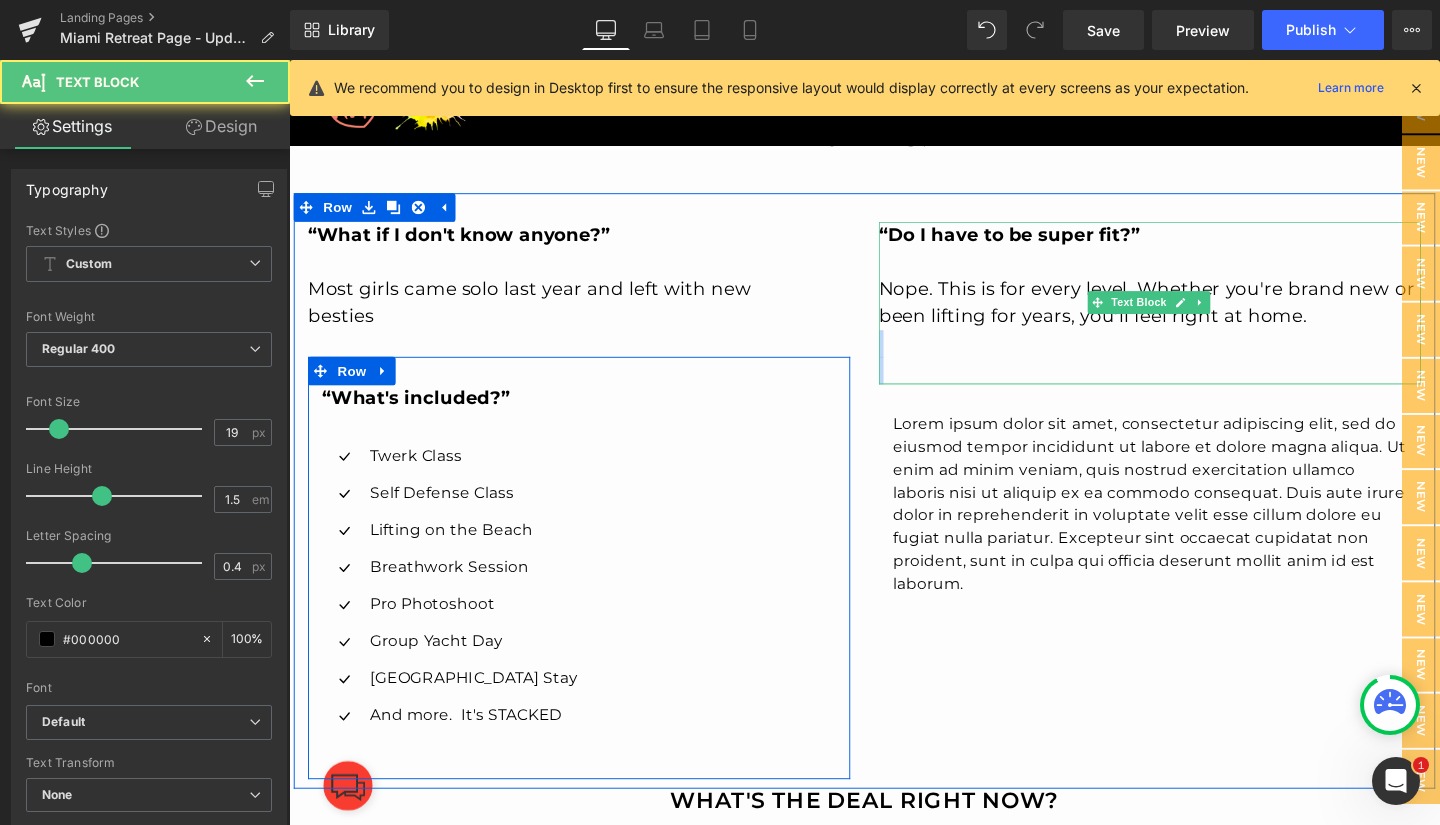 drag, startPoint x: 1033, startPoint y: 394, endPoint x: 1030, endPoint y: 354, distance: 40.112343 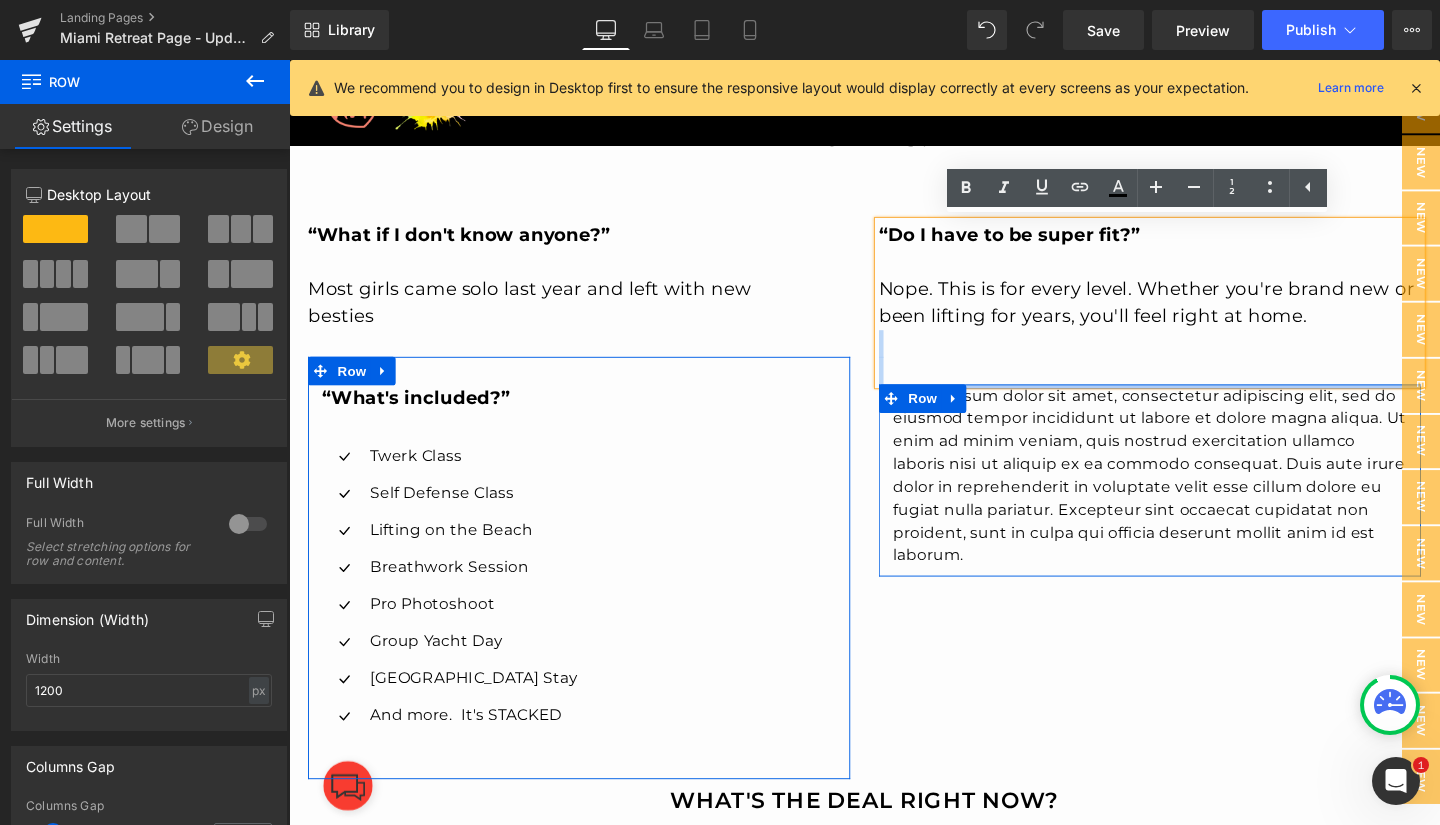 drag, startPoint x: 1051, startPoint y: 404, endPoint x: 1042, endPoint y: 369, distance: 36.138622 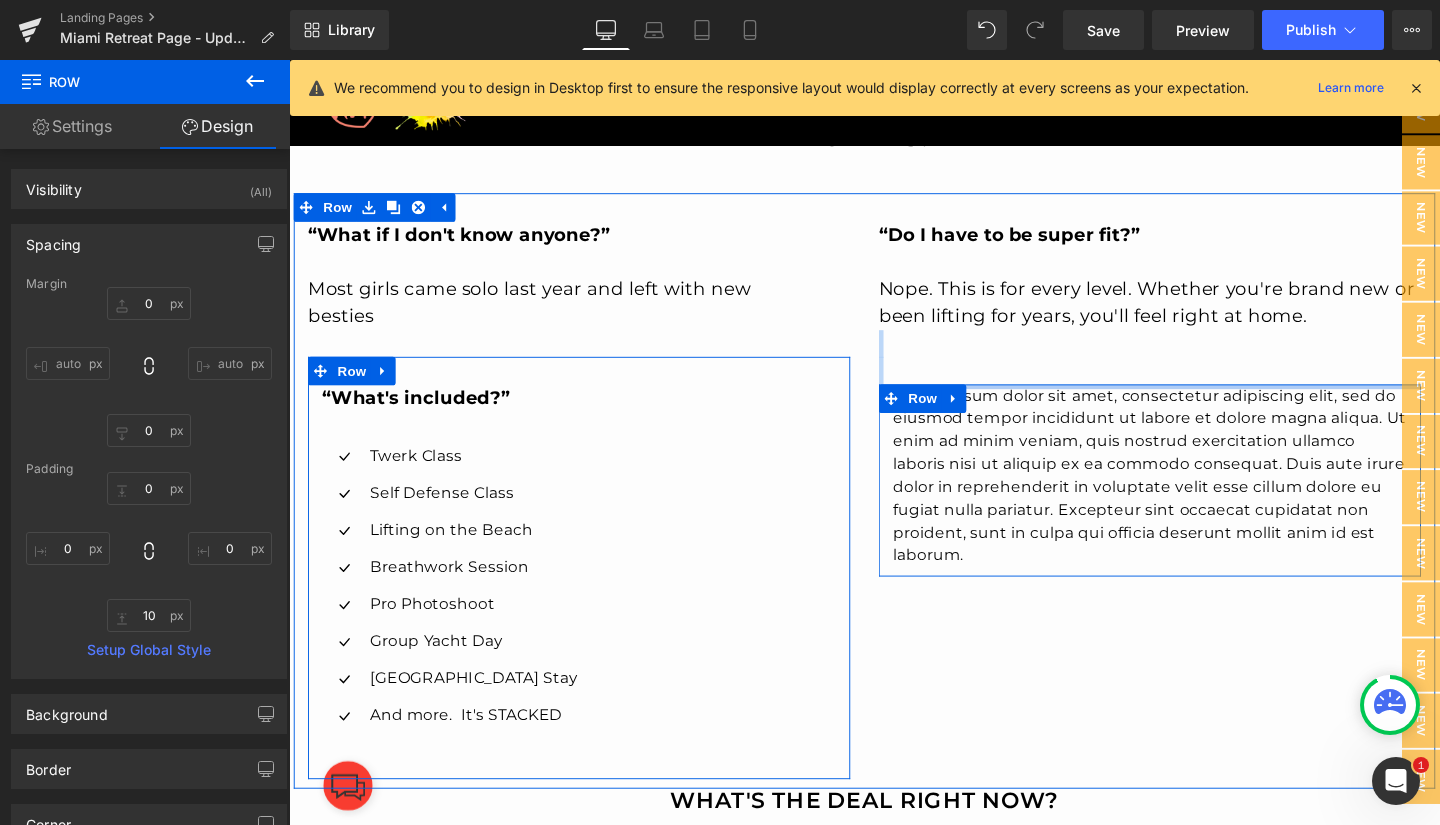 type on "0px" 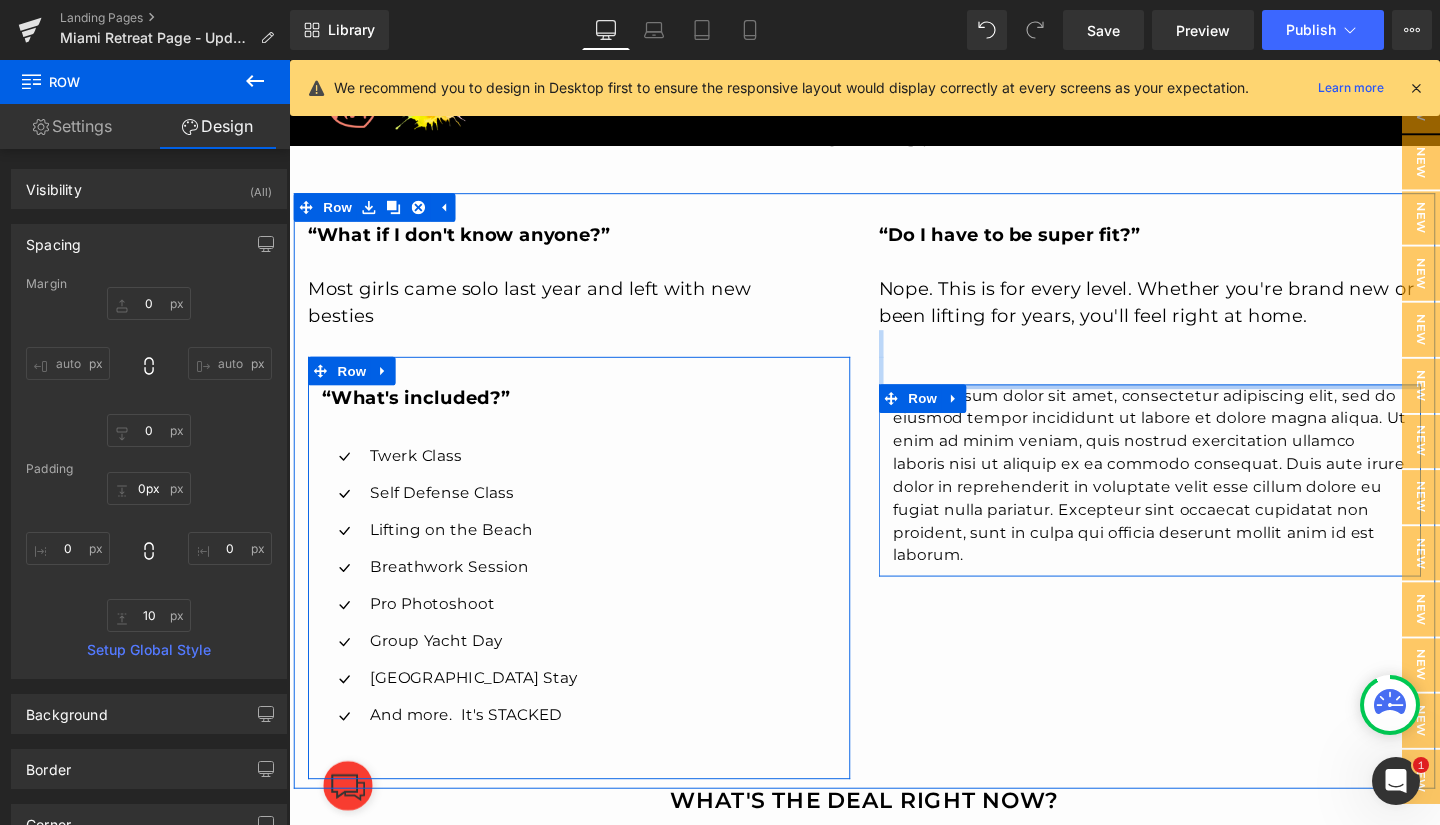 drag, startPoint x: 1061, startPoint y: 400, endPoint x: 1056, endPoint y: 370, distance: 30.413813 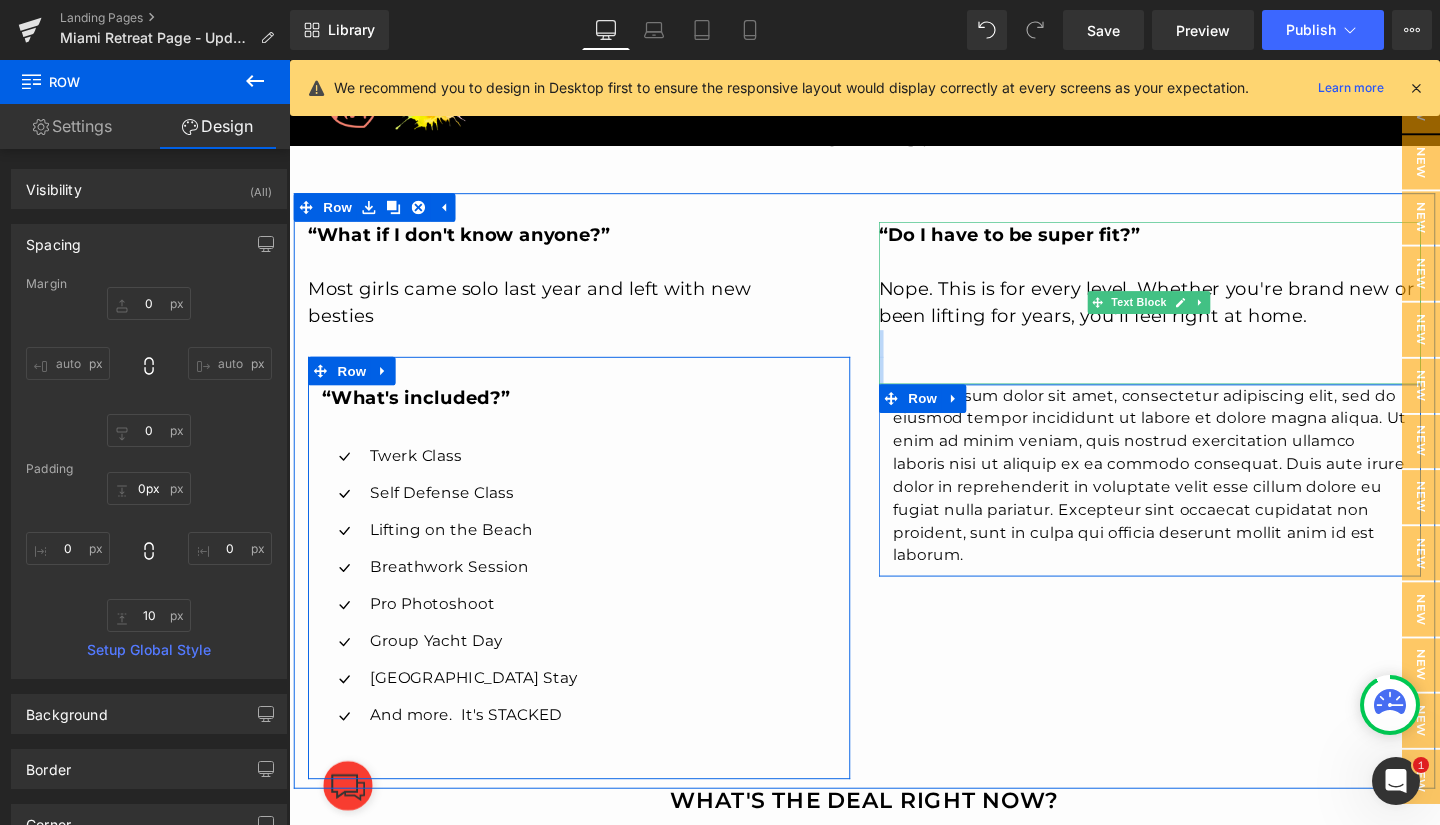 click at bounding box center (1194, 358) 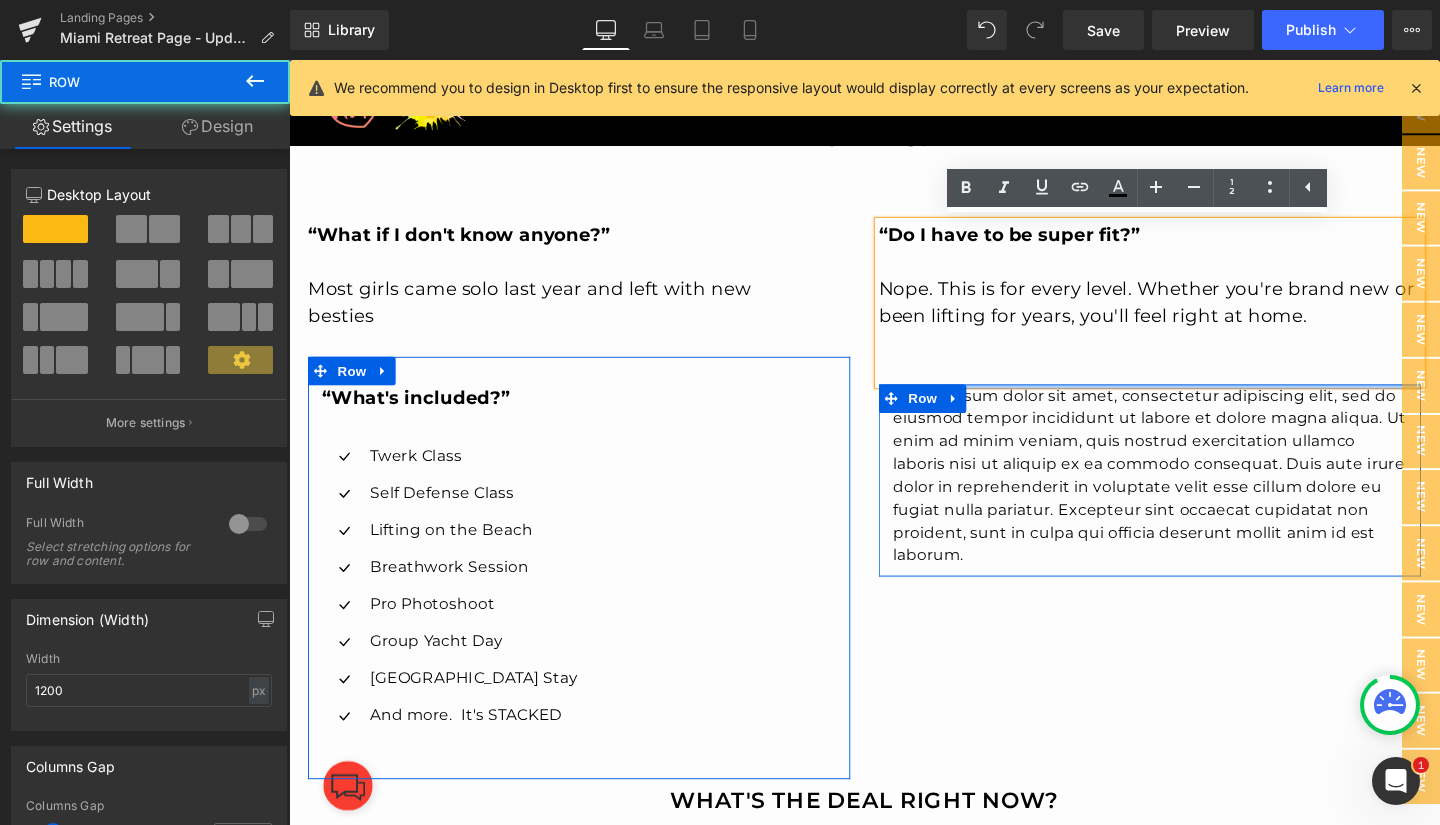 drag, startPoint x: 1026, startPoint y: 400, endPoint x: 1021, endPoint y: 353, distance: 47.26521 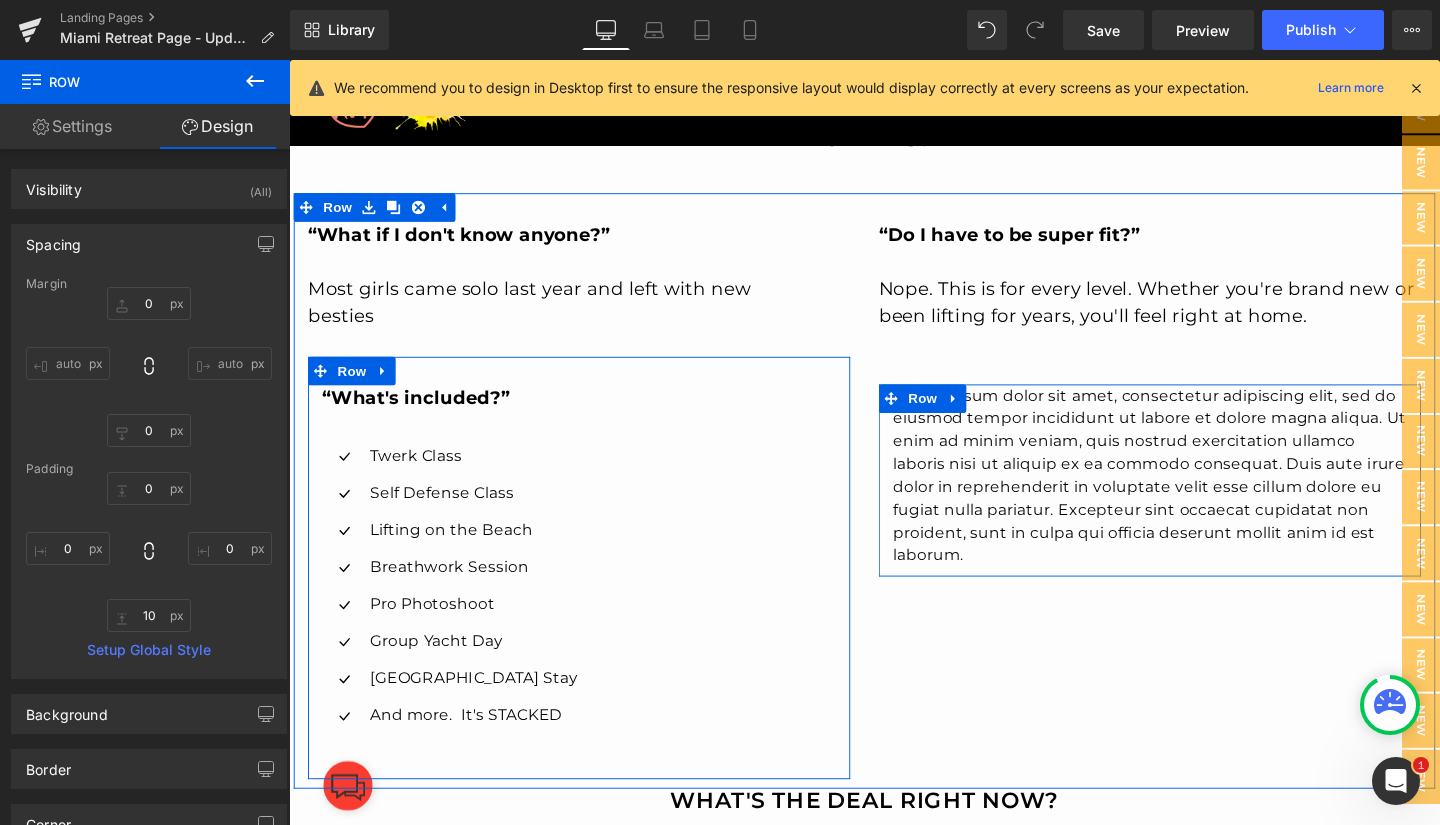 click on "“What if I don't know anyone?”  Most girls came solo last year and left with new besties
Text Block
“What's included?”
Text Block
Icon
Twerk Class
Text Block
Icon
Self Defense Class
Text Block
Icon
Lifting on the Beach
Text Block
Icon
Text Block" at bounding box center [594, 523] 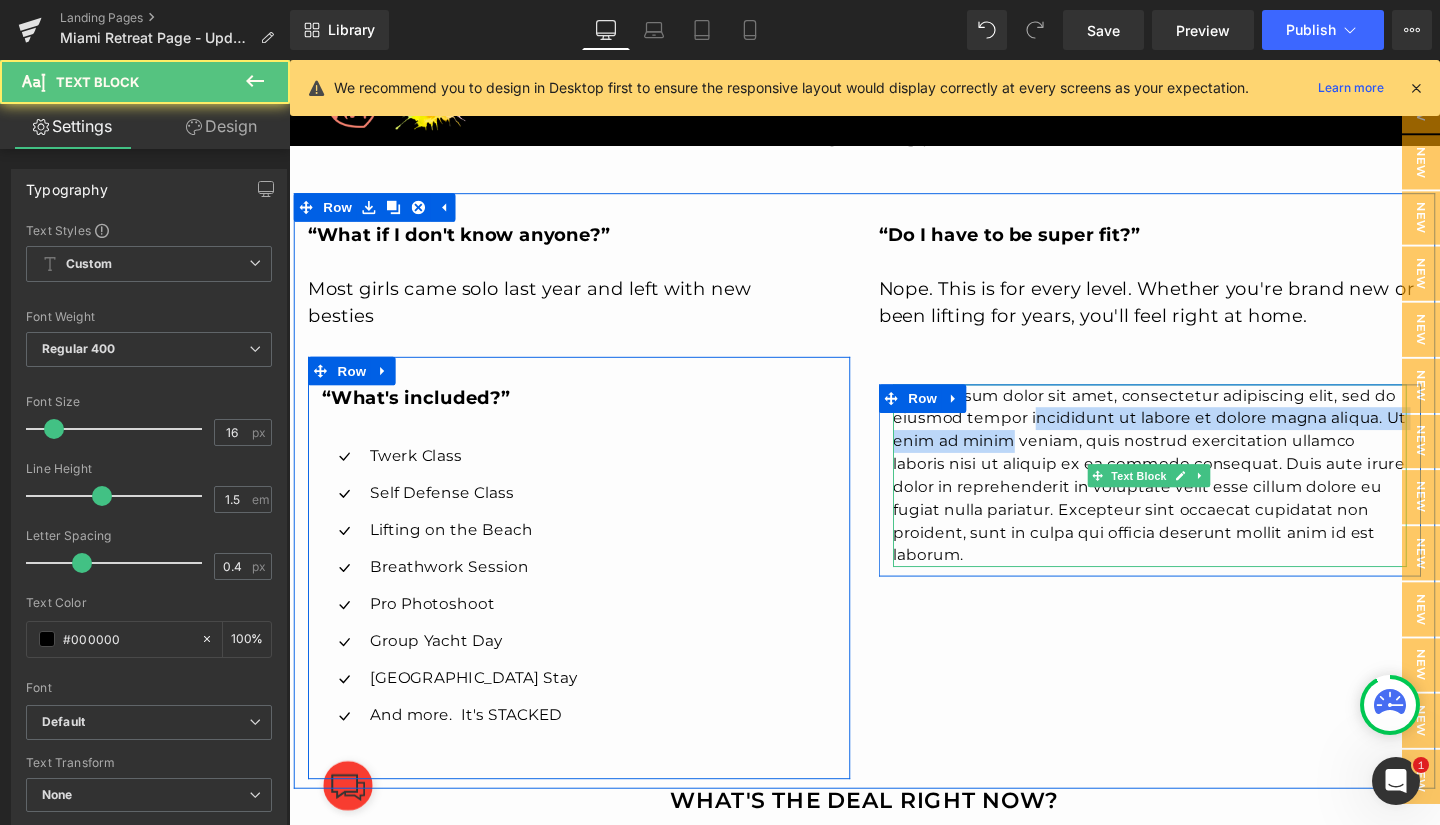 drag, startPoint x: 1071, startPoint y: 430, endPoint x: 1071, endPoint y: 452, distance: 22 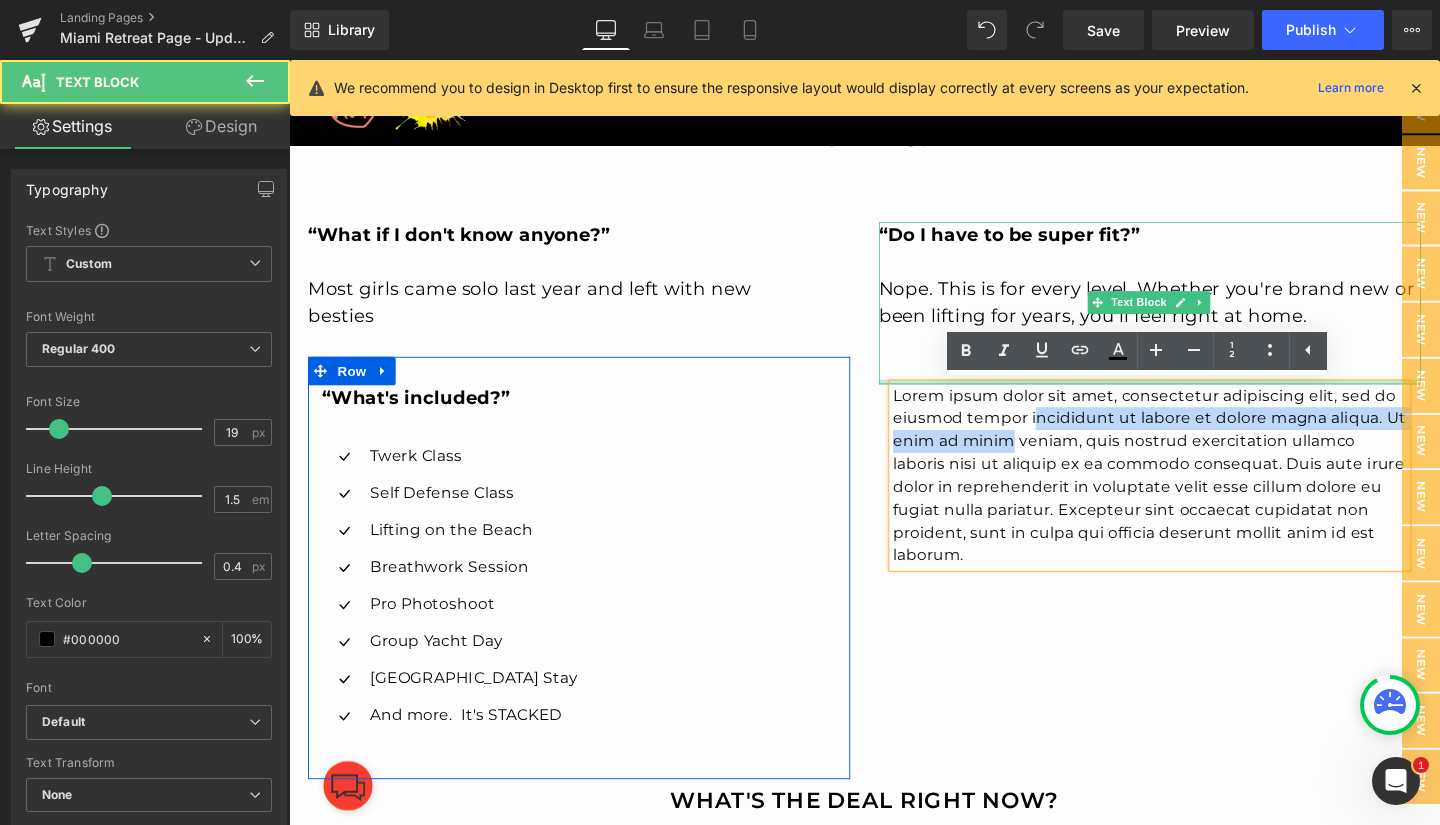 drag, startPoint x: 907, startPoint y: 397, endPoint x: 905, endPoint y: 362, distance: 35.057095 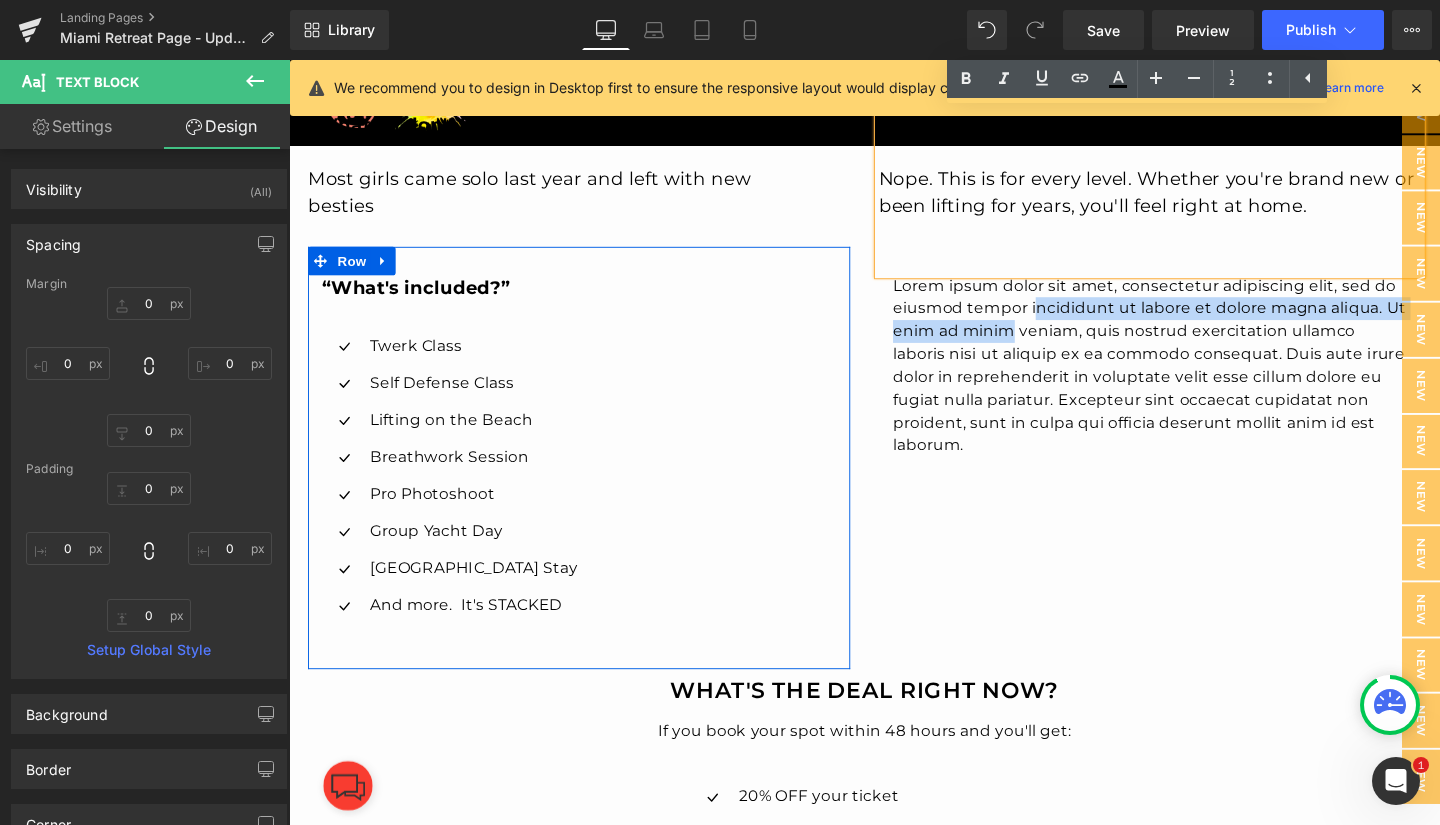 scroll, scrollTop: 5377, scrollLeft: 0, axis: vertical 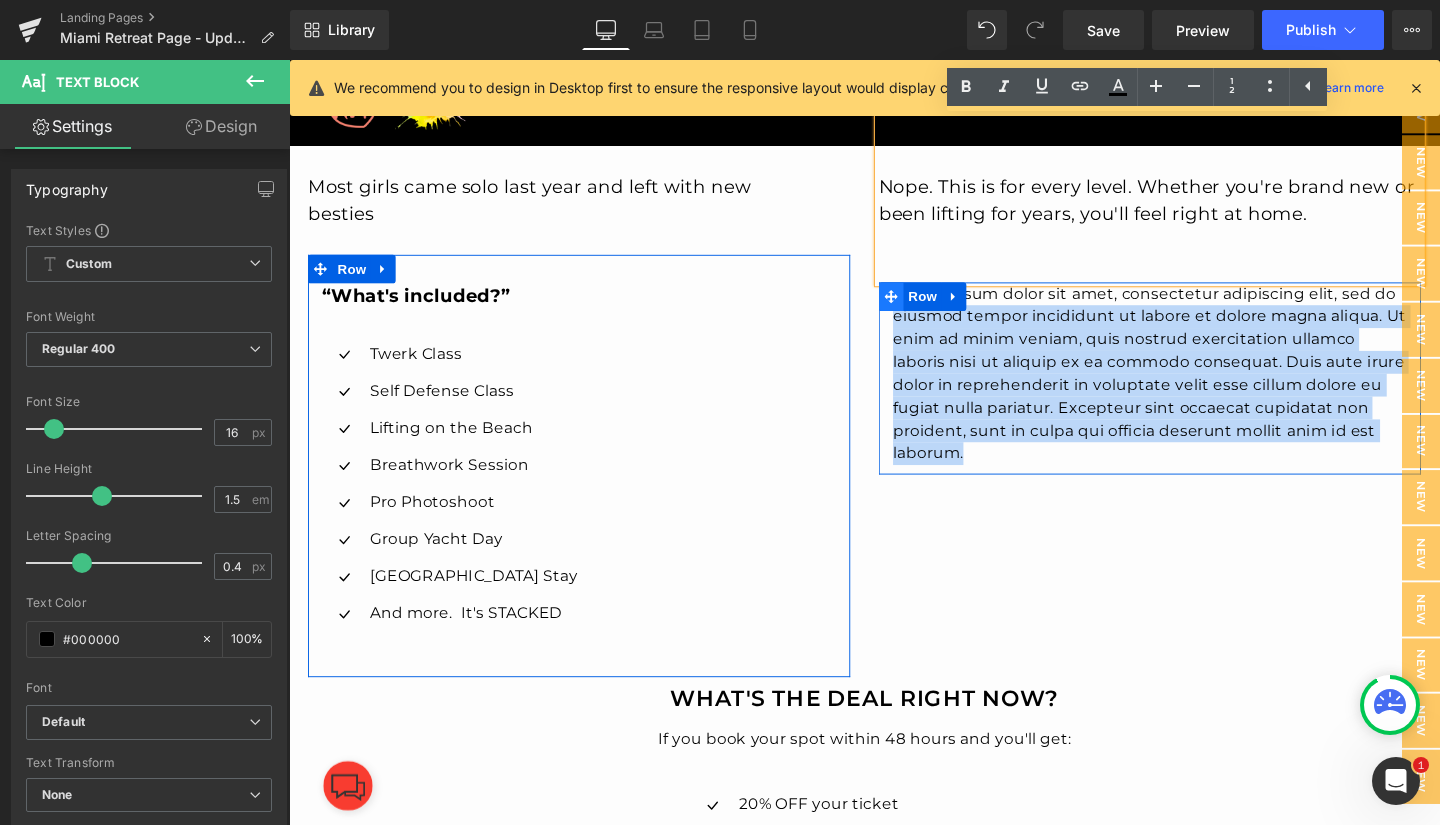 drag, startPoint x: 1016, startPoint y: 467, endPoint x: 911, endPoint y: 314, distance: 185.56401 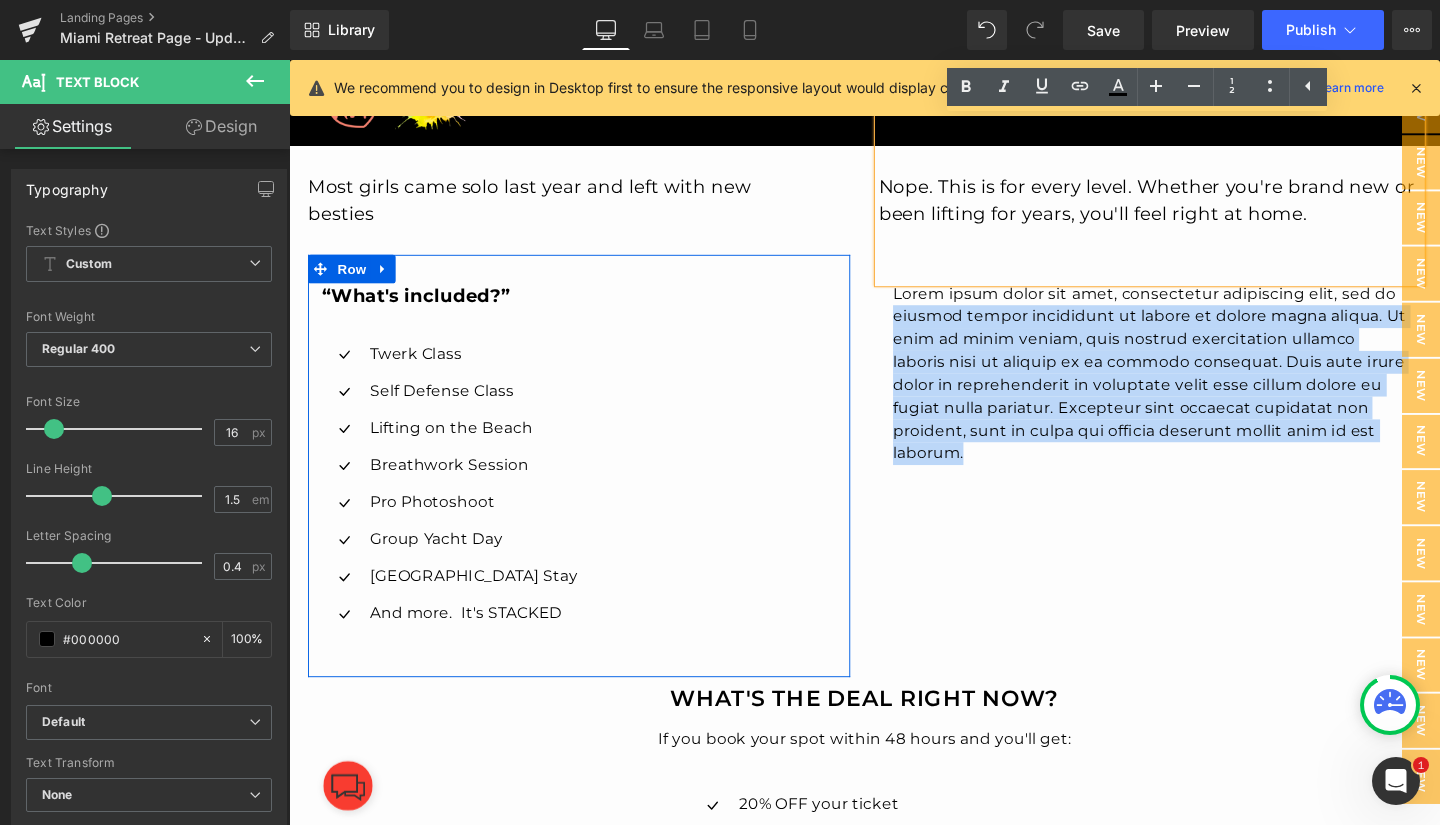 click at bounding box center (1194, 279) 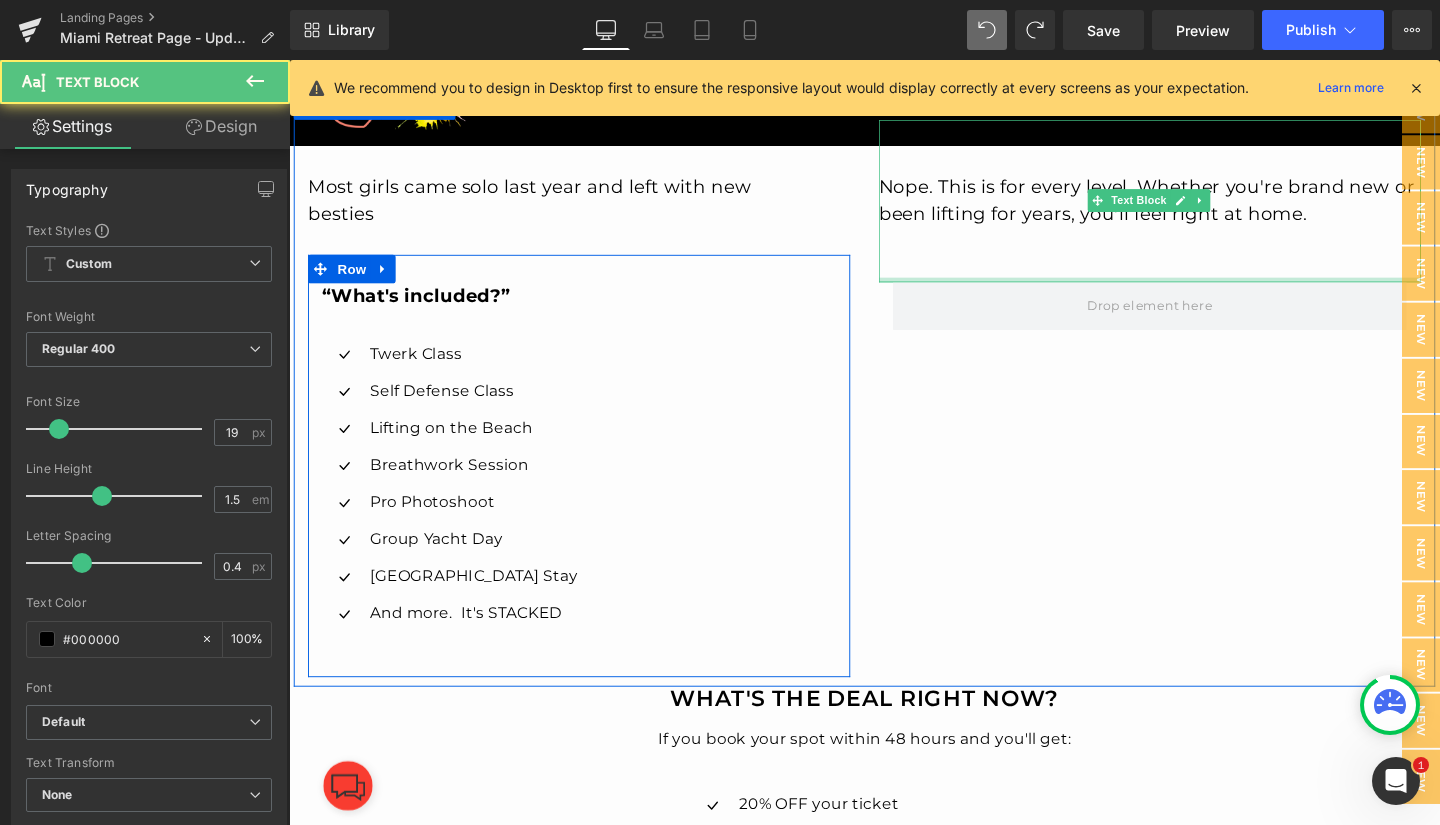 drag, startPoint x: 1011, startPoint y: 289, endPoint x: 1006, endPoint y: 255, distance: 34.36568 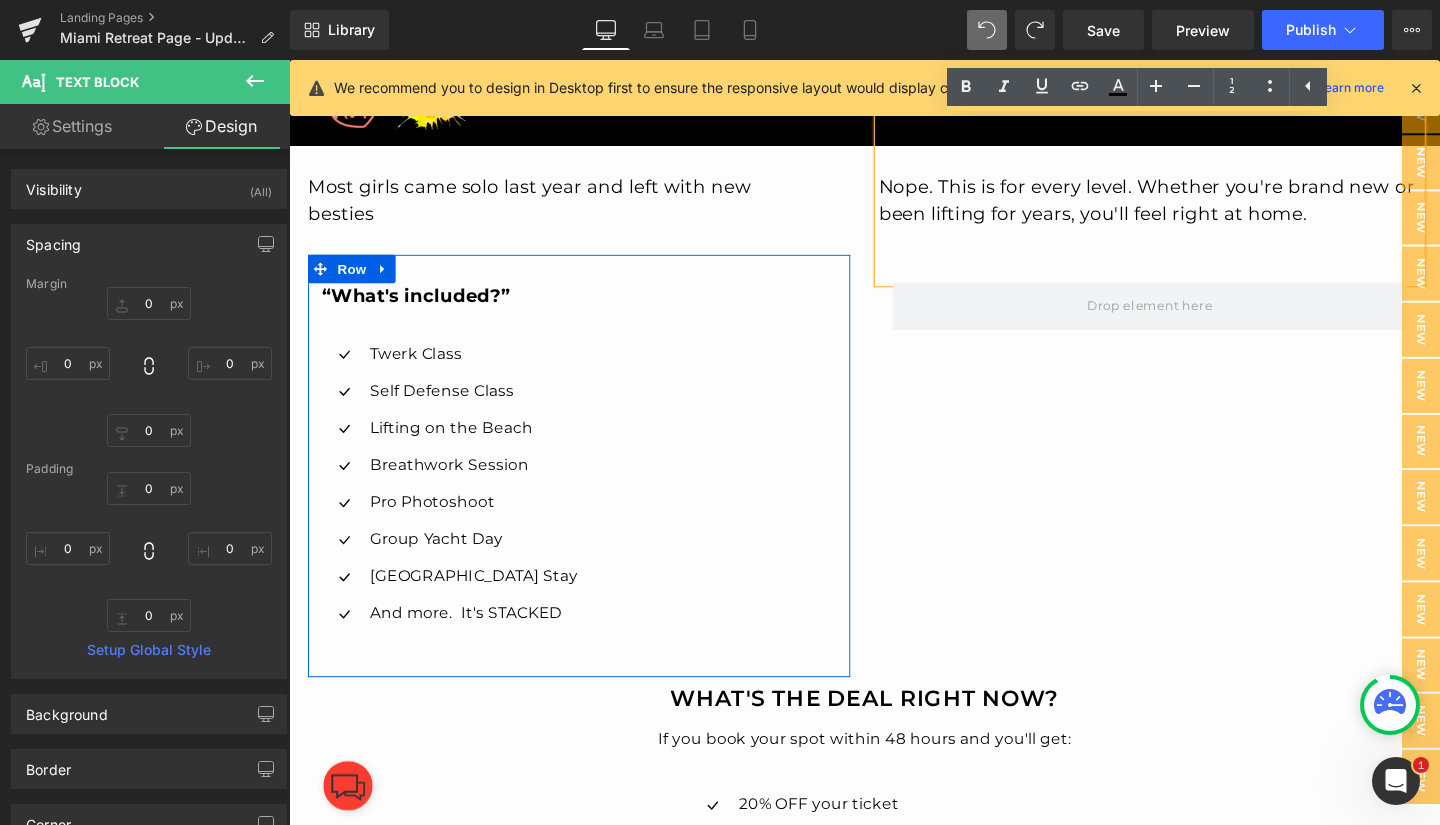 click at bounding box center (1194, 251) 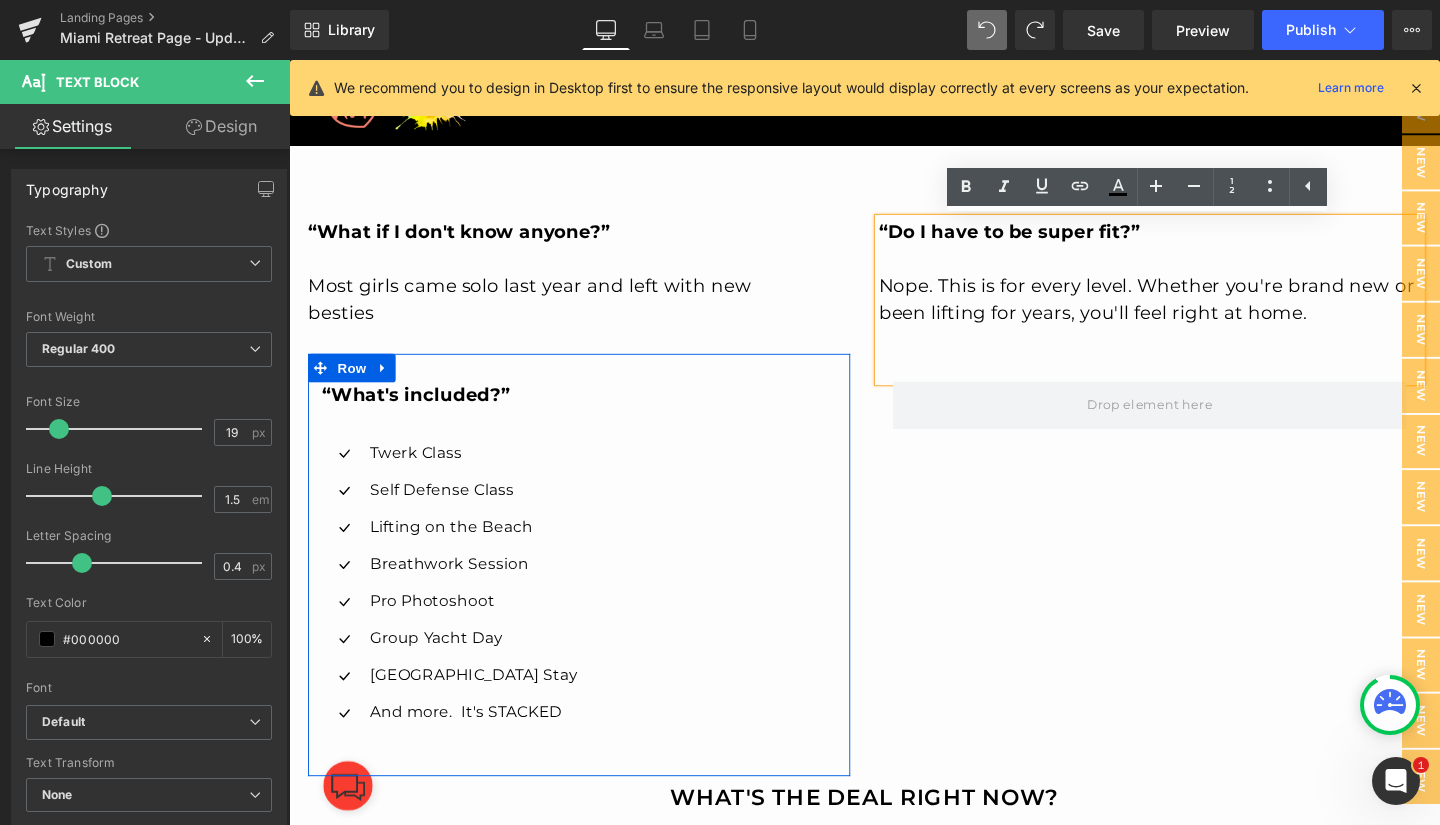 scroll, scrollTop: 5272, scrollLeft: 0, axis: vertical 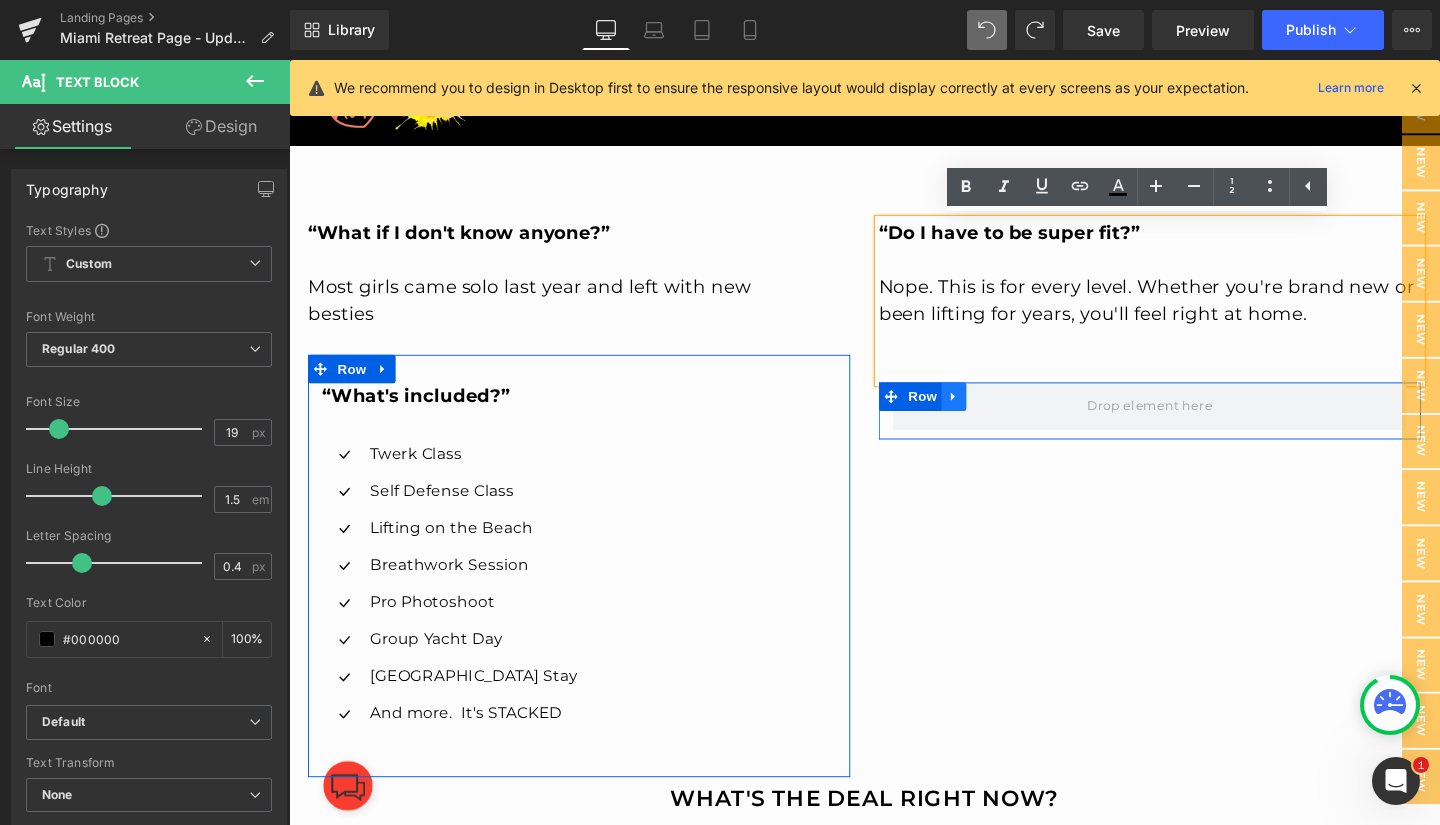 click 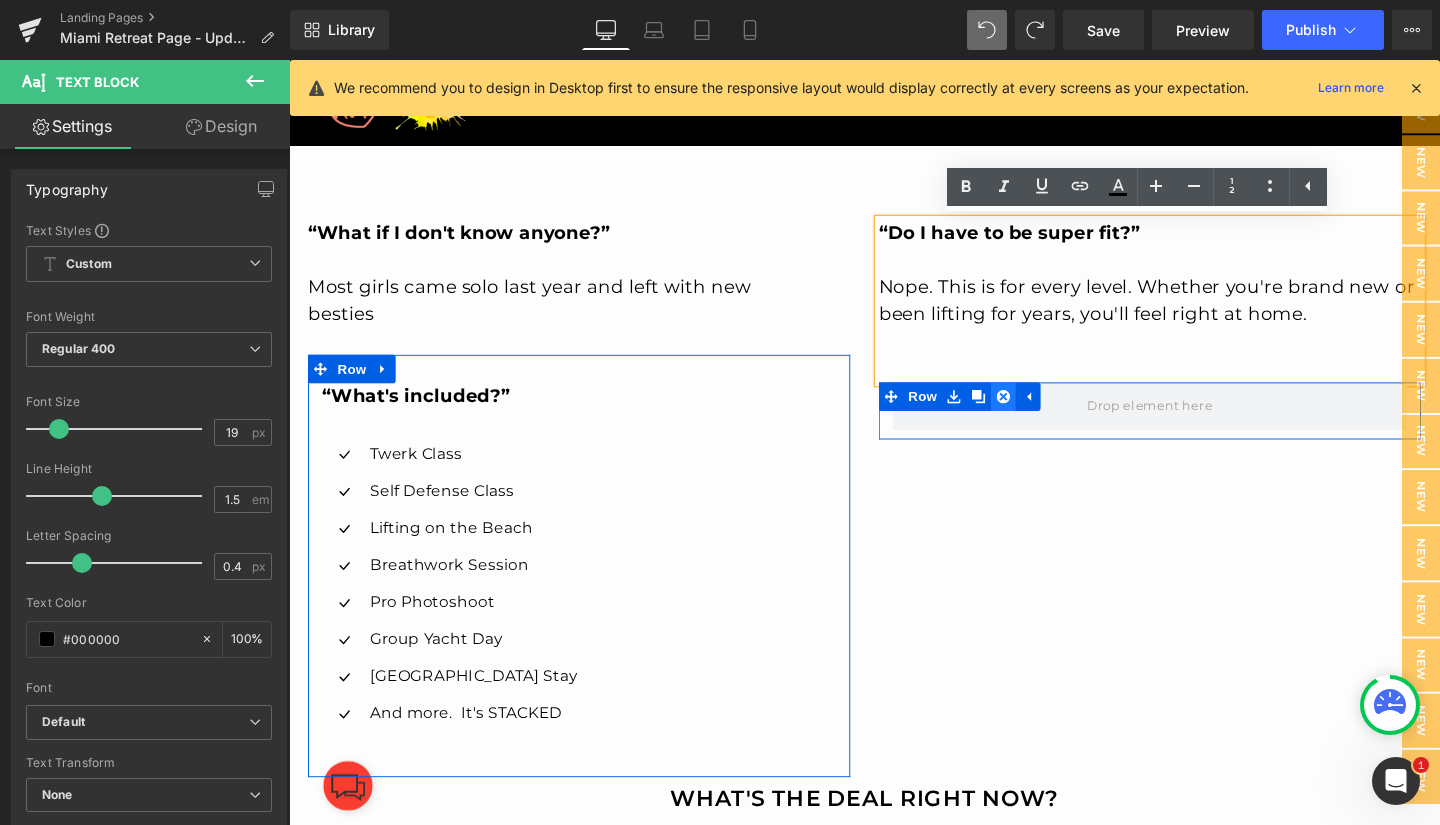 click 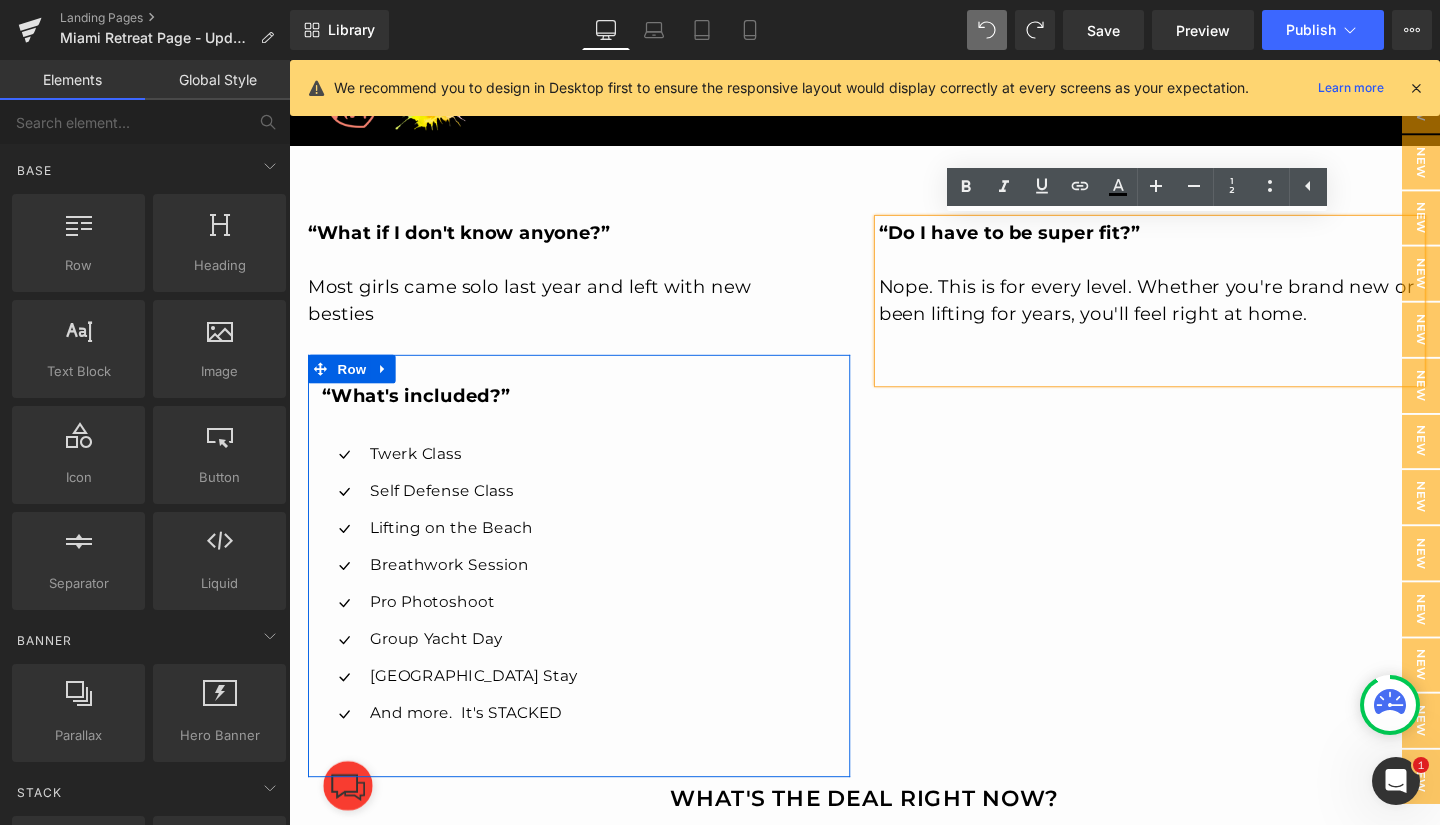 click on "“What if I don't know anyone?”  Most girls came solo last year and left with new besties
Text Block
“What's included?”
Text Block
Icon
Twerk Class
Text Block
Icon
Self Defense Class
Text Block
Icon
Lifting on the Beach
Text Block
Icon
Text Block" at bounding box center (594, 521) 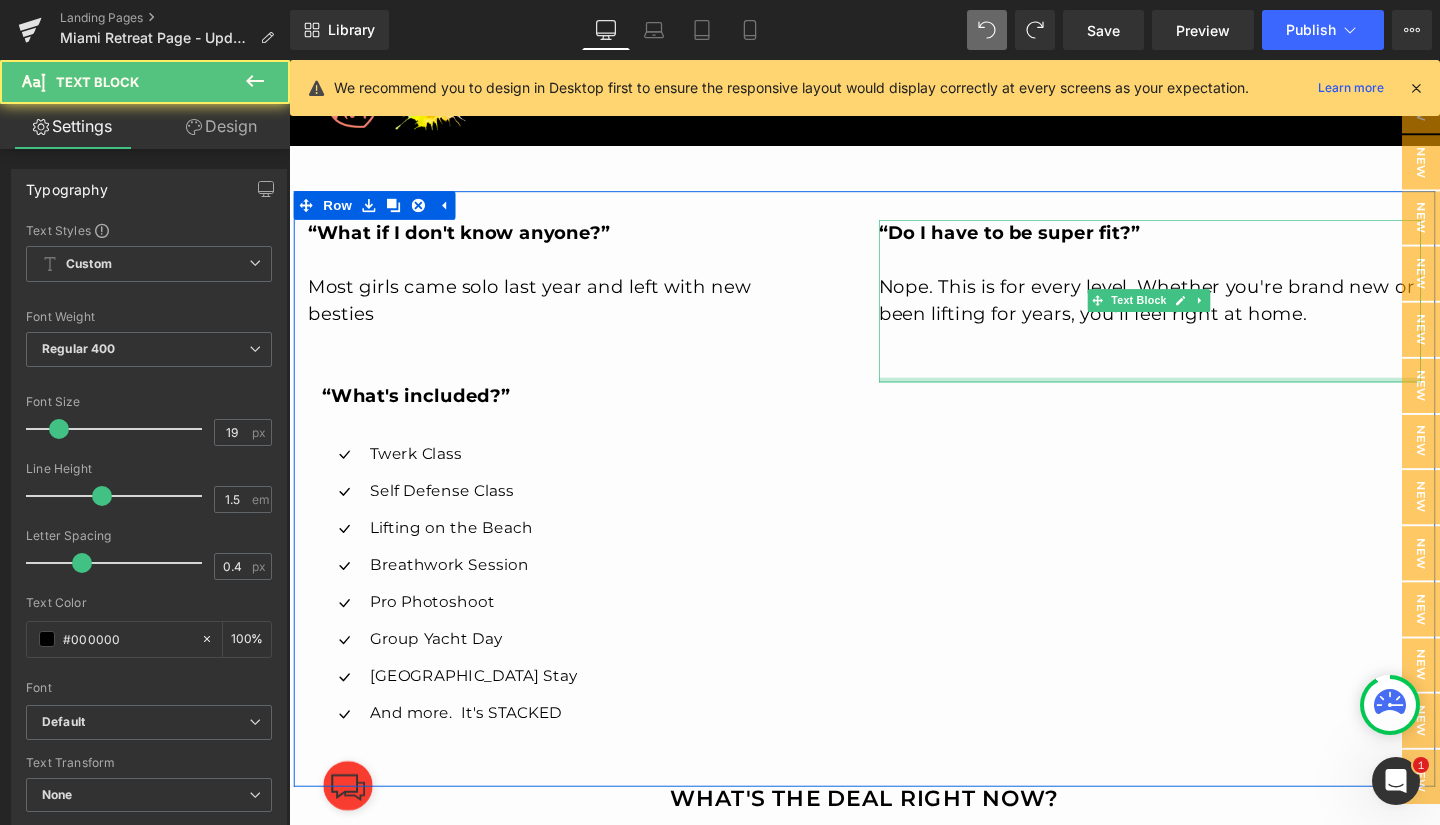 drag, startPoint x: 1071, startPoint y: 396, endPoint x: 1043, endPoint y: 354, distance: 50.47772 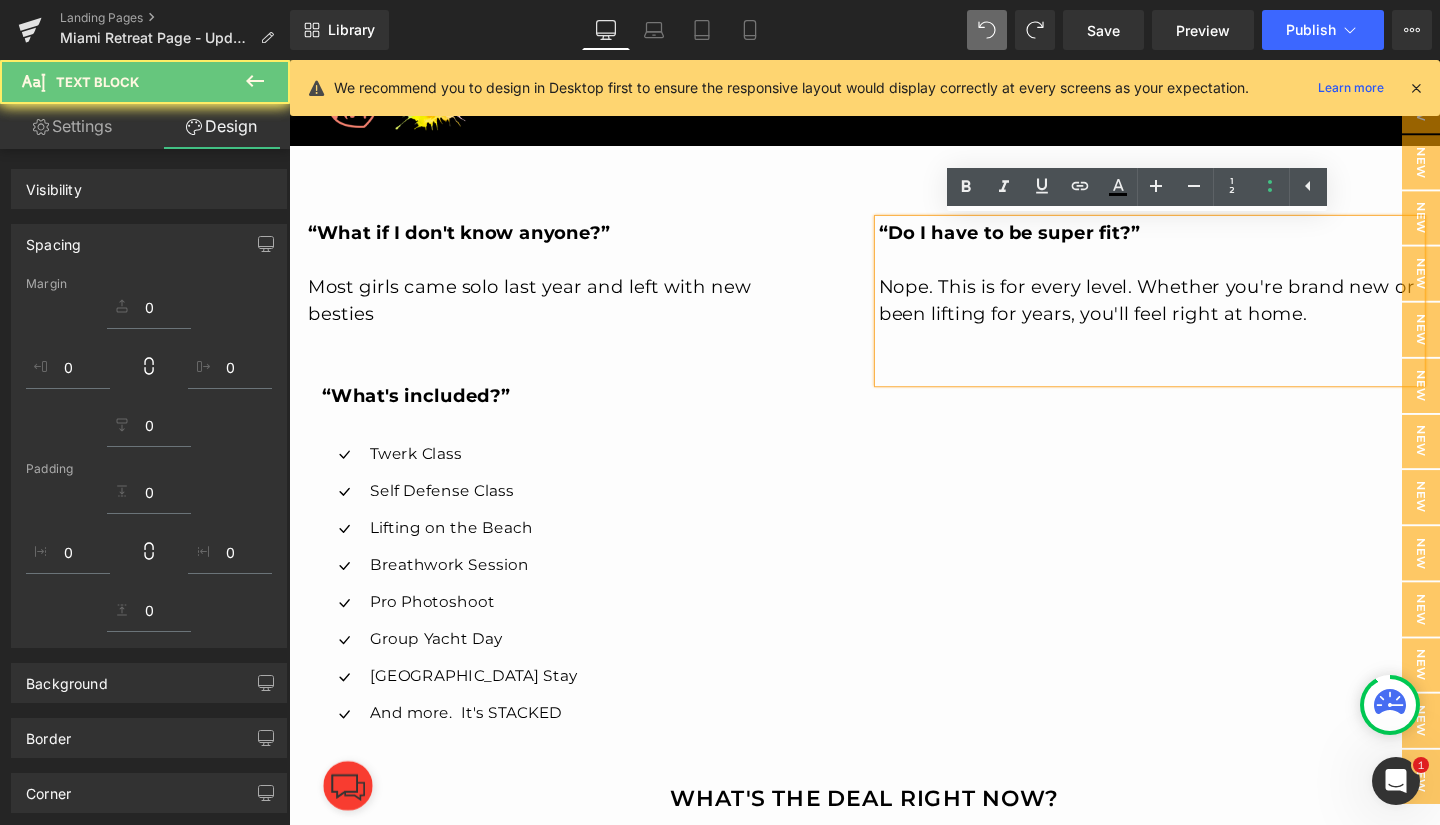 click at bounding box center [1194, 356] 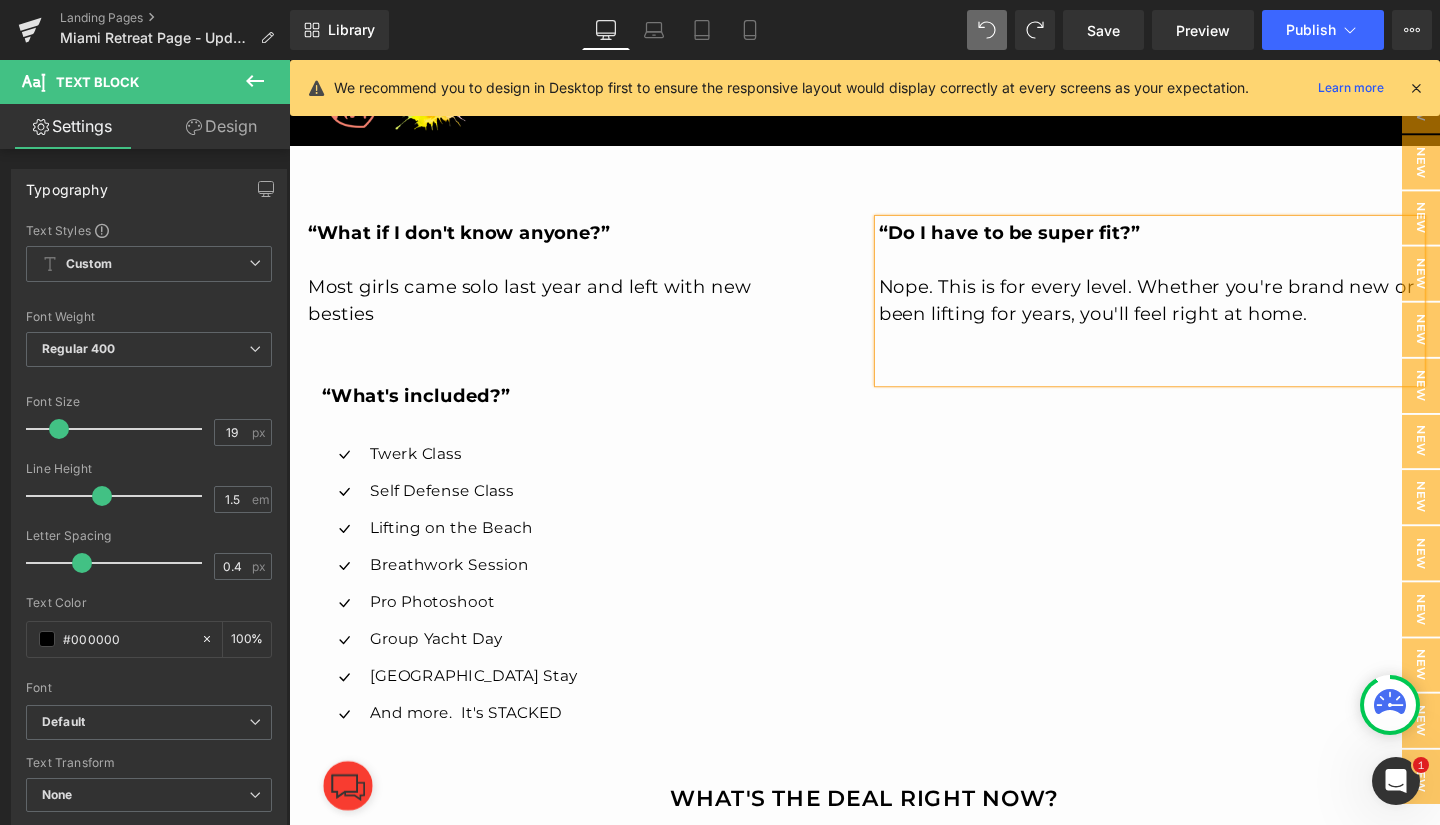type 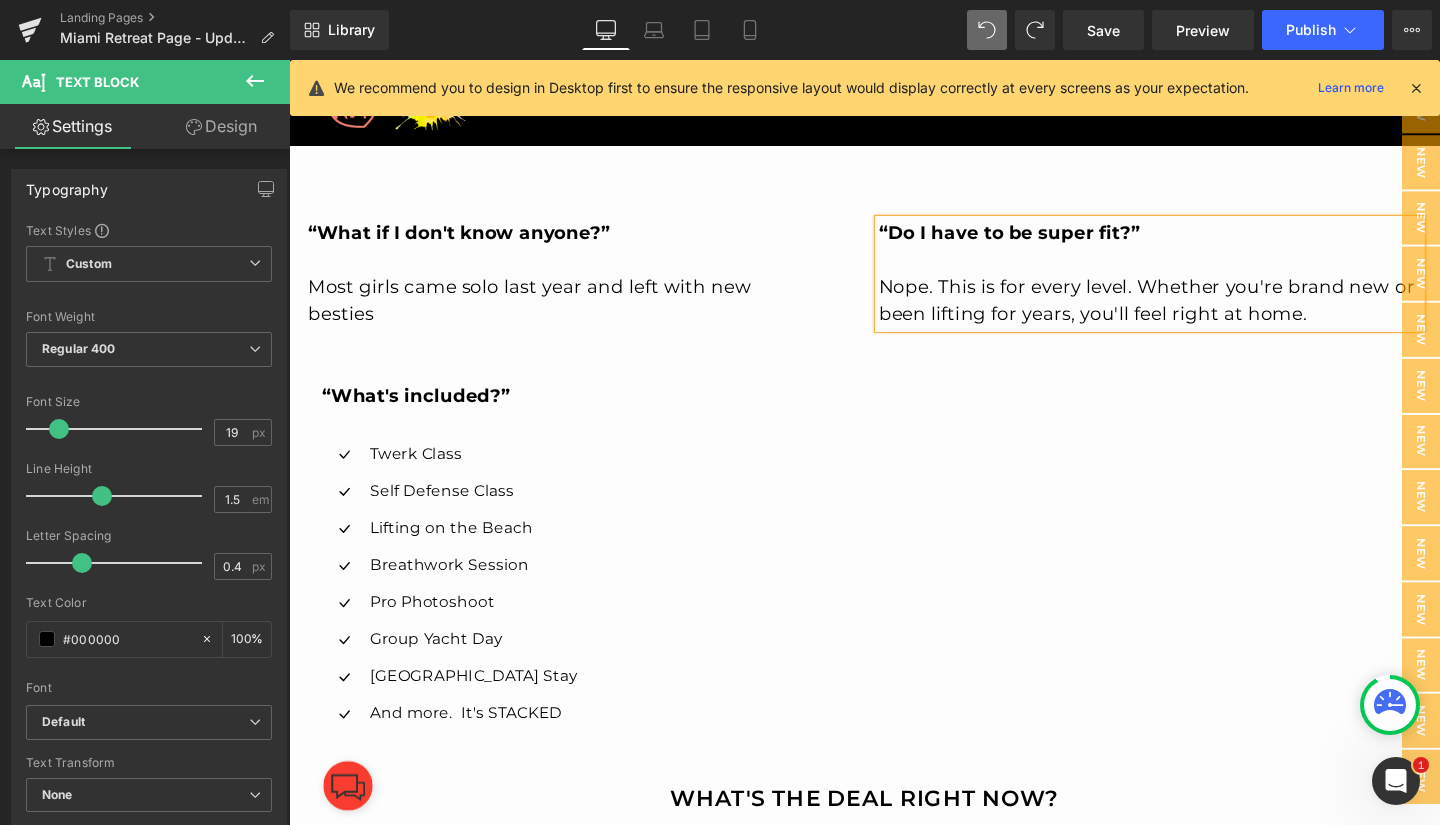 click on "“What if I don't know anyone?”  Most girls came solo last year and left with new besties
Text Block
“What's included?”
Text Block
Icon
Twerk Class
Text Block
Icon
Self Defense Class
Text Block
Icon
Lifting on the Beach
Text Block
Icon" at bounding box center (894, 511) 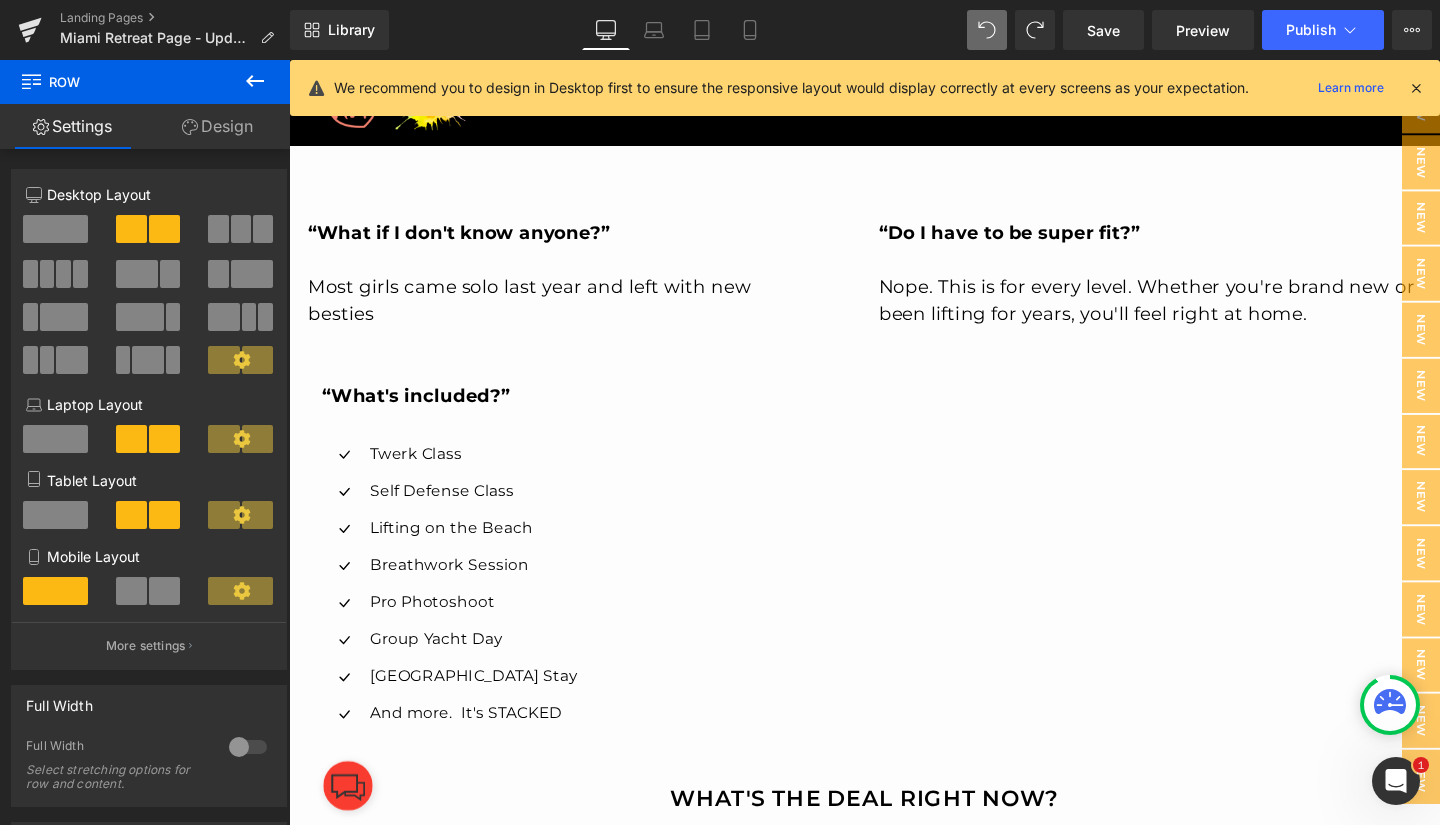 click at bounding box center [255, 82] 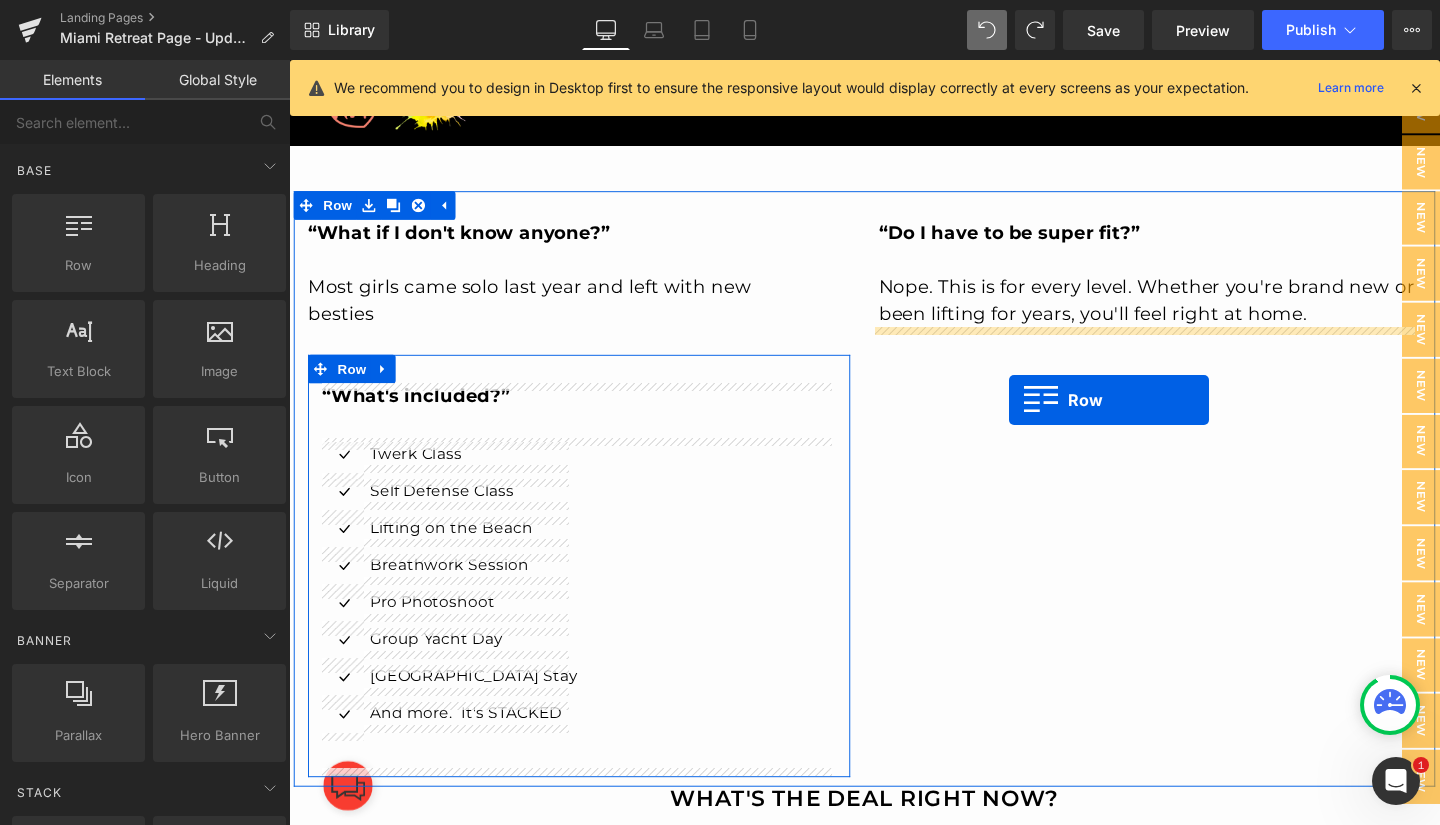 drag, startPoint x: 367, startPoint y: 296, endPoint x: 1046, endPoint y: 417, distance: 689.697 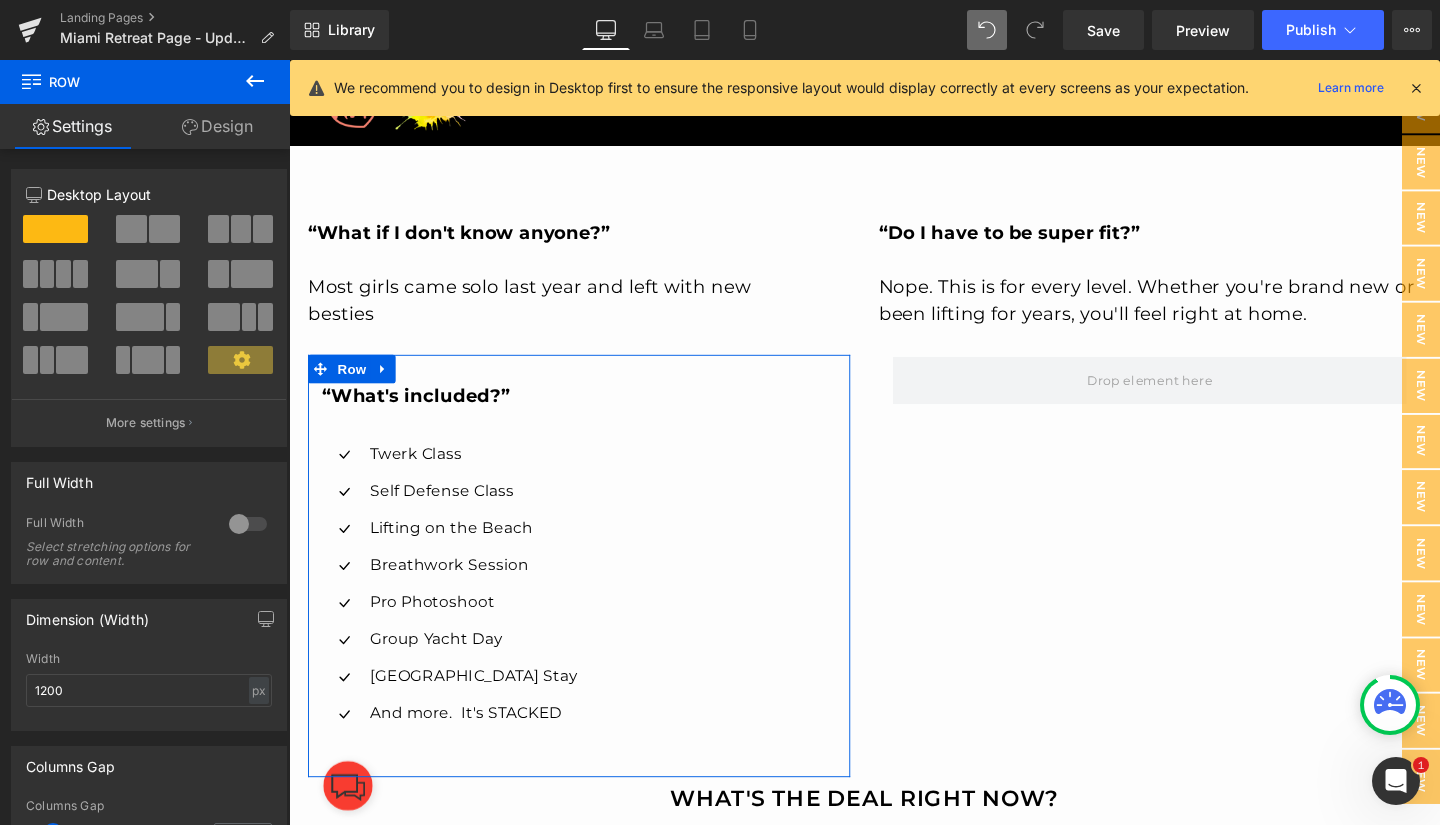 click 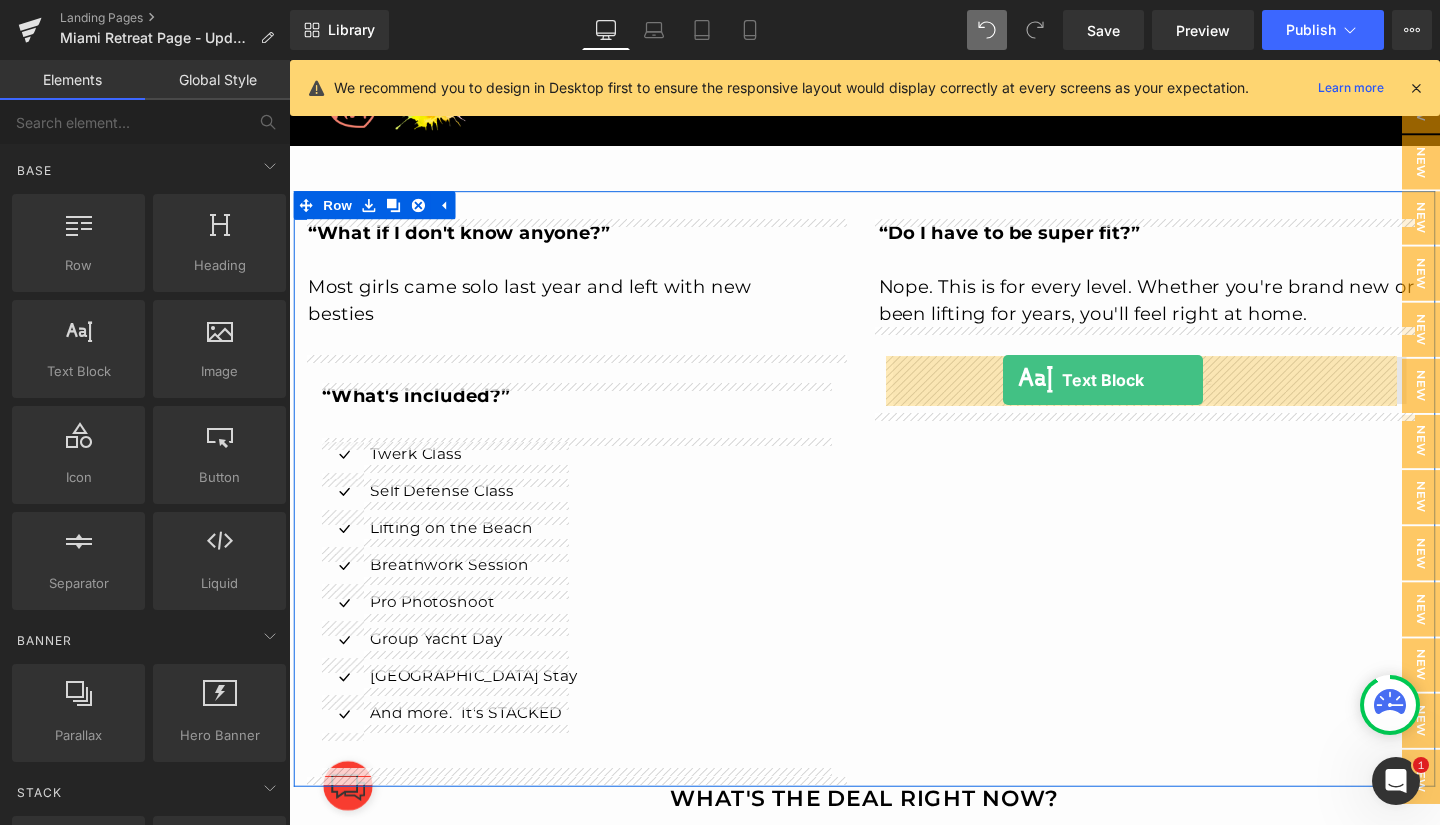 drag, startPoint x: 357, startPoint y: 411, endPoint x: 1040, endPoint y: 397, distance: 683.1435 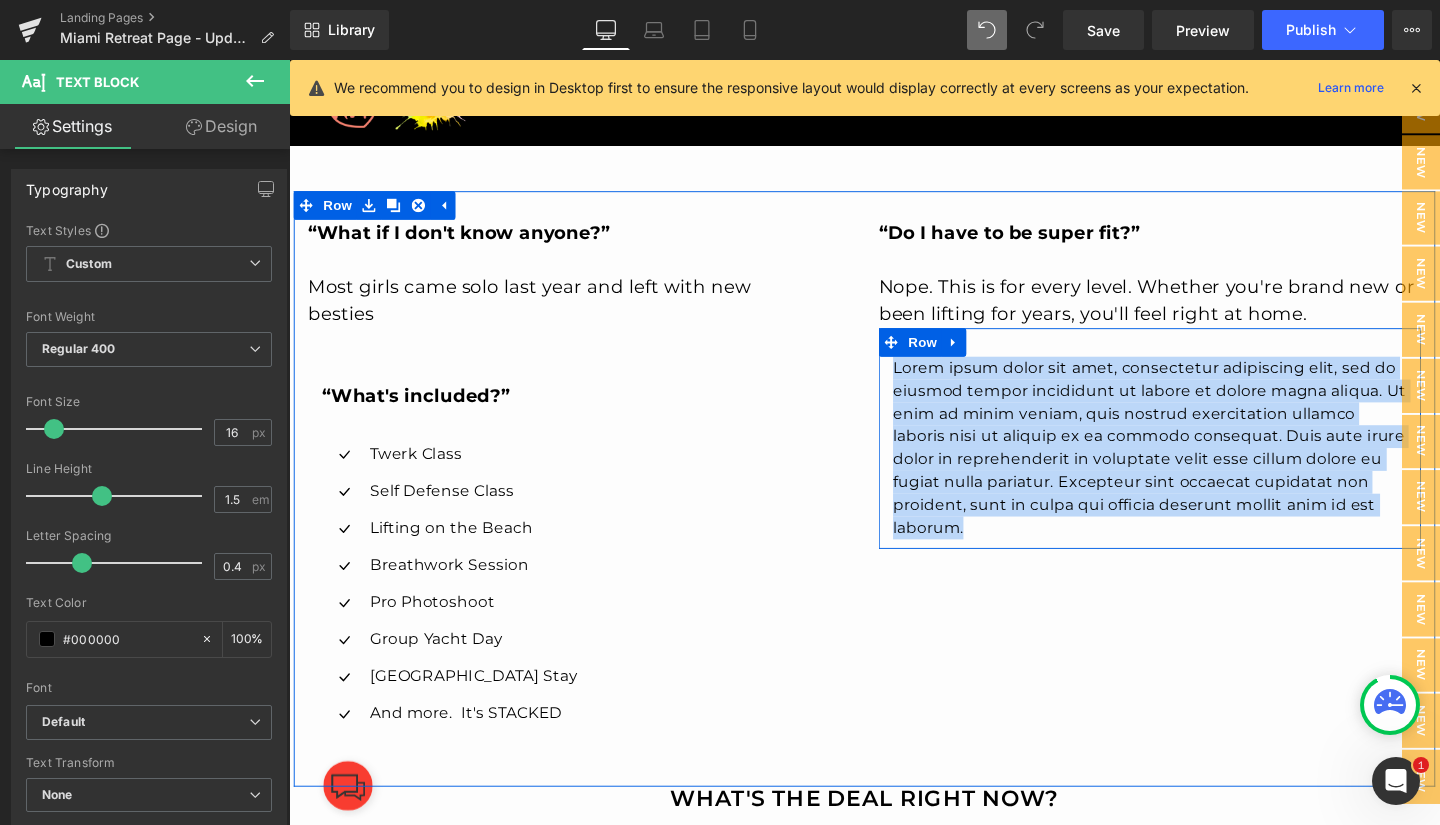drag, startPoint x: 1019, startPoint y: 547, endPoint x: 912, endPoint y: 375, distance: 202.56604 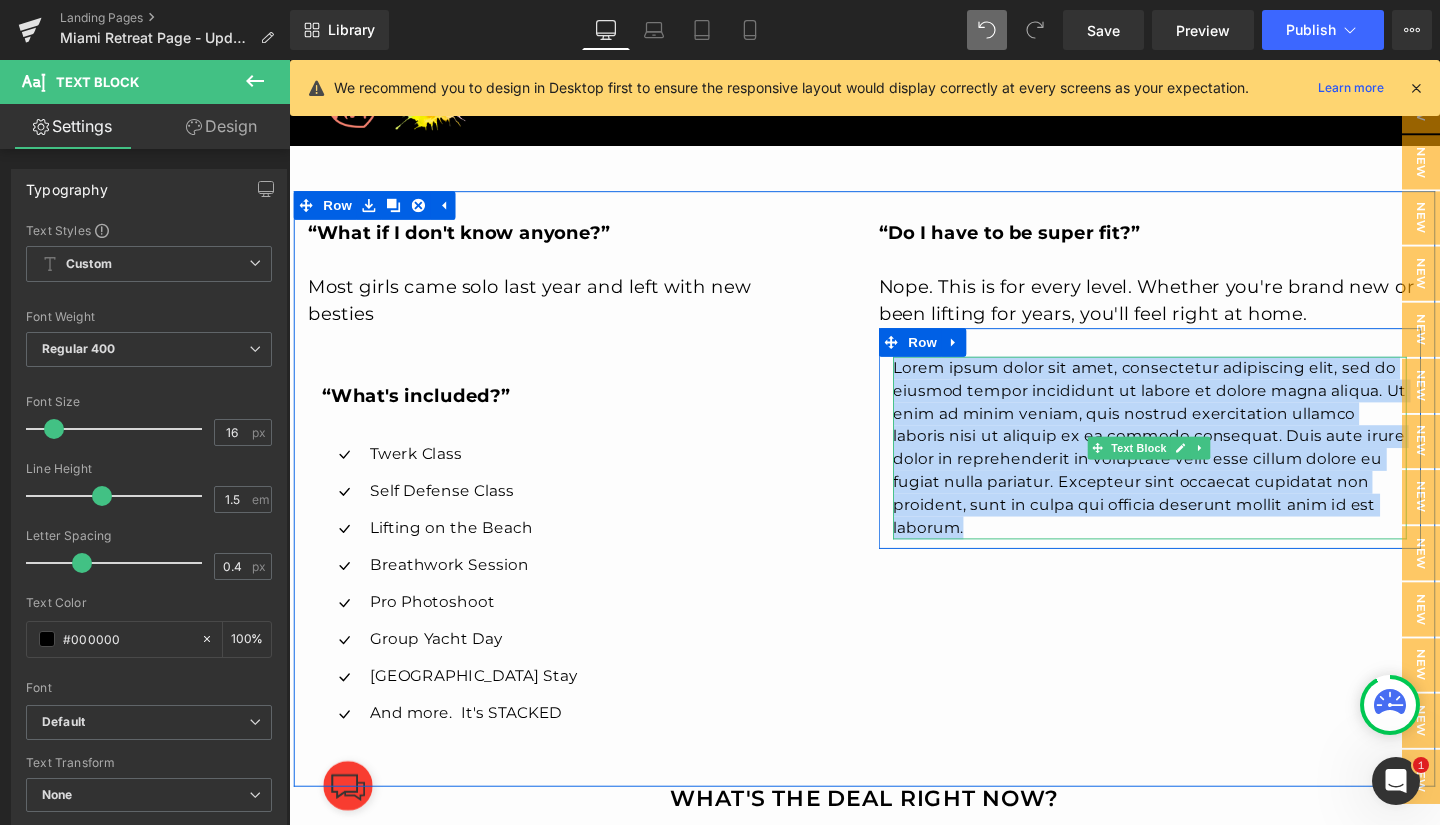 paste 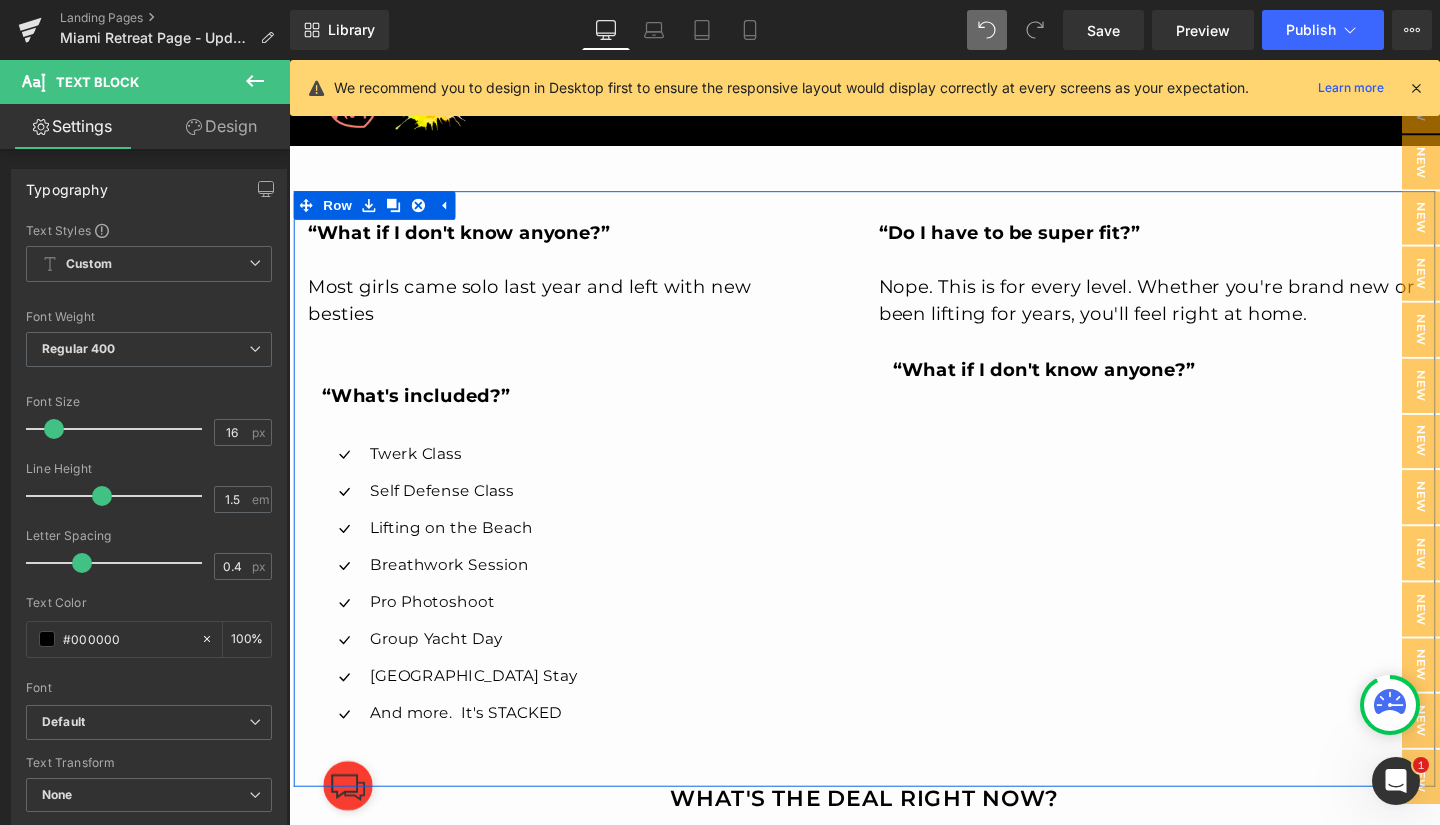 scroll, scrollTop: 5305, scrollLeft: 0, axis: vertical 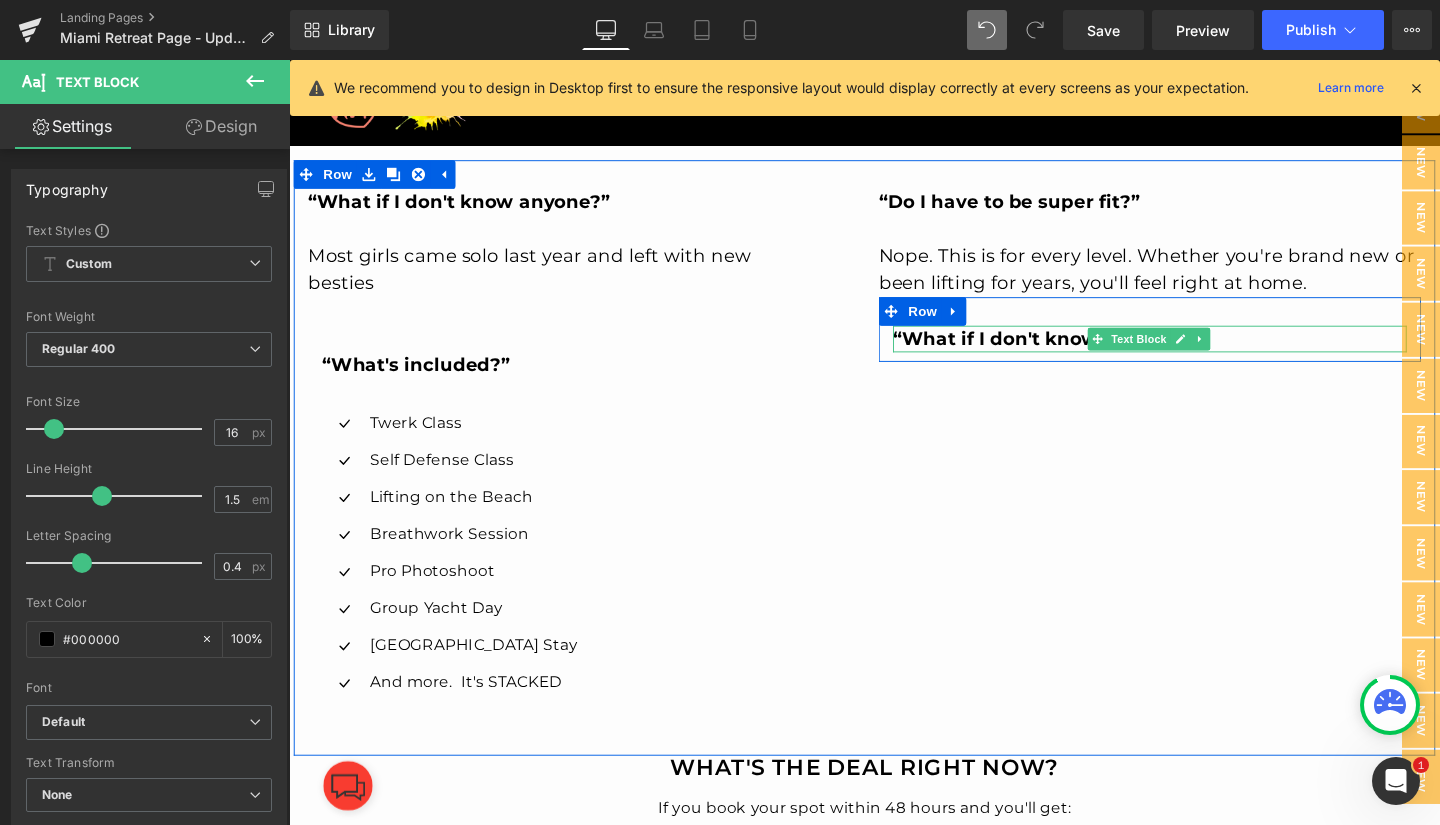 click on "“What if I don't know anyone?”" at bounding box center (1082, 352) 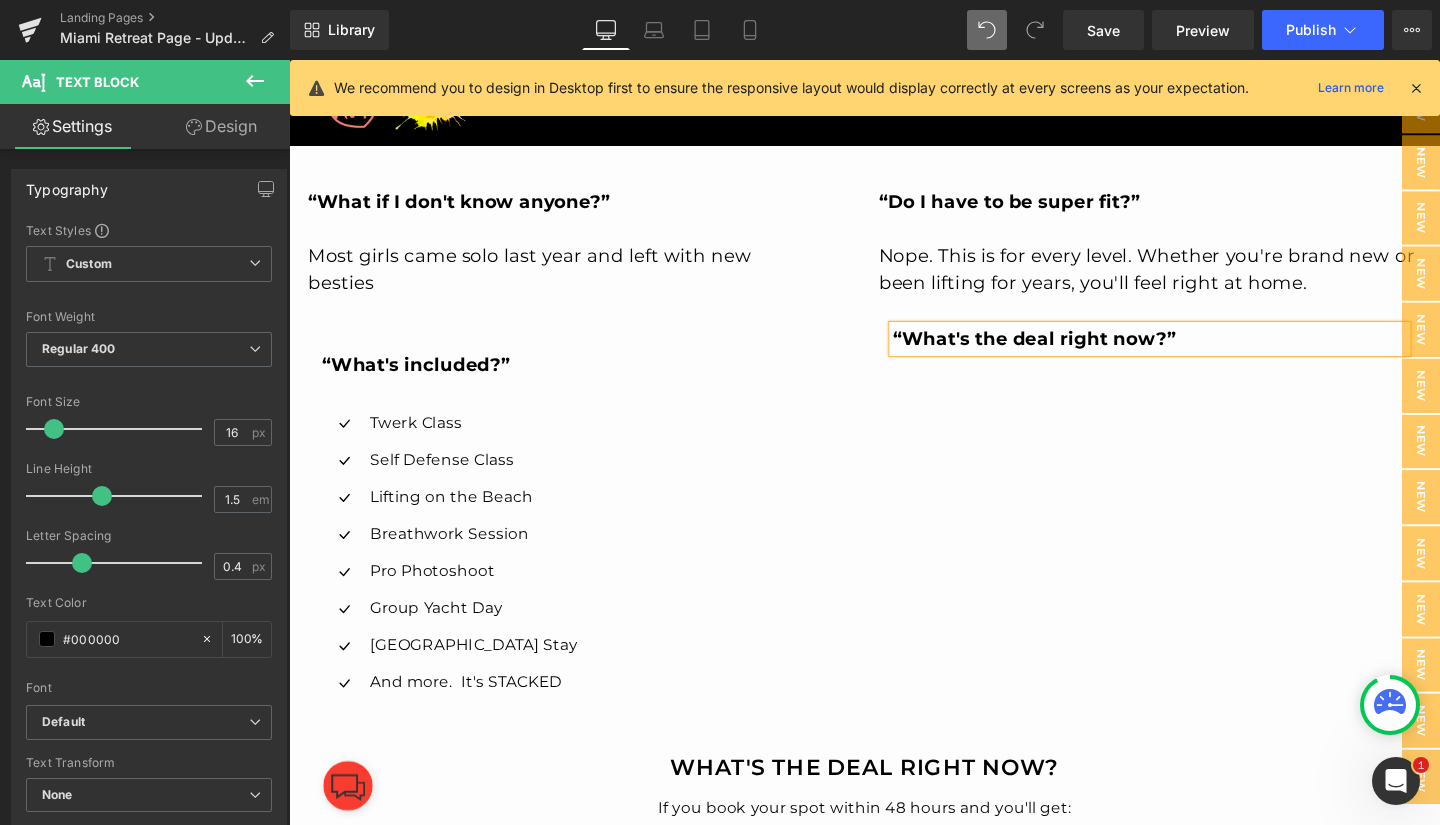 click on "“What if I don't know anyone?”  Most girls came solo last year and left with new besties
Text Block
“What's included?”
Text Block
Icon
Twerk Class
Text Block
Icon
Self Defense Class
Text Block
Icon
Lifting on the Beach
Text Block
Icon" at bounding box center [894, 478] 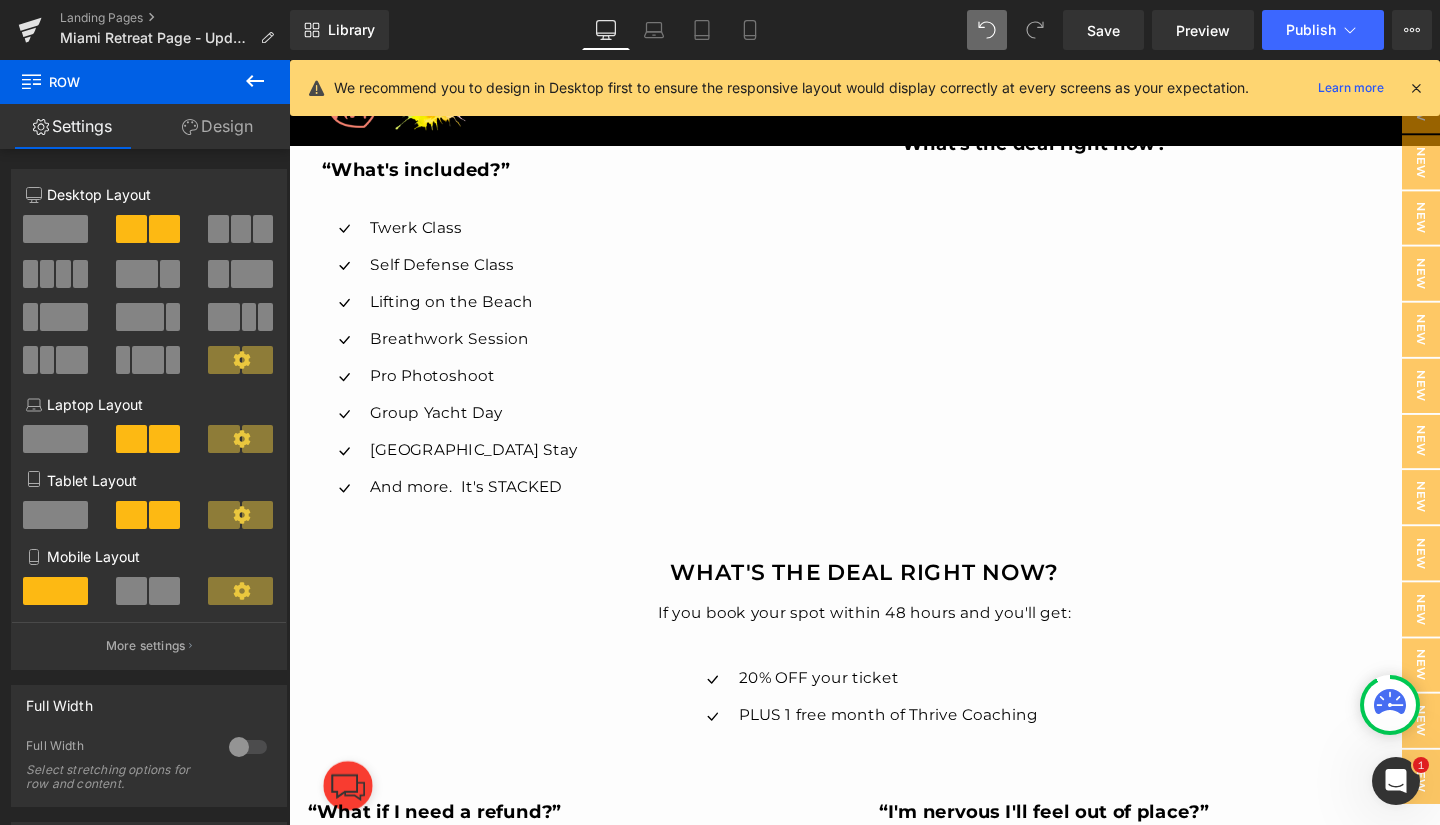 scroll, scrollTop: 5525, scrollLeft: 0, axis: vertical 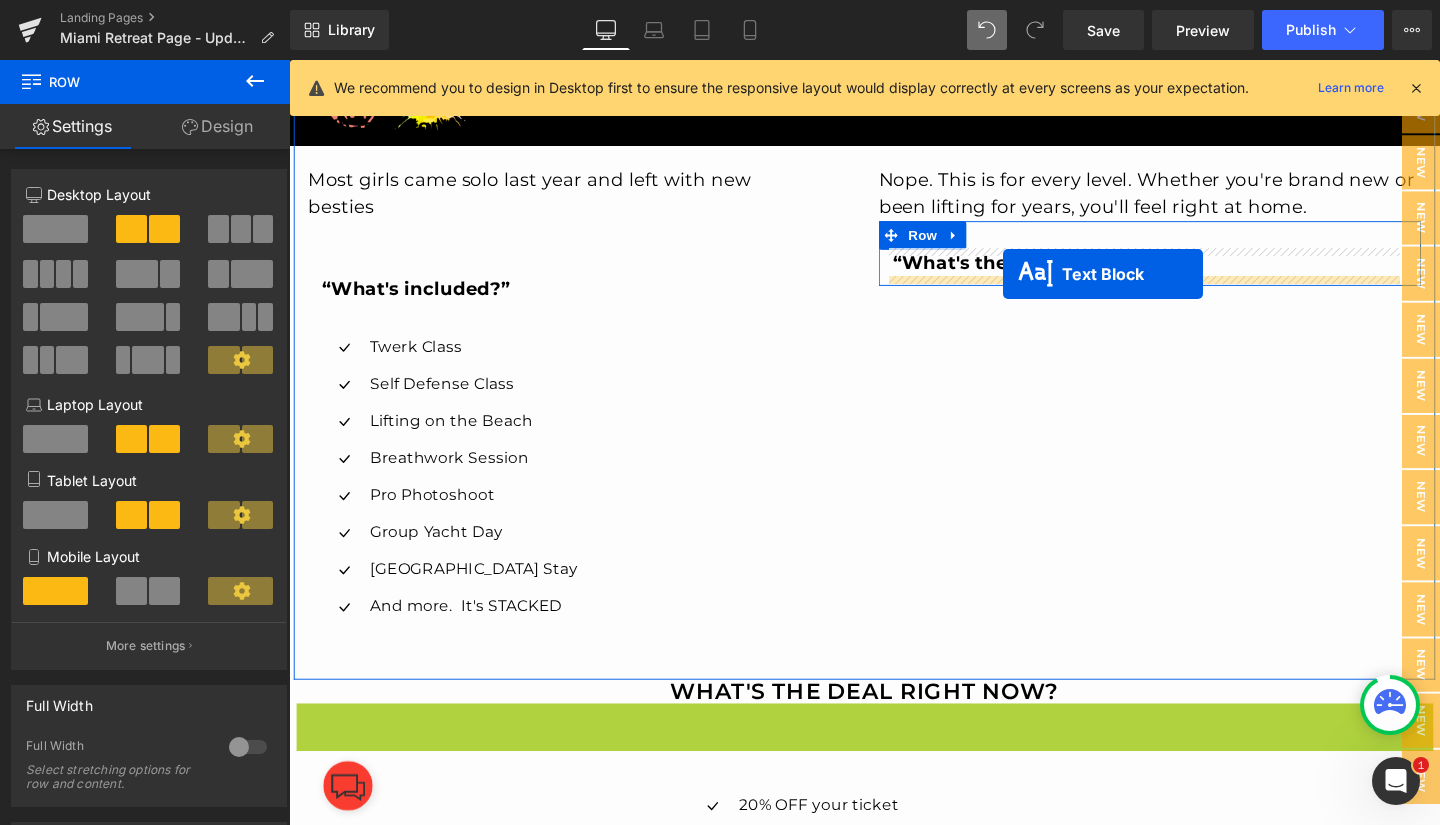 drag, startPoint x: 796, startPoint y: 620, endPoint x: 1040, endPoint y: 285, distance: 414.44058 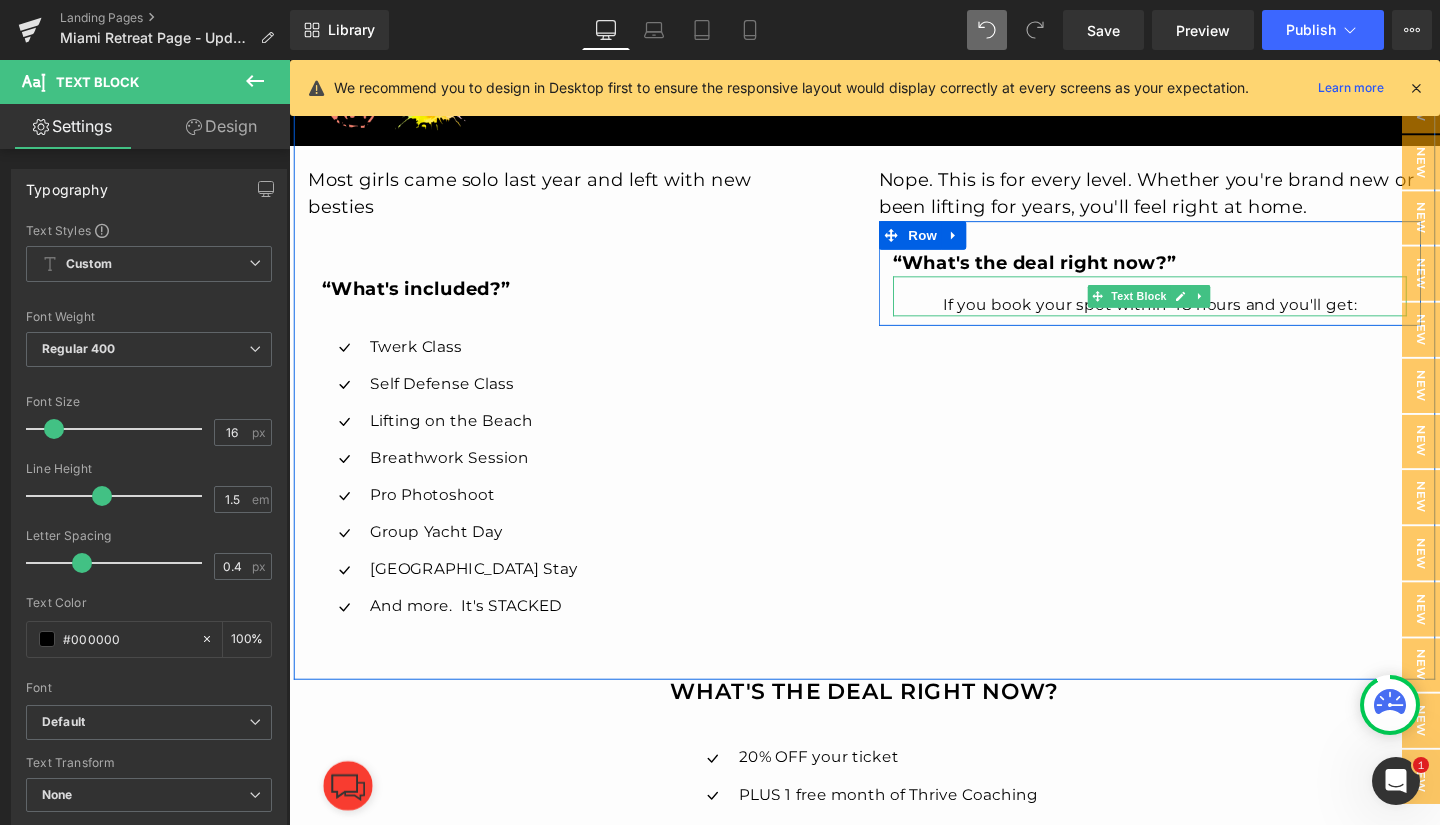click on "If you book your spot within 48 hours and you'll get:" at bounding box center [1194, 317] 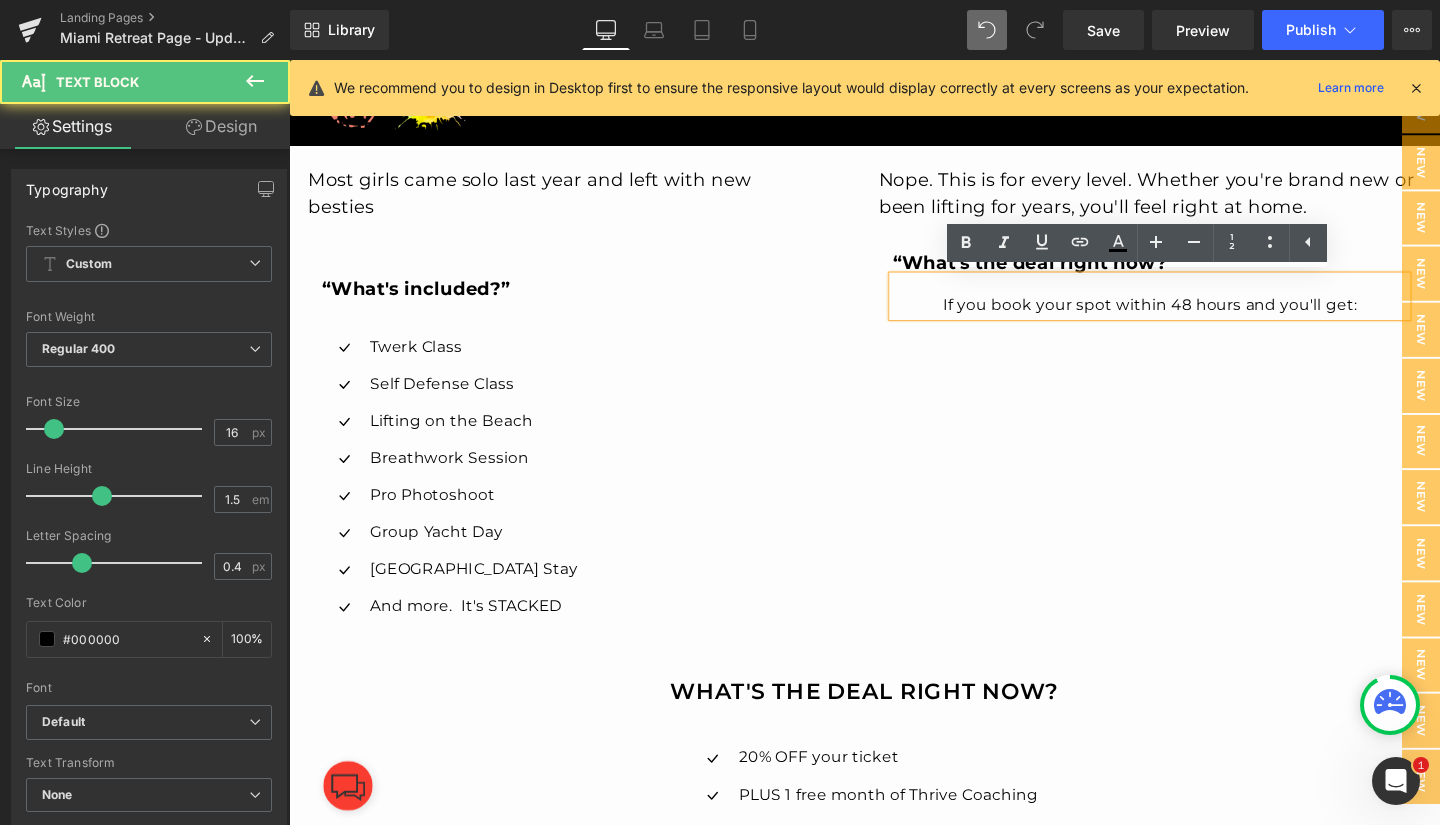 type 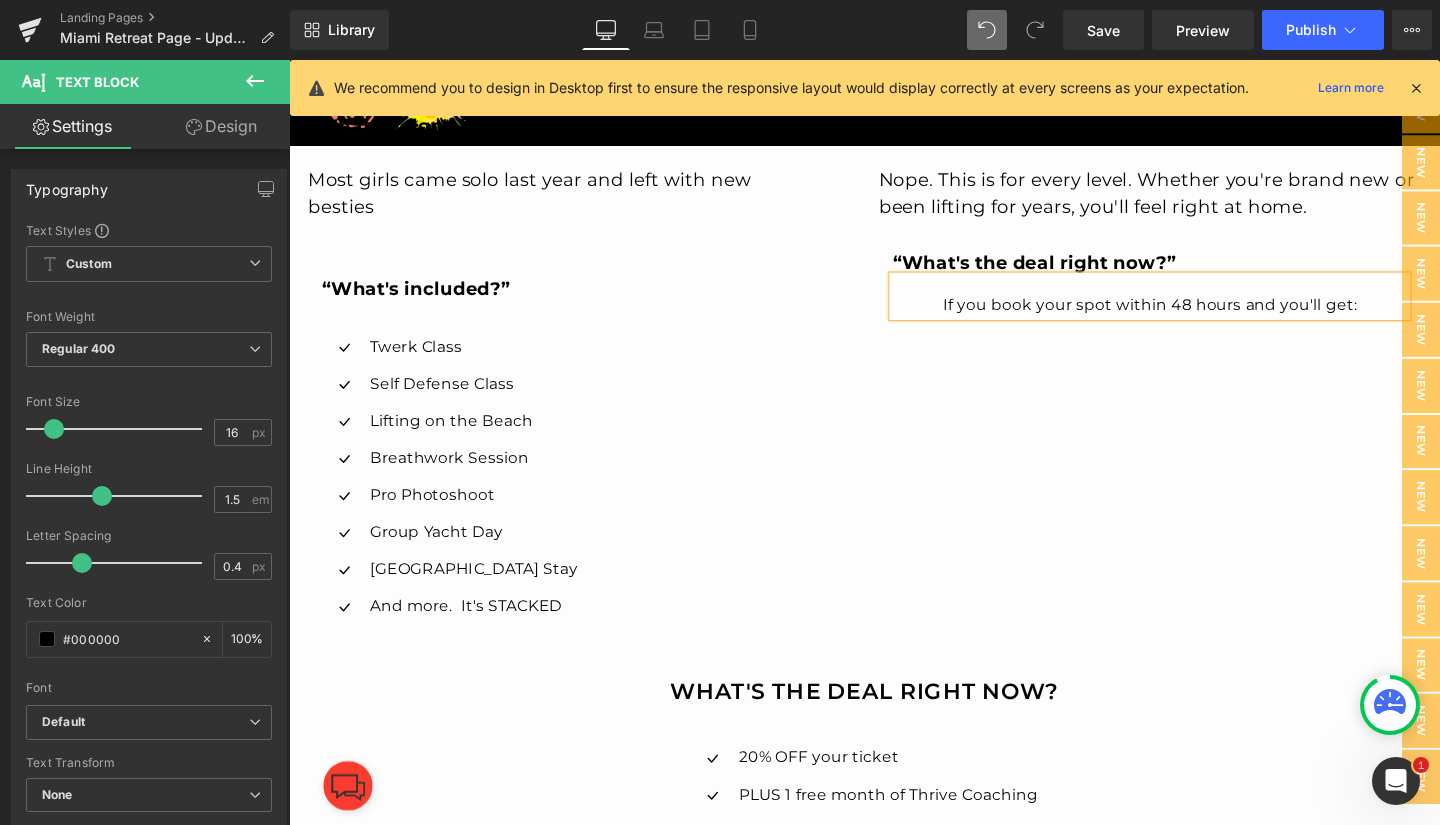 click on "If you book your spot within 48 hours and you'll get:" at bounding box center (1194, 317) 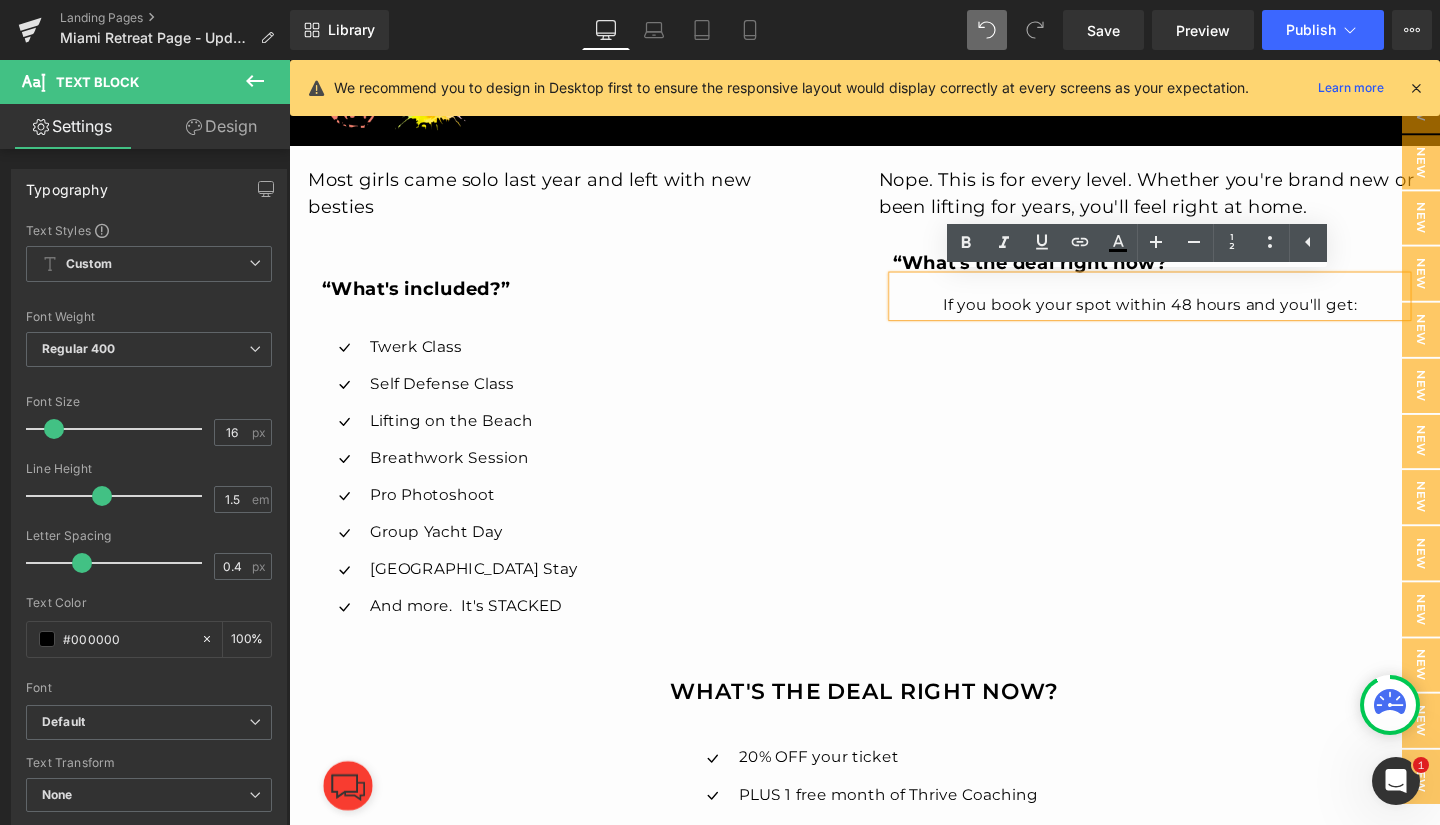 click on "“What if I don't know anyone?”  Most girls came solo last year and left with new besties
Text Block
“What's included?”
Text Block
Icon
Twerk Class
Text Block
Icon
Self Defense Class
Text Block
Icon
Lifting on the Beach
Text Block
Icon" at bounding box center (894, 398) 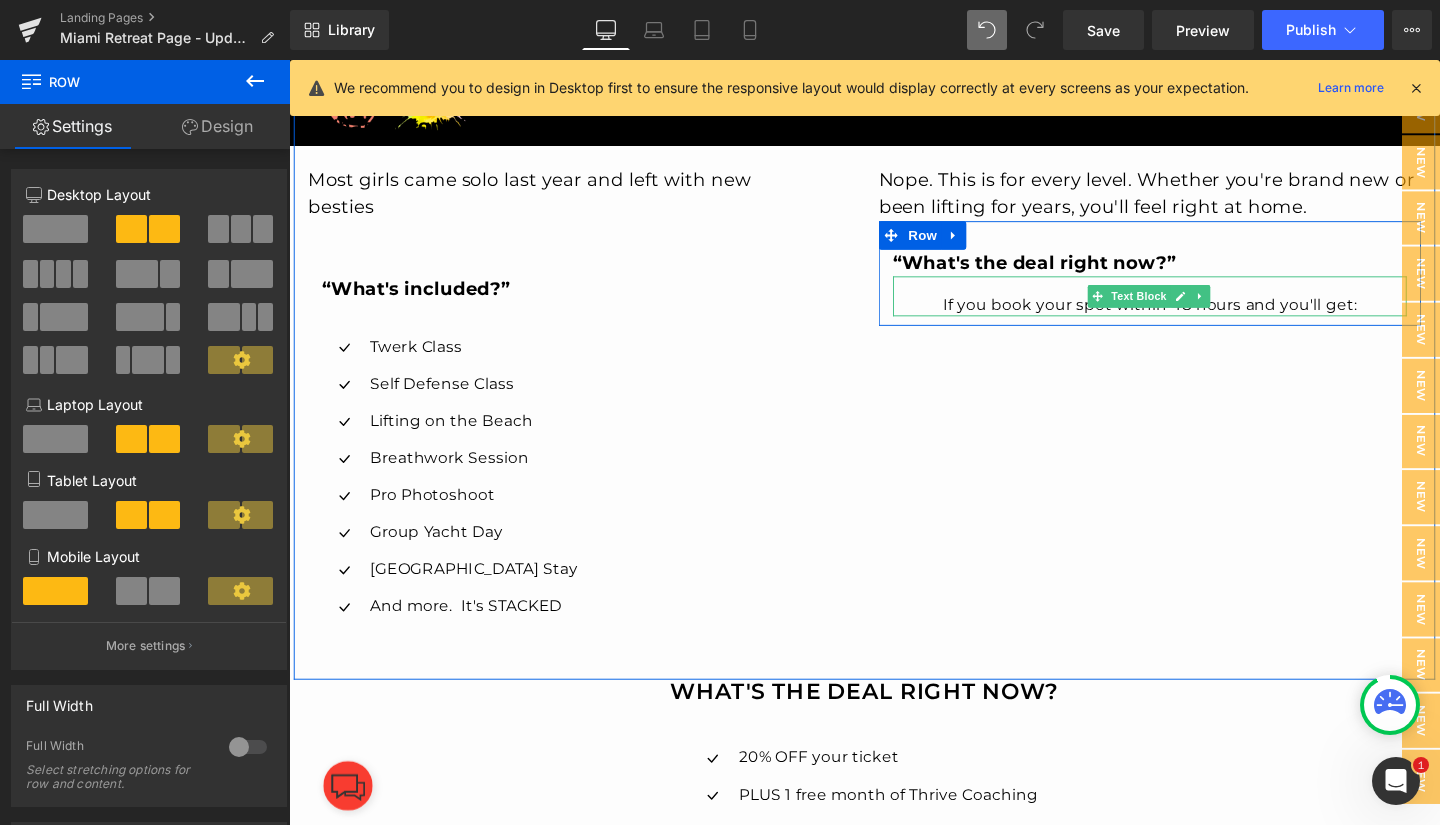 click on "If you book your spot within 48 hours and you'll get:" at bounding box center (1194, 317) 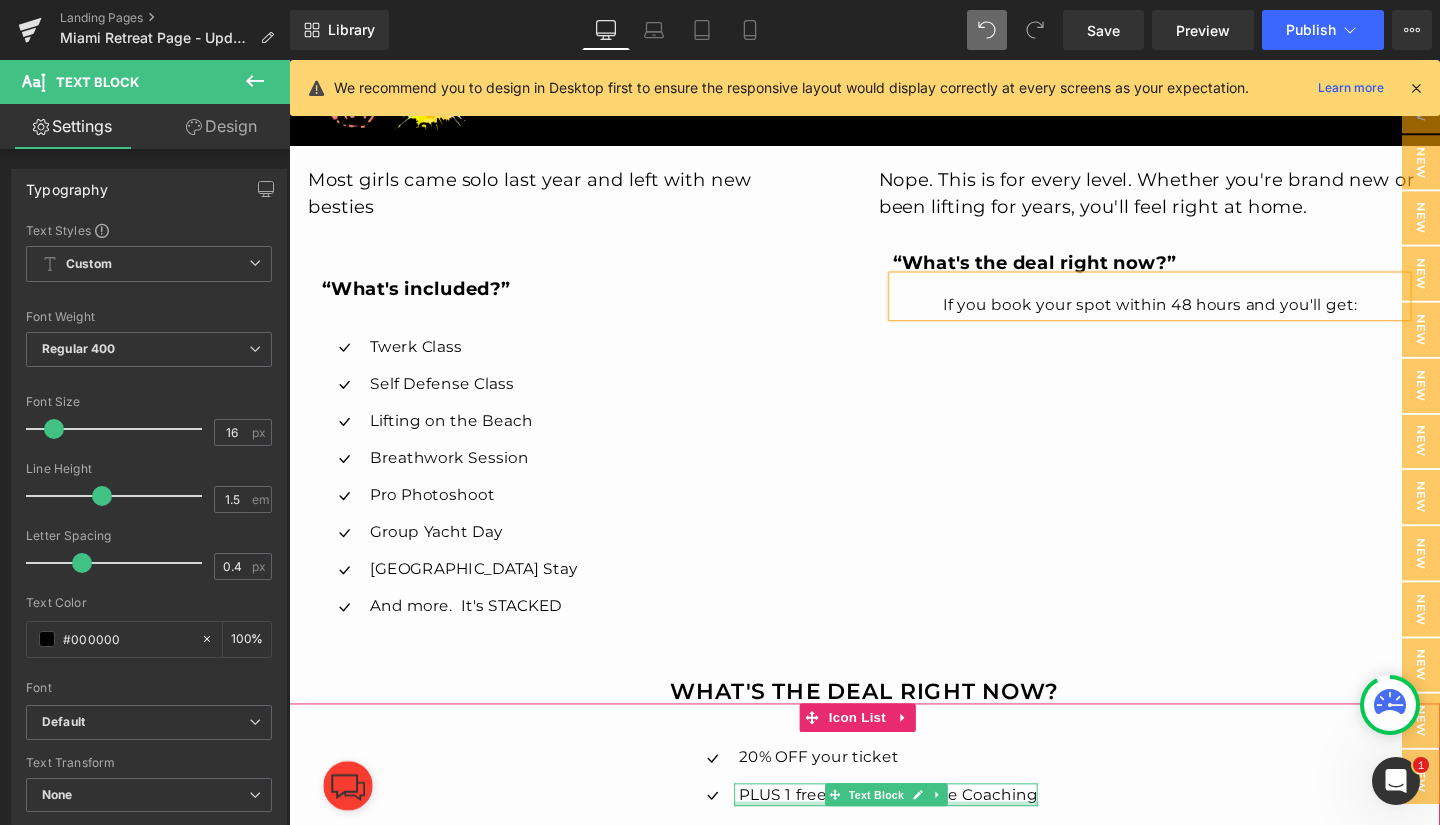 scroll, scrollTop: 5503, scrollLeft: 0, axis: vertical 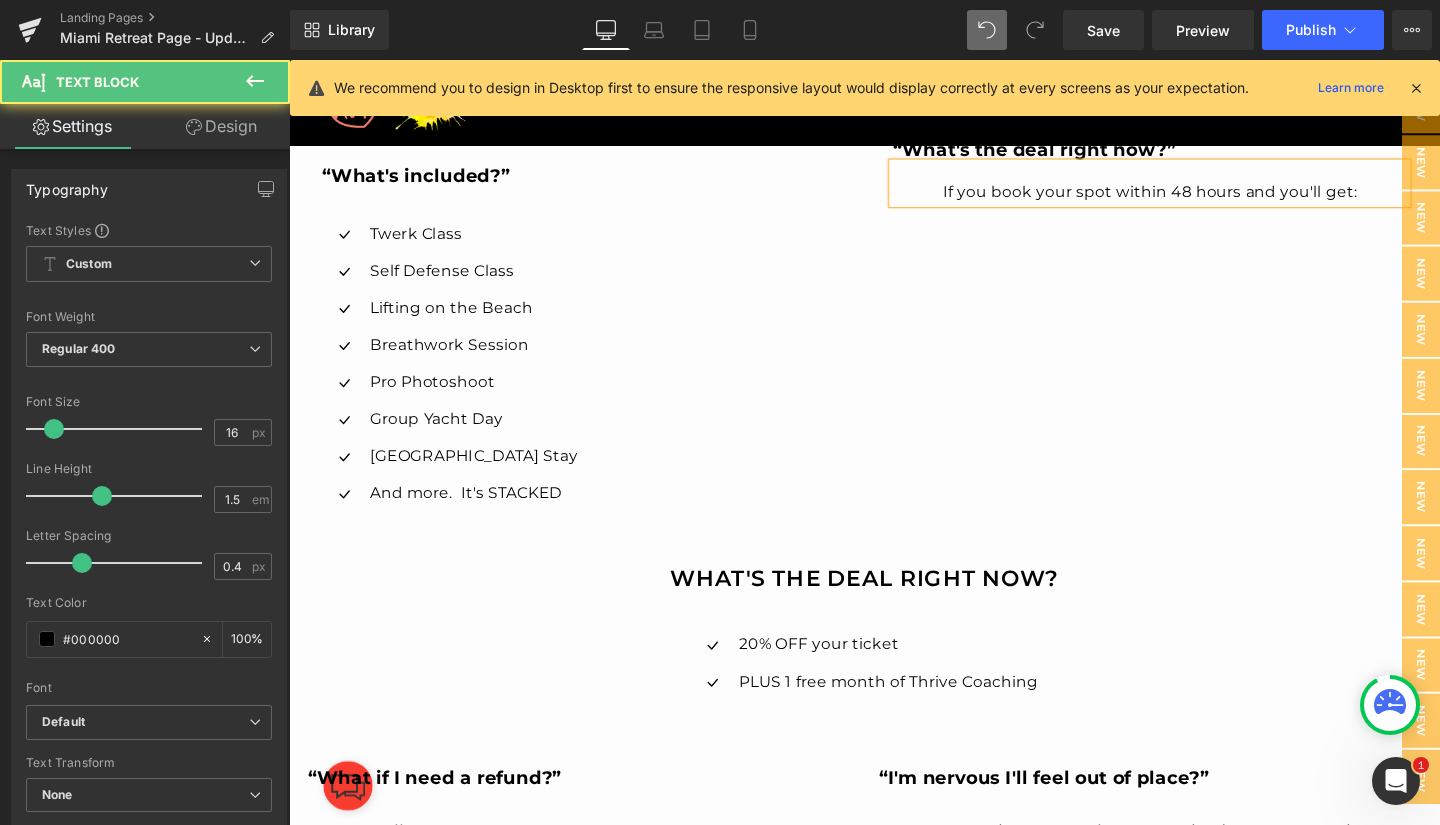 click on "If you book your spot within 48 hours and you'll get:" at bounding box center [1194, 199] 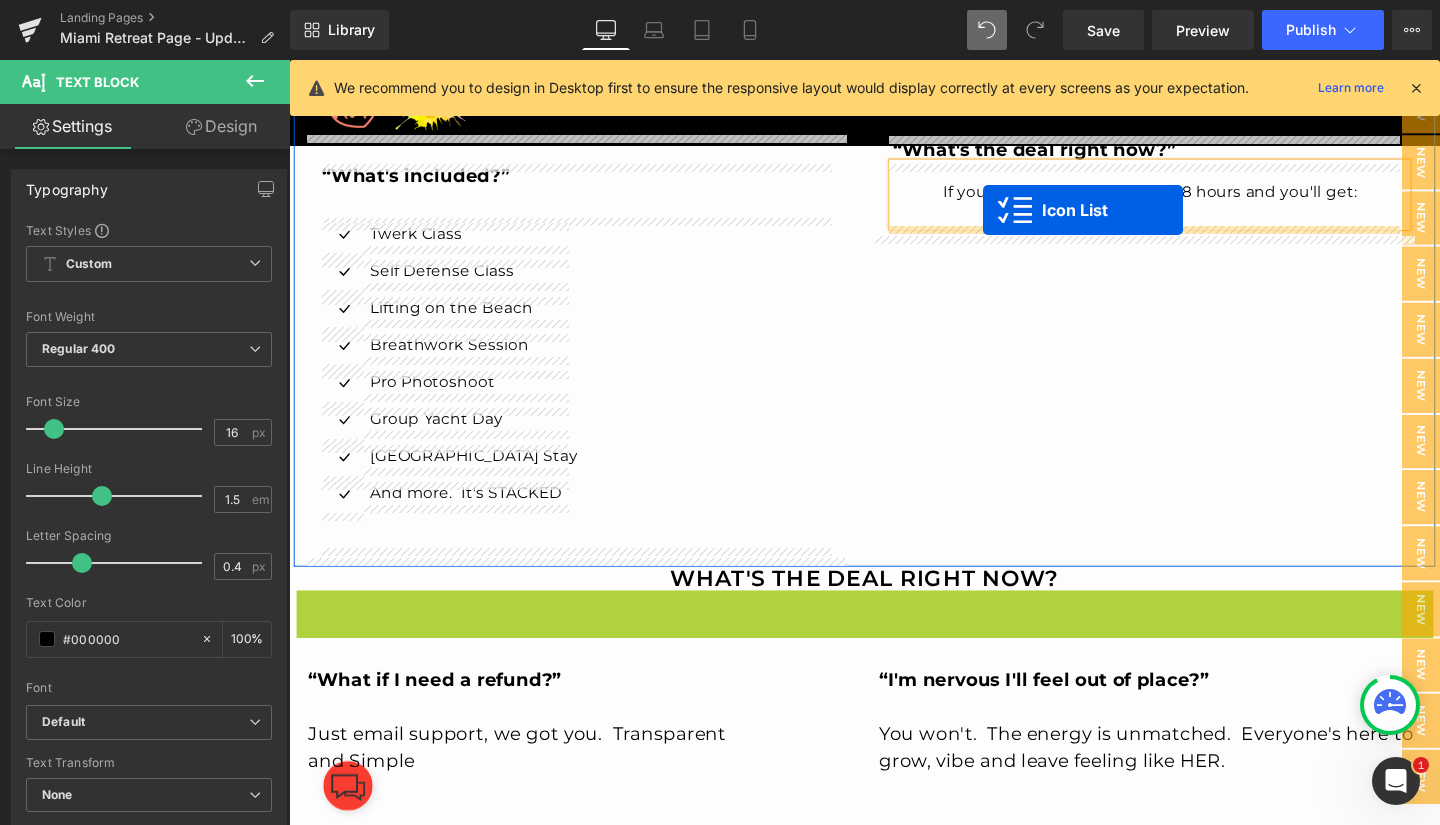 drag, startPoint x: 834, startPoint y: 633, endPoint x: 1017, endPoint y: 218, distance: 453.55707 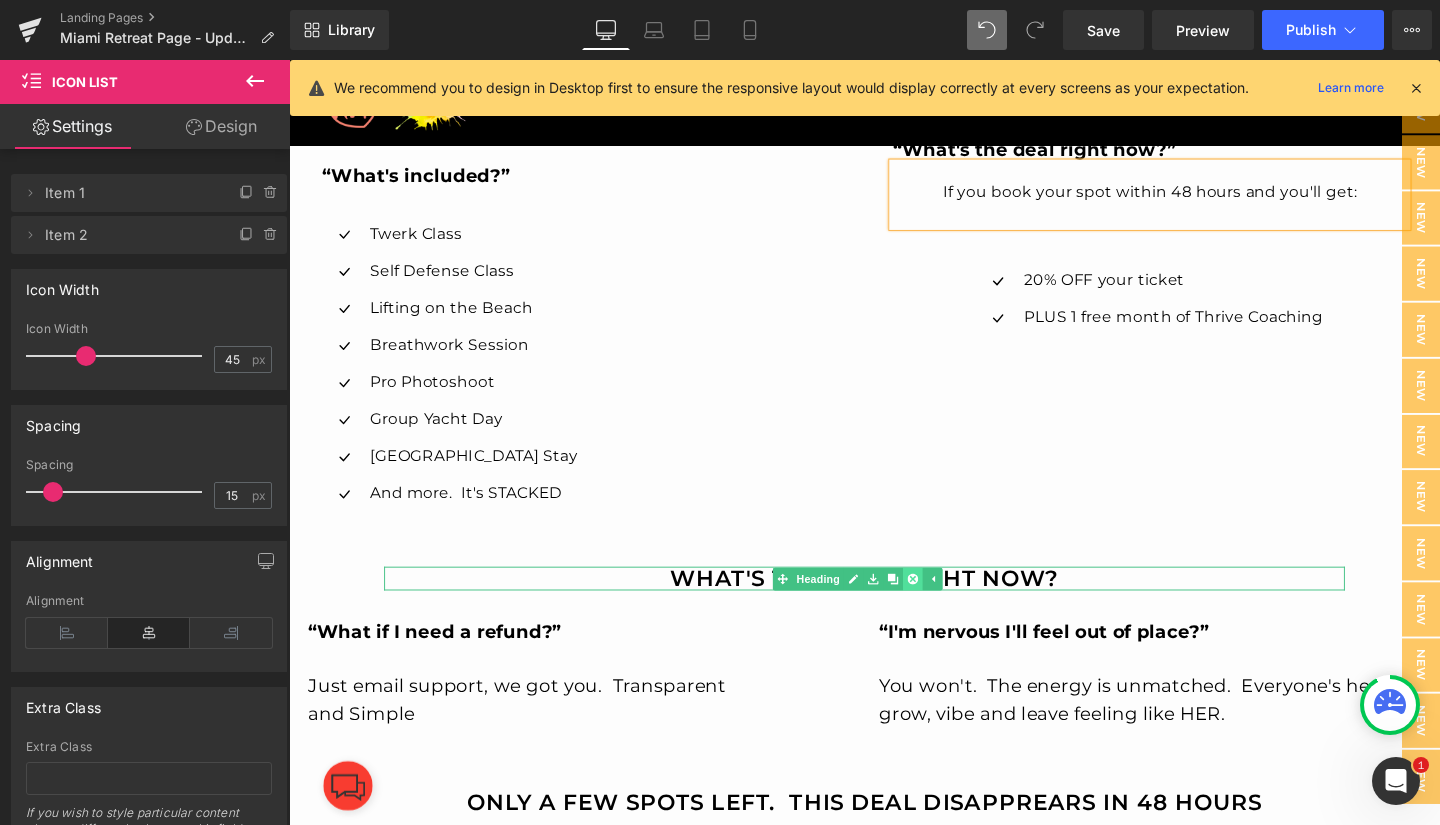 click 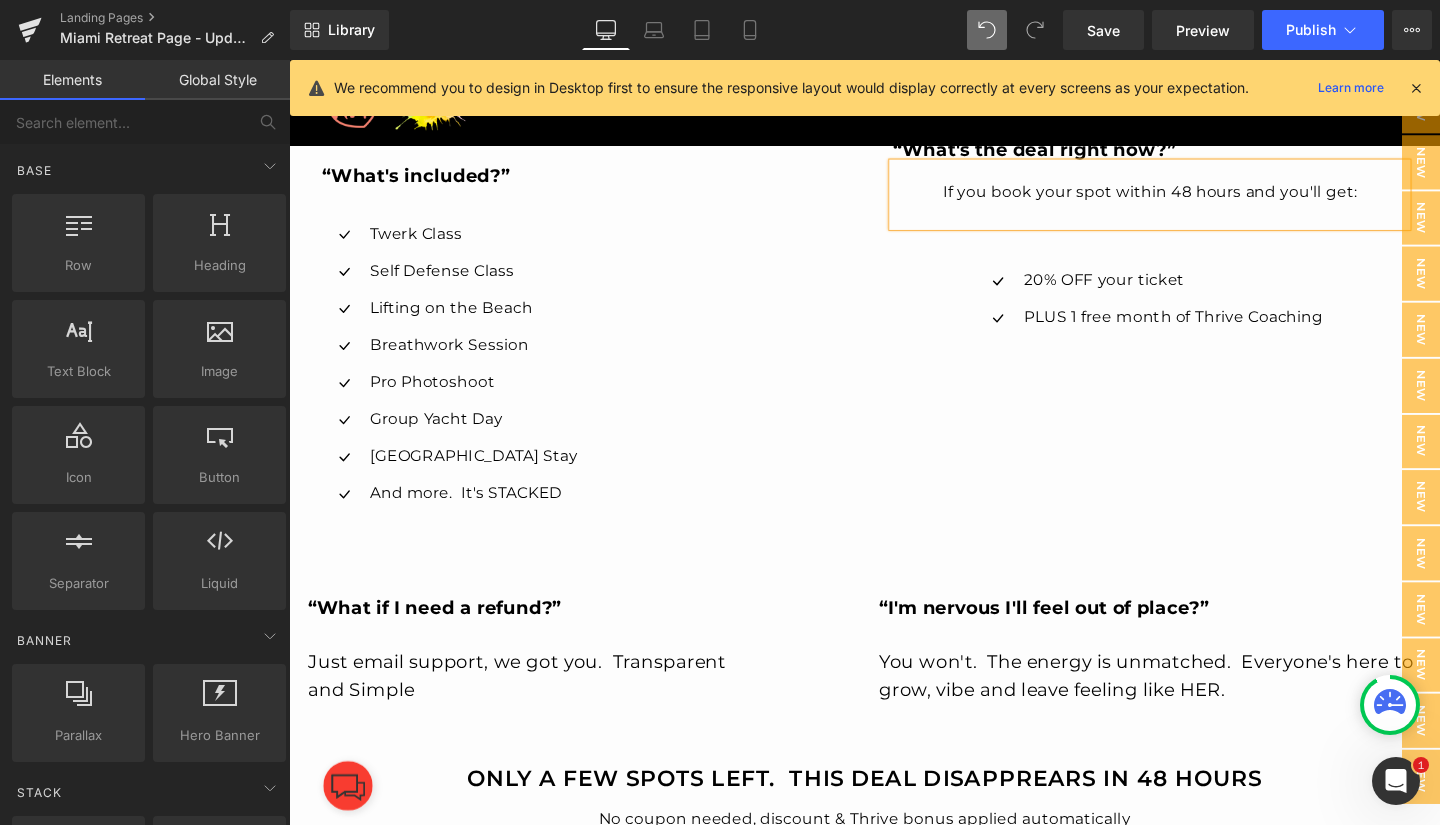 click on "If you book your spot within 48 hours and you'll get:" at bounding box center [1194, 199] 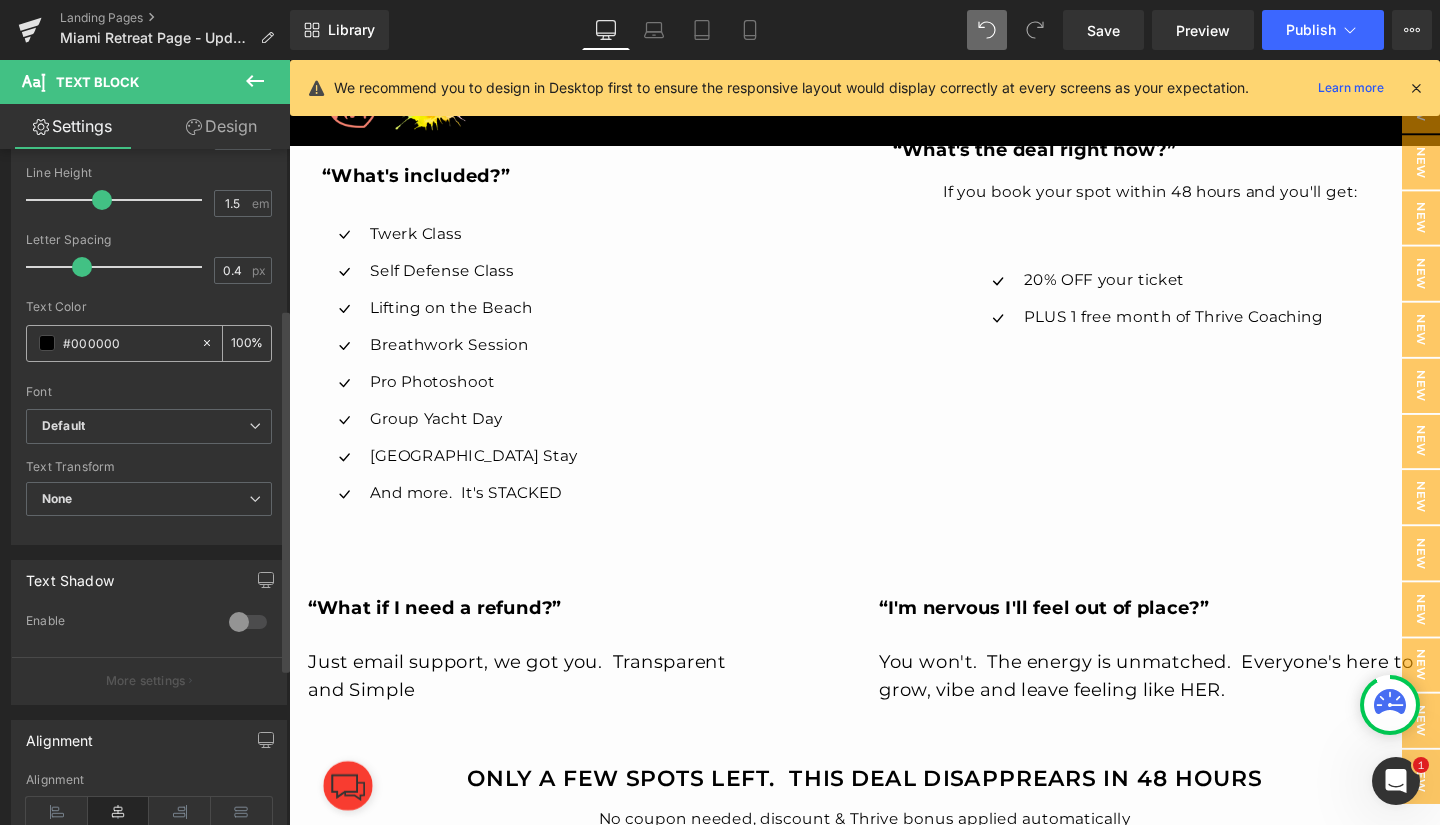 scroll, scrollTop: 480, scrollLeft: 0, axis: vertical 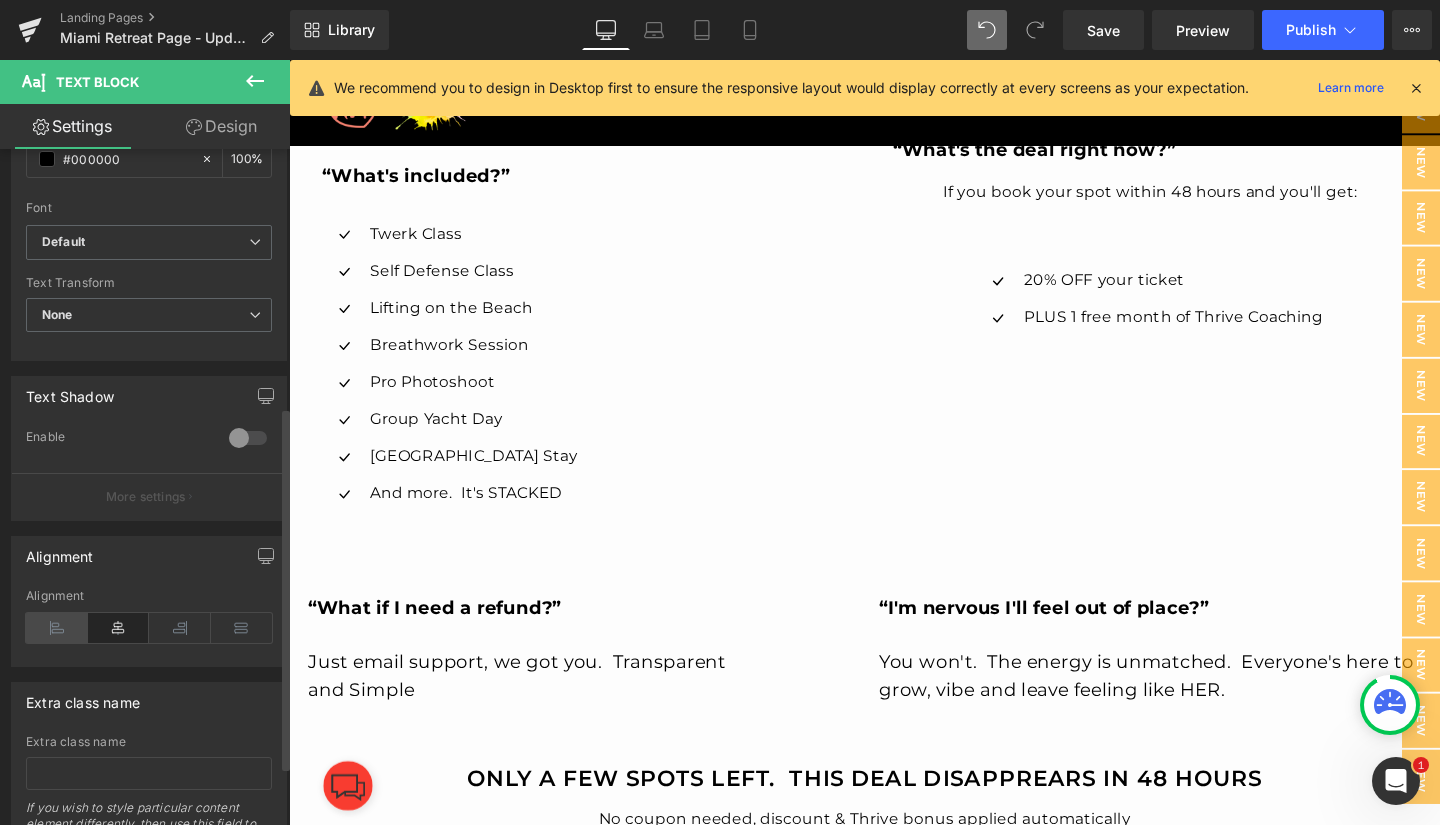click at bounding box center (57, 628) 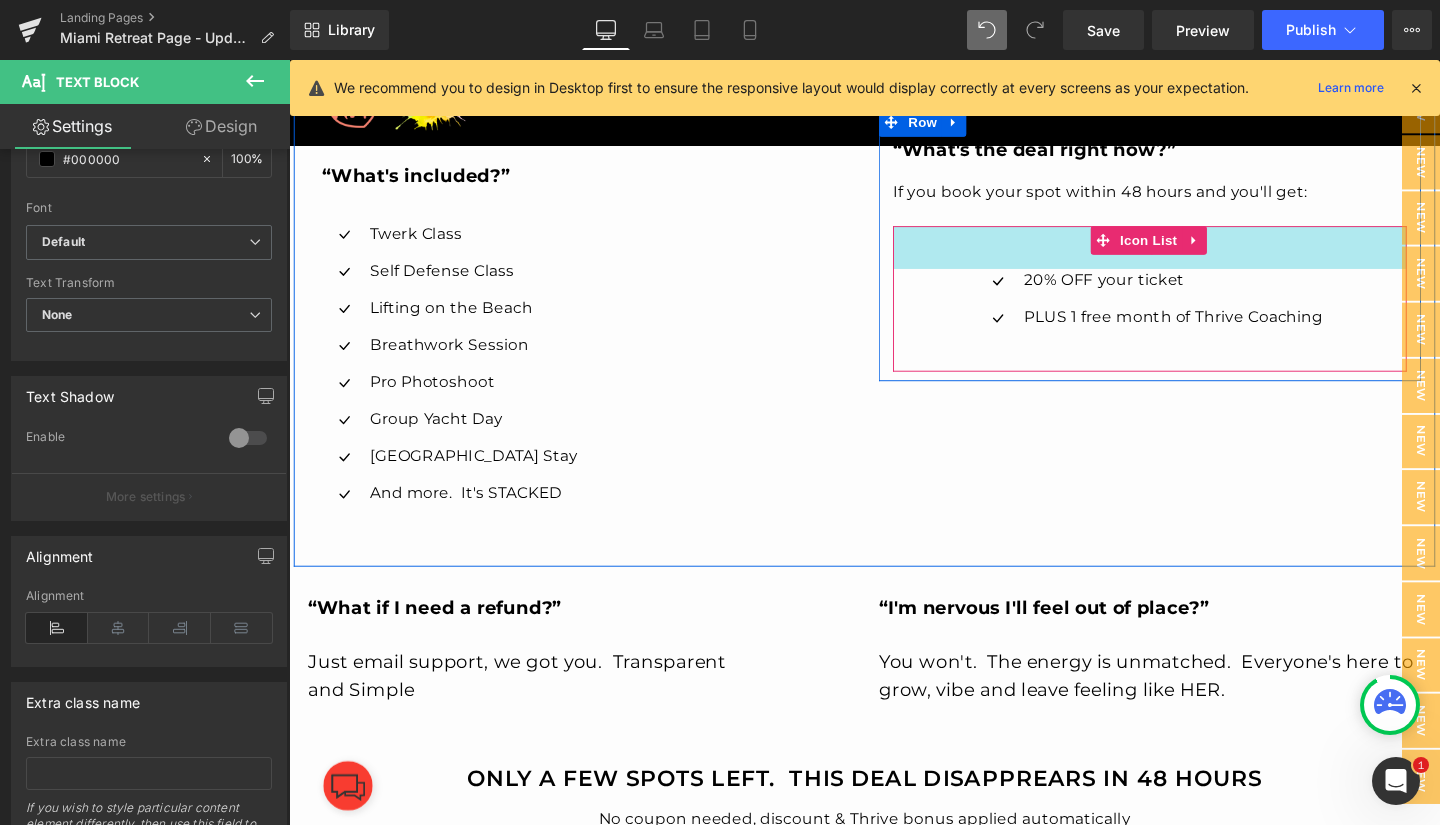 click on "45px" at bounding box center (1194, 257) 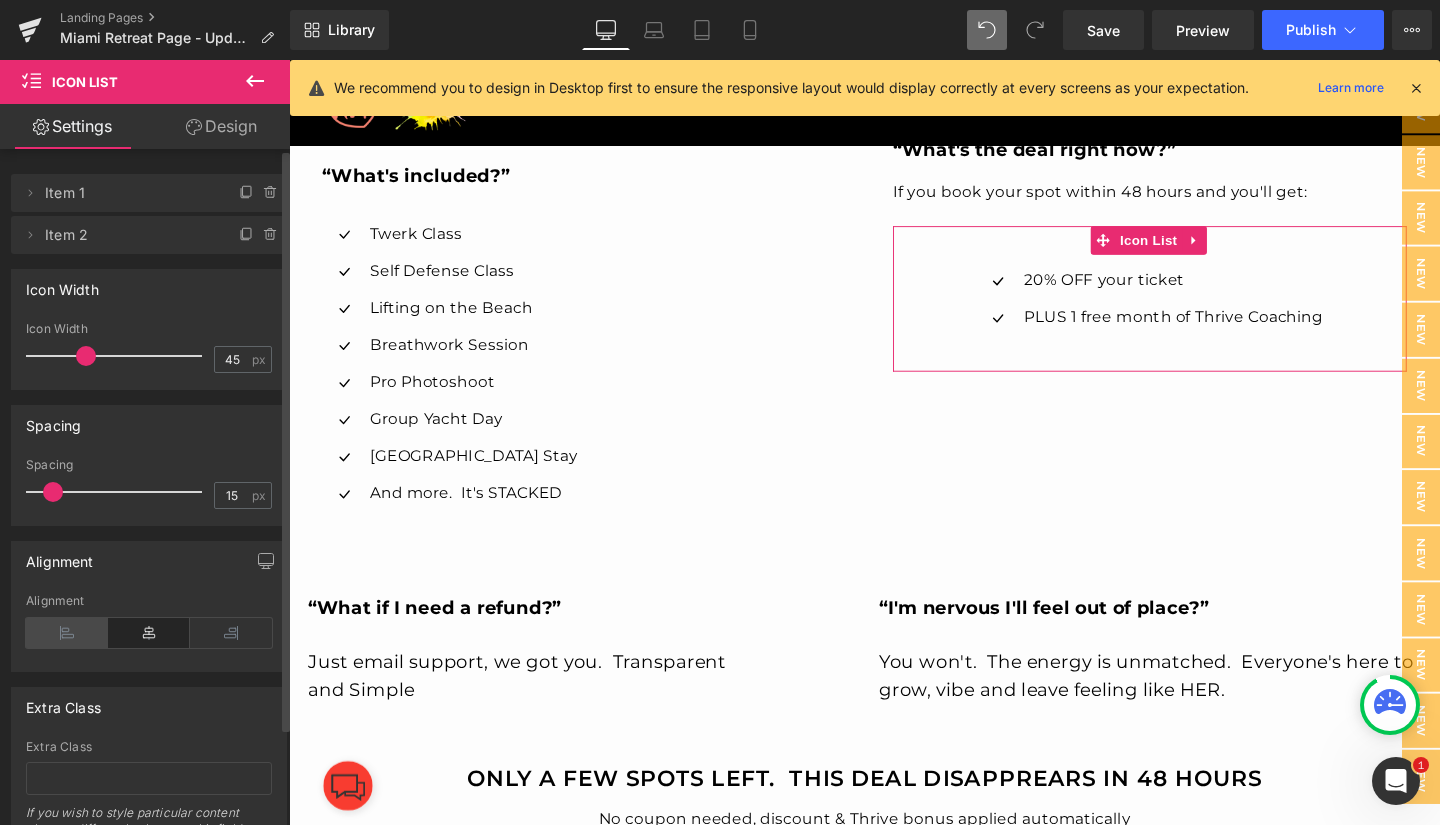 click at bounding box center (67, 633) 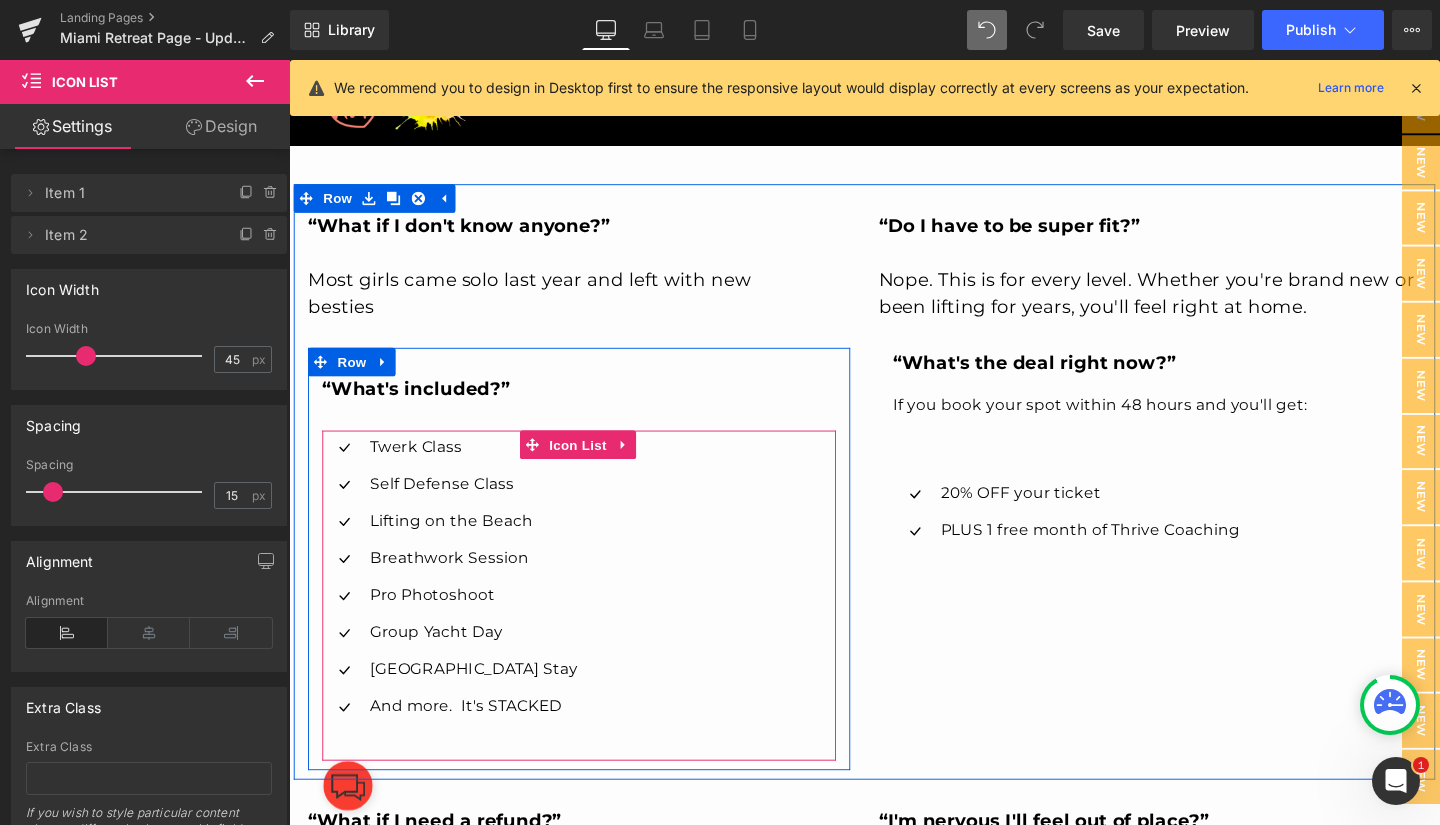 scroll, scrollTop: 5277, scrollLeft: 0, axis: vertical 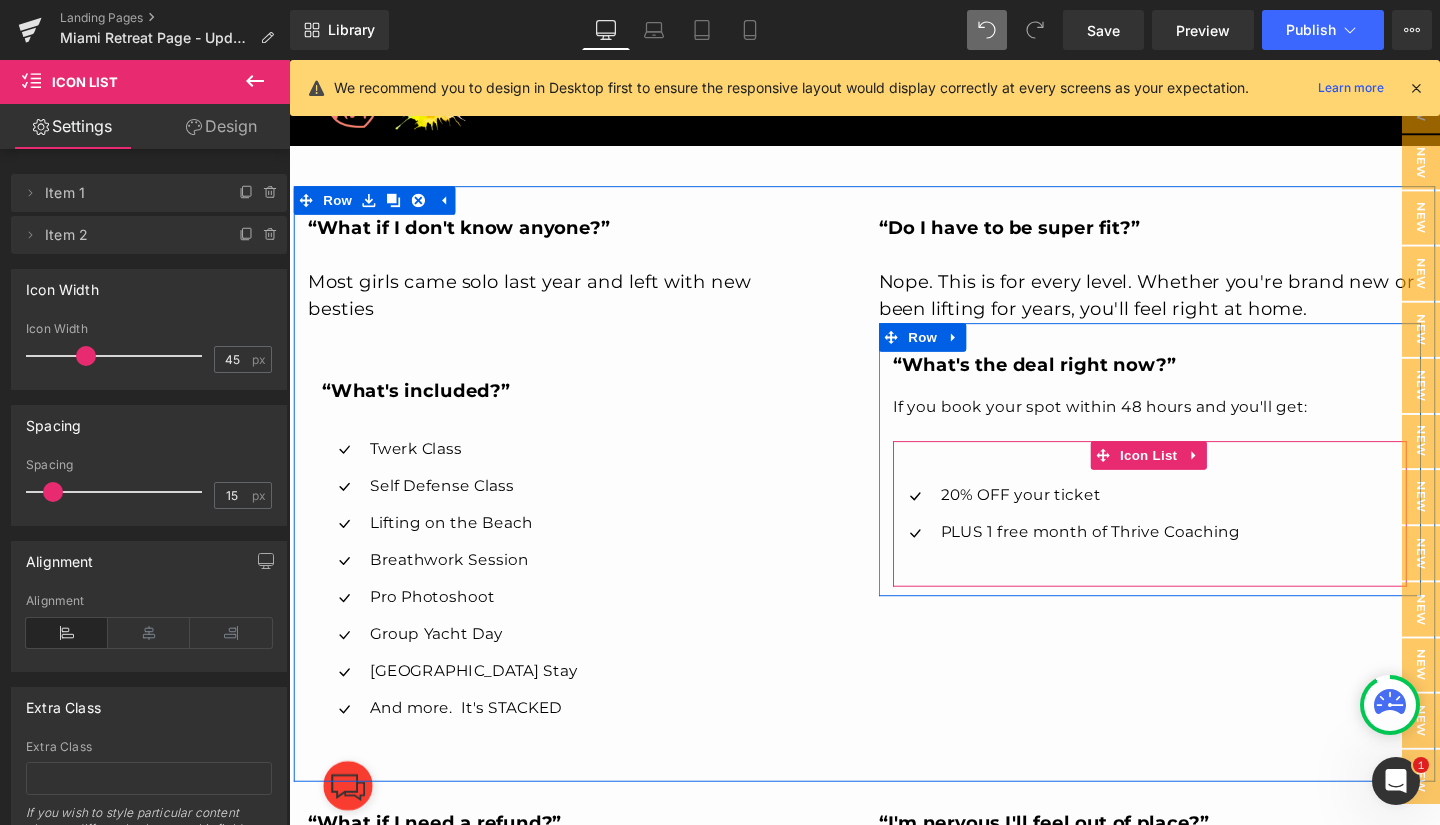 click on "Icon
20% OFF your ticket
Text Block
Icon
PLUS 1 free month of Thrive Coaching
Text Block
Icon List" at bounding box center (1194, 537) 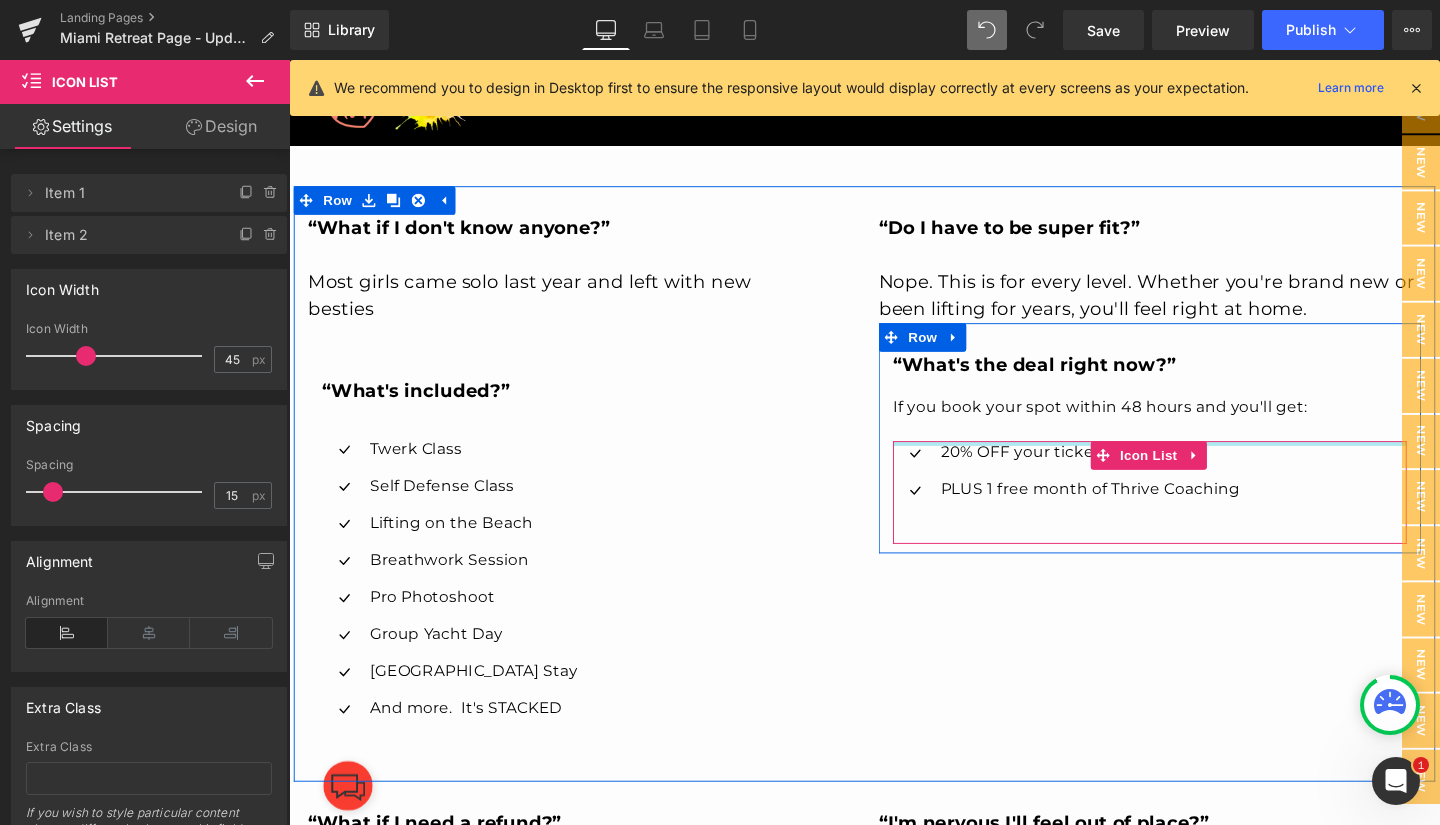 drag, startPoint x: 994, startPoint y: 465, endPoint x: 981, endPoint y: 413, distance: 53.600372 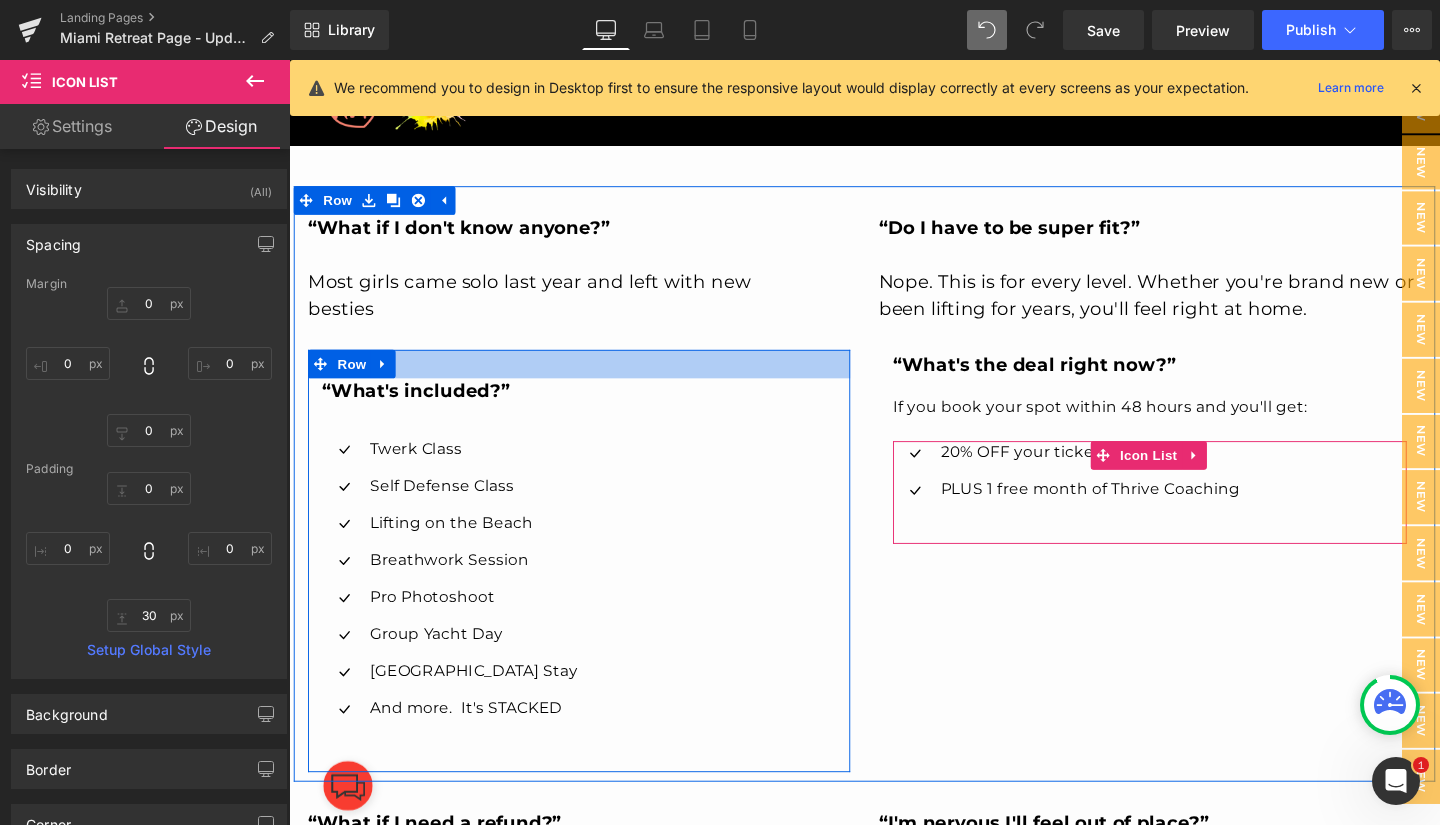 click at bounding box center [594, 380] 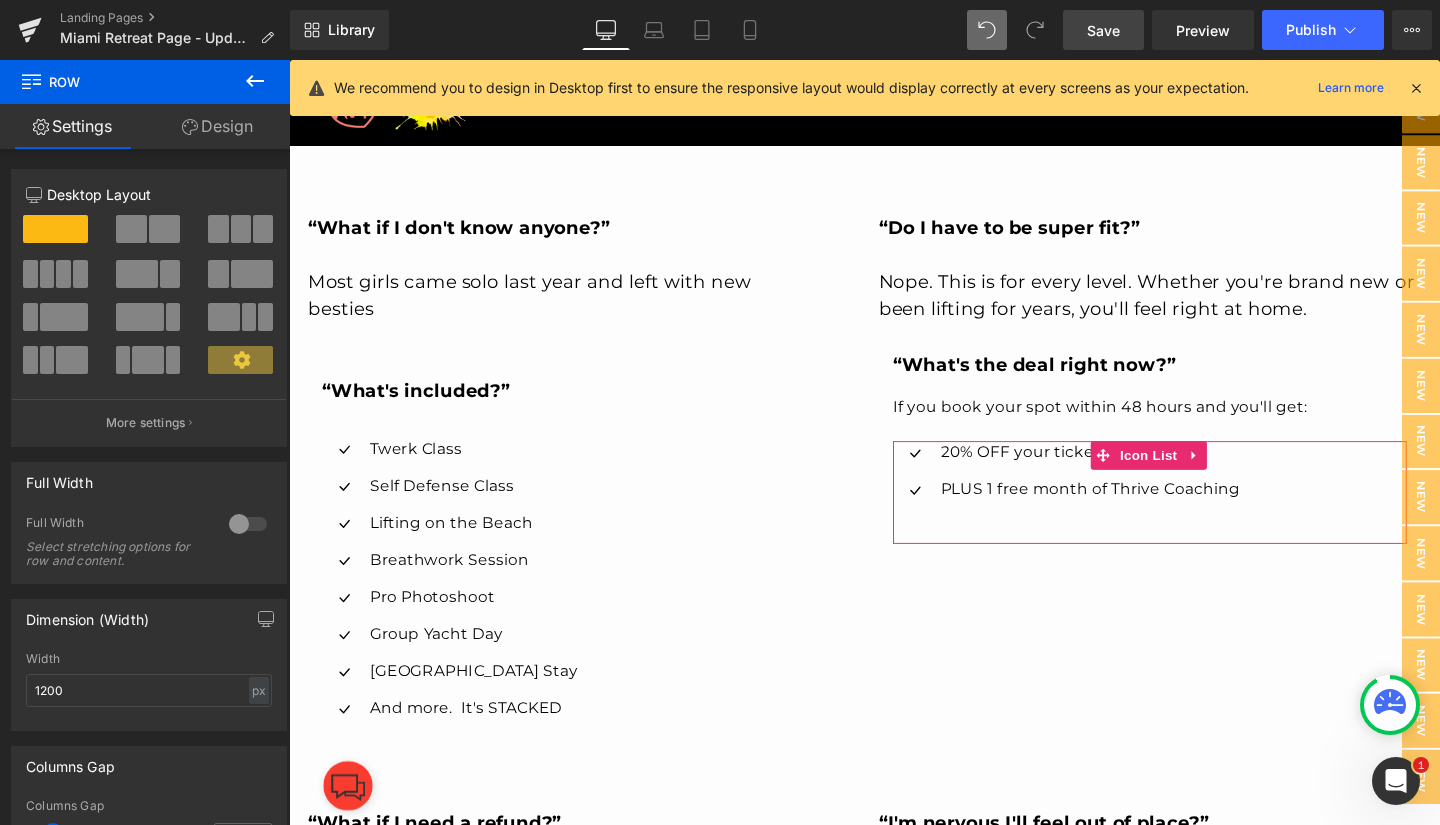 click on "Save" at bounding box center (1103, 30) 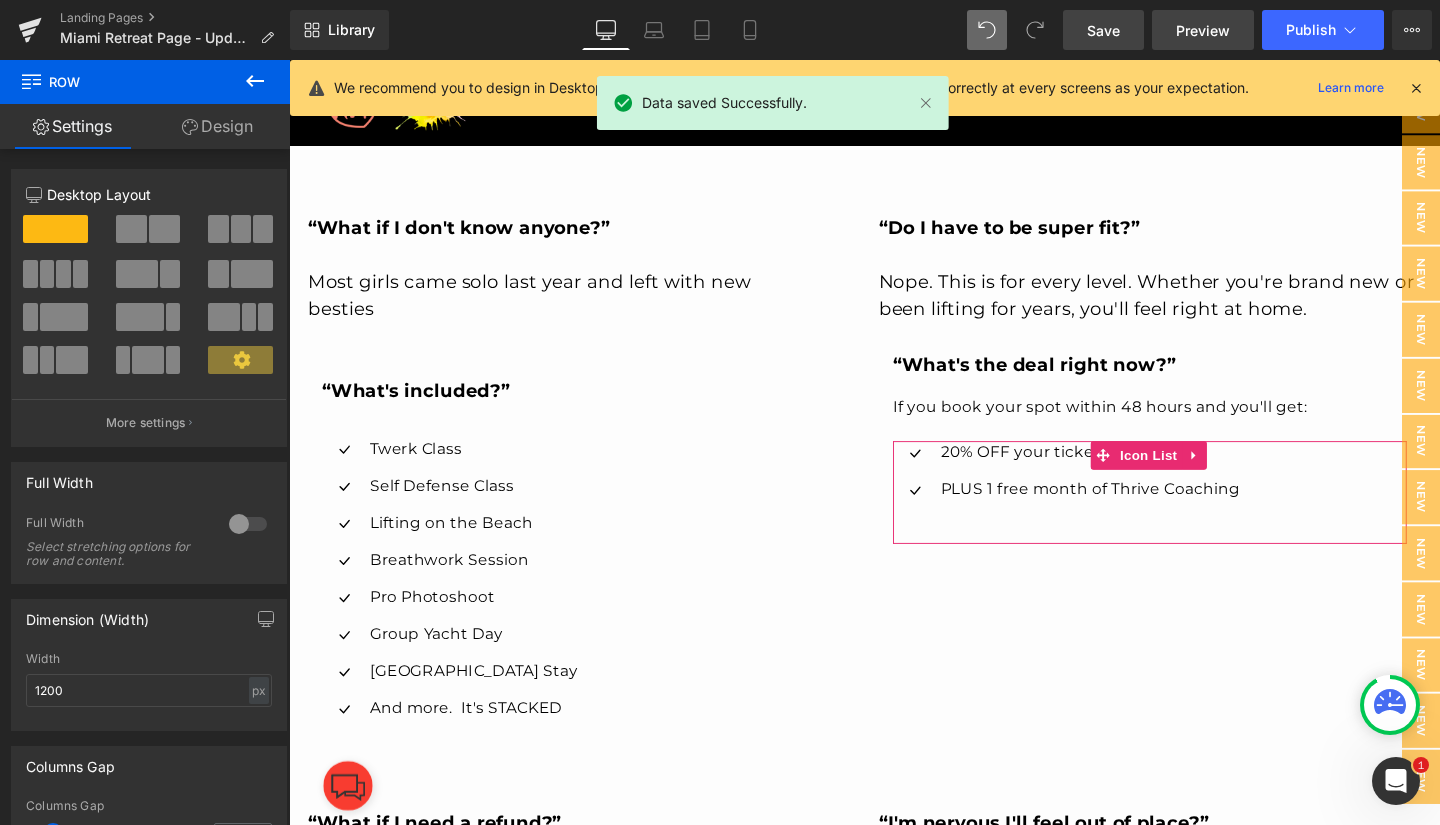 click on "Preview" at bounding box center (1203, 30) 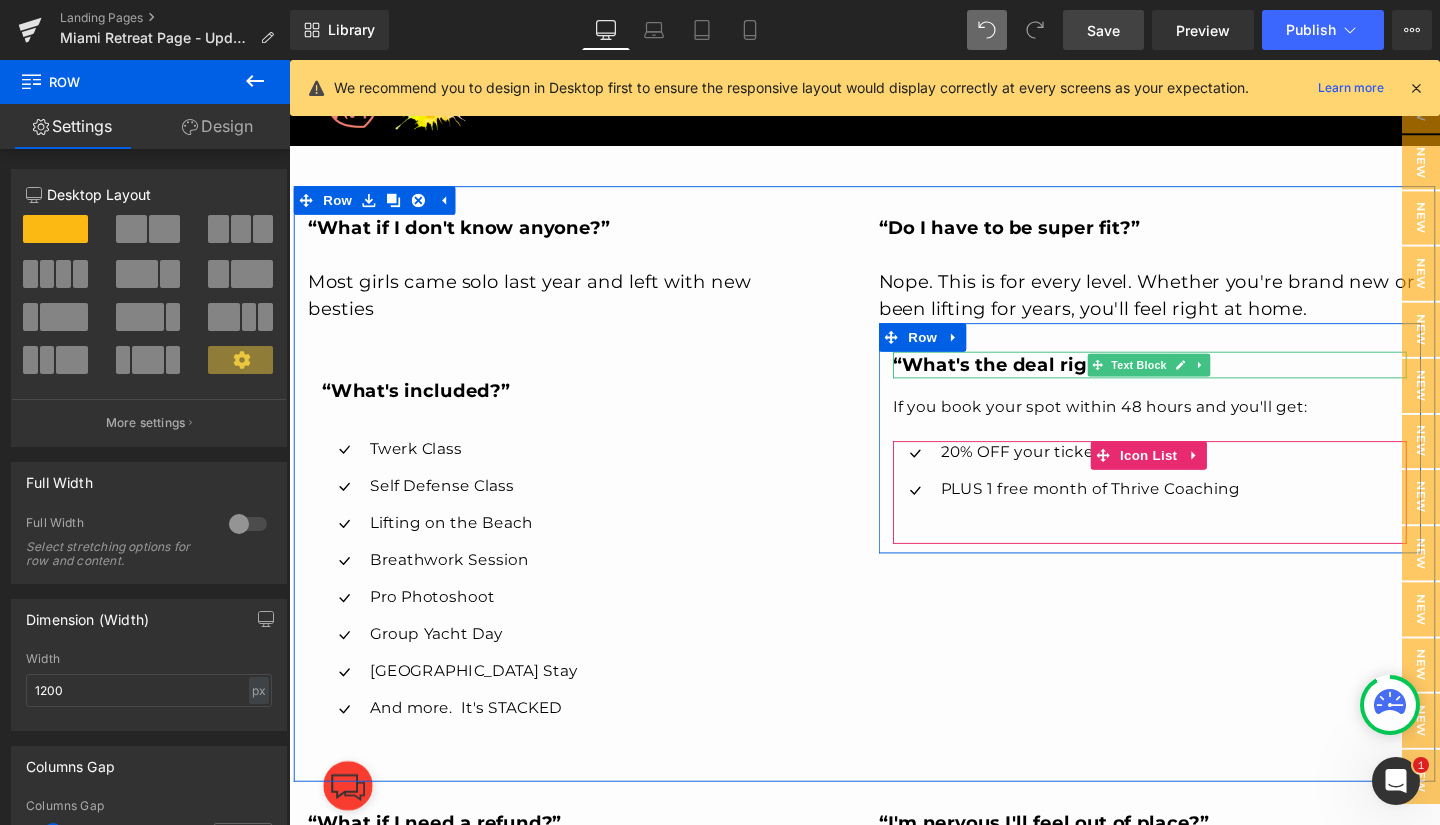 click on "“What's the deal right now?”" at bounding box center (1072, 380) 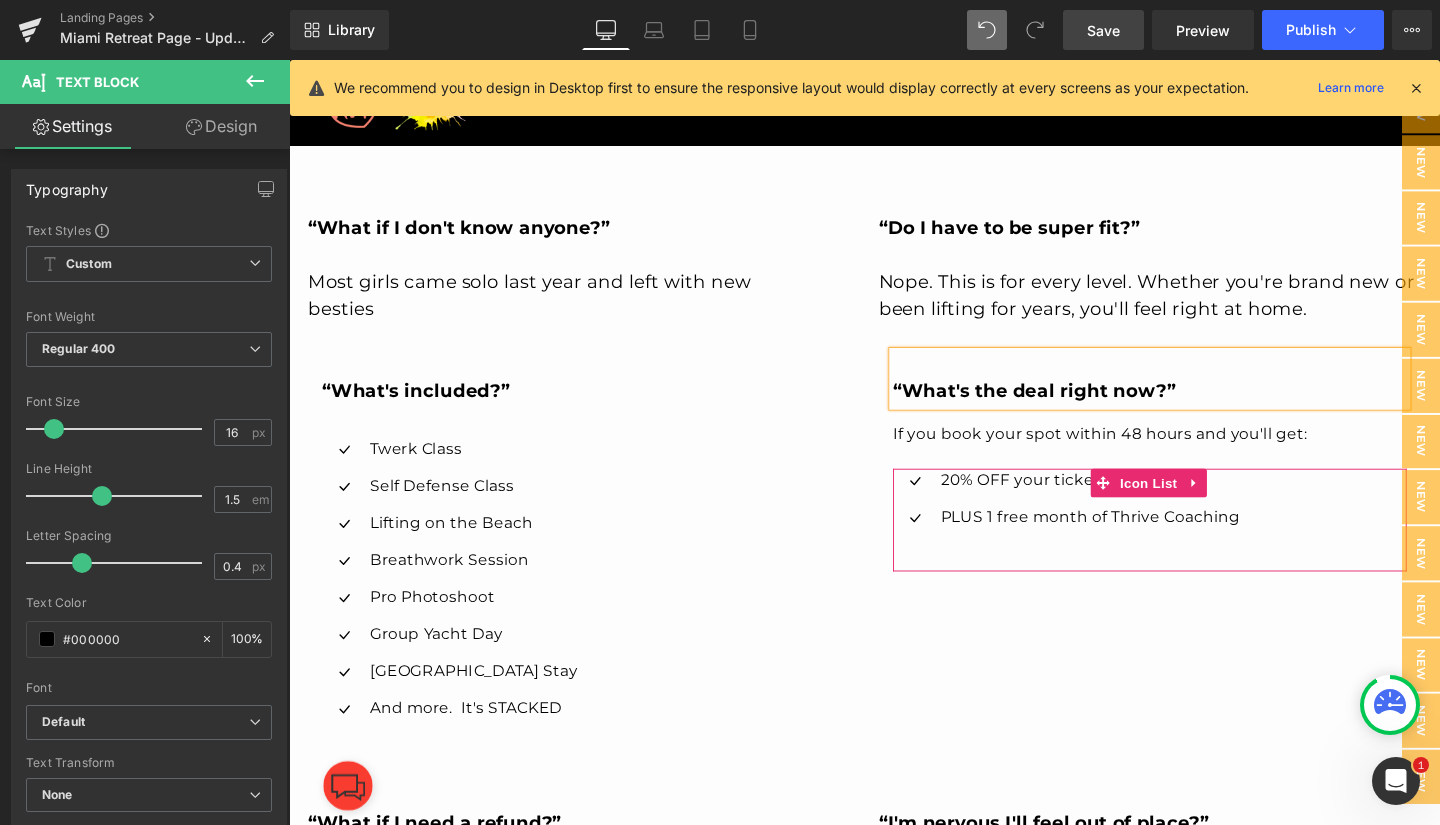 click on "Save" at bounding box center (1103, 30) 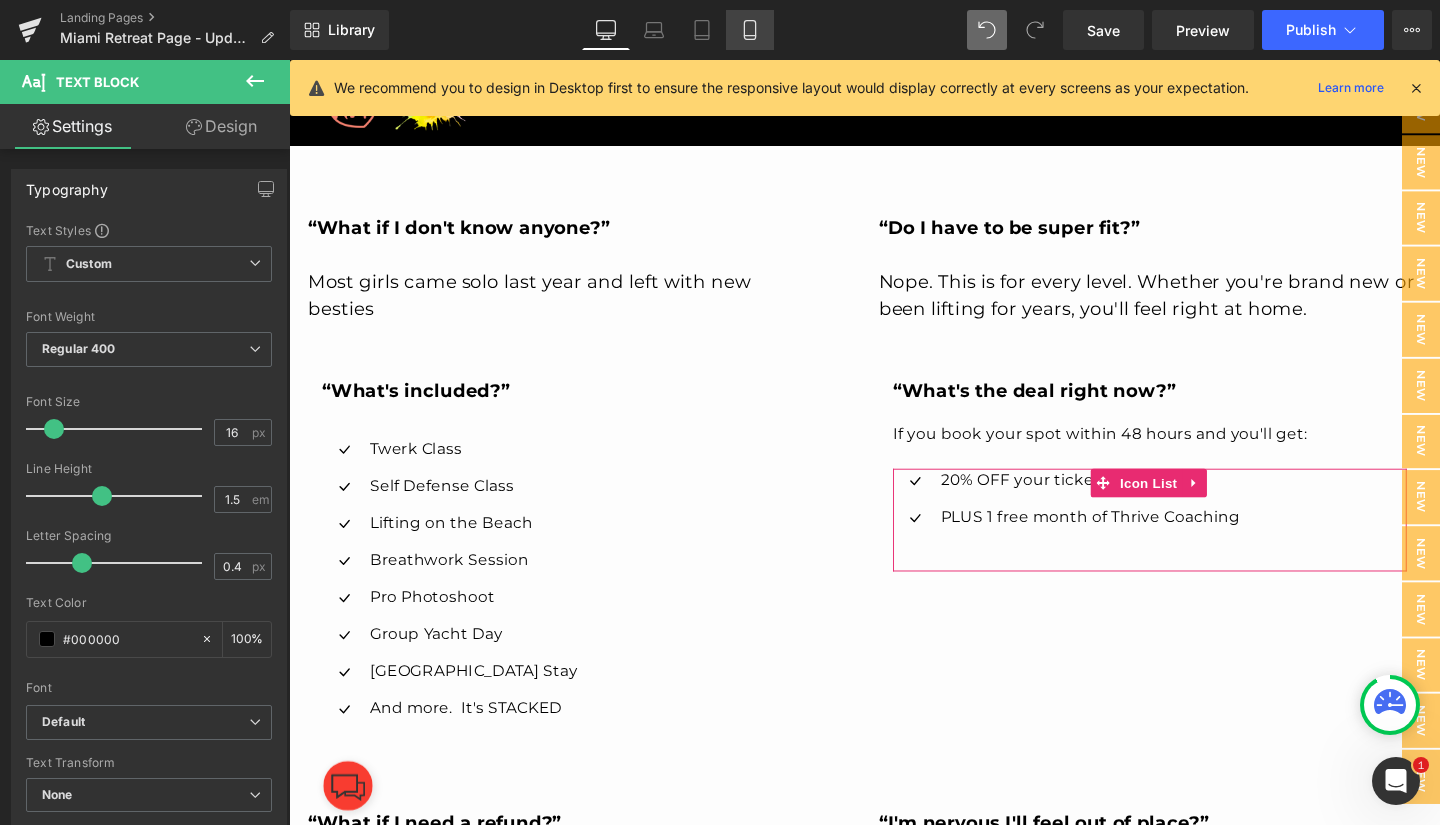 click 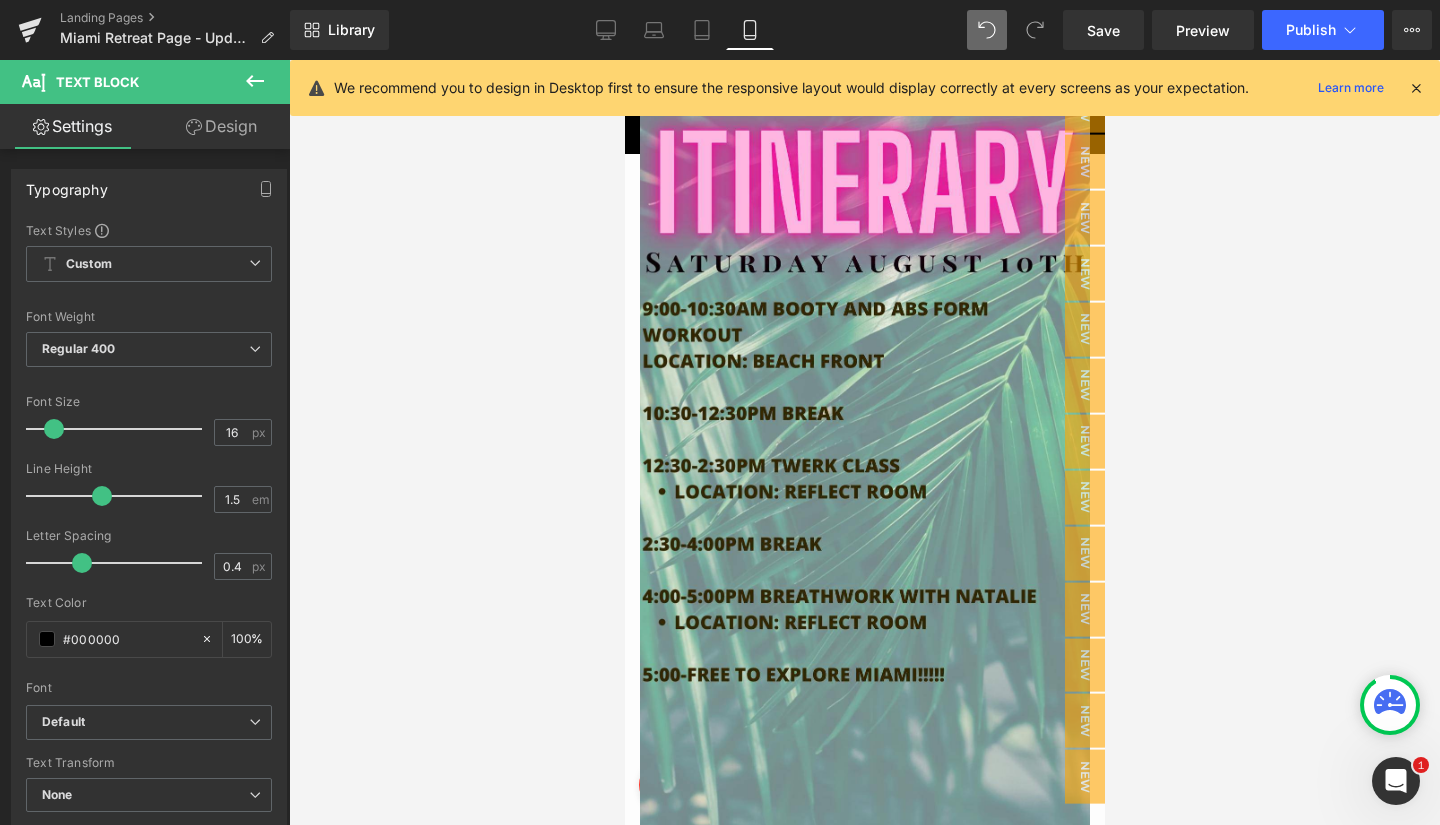 scroll, scrollTop: 3832, scrollLeft: 0, axis: vertical 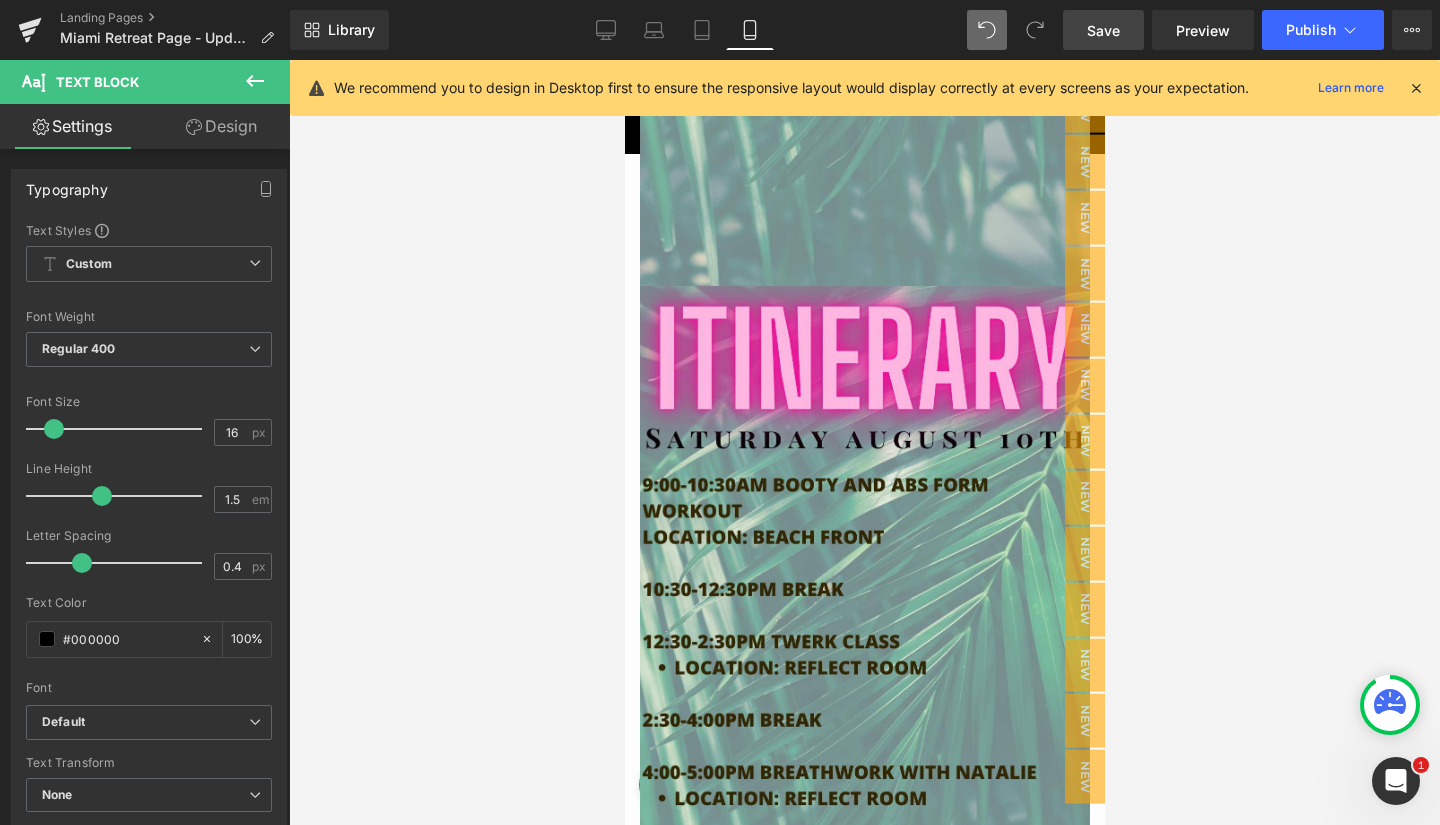click on "Save" at bounding box center (1103, 30) 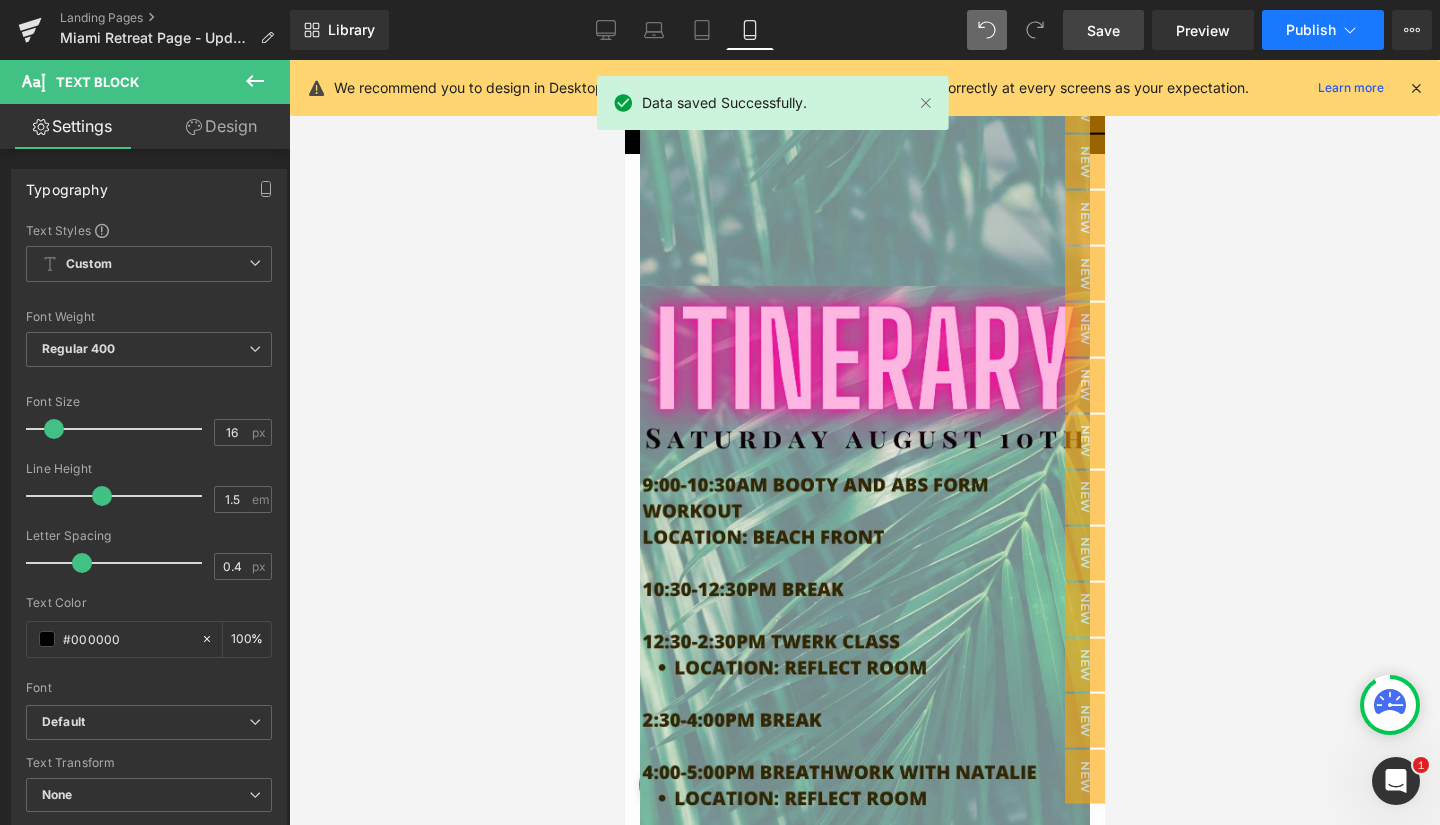 click on "Publish" at bounding box center [1311, 30] 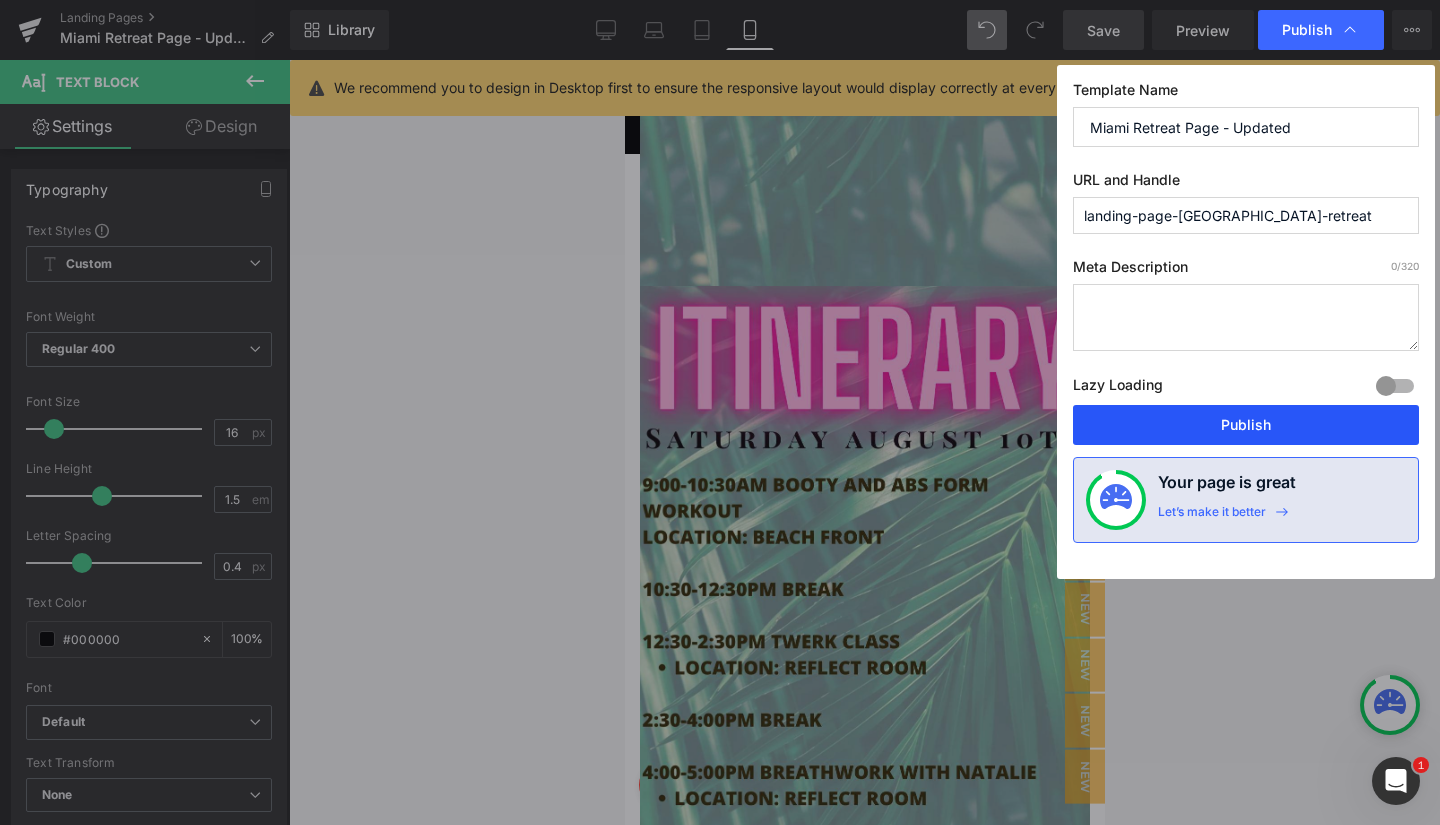 click on "Publish" at bounding box center (1246, 425) 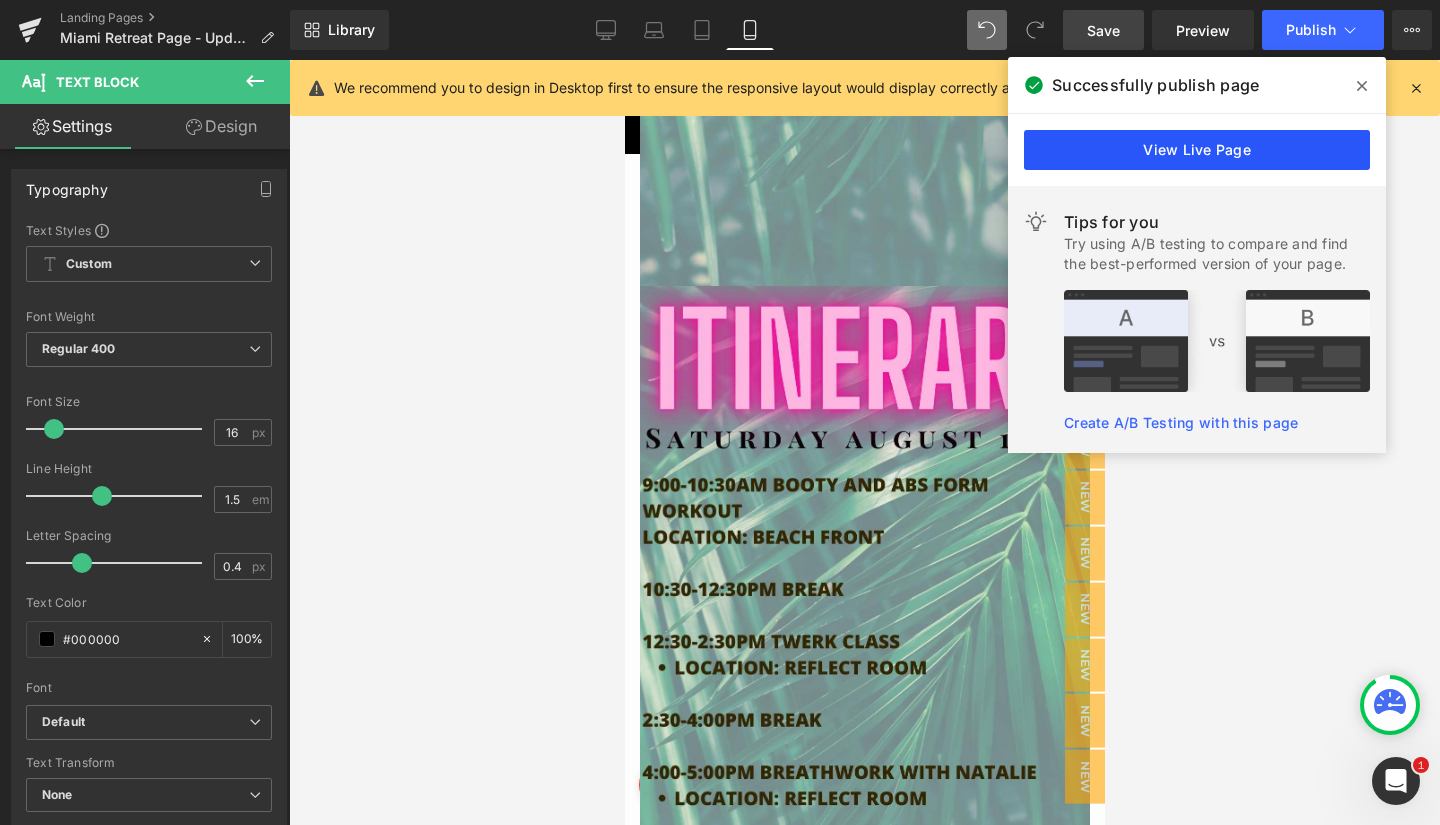 click on "View Live Page" at bounding box center [1197, 150] 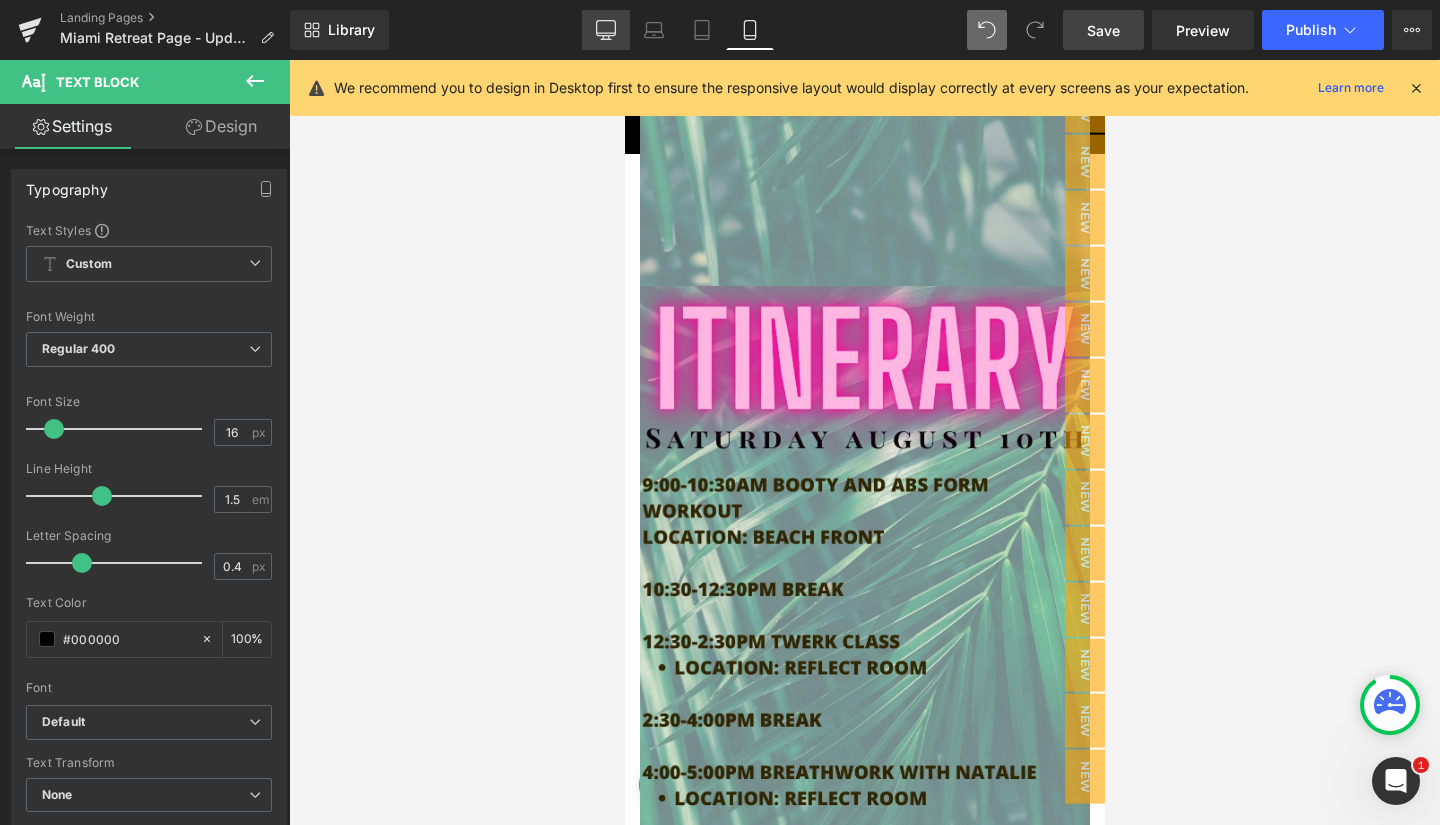 click 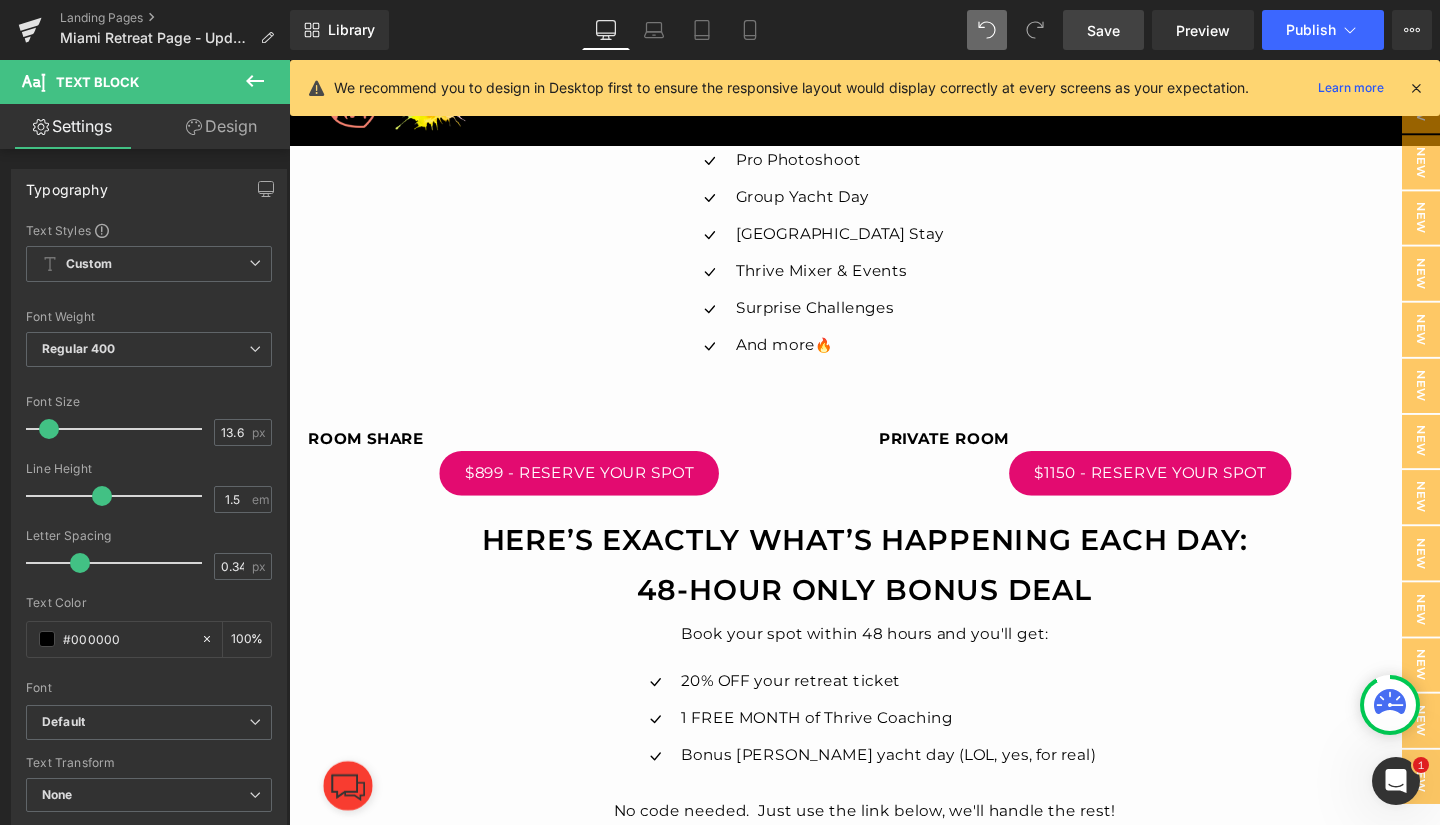 scroll, scrollTop: 4370, scrollLeft: 0, axis: vertical 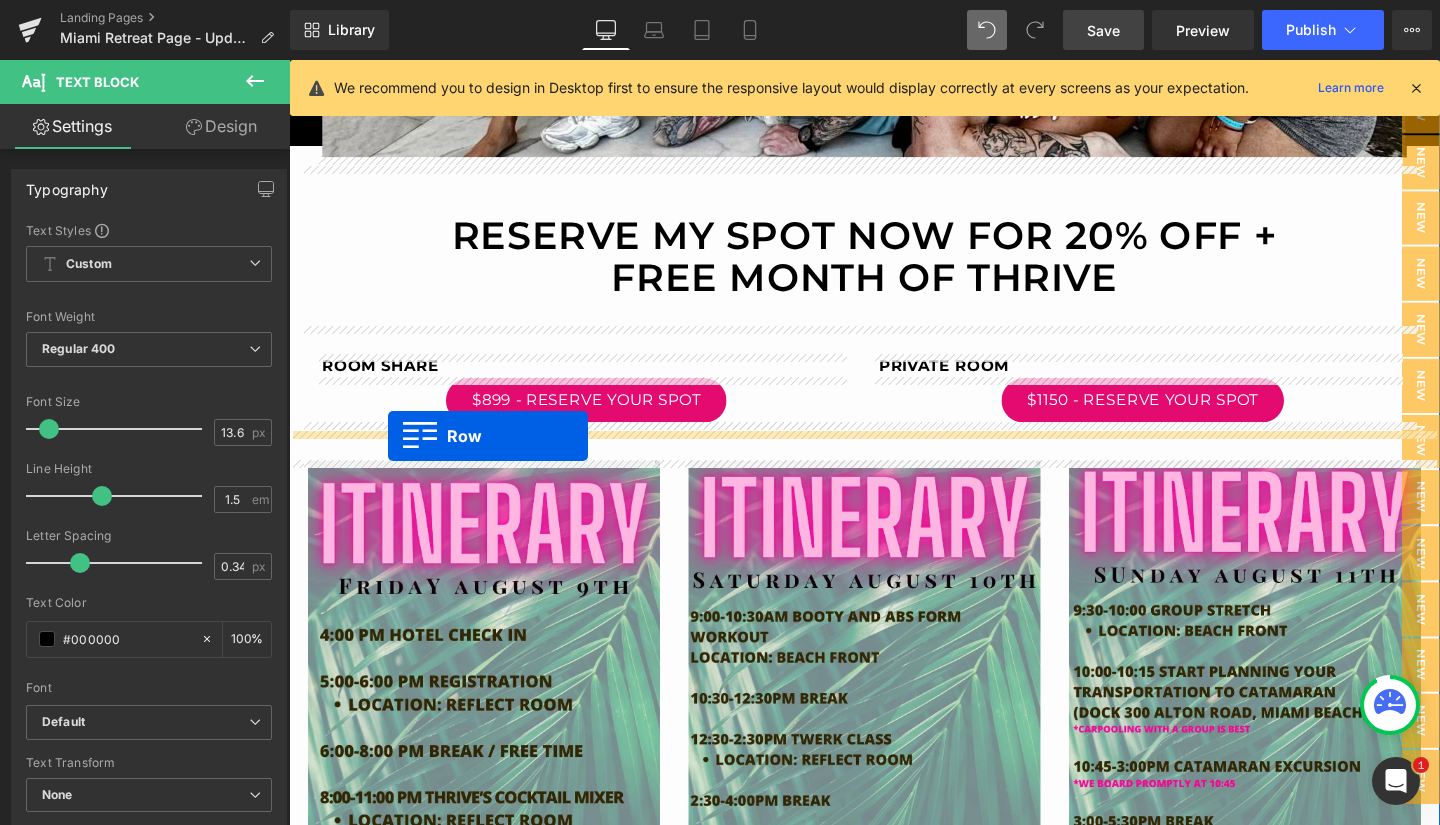 drag, startPoint x: 302, startPoint y: 527, endPoint x: 393, endPoint y: 456, distance: 115.42097 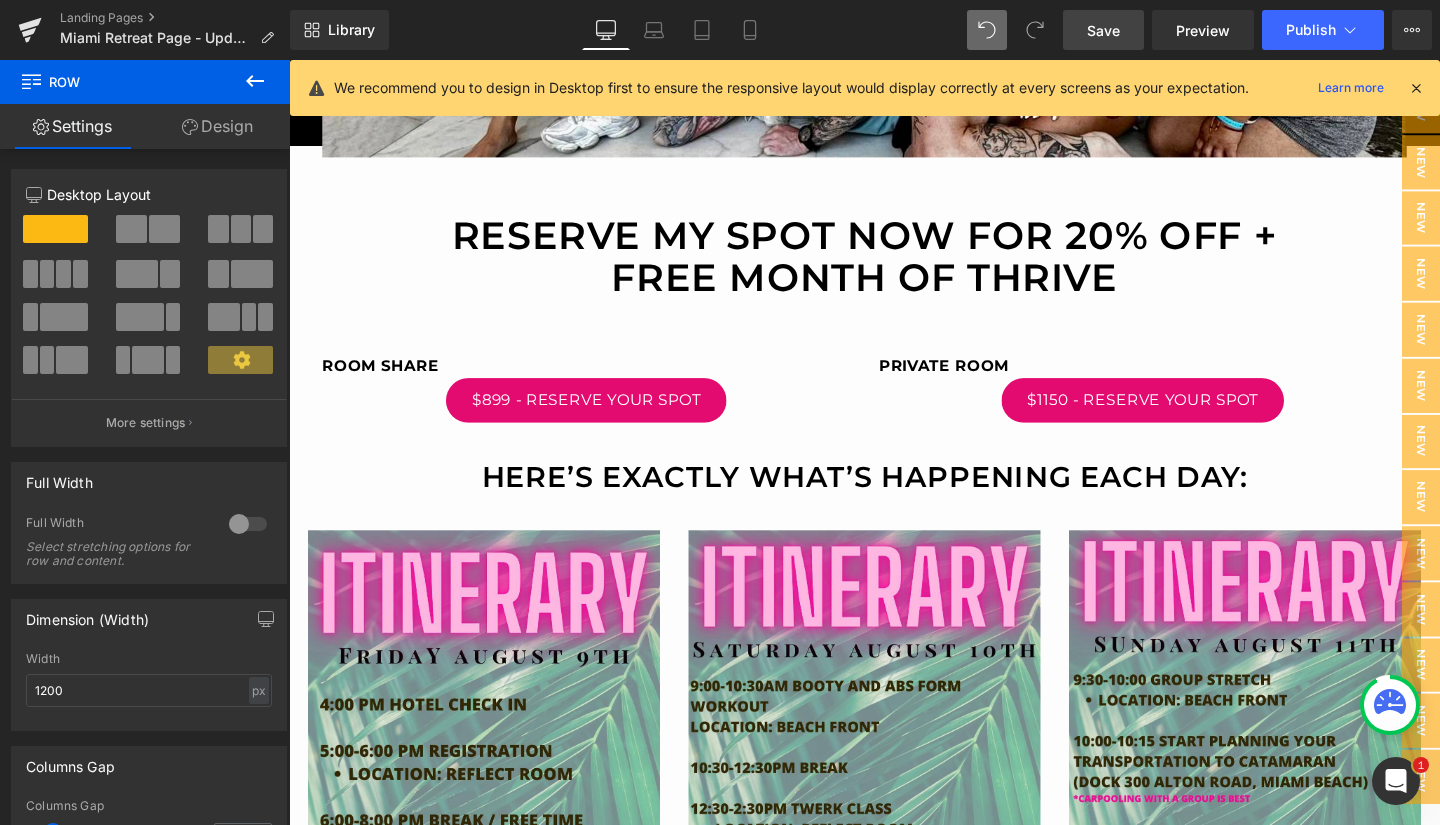 click on "Save" at bounding box center (1103, 30) 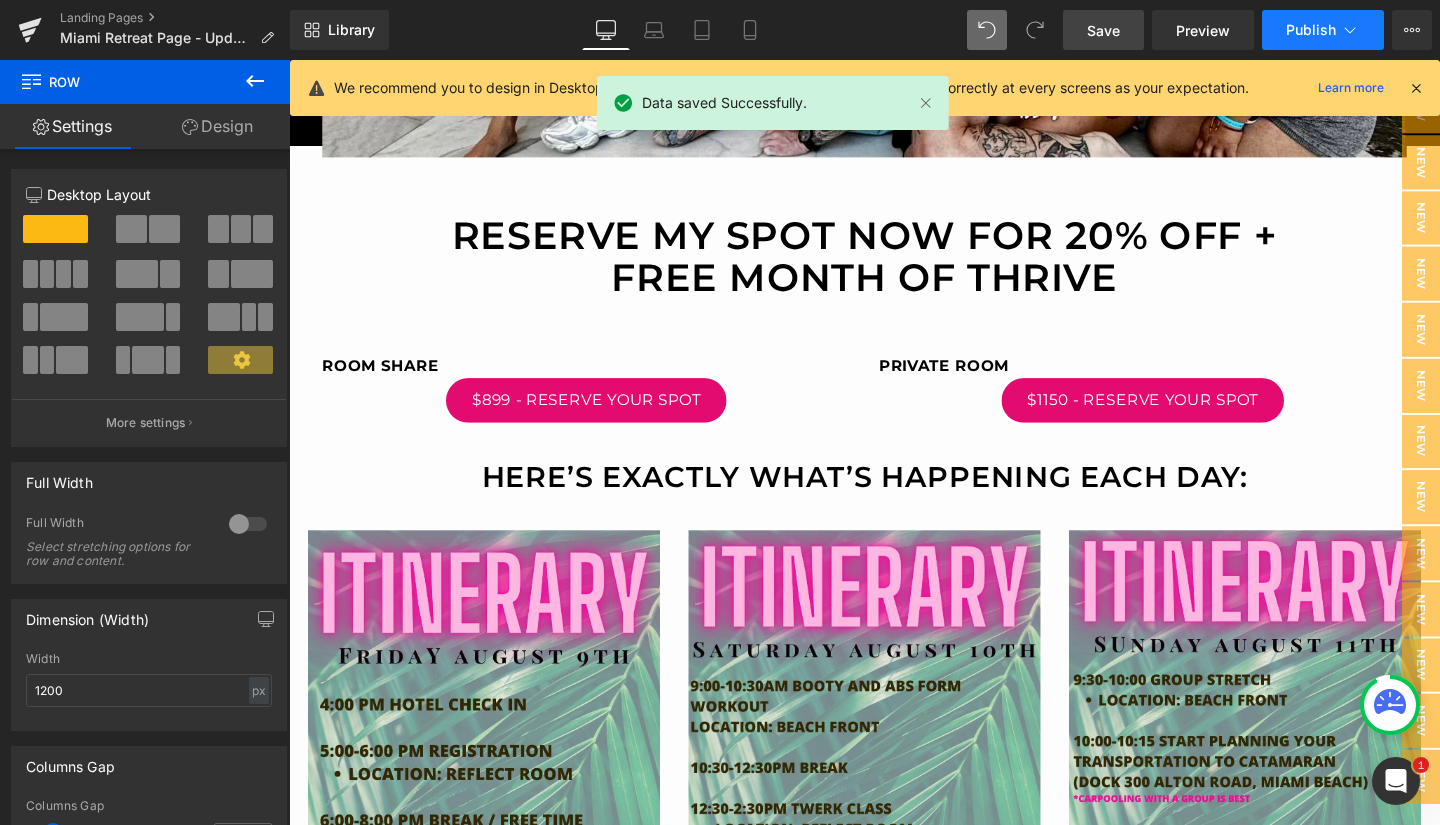 click on "Publish" at bounding box center (1311, 30) 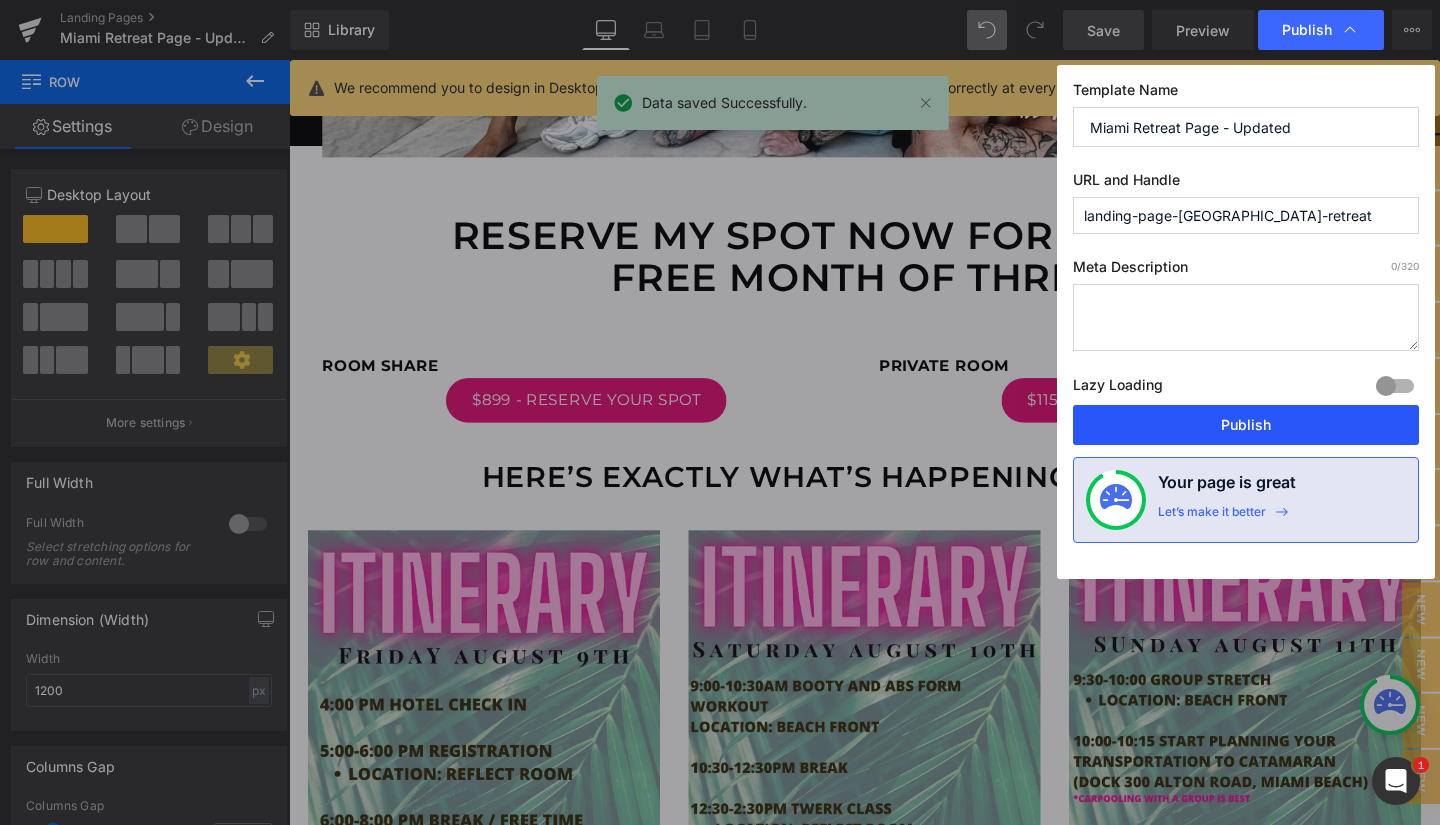 click on "Publish" at bounding box center [1246, 425] 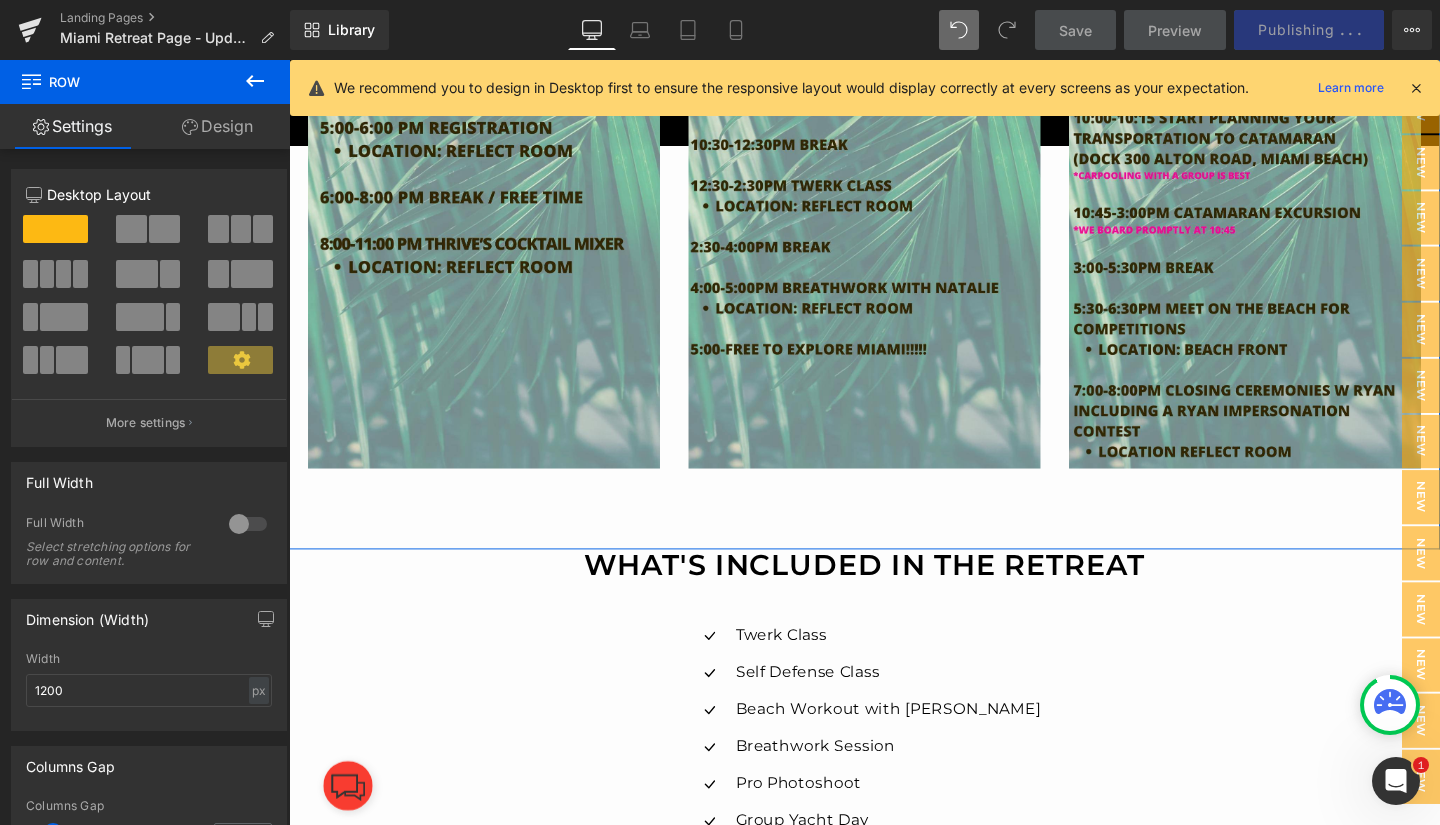 scroll, scrollTop: 3786, scrollLeft: 0, axis: vertical 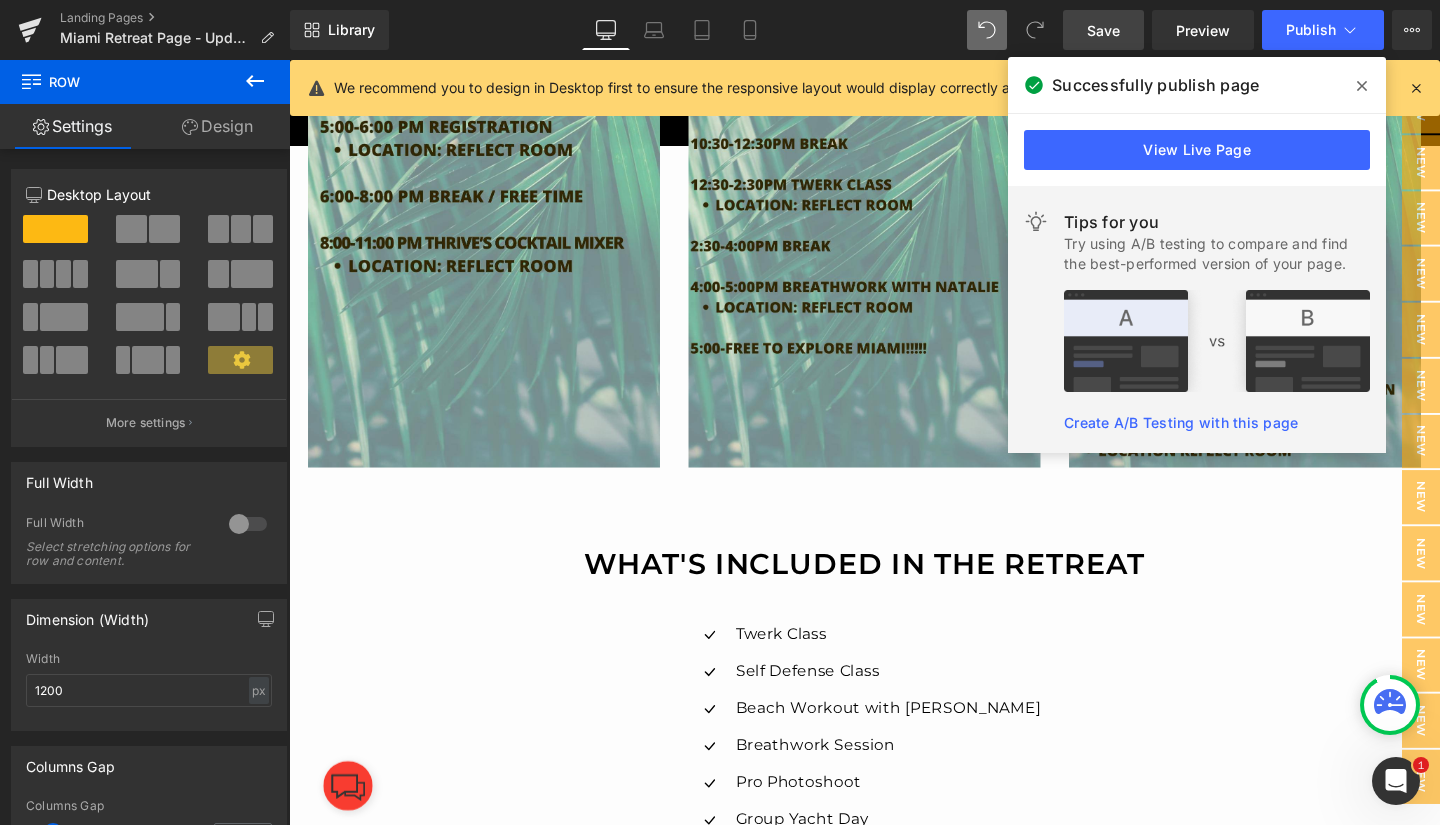 click 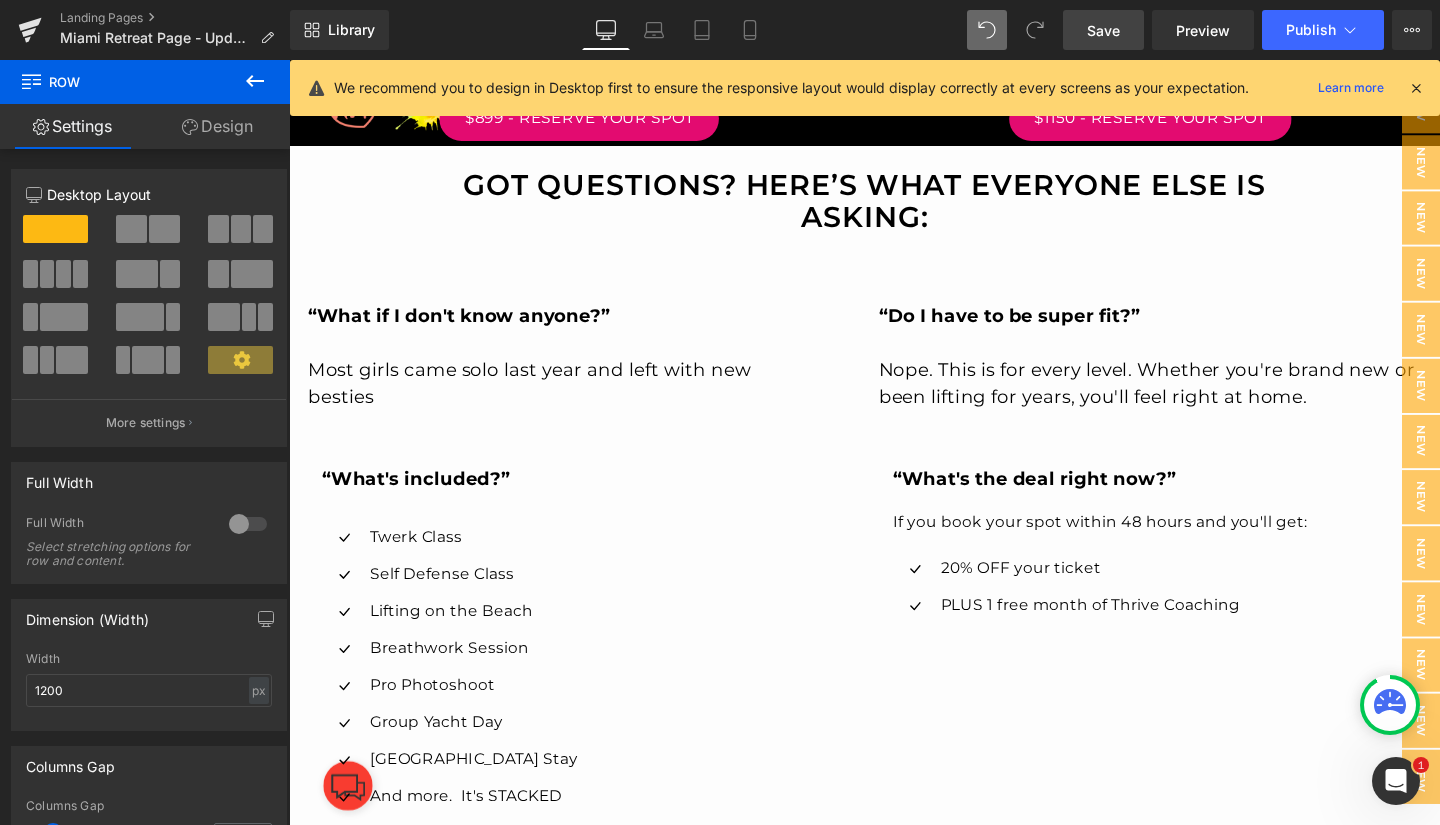 scroll, scrollTop: 5169, scrollLeft: 0, axis: vertical 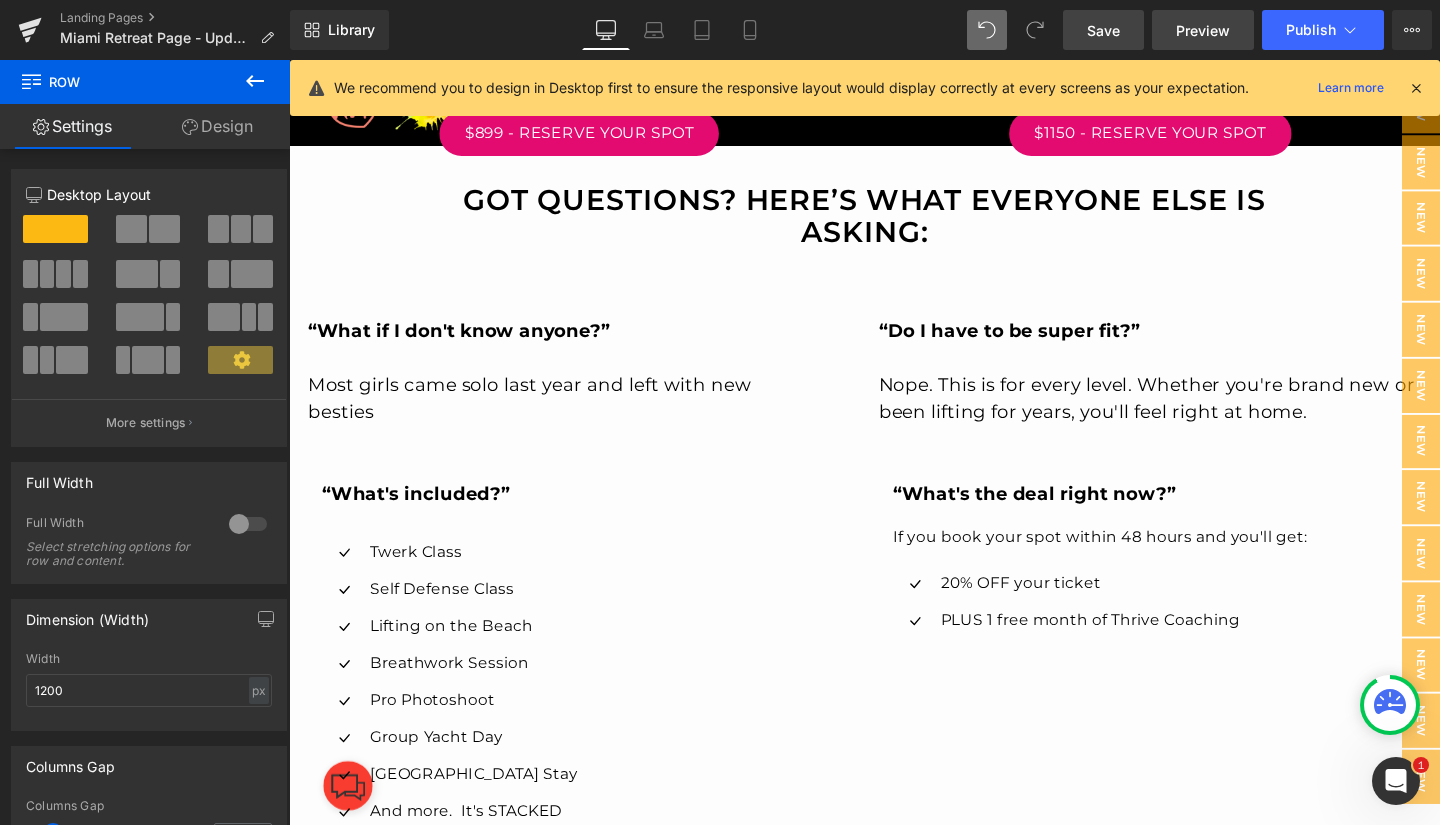 click on "Preview" at bounding box center (1203, 30) 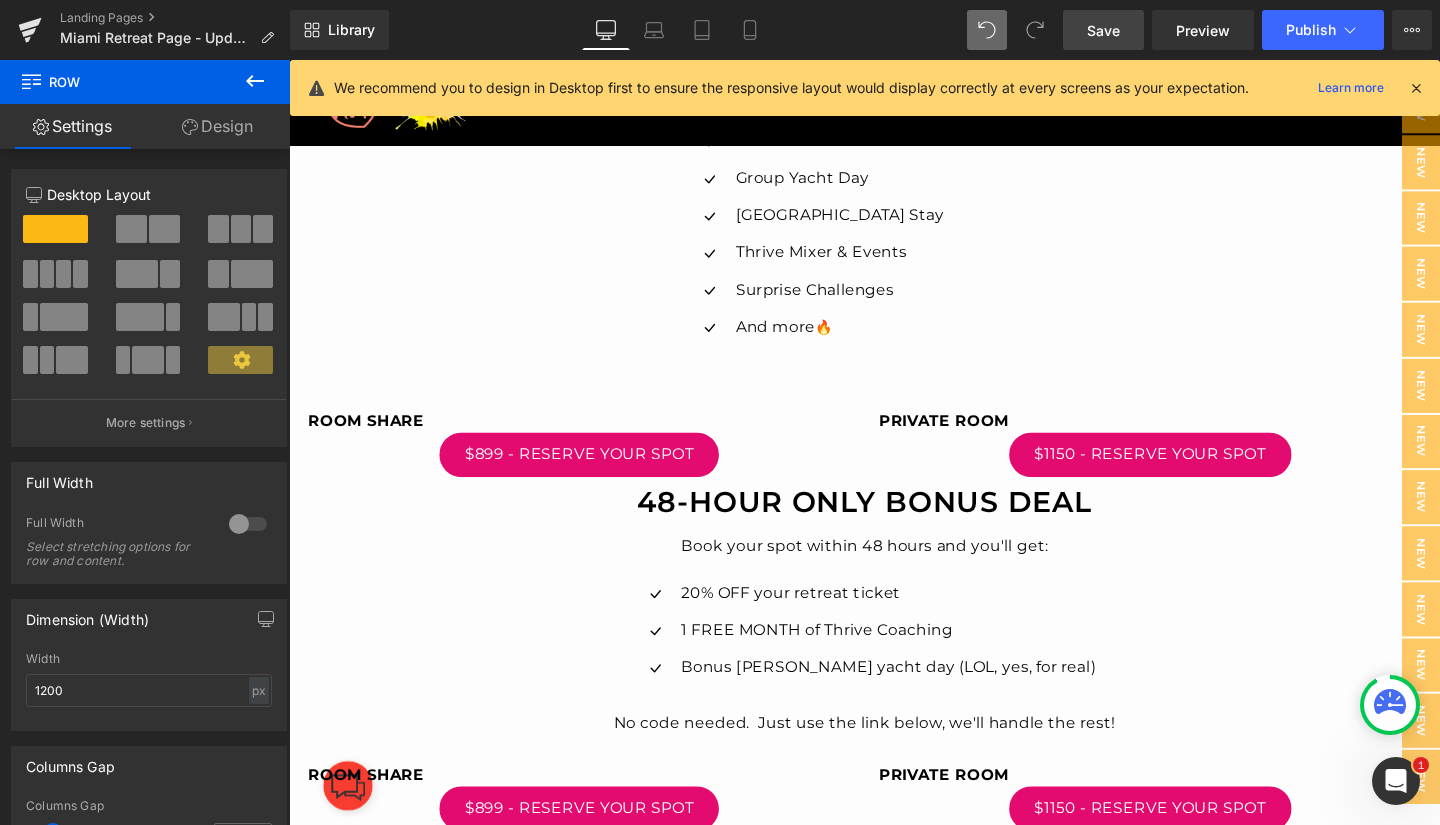 scroll, scrollTop: 4455, scrollLeft: 0, axis: vertical 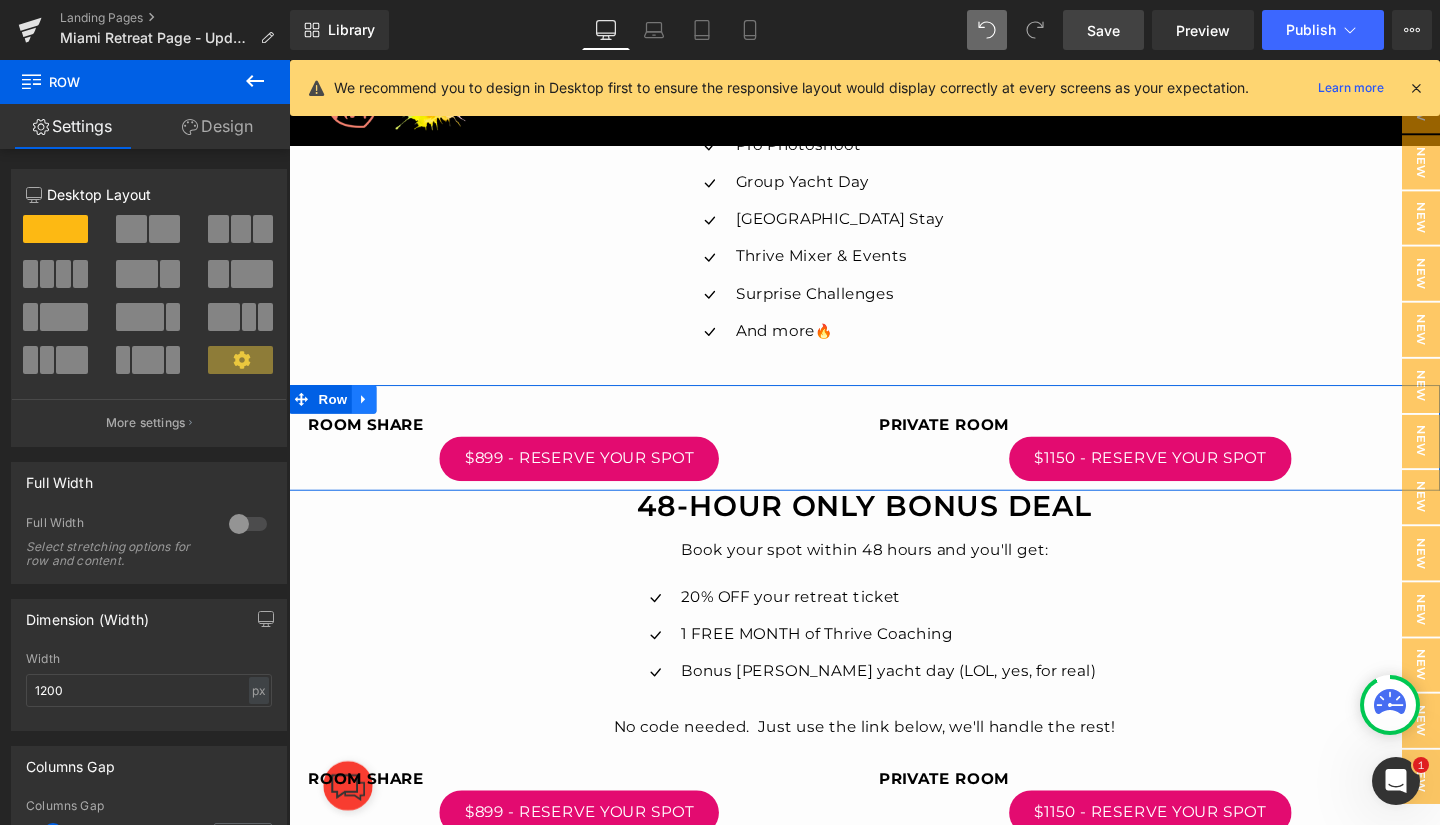 click 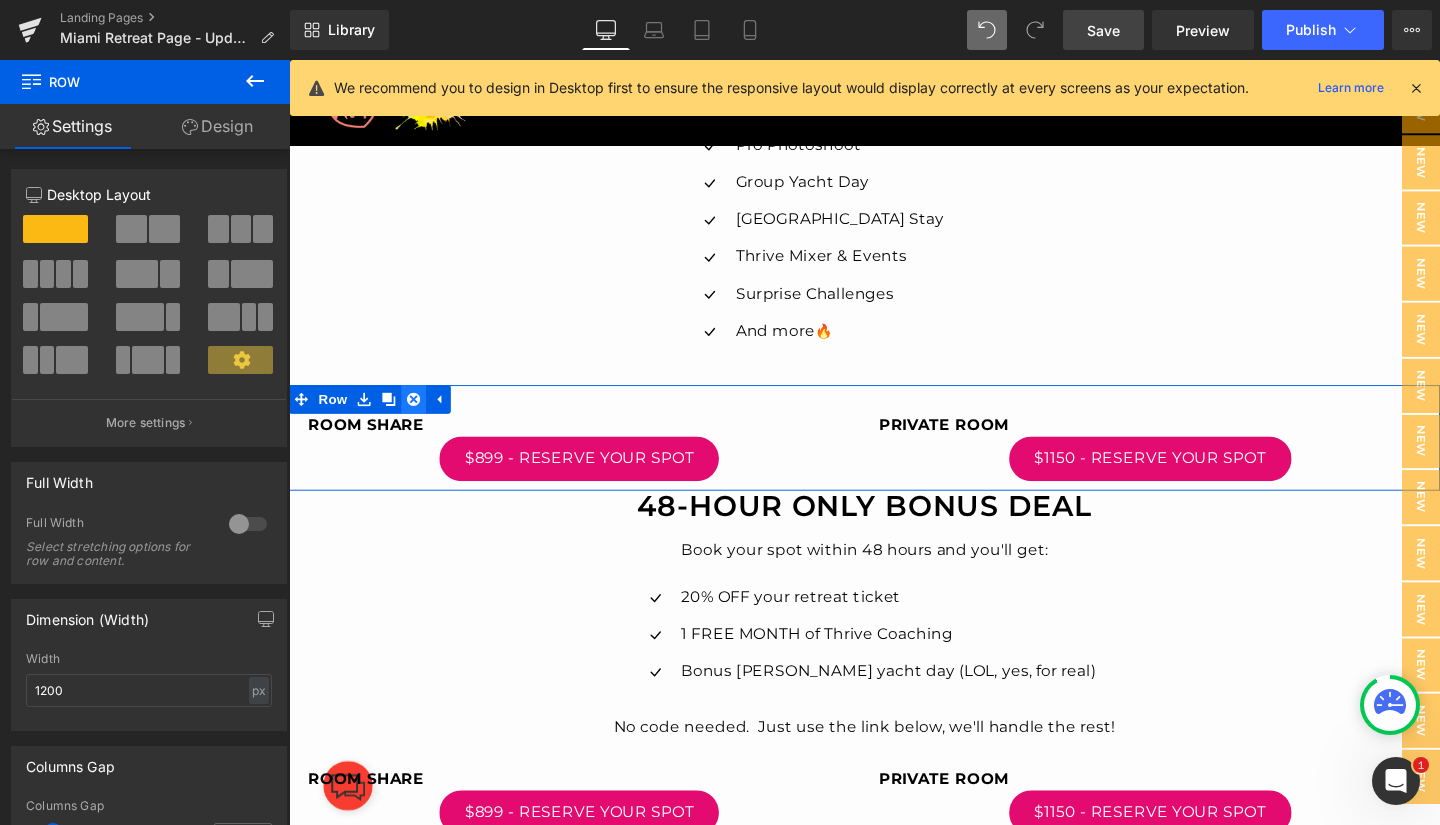 click 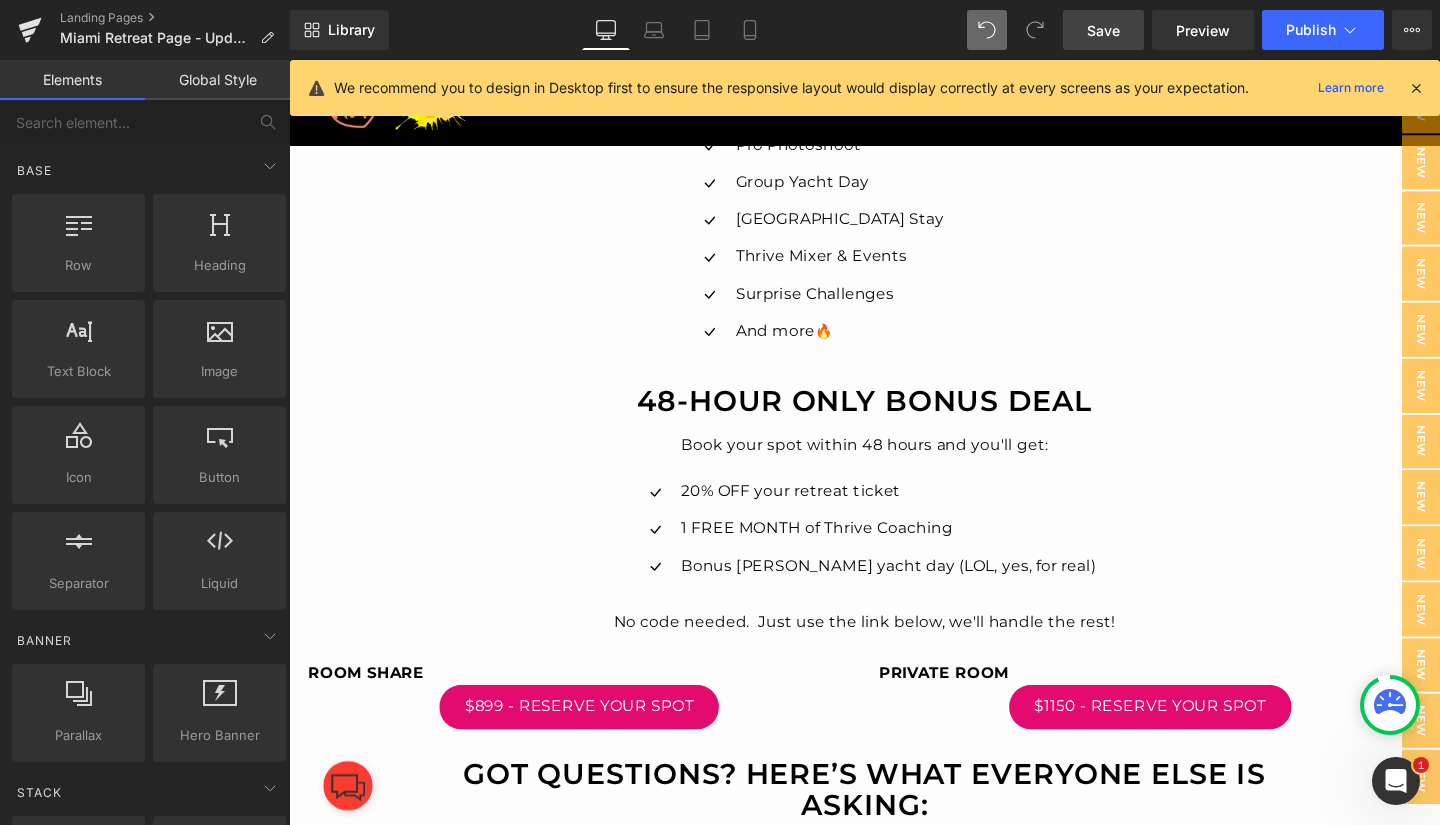 click on "Save" at bounding box center (1103, 30) 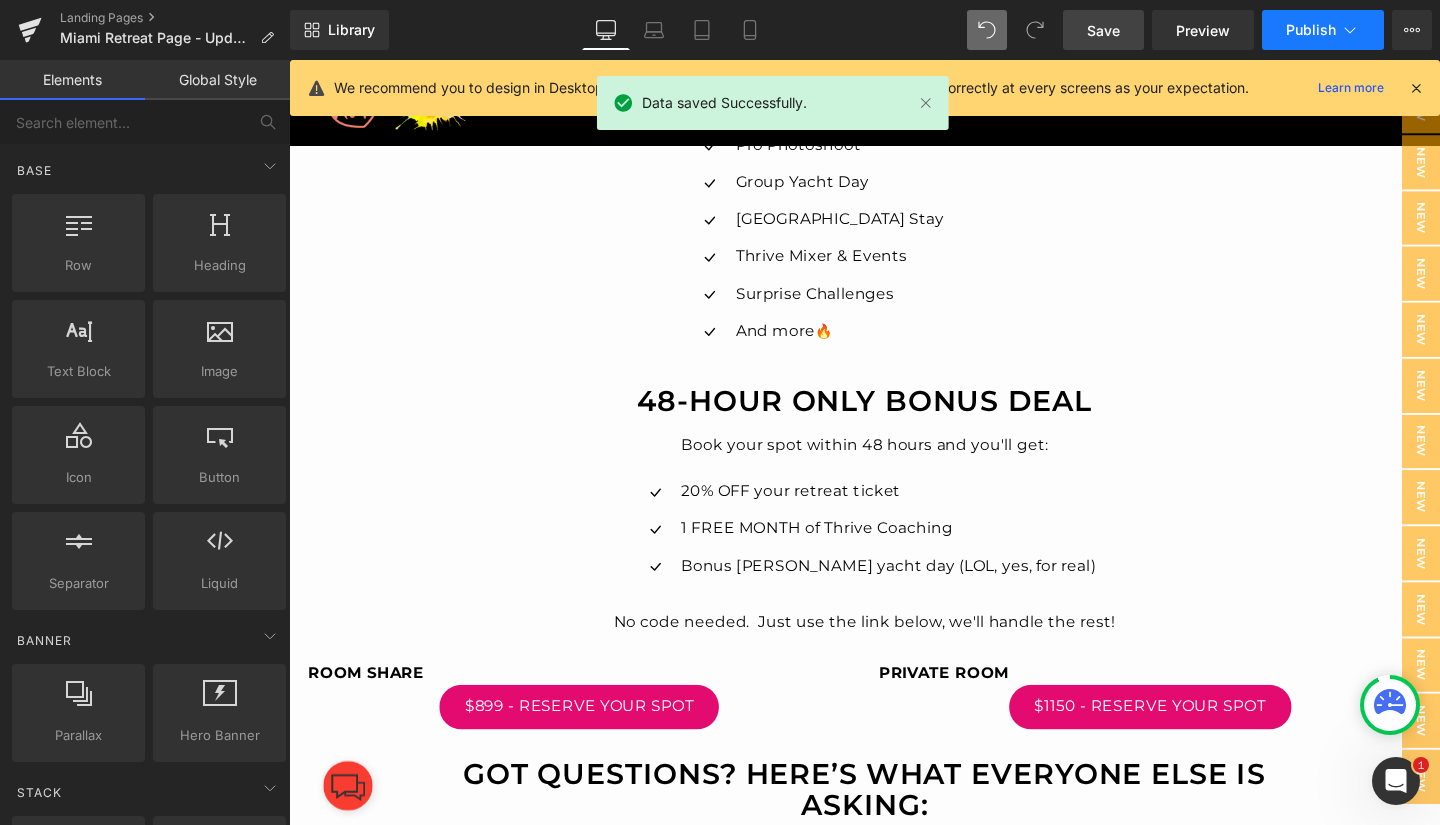 click on "Publish" at bounding box center (1311, 30) 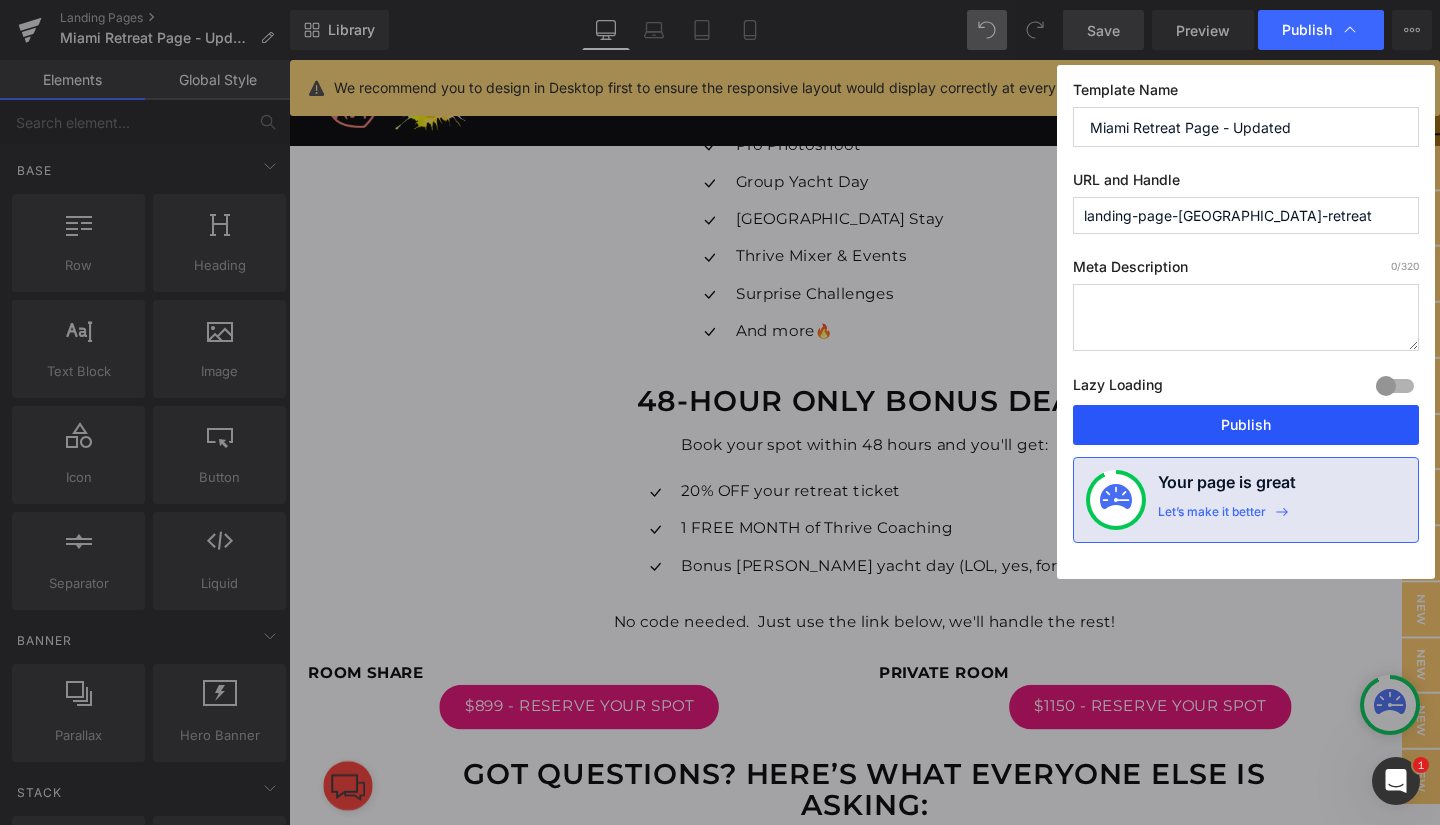 click on "Publish" at bounding box center [1246, 425] 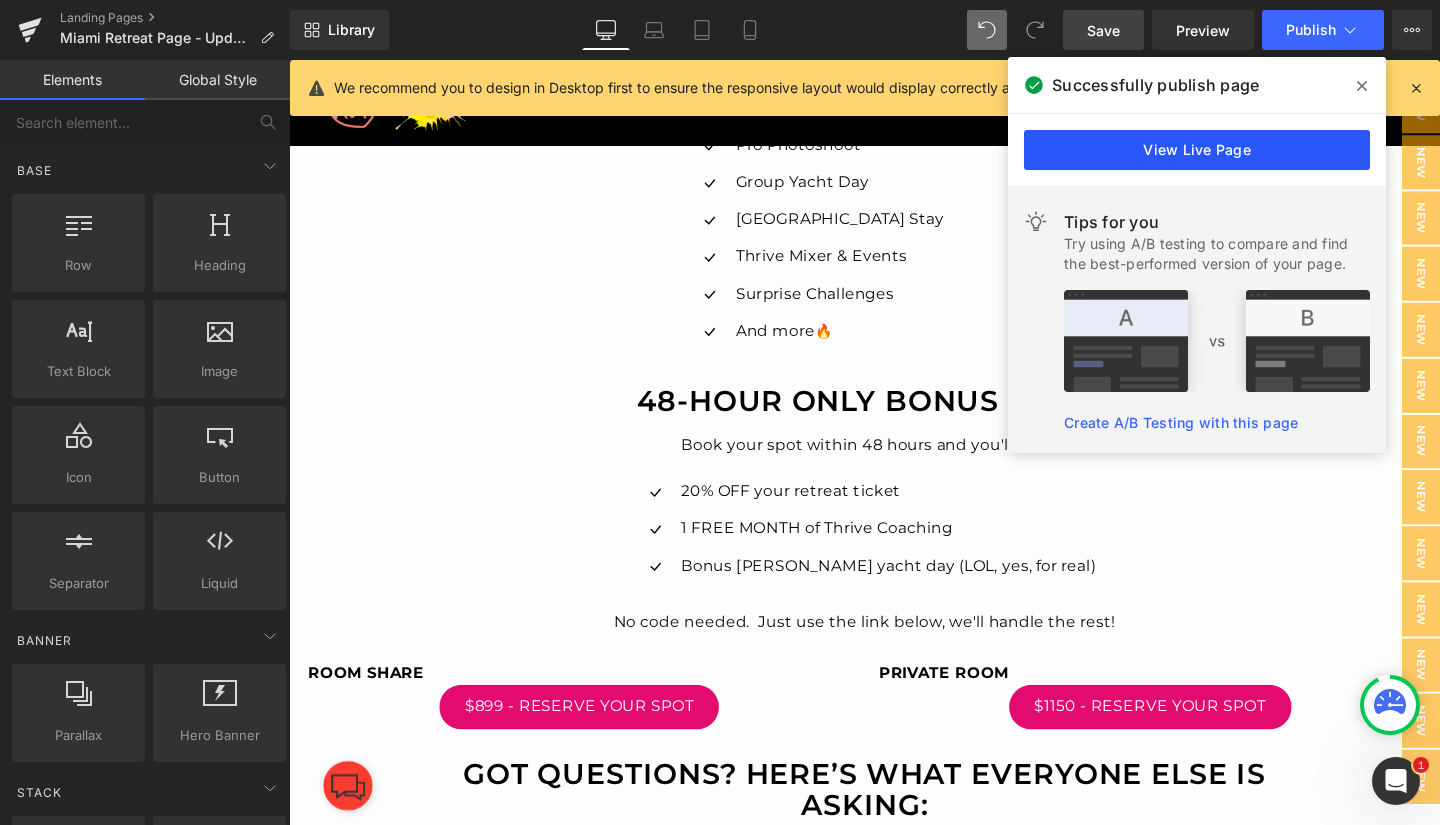 click on "View Live Page" at bounding box center [1197, 150] 